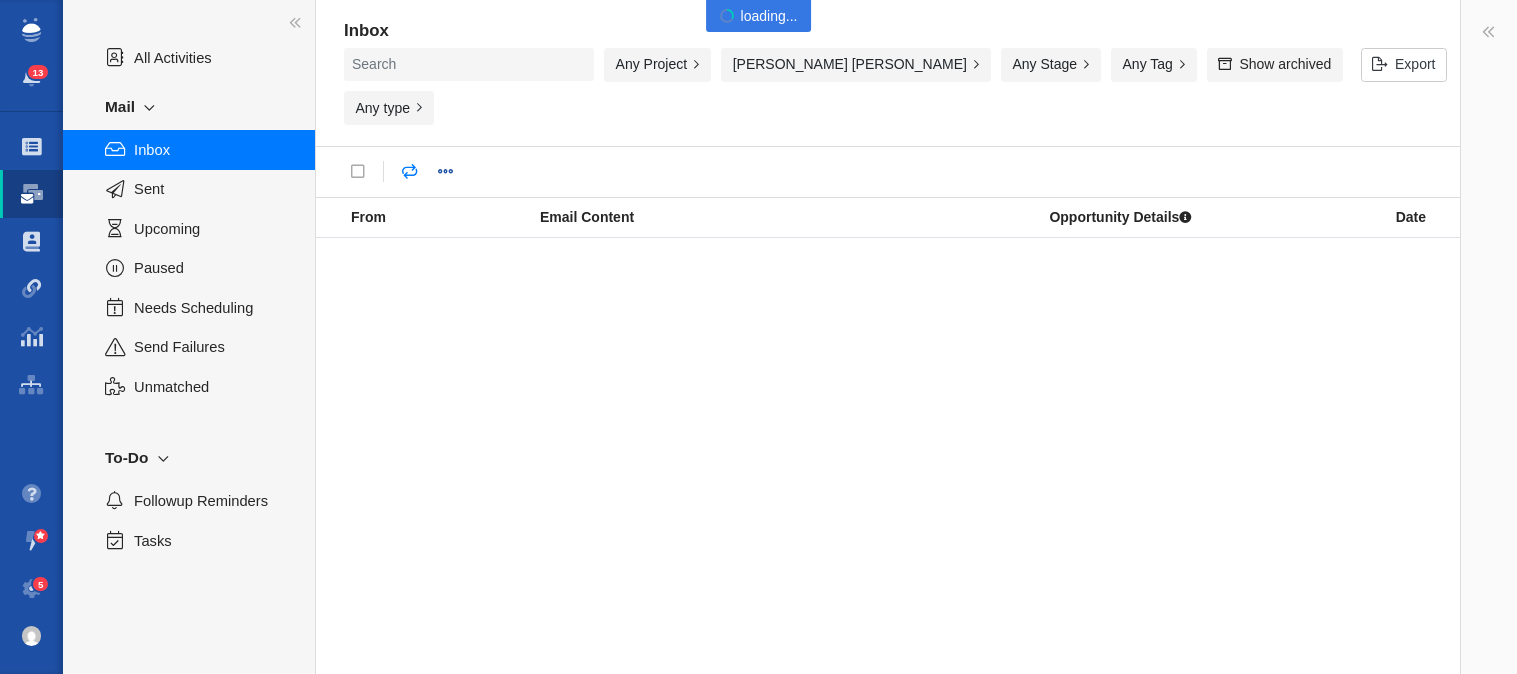 scroll, scrollTop: 0, scrollLeft: 0, axis: both 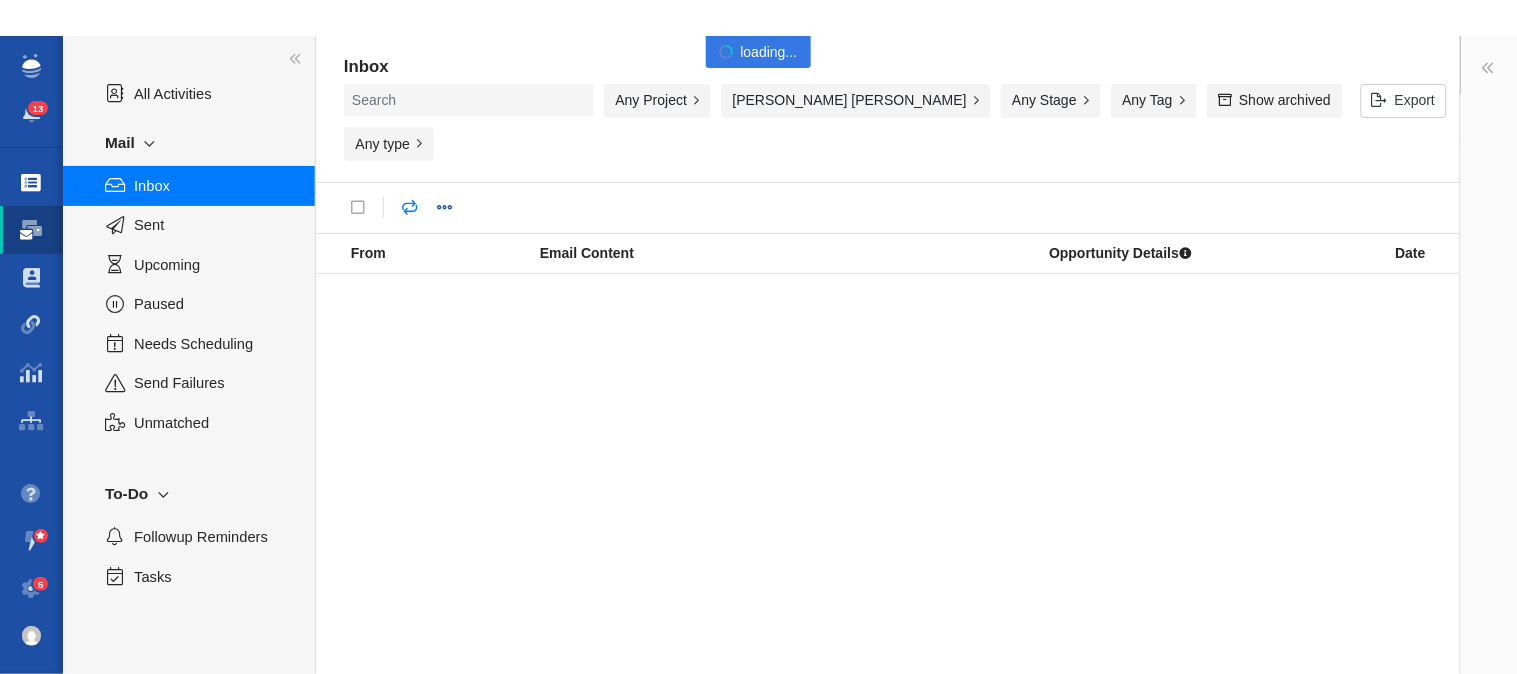 click at bounding box center (32, 183) 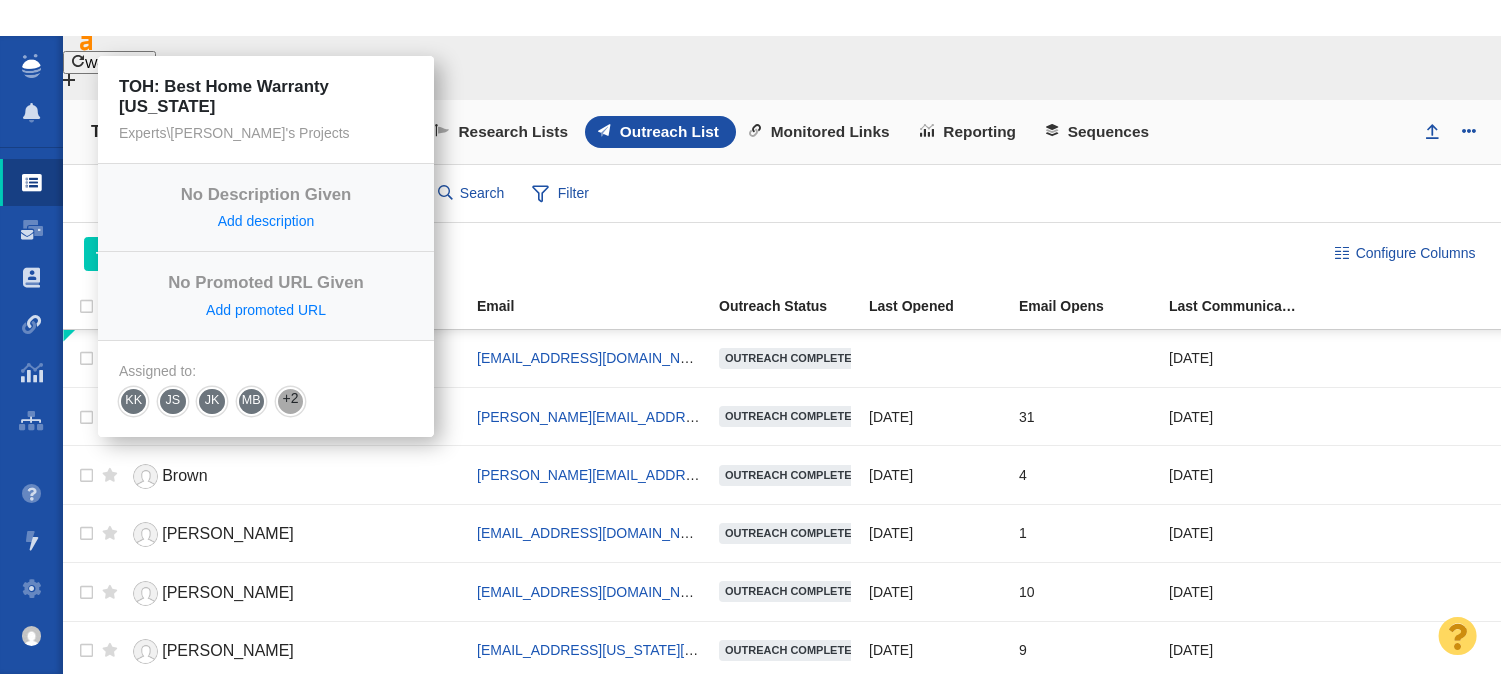 scroll, scrollTop: 0, scrollLeft: 0, axis: both 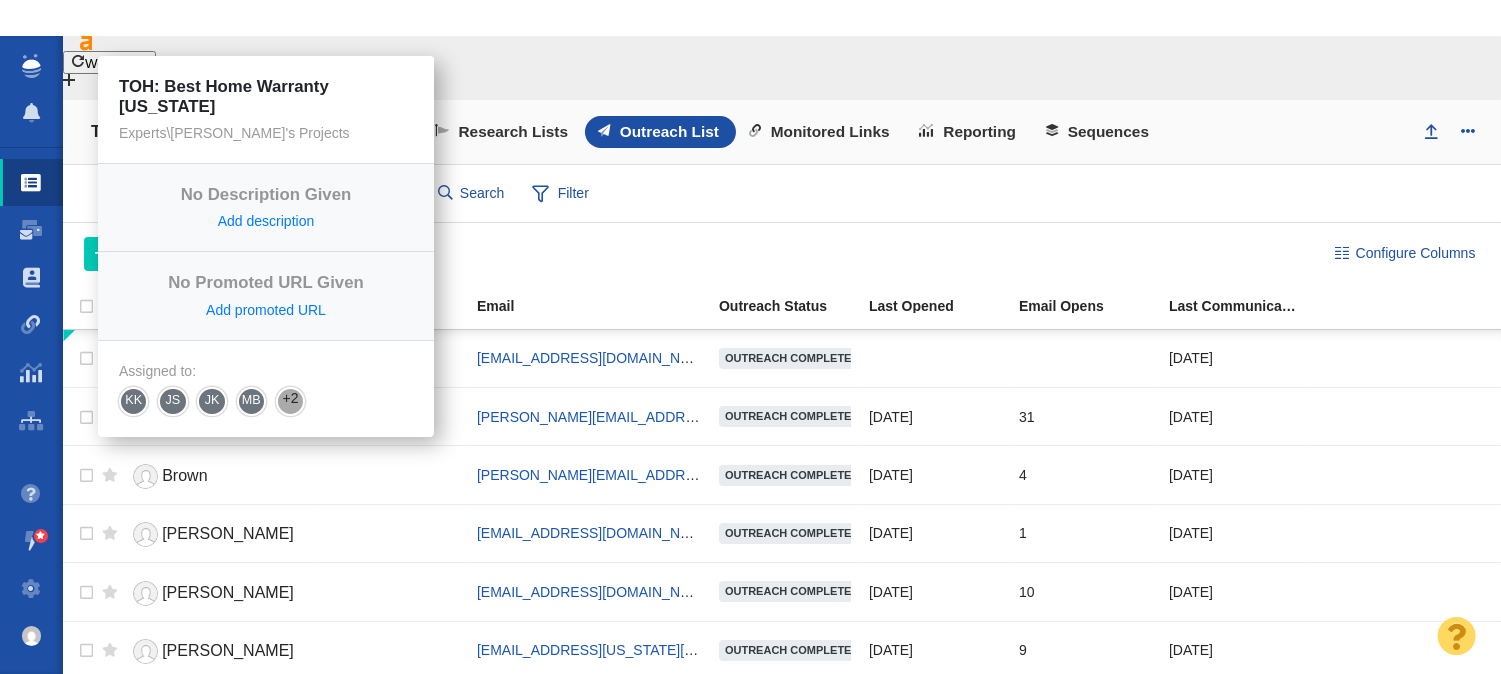 click on "TOH: Best Home Warranty [US_STATE]" at bounding box center (246, 132) 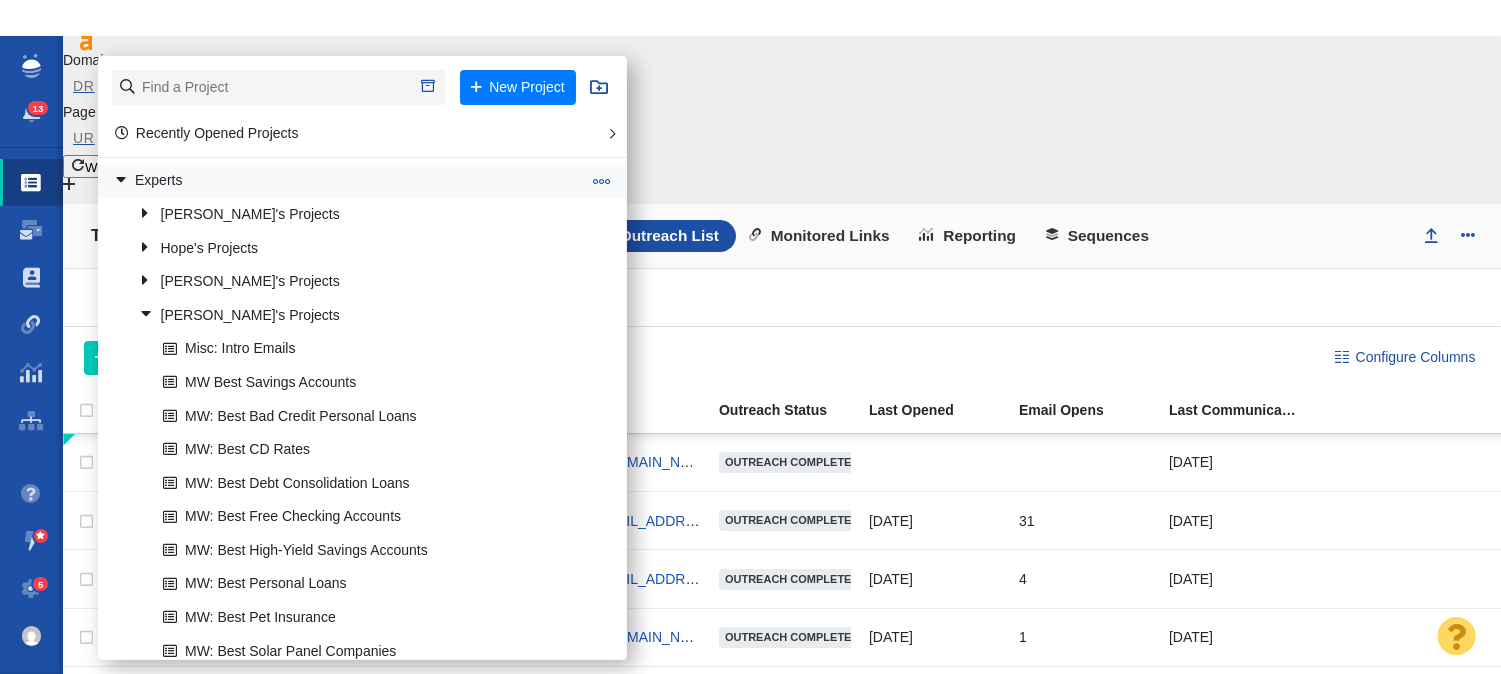 click 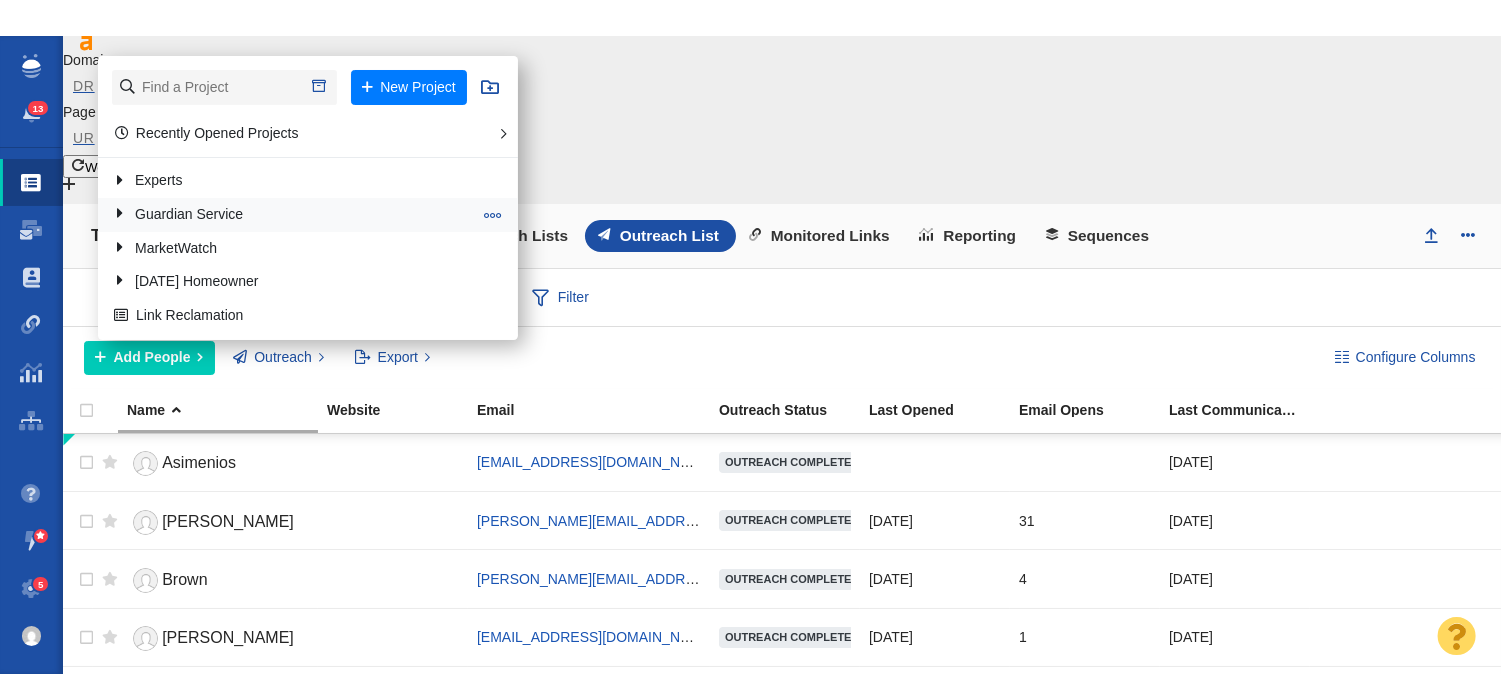 click 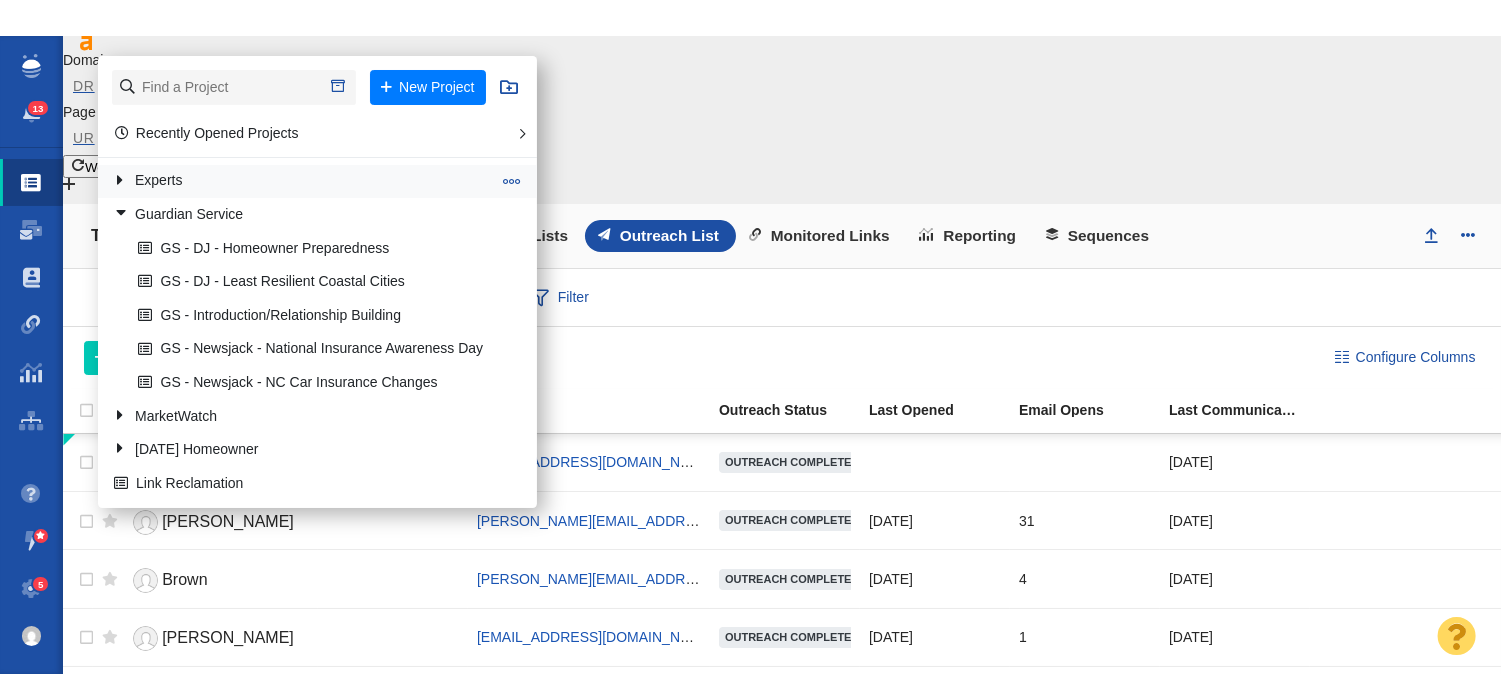 click 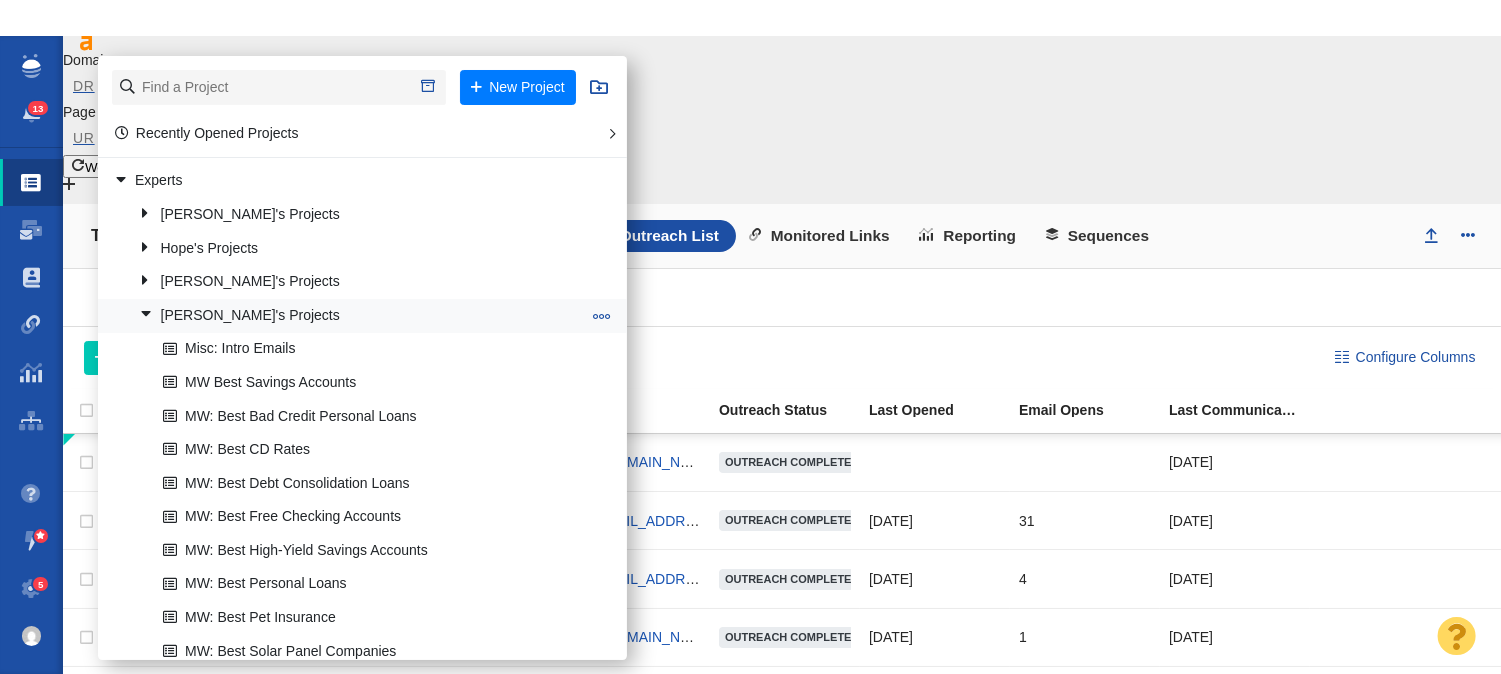 click 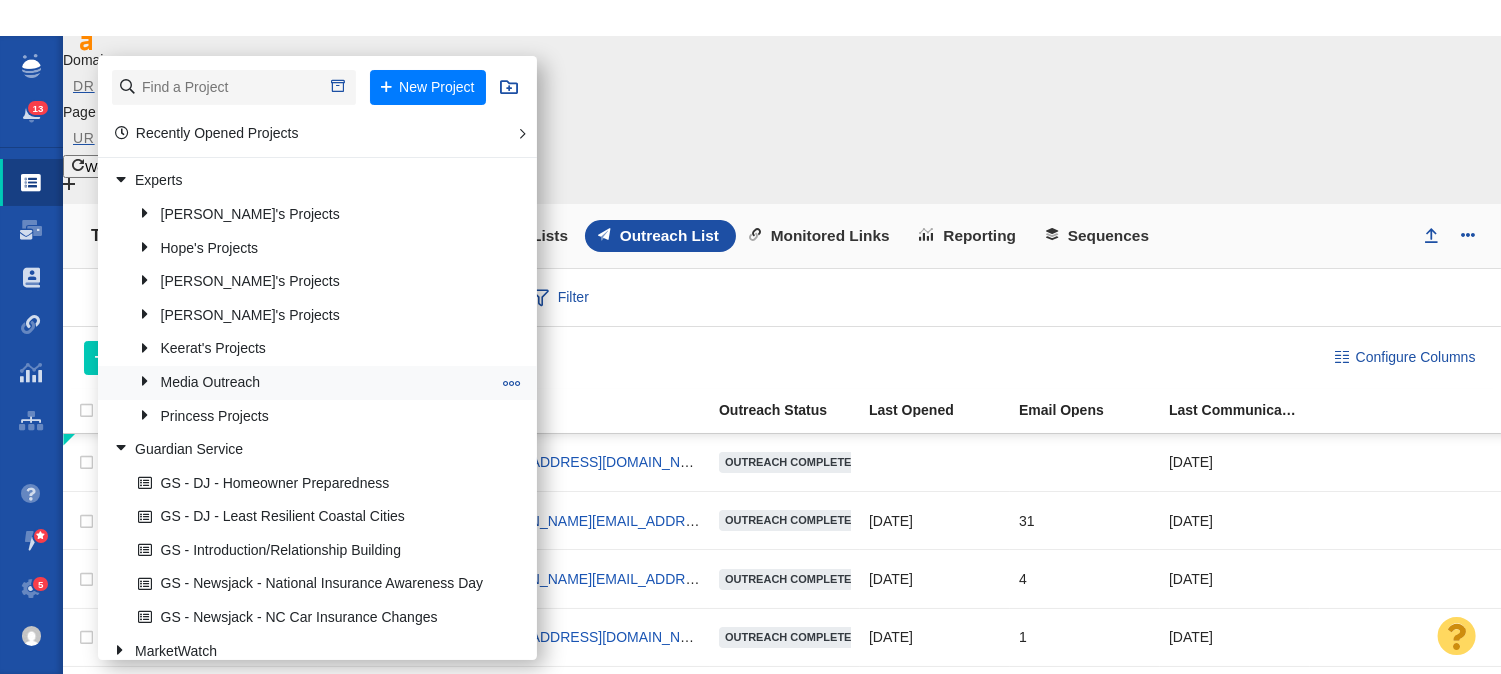 click 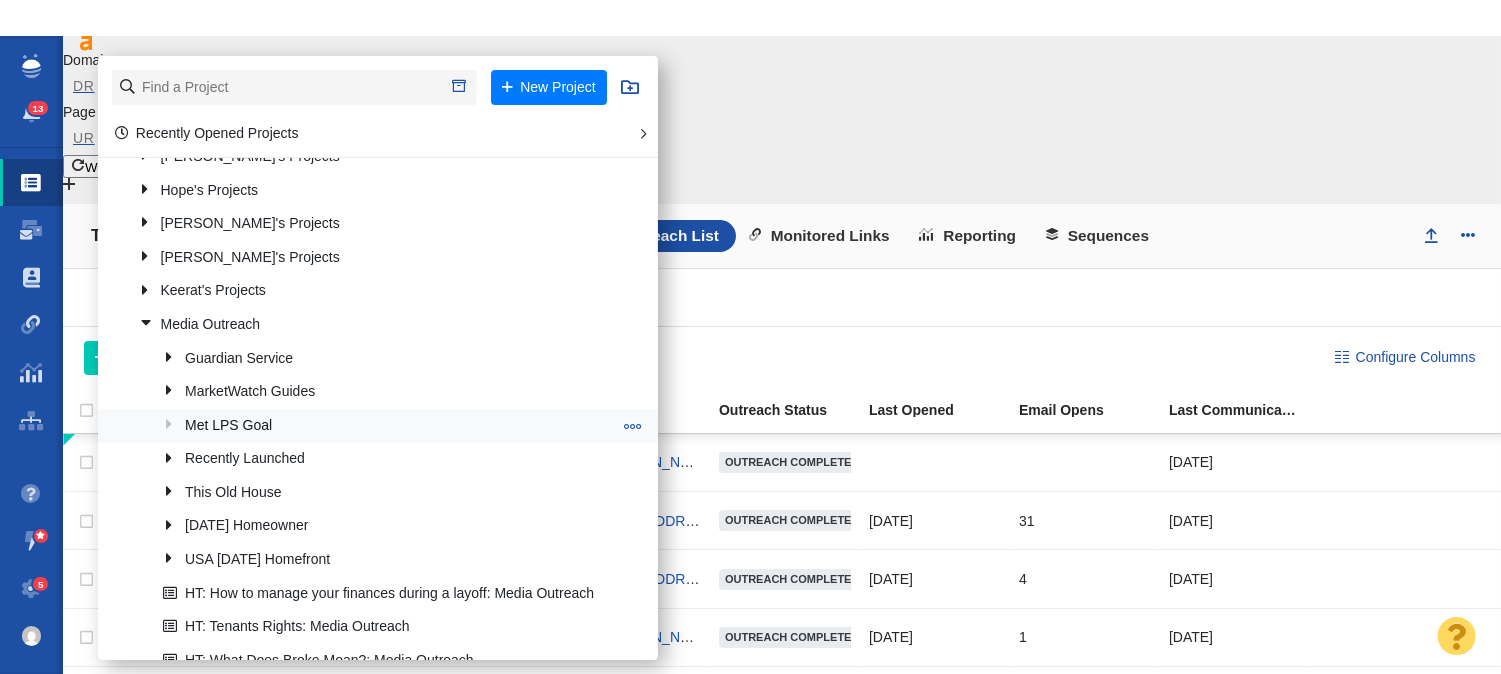 scroll, scrollTop: 111, scrollLeft: 0, axis: vertical 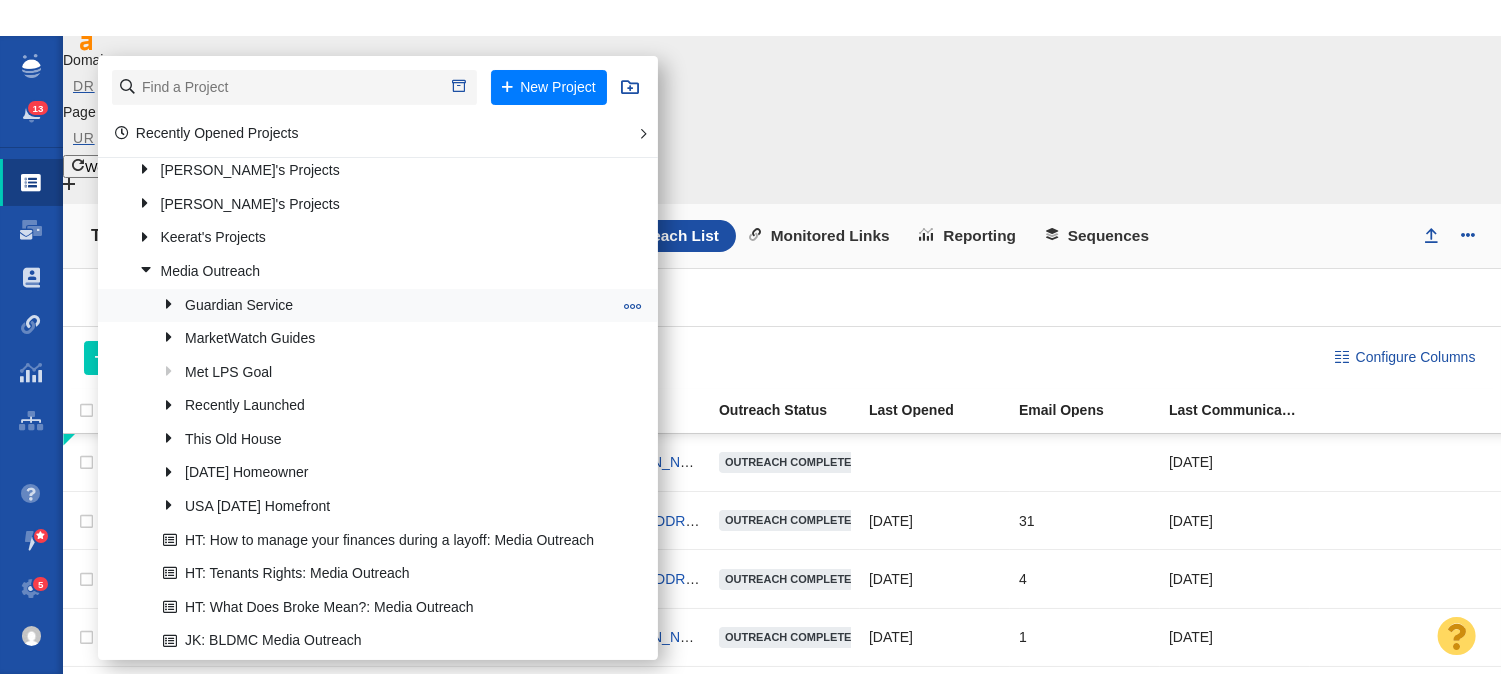 click 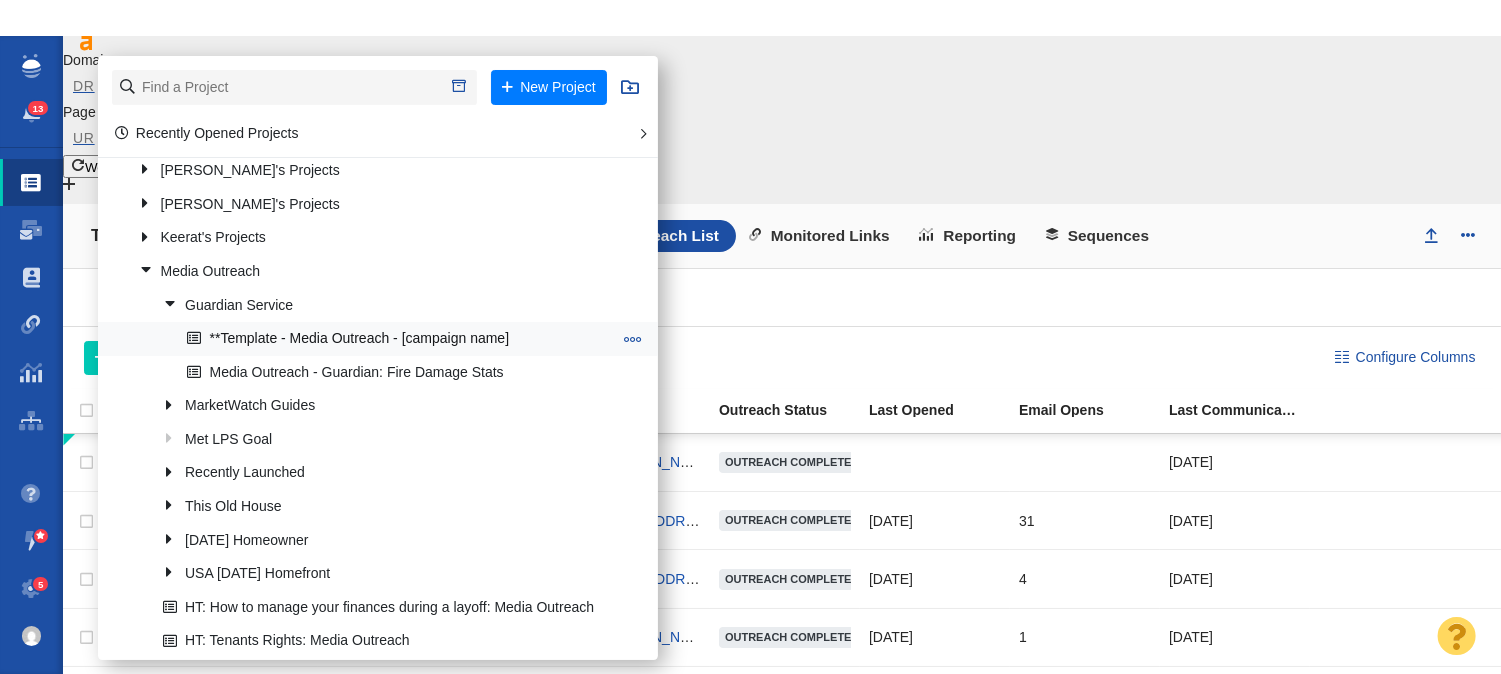 click on "**Template - Media Outreach - [campaign name]" 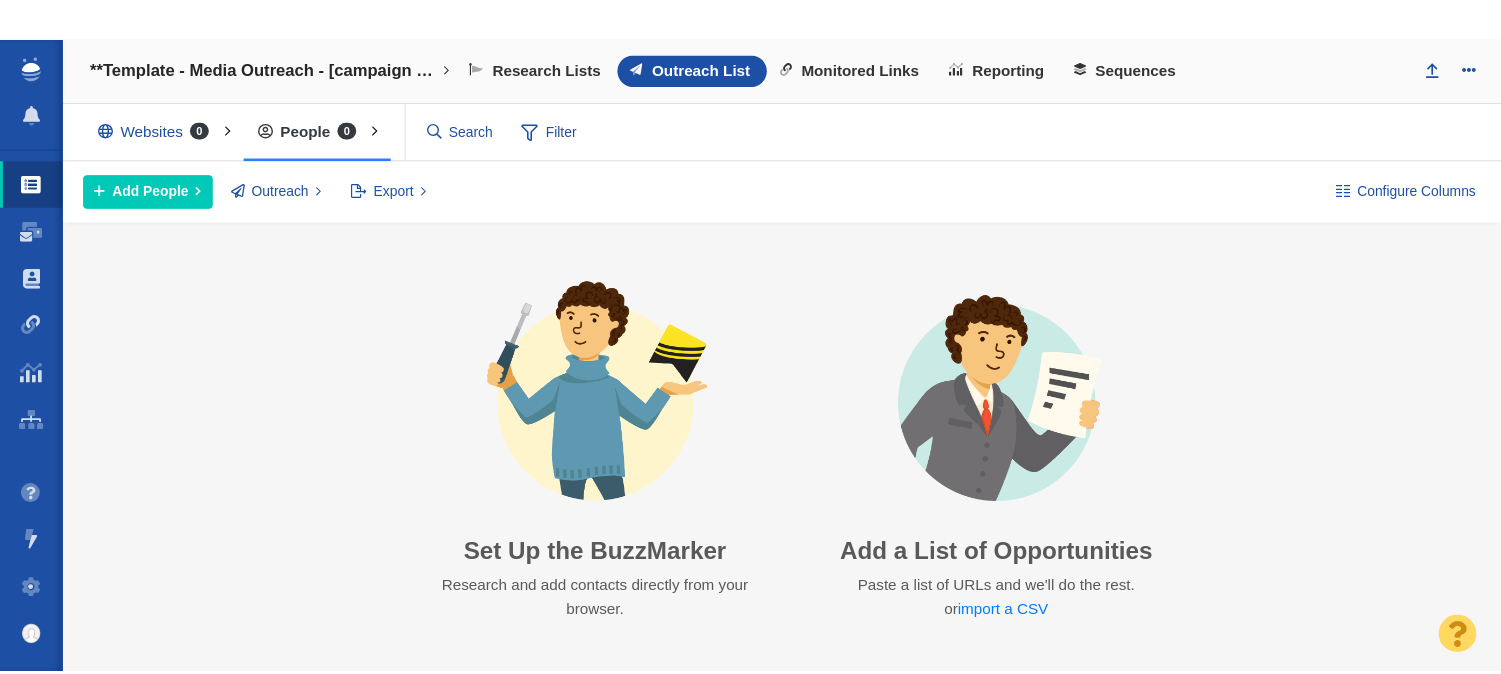 scroll, scrollTop: 0, scrollLeft: 0, axis: both 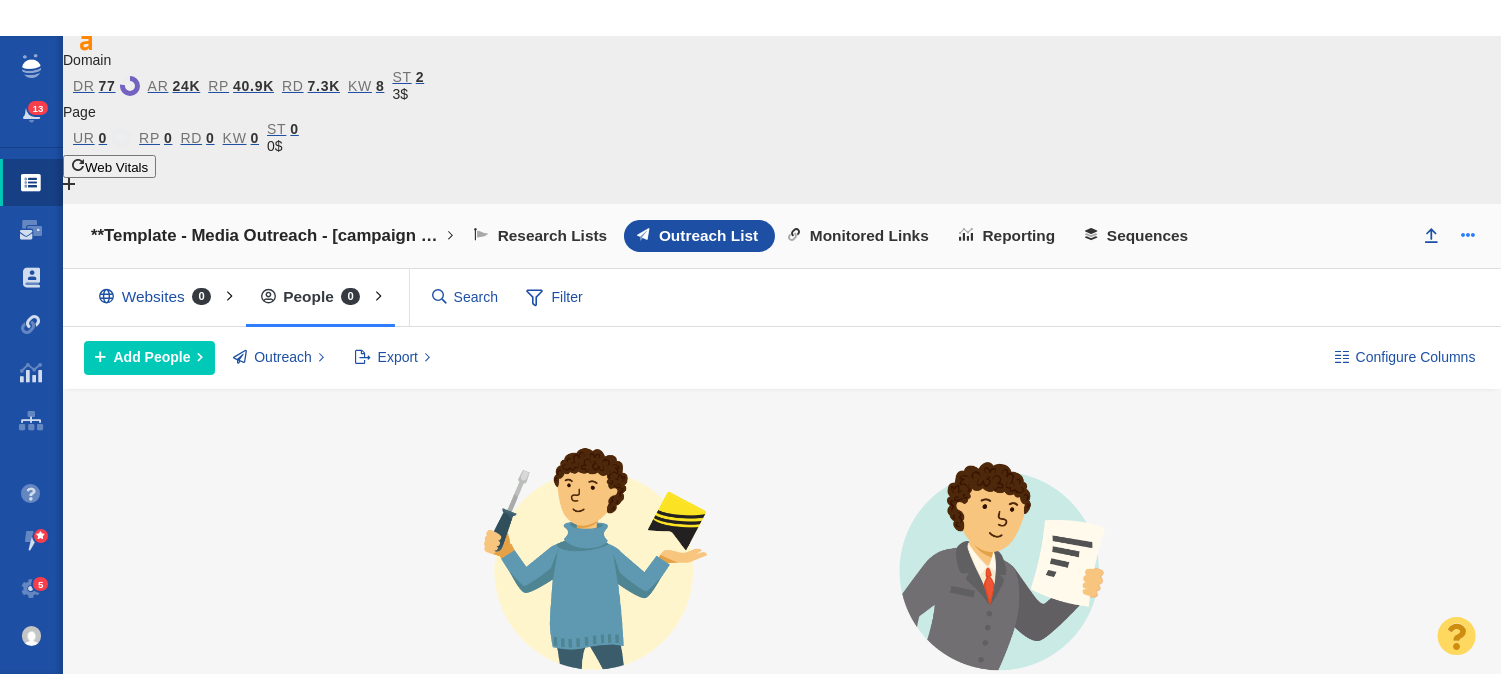 click at bounding box center [1468, 234] 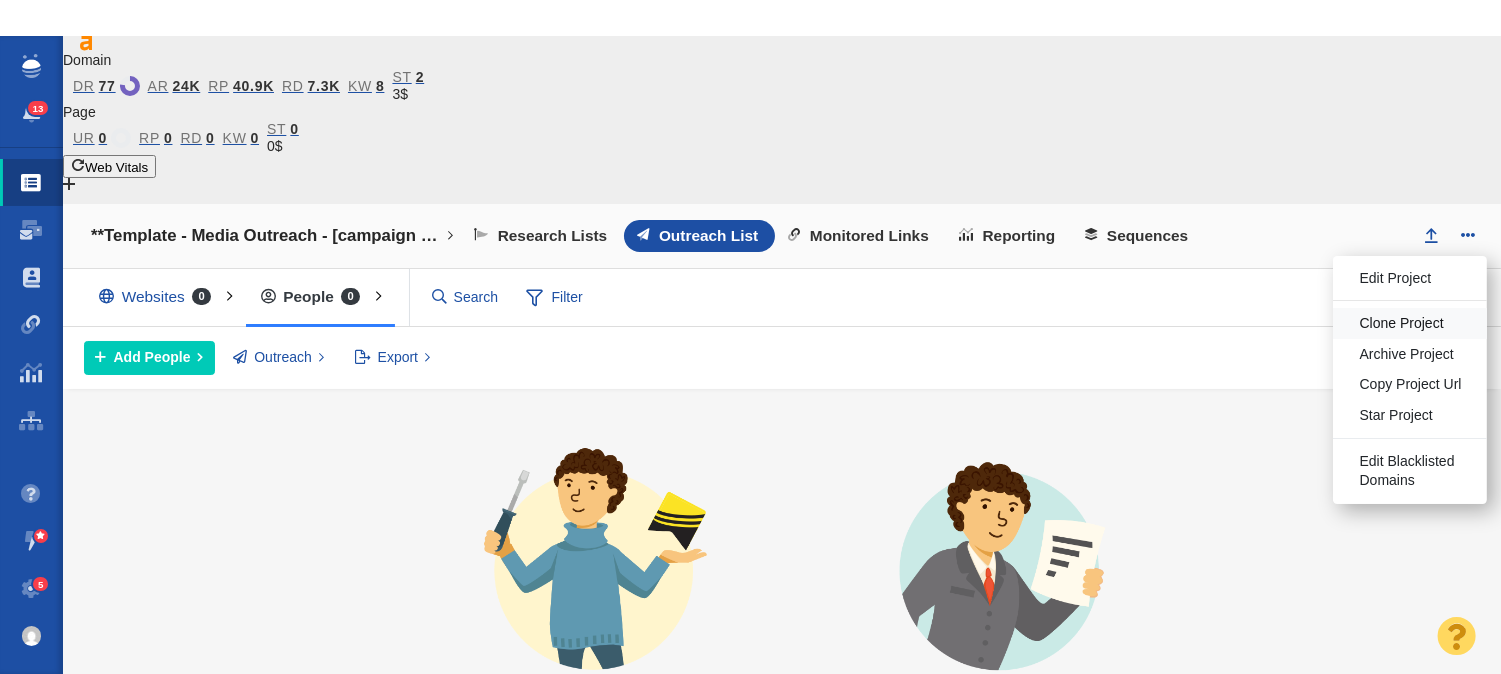 click on "Clone Project" at bounding box center (1402, 324) 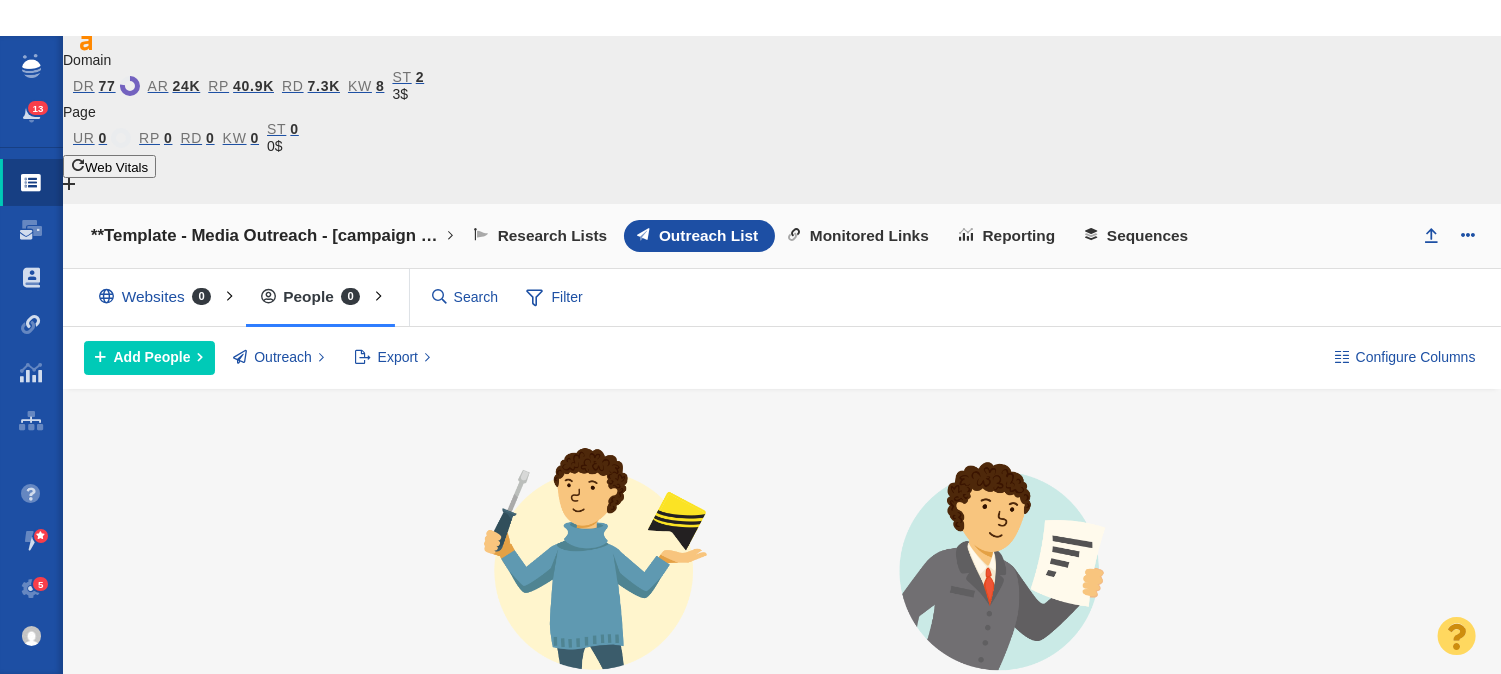 select on "DOMAIN" 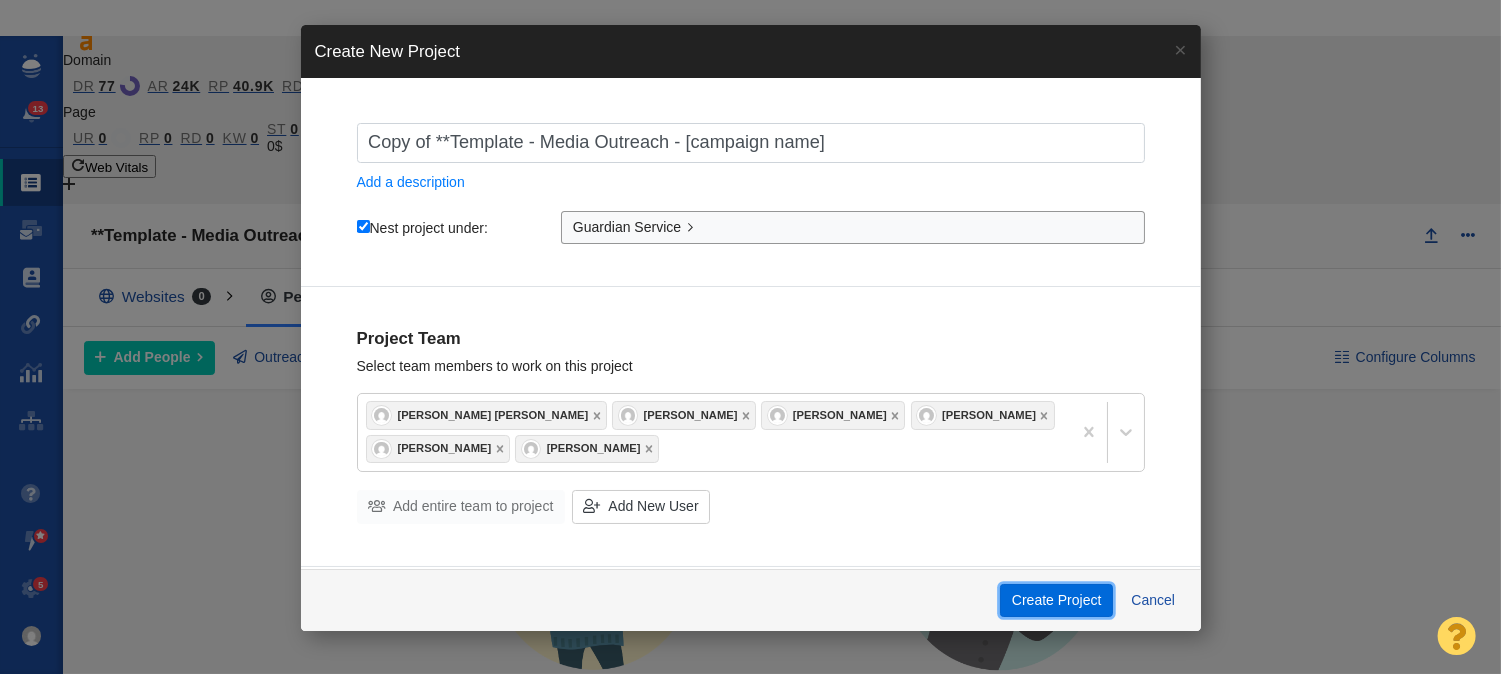 click on "Create Project" at bounding box center [1056, 601] 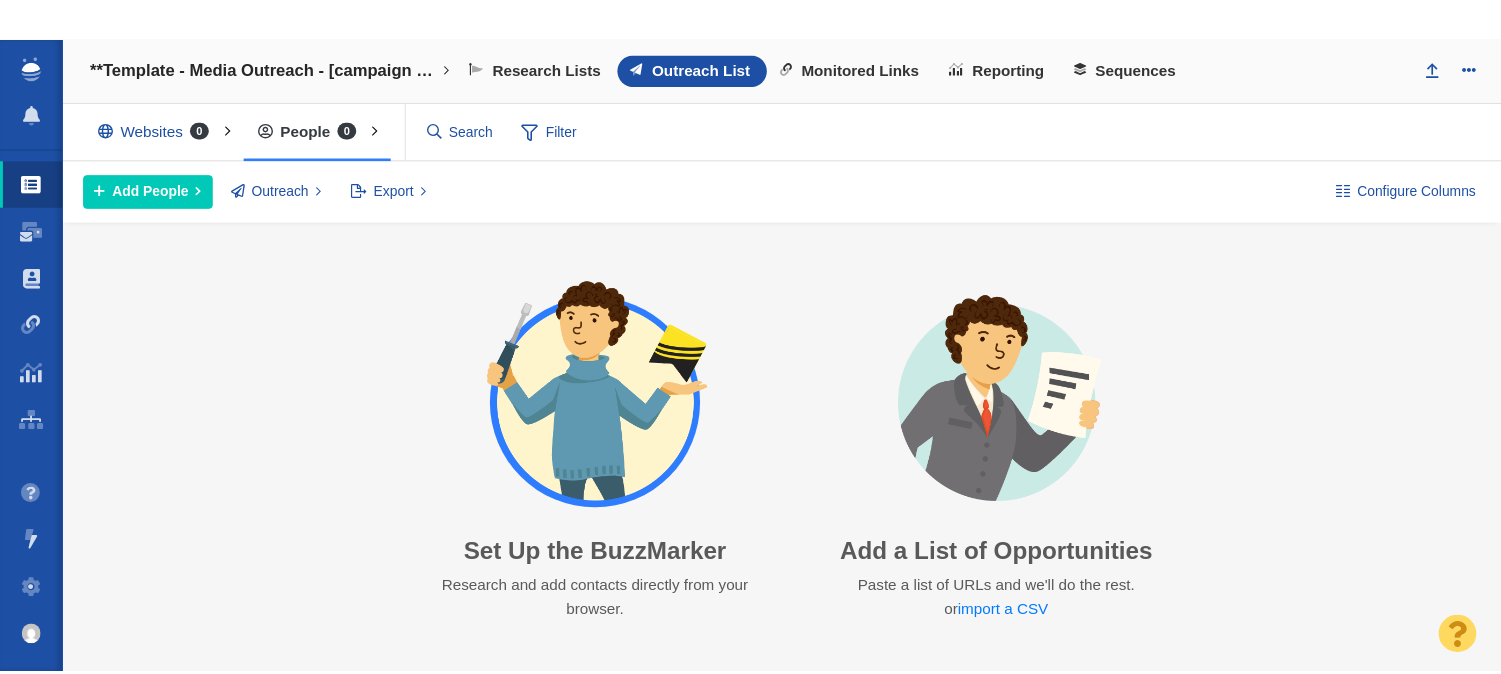 scroll, scrollTop: 0, scrollLeft: 0, axis: both 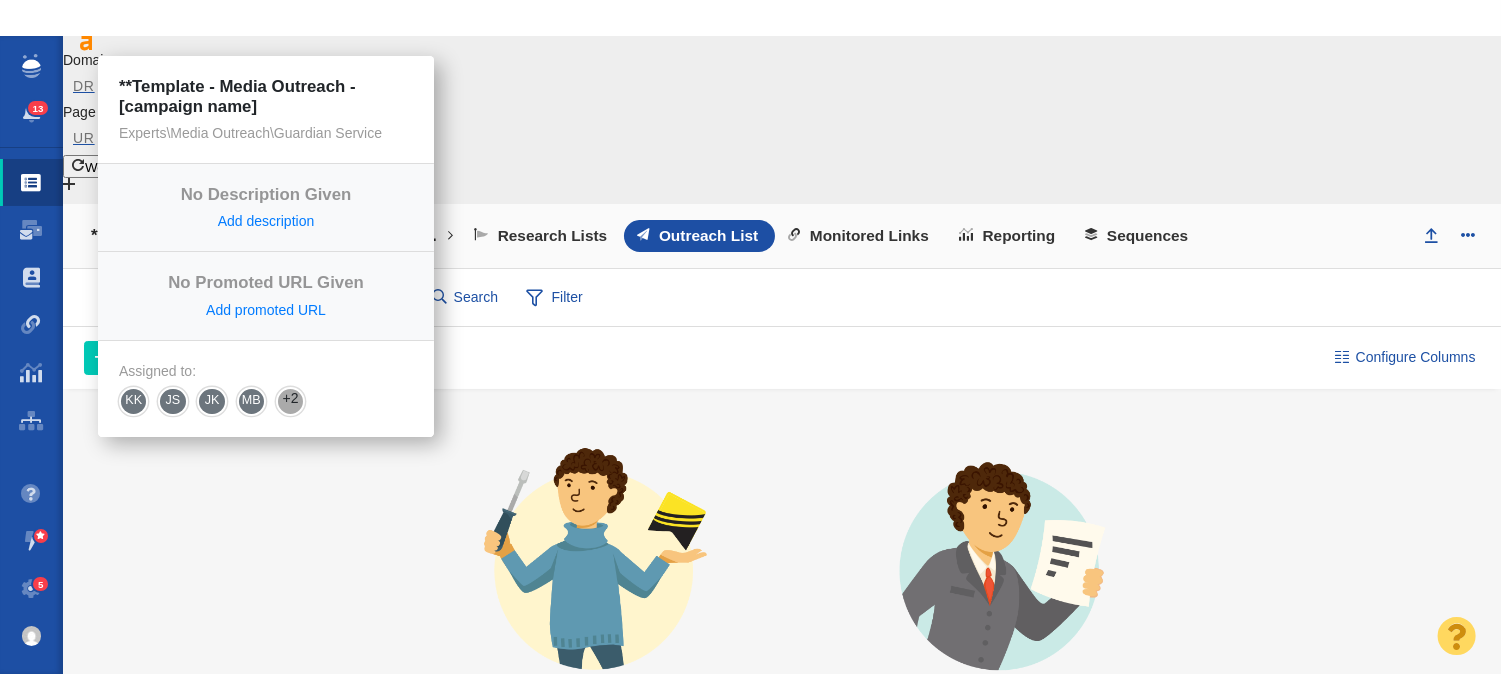 click on "**Template - Media Outreach - [campaign name]" at bounding box center (266, 236) 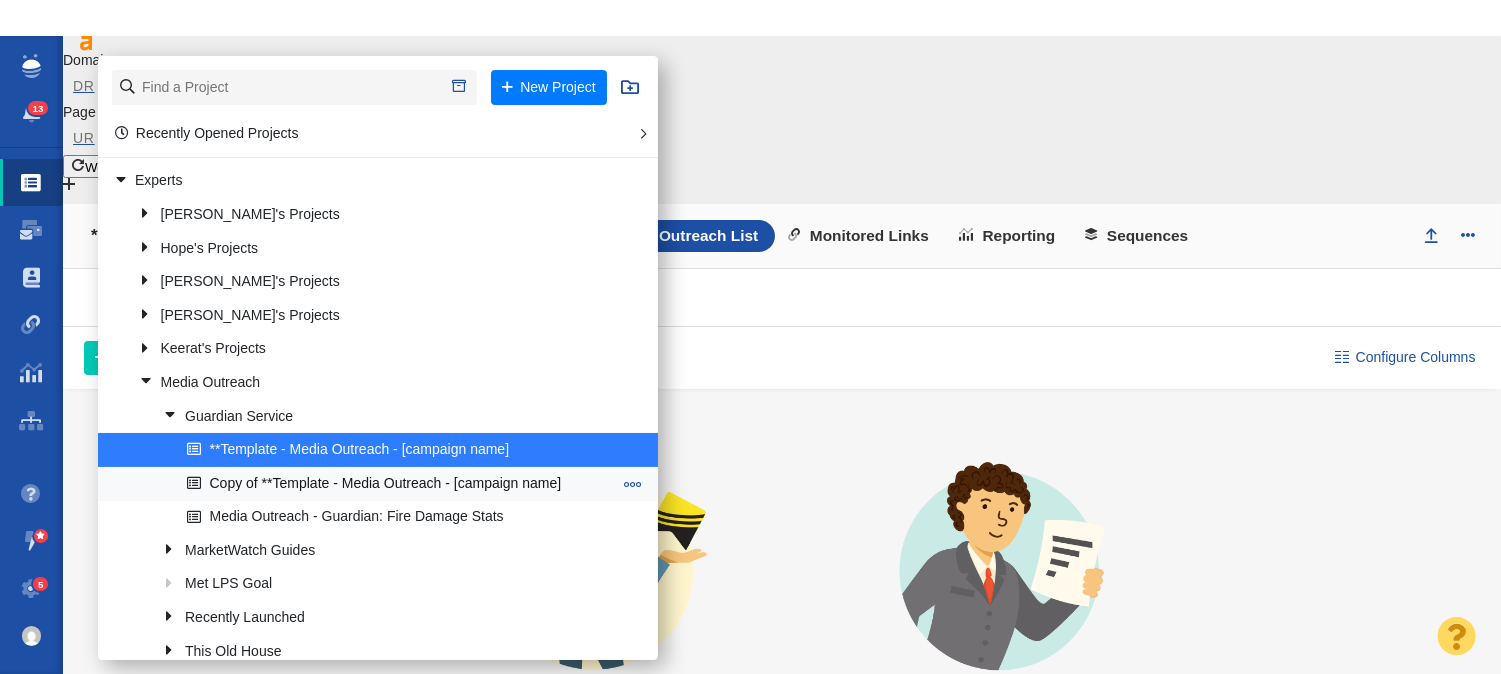 click on "Copy of **Template - Media Outreach - [campaign name]" at bounding box center (400, 483) 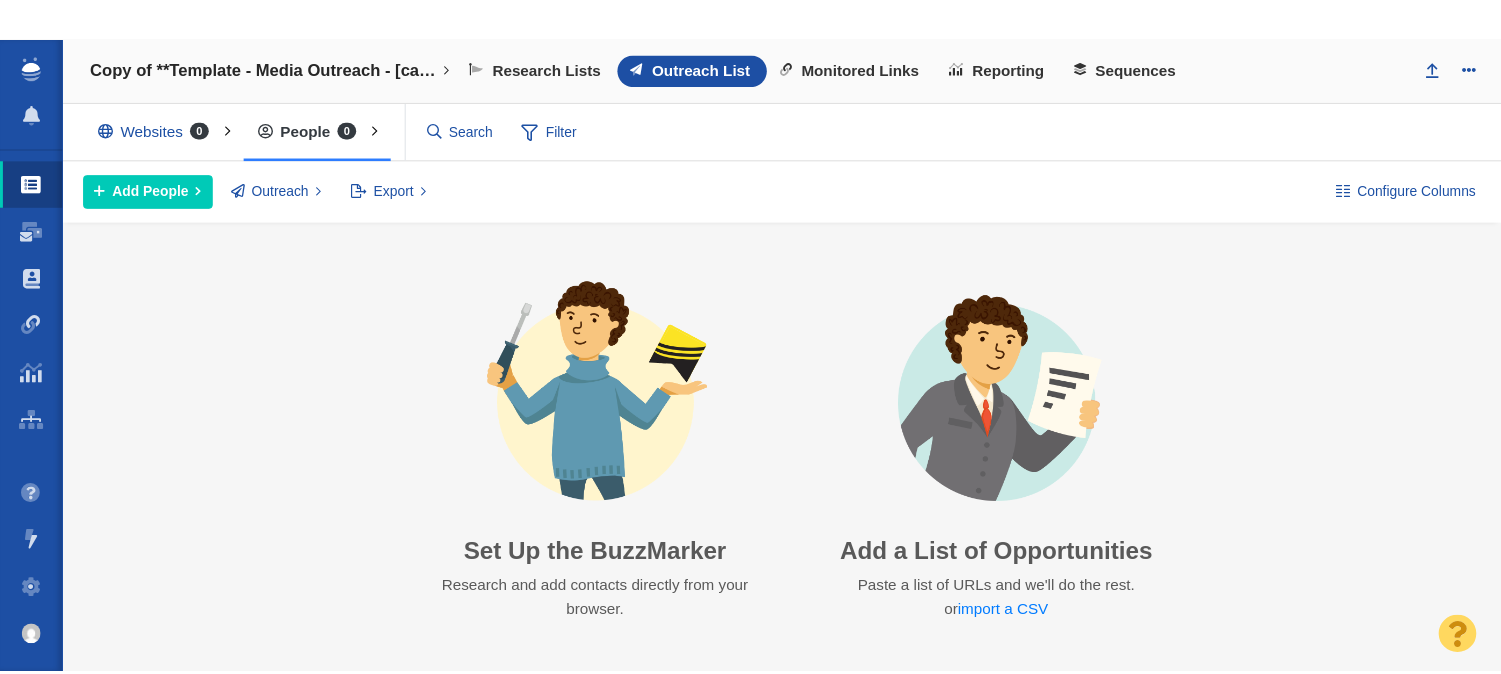 scroll, scrollTop: 0, scrollLeft: 0, axis: both 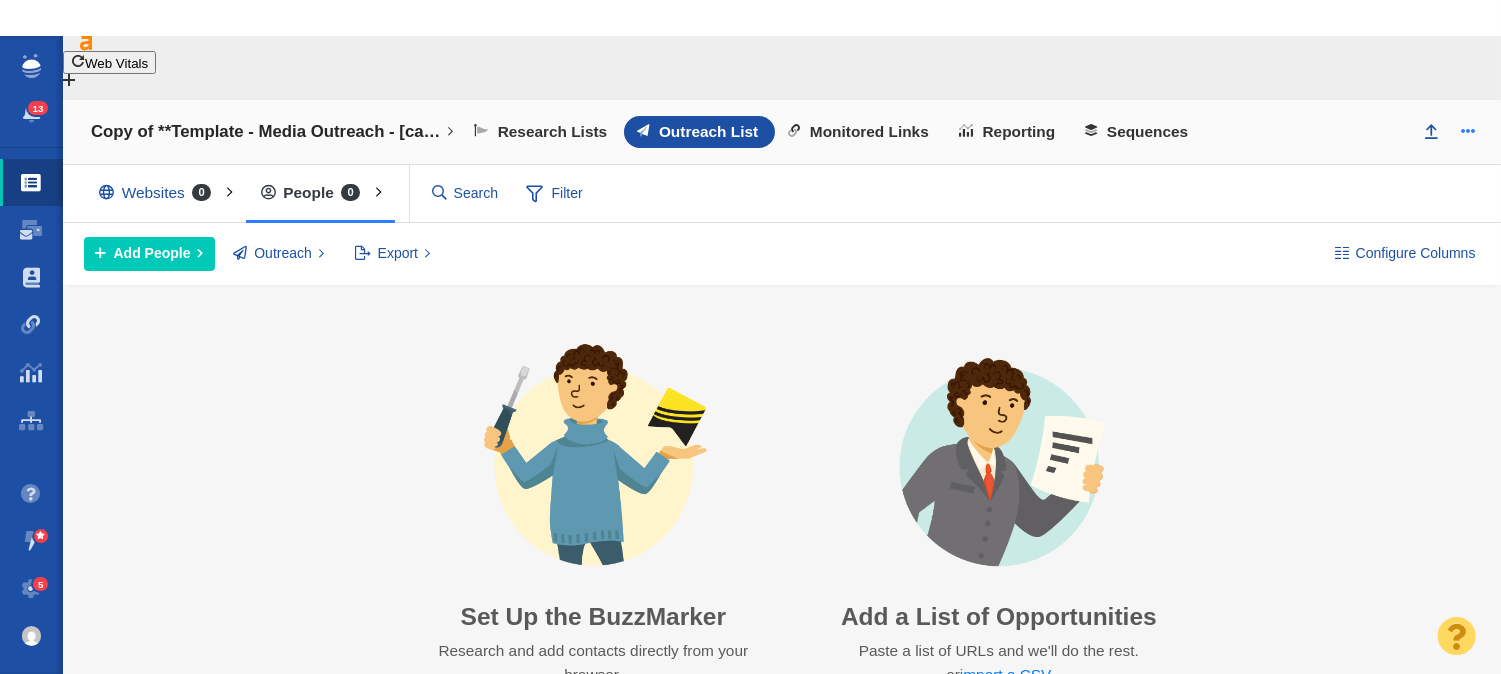 click at bounding box center (1468, 130) 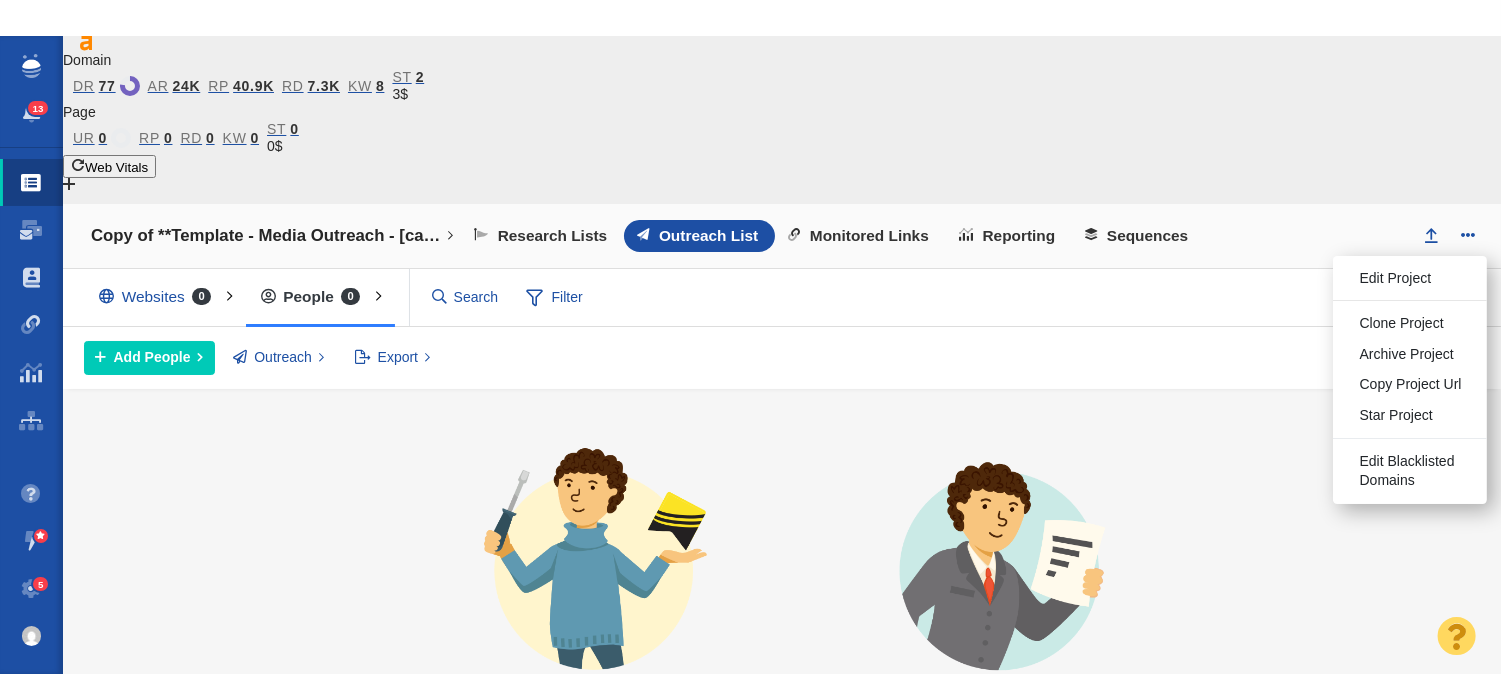 click on "Edit Project
Clone Project
Archive Project
Copy Project Url
Star Project
Edit Blacklisted Domains" at bounding box center [1410, 379] 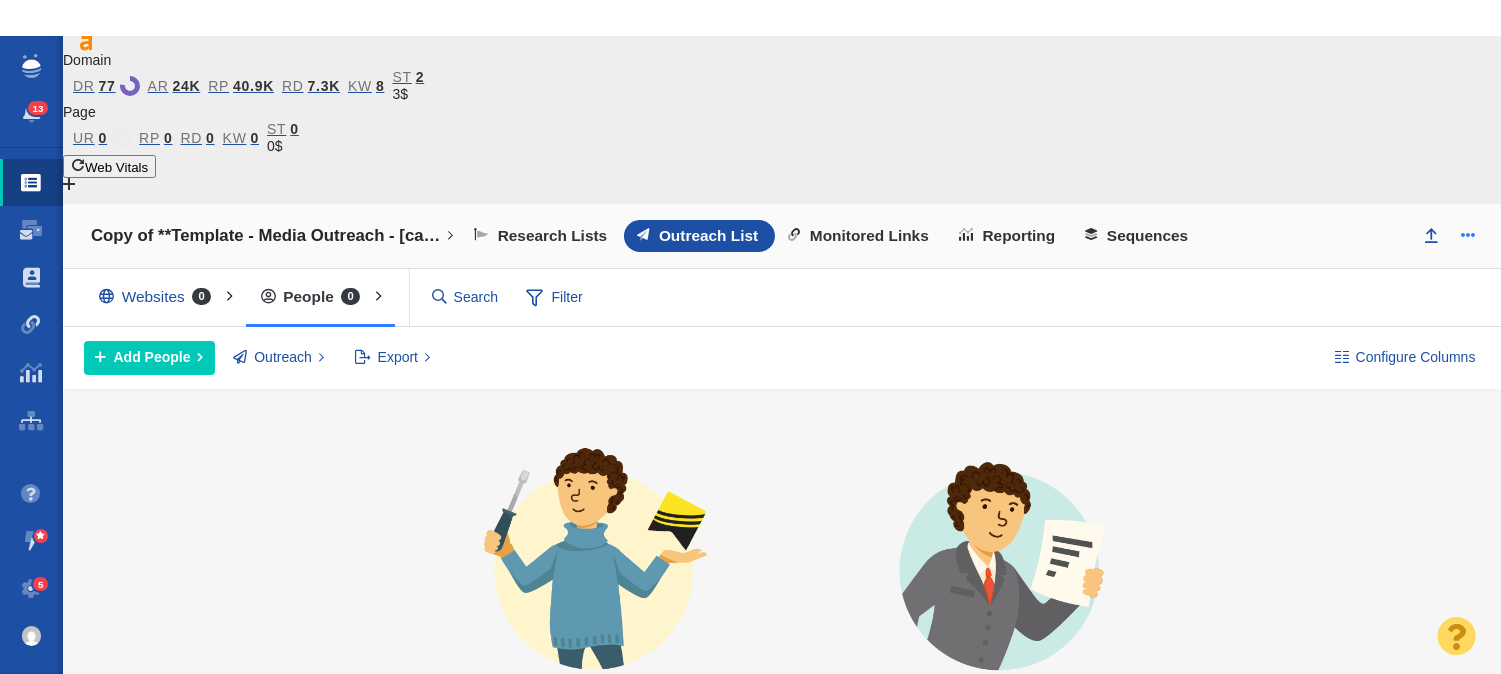 click at bounding box center [1469, 235] 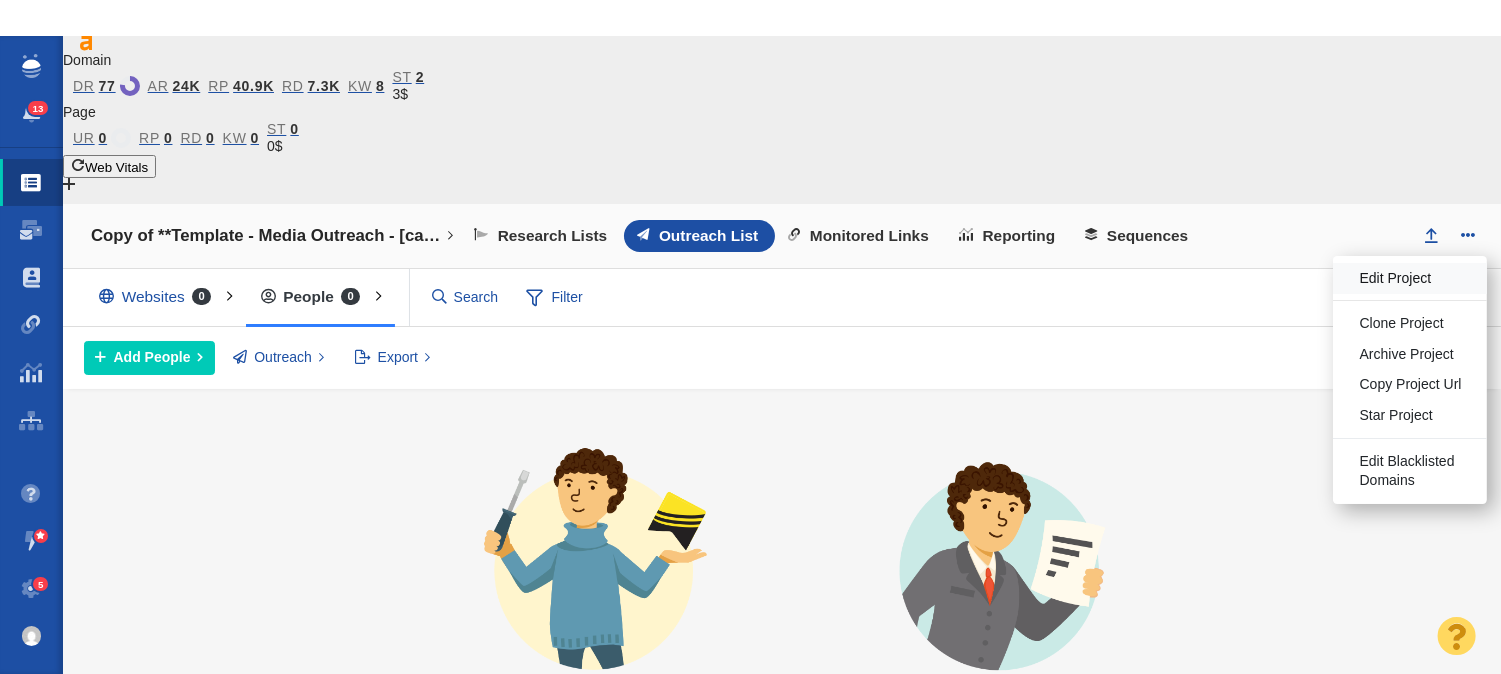 click on "Edit Project" at bounding box center [1396, 279] 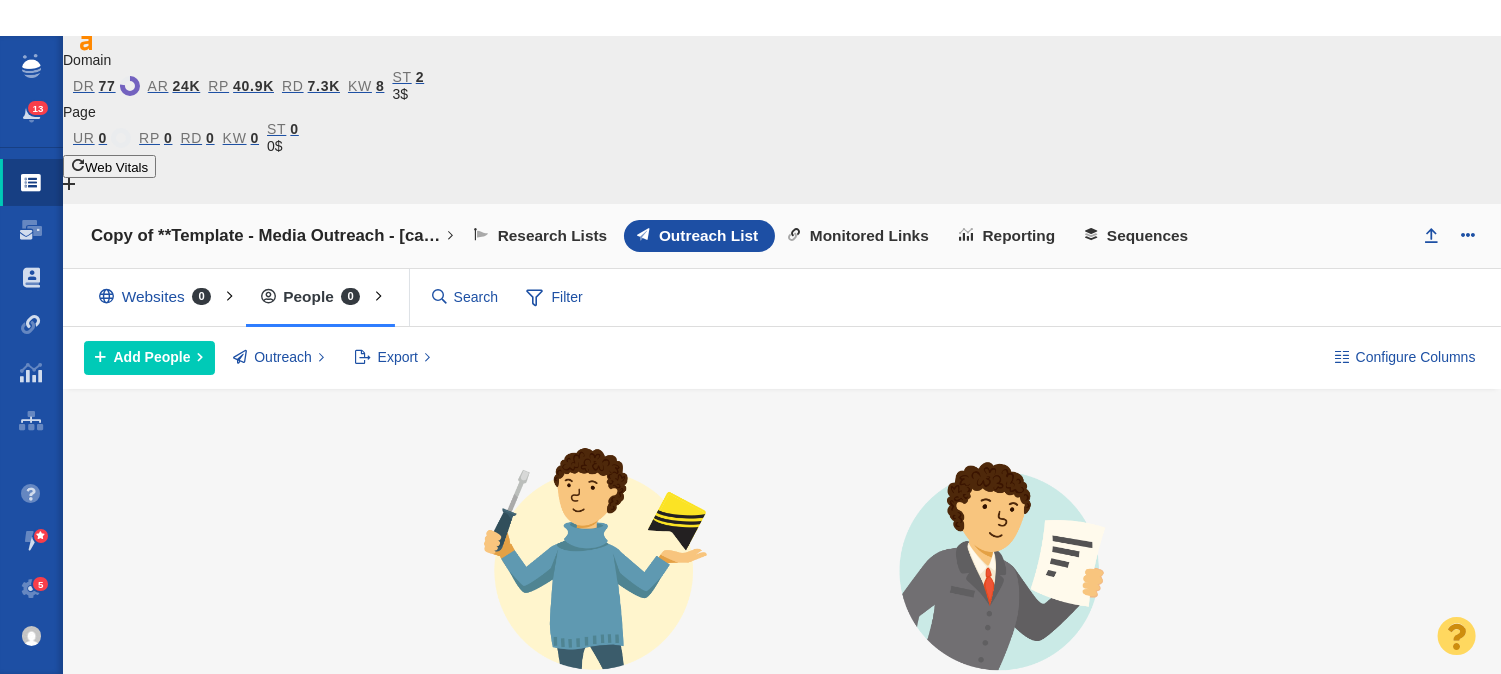 select on "DOMAIN" 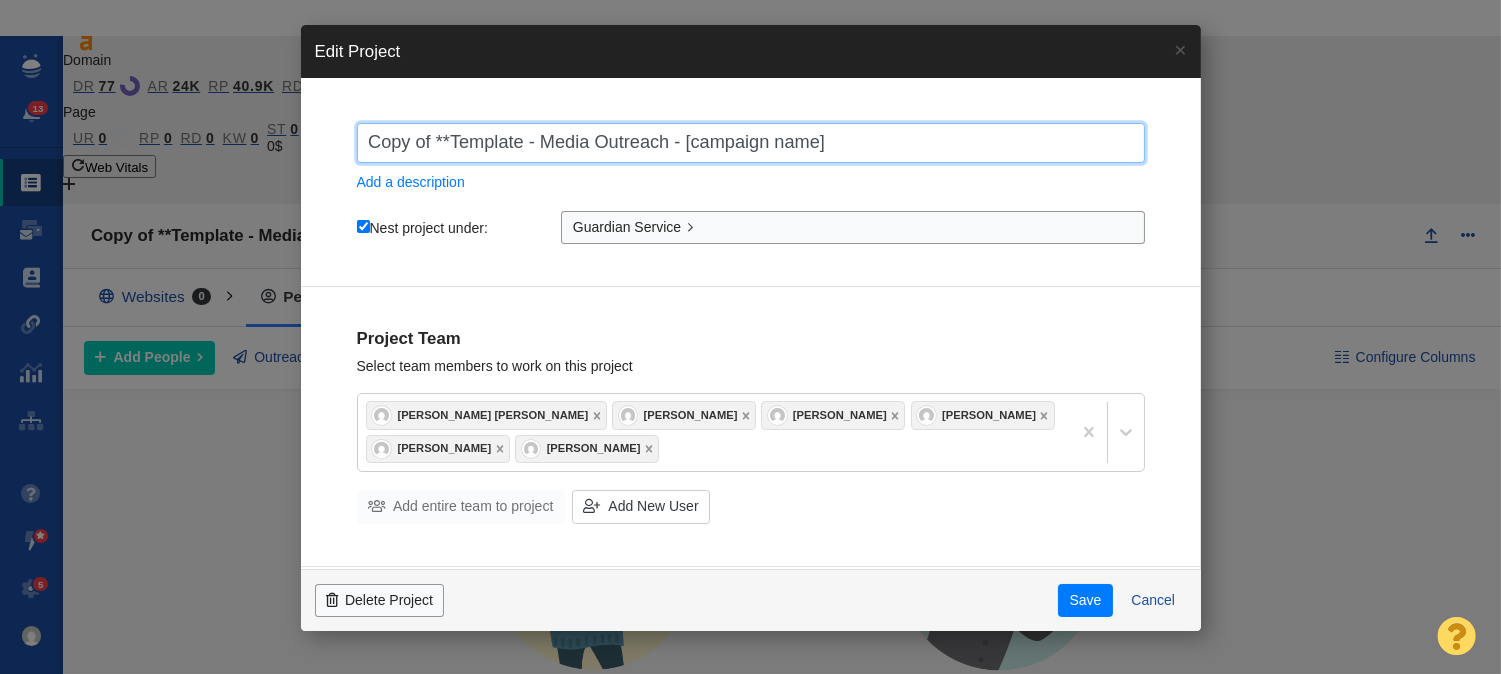 drag, startPoint x: 451, startPoint y: 141, endPoint x: 261, endPoint y: 138, distance: 190.02368 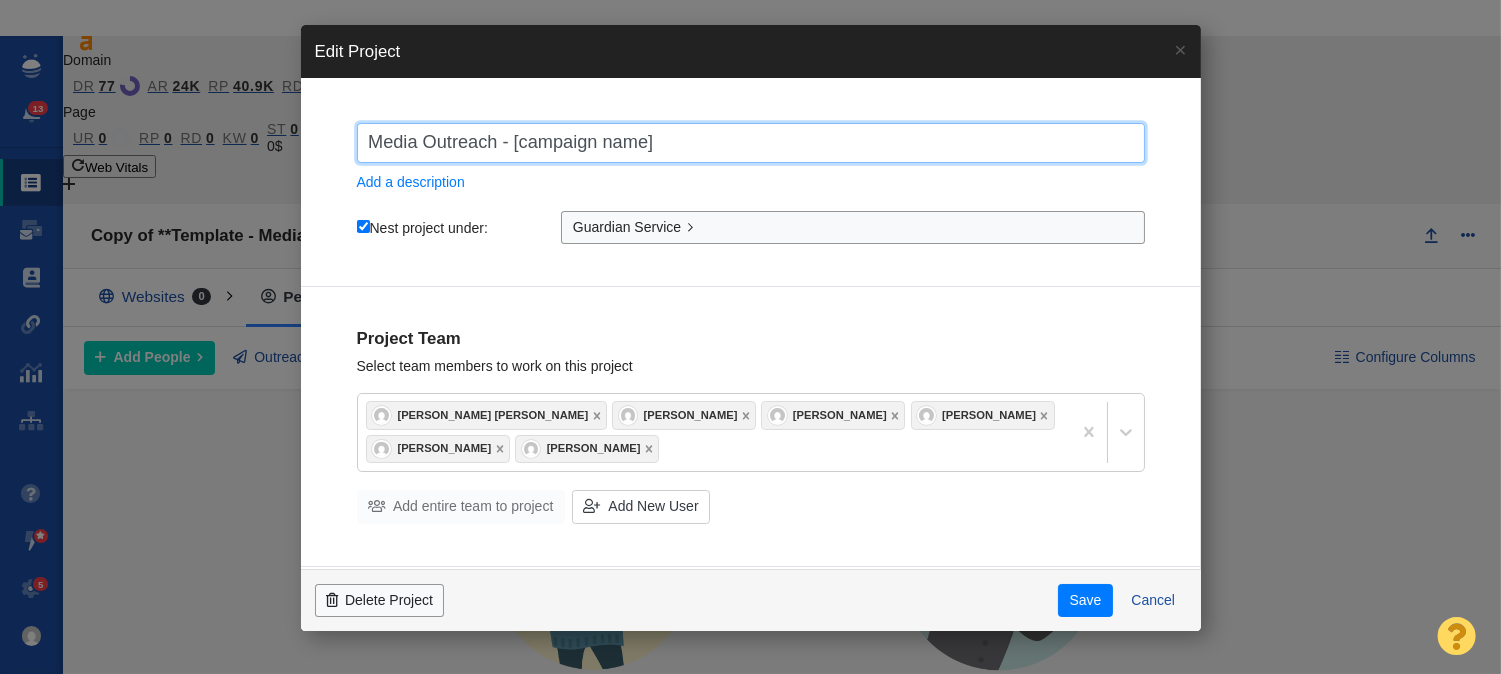 type on "Media Outreach - [campaign name]" 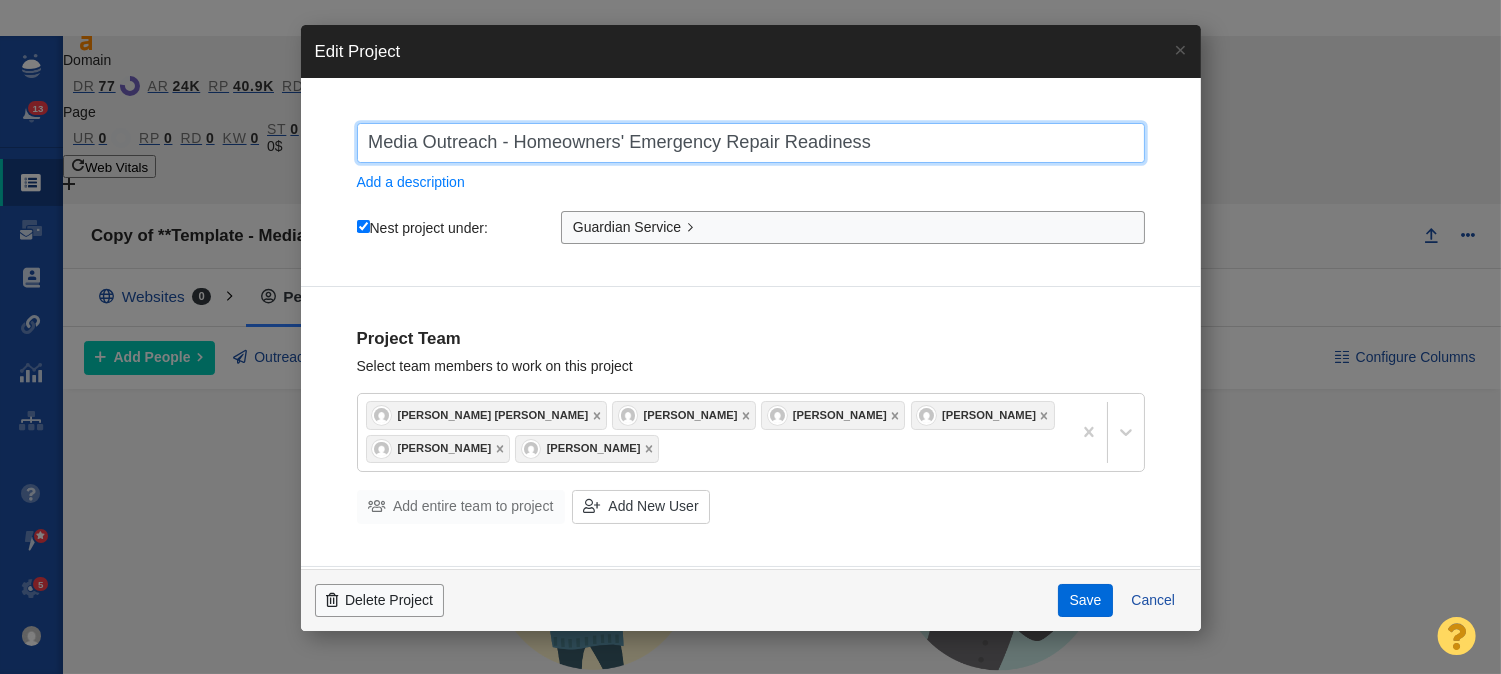 type on "Media Outreach - Homeowners' Emergency Repair Readiness" 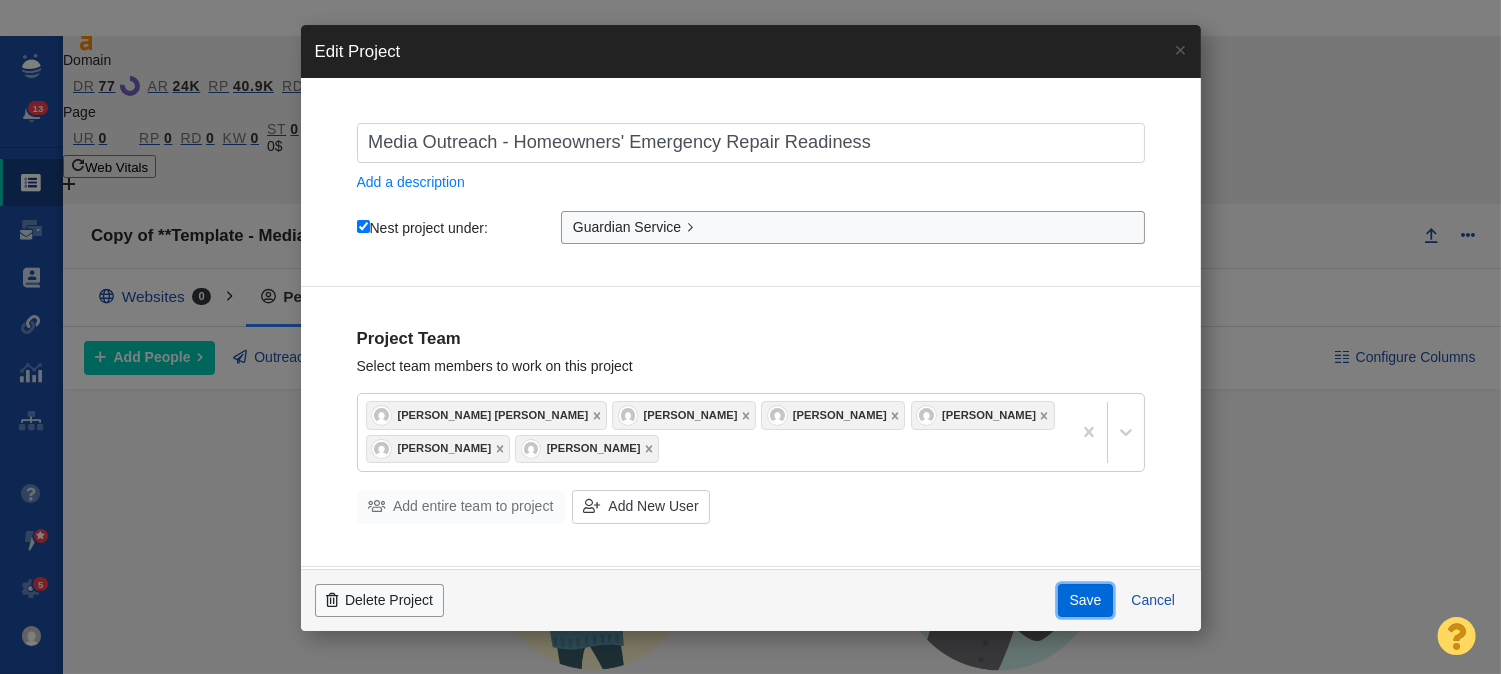 click on "Save" at bounding box center [1085, 601] 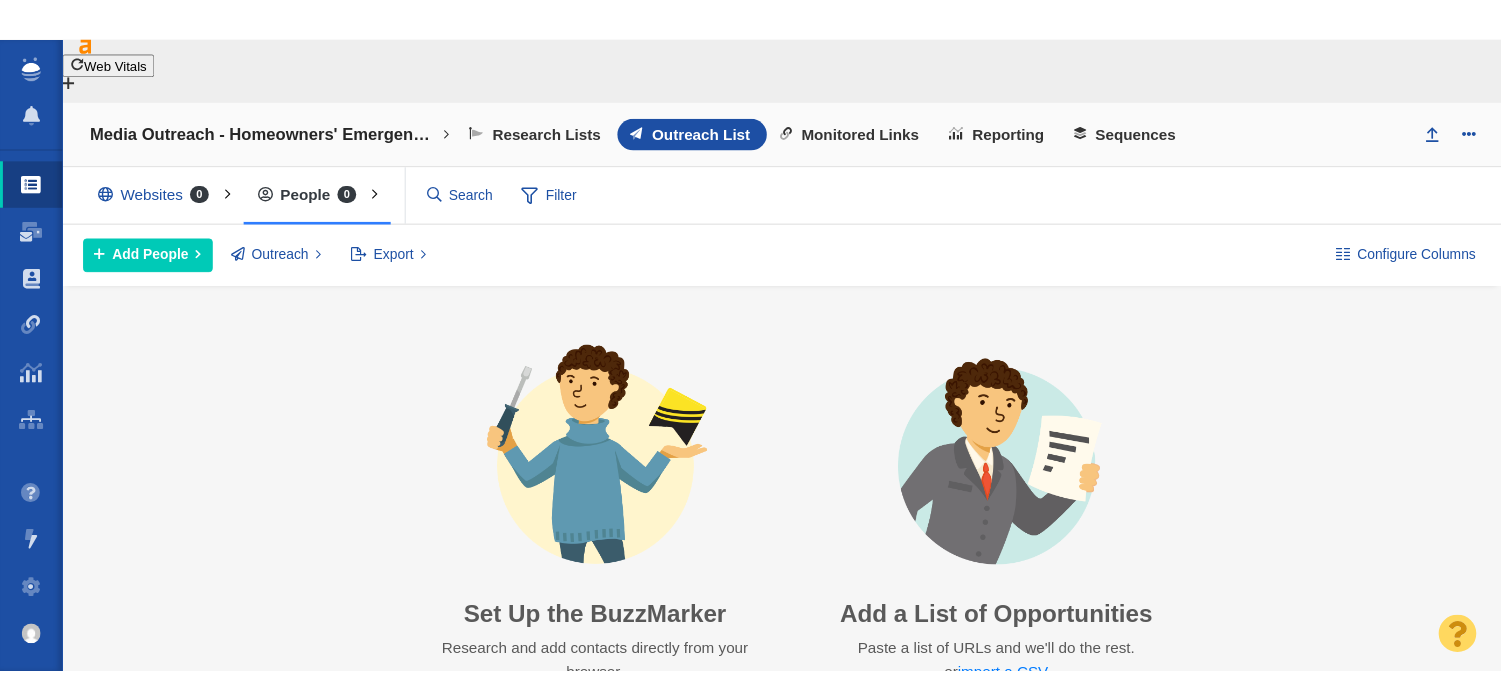 scroll, scrollTop: 0, scrollLeft: 0, axis: both 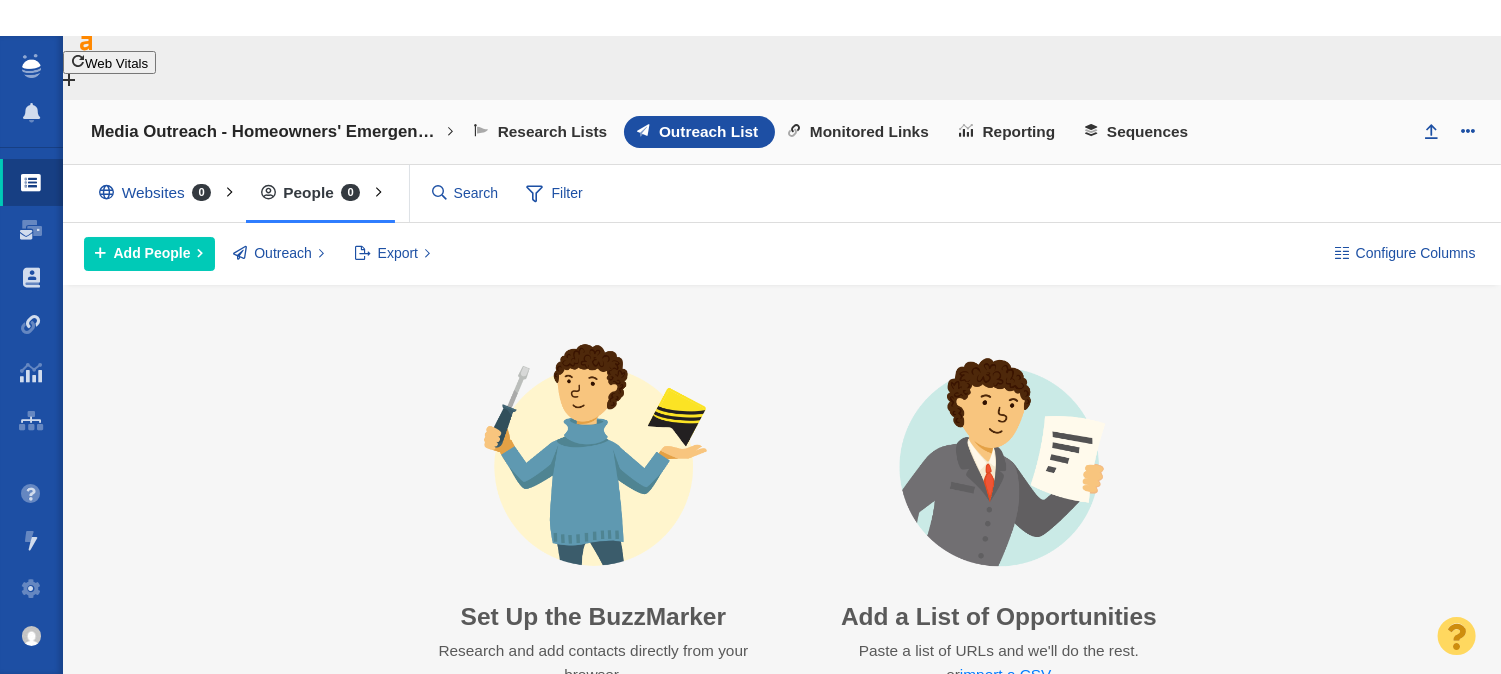 click on "Web Vitals" at bounding box center [782, 55] 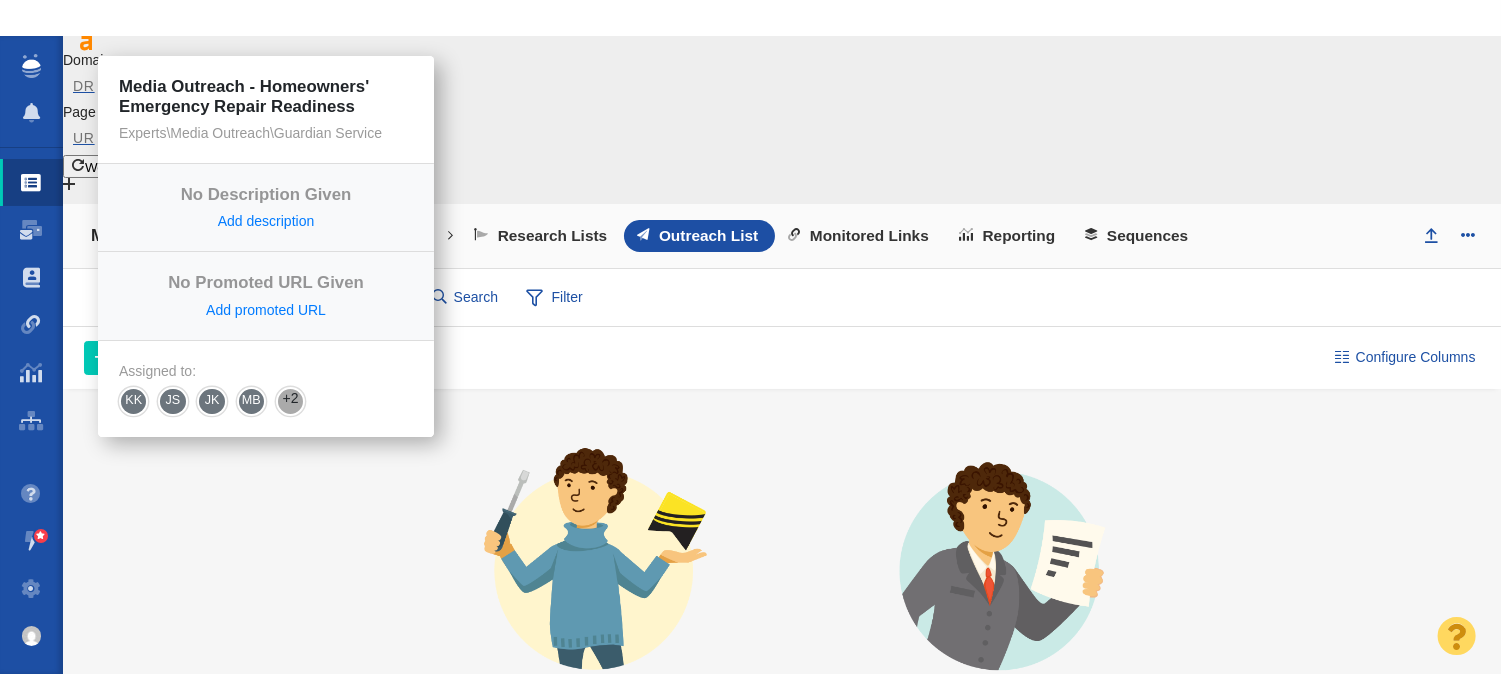 click on "Media Outreach - Homeowners' Emergency Repair Readiness" at bounding box center [266, 236] 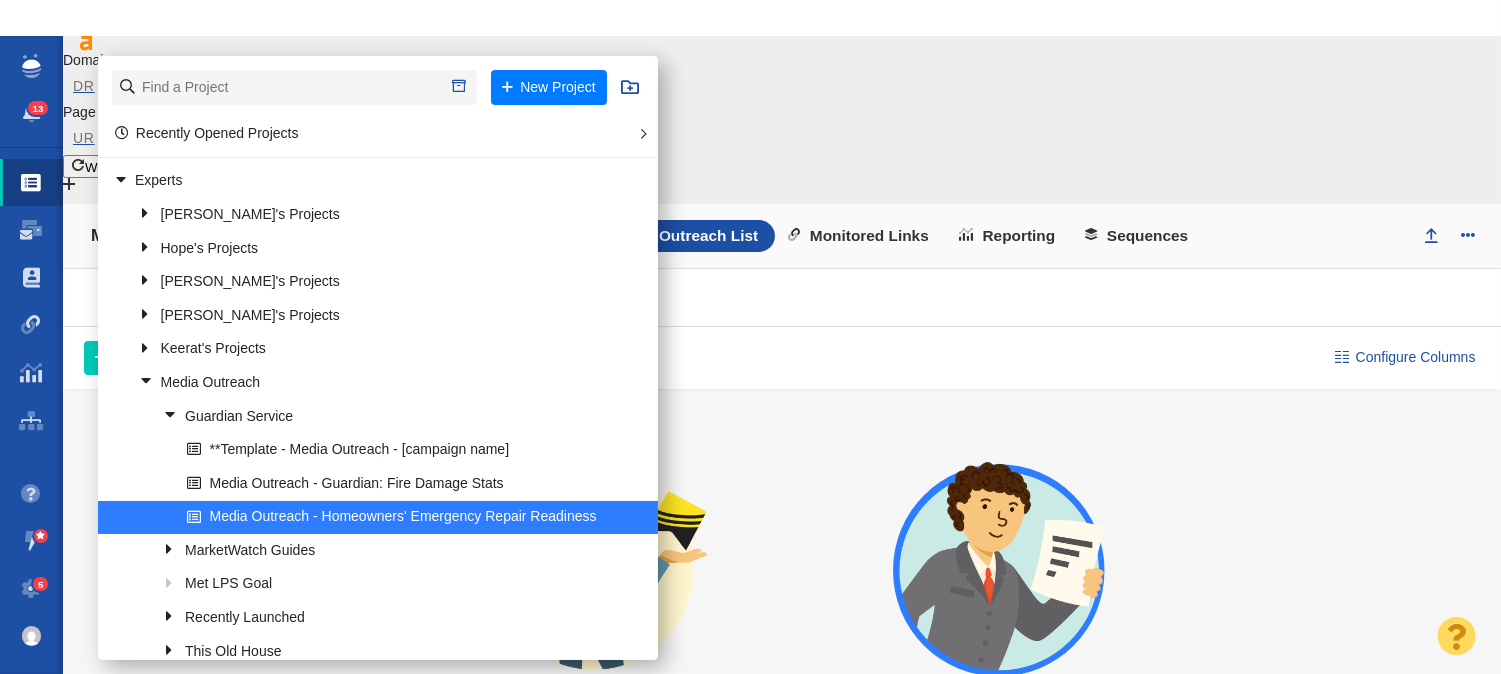 click at bounding box center (999, 568) 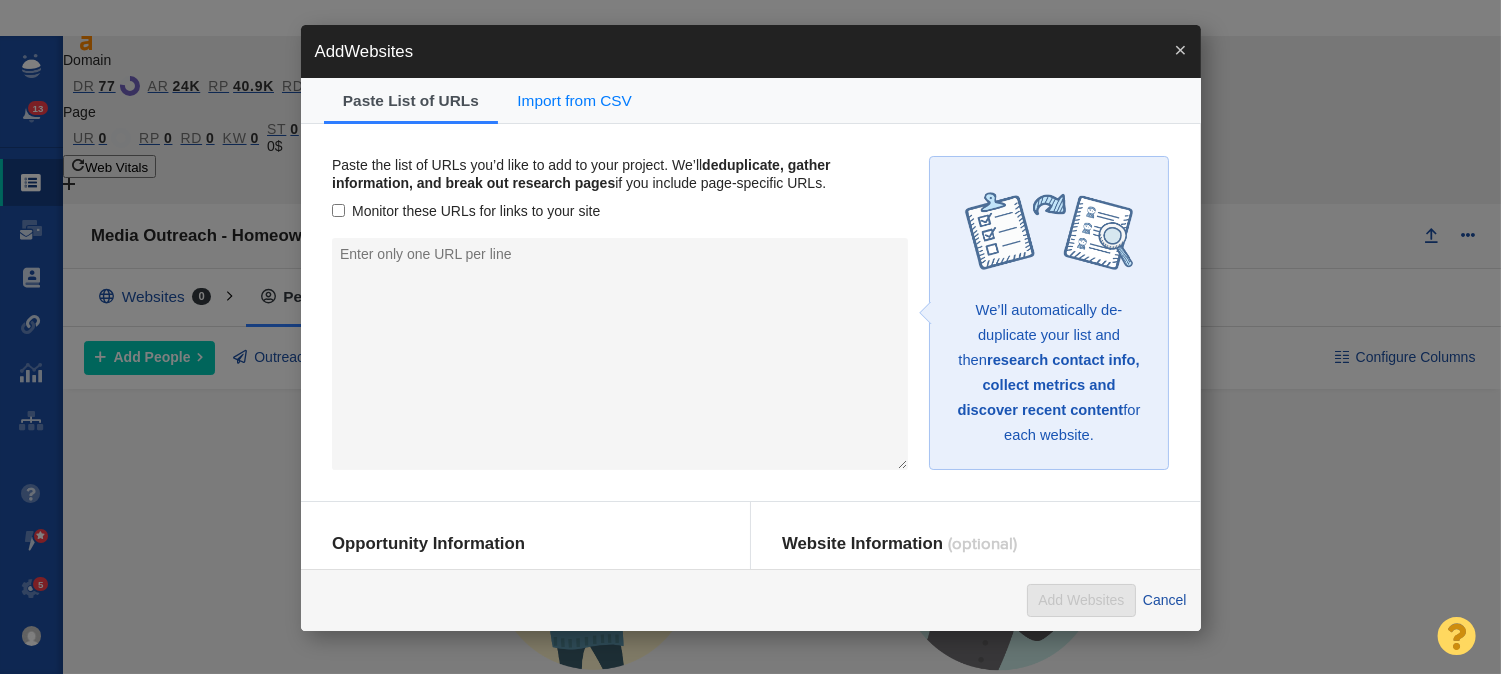 click on "×" at bounding box center [1180, 49] 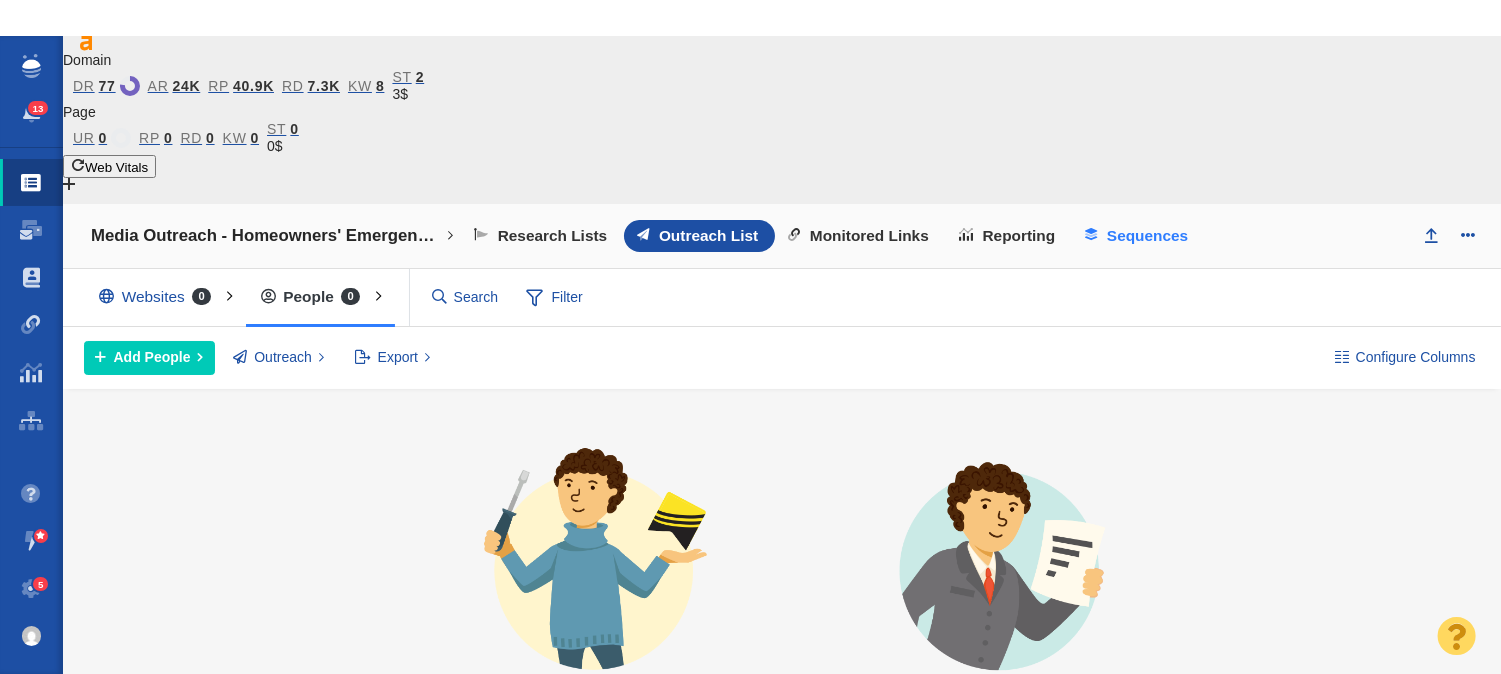 click on "Sequences" at bounding box center (1147, 236) 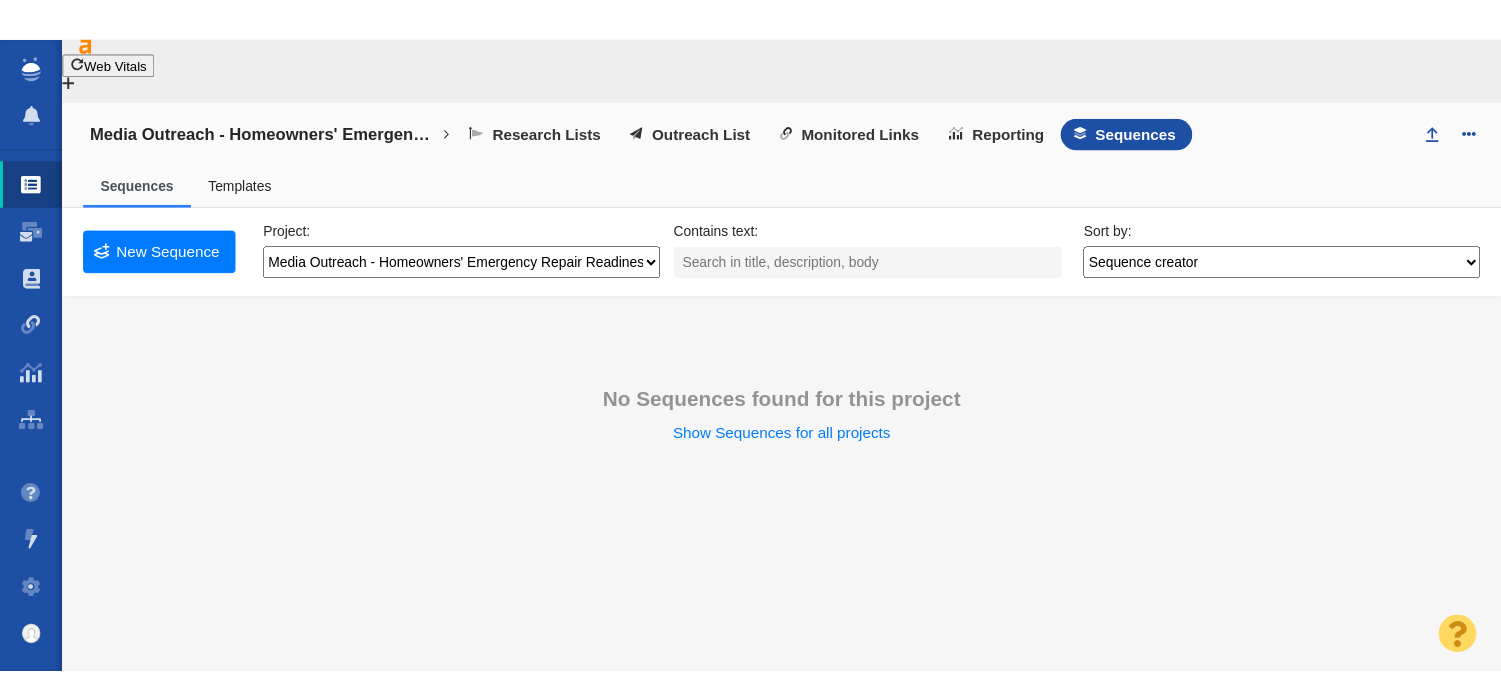 scroll, scrollTop: 0, scrollLeft: 0, axis: both 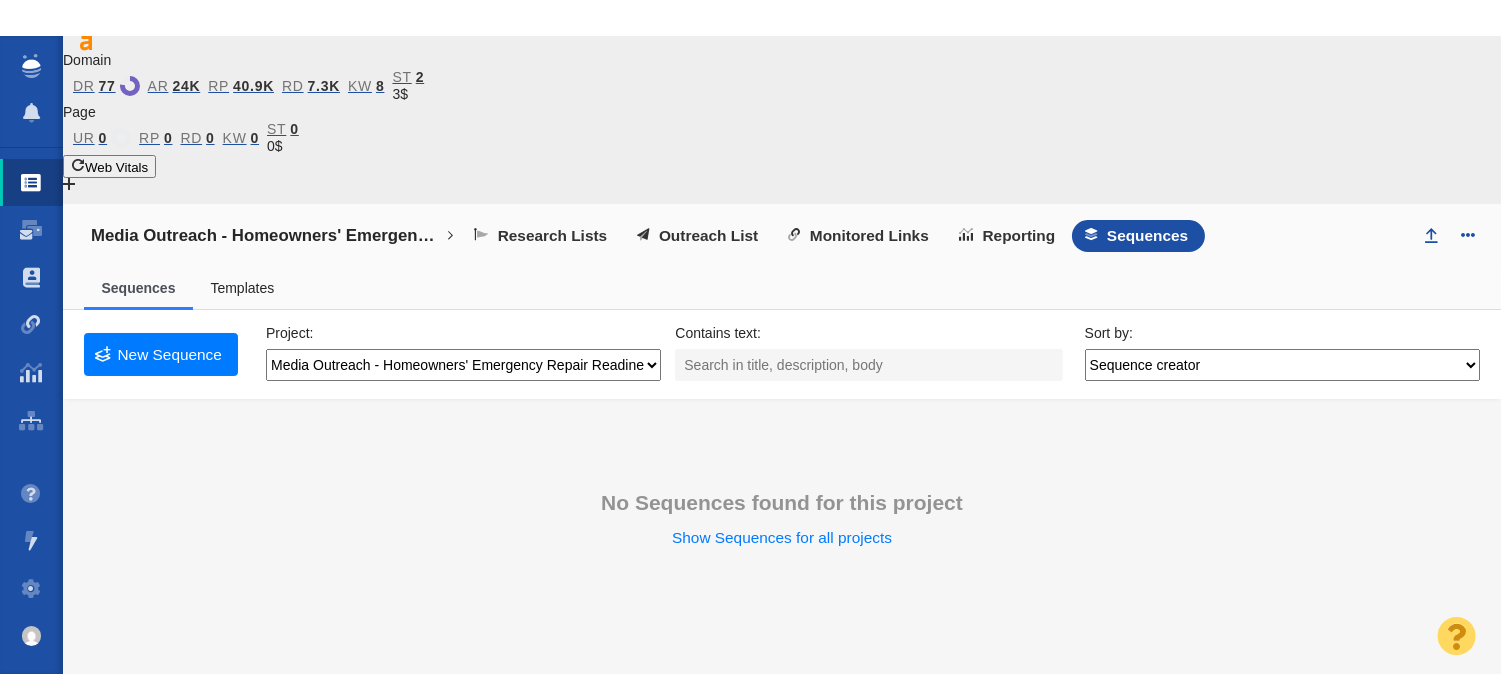 click on "Media Outreach - Homeowners' Emergency Repair Readiness
Any project" at bounding box center (463, 365) 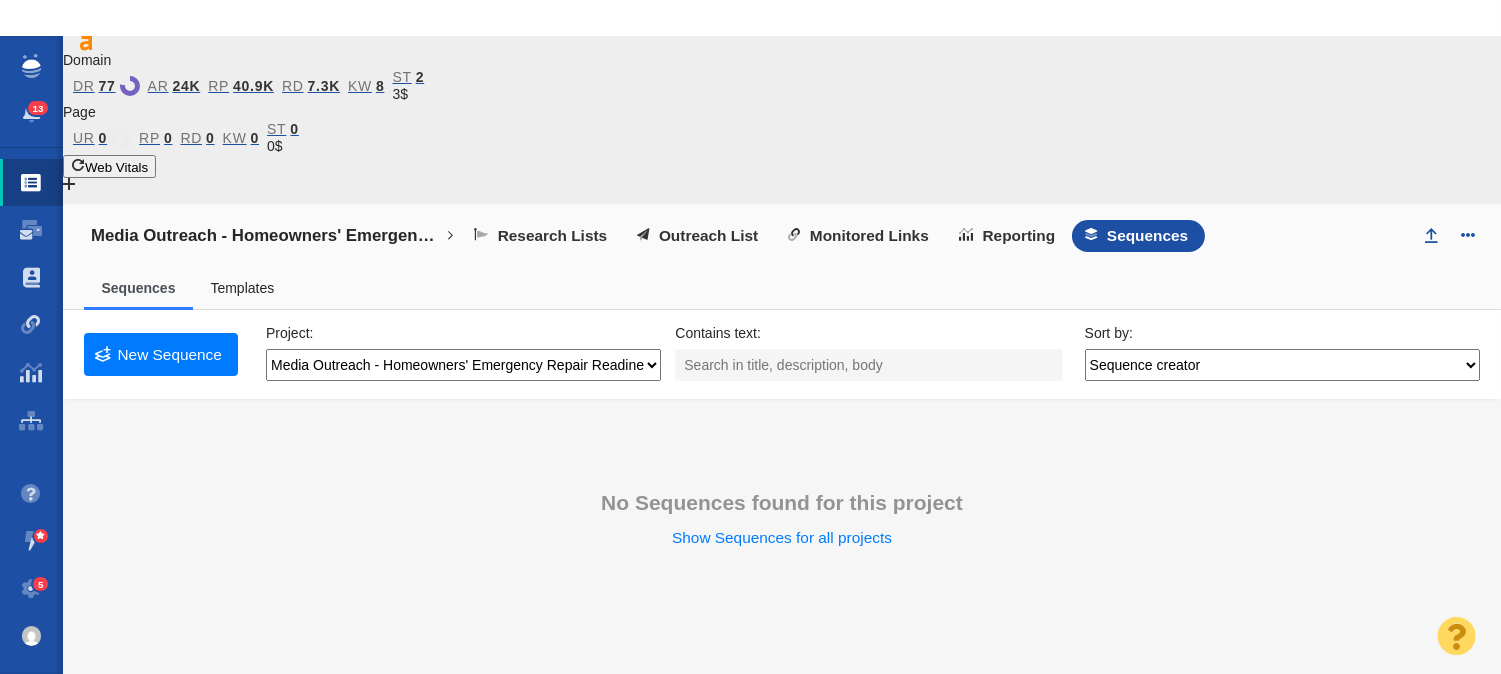 click on "No Sequences found for this project
Show Sequences for all
projects" at bounding box center [782, 532] 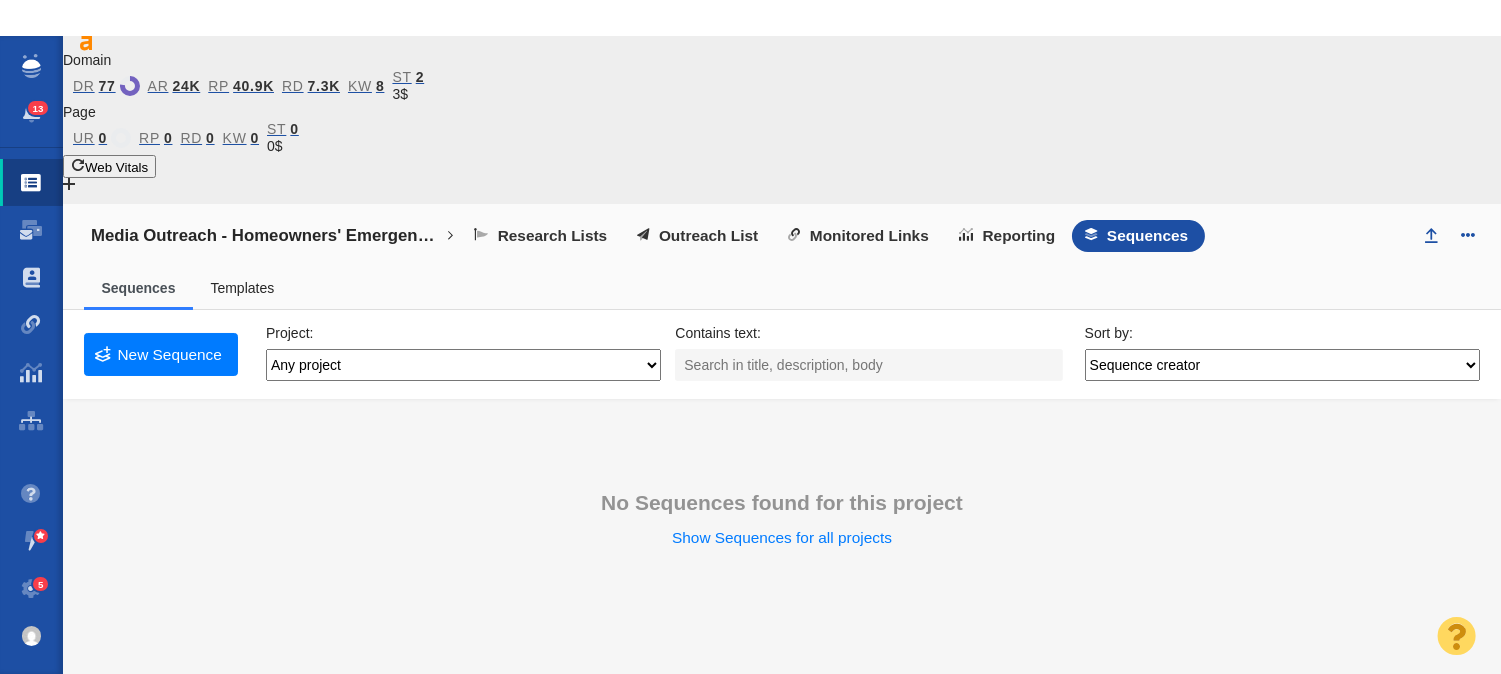 click on "Media Outreach - Homeowners' Emergency Repair Readiness
Any project" at bounding box center (463, 365) 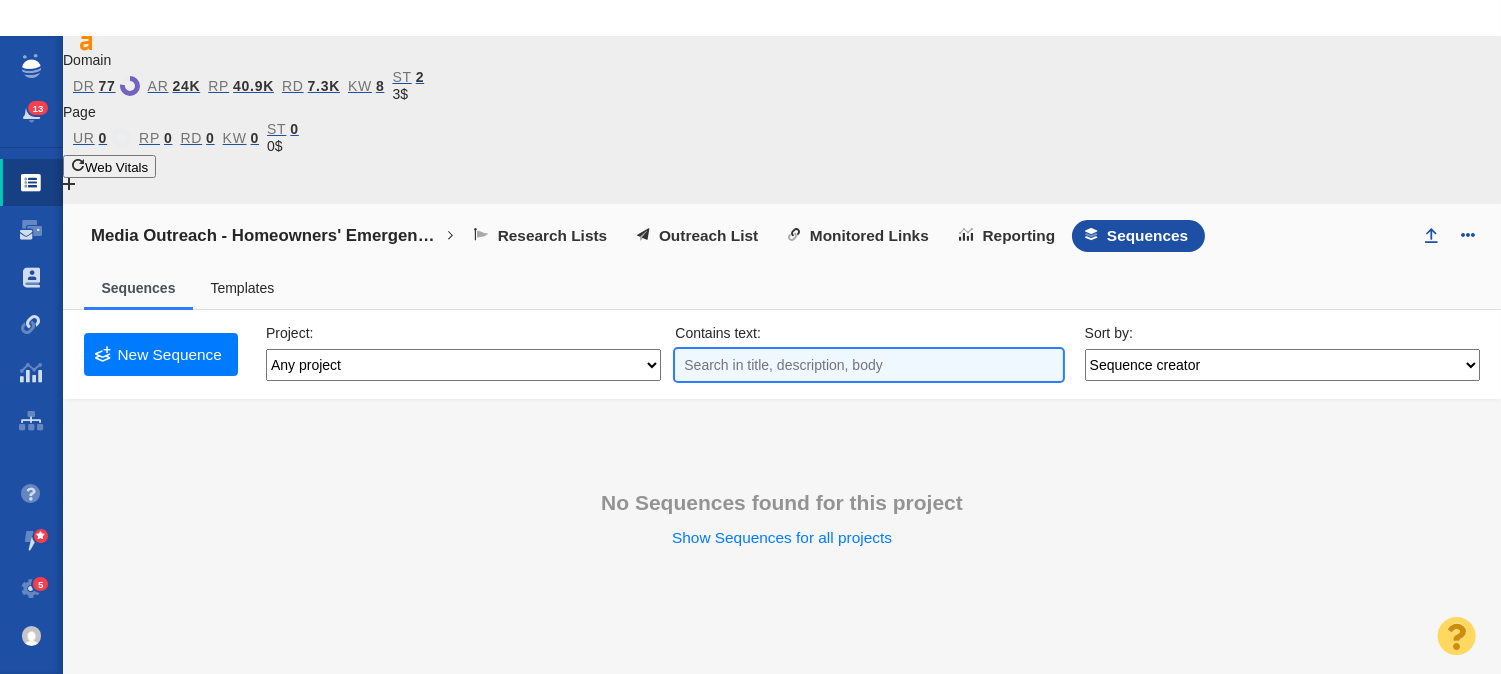 click at bounding box center [868, 365] 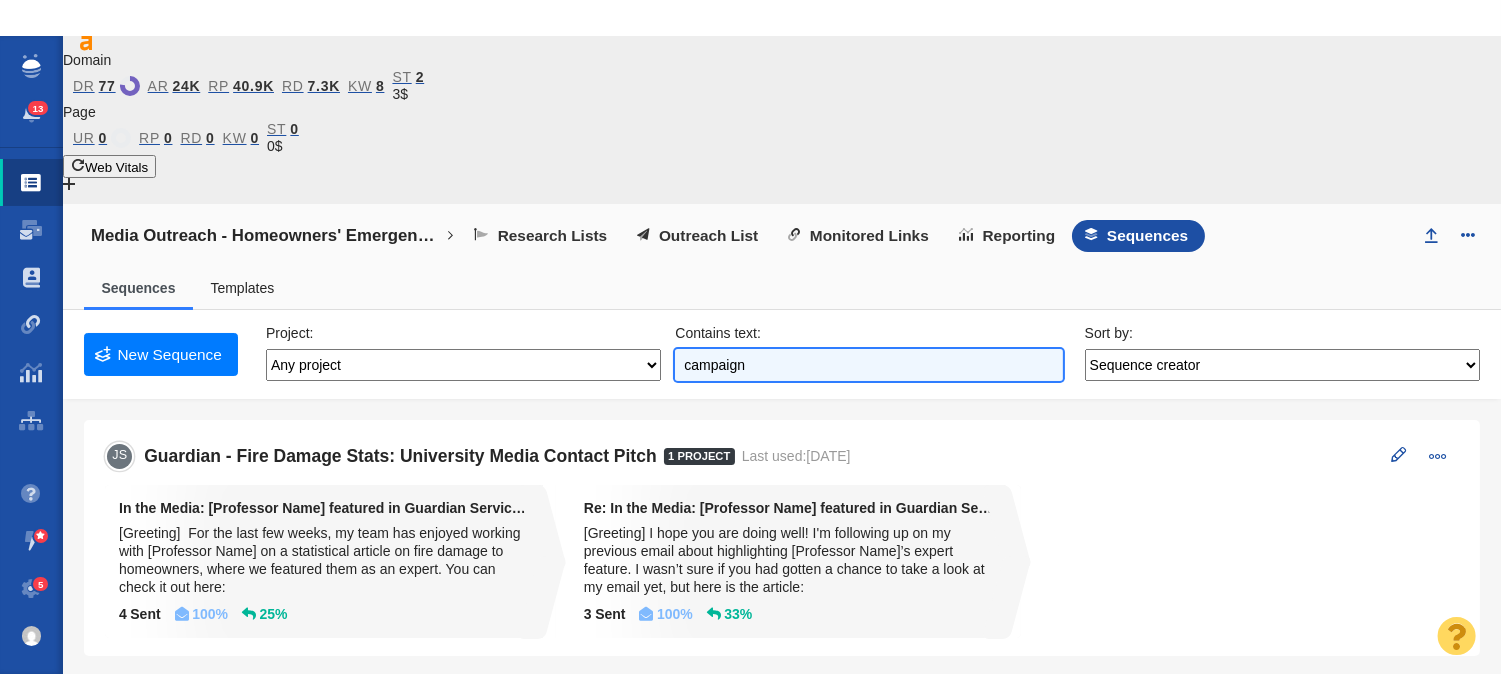 type on "campaign" 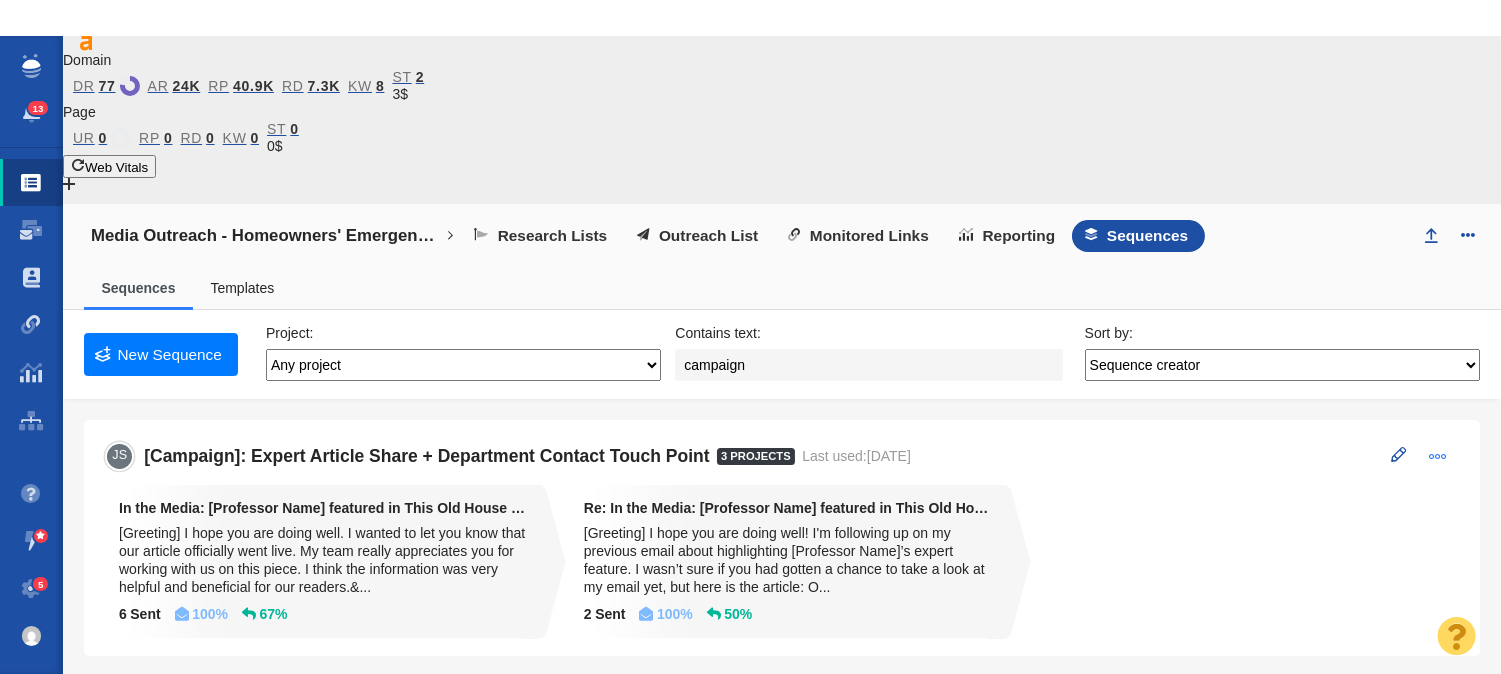 click at bounding box center (1438, 456) 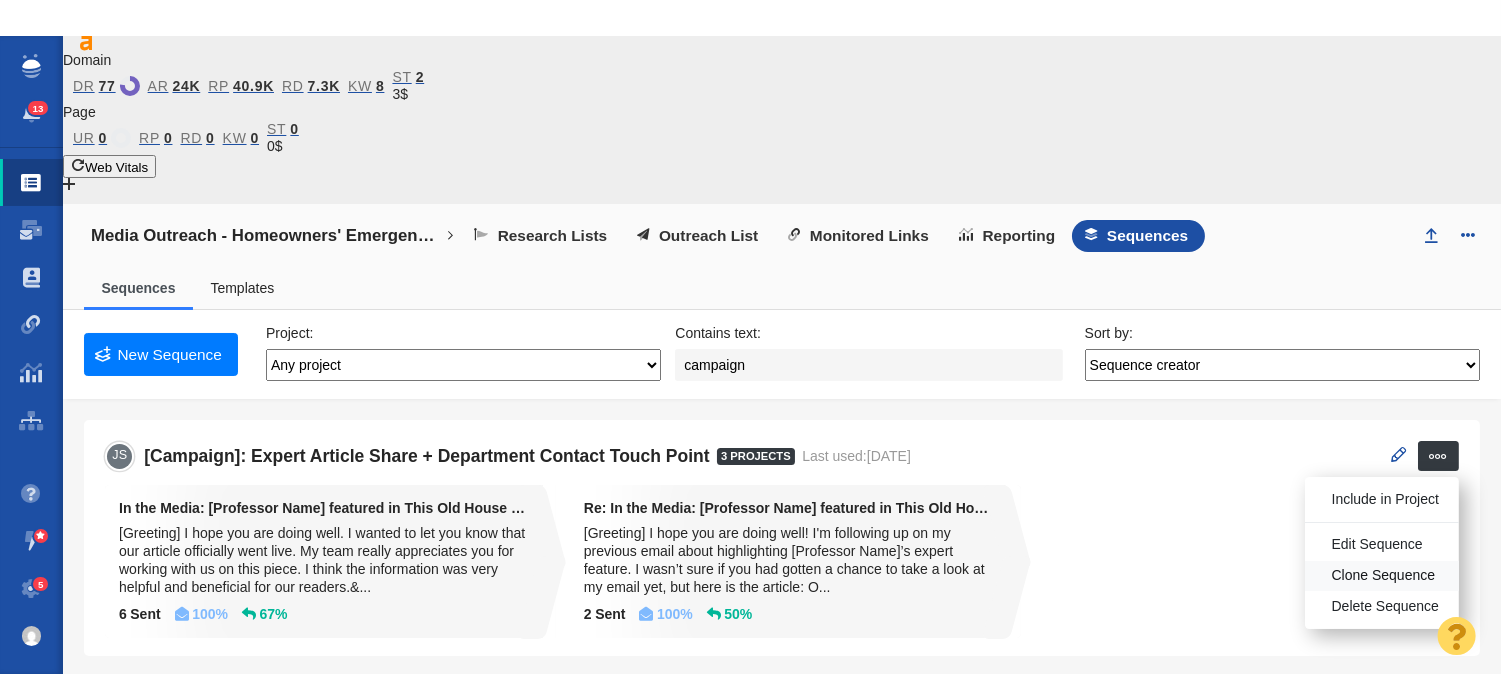 click on "Clone Sequence" at bounding box center [1384, 576] 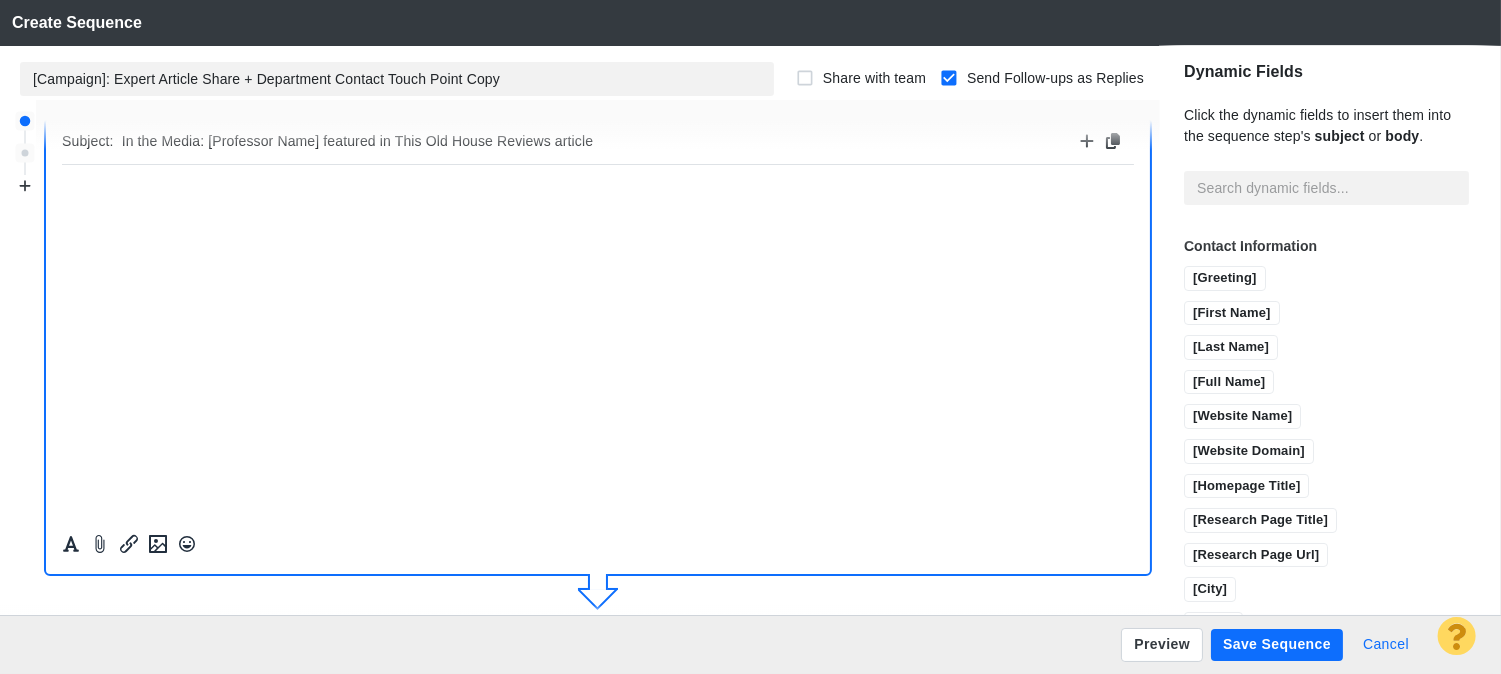 scroll, scrollTop: 383, scrollLeft: 0, axis: vertical 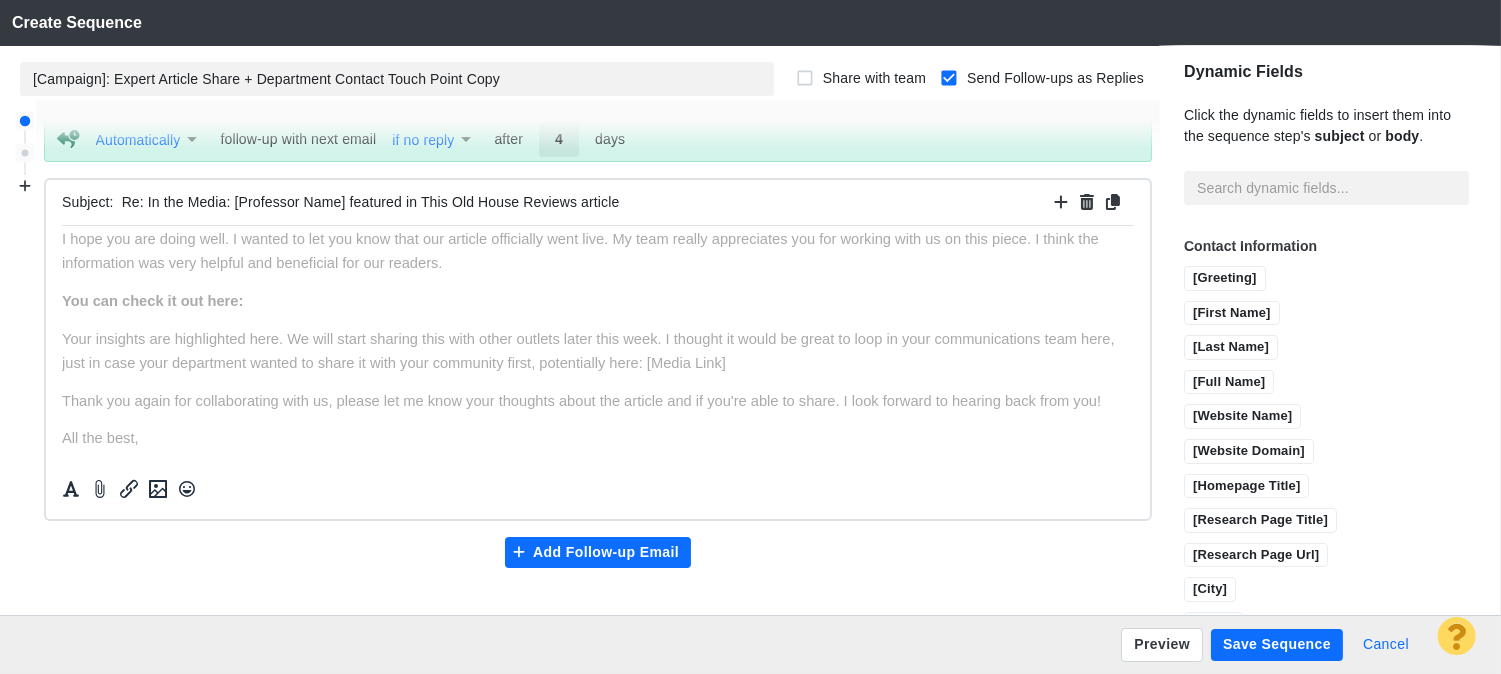 click on "Cancel" at bounding box center (1386, 645) 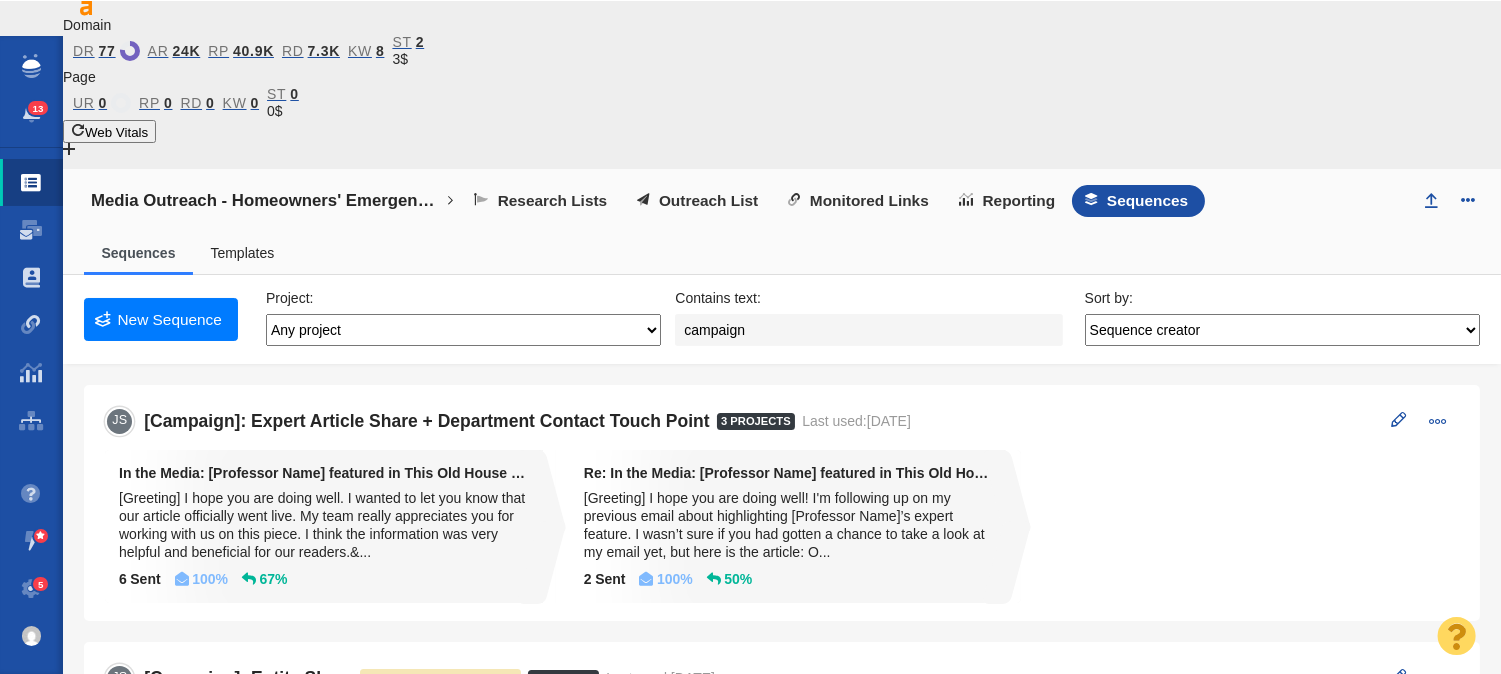 click on "JS
[Campaign]: Expert Article Share + Department Contact Touch Point
3 projects
Last used:  6/4/2025
Include in Project
Edit Sequence 1 2 6 67%" at bounding box center (782, 503) 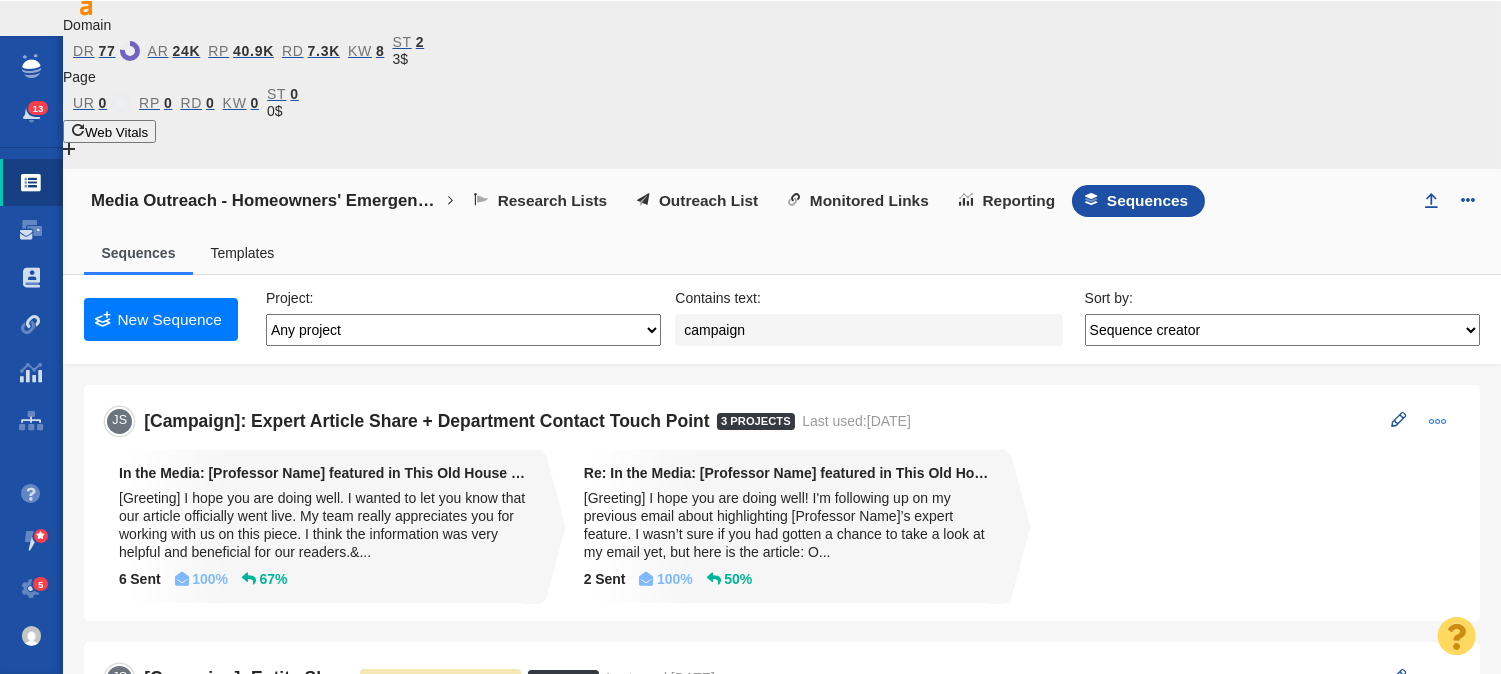 click at bounding box center [1438, 421] 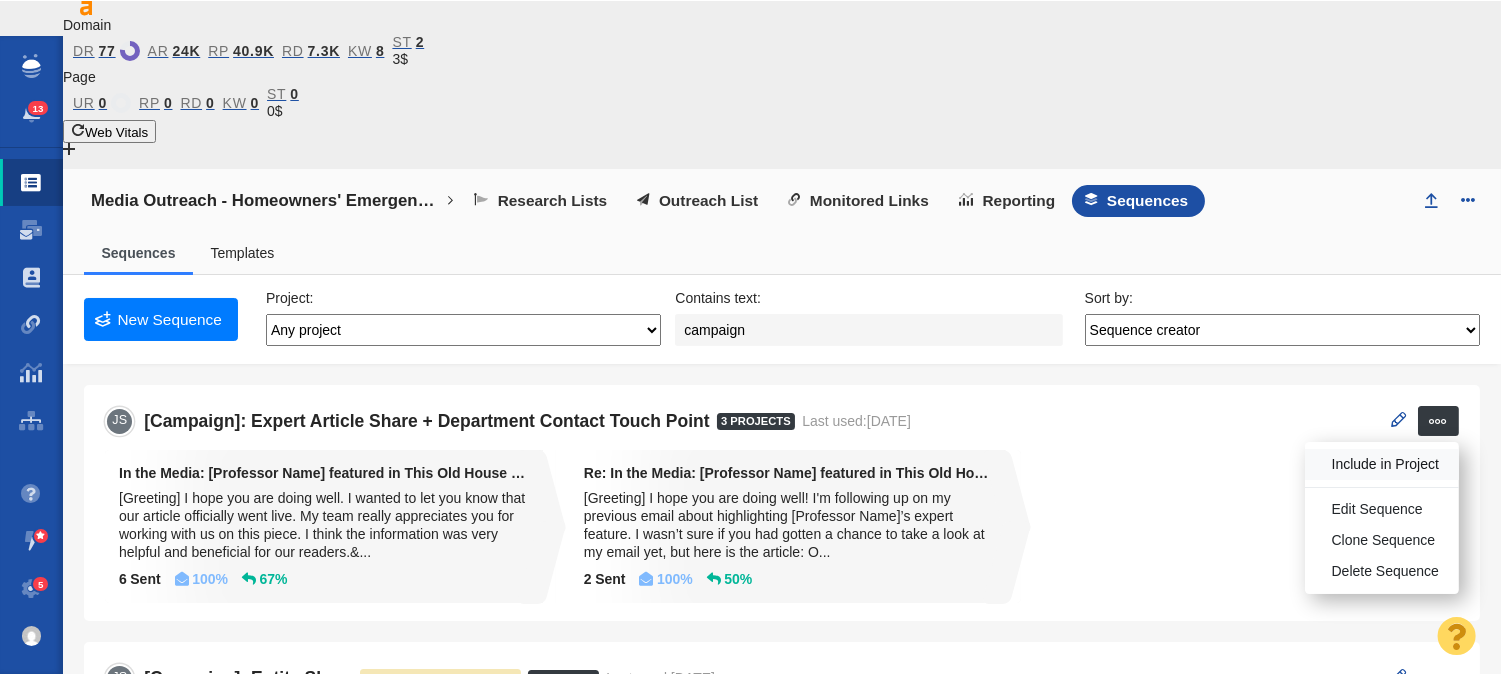 click on "Include in Project" at bounding box center (1385, 465) 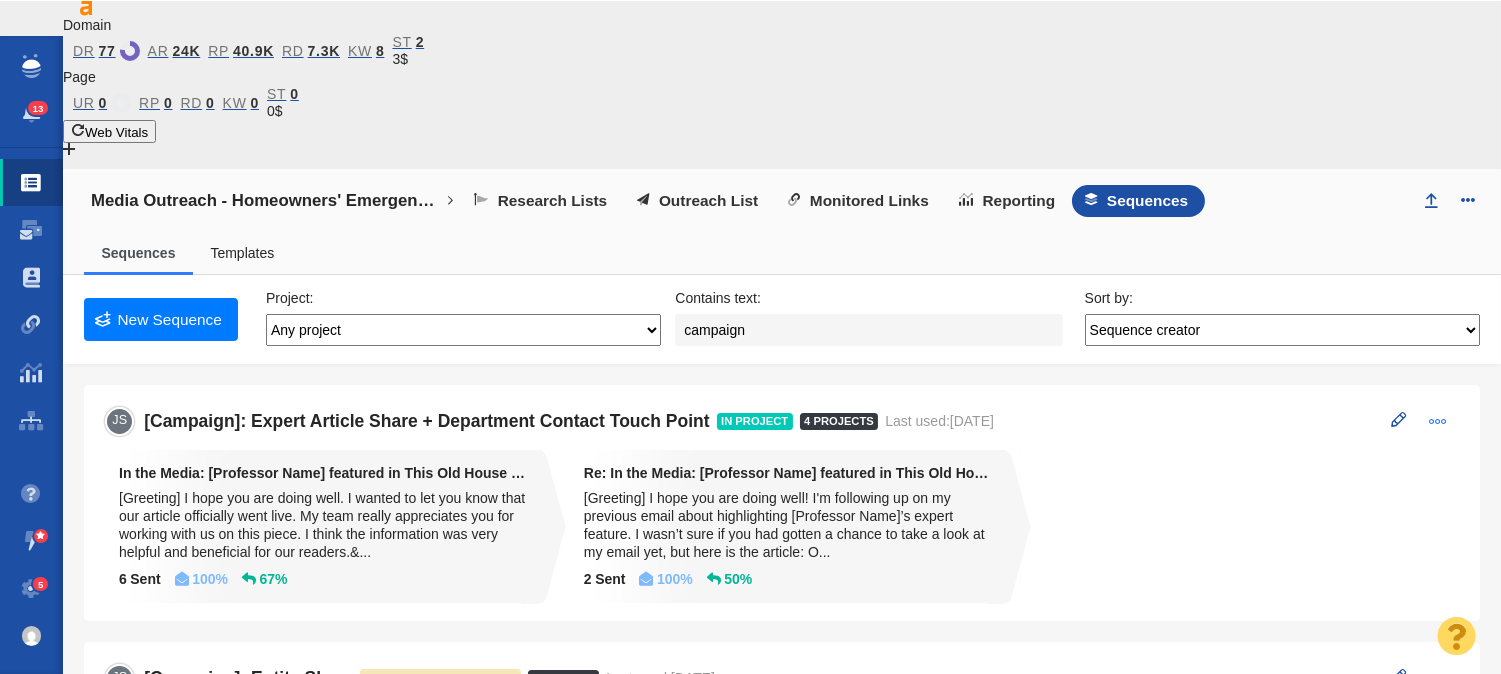 click at bounding box center [1438, 421] 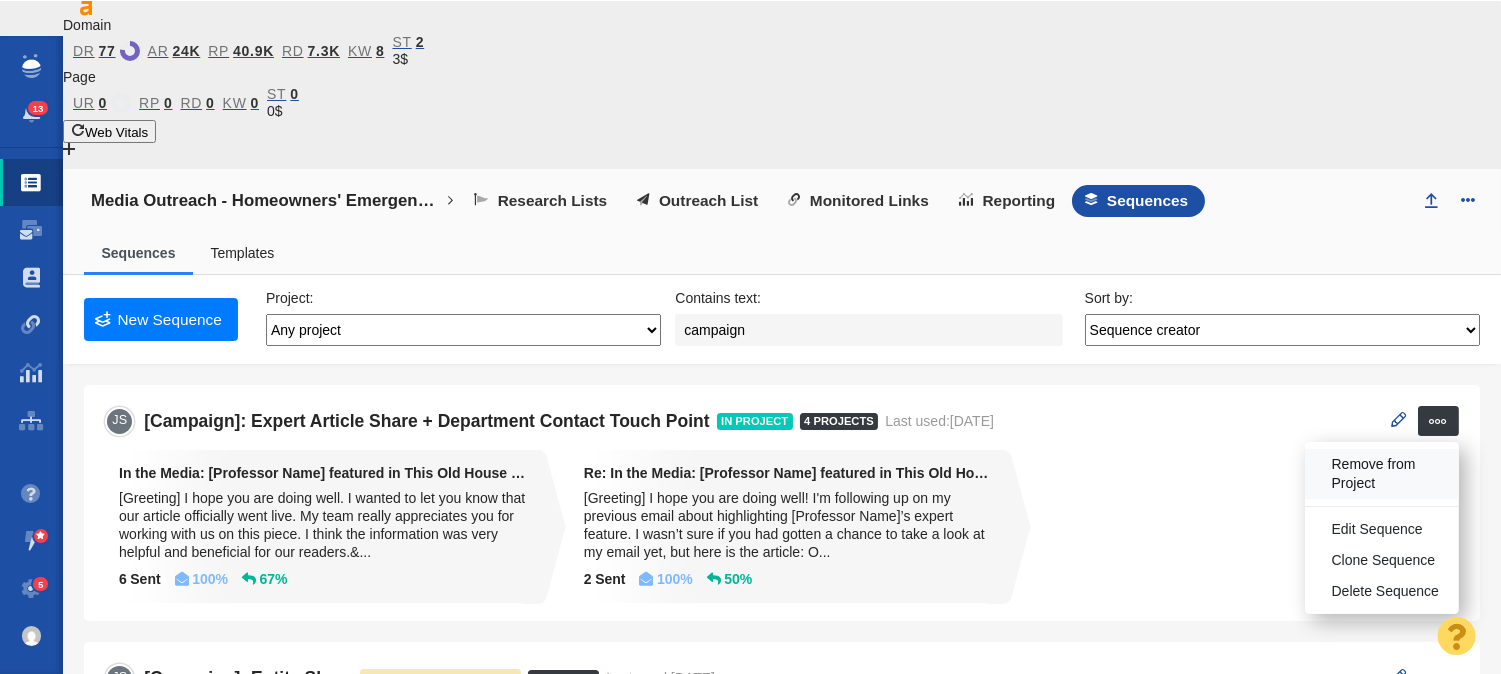 click on "Remove from Project" at bounding box center [1389, 474] 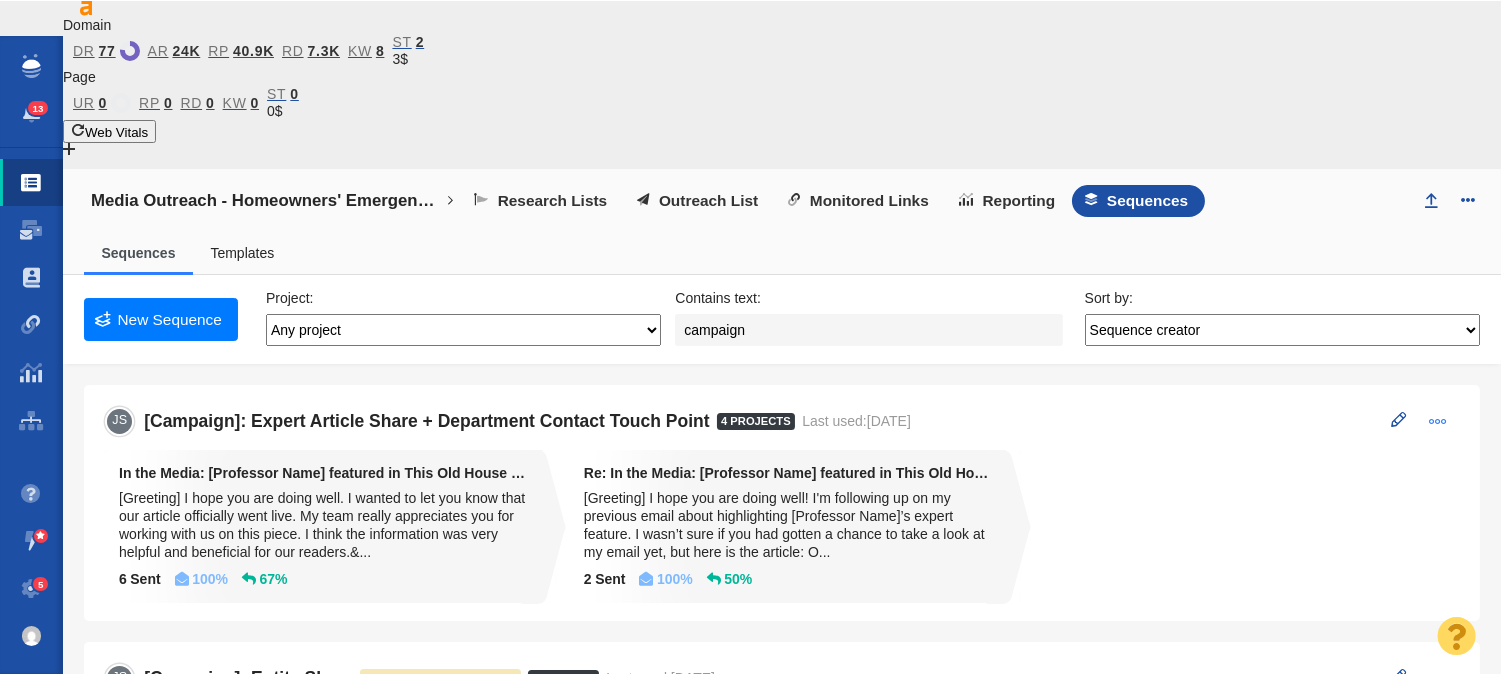 click at bounding box center [1439, 421] 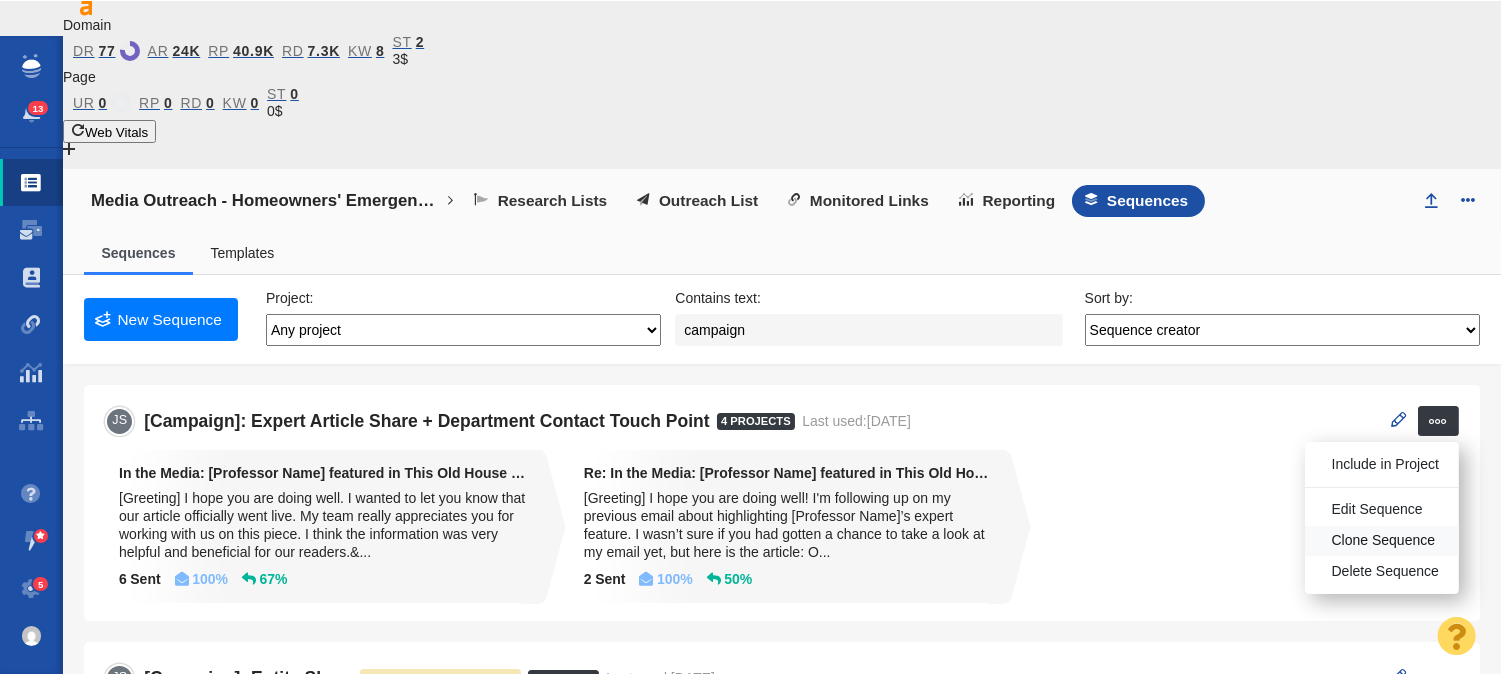 click on "Clone Sequence" at bounding box center (1384, 541) 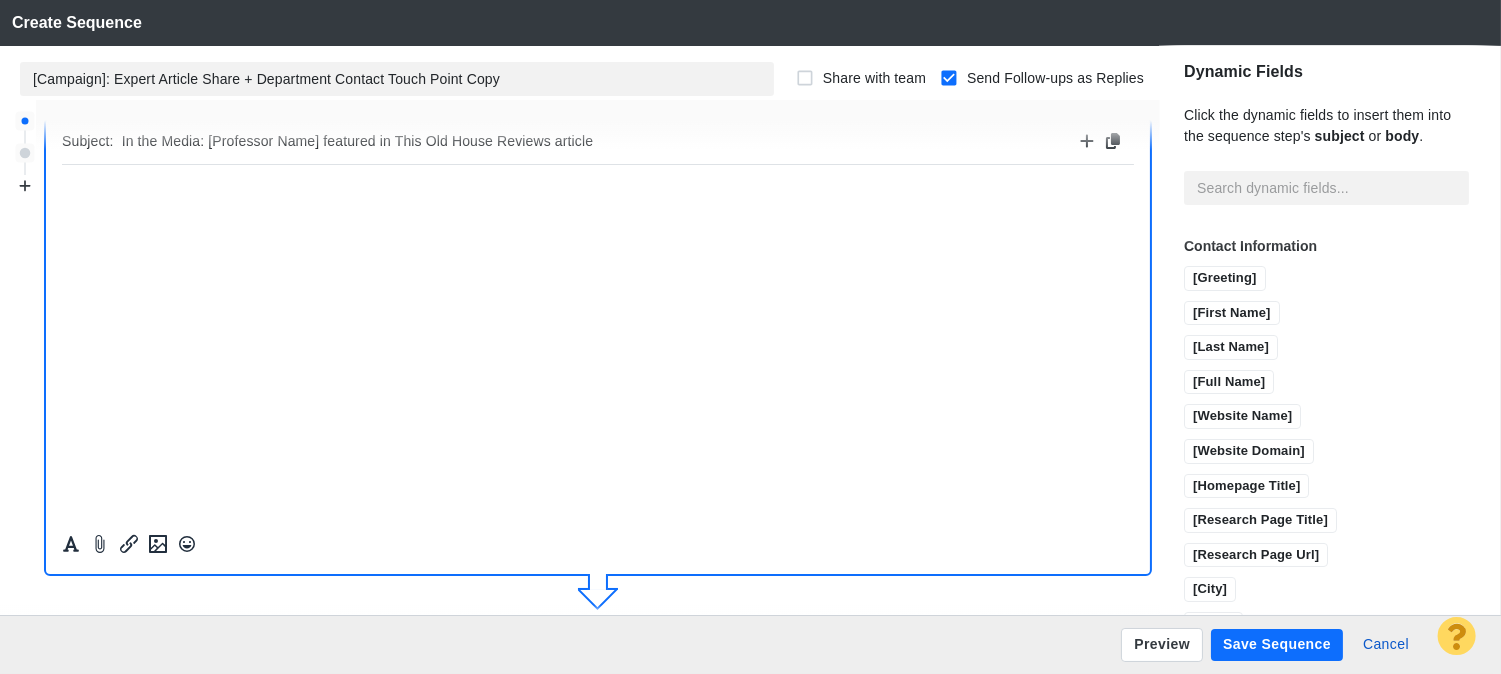scroll, scrollTop: 383, scrollLeft: 0, axis: vertical 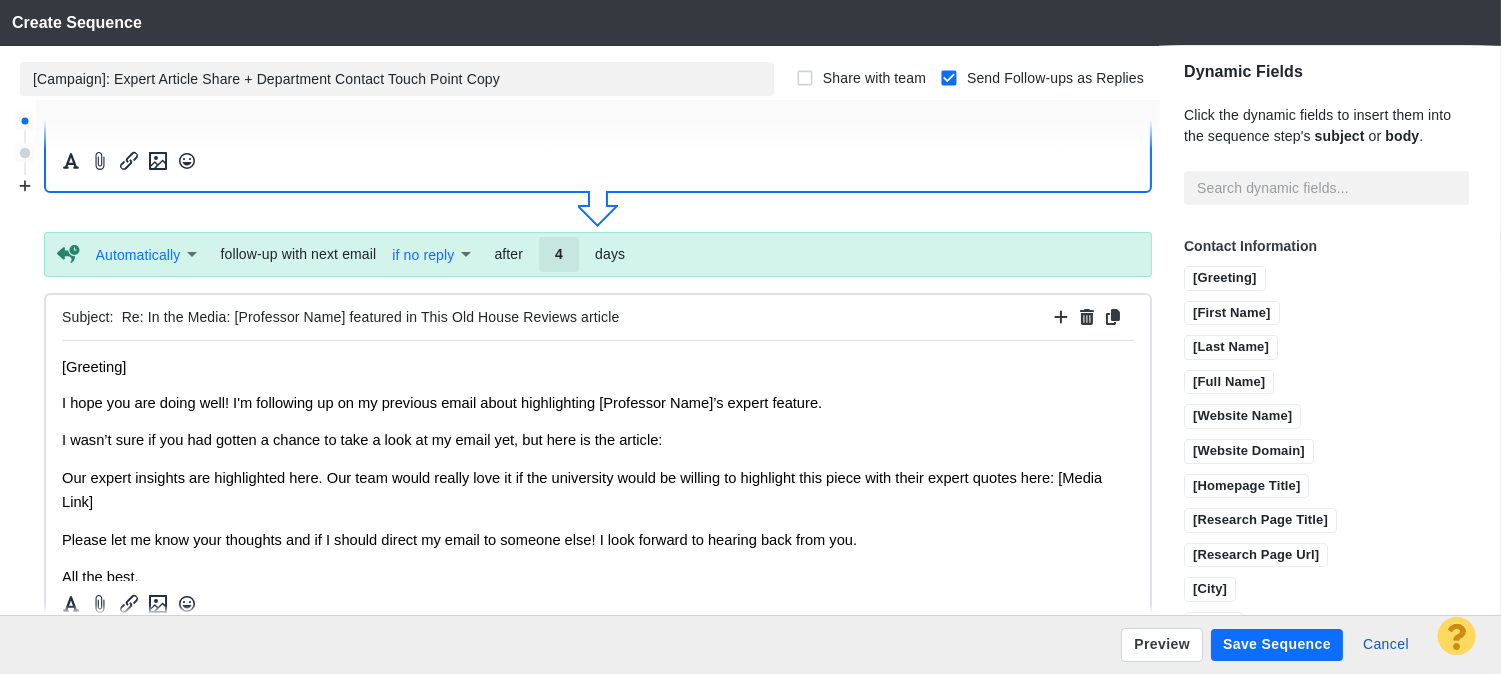 click on "Save Sequence" at bounding box center [1277, 645] 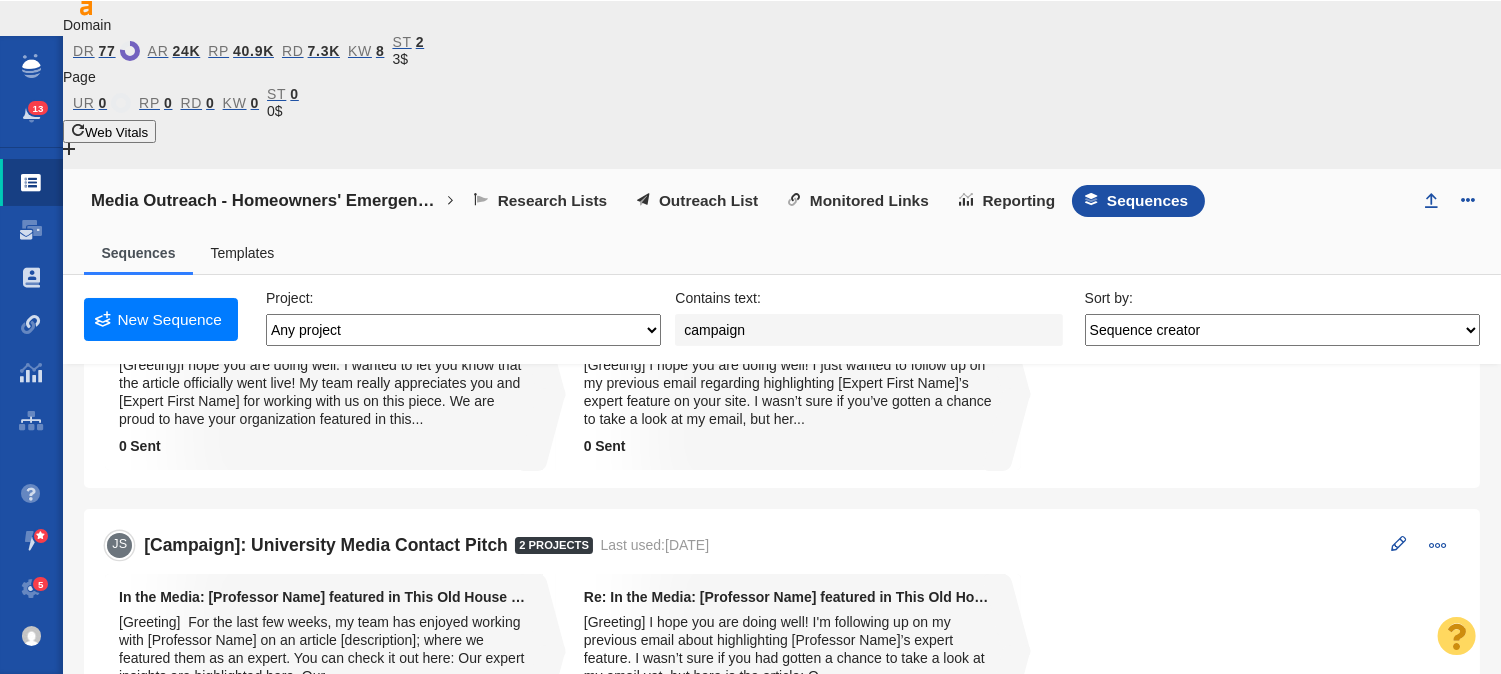 scroll, scrollTop: 666, scrollLeft: 0, axis: vertical 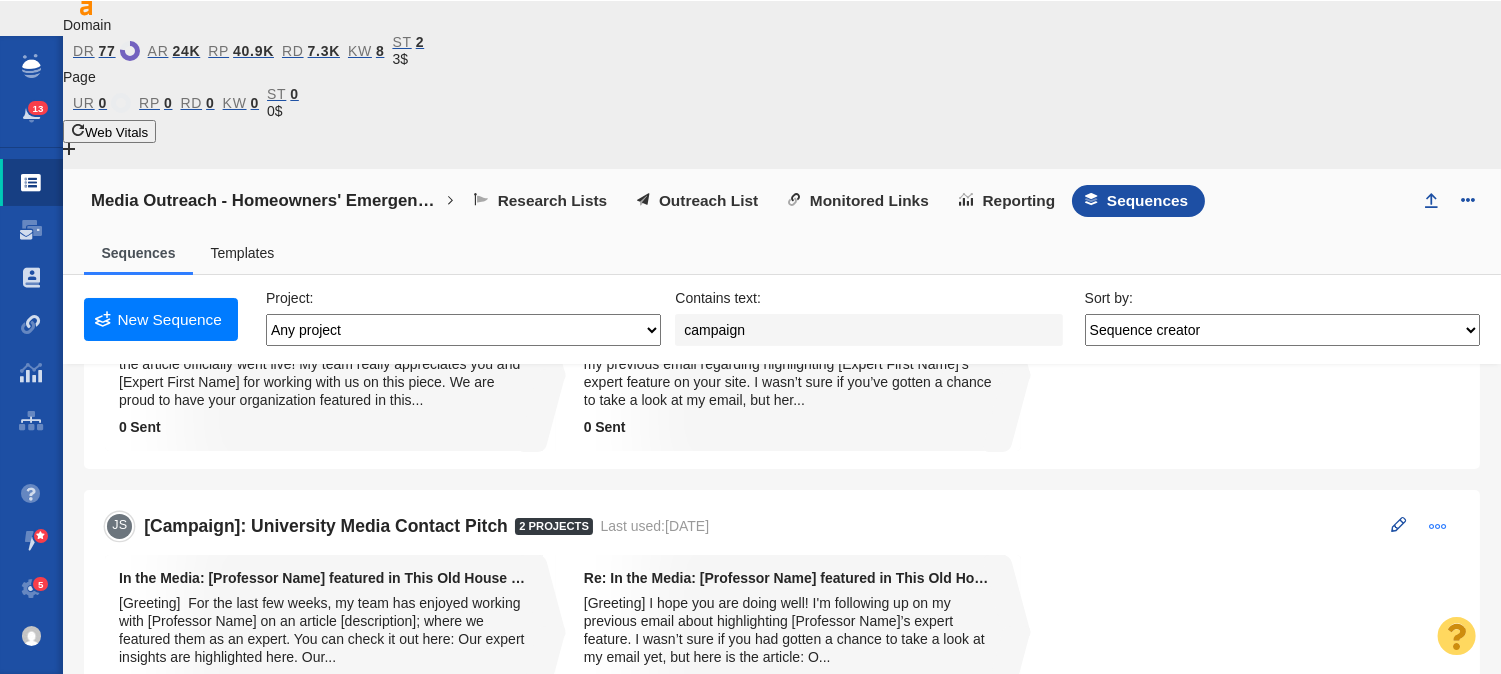 click at bounding box center (1439, 526) 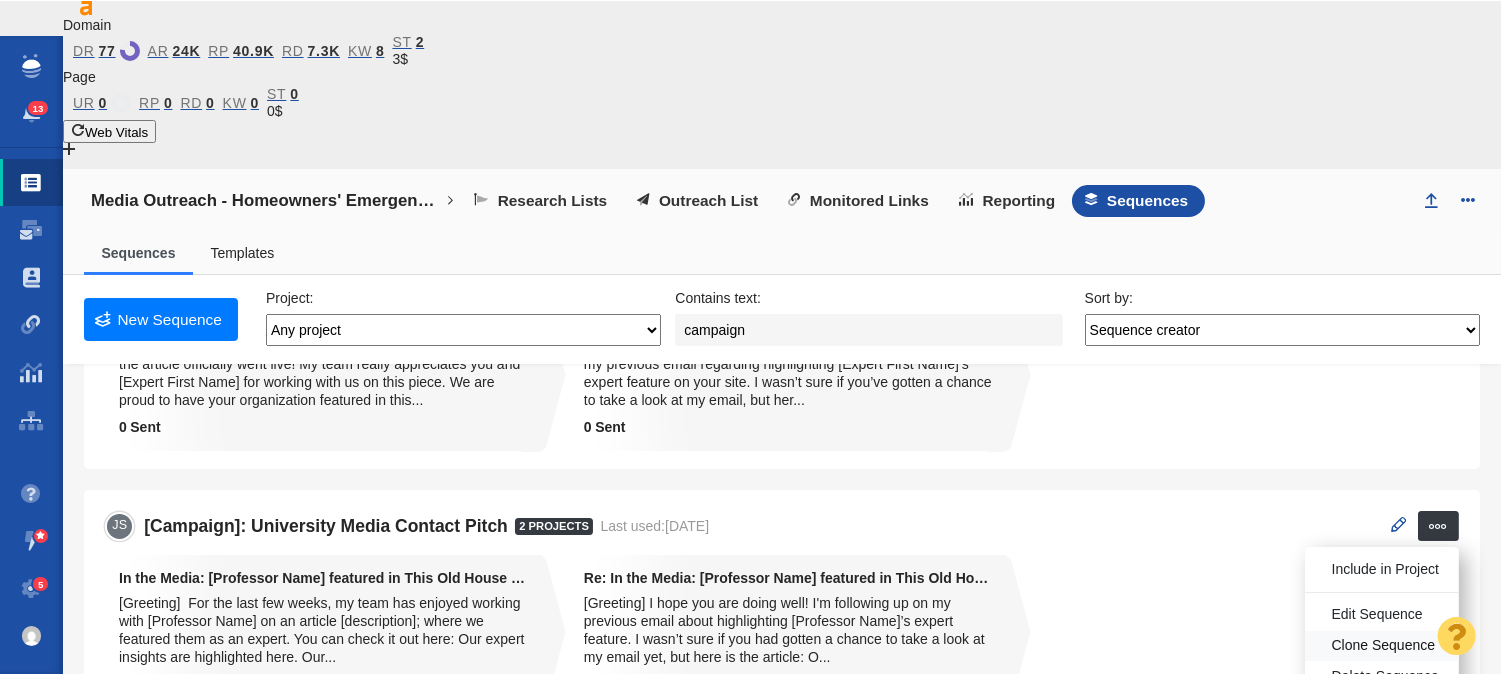 click on "Clone Sequence" at bounding box center [1384, 646] 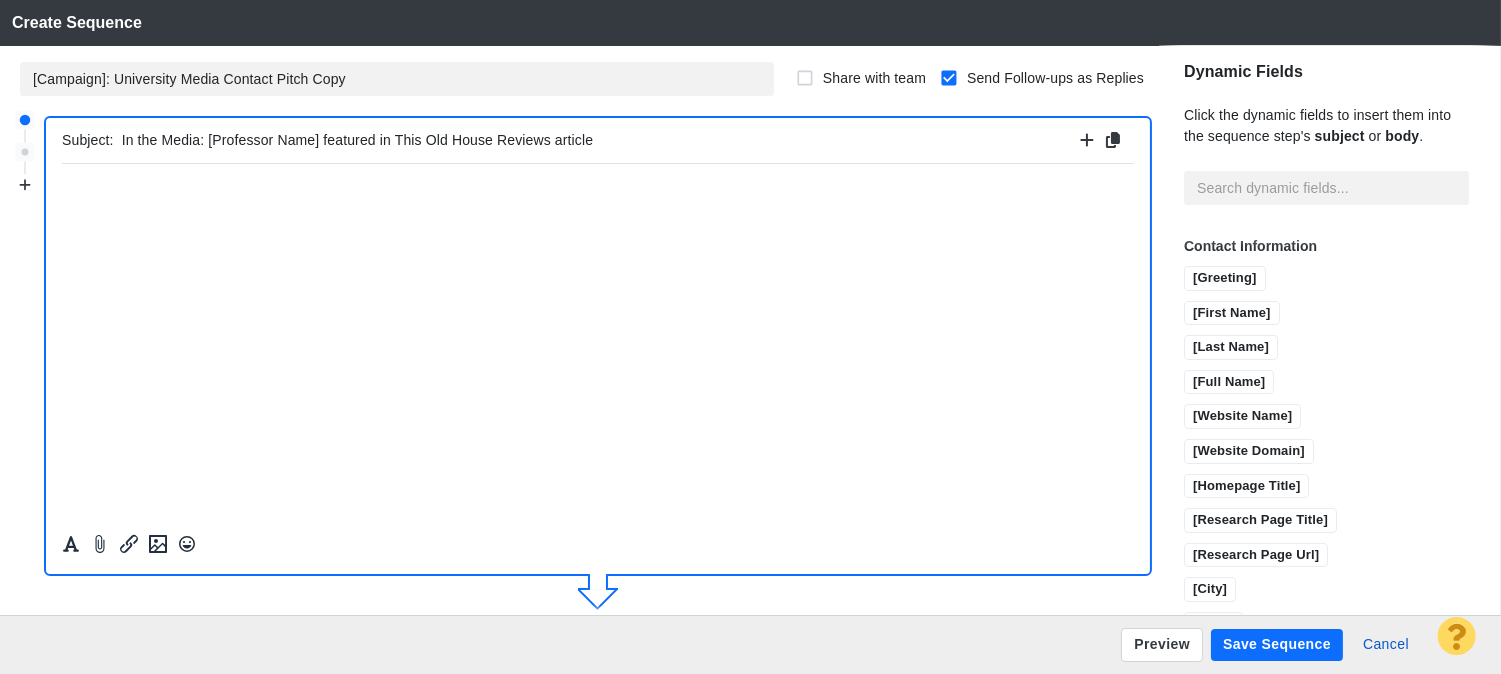 scroll, scrollTop: 383, scrollLeft: 0, axis: vertical 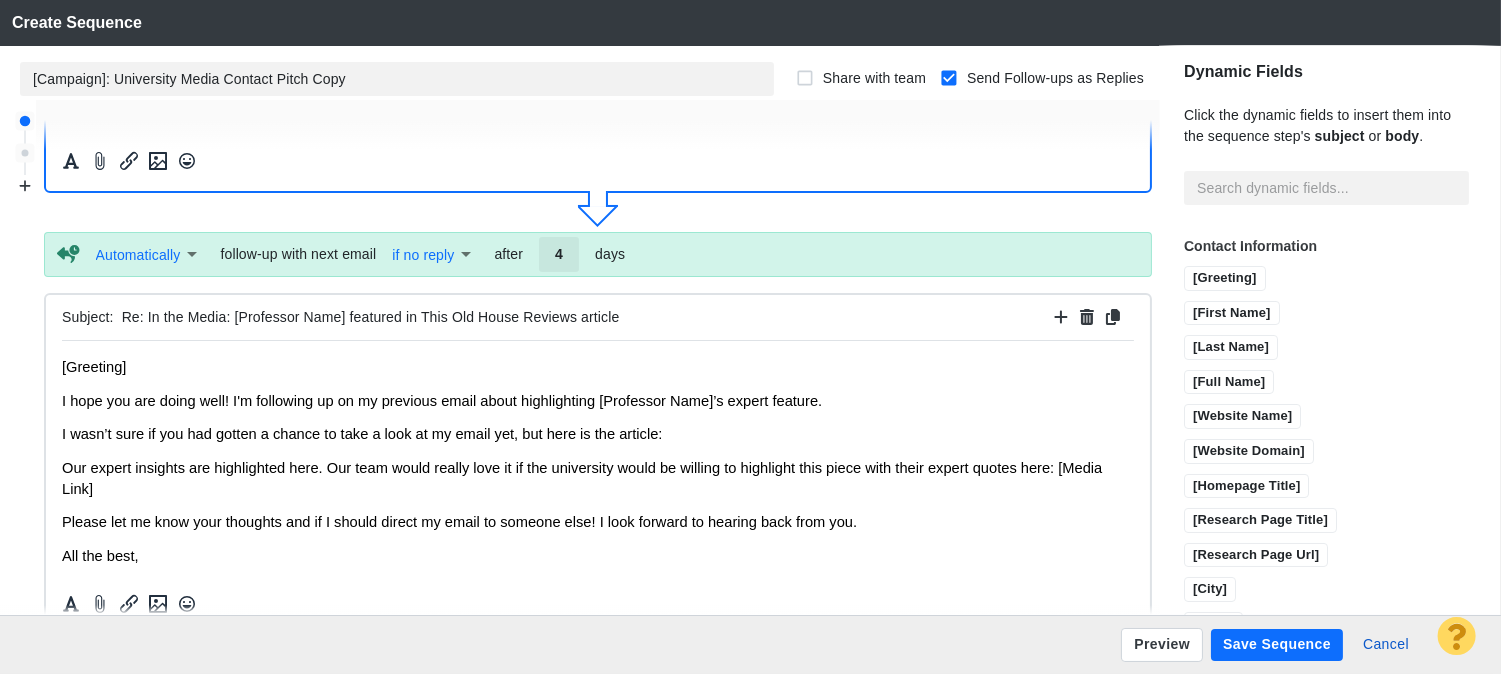 click on "Save Sequence" at bounding box center (1277, 645) 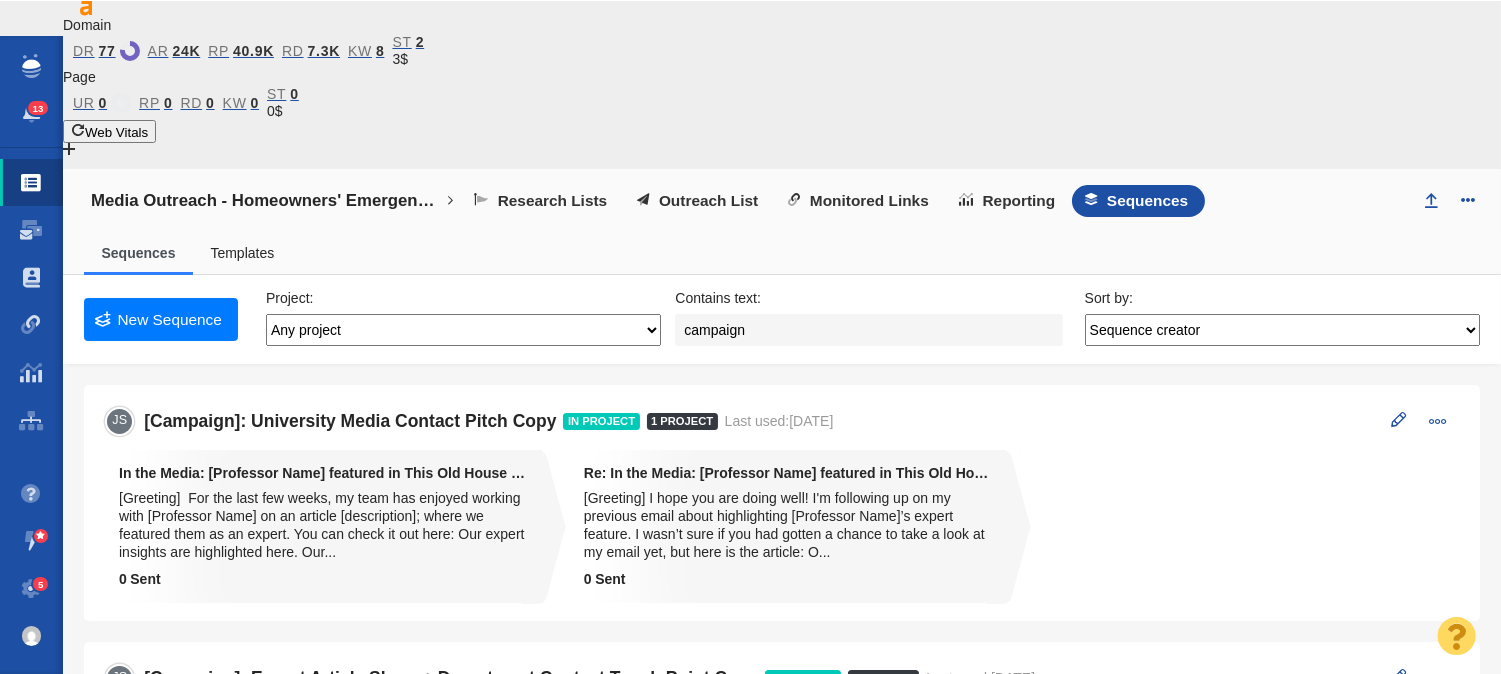 click on "Media Outreach - Homeowners' Emergency Repair Readiness
Any project" at bounding box center [463, 330] 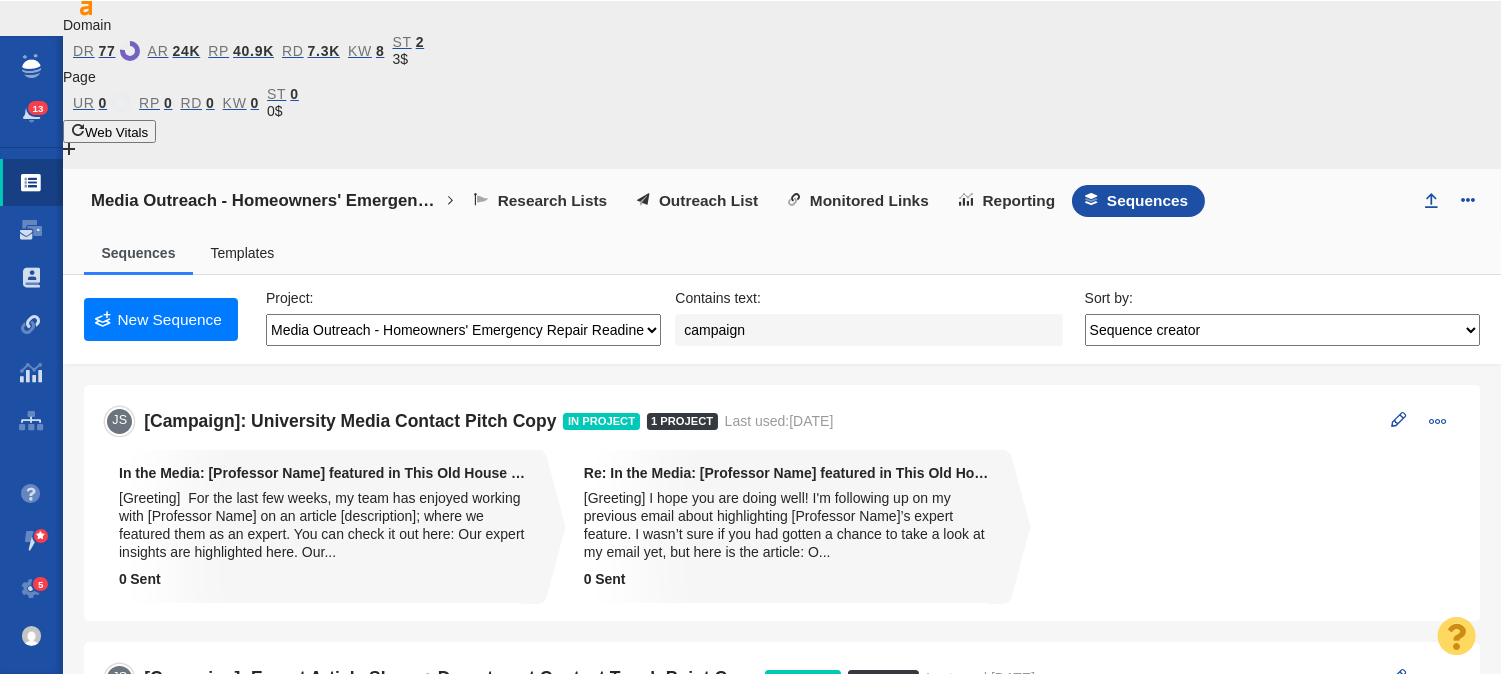 click on "Media Outreach - Homeowners' Emergency Repair Readiness
Any project" at bounding box center [463, 330] 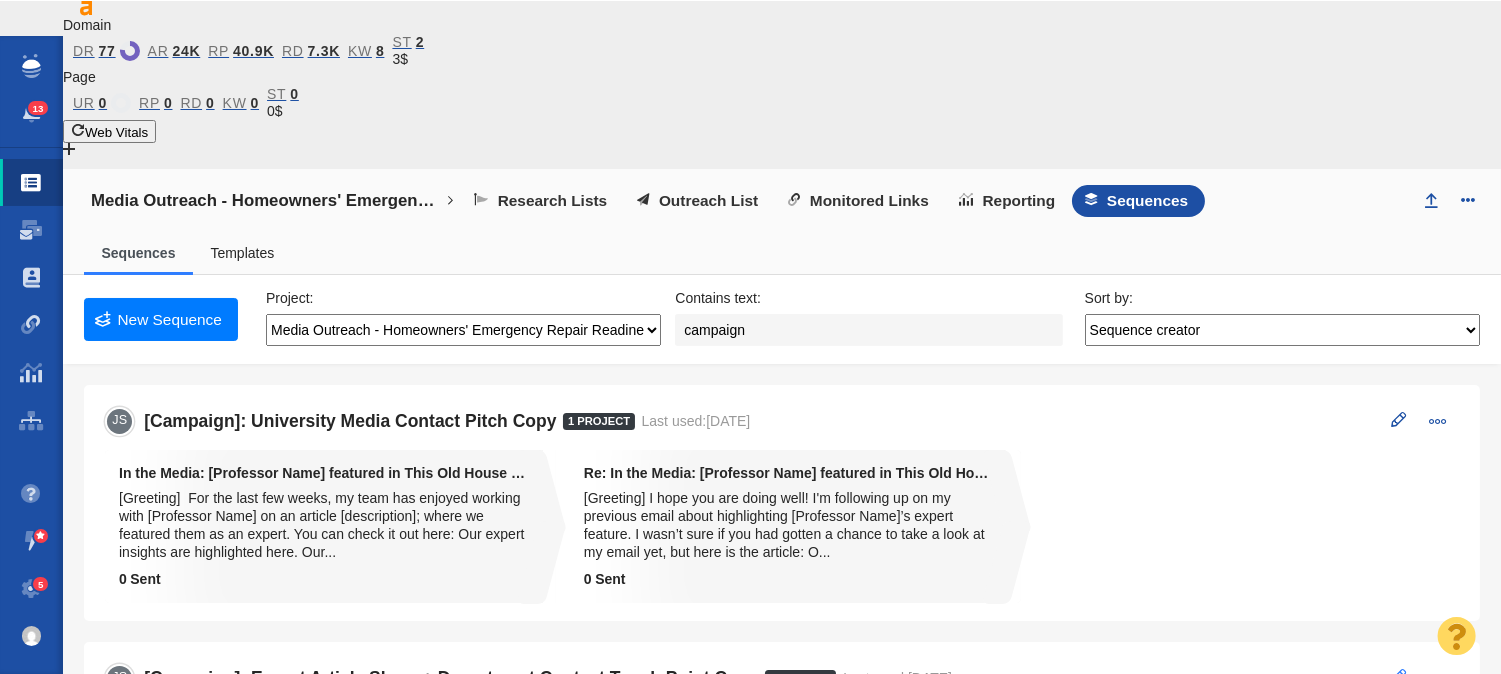 click at bounding box center (1399, 677) 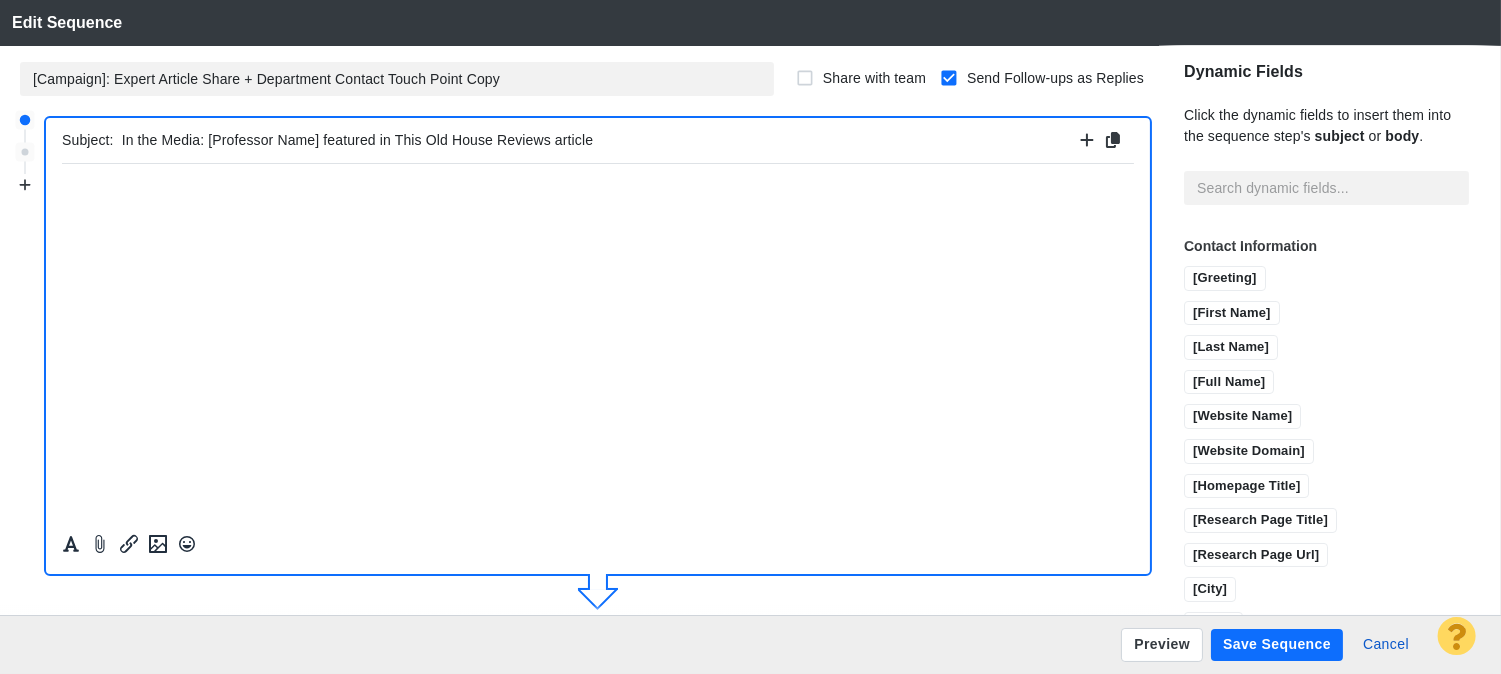 scroll, scrollTop: 383, scrollLeft: 0, axis: vertical 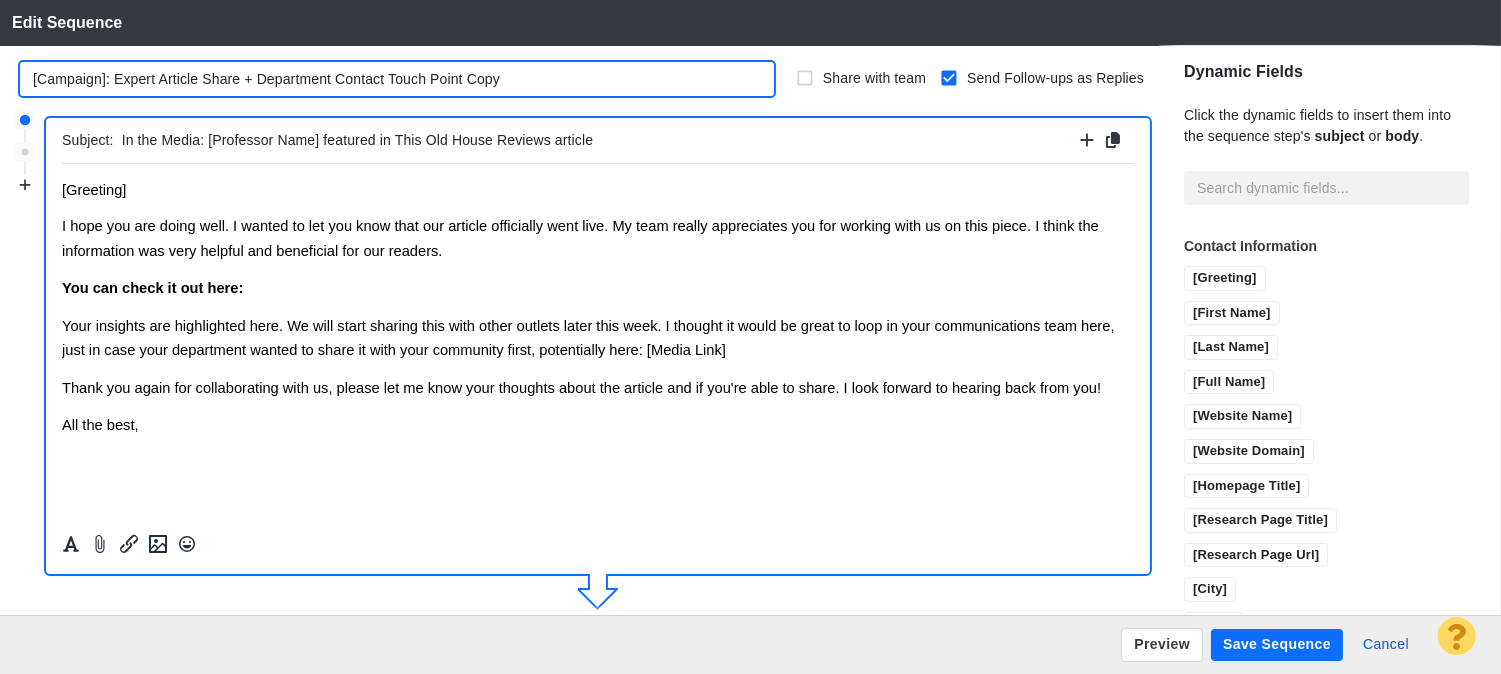 drag, startPoint x: 104, startPoint y: 73, endPoint x: 12, endPoint y: 56, distance: 93.55747 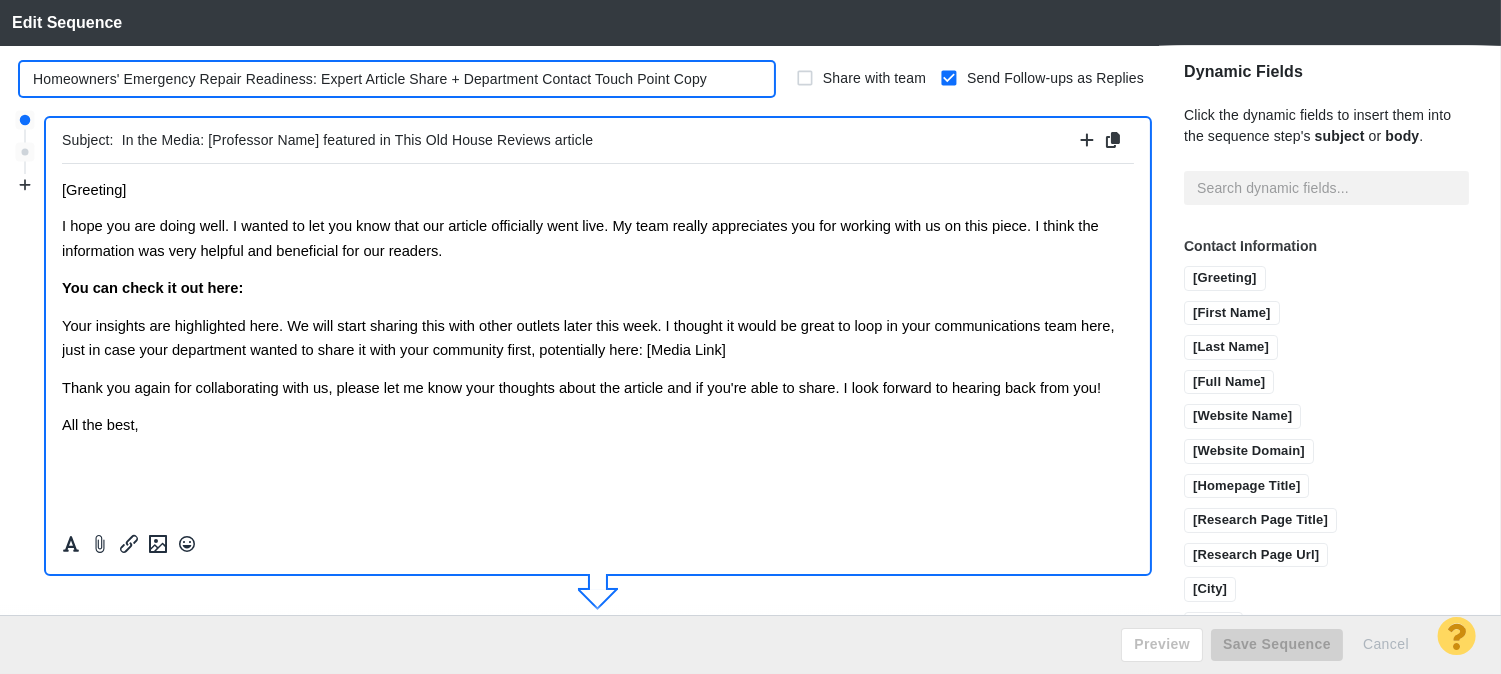 click on "Homeowners' Emergency Repair Readiness: Expert Article Share + Department Contact Touch Point Copy" at bounding box center [397, 79] 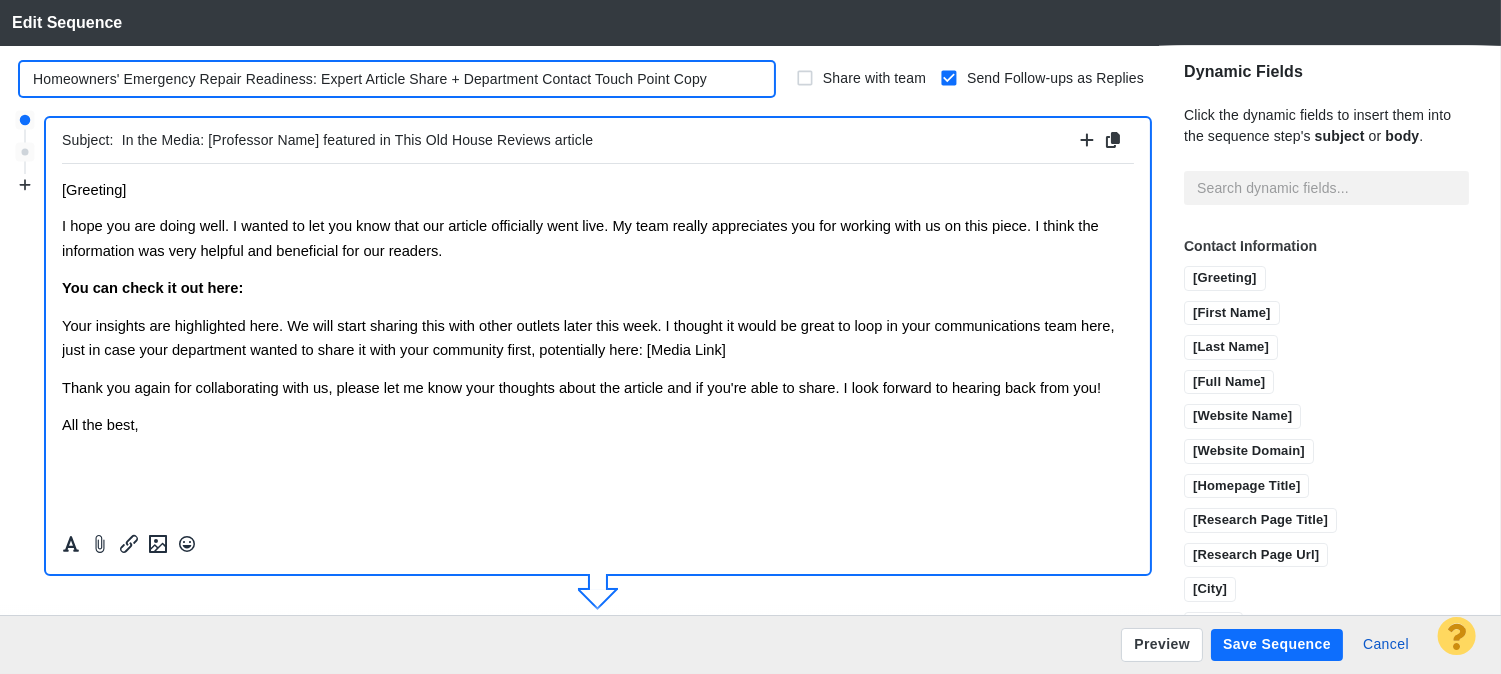 click on "Homeowners' Emergency Repair Readiness: Expert Article Share + Department Contact Touch Point Copy" at bounding box center [397, 79] 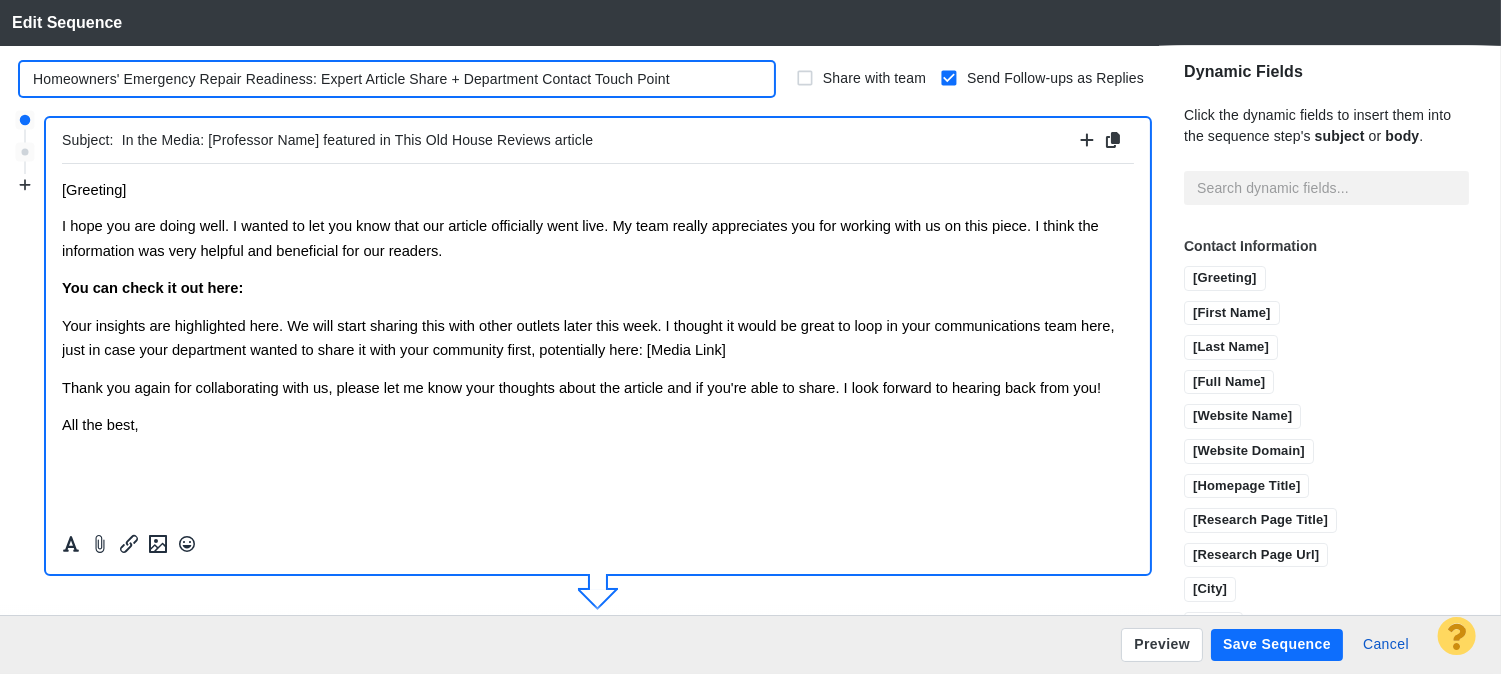 type on "Homeowners' Emergency Repair Readiness: Expert Article Share + Department Contact Touch Point" 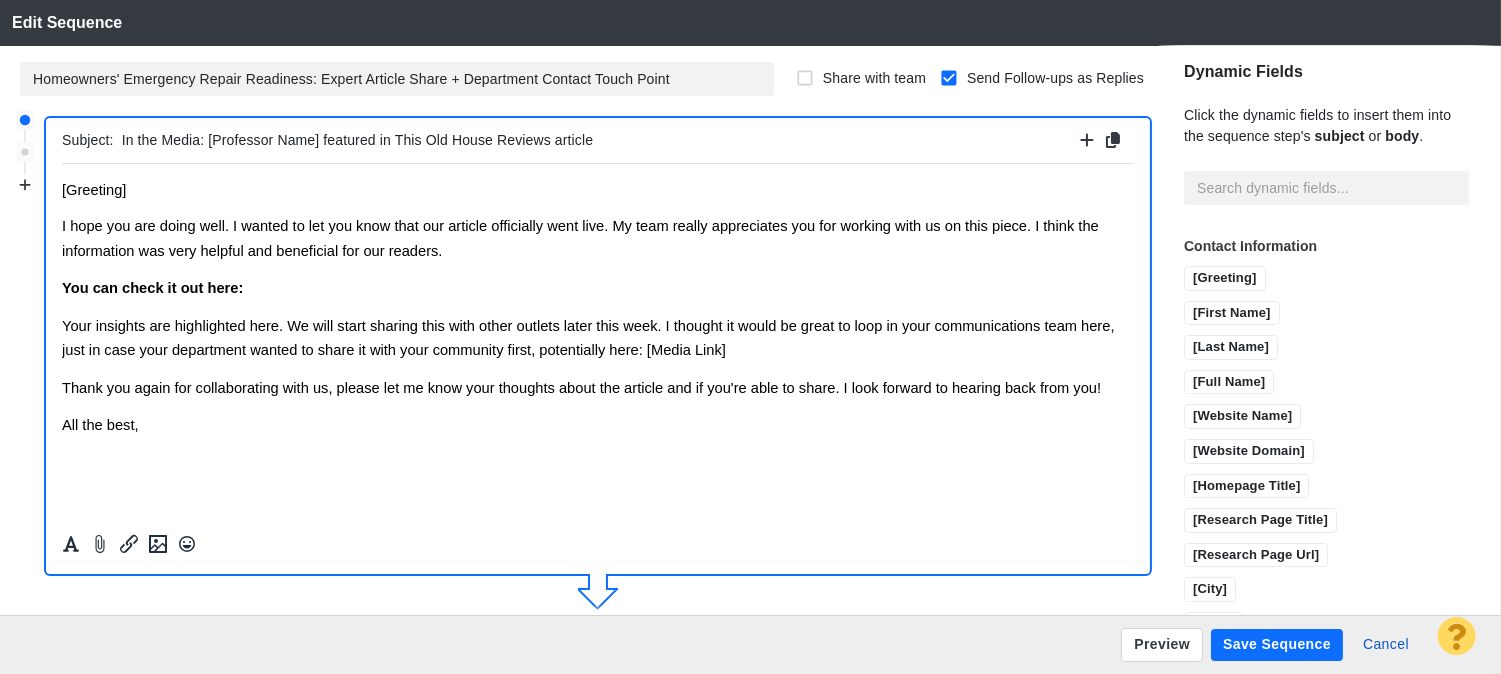 drag, startPoint x: 413, startPoint y: 143, endPoint x: 507, endPoint y: 142, distance: 94.00532 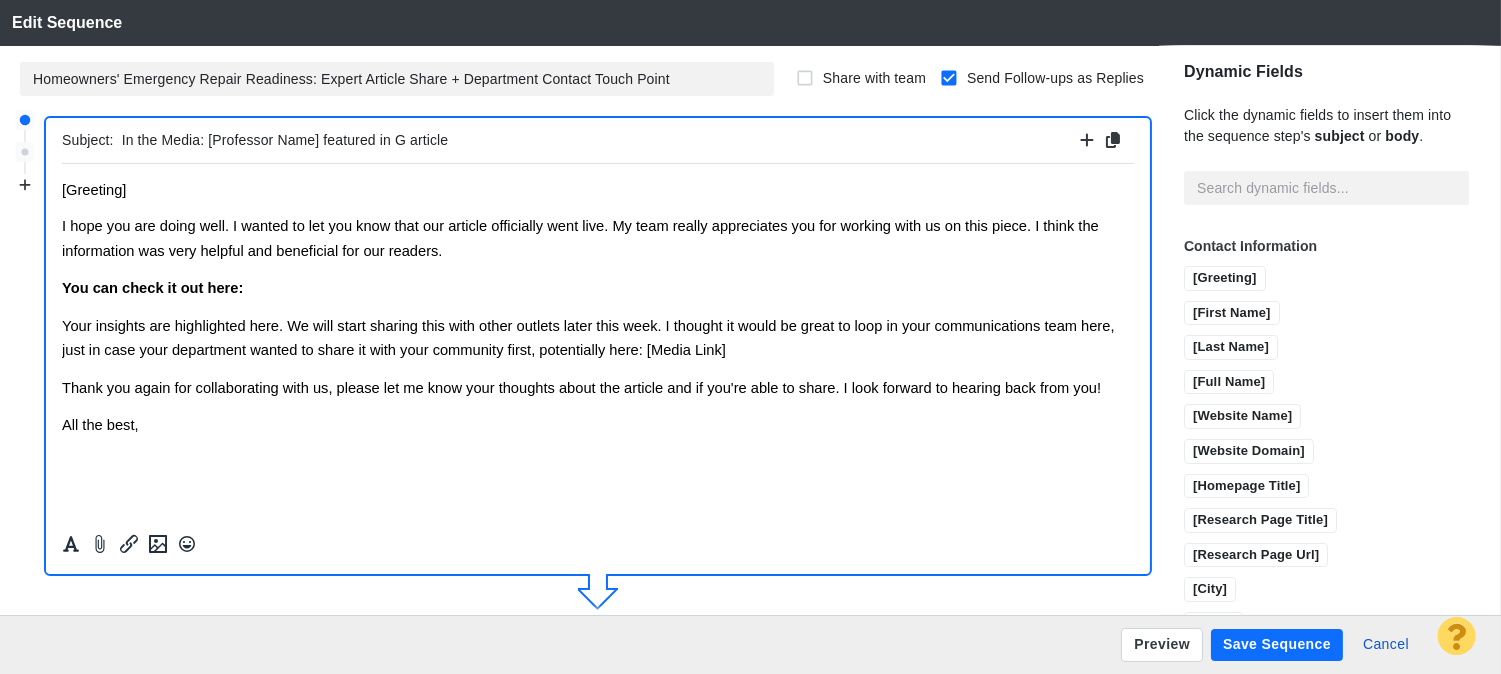type on "In the Media: [Professor Name] featured in Gu article" 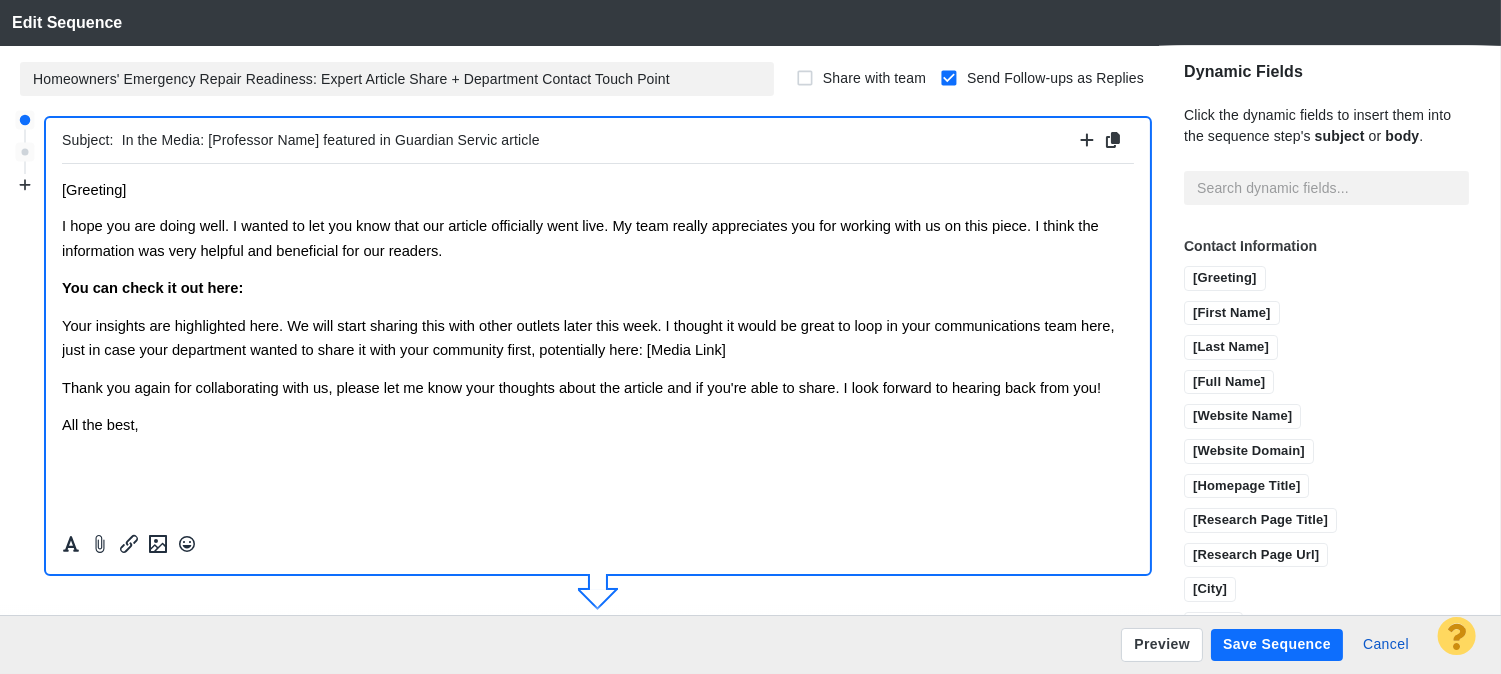 type on "In the Media: [Professor Name] featured in Guardian Service article" 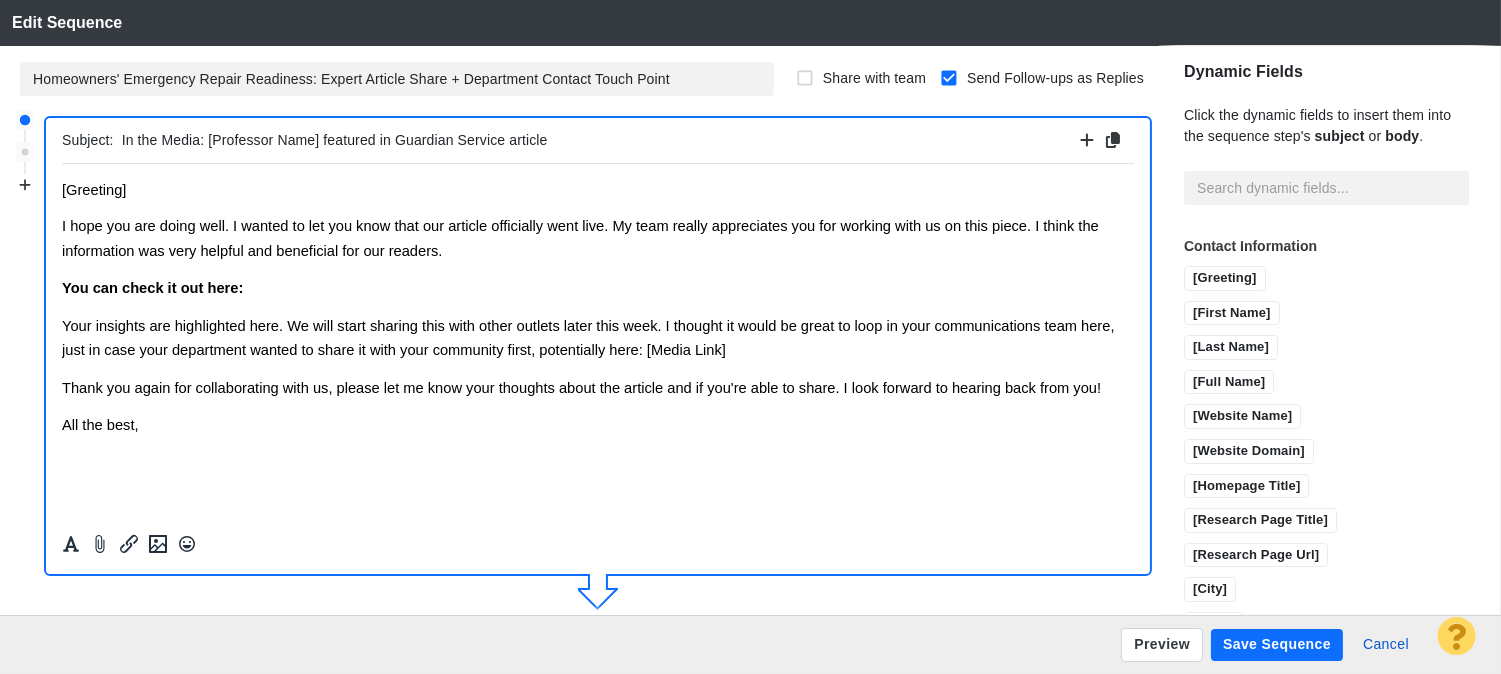 type on "Re: In the Media: [Professor Name] featured in Guardian Service article" 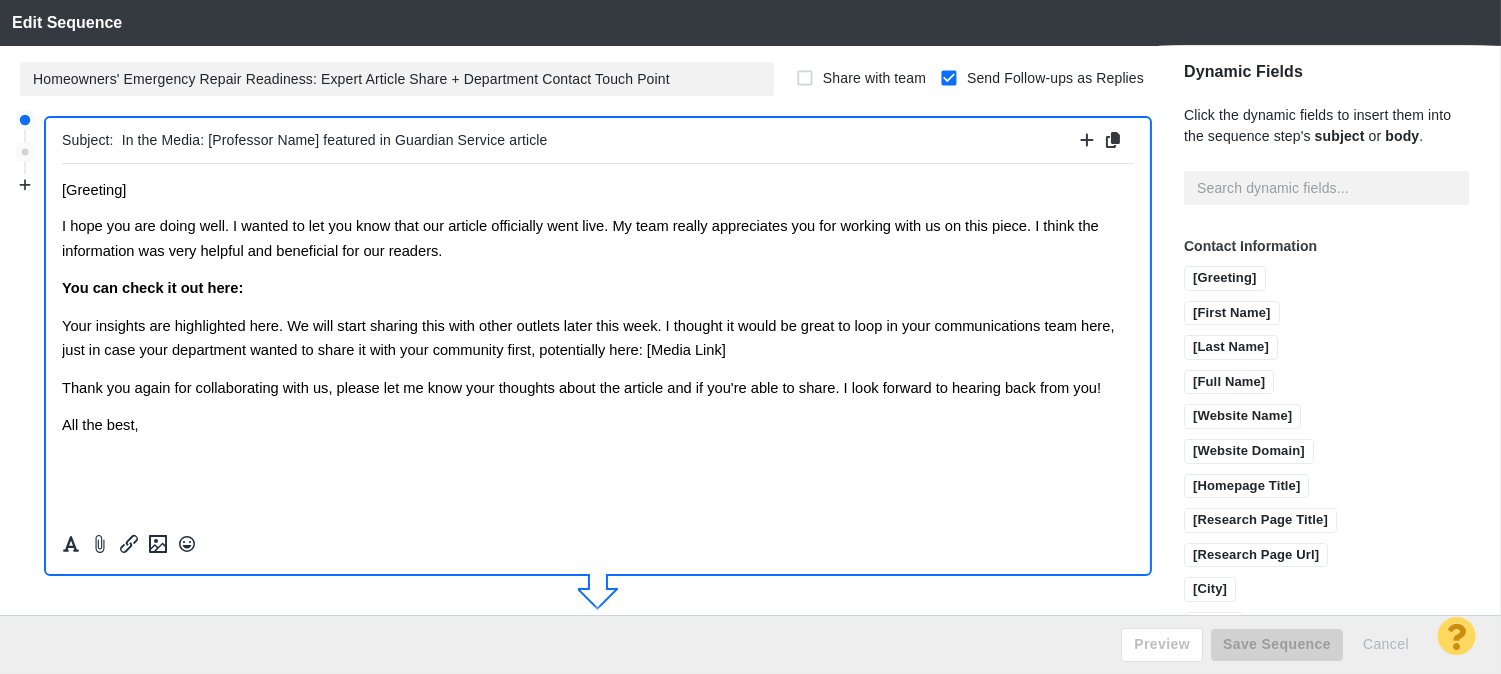 type on "In the Media: [Professor Name] featured in Guardian Service article" 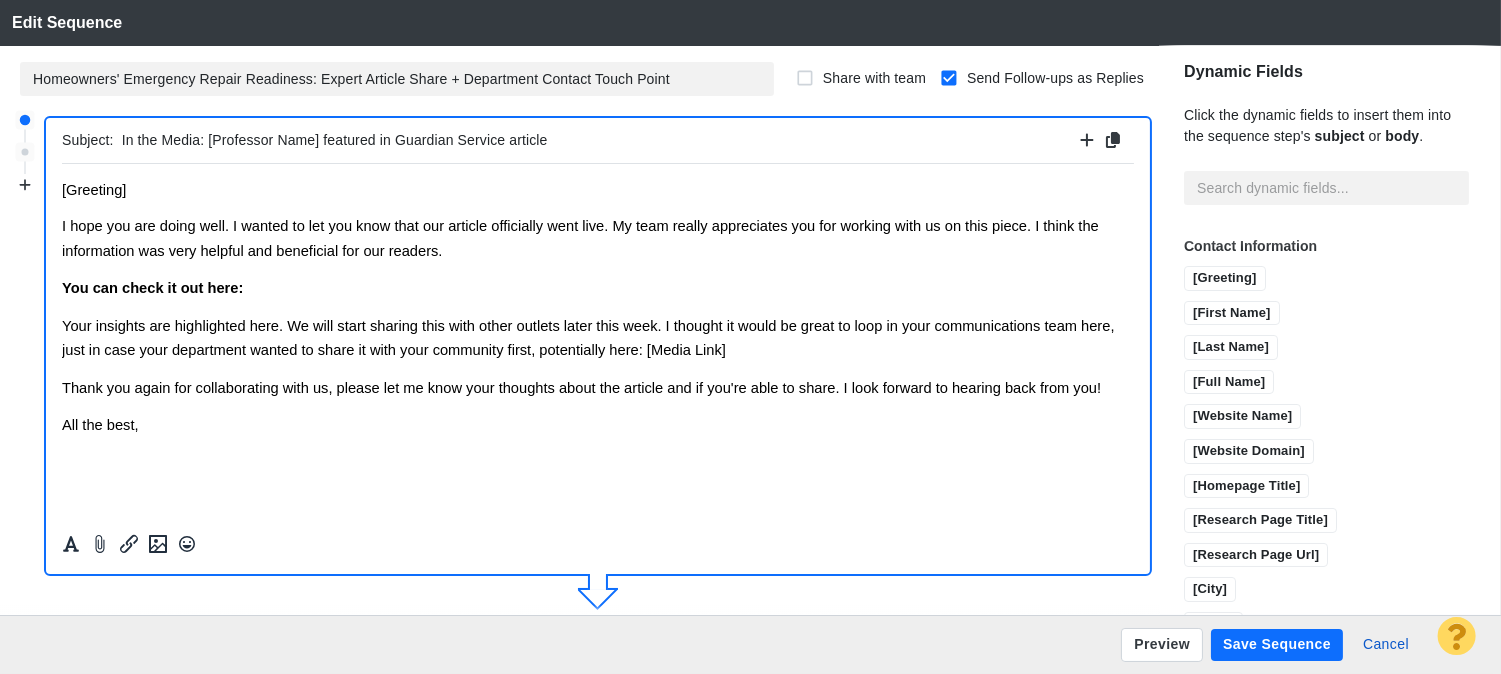 click on "You can check it out here:" at bounding box center [598, 287] 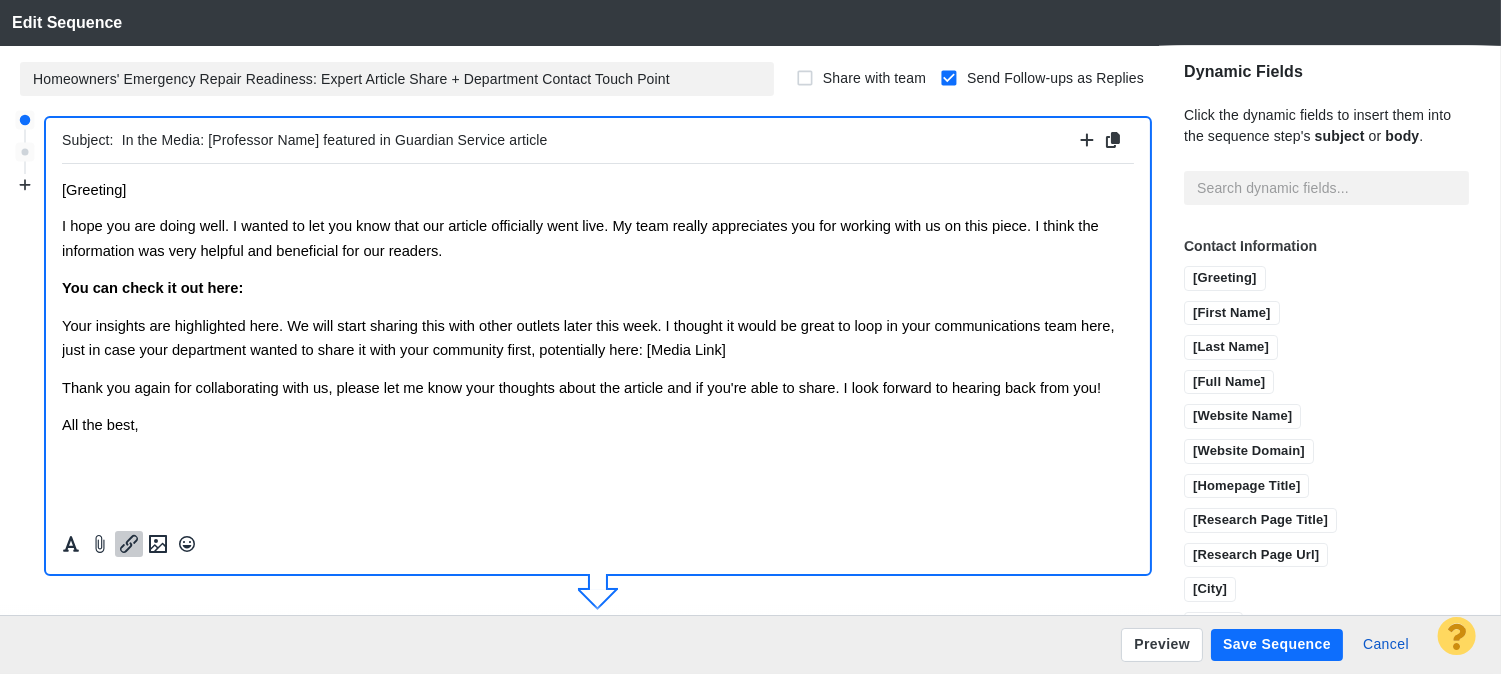 click 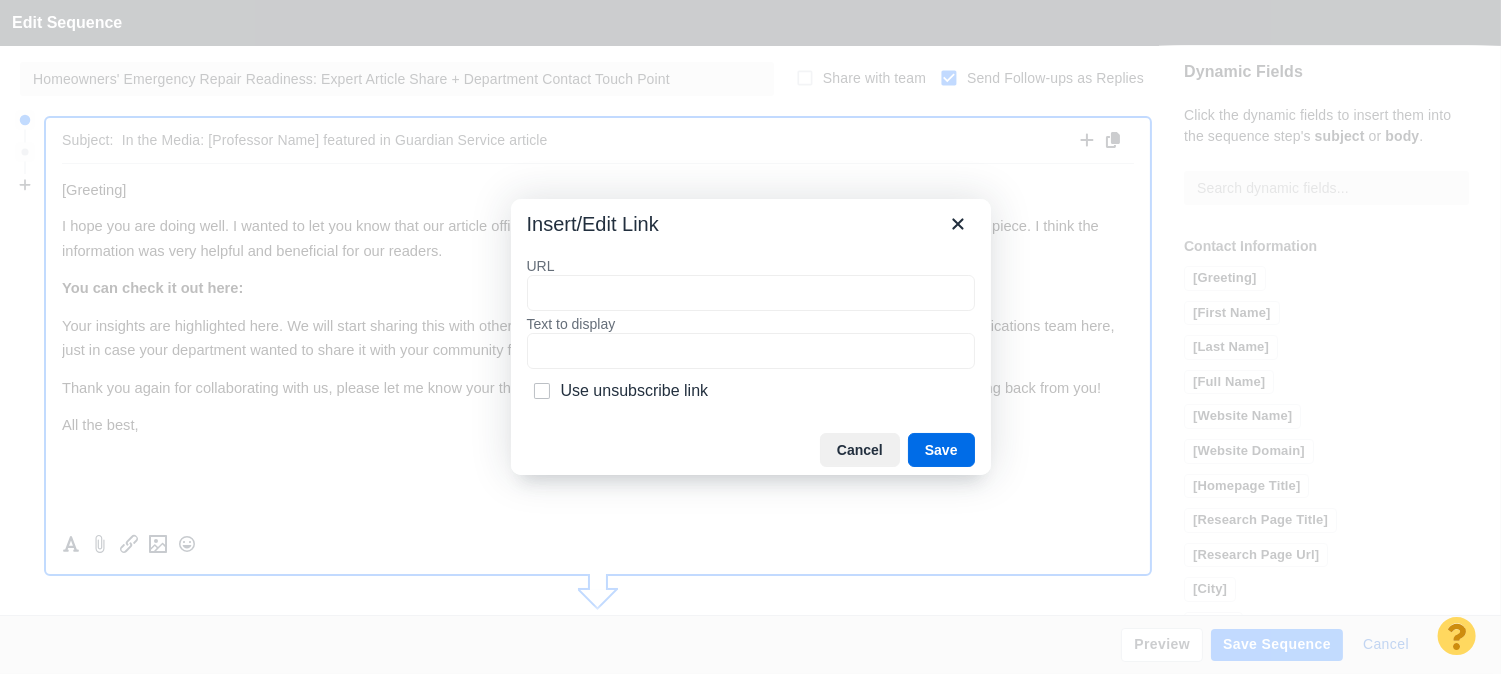 type on "[URL][DOMAIN_NAME]" 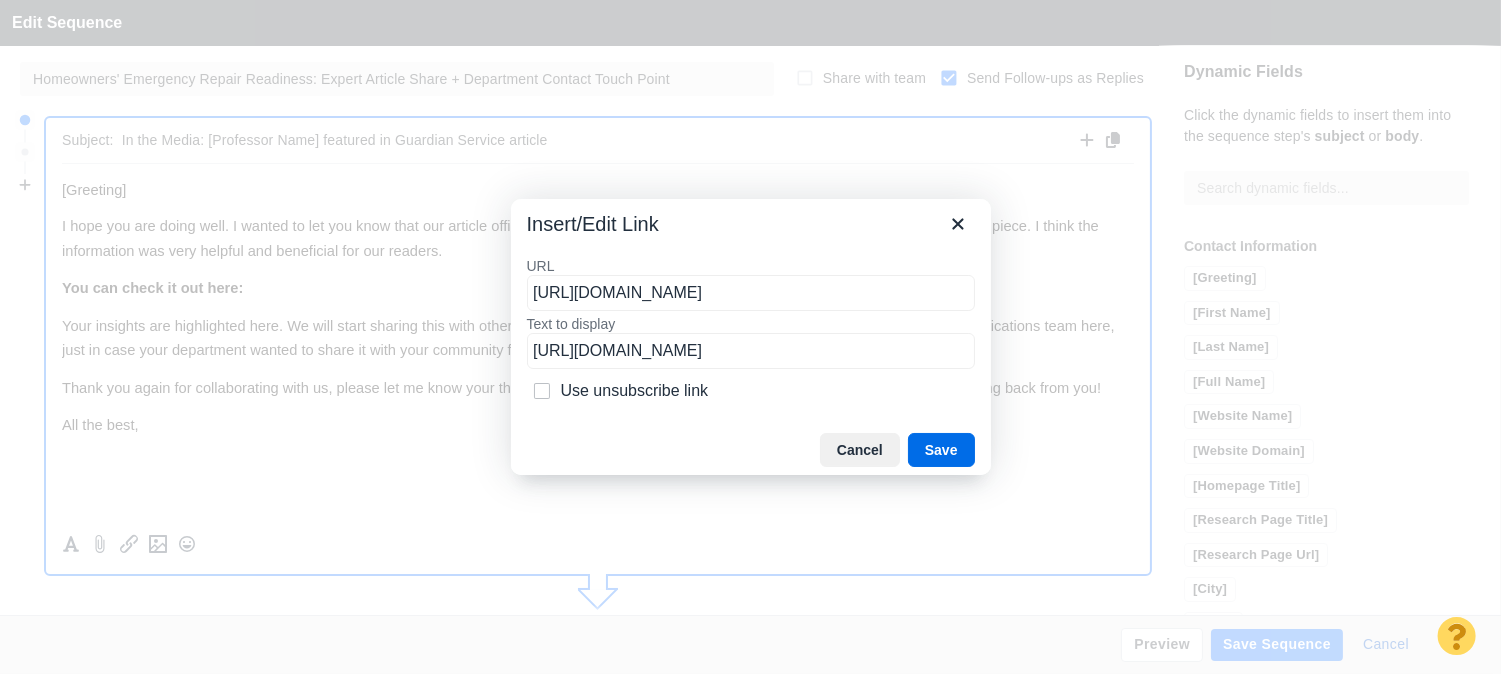 scroll, scrollTop: 0, scrollLeft: 213, axis: horizontal 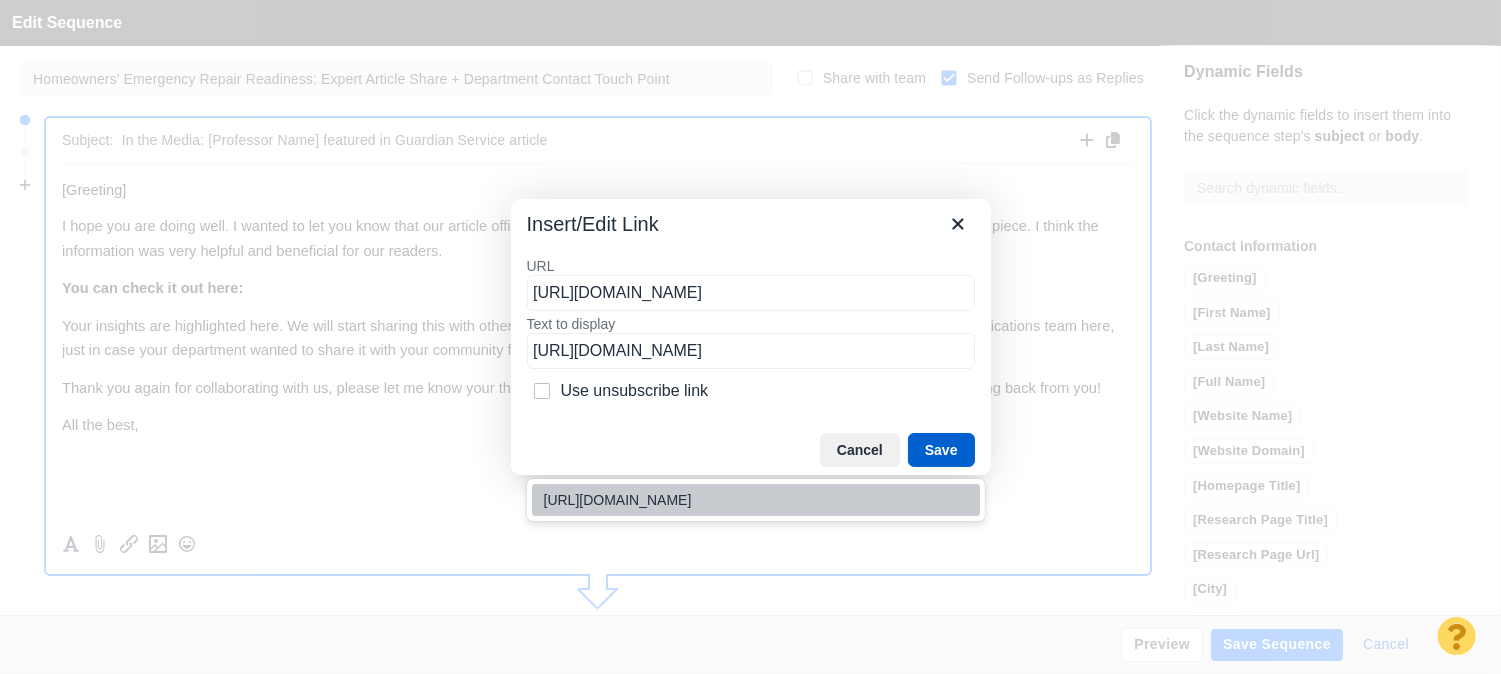 click on "Save" at bounding box center (941, 450) 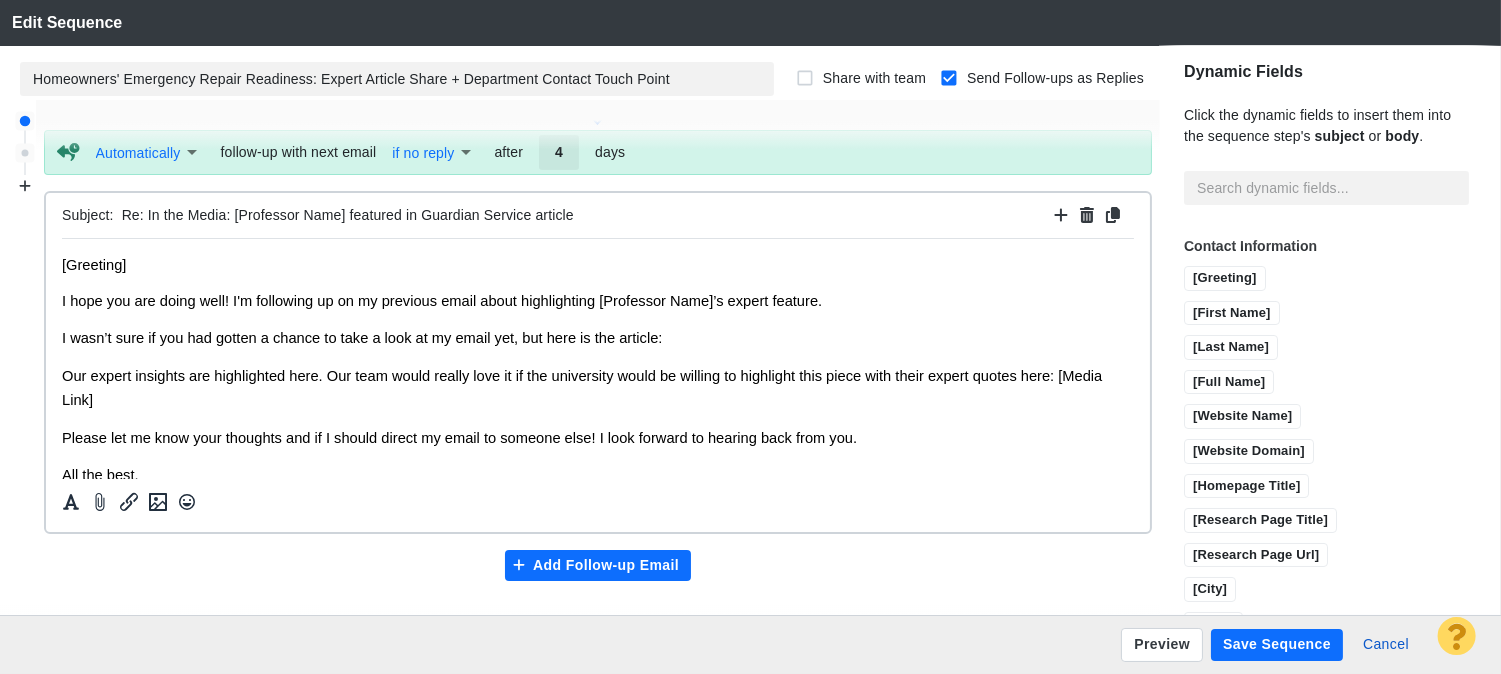 scroll, scrollTop: 498, scrollLeft: 0, axis: vertical 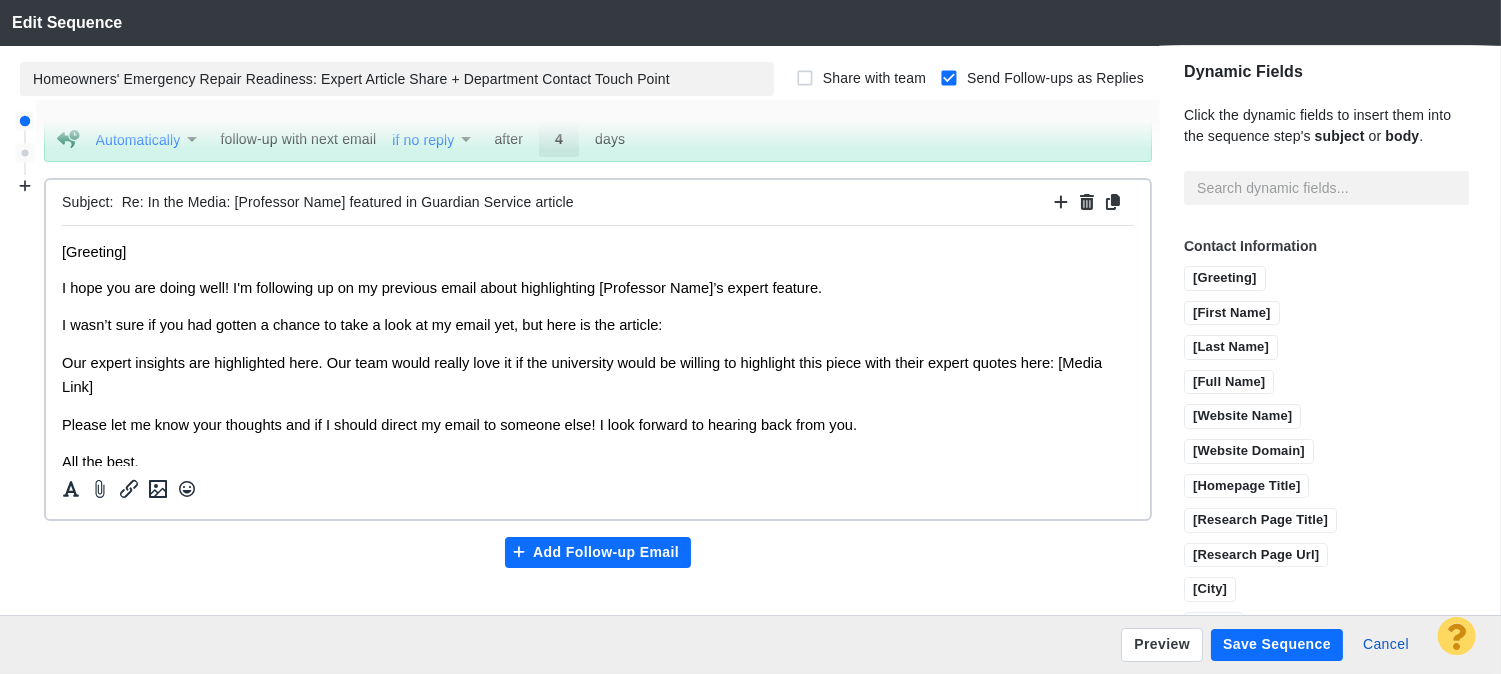 click on "I wasn’t sure if you had gotten a chance to take a look at my email yet, but here is the article:" at bounding box center (598, 324) 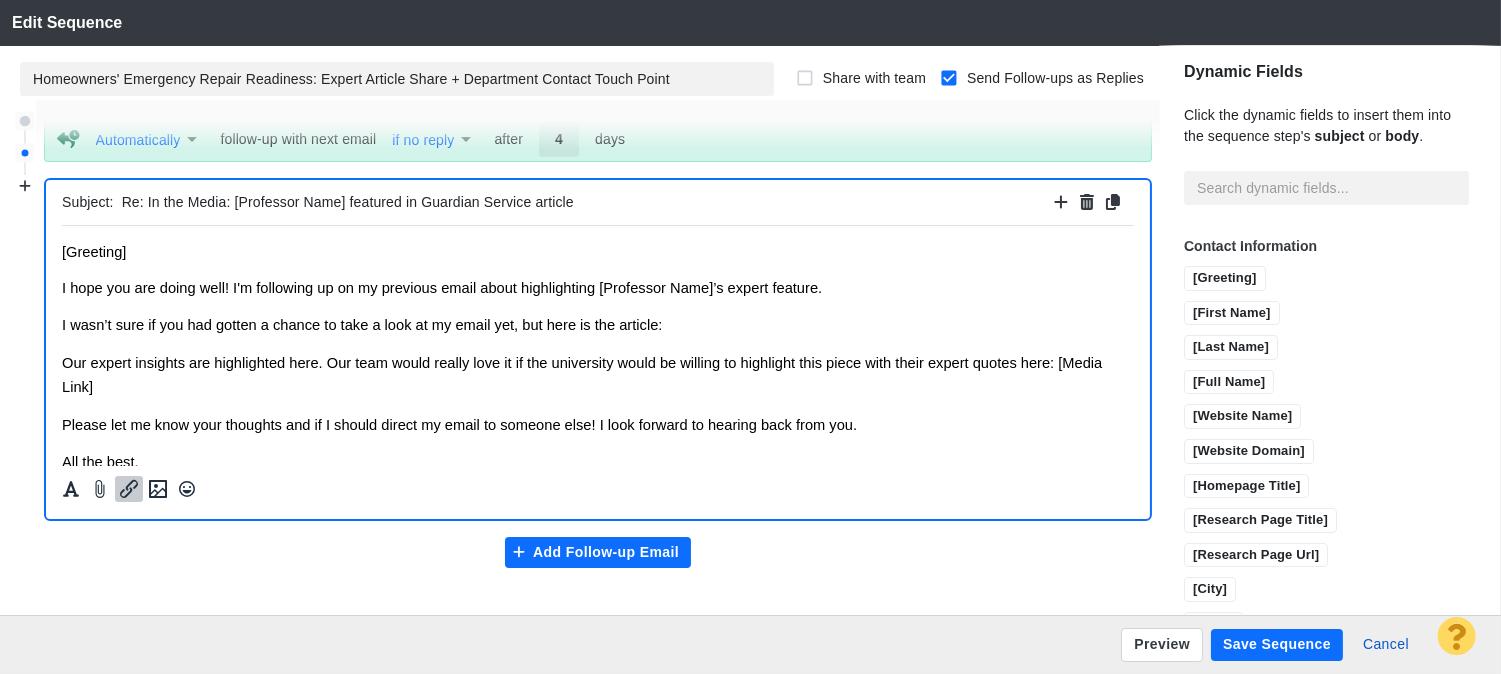 click 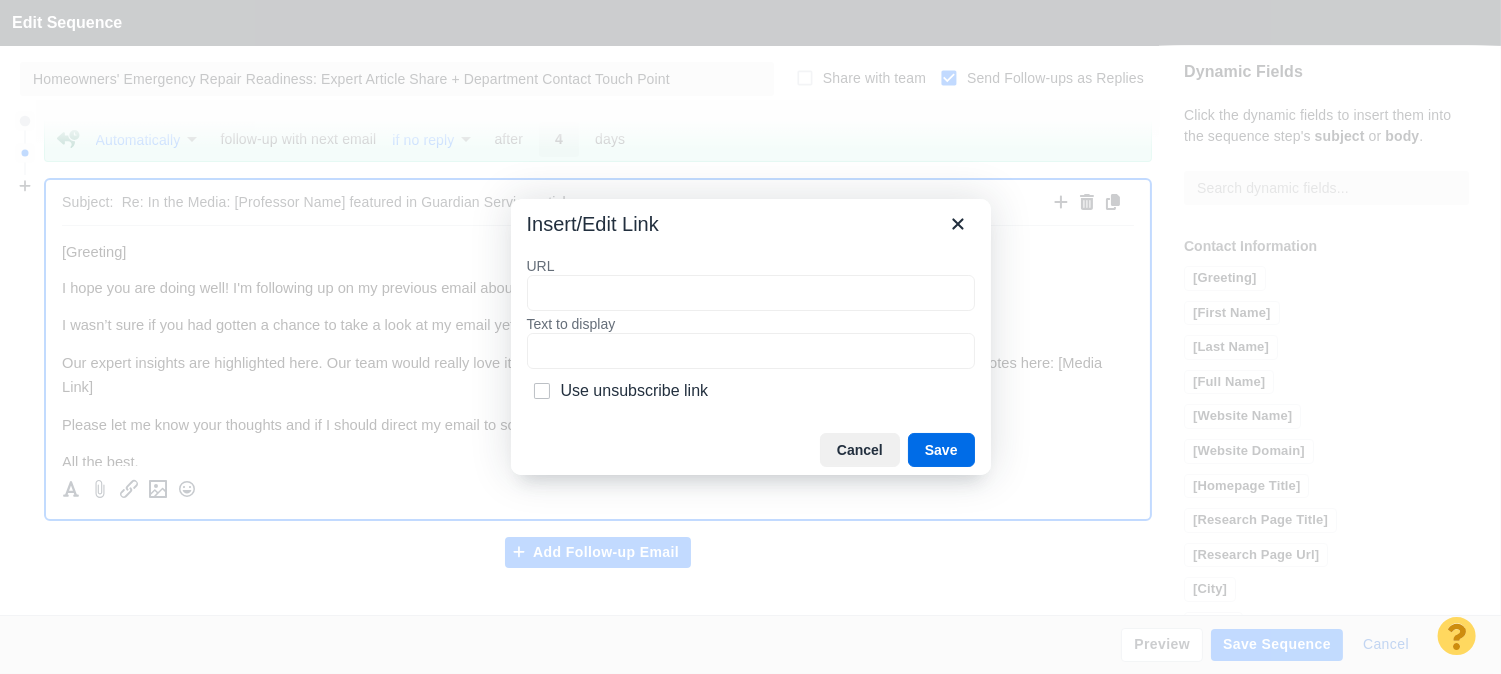 type on "[URL][DOMAIN_NAME]" 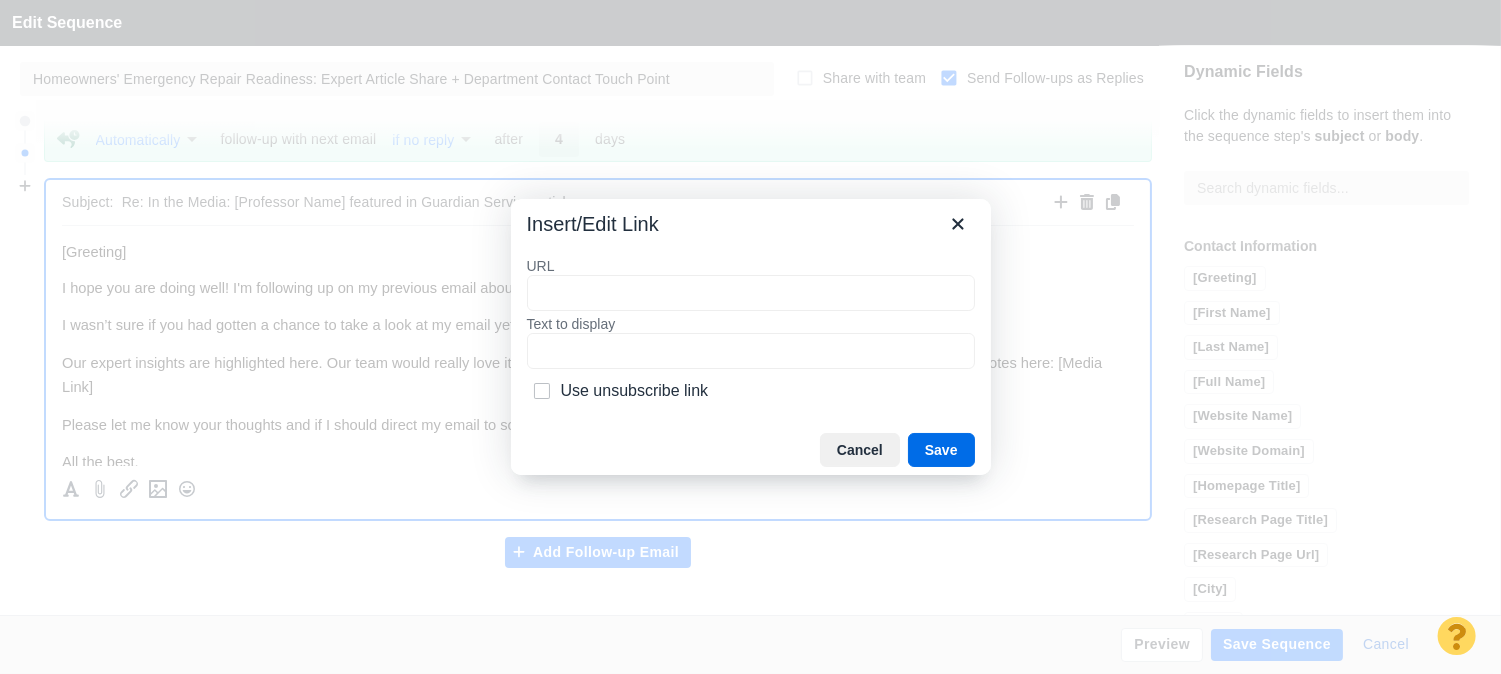 type on "[URL][DOMAIN_NAME]" 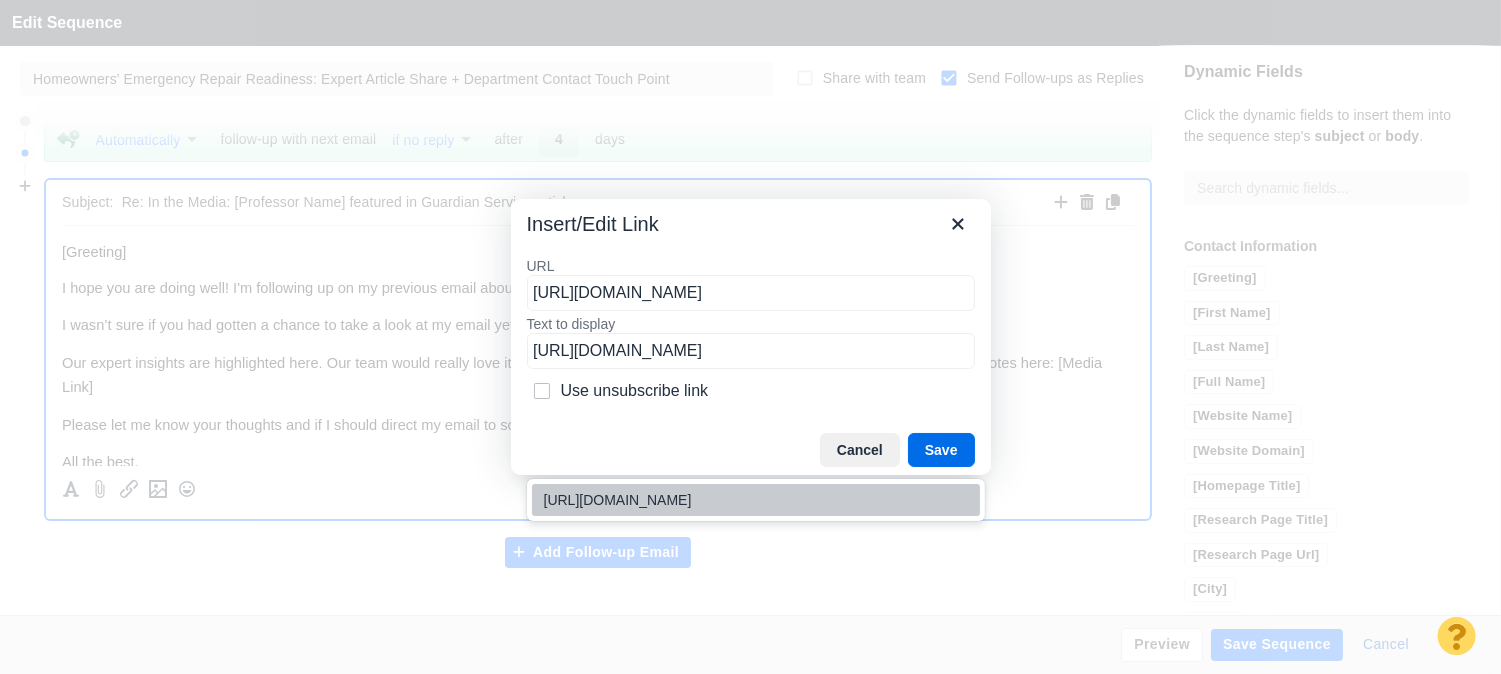 scroll, scrollTop: 0, scrollLeft: 213, axis: horizontal 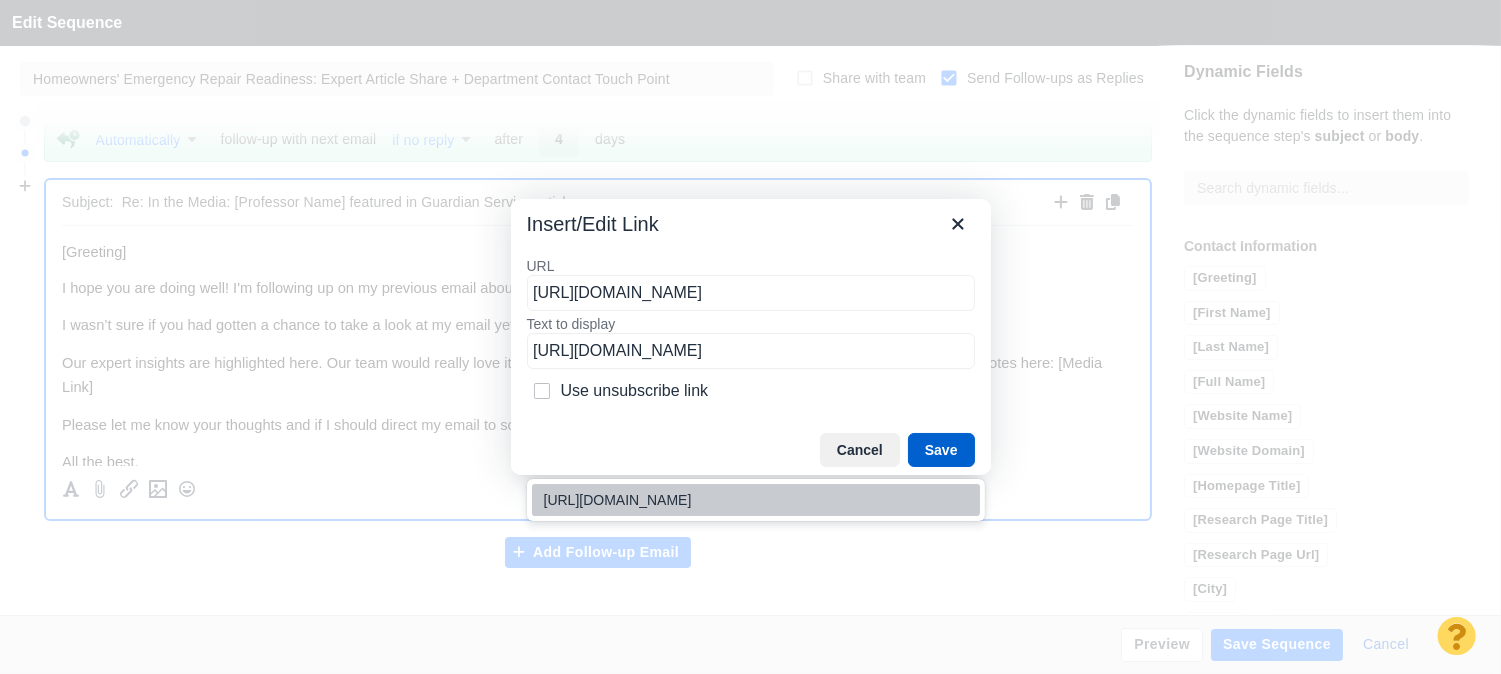 click on "Save" at bounding box center [941, 450] 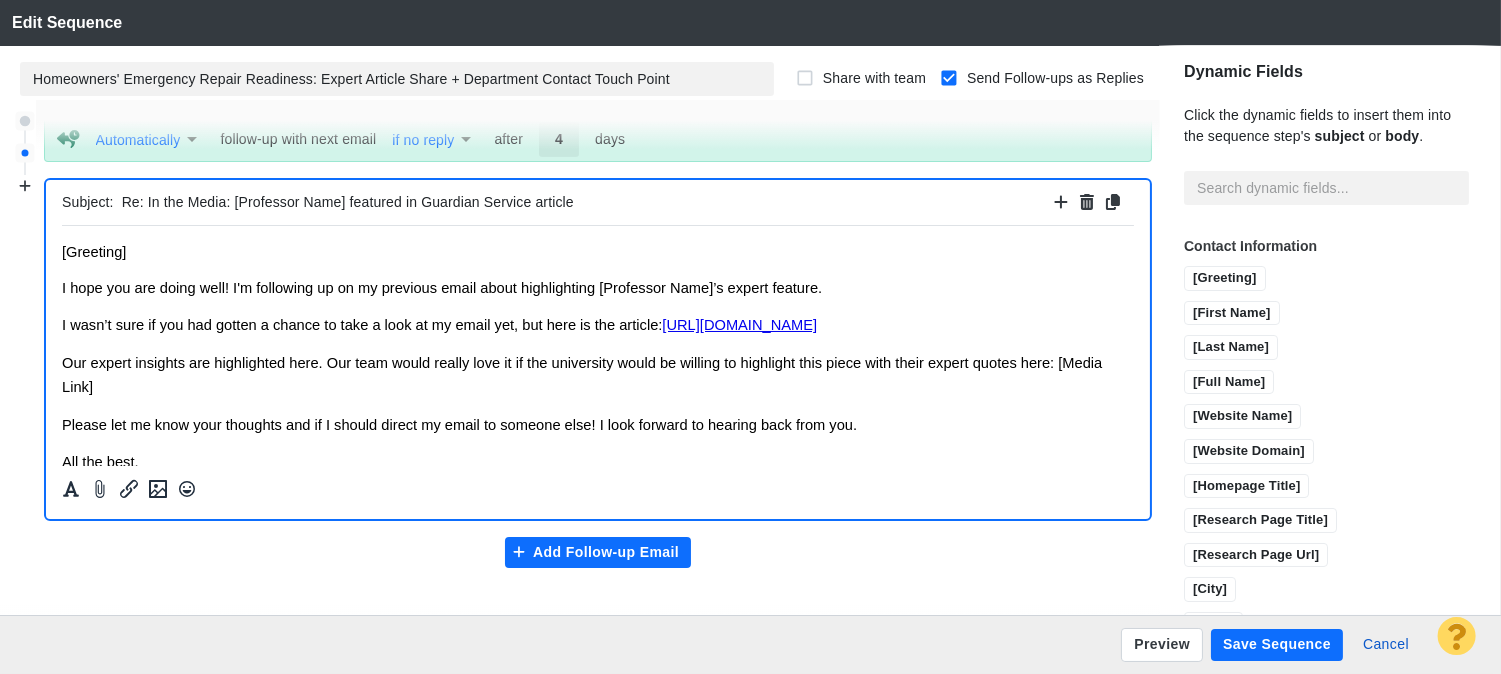 click on "Save Sequence" at bounding box center (1277, 645) 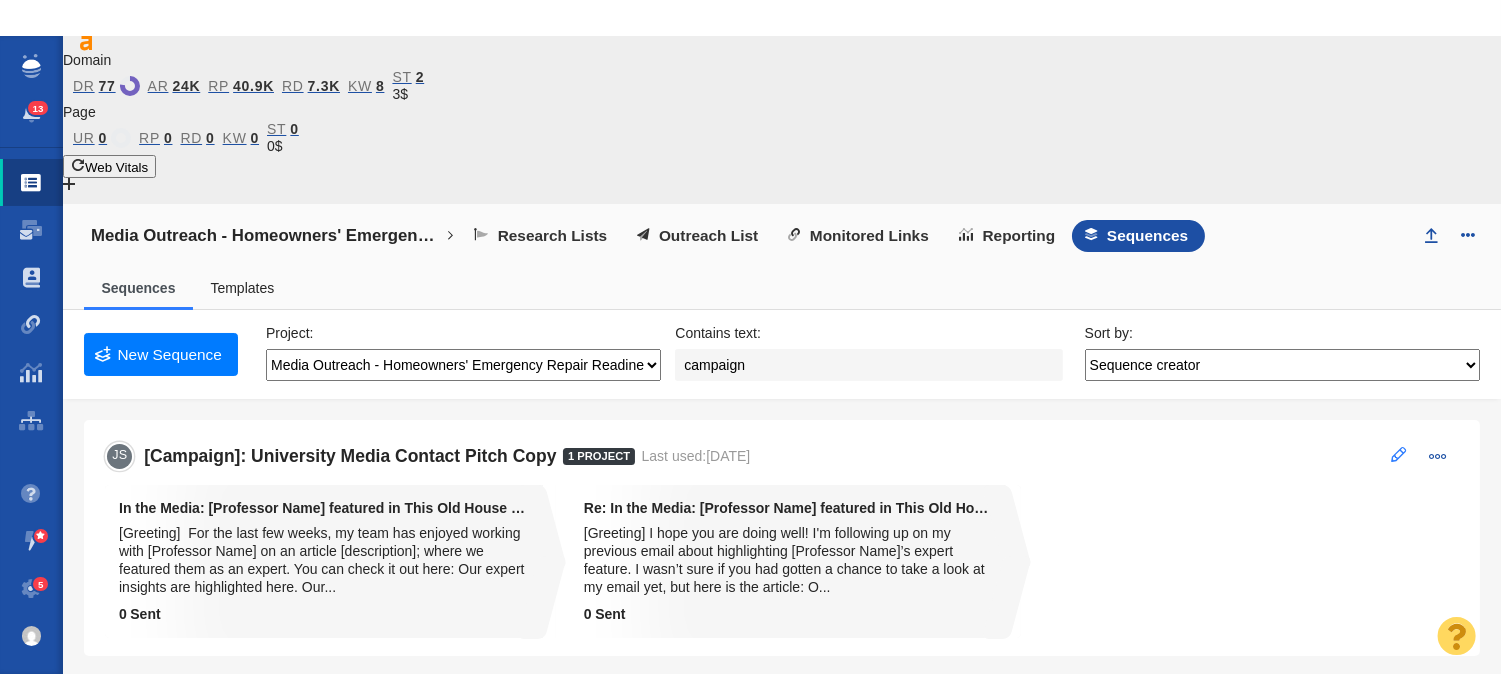 click at bounding box center [1399, 454] 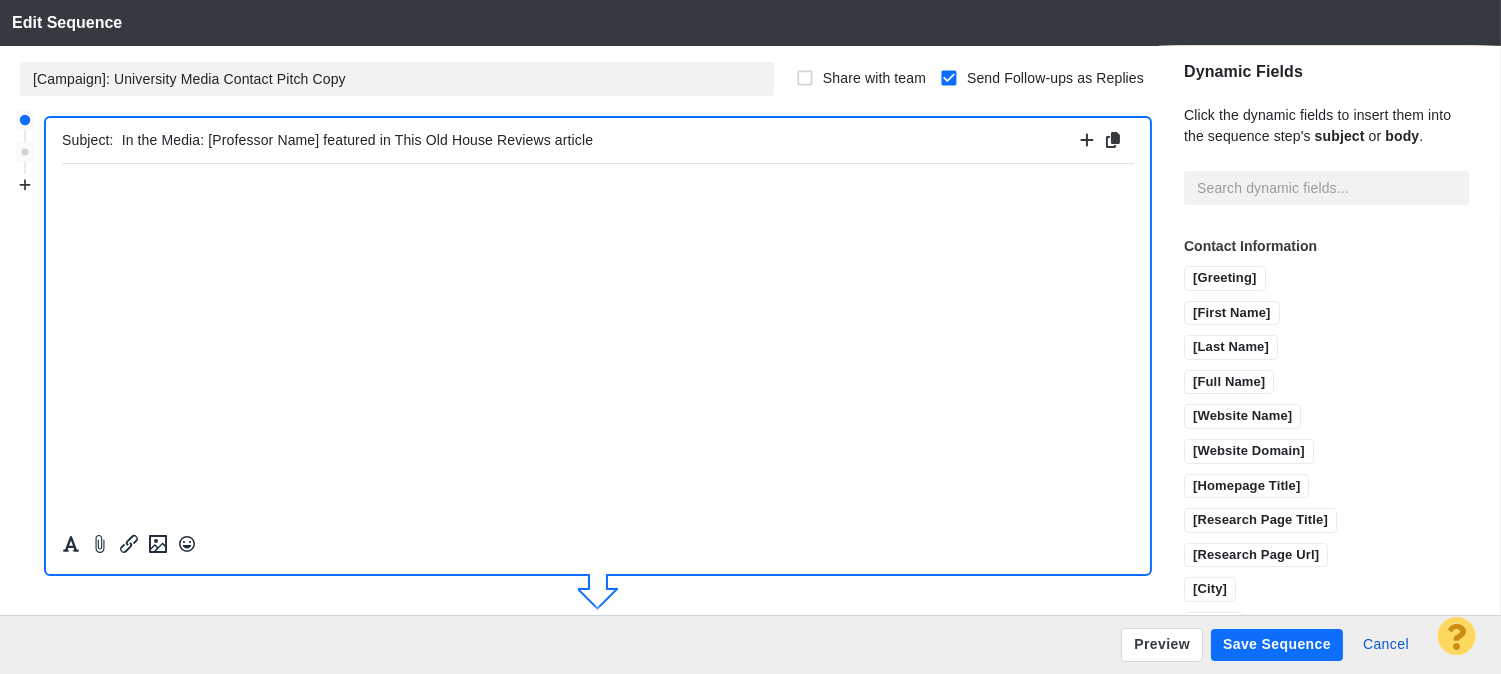 scroll, scrollTop: 383, scrollLeft: 0, axis: vertical 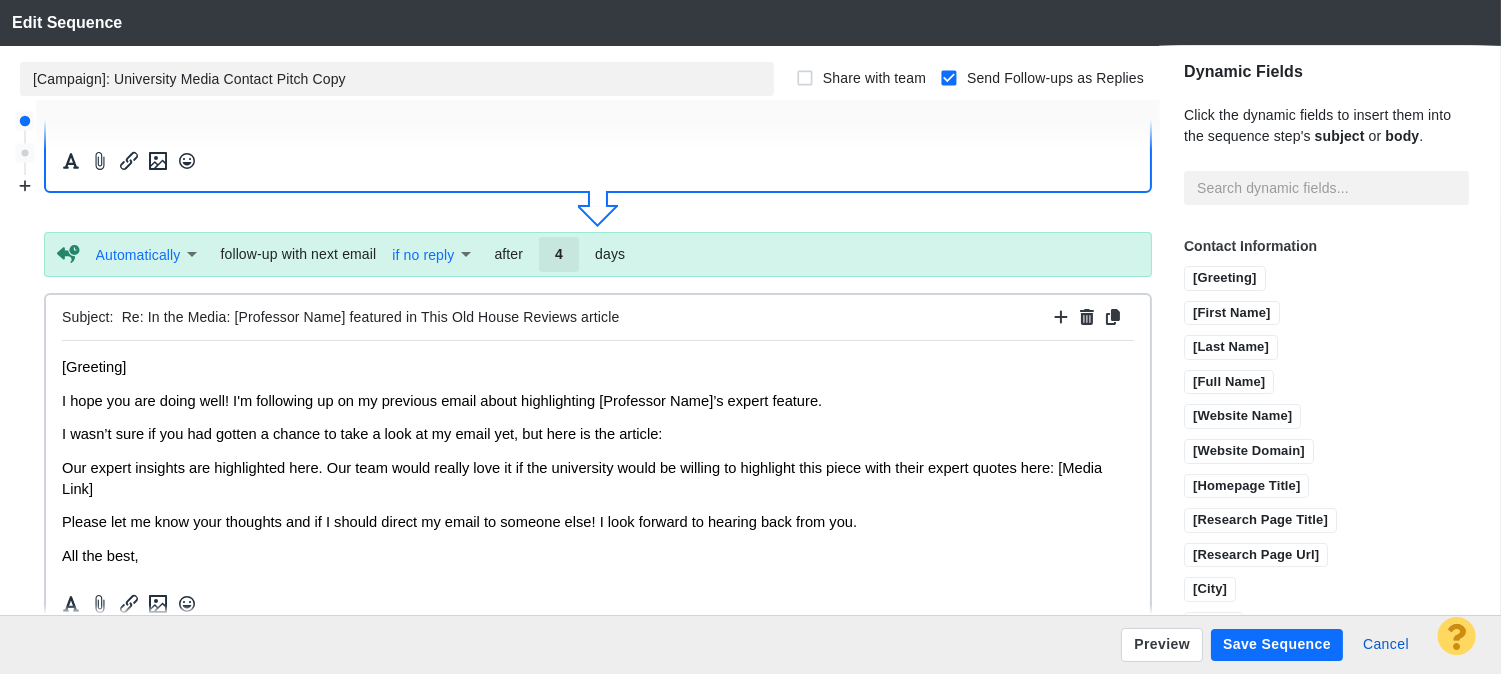 click on "I wasn’t sure if you had gotten a chance to take a look at my email yet, but here is the article:" at bounding box center (598, 433) 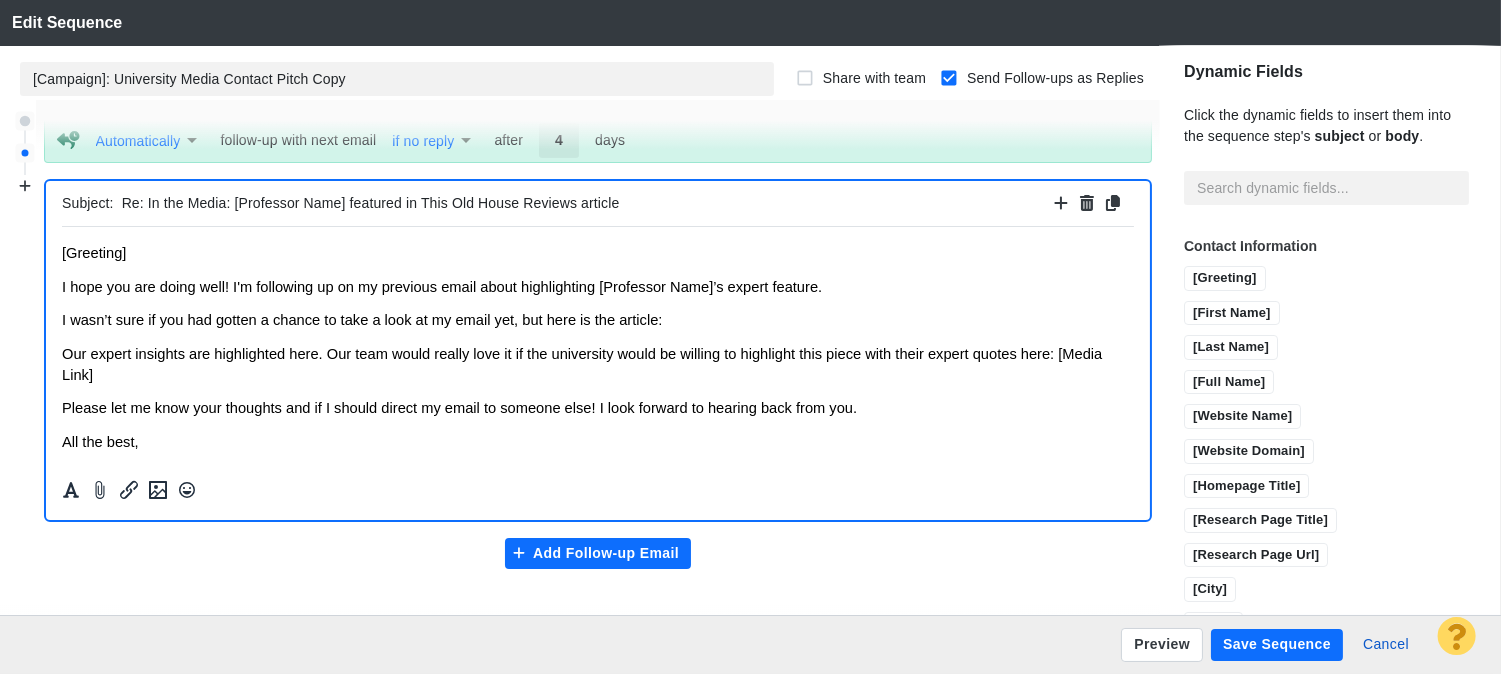 scroll, scrollTop: 498, scrollLeft: 0, axis: vertical 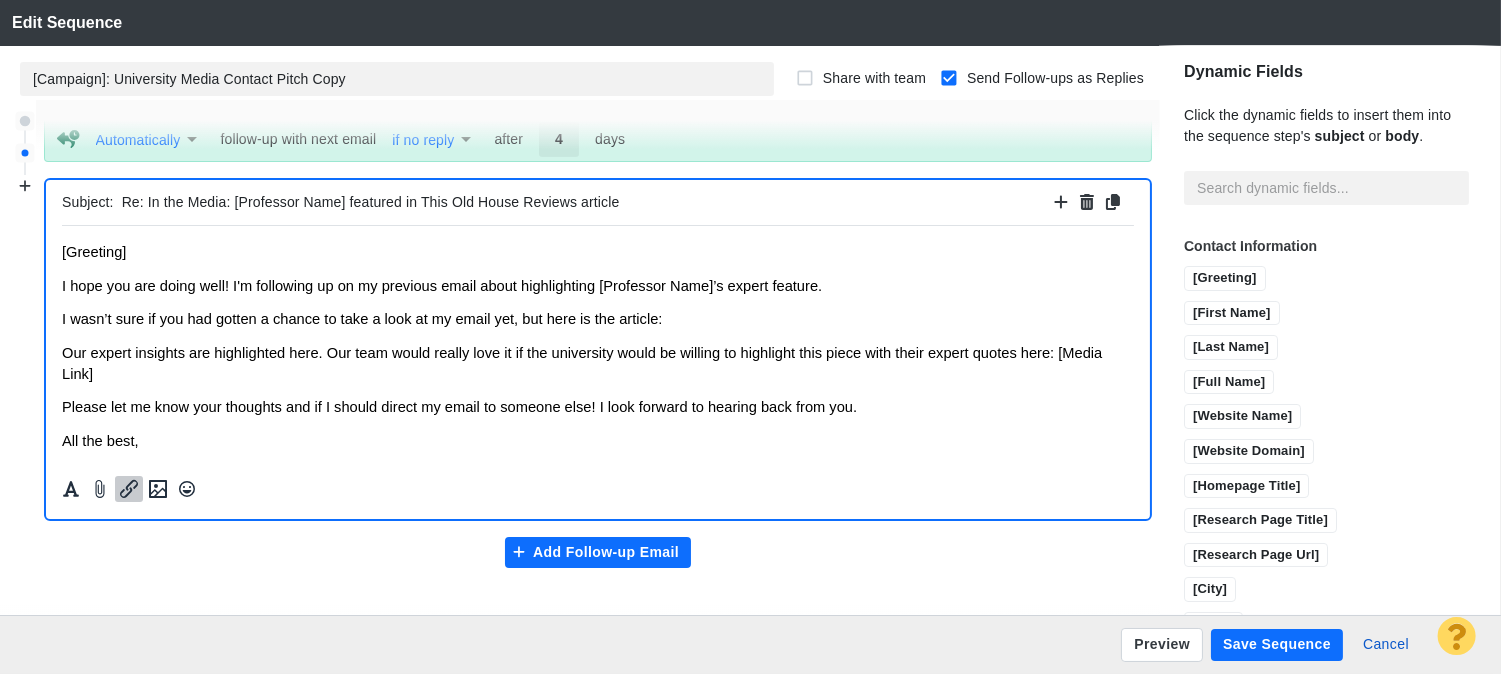 click 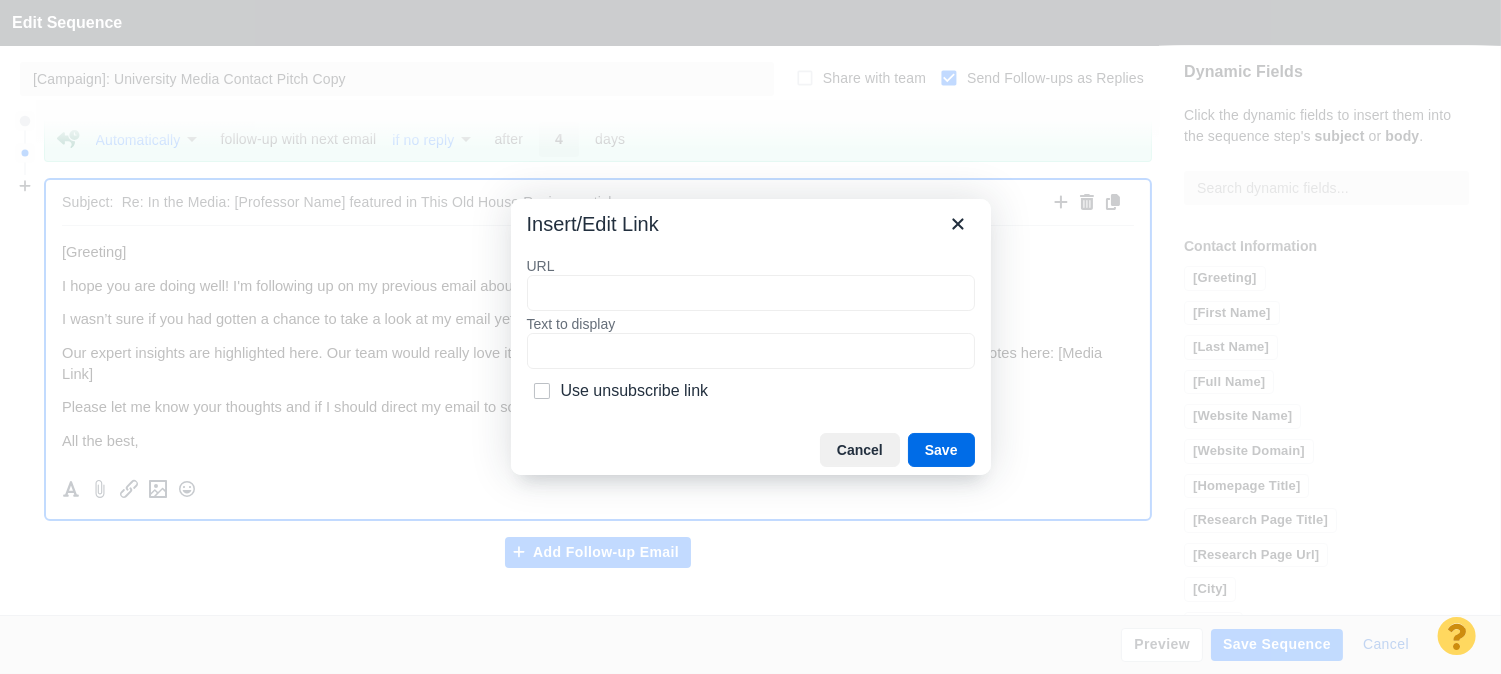 type on "[URL][DOMAIN_NAME]" 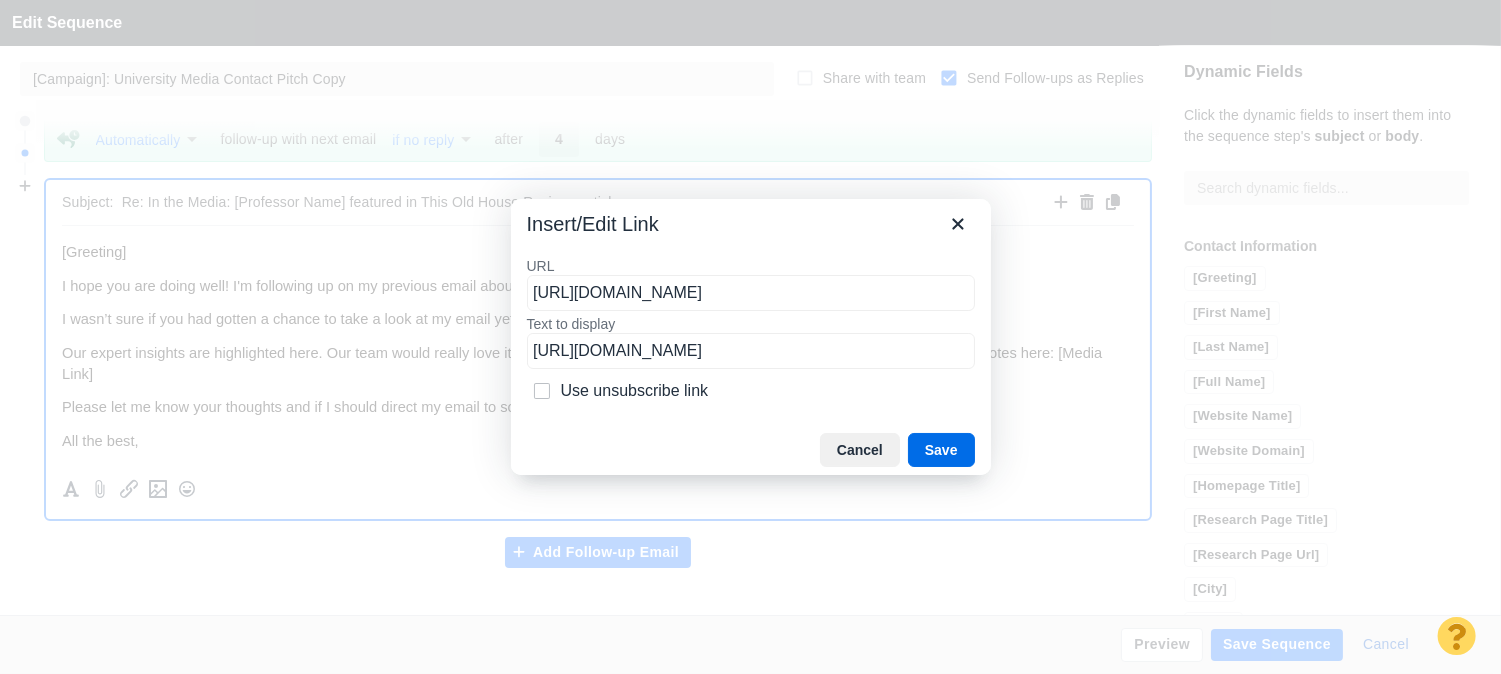 scroll, scrollTop: 0, scrollLeft: 213, axis: horizontal 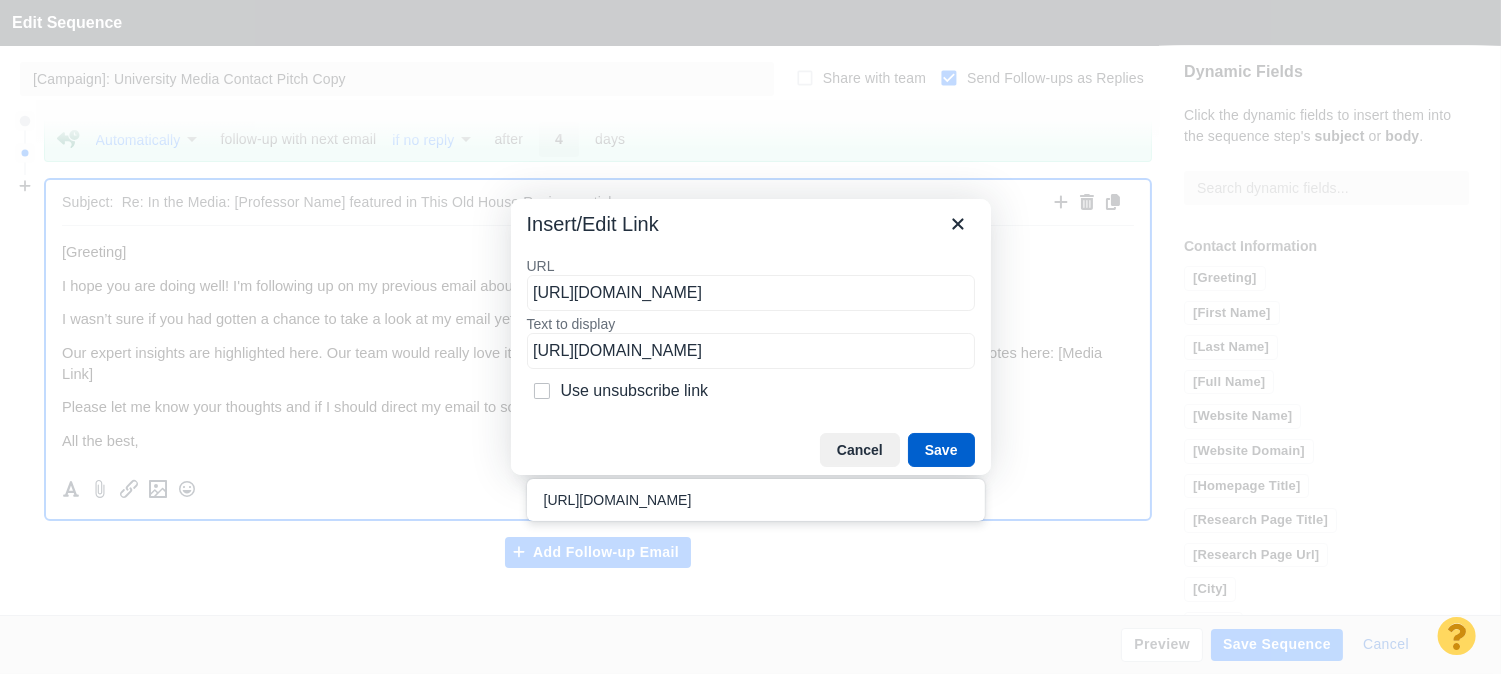 click on "Save" at bounding box center (941, 450) 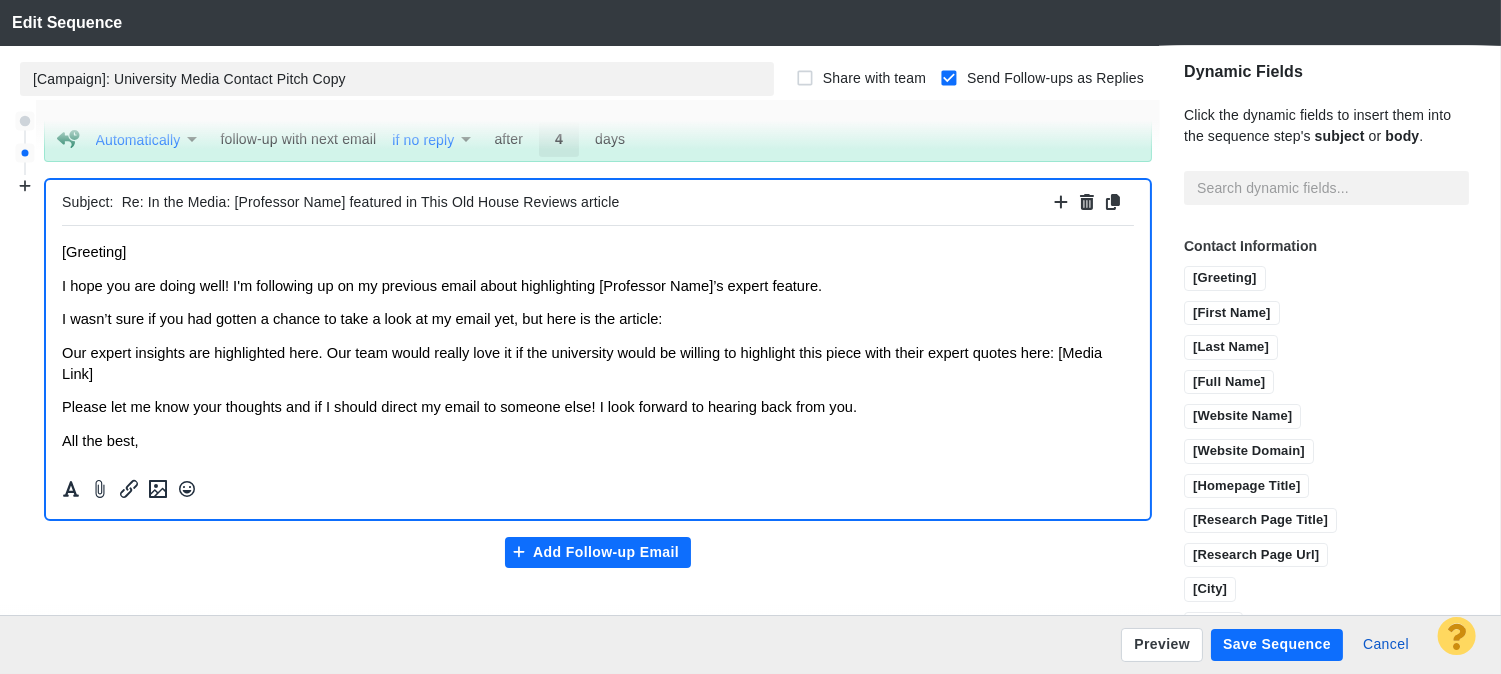 click on "I wasn’t sure if you had gotten a chance to take a look at my email yet, but here is the article:" at bounding box center [598, 318] 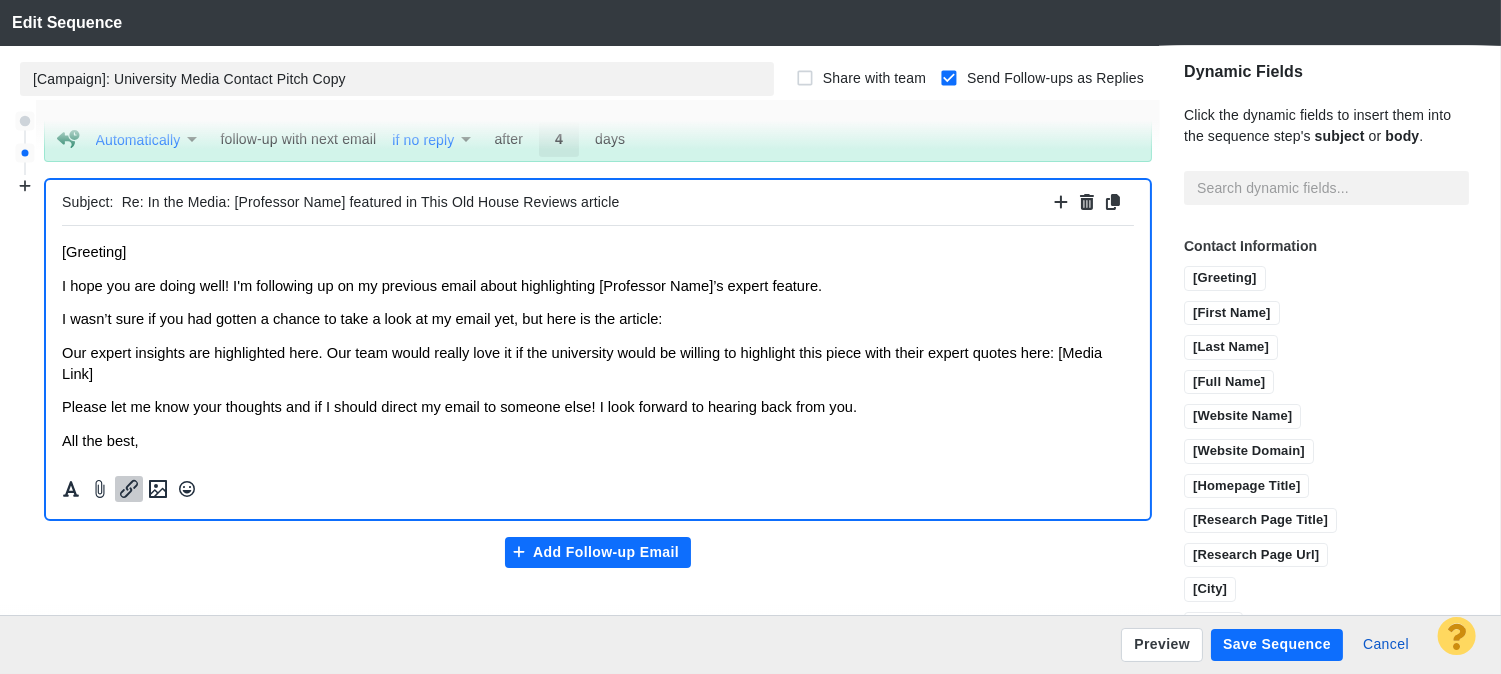 click 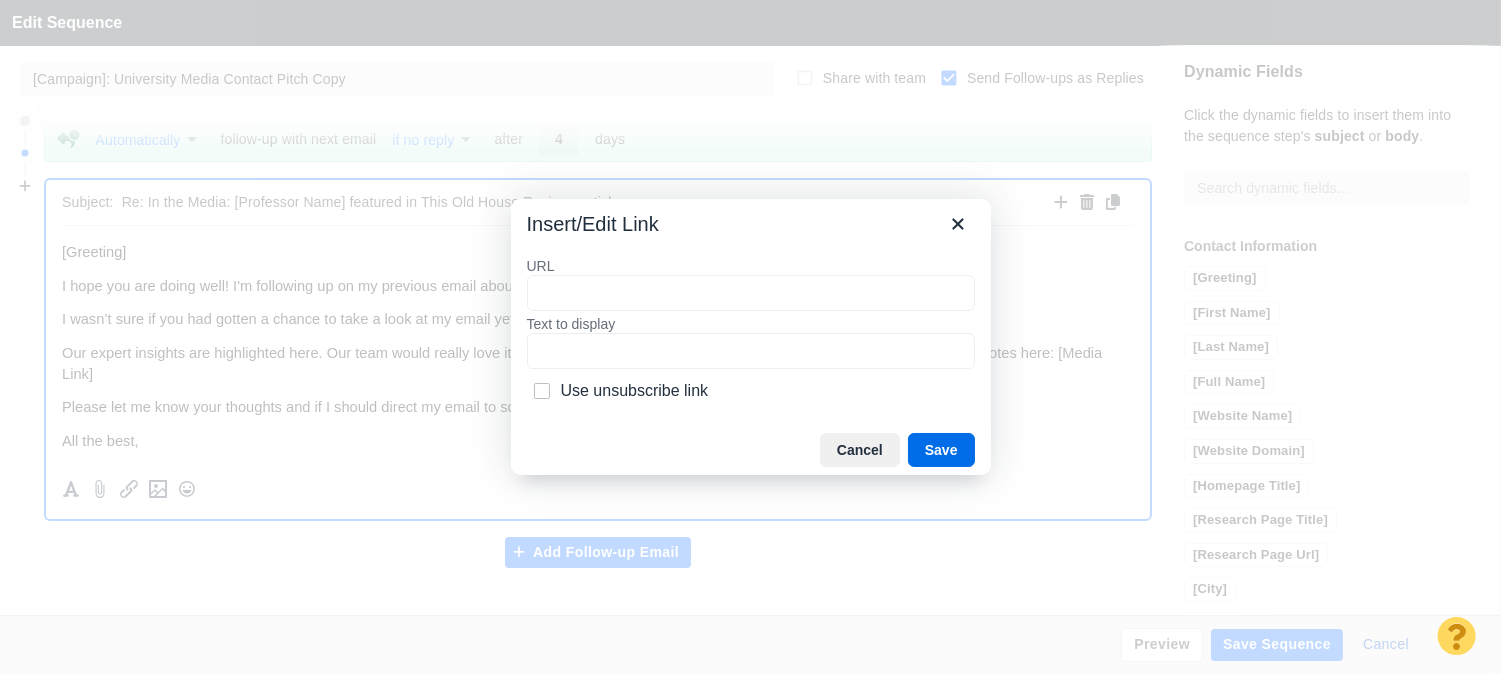 type on "[URL][DOMAIN_NAME]" 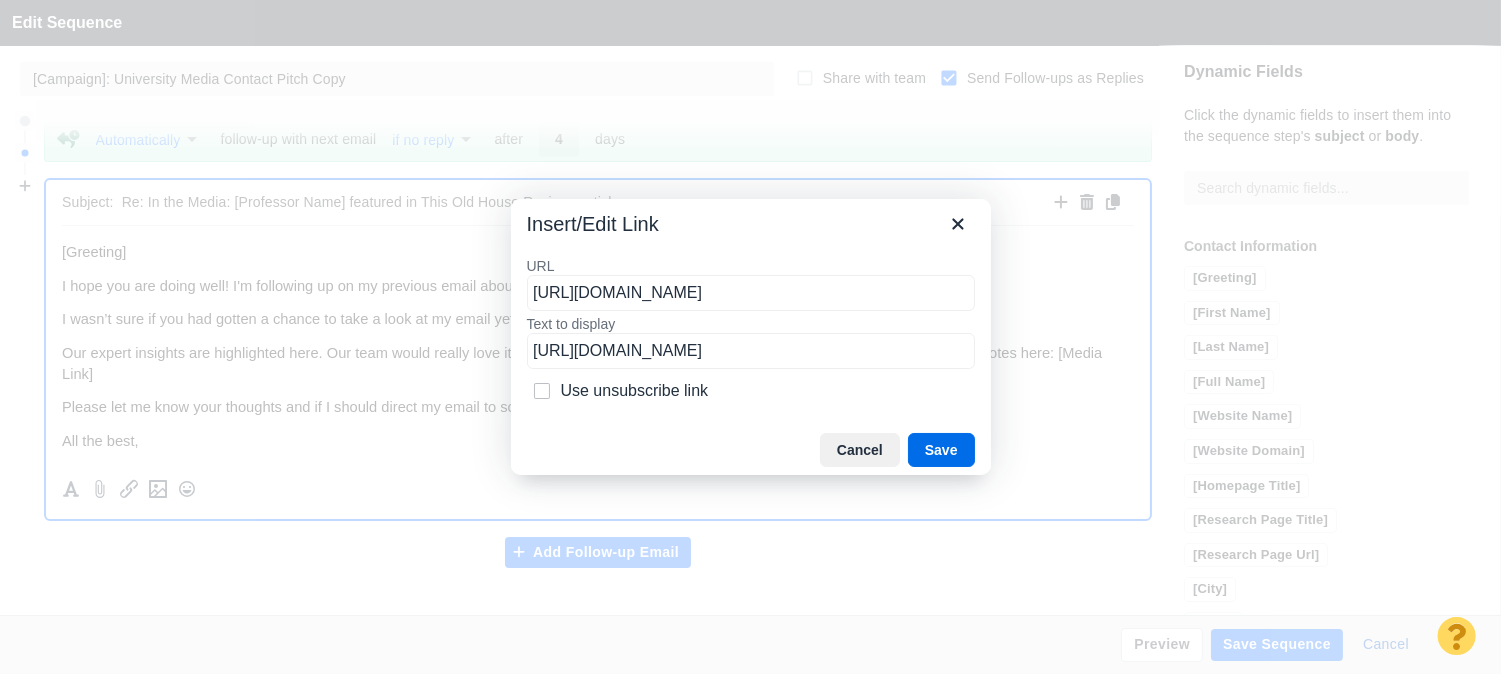 scroll, scrollTop: 0, scrollLeft: 213, axis: horizontal 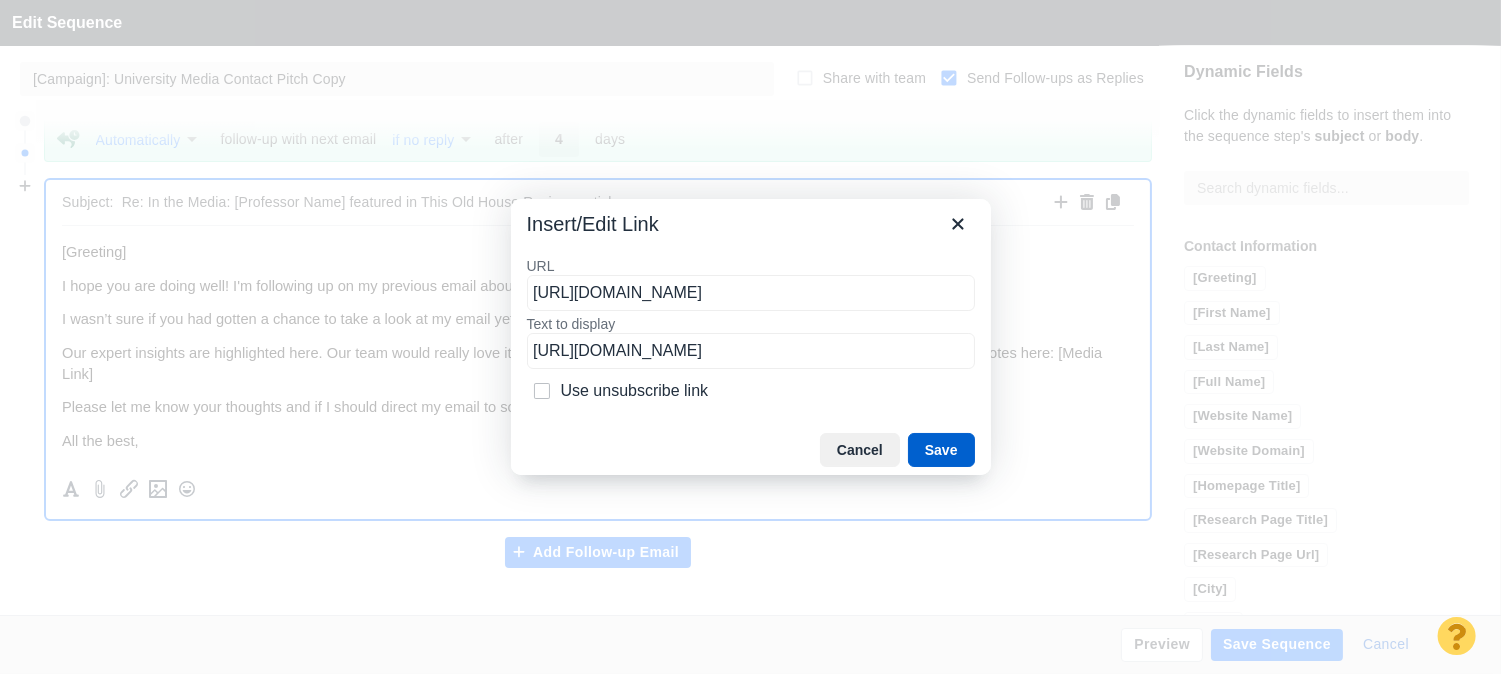 drag, startPoint x: 946, startPoint y: 447, endPoint x: 884, endPoint y: 214, distance: 241.10786 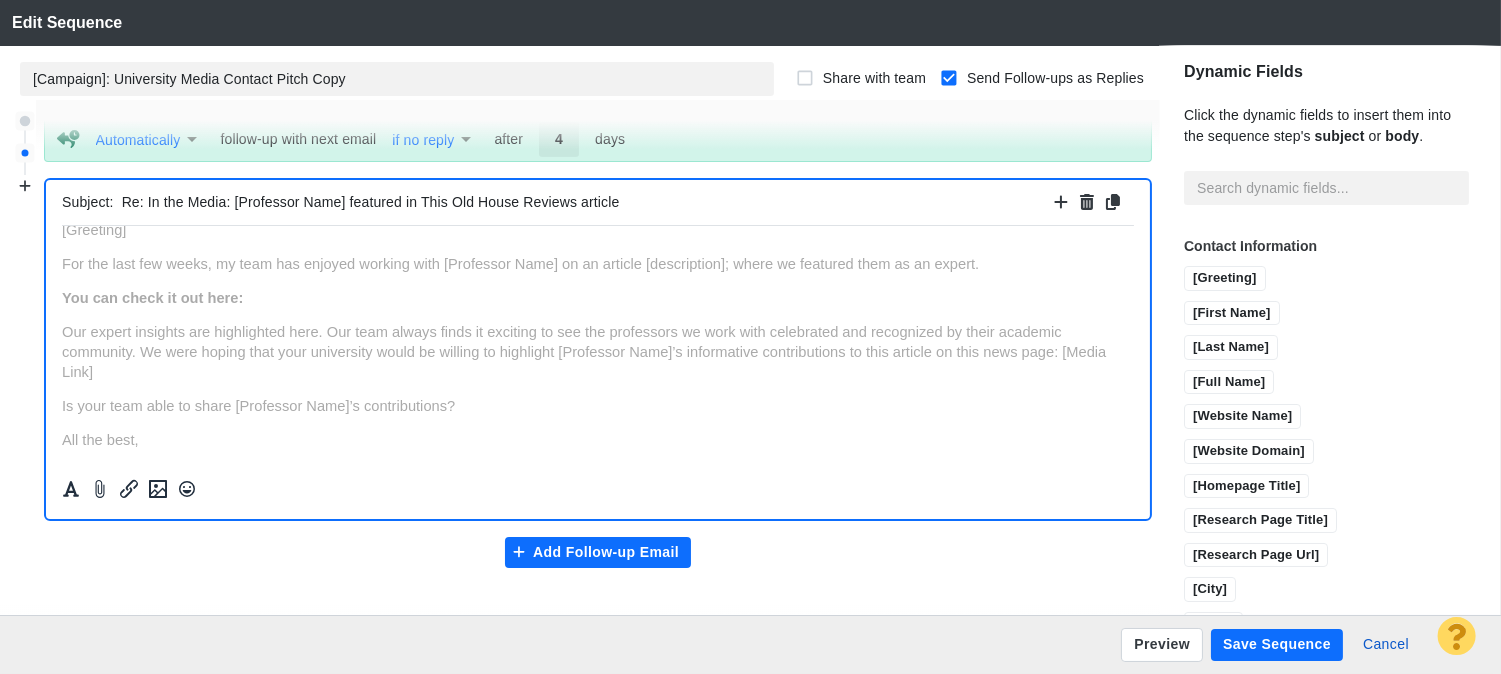 scroll, scrollTop: 35, scrollLeft: 0, axis: vertical 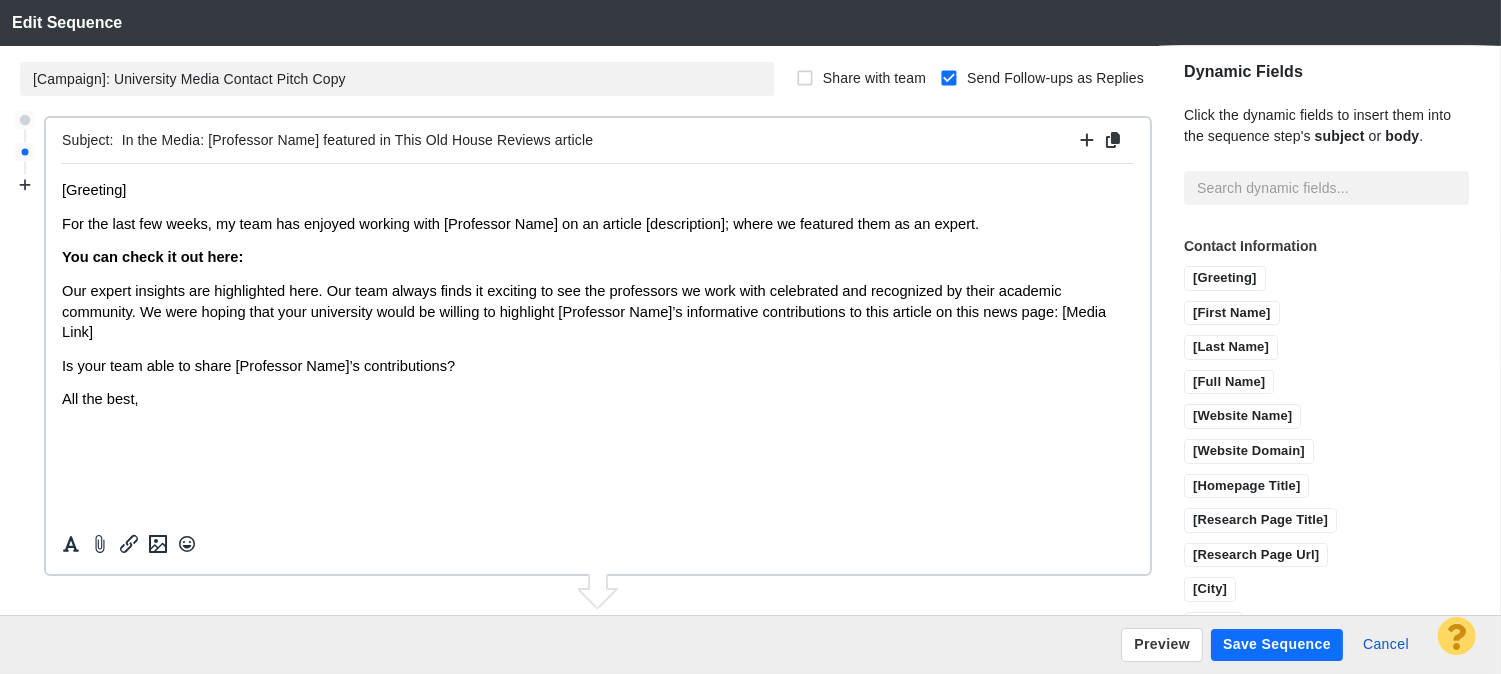 click on "You can check it out here:" at bounding box center [598, 256] 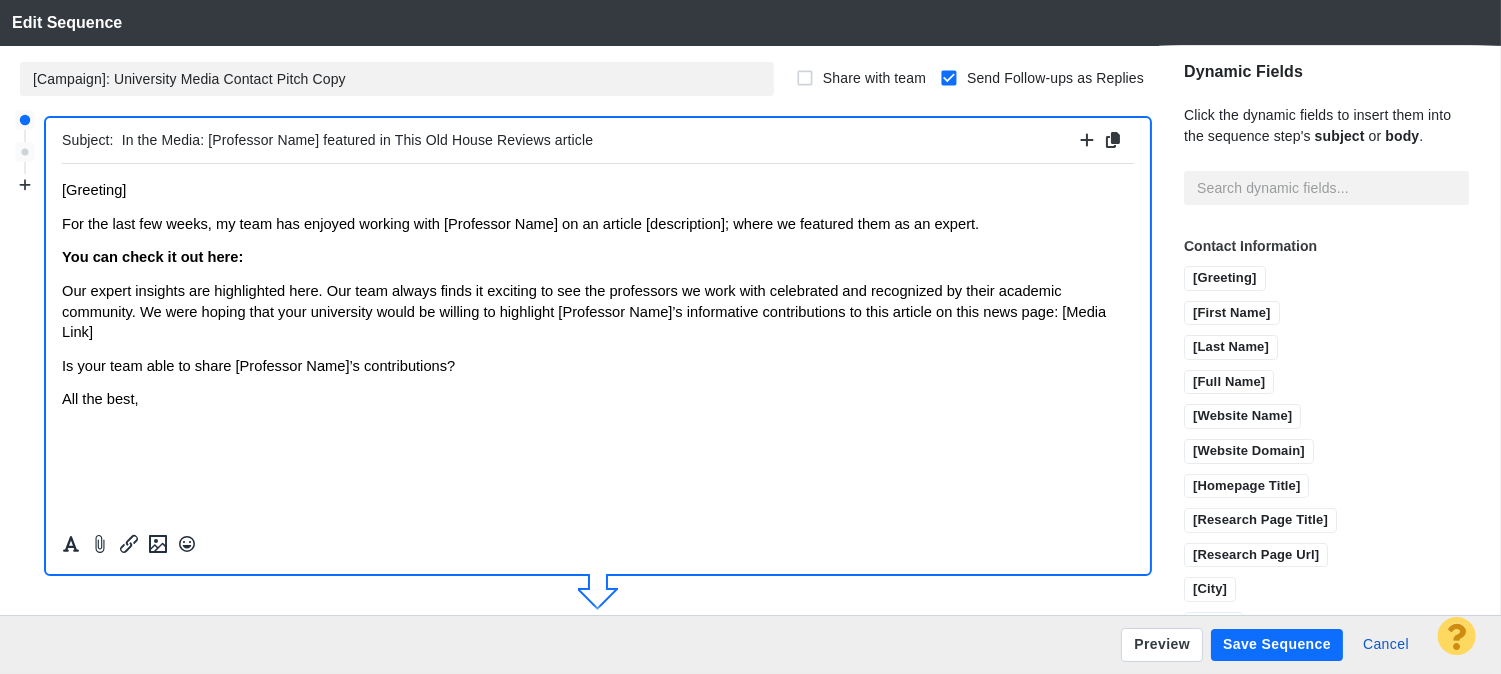 click on "You can check it out here:" at bounding box center [598, 256] 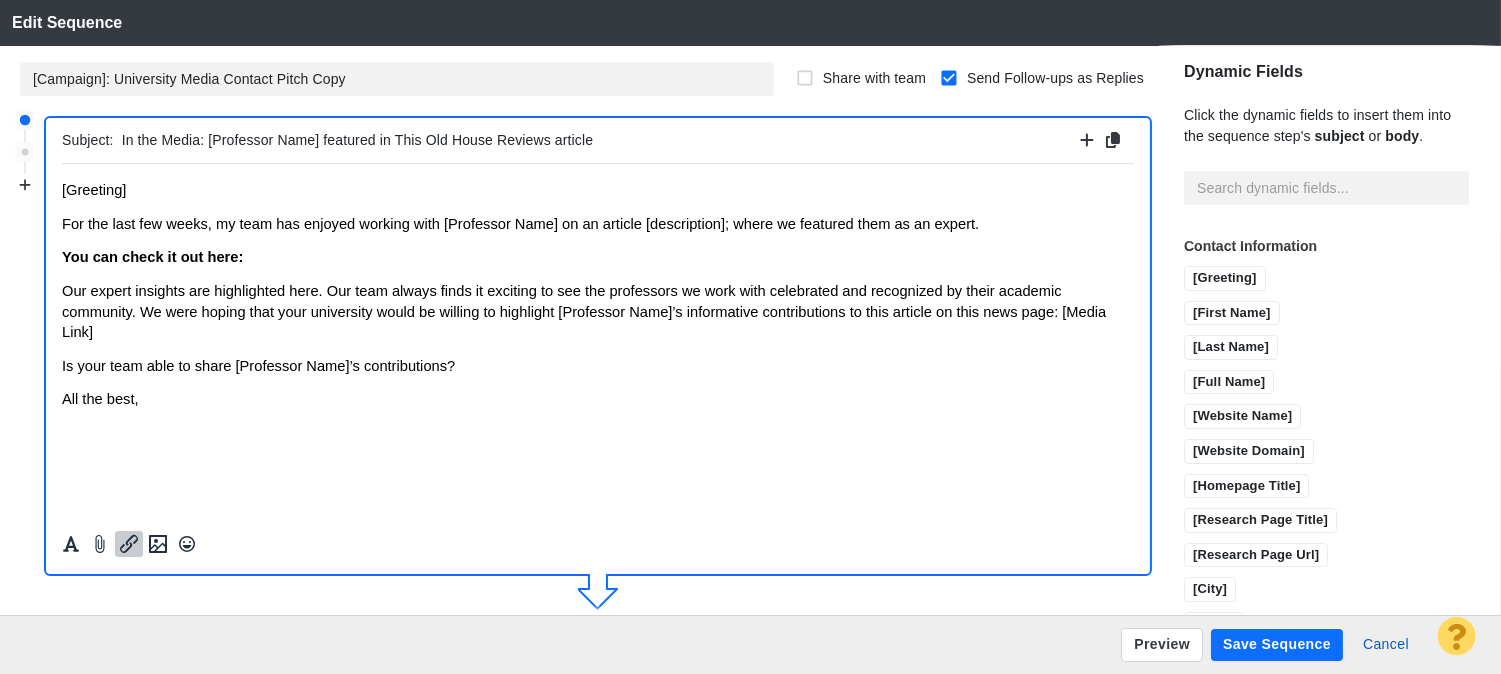 click 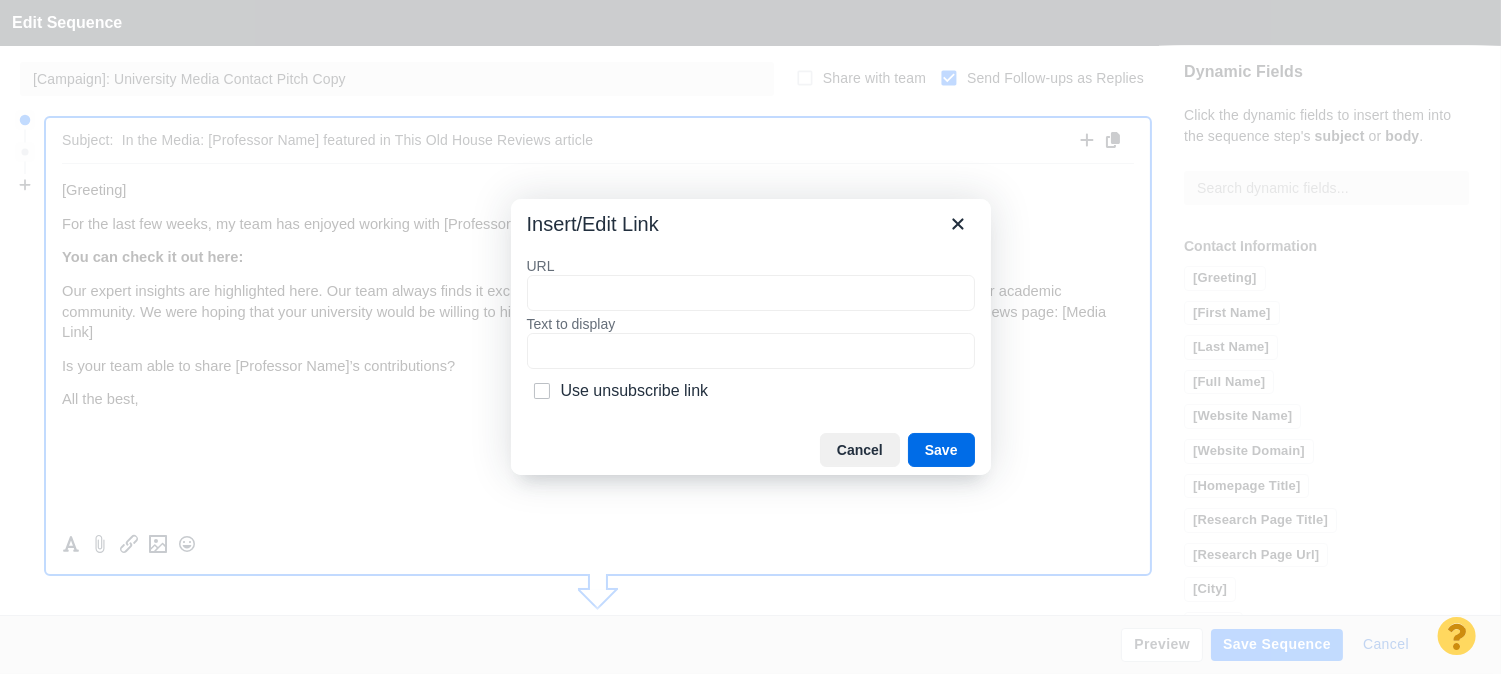 type on "[URL][DOMAIN_NAME]" 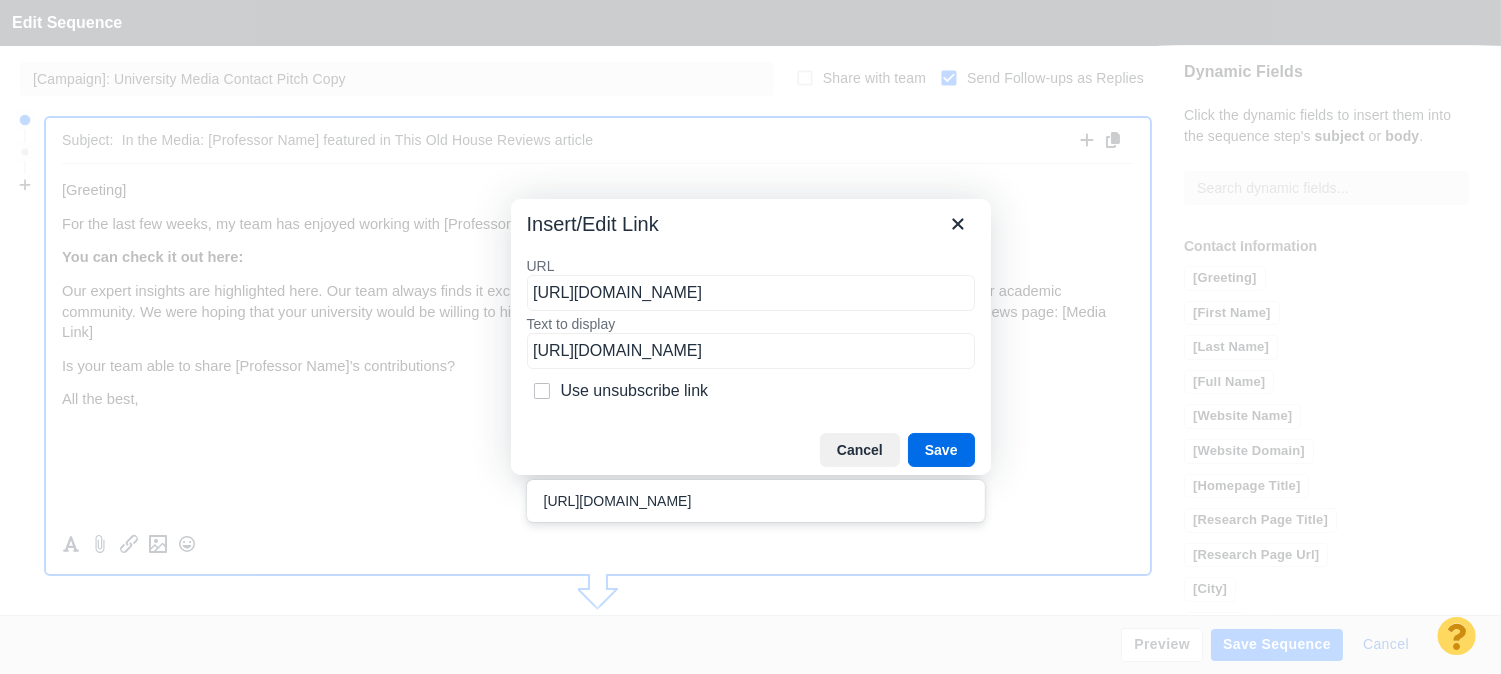 scroll, scrollTop: 0, scrollLeft: 213, axis: horizontal 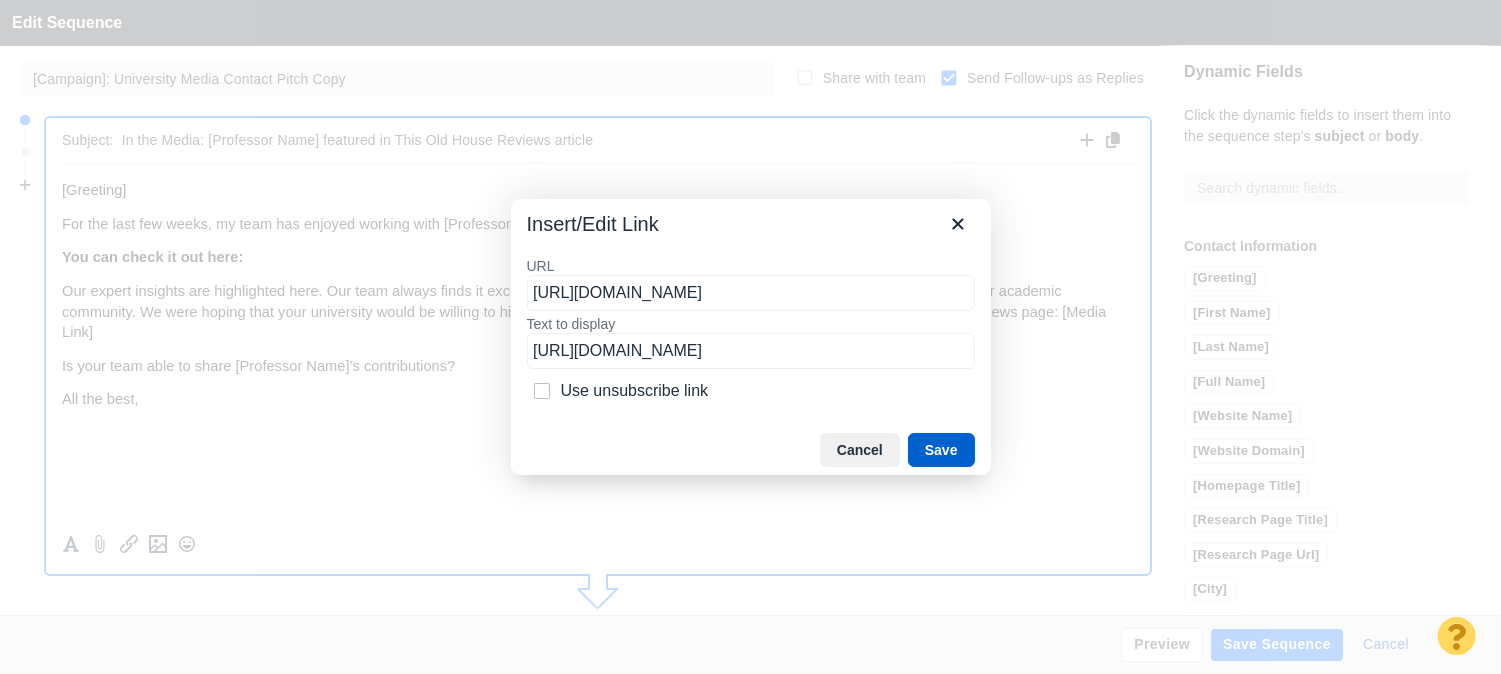 click on "Save" at bounding box center [941, 450] 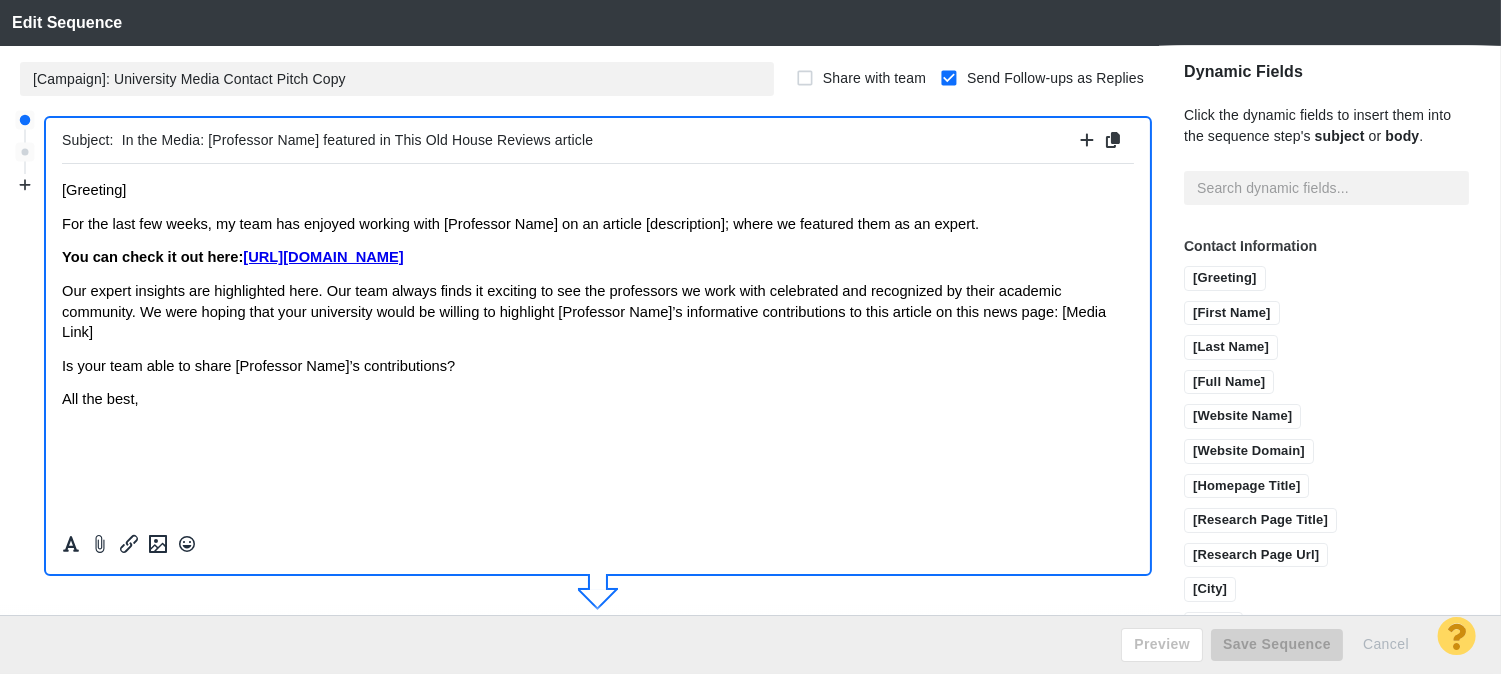 click on "[URL][DOMAIN_NAME]" at bounding box center (323, 256) 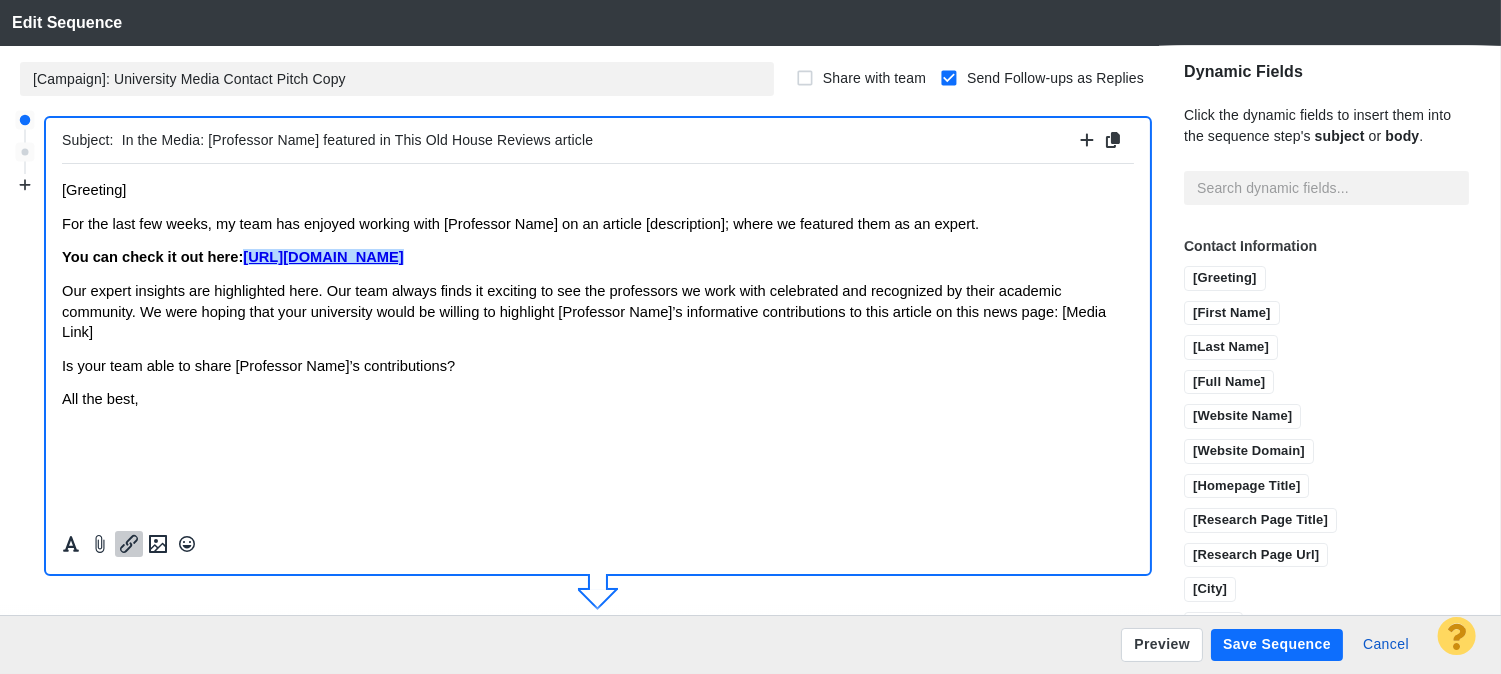 drag, startPoint x: 246, startPoint y: 254, endPoint x: 1007, endPoint y: 253, distance: 761.0007 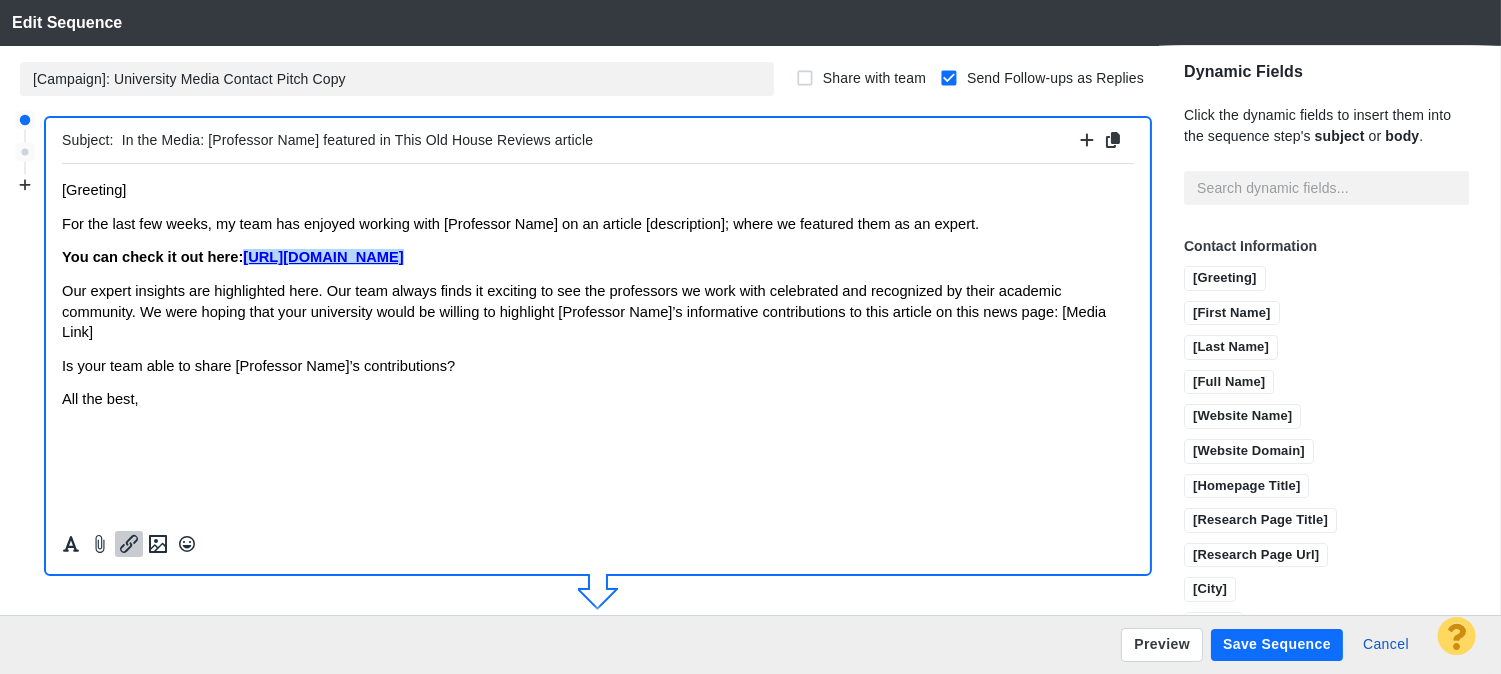 click on "You can check it out here:  https://guardianservice.com/home-insurance/homeowners-insurance-preparedness-survey/" at bounding box center [598, 256] 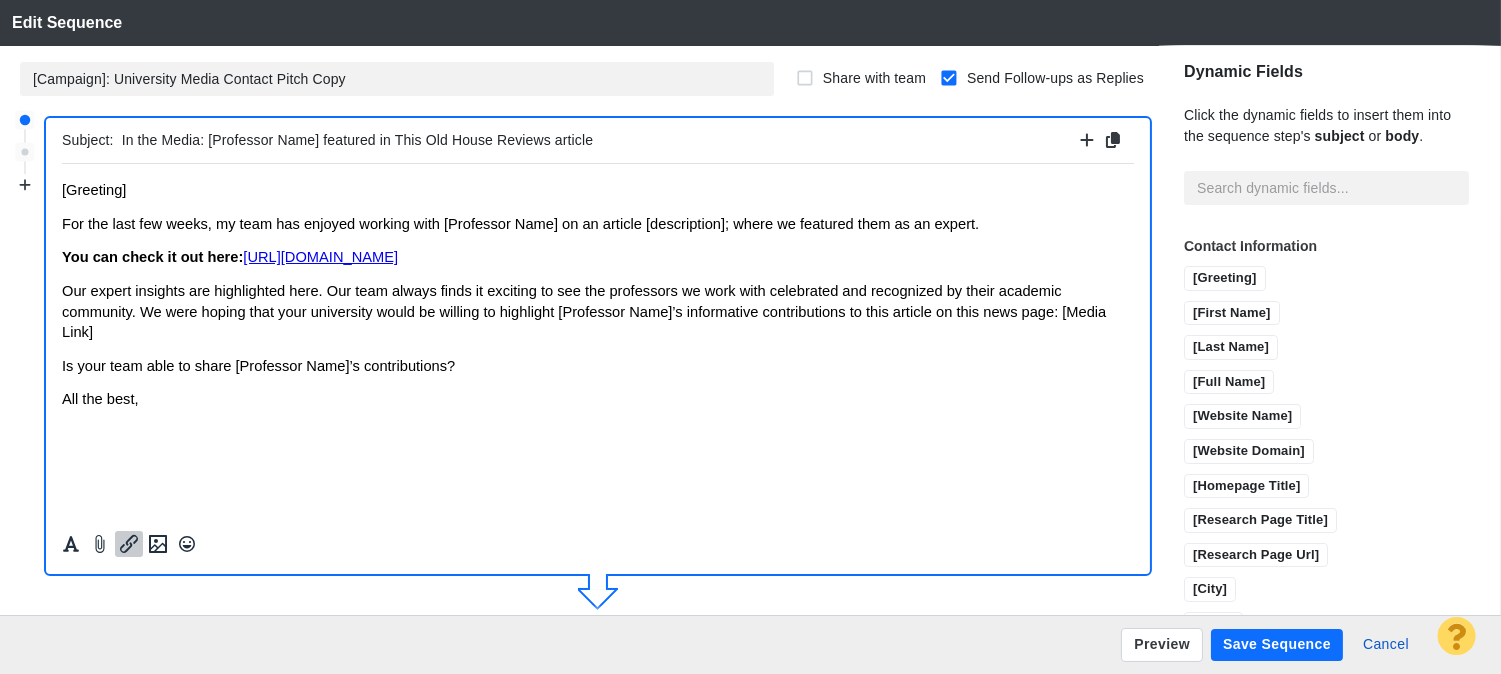 click on "Our expert insights are highlighted here. Our team always finds it exciting to see the professors we work with celebrated and recognized by their academic community. We were hoping that your university would be willing to highlight [Professor Name]’s informative contributions to this article on this news page: [Media Link]" at bounding box center (598, 310) 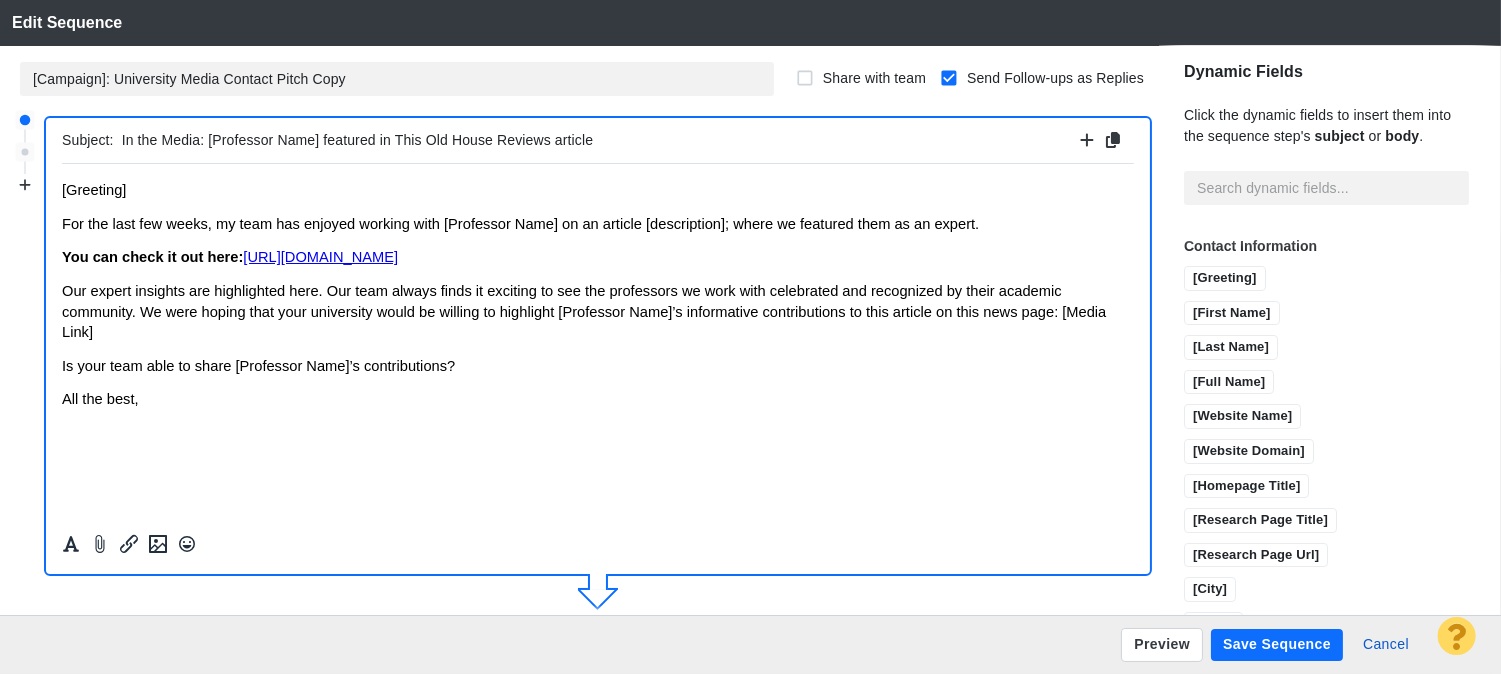 click on "In the Media: [Professor Name] featured in This Old House Reviews article" at bounding box center [598, 140] 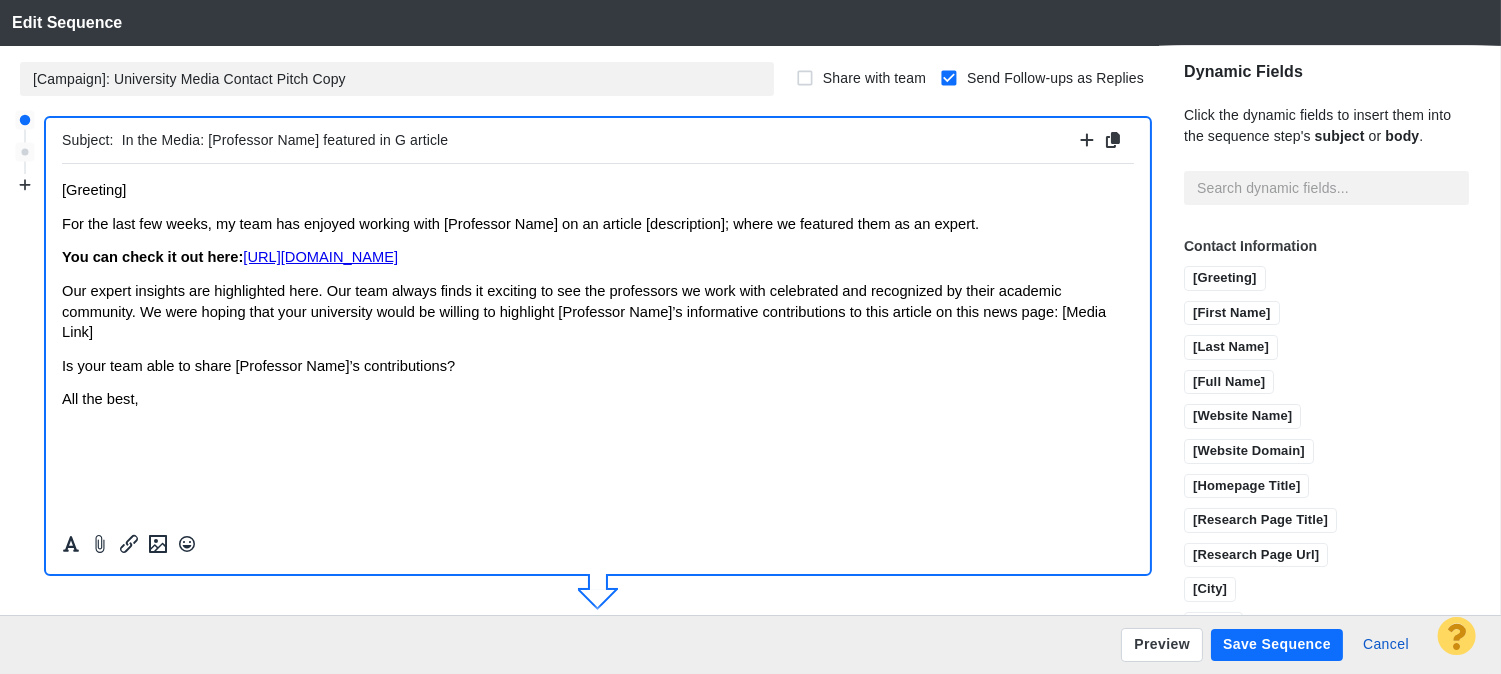 type on "Re: In the Media: [Professor Name] featured in G article" 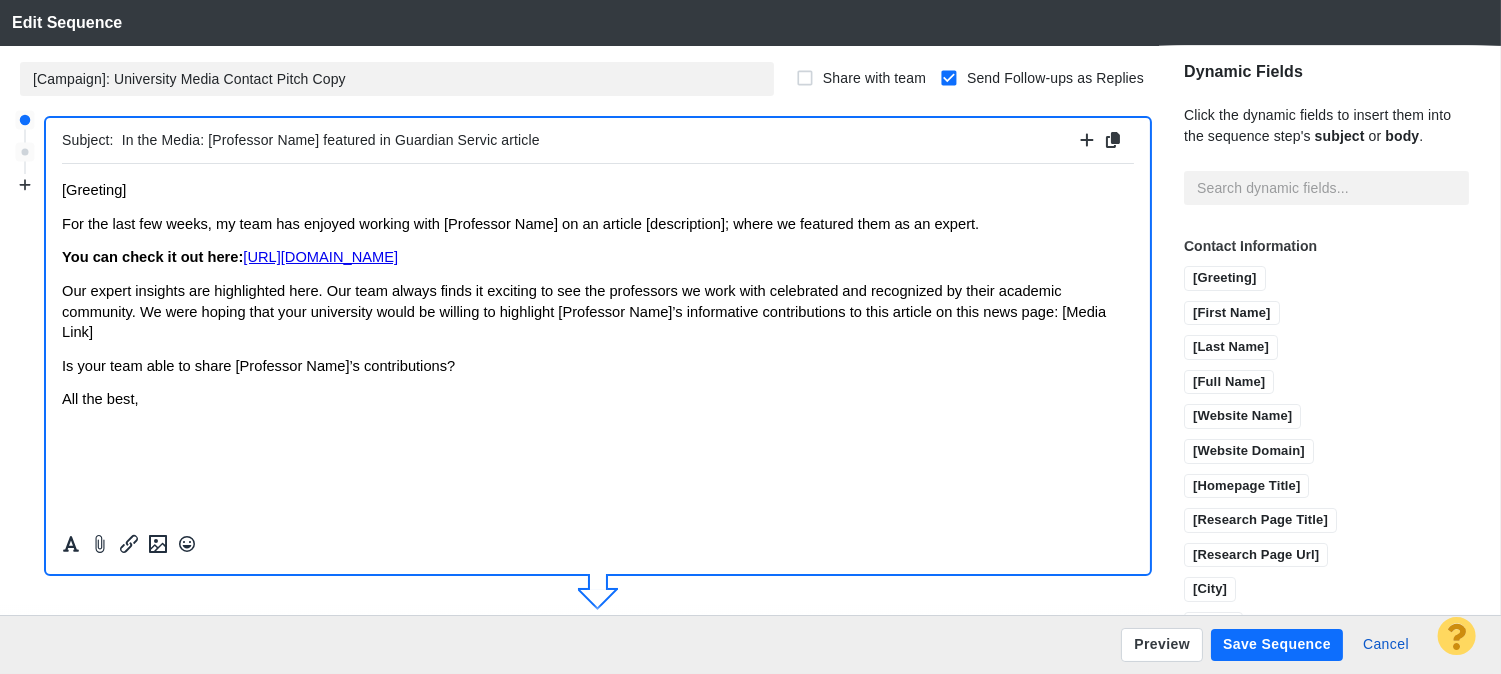 type on "In the Media: [Professor Name] featured in Guardian Service article" 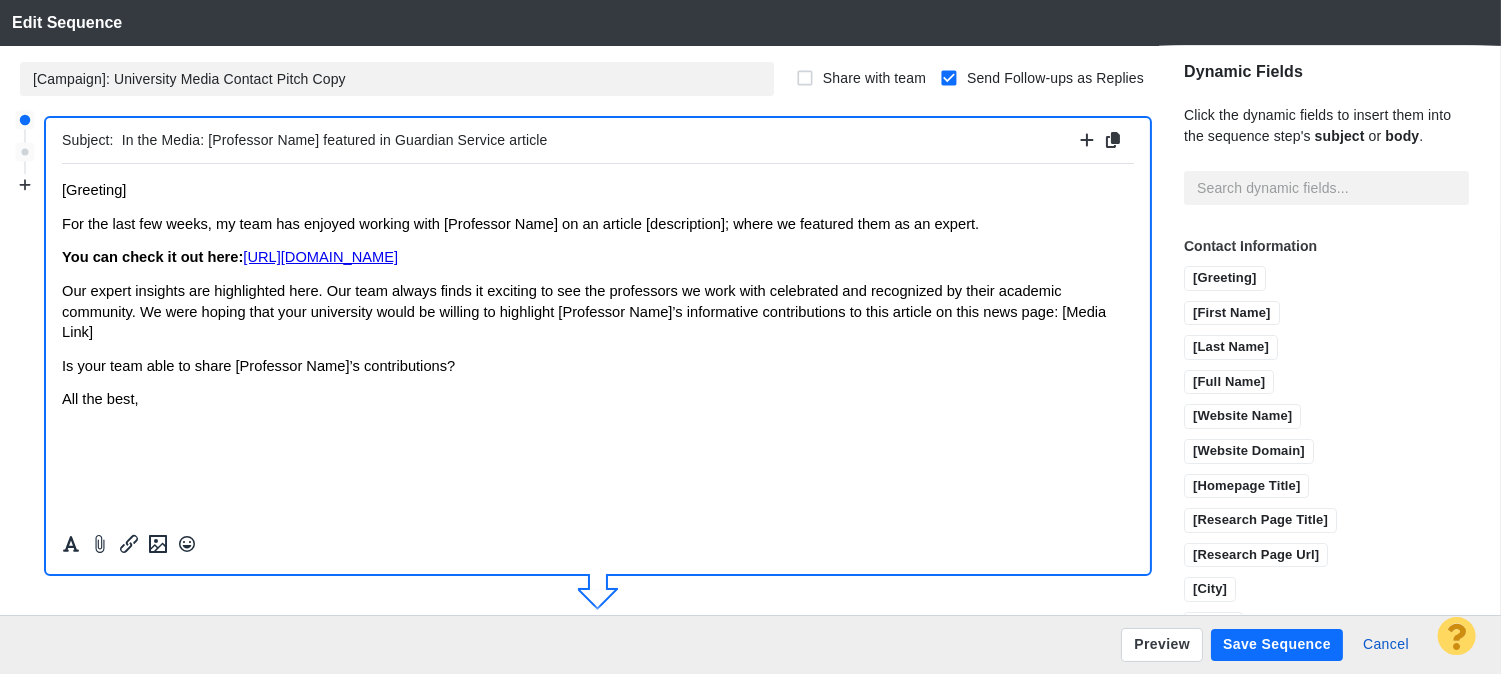 type on "Re: In the Media: [Professor Name] featured in Guardian Service article" 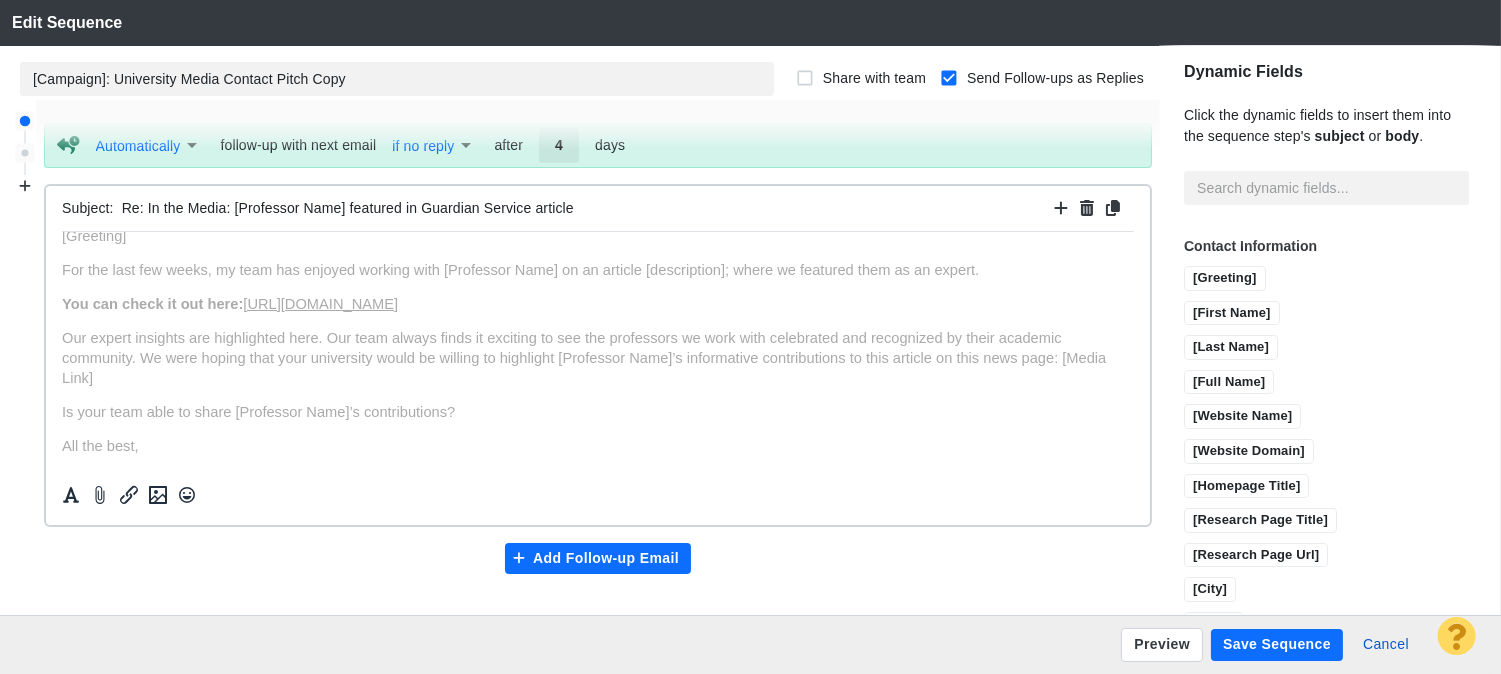 scroll, scrollTop: 498, scrollLeft: 0, axis: vertical 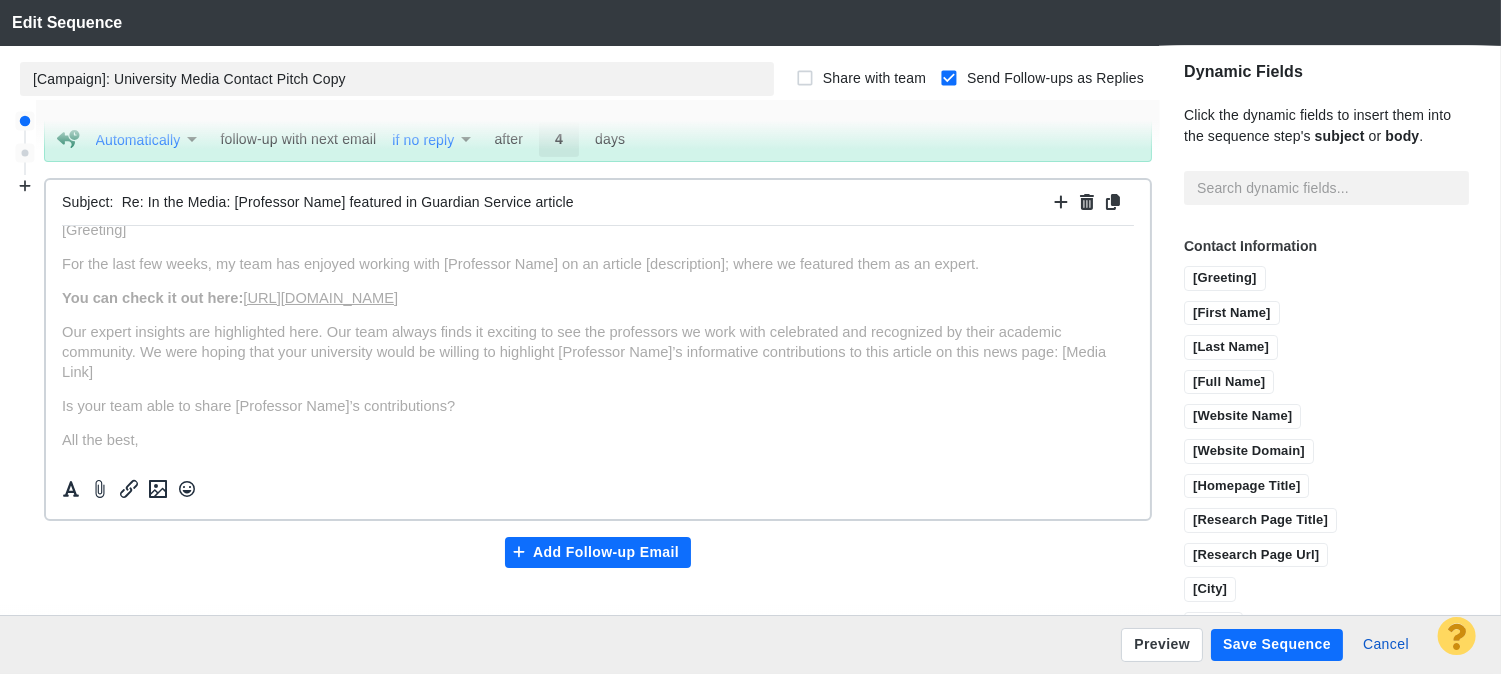 type on "In the Media: [Professor Name] featured in Guardian Service article" 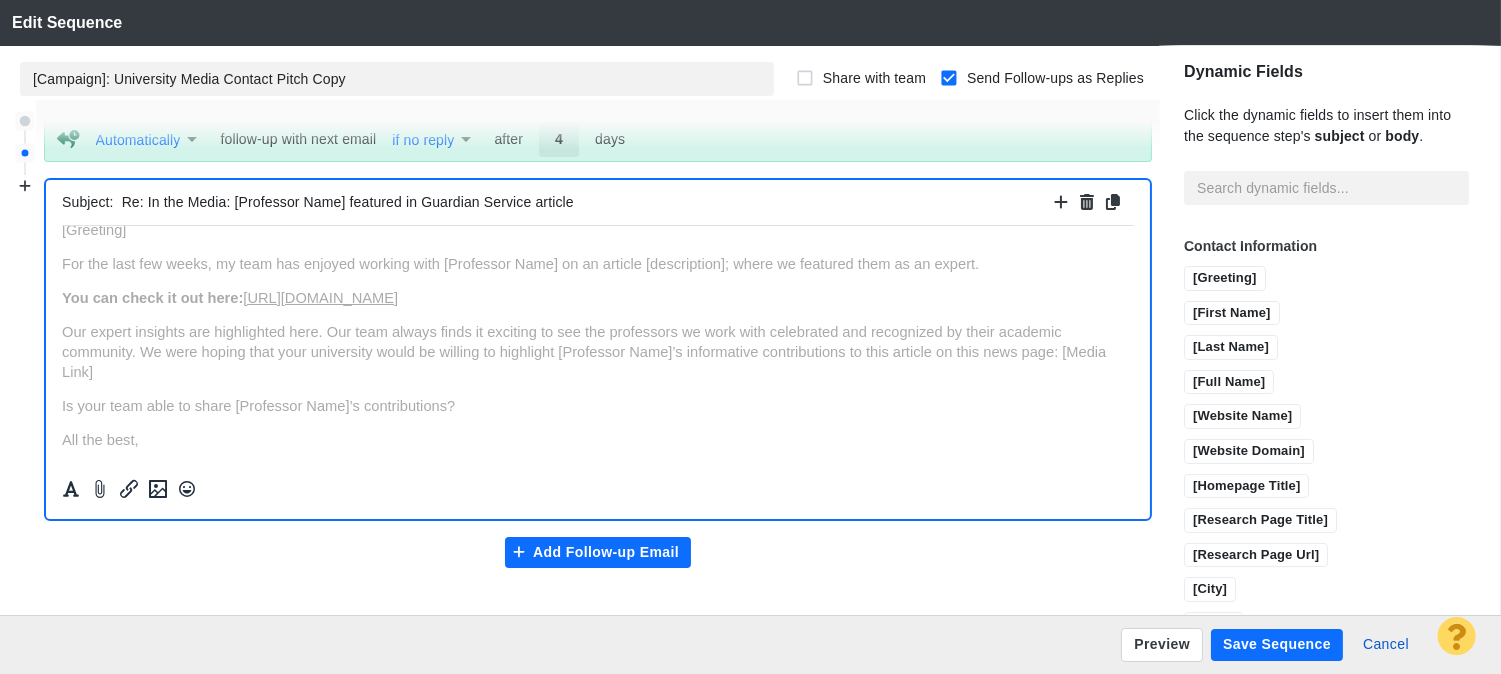 click on "Save Sequence" at bounding box center (1277, 645) 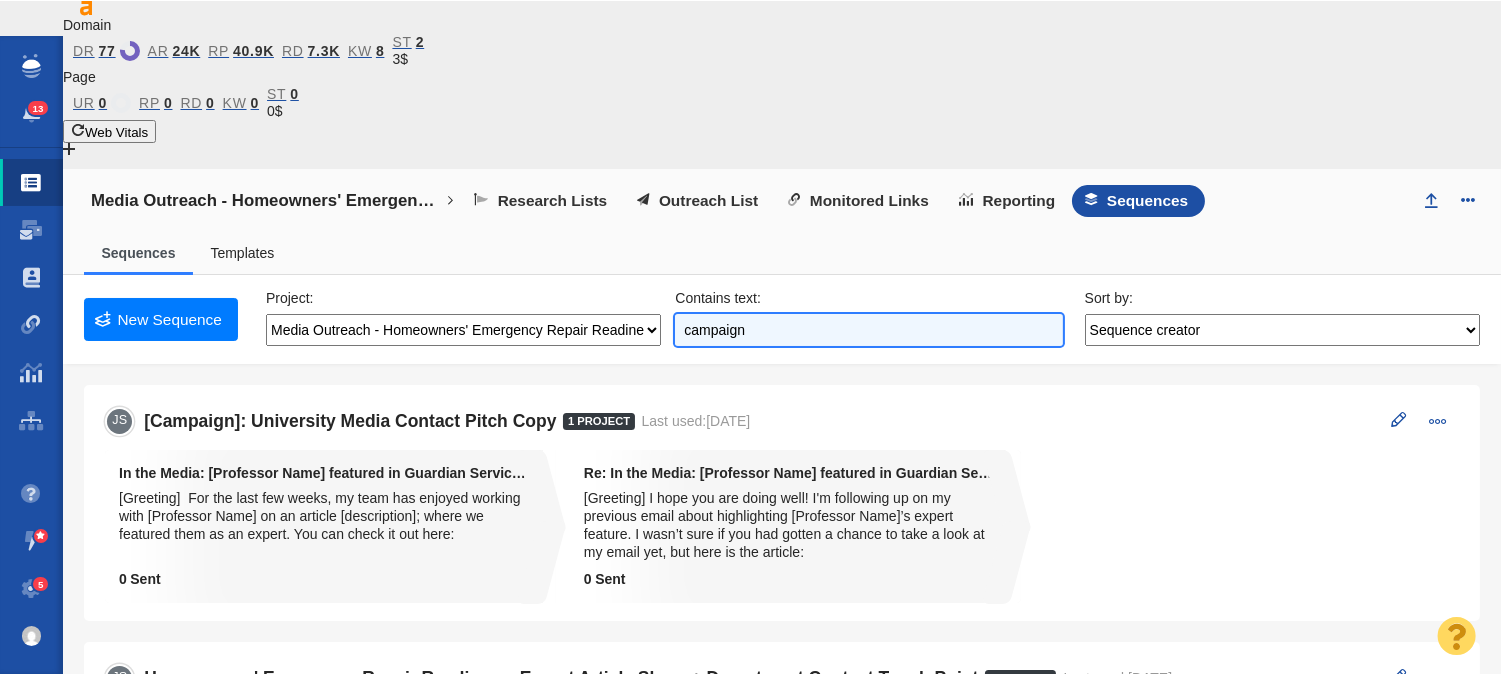 click on "campaign" at bounding box center (868, 330) 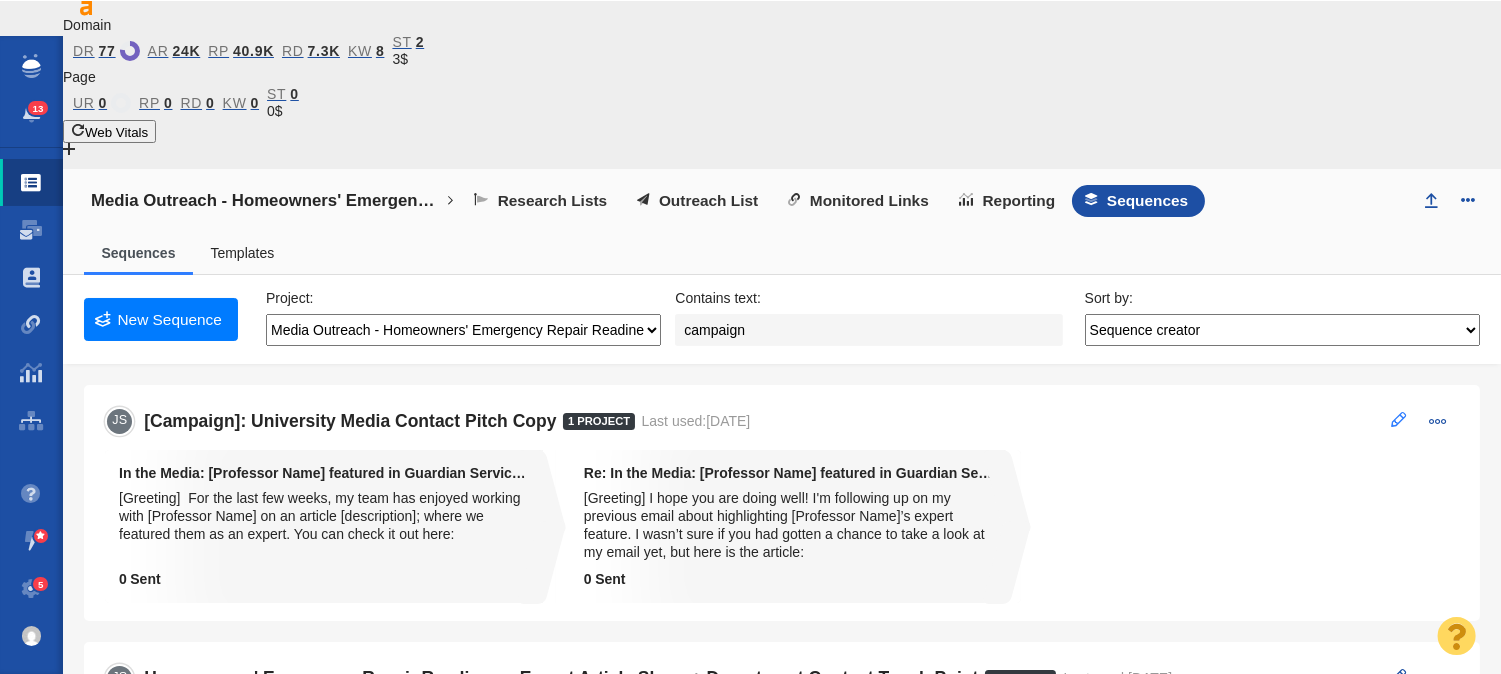 click at bounding box center (1399, 420) 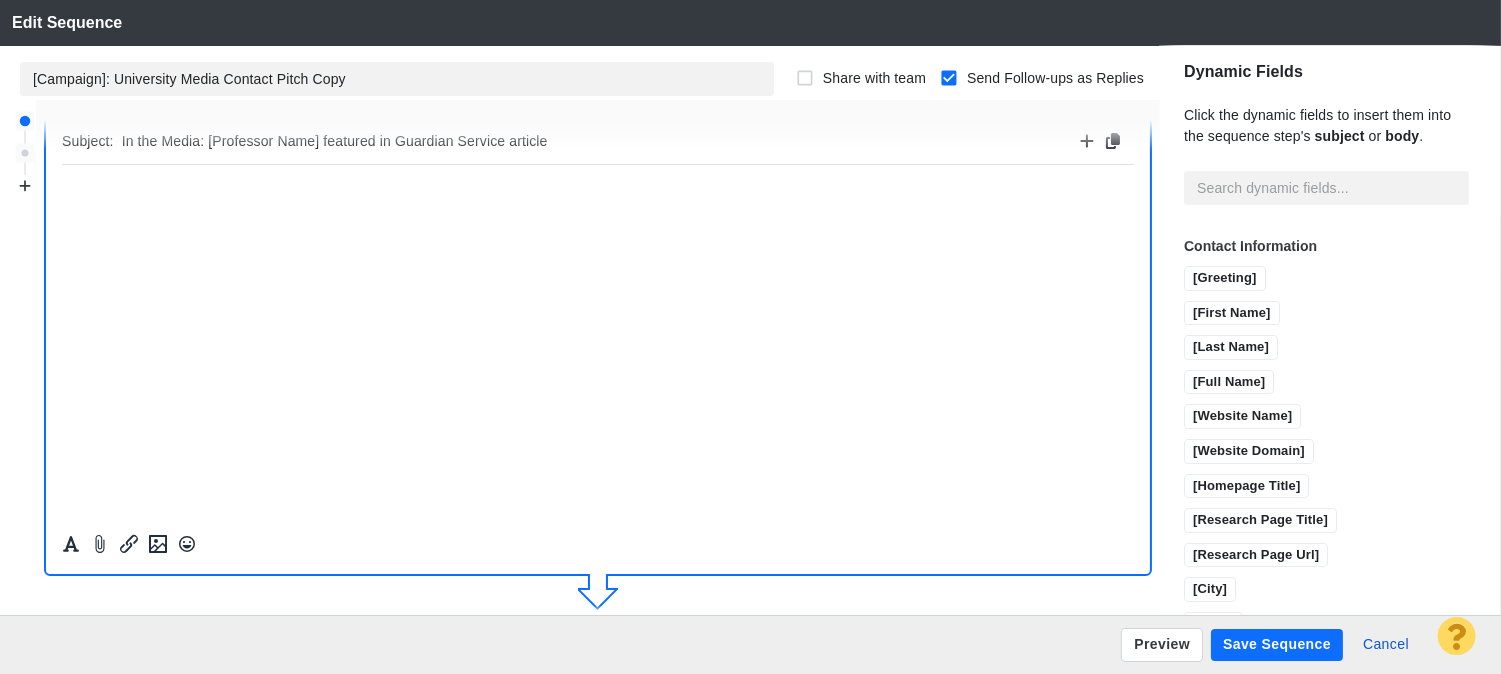 scroll, scrollTop: 383, scrollLeft: 0, axis: vertical 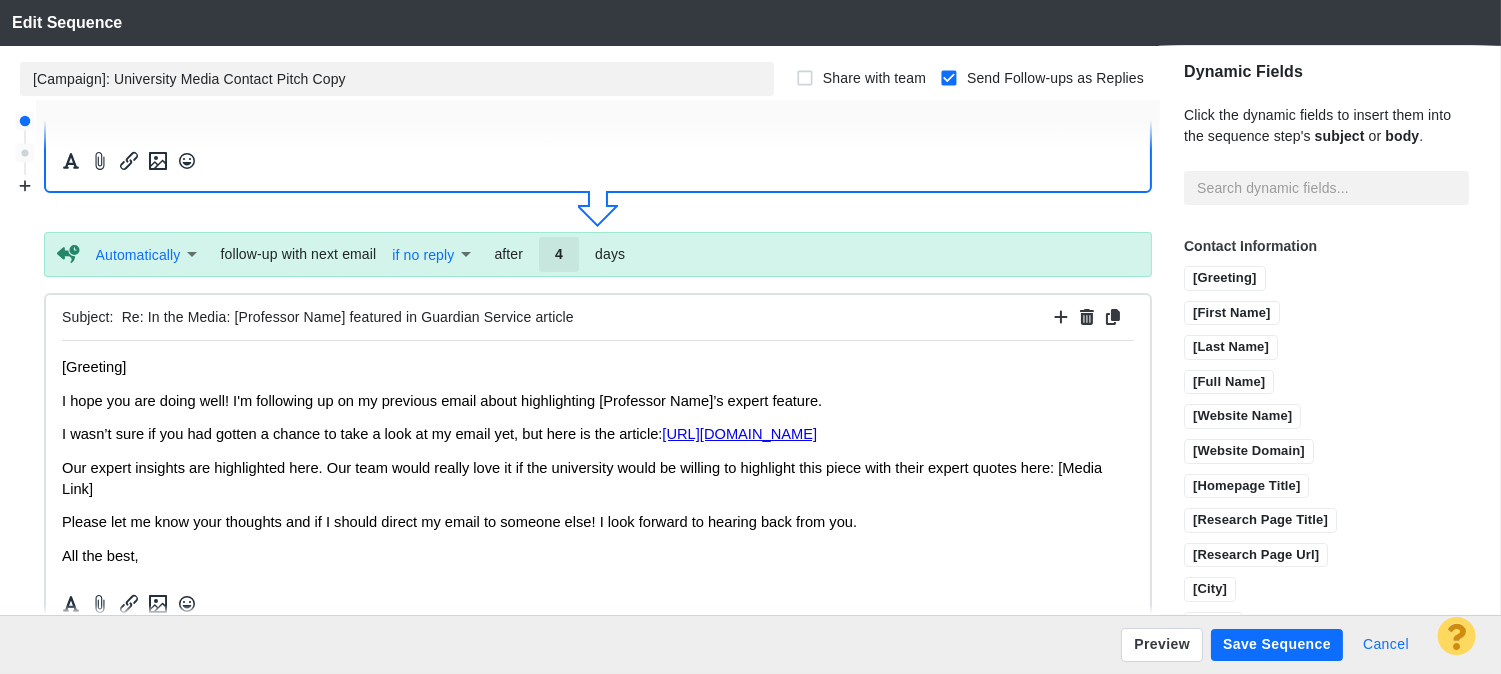 click on "Cancel" at bounding box center [1386, 645] 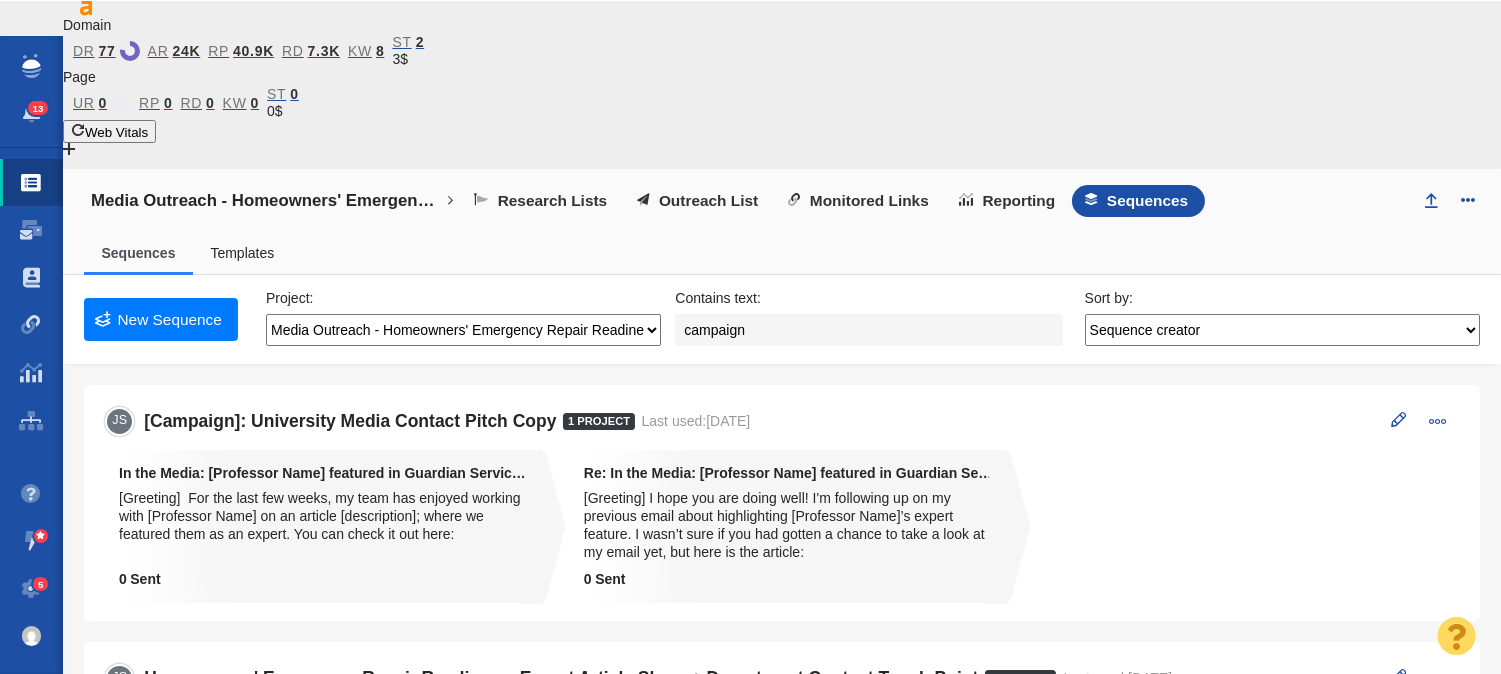 click on "Media Outreach - Homeowners' Emergency Repair Readiness
Any project" at bounding box center (463, 330) 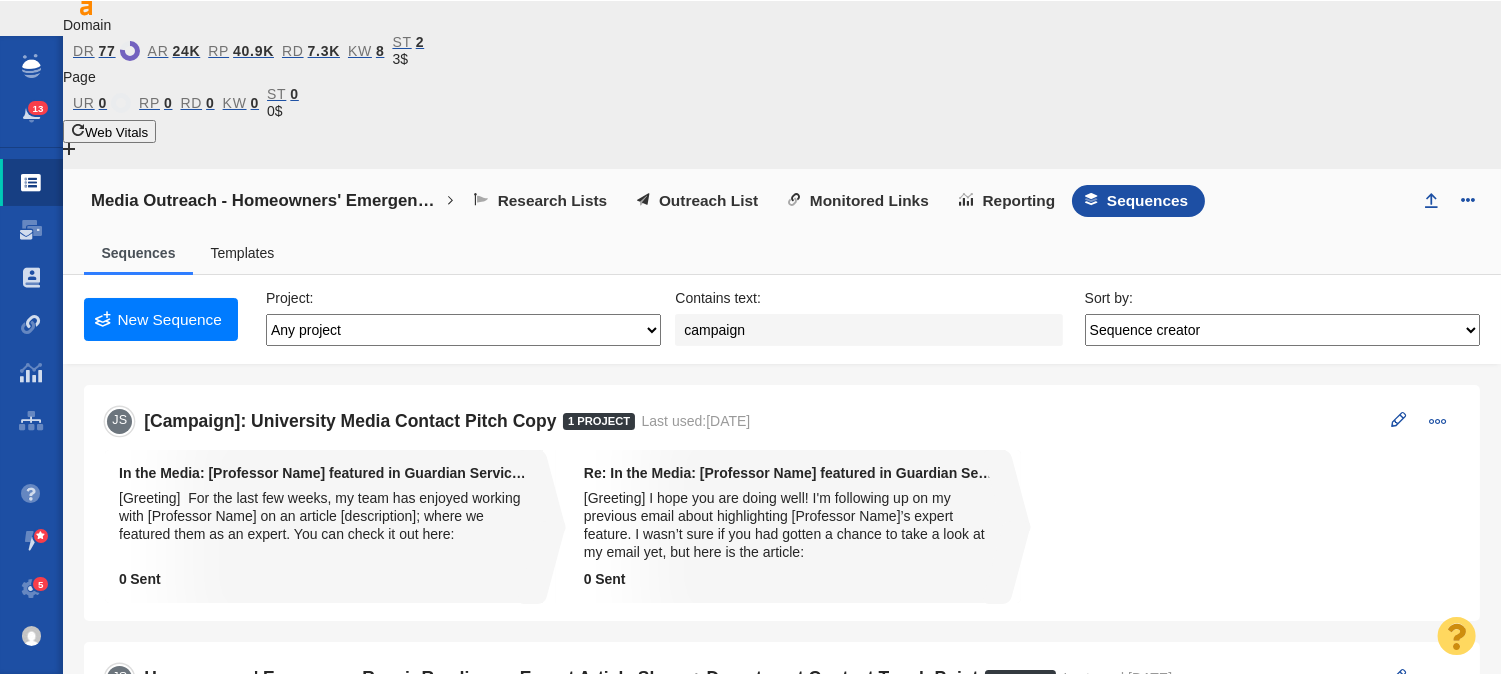 click on "Media Outreach - Homeowners' Emergency Repair Readiness
Any project" at bounding box center (463, 330) 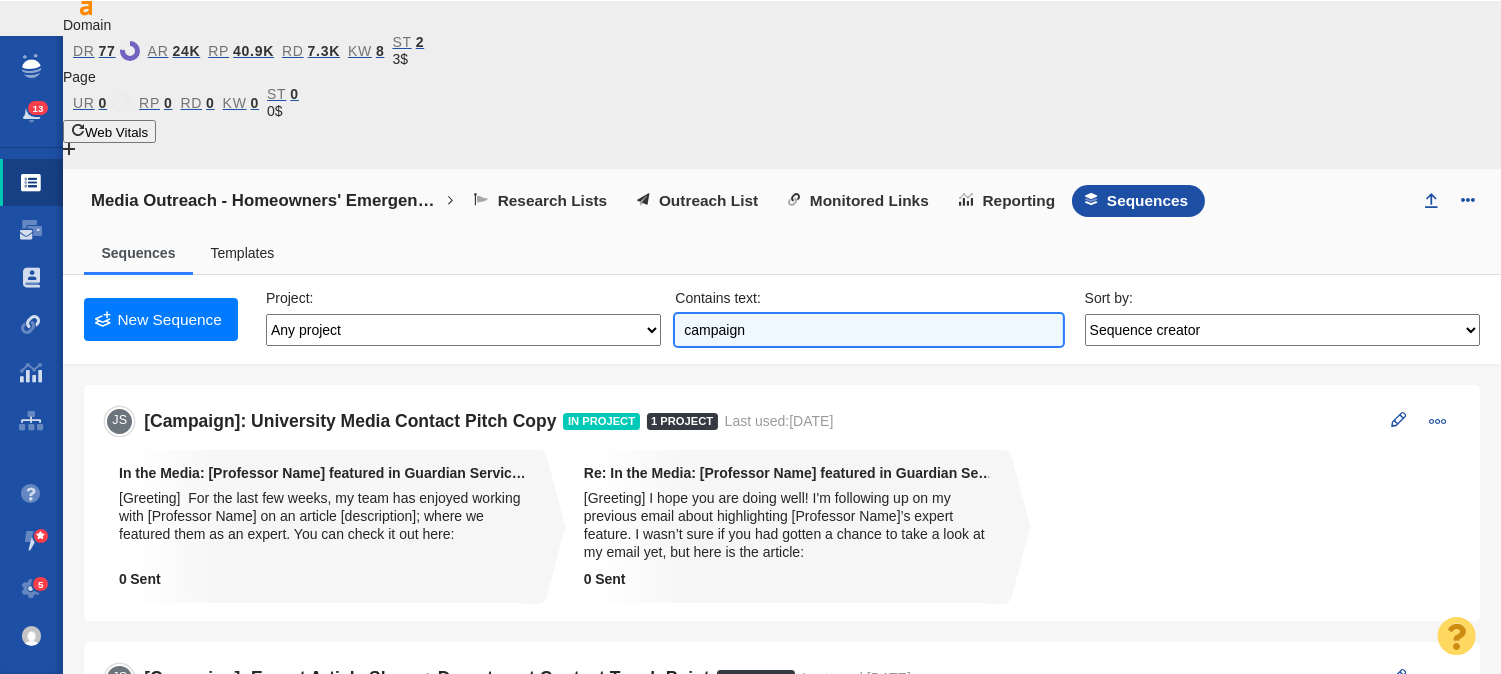 click on "campaign" at bounding box center (868, 330) 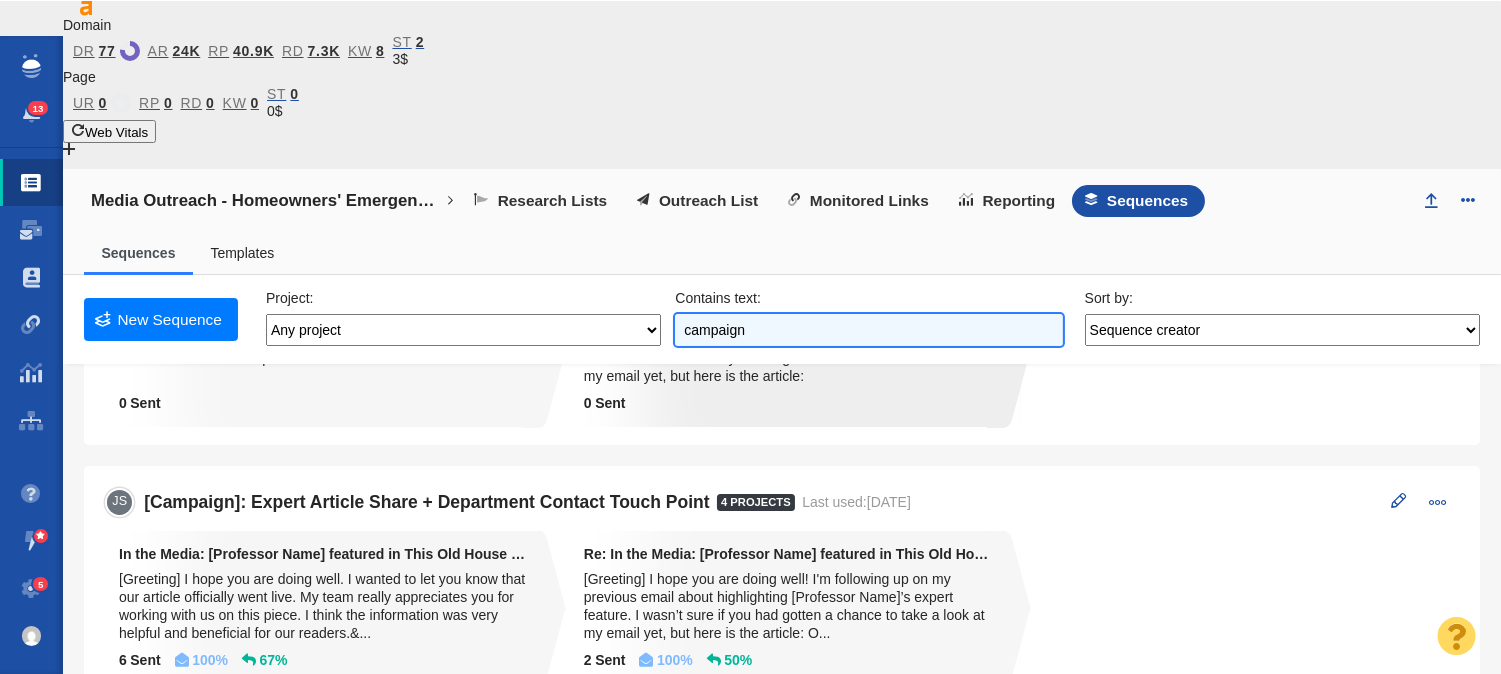 scroll, scrollTop: 222, scrollLeft: 0, axis: vertical 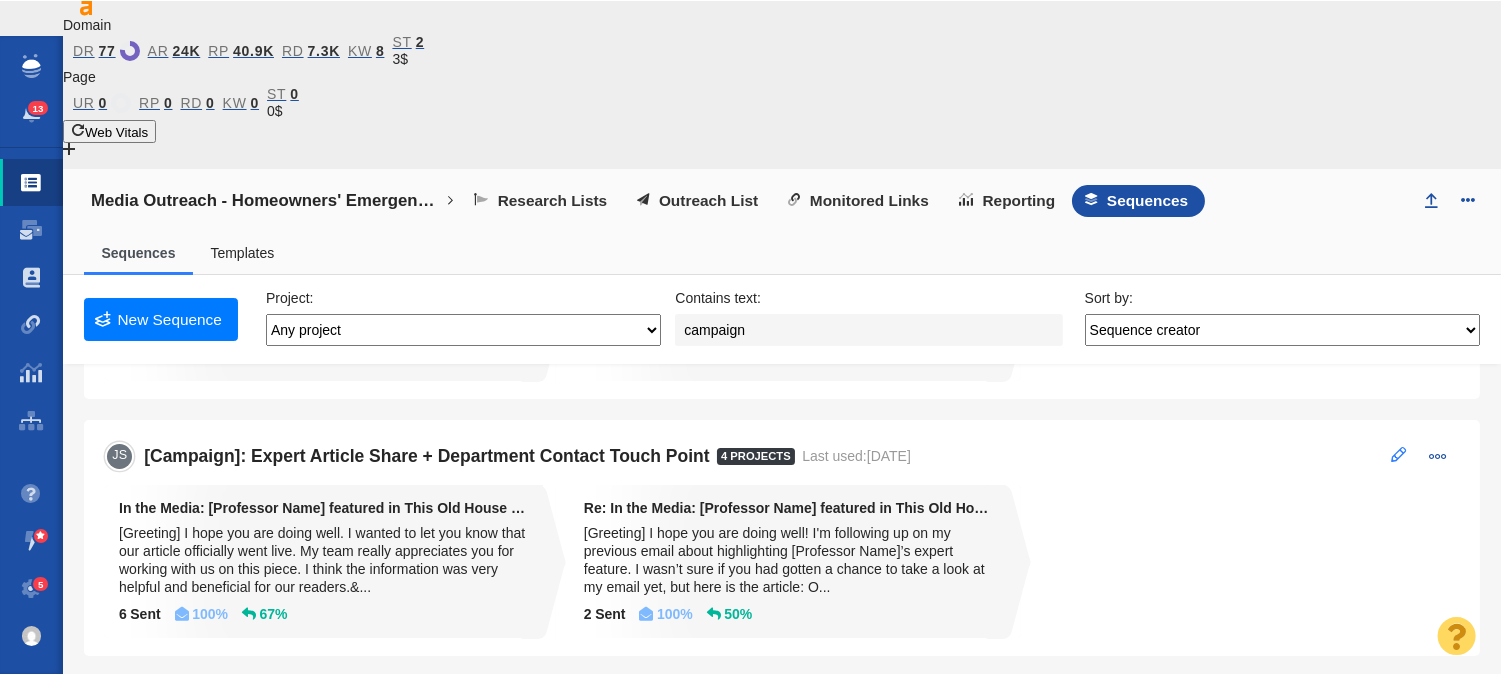 click at bounding box center (1399, 454) 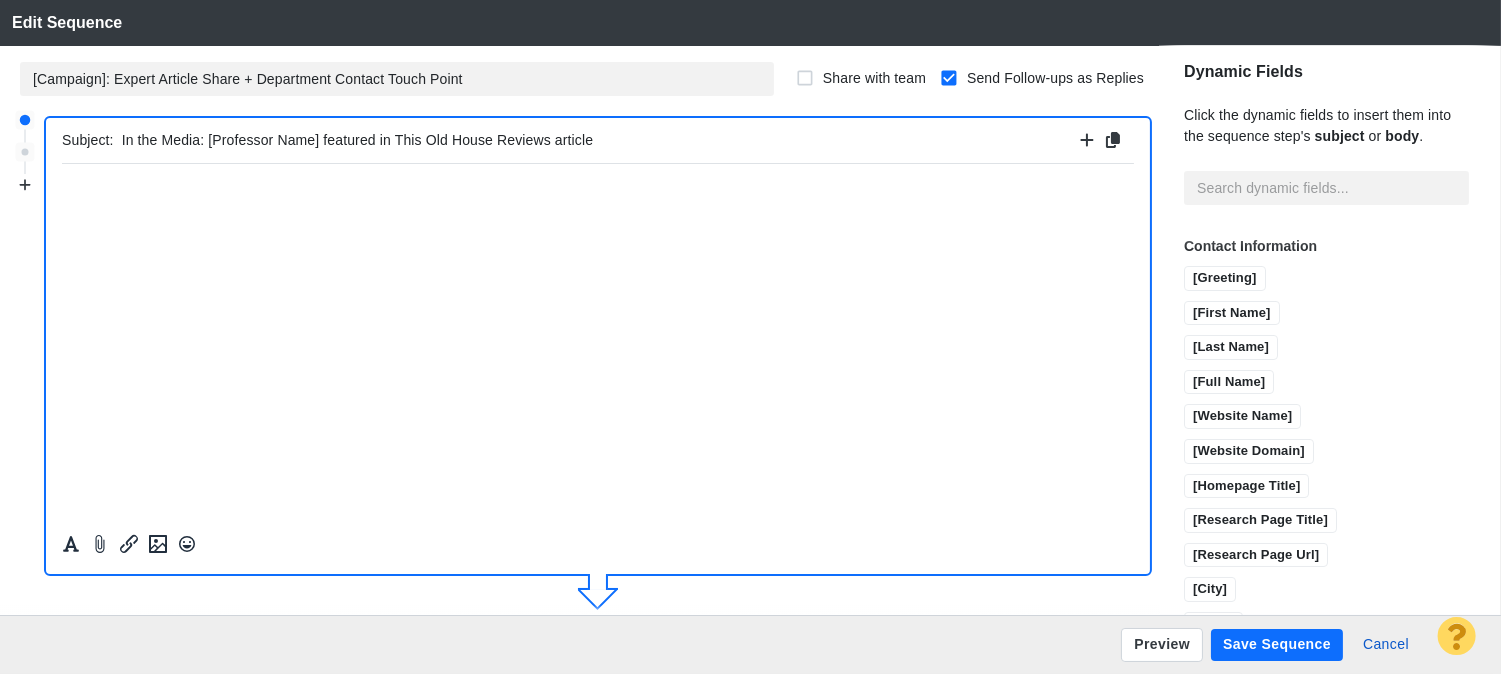 scroll, scrollTop: 383, scrollLeft: 0, axis: vertical 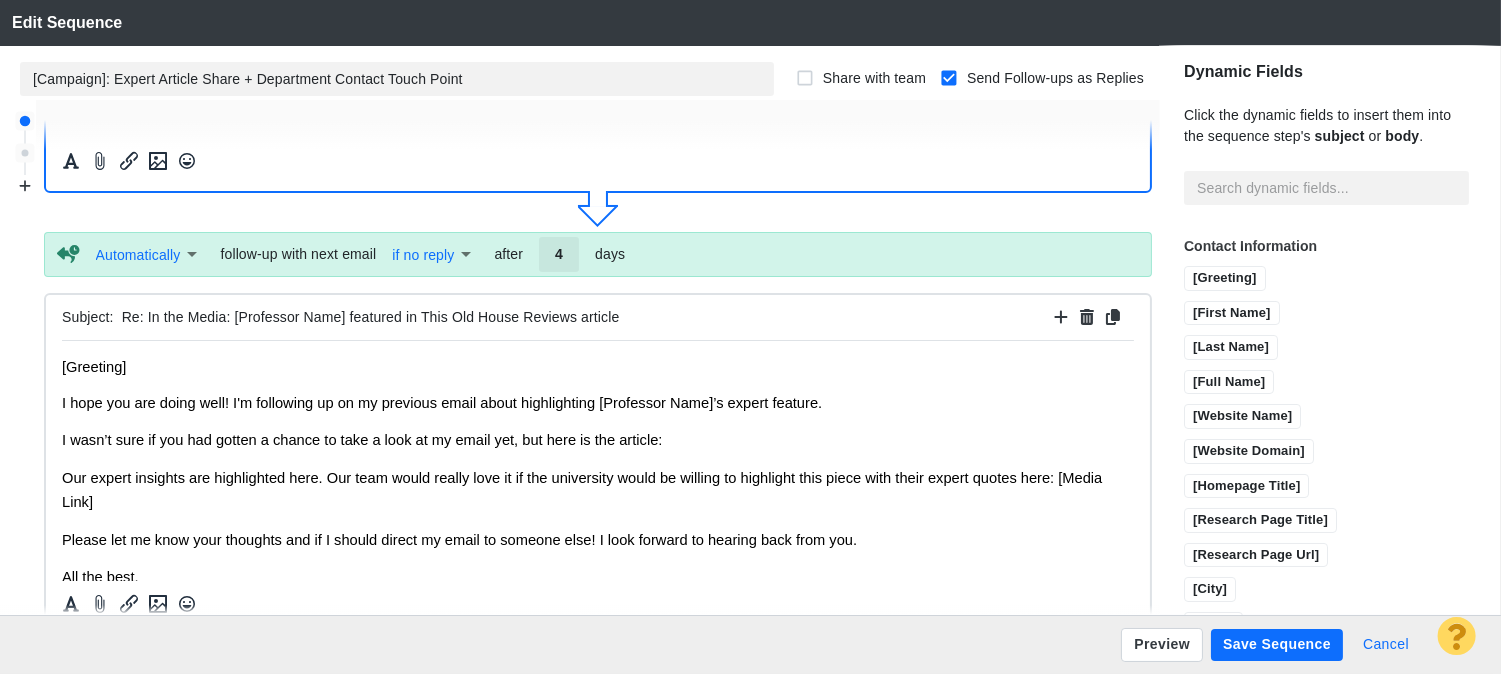 click on "Cancel" at bounding box center (1386, 645) 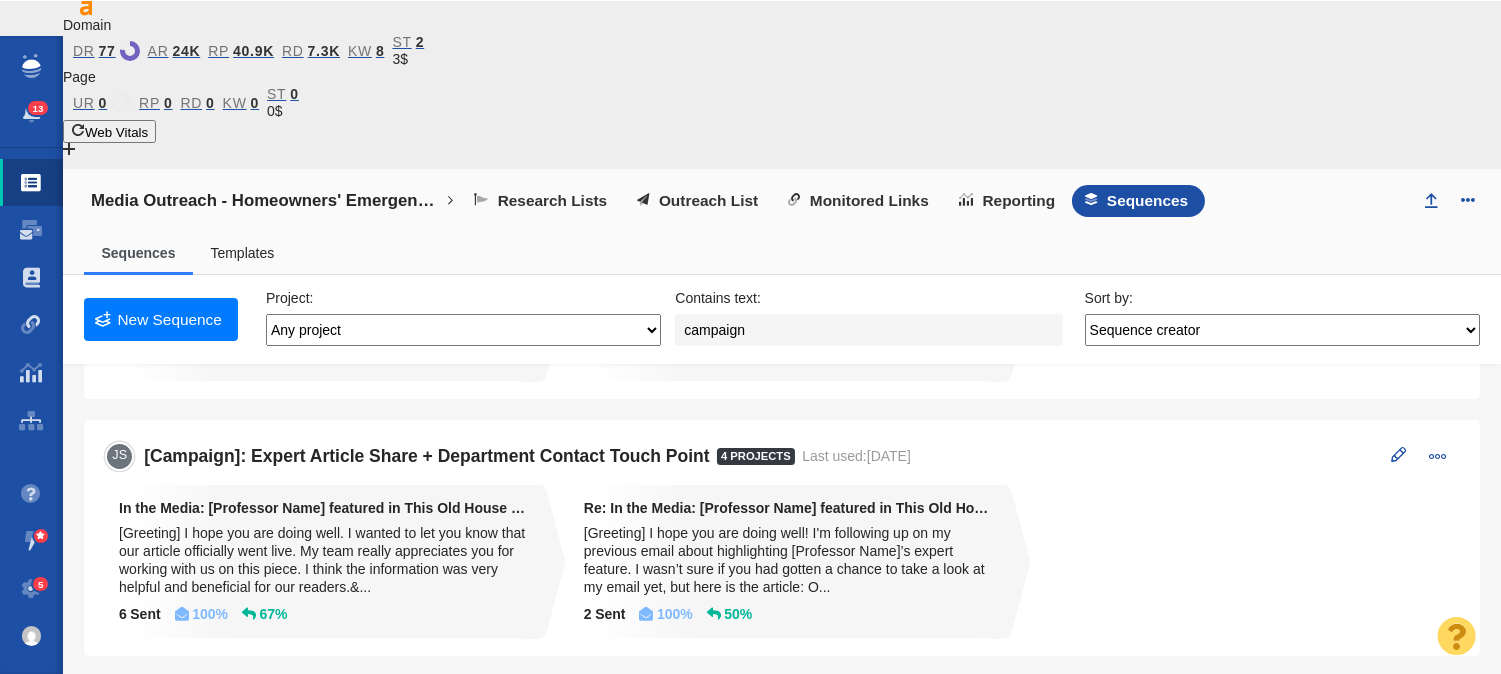 scroll, scrollTop: 0, scrollLeft: 0, axis: both 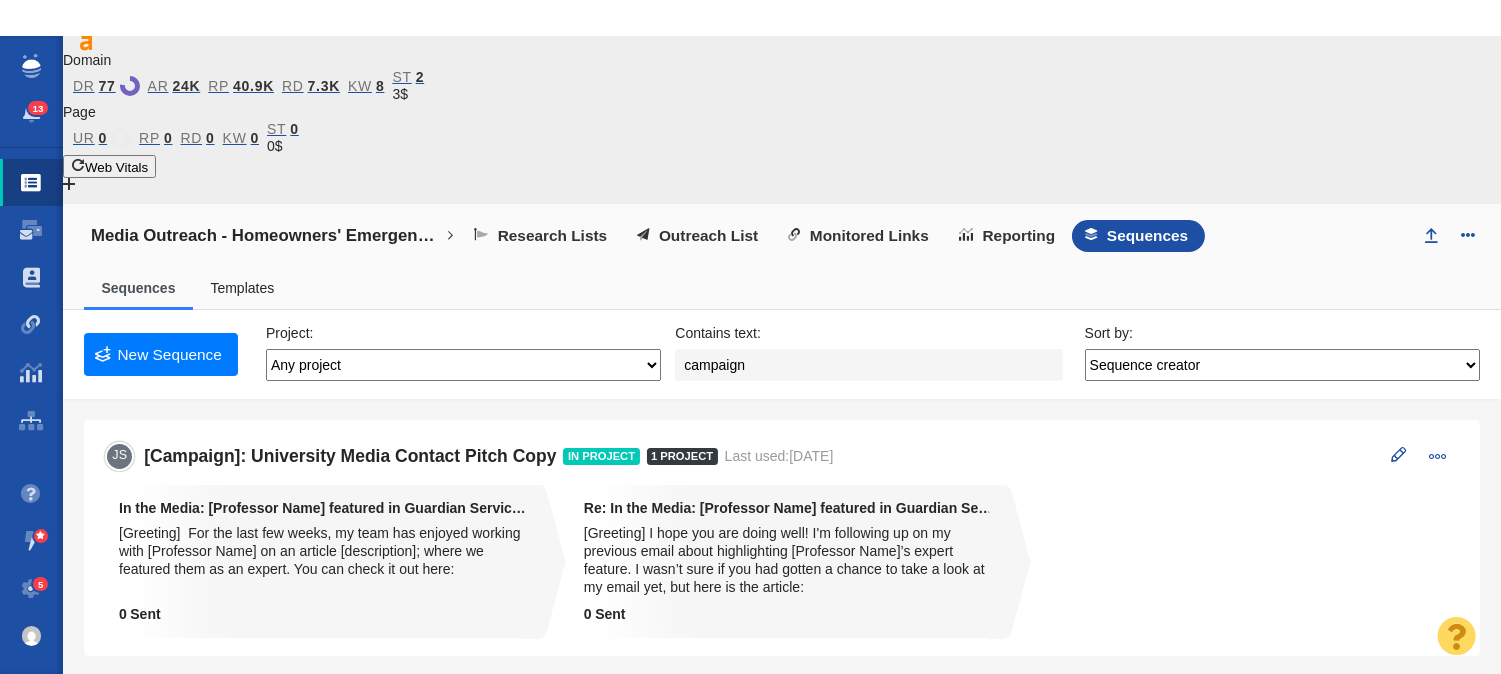 drag, startPoint x: 448, startPoint y: 193, endPoint x: 443, endPoint y: 211, distance: 18.681541 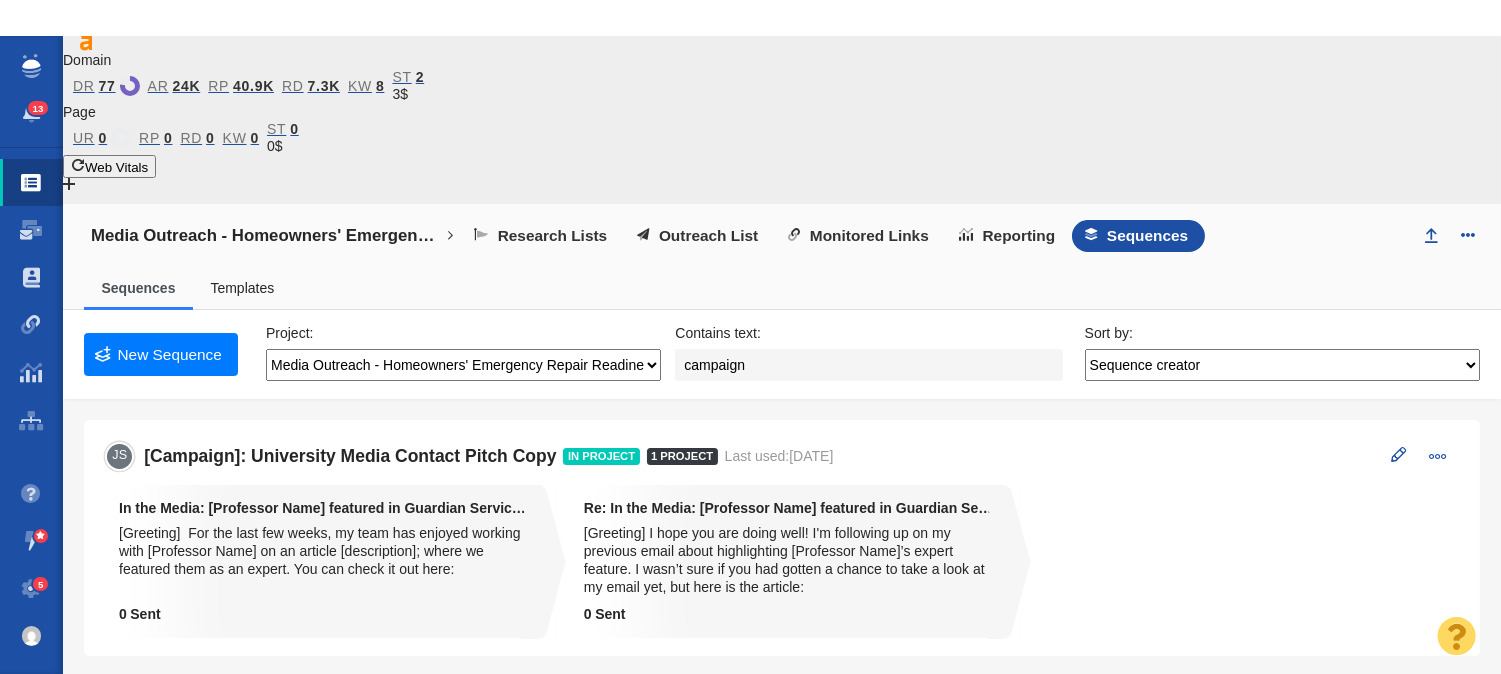 click on "Media Outreach - Homeowners' Emergency Repair Readiness
Any project" at bounding box center [463, 365] 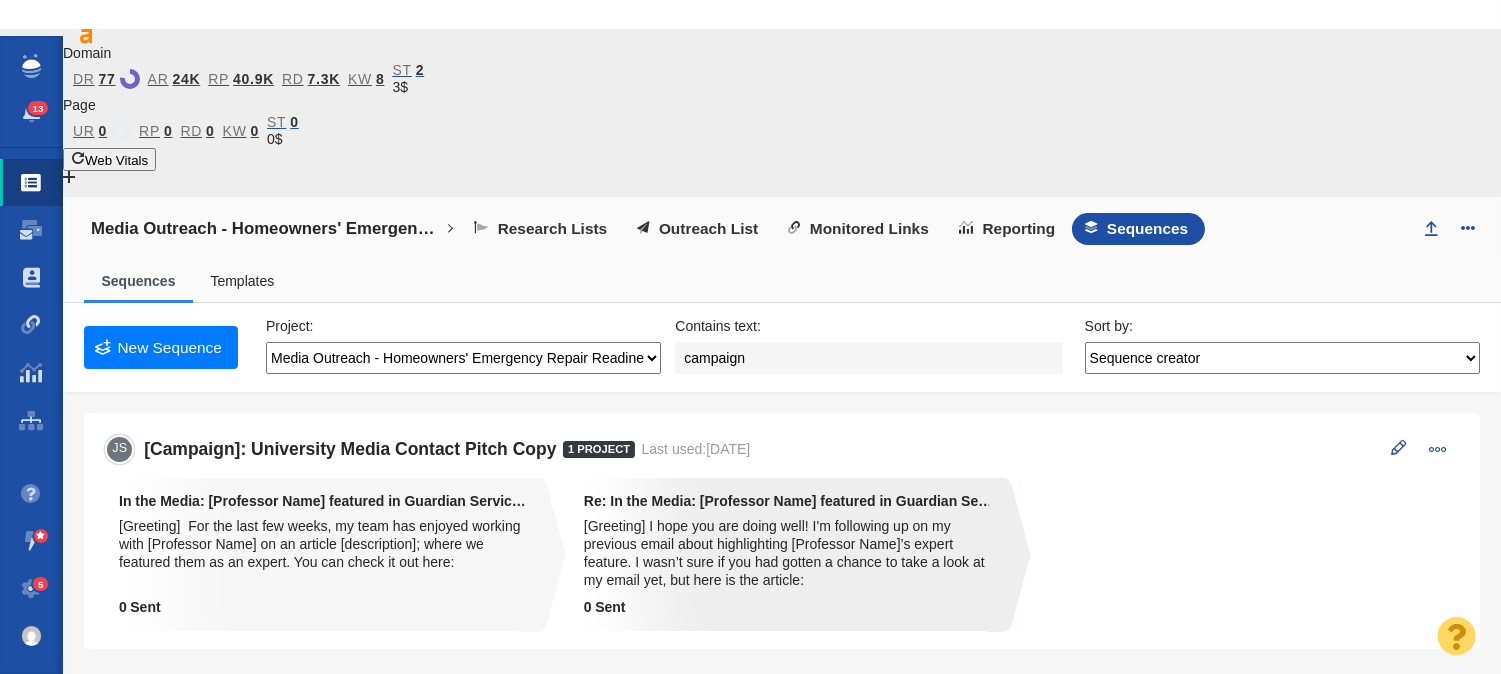 scroll, scrollTop: 0, scrollLeft: 0, axis: both 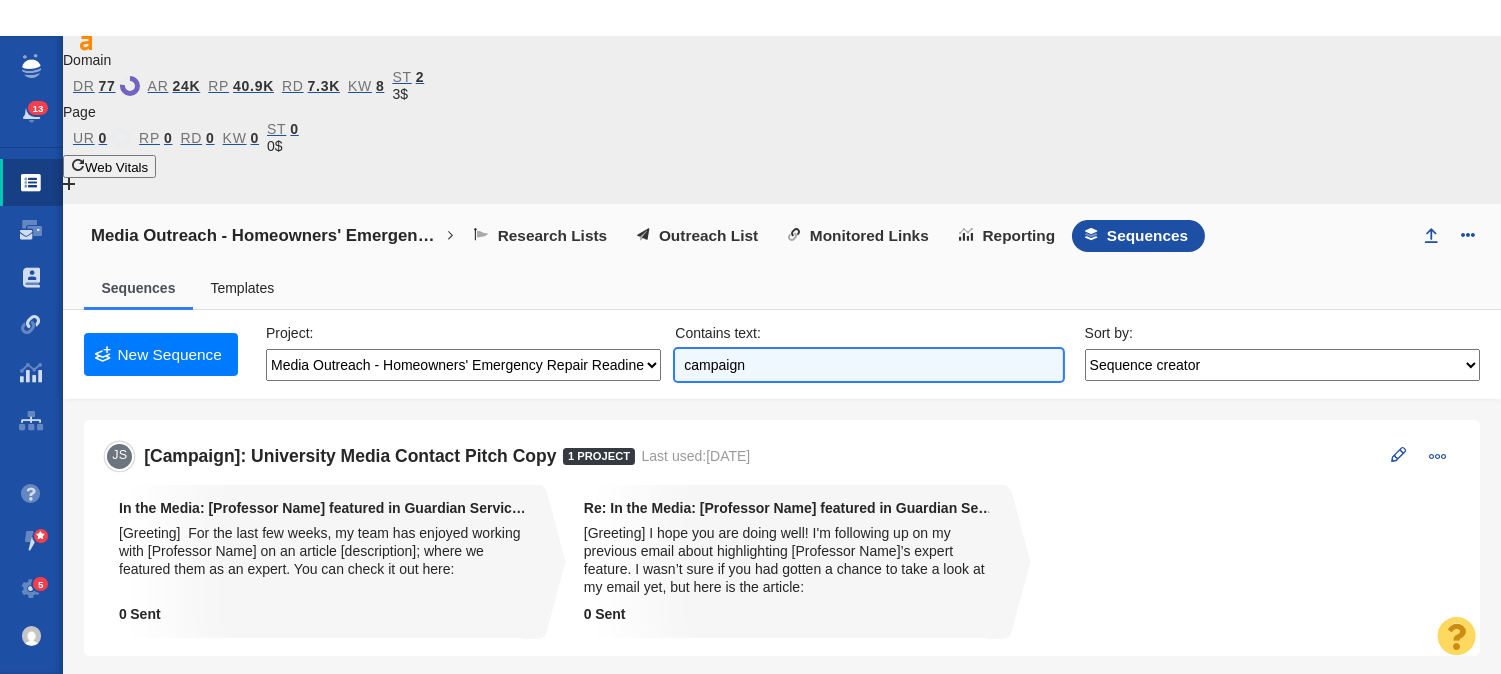 drag, startPoint x: 783, startPoint y: 193, endPoint x: 662, endPoint y: 191, distance: 121.016525 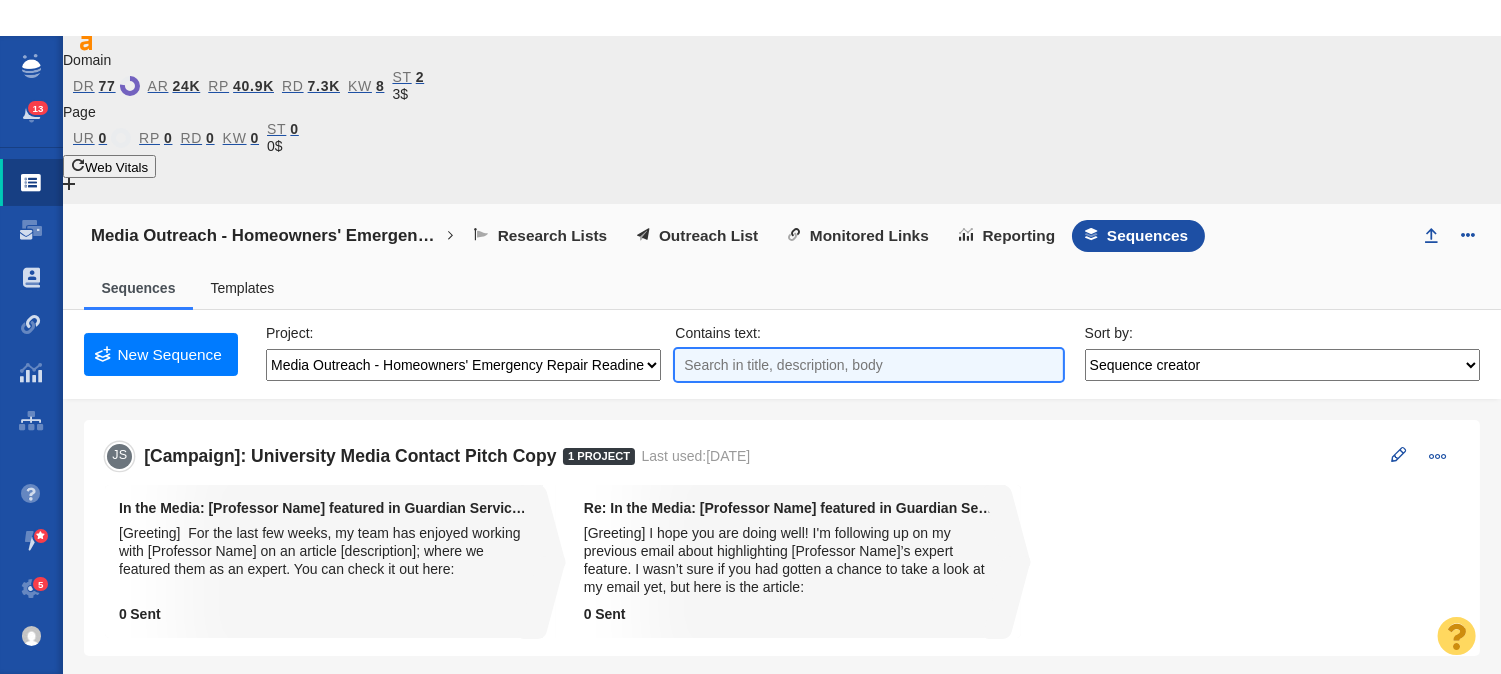 type 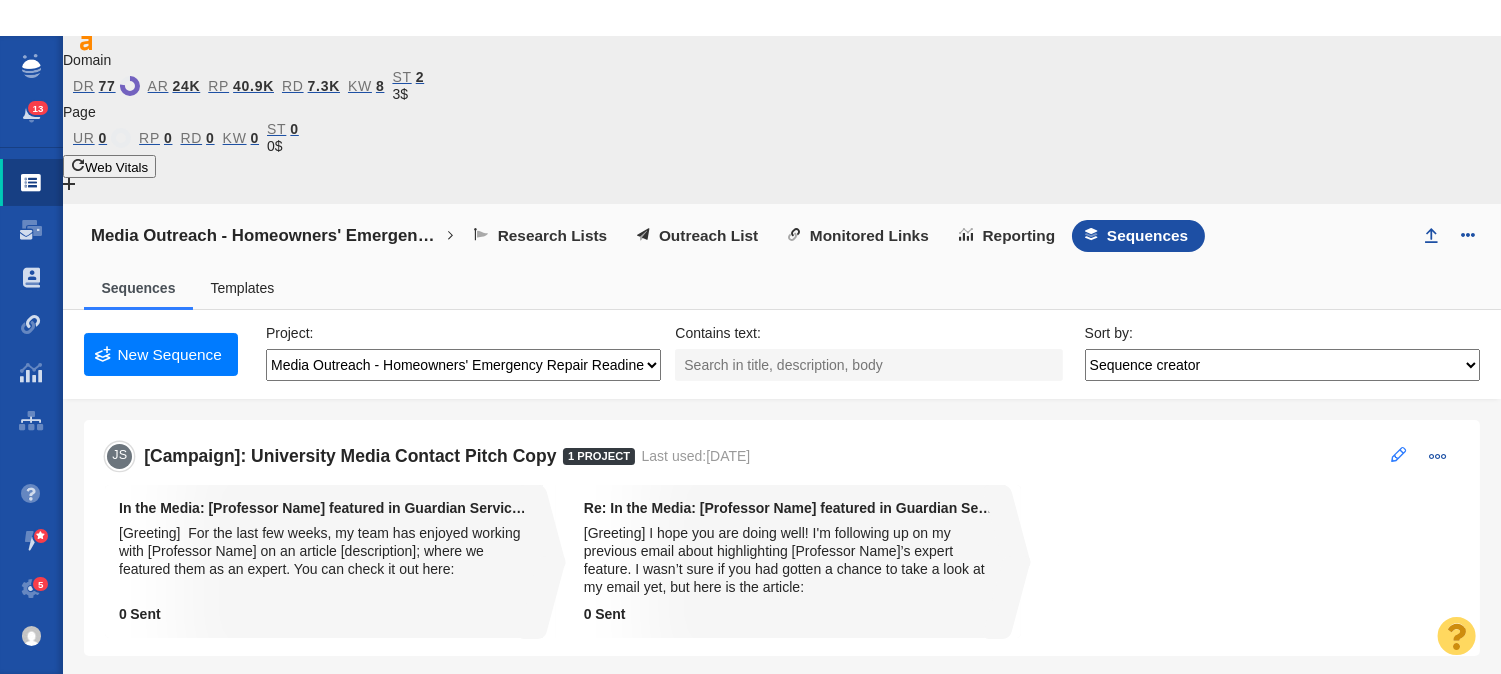 click at bounding box center [1399, 454] 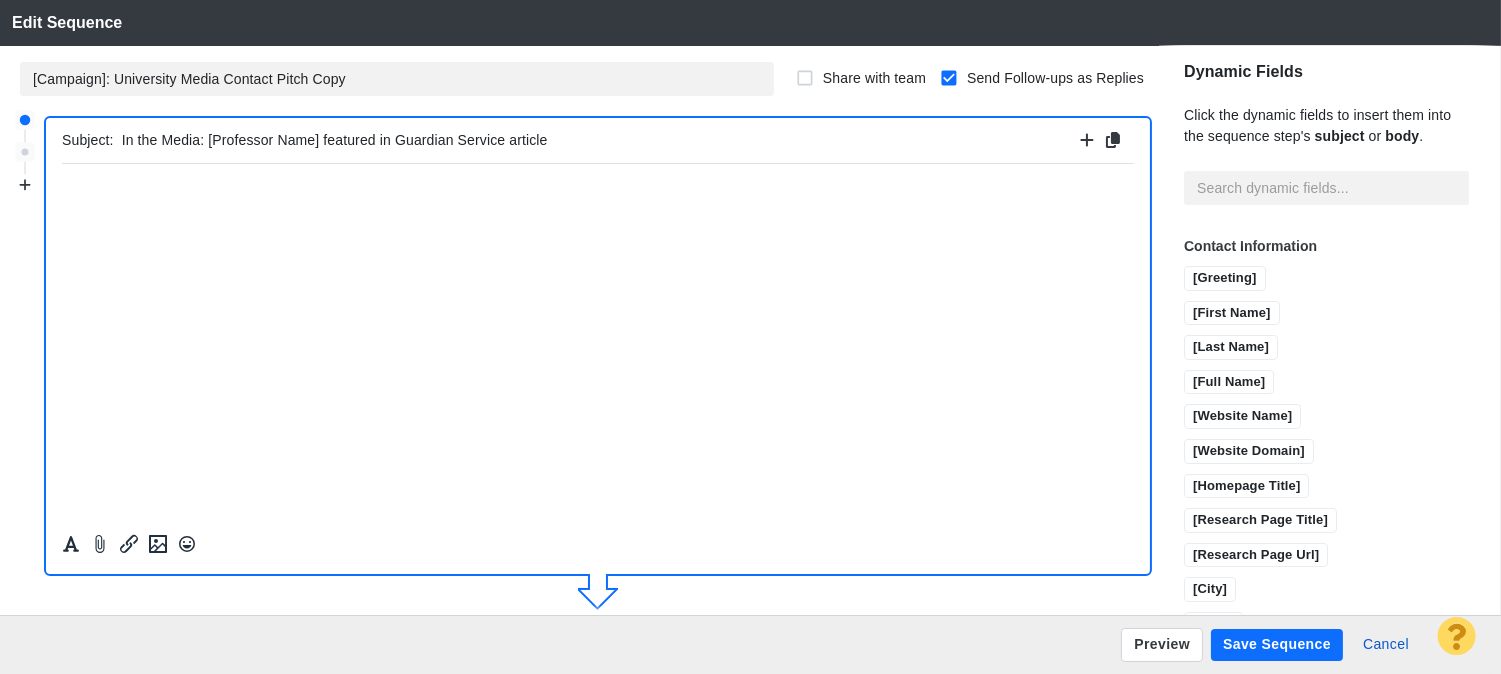 scroll, scrollTop: 383, scrollLeft: 0, axis: vertical 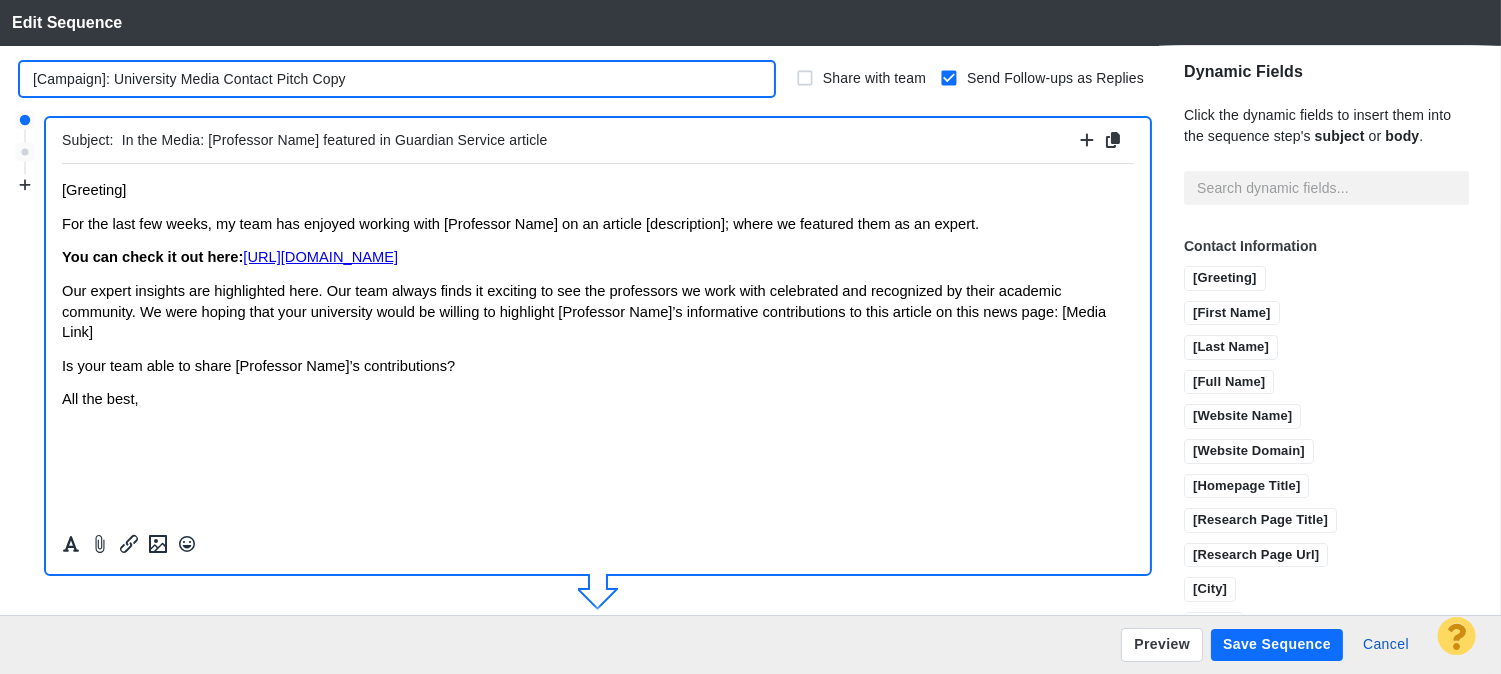 drag, startPoint x: 105, startPoint y: 74, endPoint x: 24, endPoint y: 58, distance: 82.565125 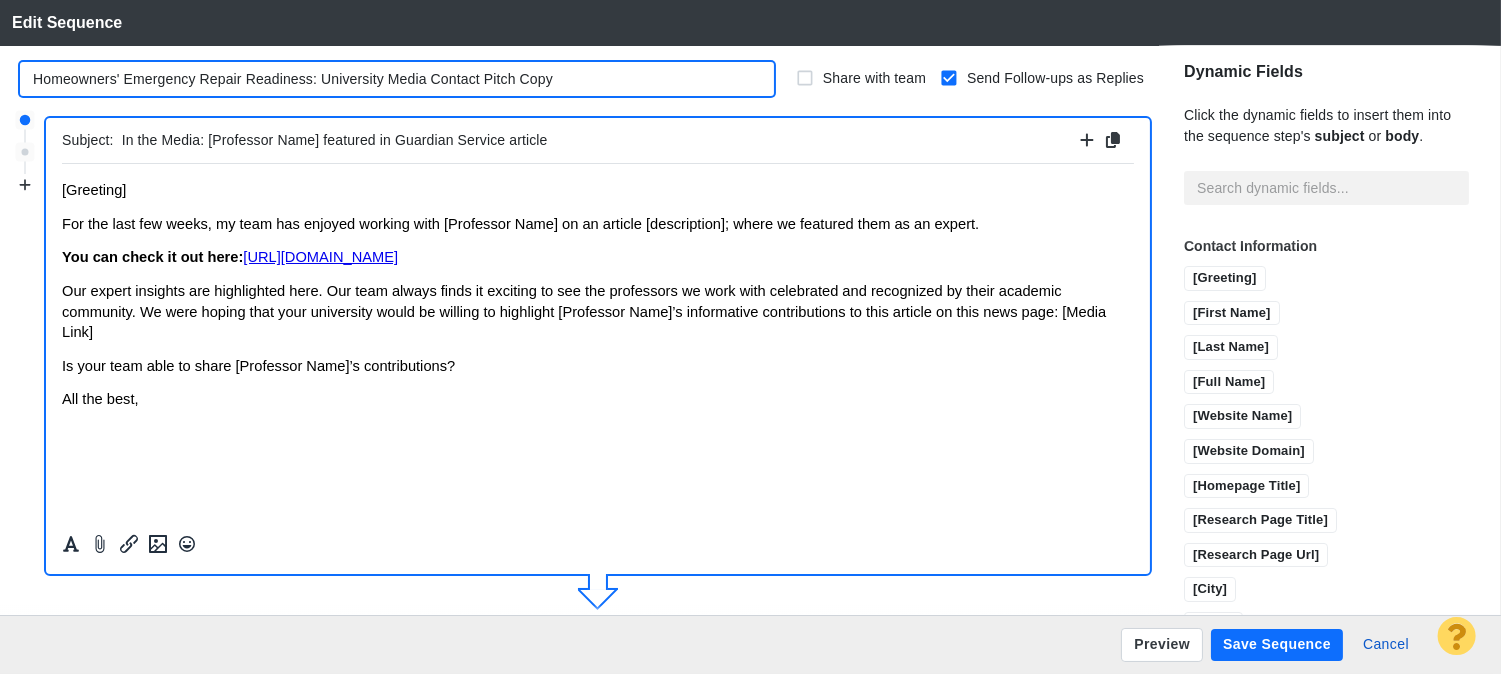 click on "Homeowners' Emergency Repair Readiness: University Media Contact Pitch Copy" at bounding box center (397, 79) 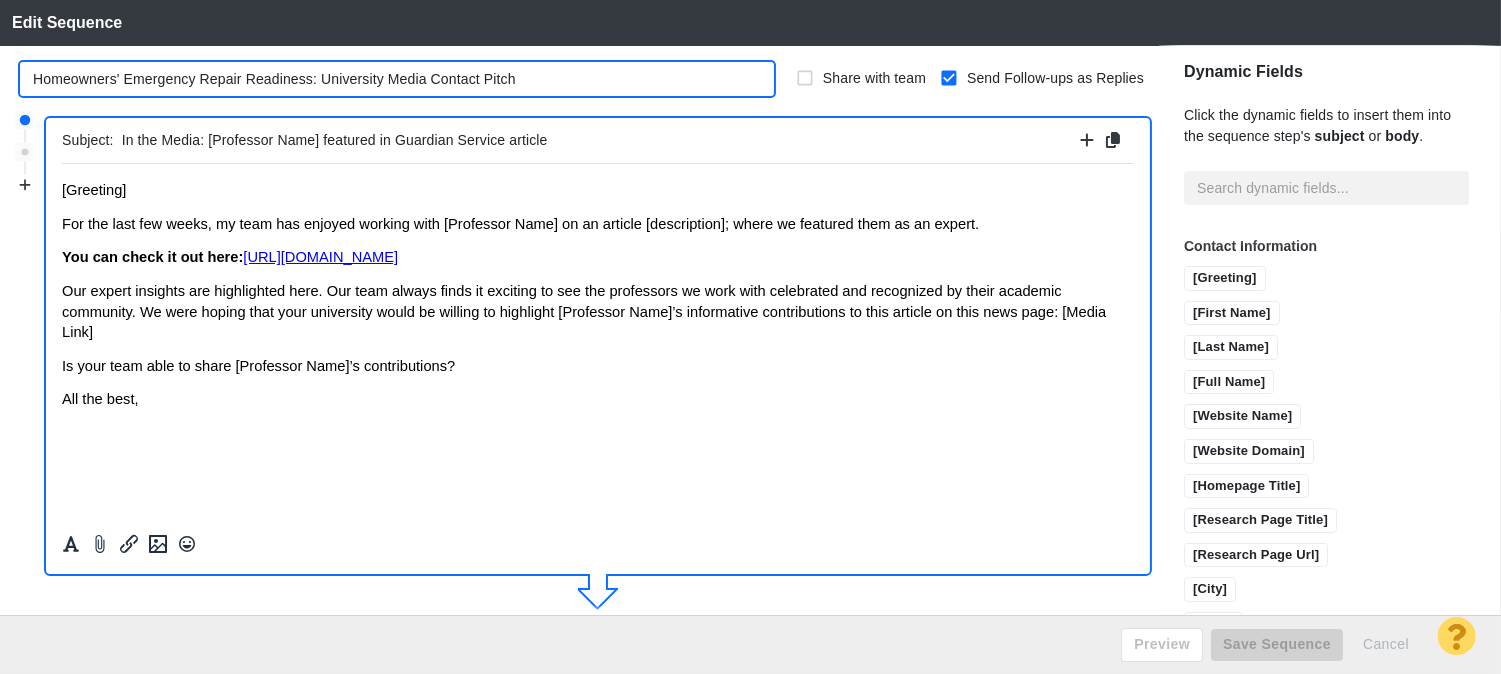 type on "Homeowners' Emergency Repair Readiness: University Media Contact Pitch" 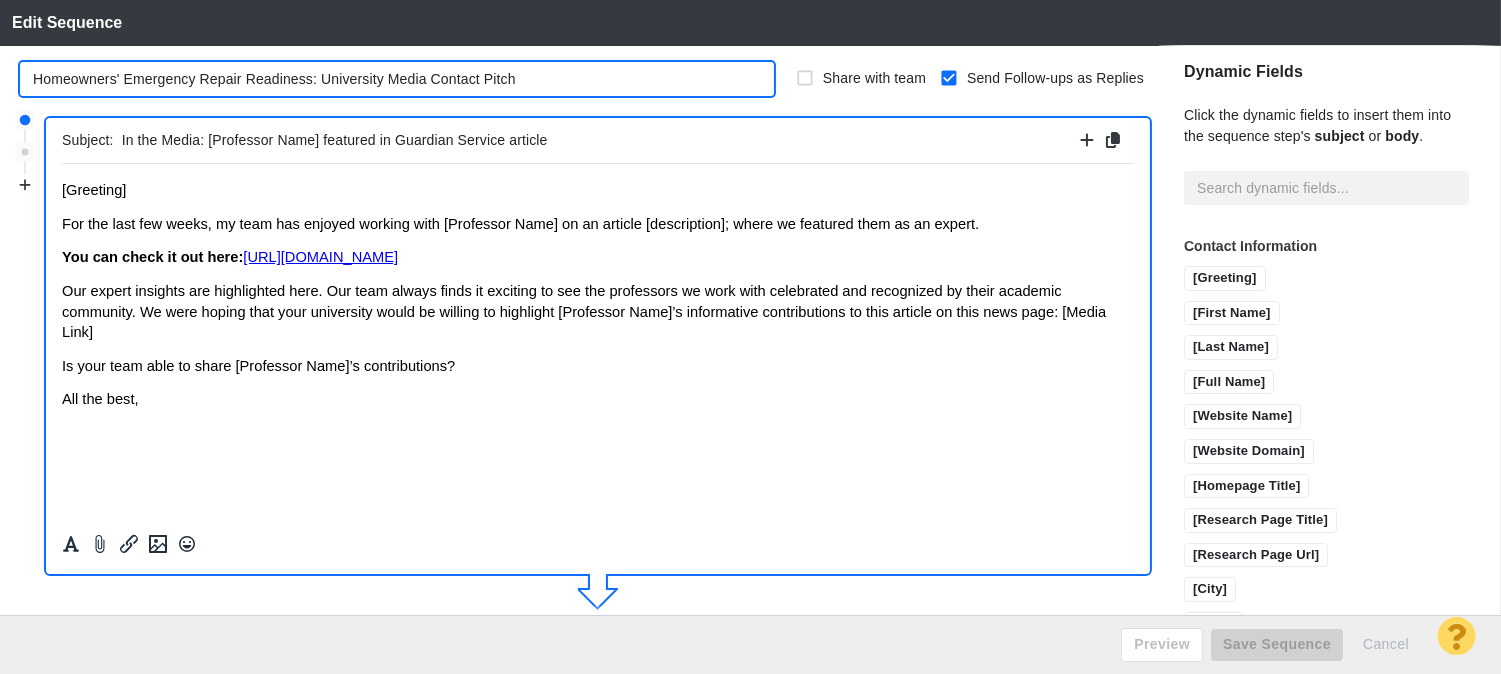 click on "Preview Save Sequence Cancel" at bounding box center (750, 644) 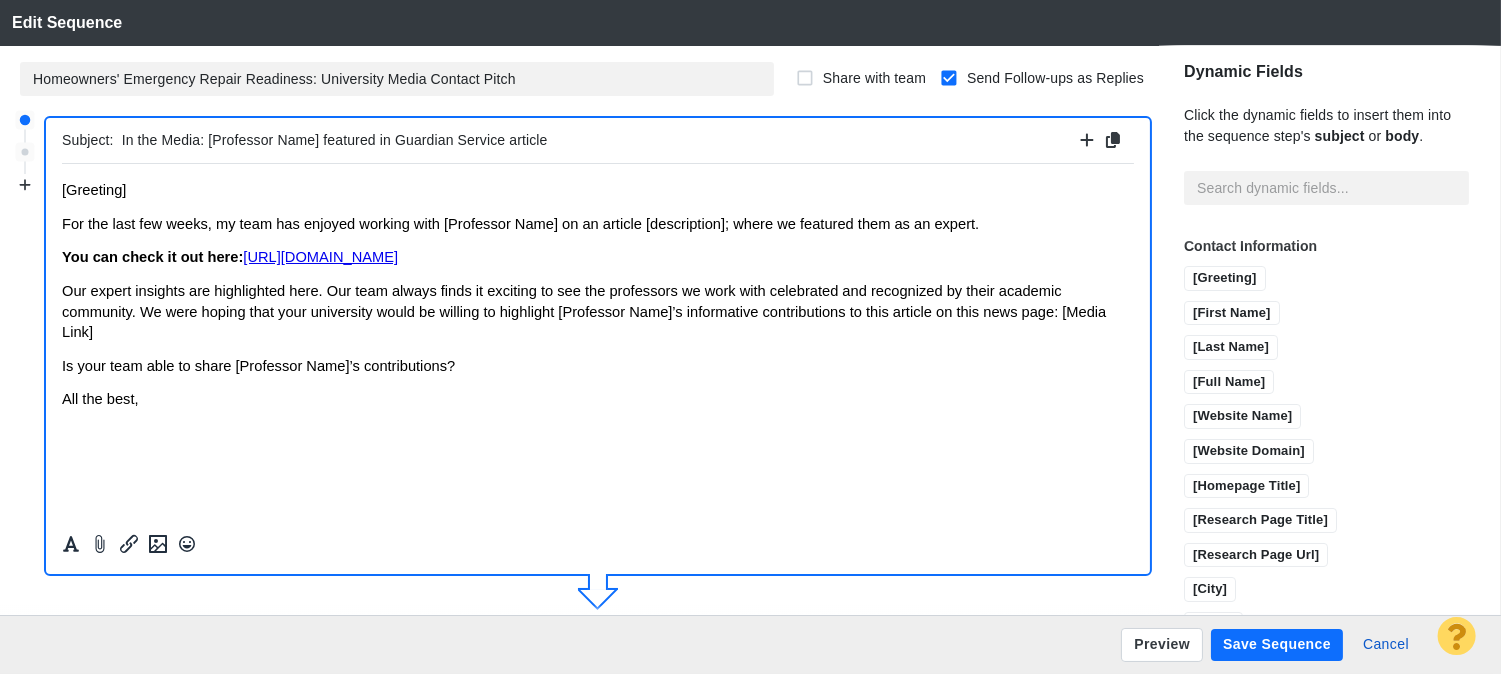 click on "Save Sequence" at bounding box center [1277, 645] 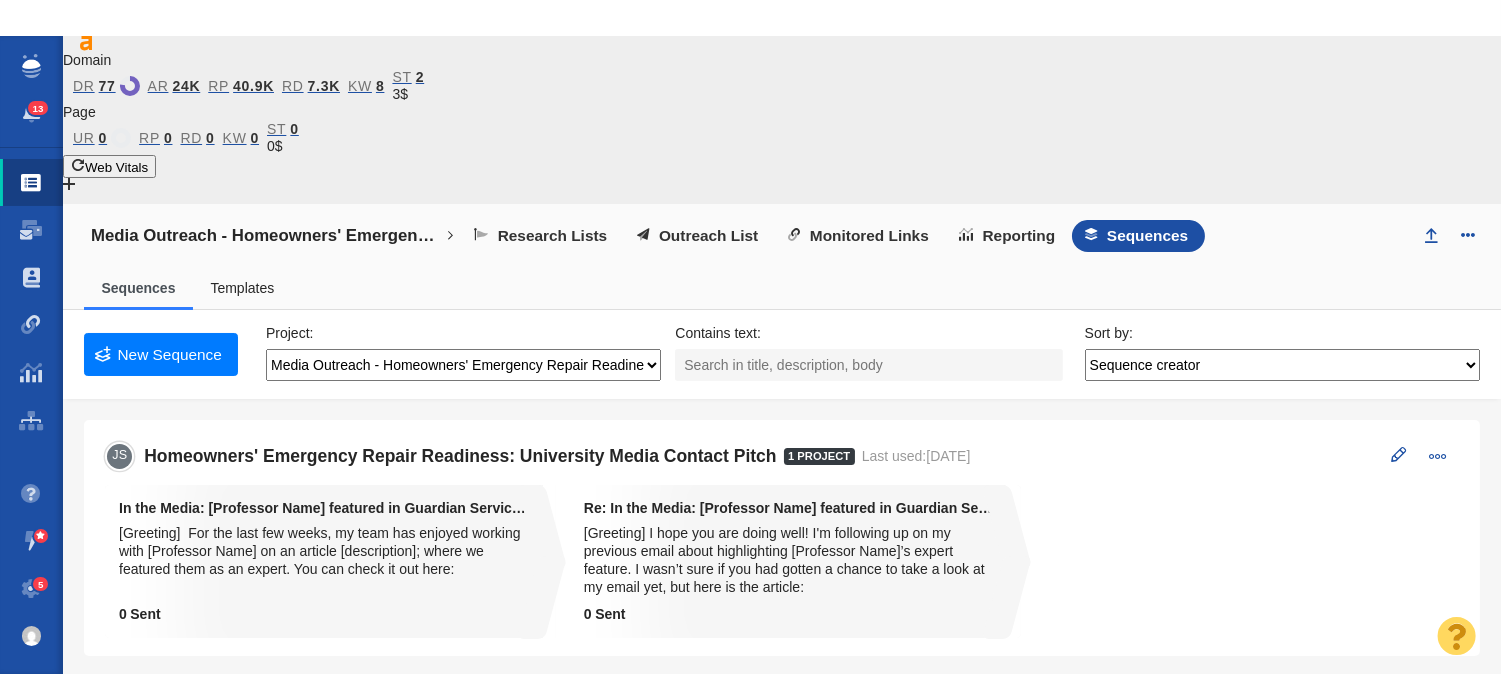 drag, startPoint x: 585, startPoint y: 194, endPoint x: 580, endPoint y: 211, distance: 17.720045 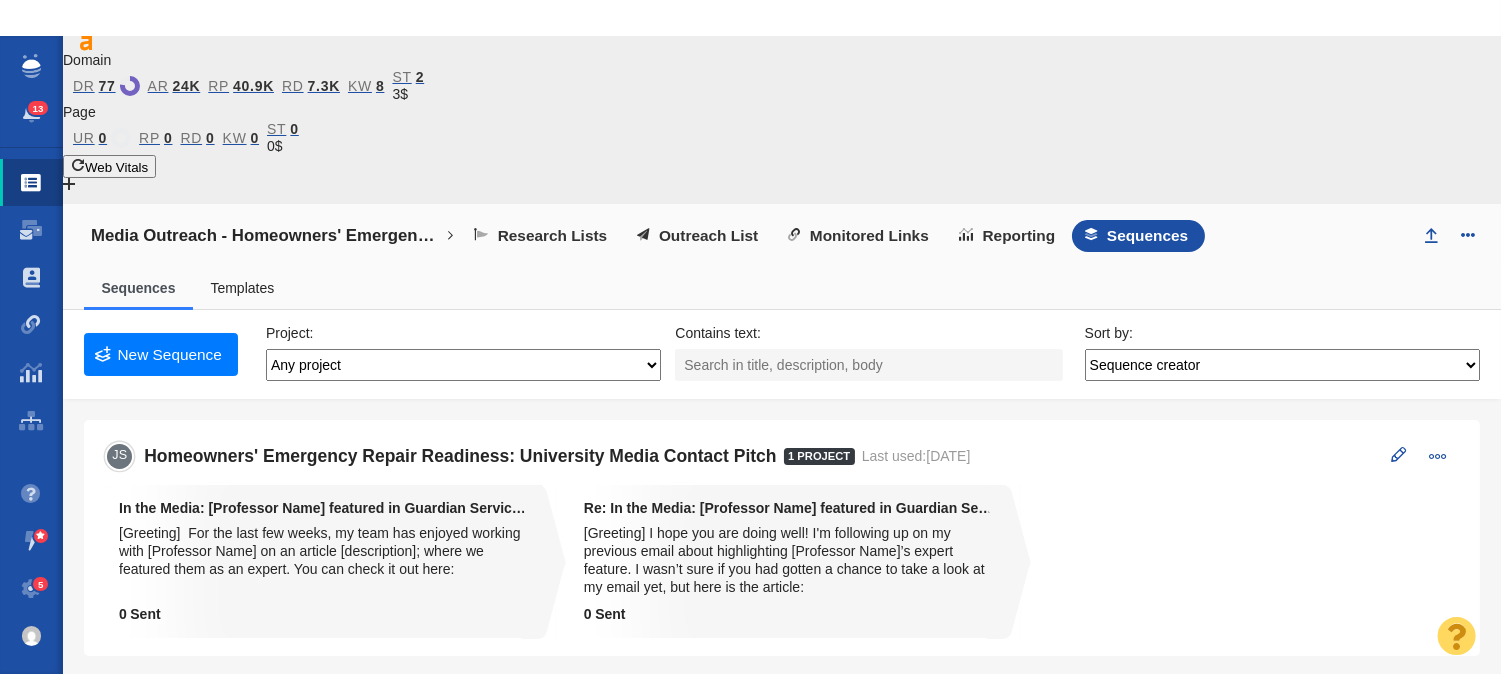 click on "Media Outreach - Homeowners' Emergency Repair Readiness
Any project" at bounding box center [463, 365] 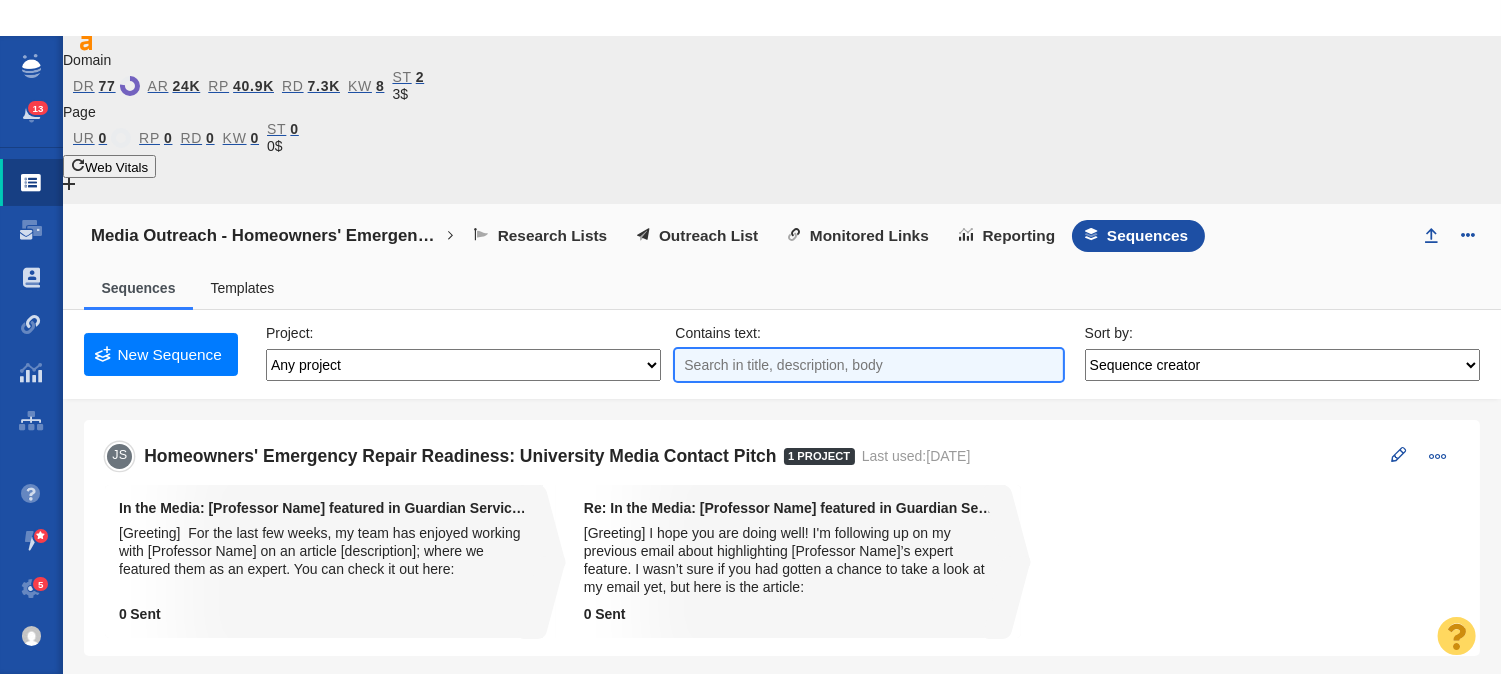 click at bounding box center (868, 365) 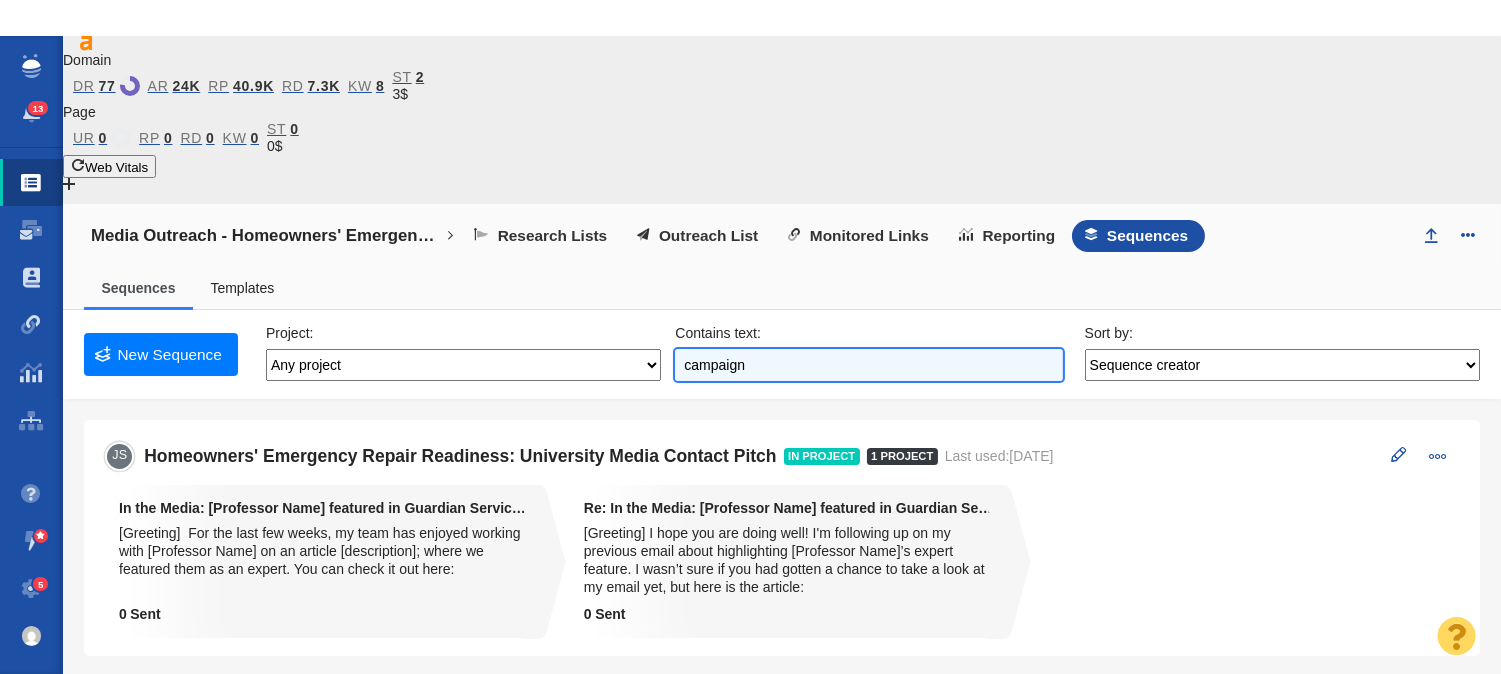 type on "campaign" 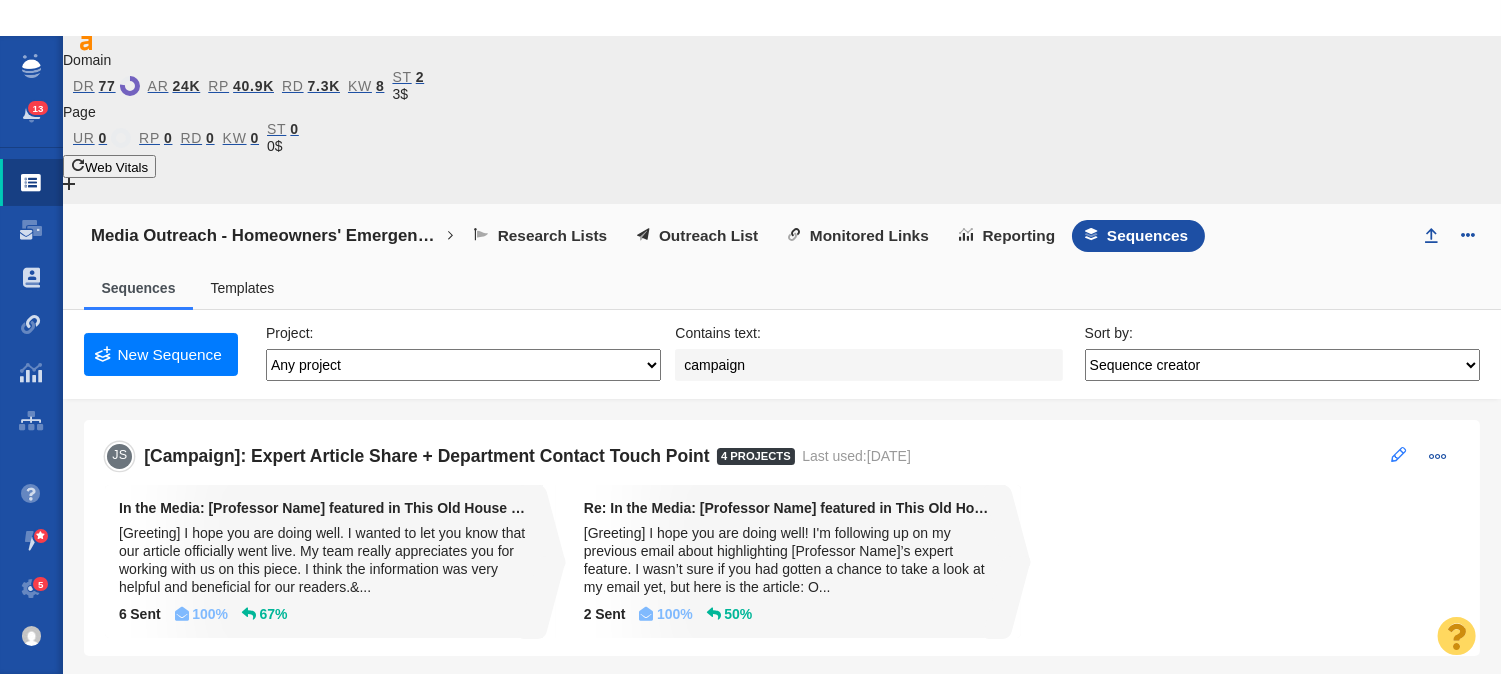 click at bounding box center [1399, 454] 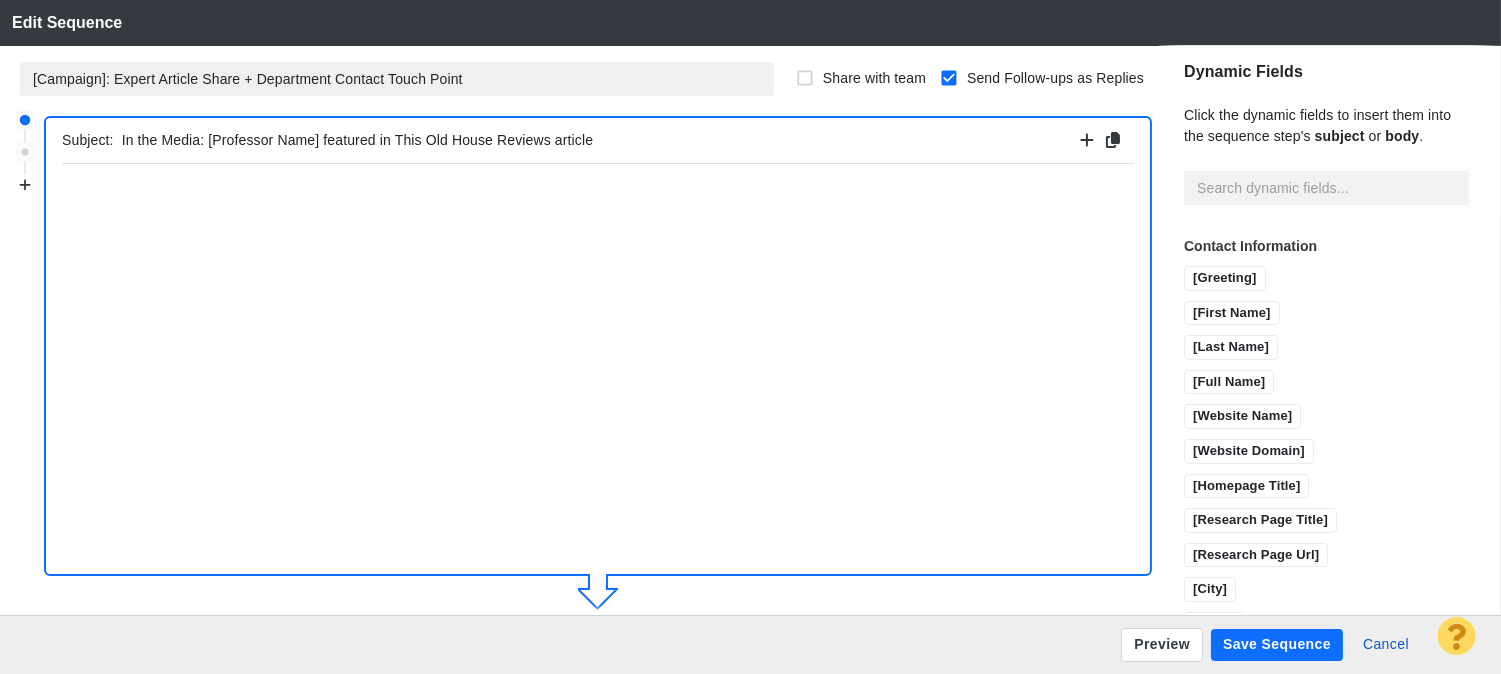 scroll, scrollTop: 383, scrollLeft: 0, axis: vertical 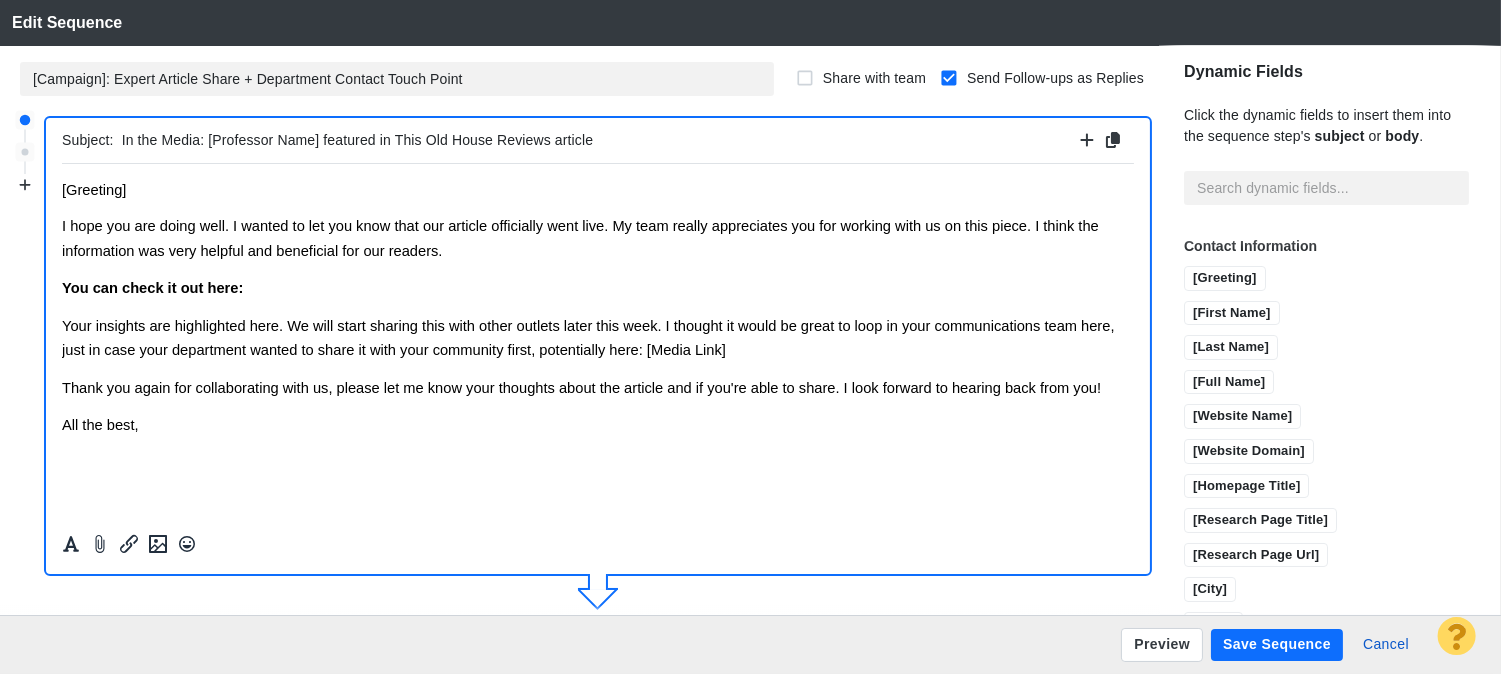 click on "In the Media: [Professor Name] featured in This Old House Reviews article" at bounding box center (598, 140) 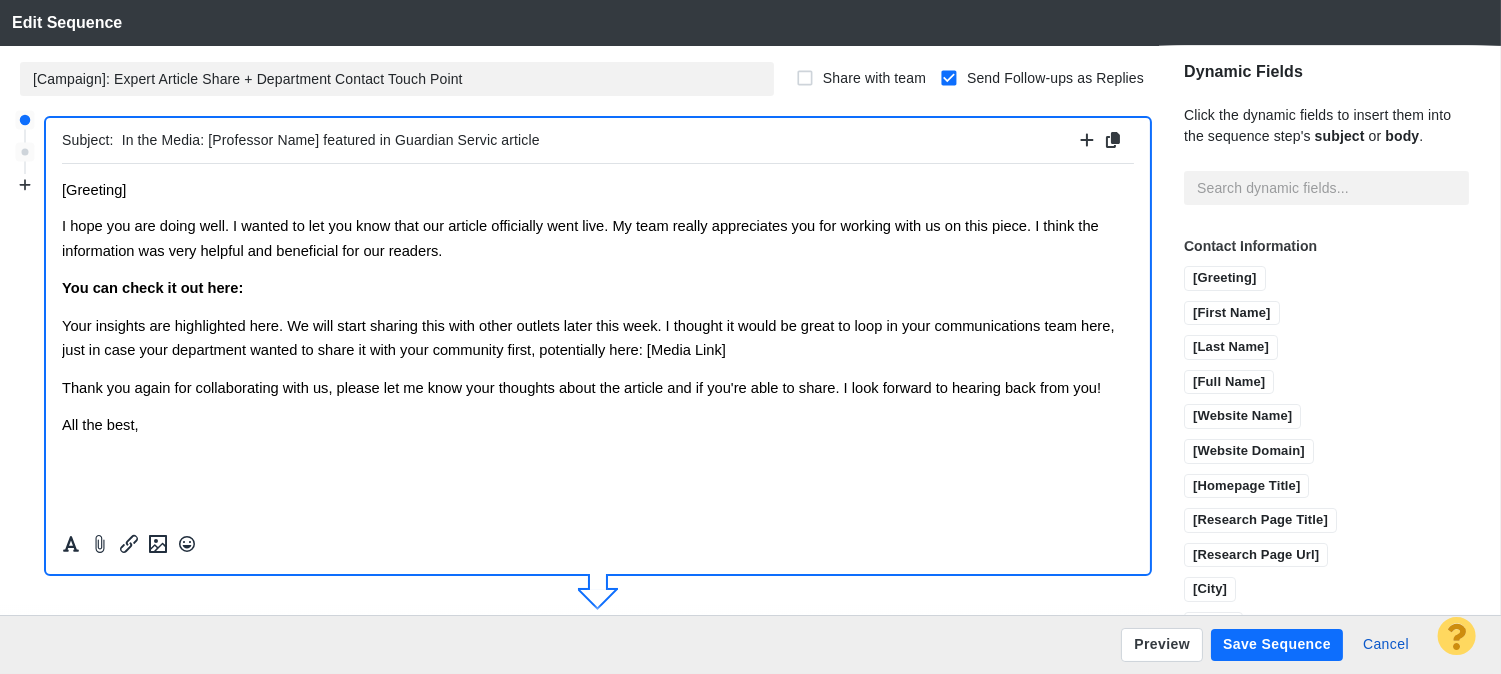 type on "In the Media: [Professor Name] featured in Guardian Service article" 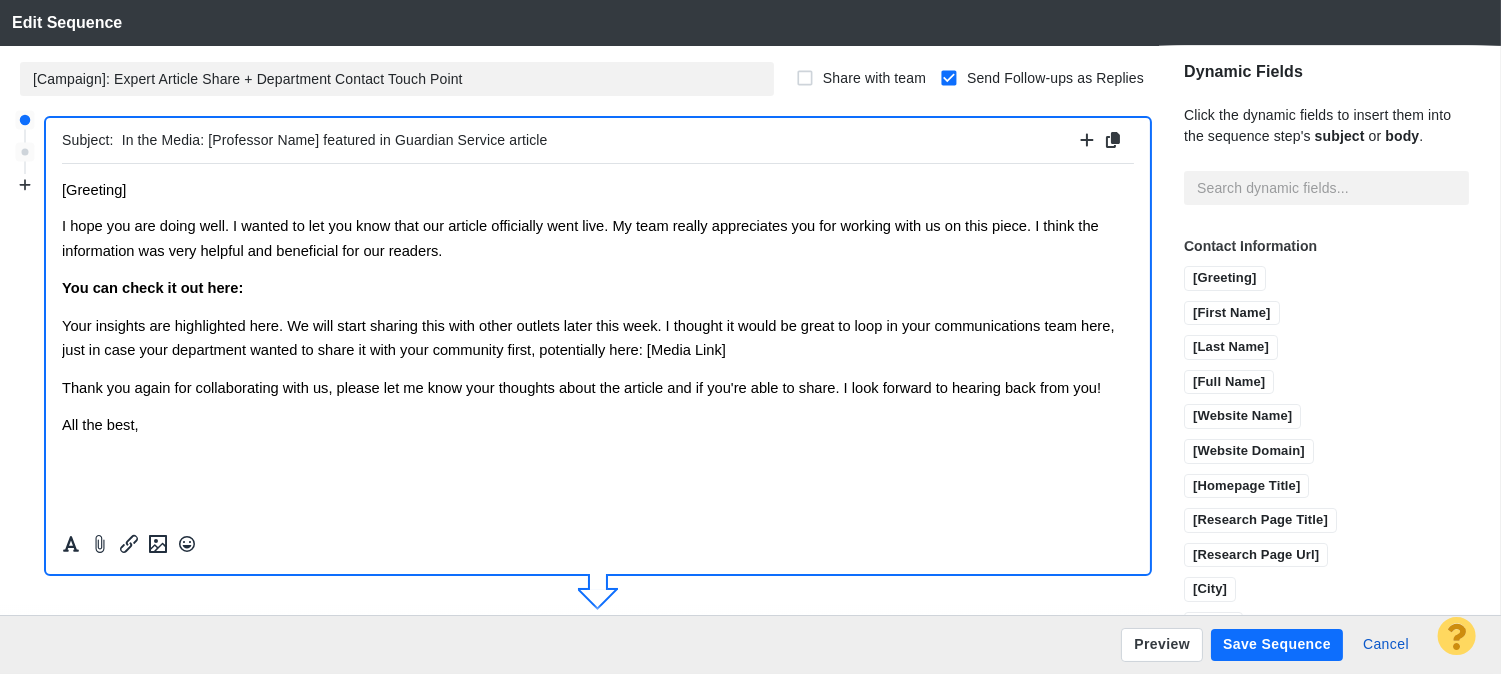 type on "Re: In the Media: [Professor Name] featured in Guardian Service article" 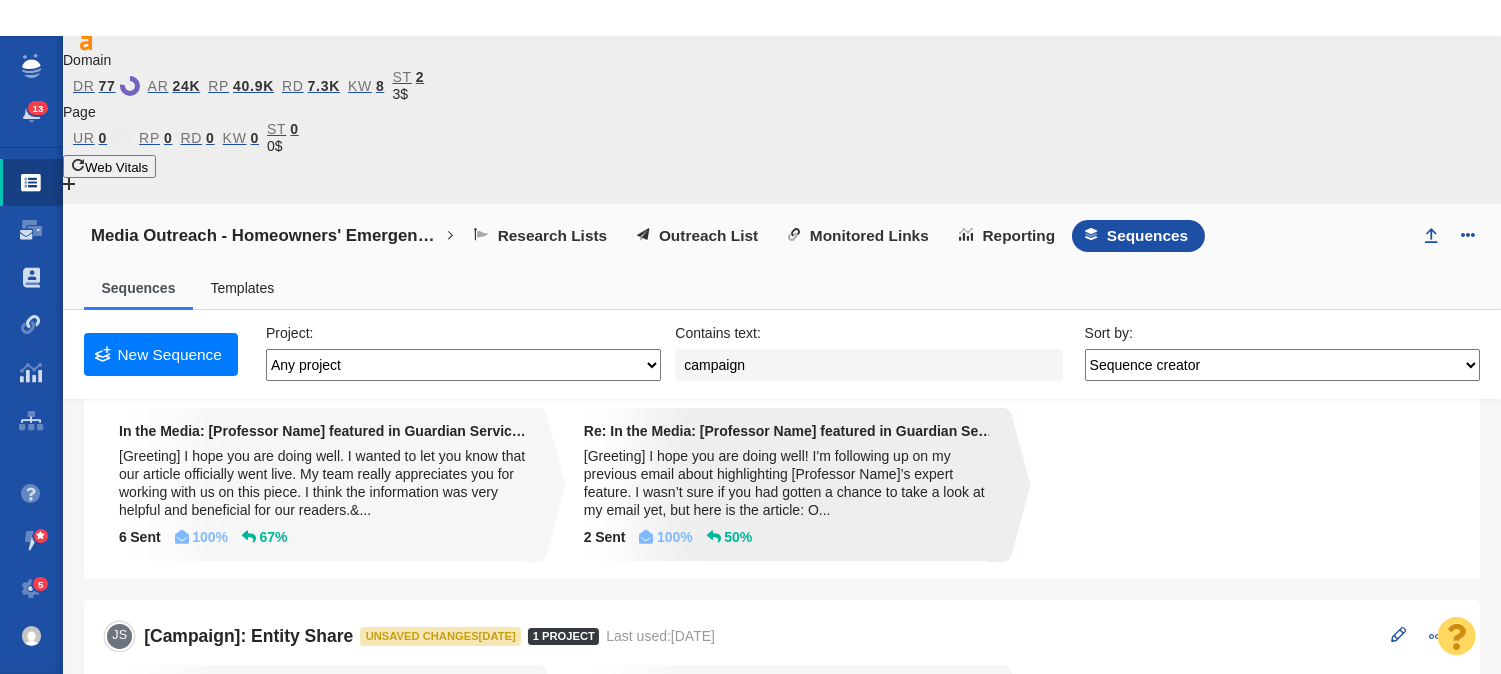 scroll, scrollTop: 111, scrollLeft: 0, axis: vertical 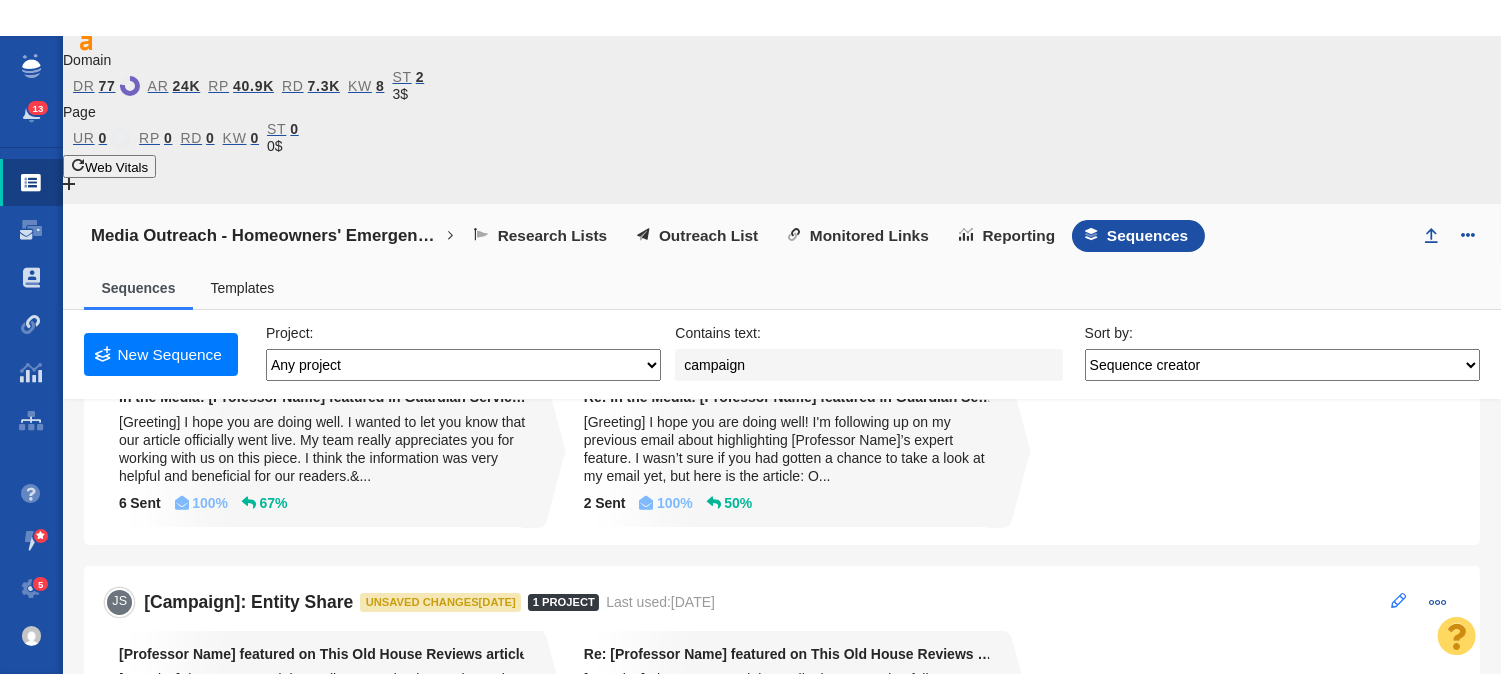 click at bounding box center [1399, 600] 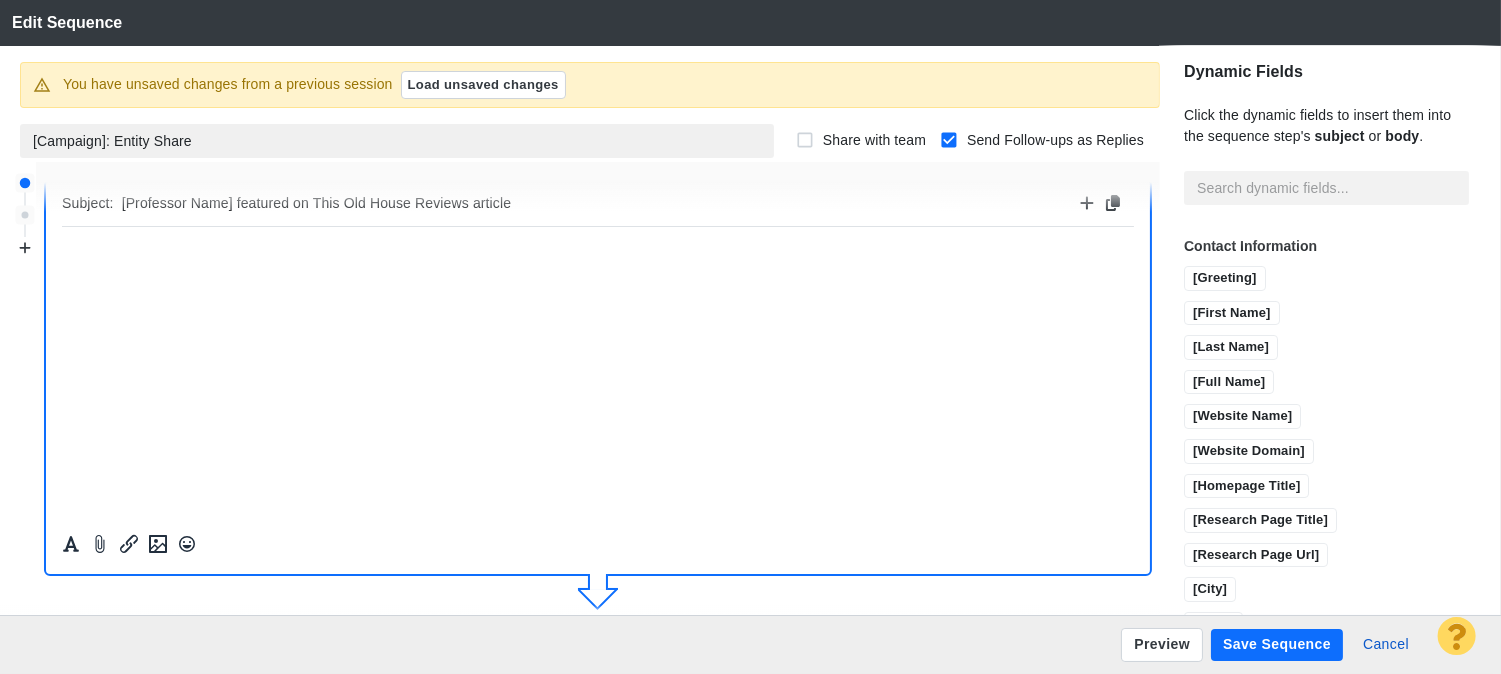 scroll, scrollTop: 352, scrollLeft: 0, axis: vertical 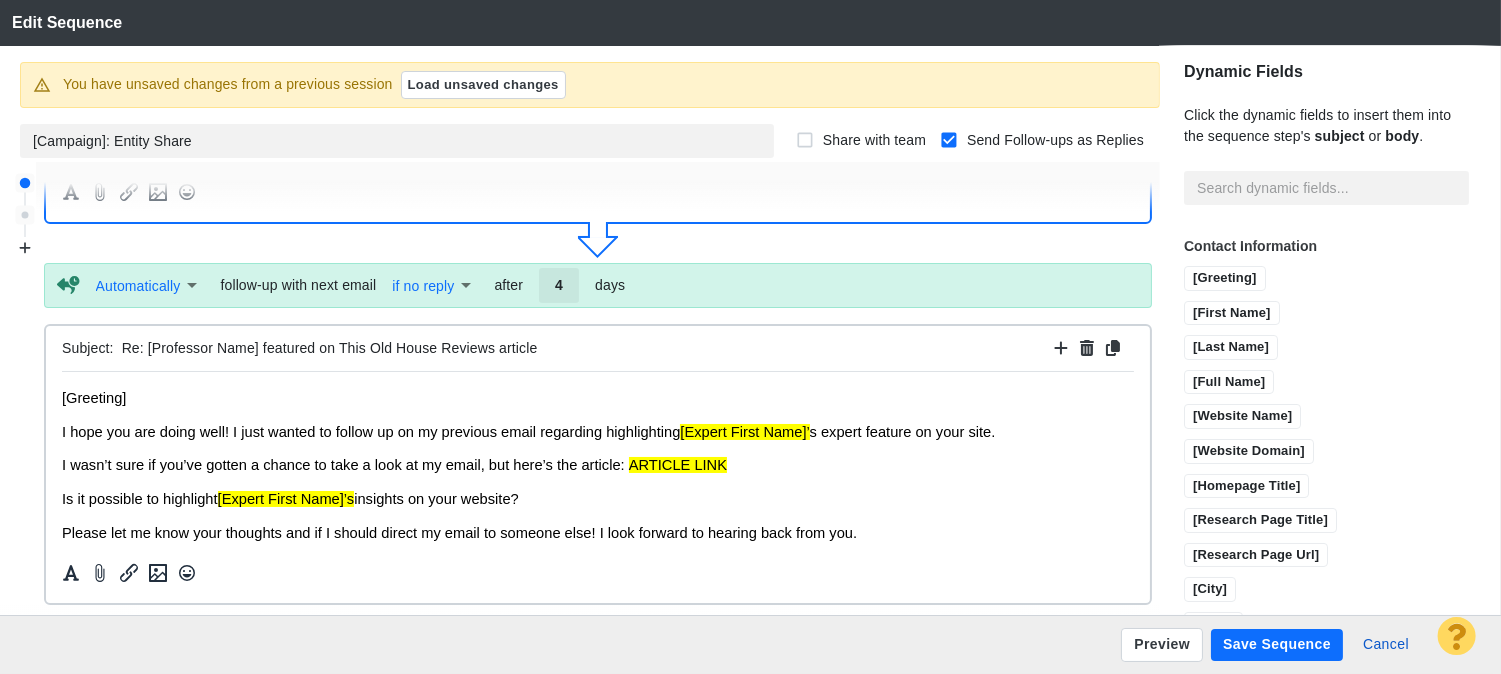 click on "Re: [Professor Name] featured on This Old House Reviews article" at bounding box center [585, 348] 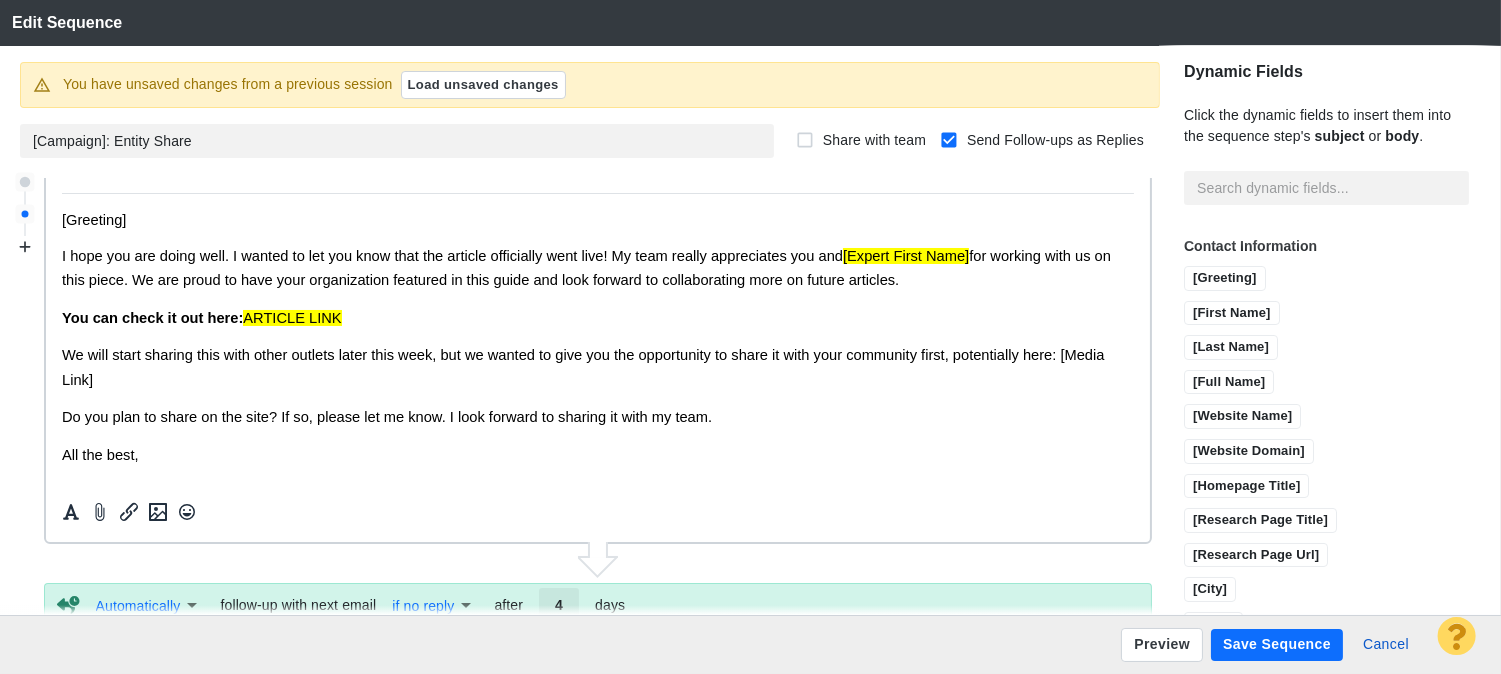 scroll, scrollTop: 0, scrollLeft: 0, axis: both 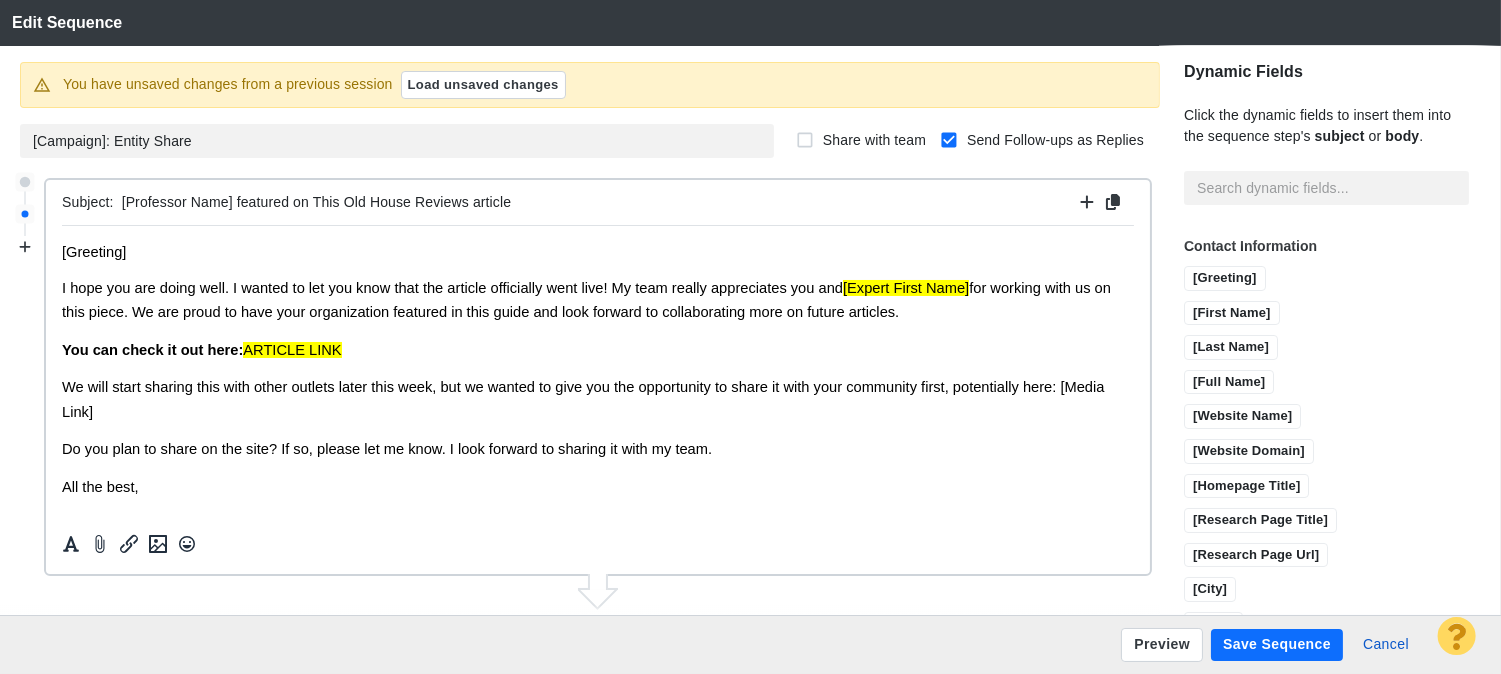 click on "[Professor Name] featured on This Old House Reviews article" at bounding box center [598, 202] 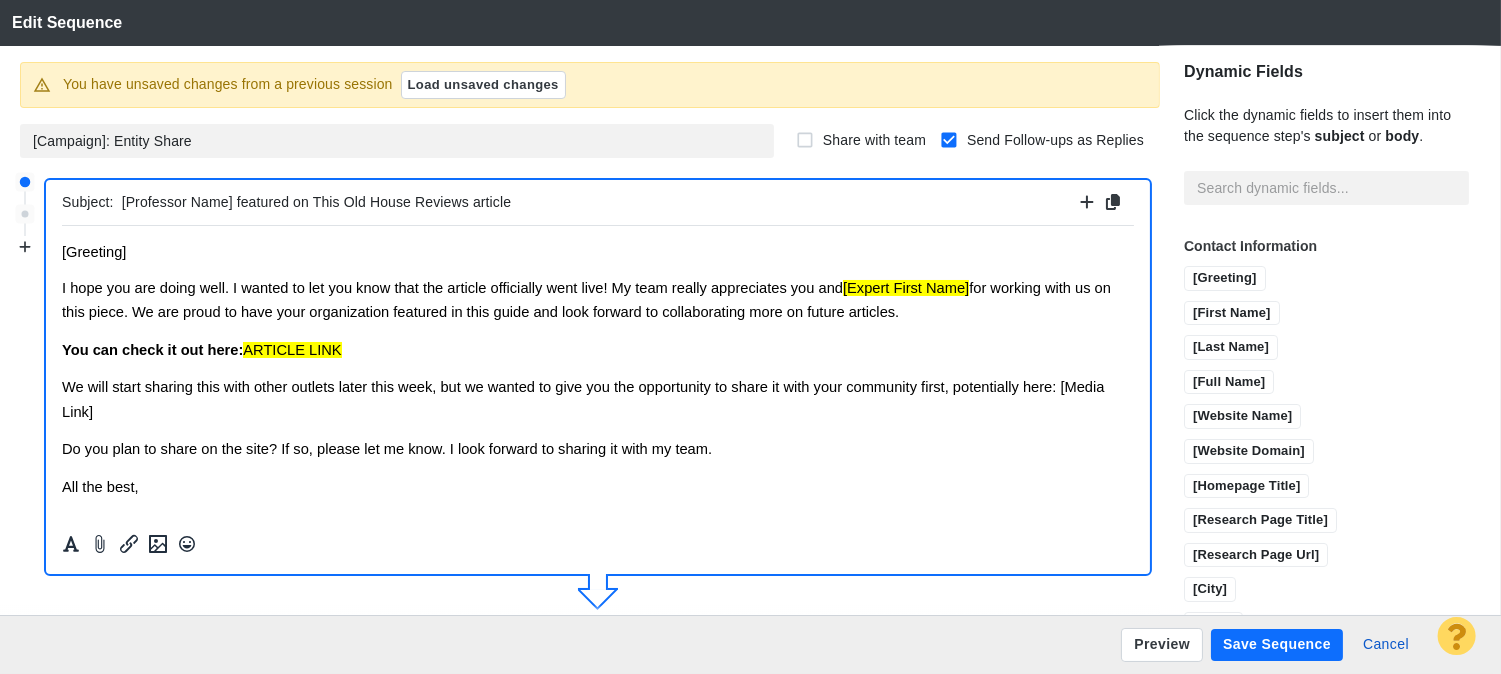 drag, startPoint x: 323, startPoint y: 194, endPoint x: 420, endPoint y: 194, distance: 97 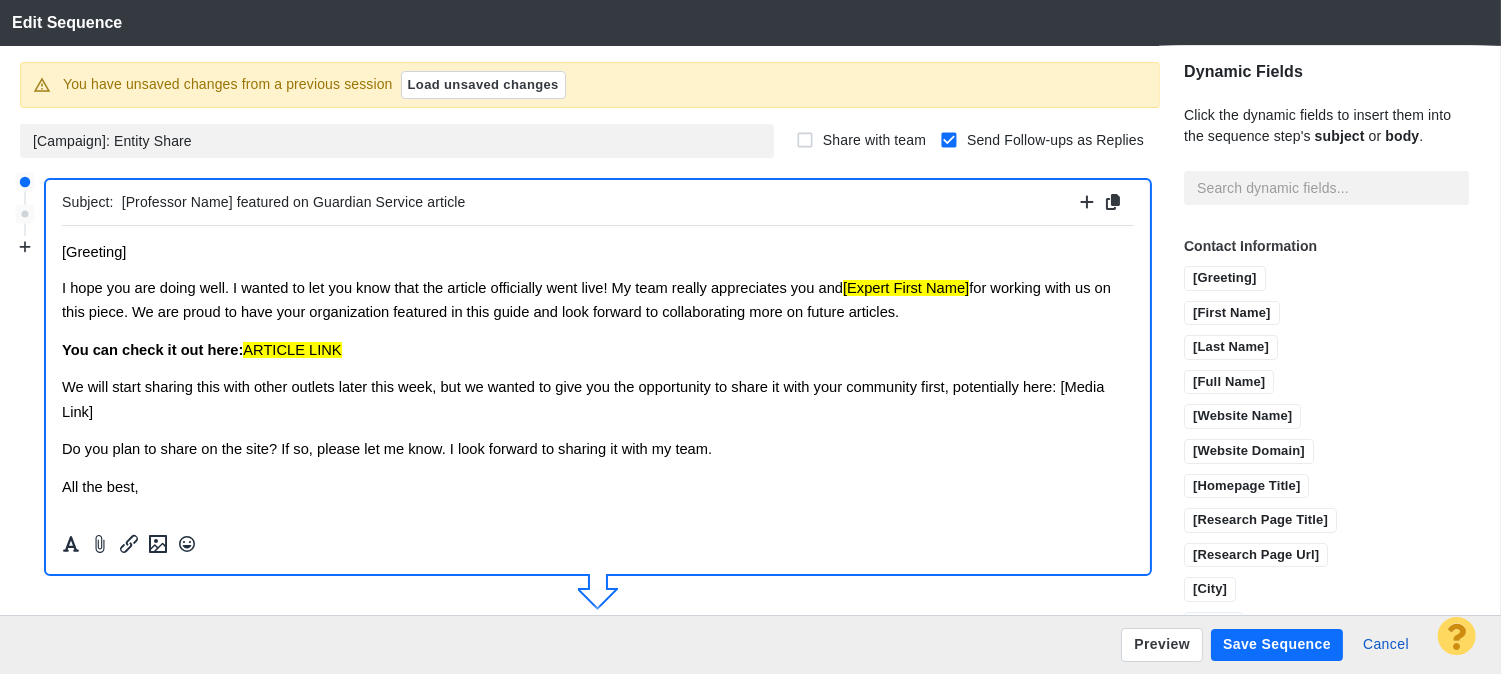type on "Re: [Professor Name] featured on Guardian Service article" 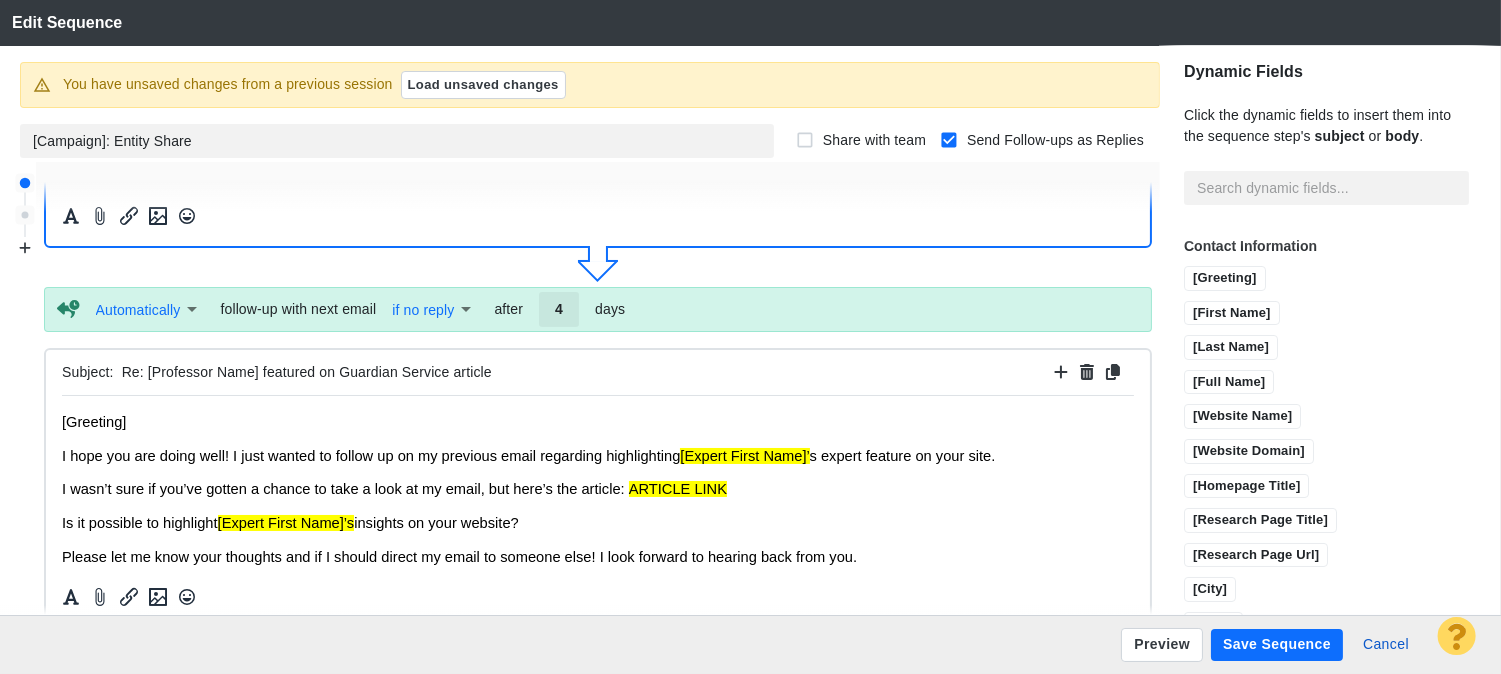 scroll, scrollTop: 333, scrollLeft: 0, axis: vertical 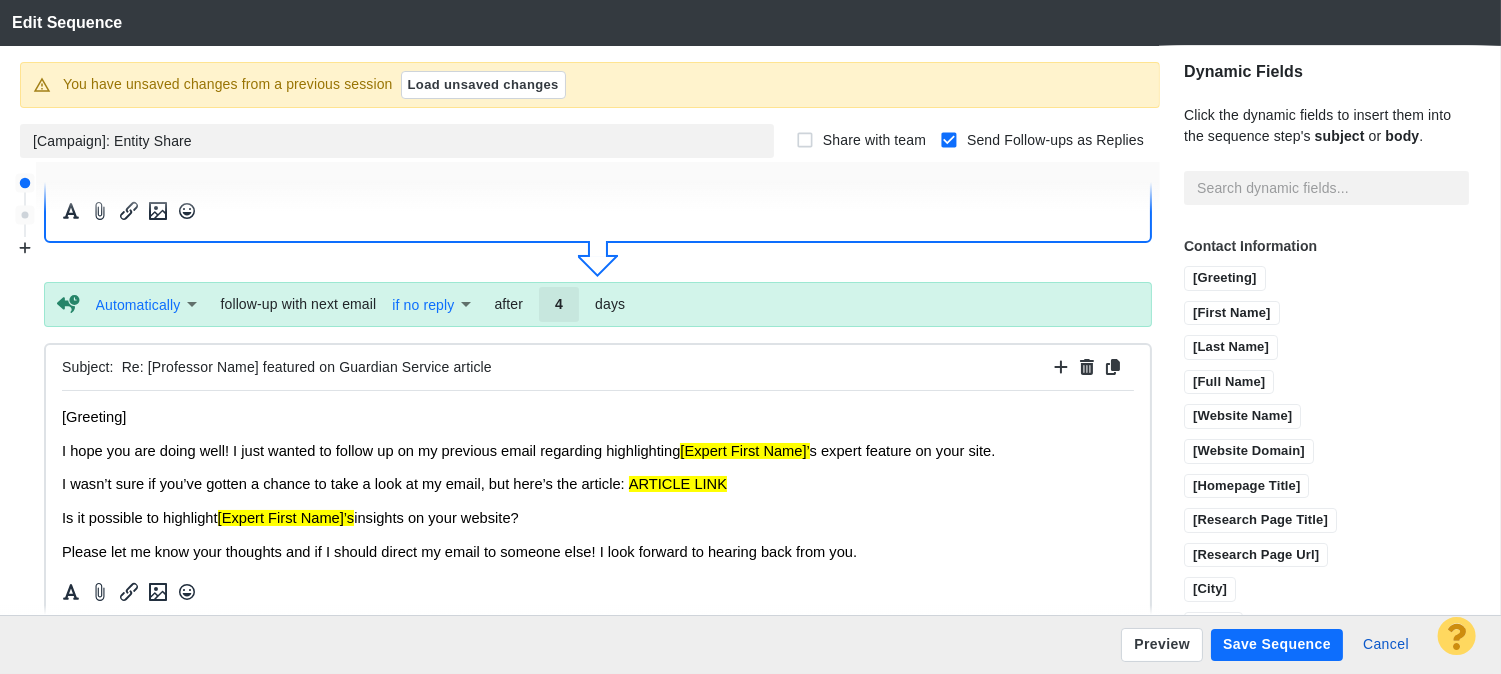 click on "Save Sequence" at bounding box center [1277, 645] 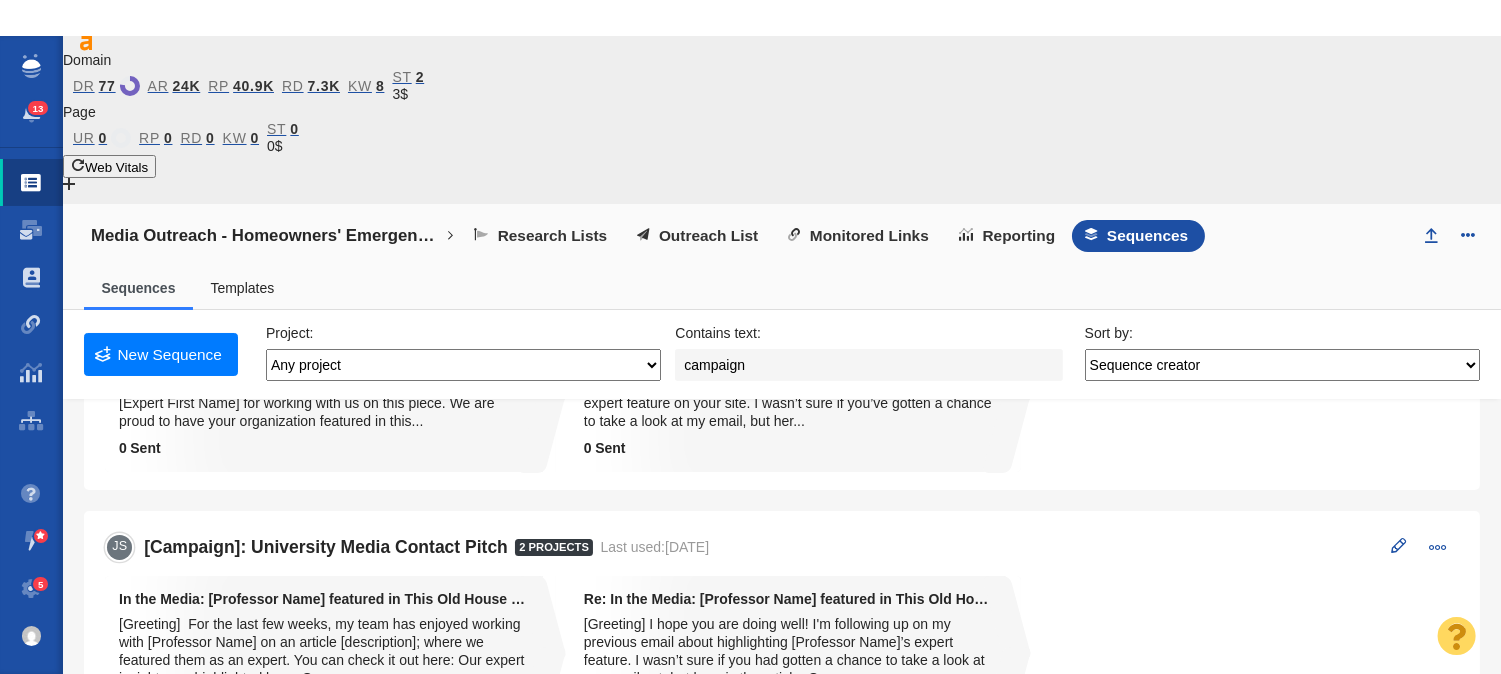 scroll, scrollTop: 444, scrollLeft: 0, axis: vertical 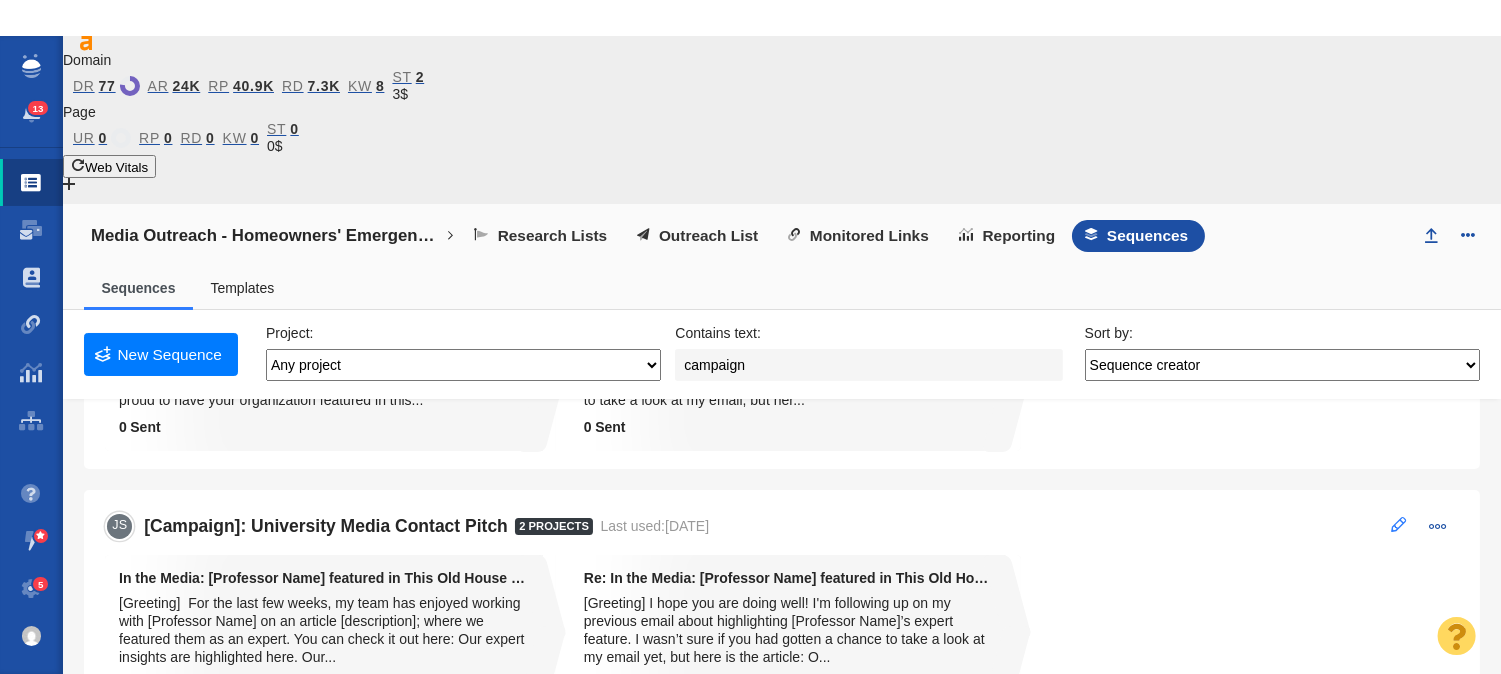 click at bounding box center [1399, 524] 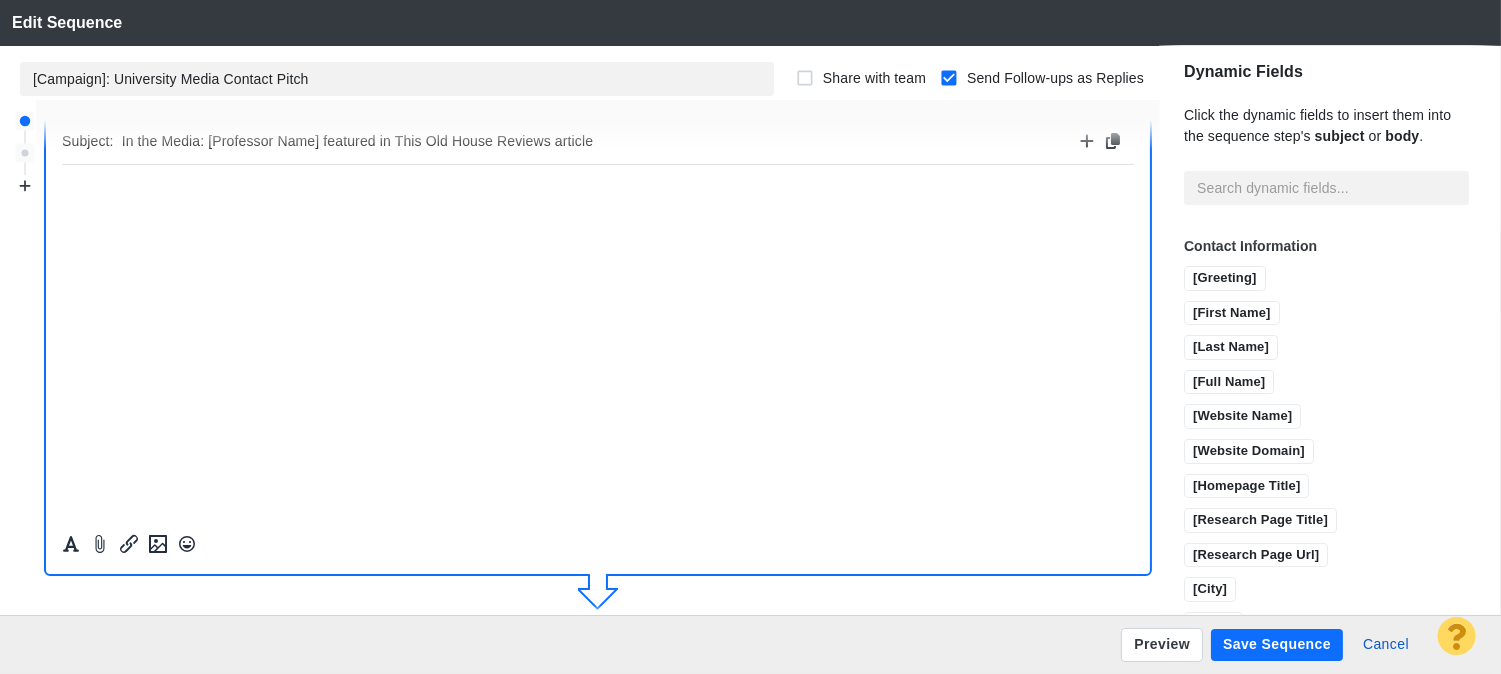 scroll, scrollTop: 383, scrollLeft: 0, axis: vertical 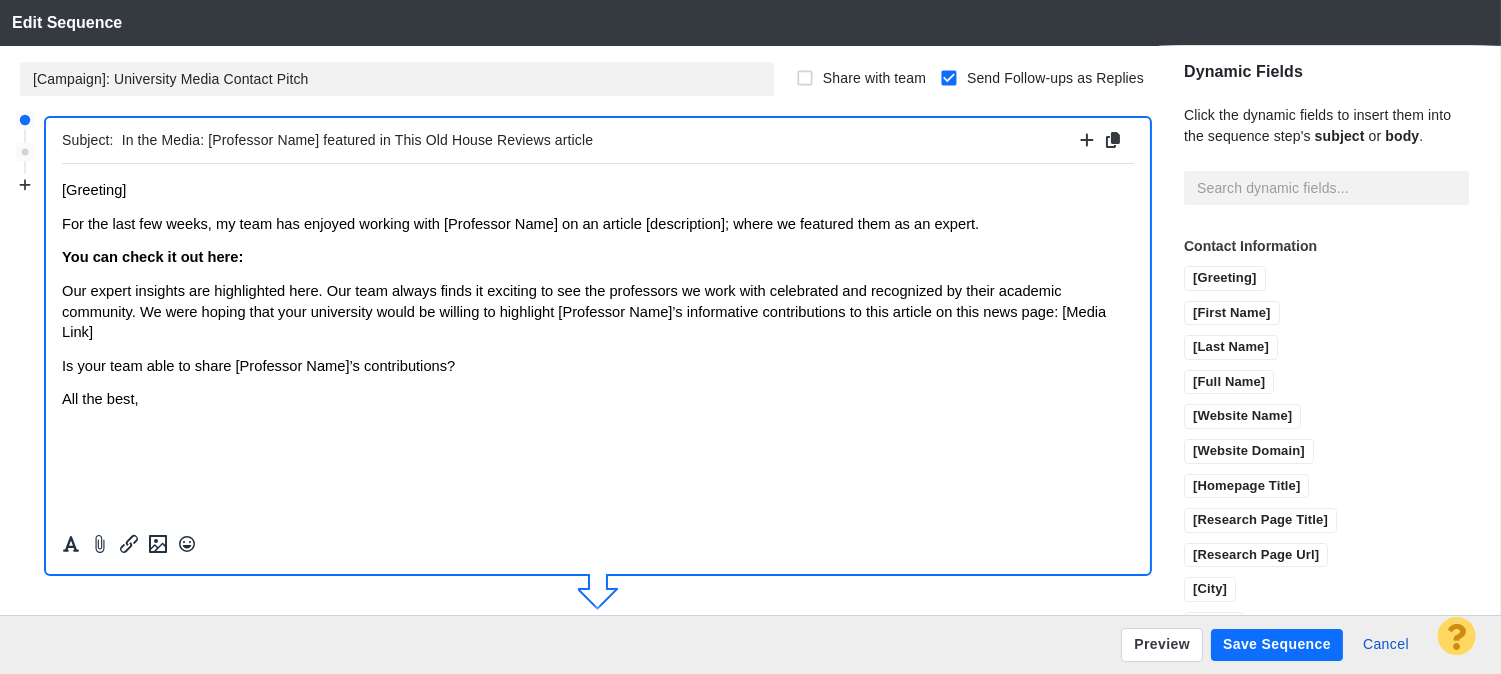 click on "In the Media: [Professor Name] featured in This Old House Reviews article" at bounding box center [598, 140] 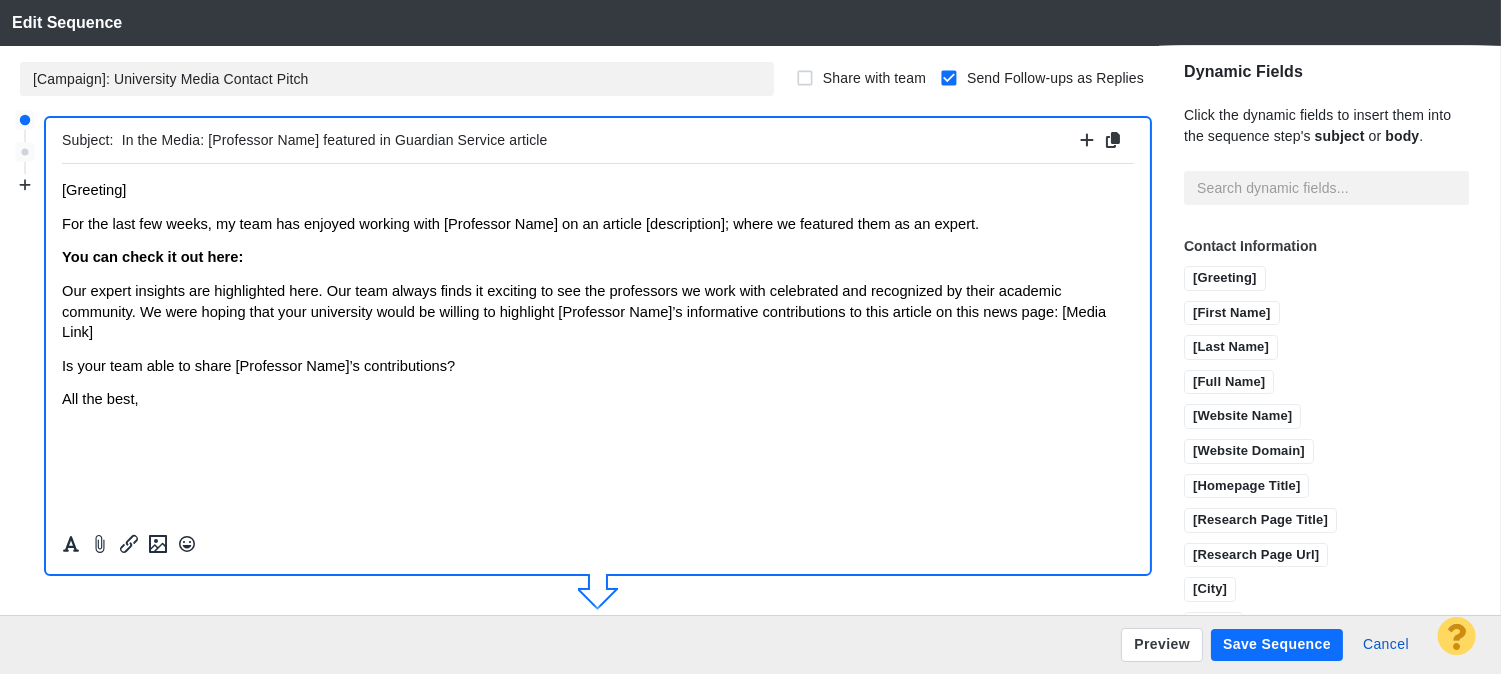 type on "Re: In the Media: [Professor Name] featured in Guardian Service article" 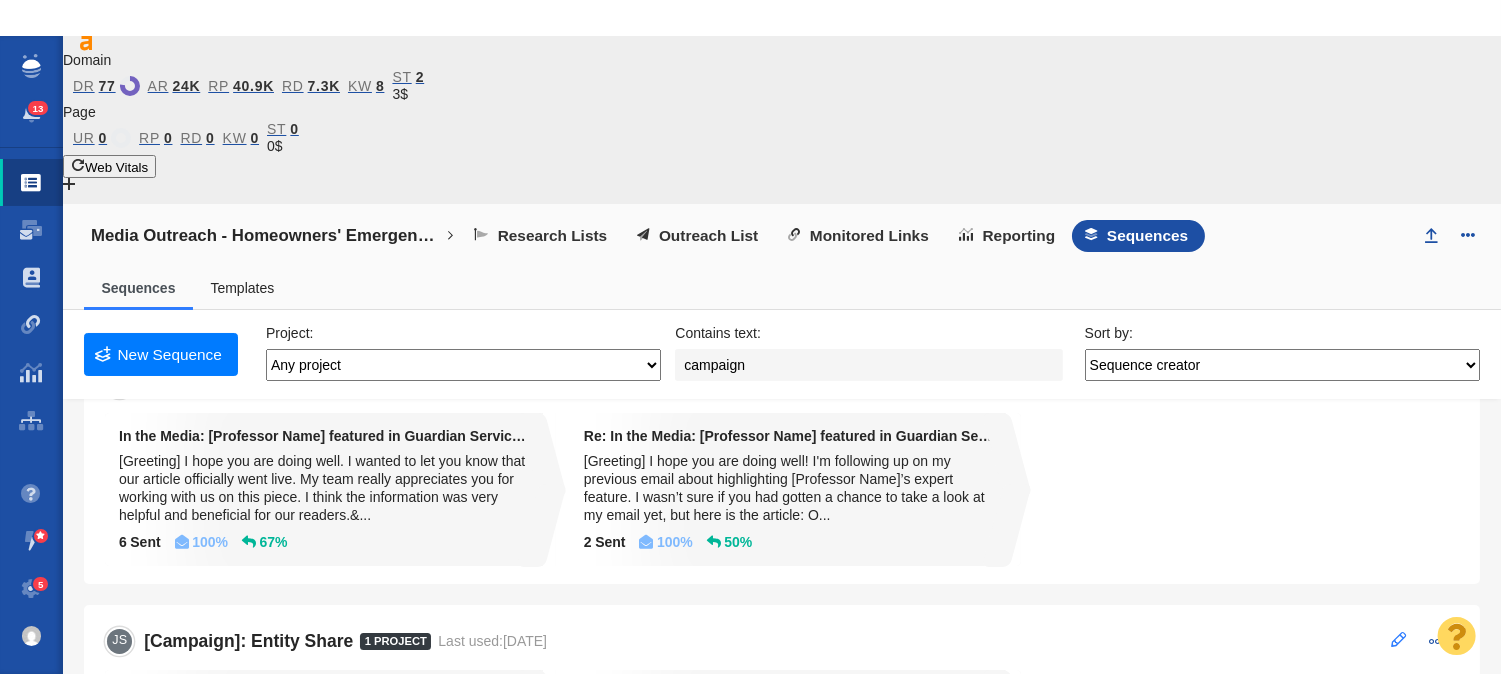 scroll, scrollTop: 111, scrollLeft: 0, axis: vertical 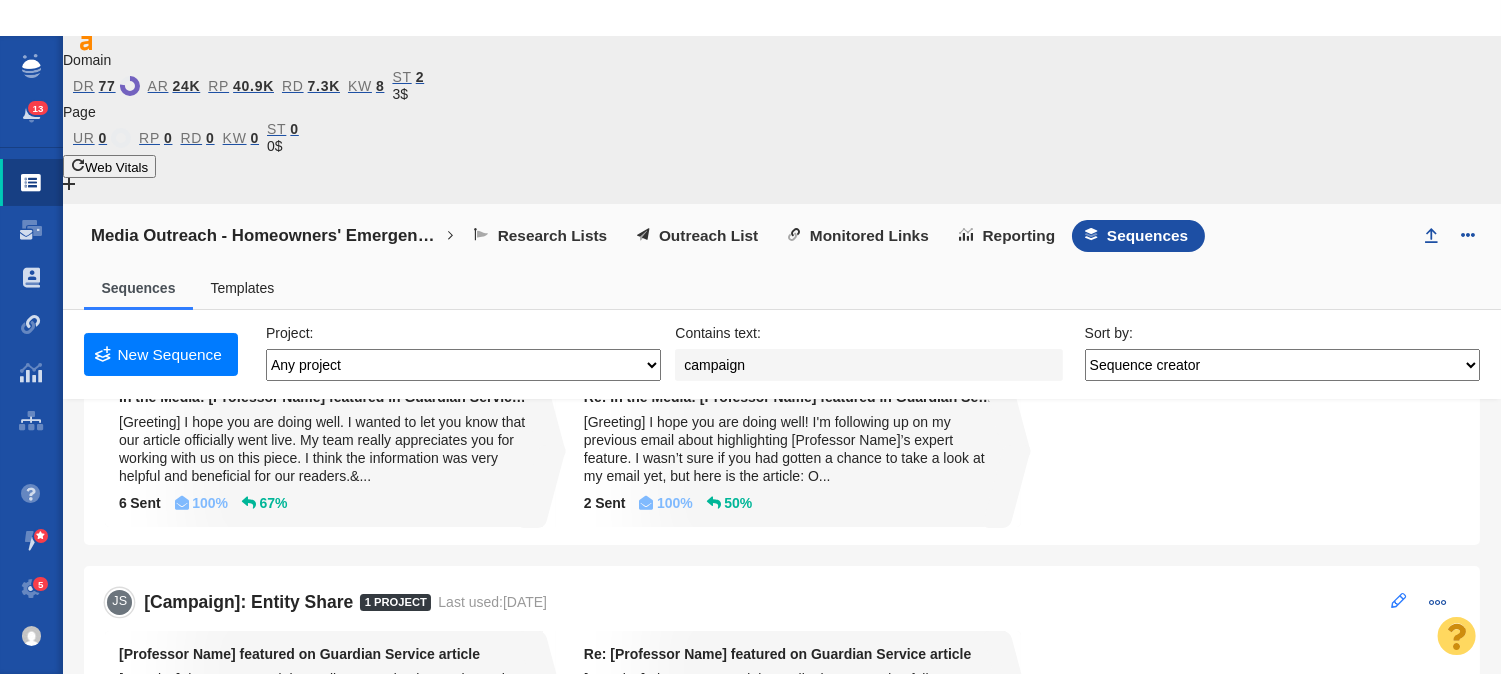 click at bounding box center (1399, 601) 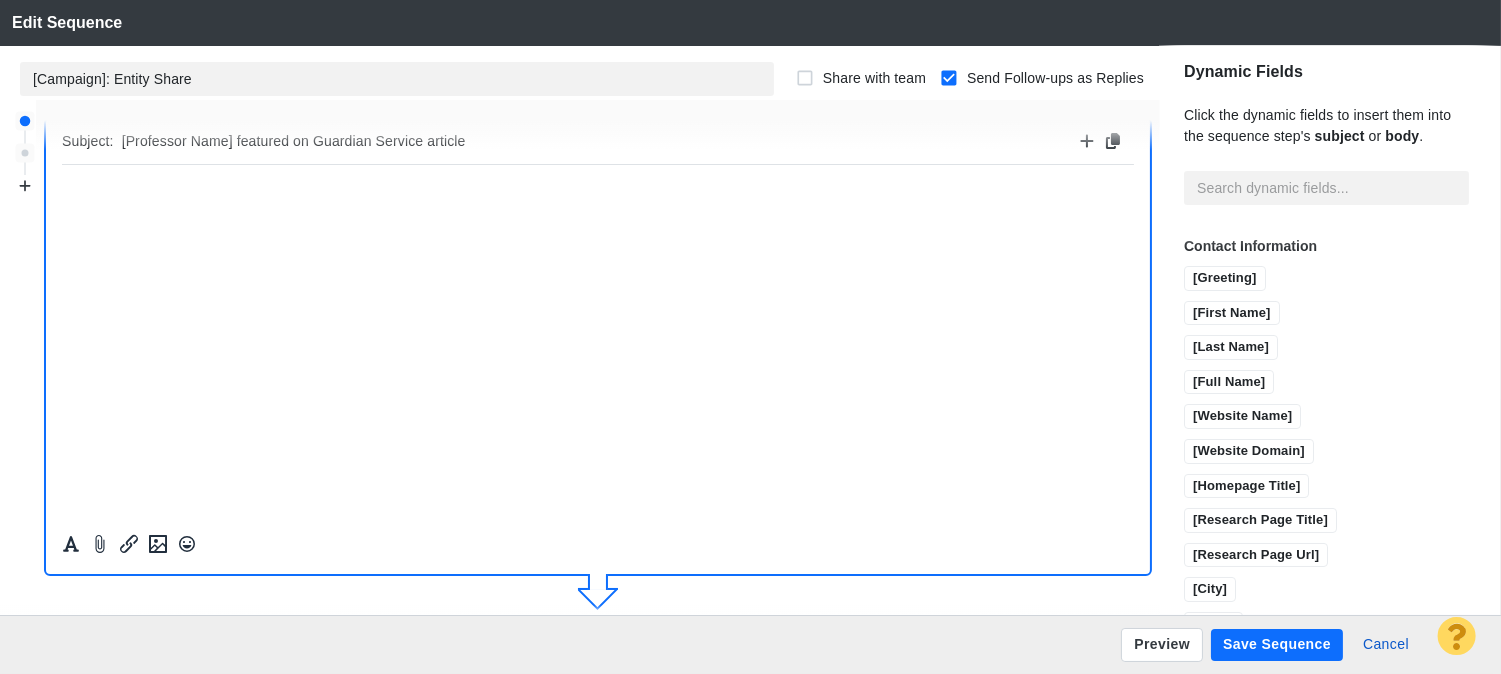 scroll, scrollTop: 383, scrollLeft: 0, axis: vertical 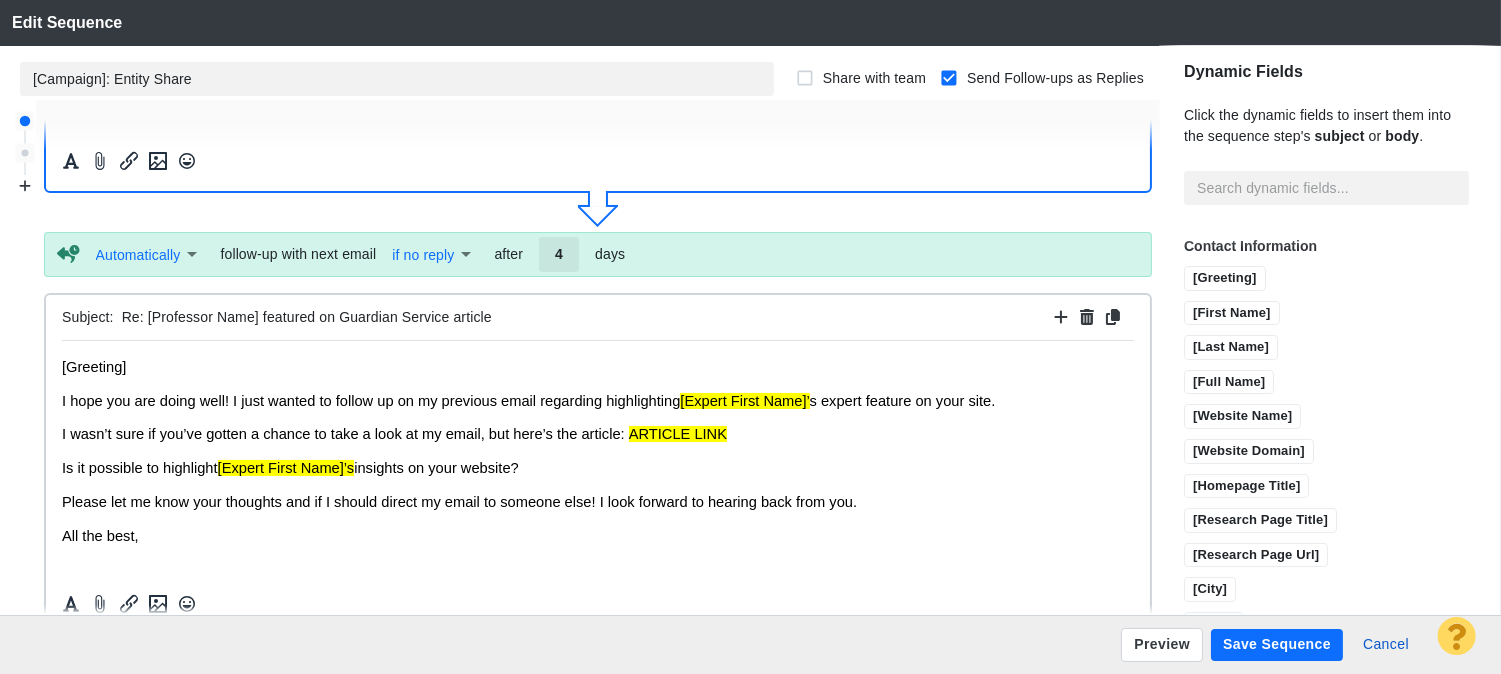 click on "Re: [Professor Name] featured on Guardian Service article" at bounding box center (585, 317) 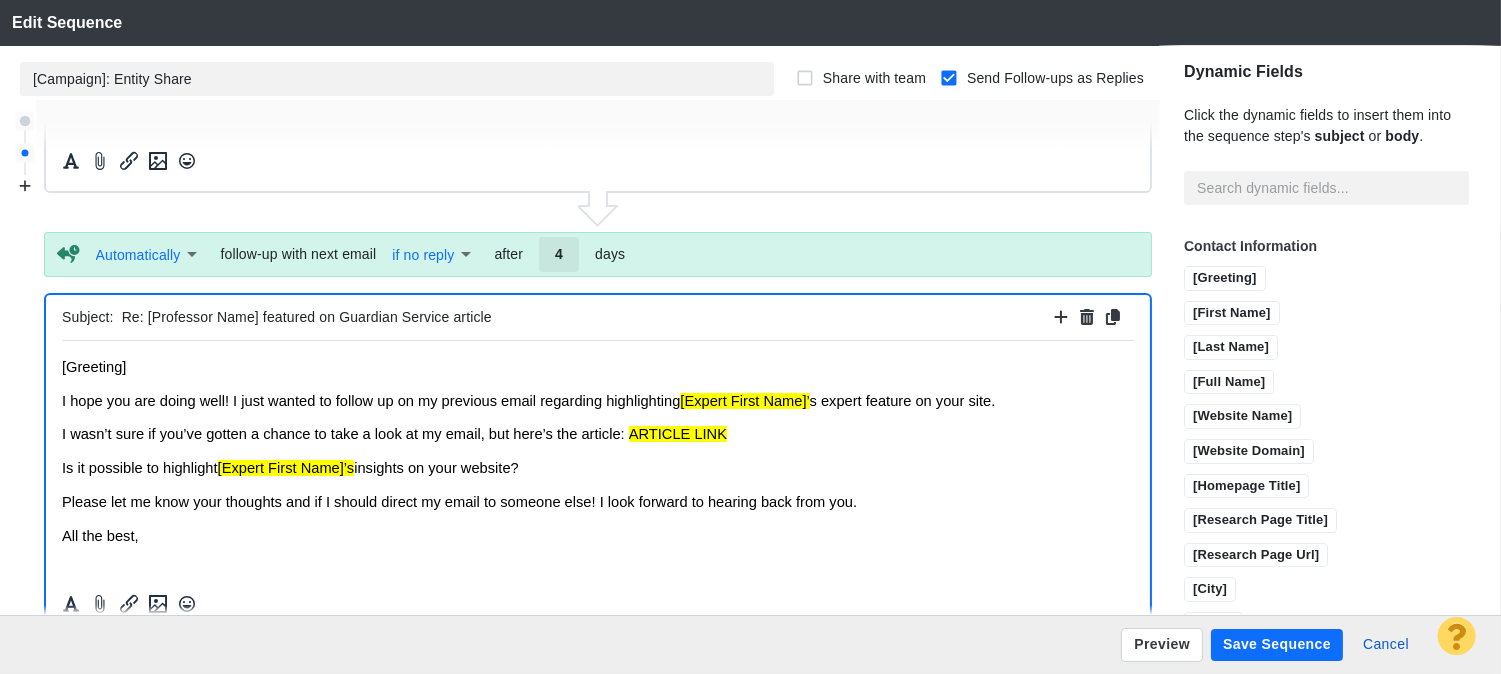 scroll, scrollTop: 498, scrollLeft: 0, axis: vertical 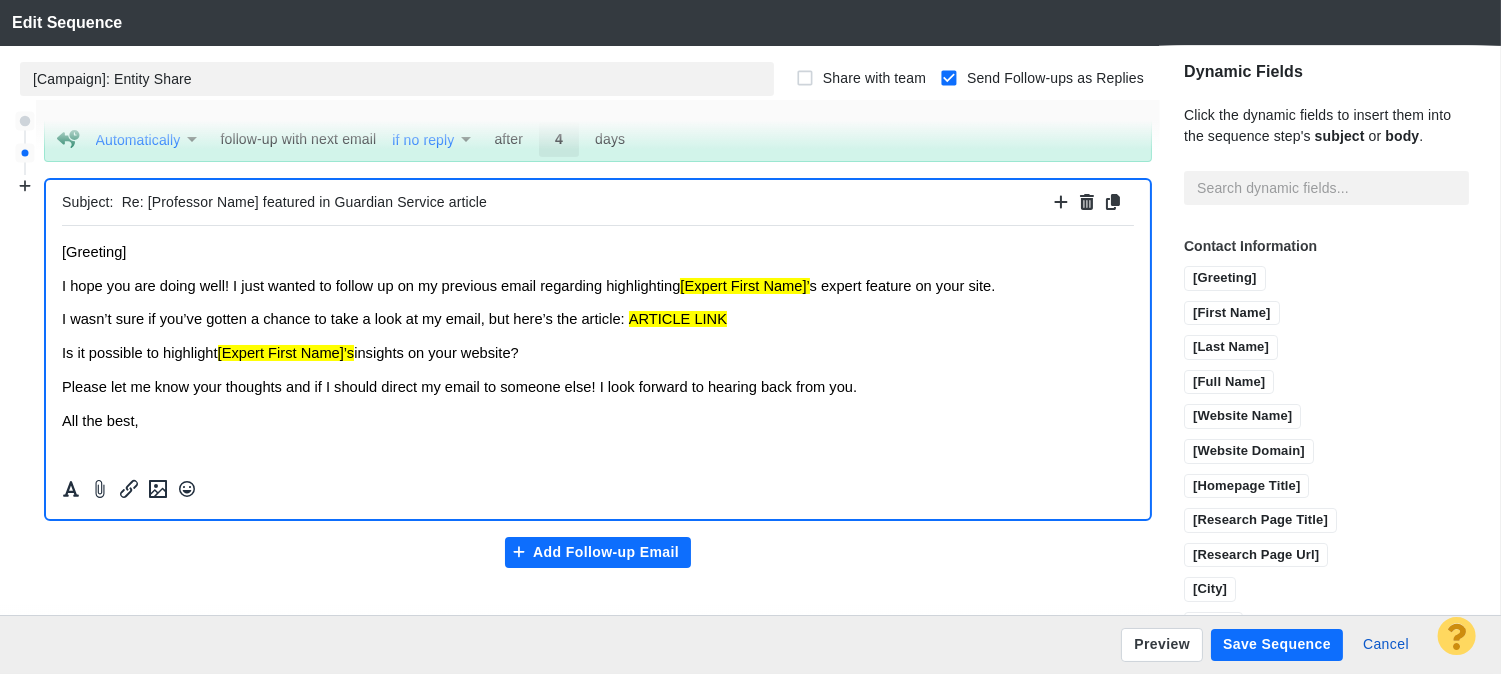 type on "Re: [Professor Name] featured in Guardian Service article" 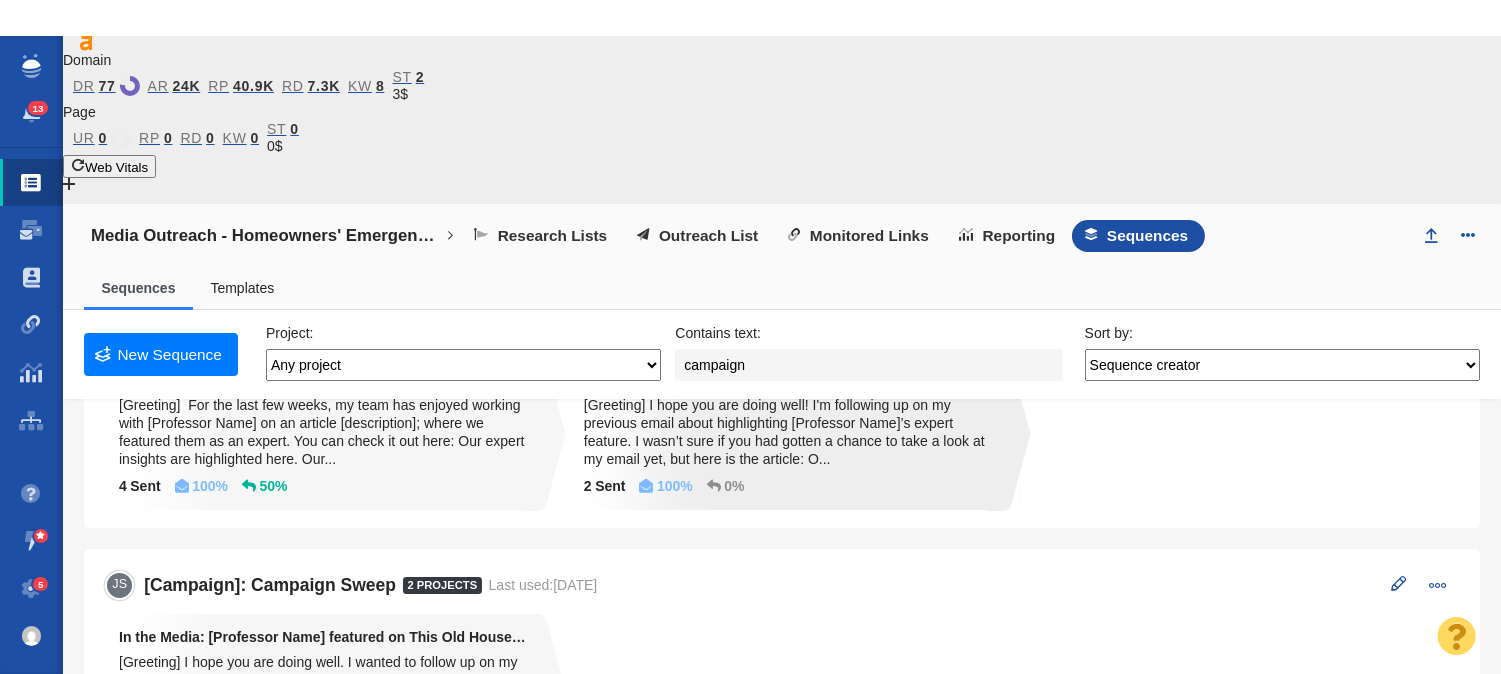 scroll, scrollTop: 777, scrollLeft: 0, axis: vertical 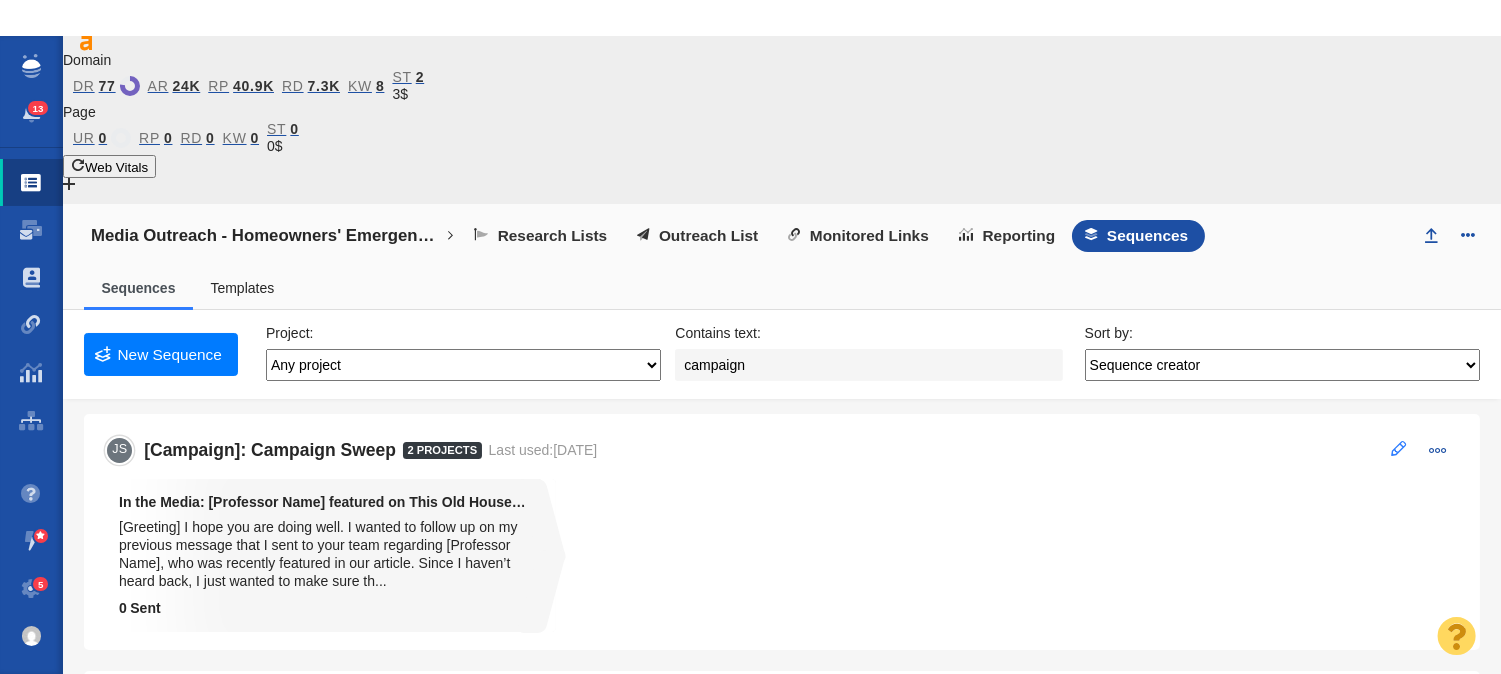 click at bounding box center (1399, 449) 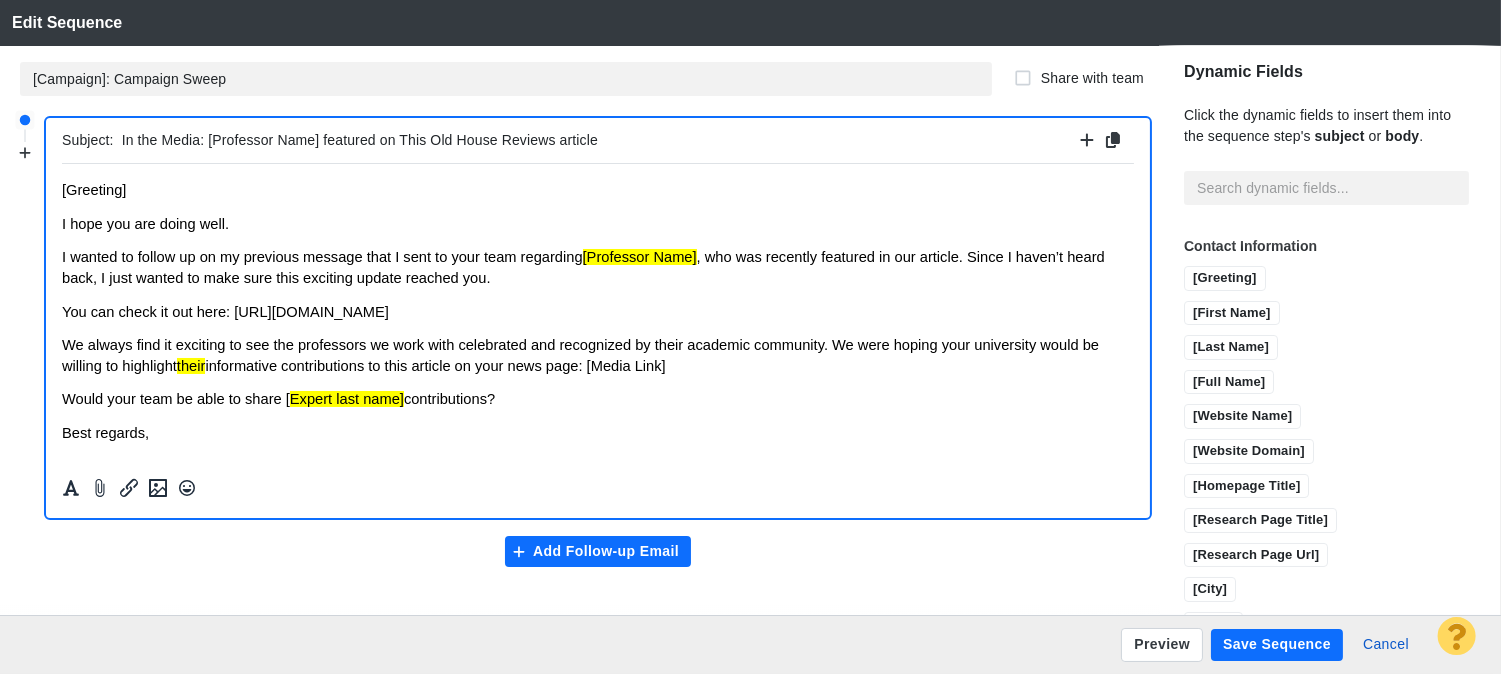 scroll, scrollTop: 0, scrollLeft: 0, axis: both 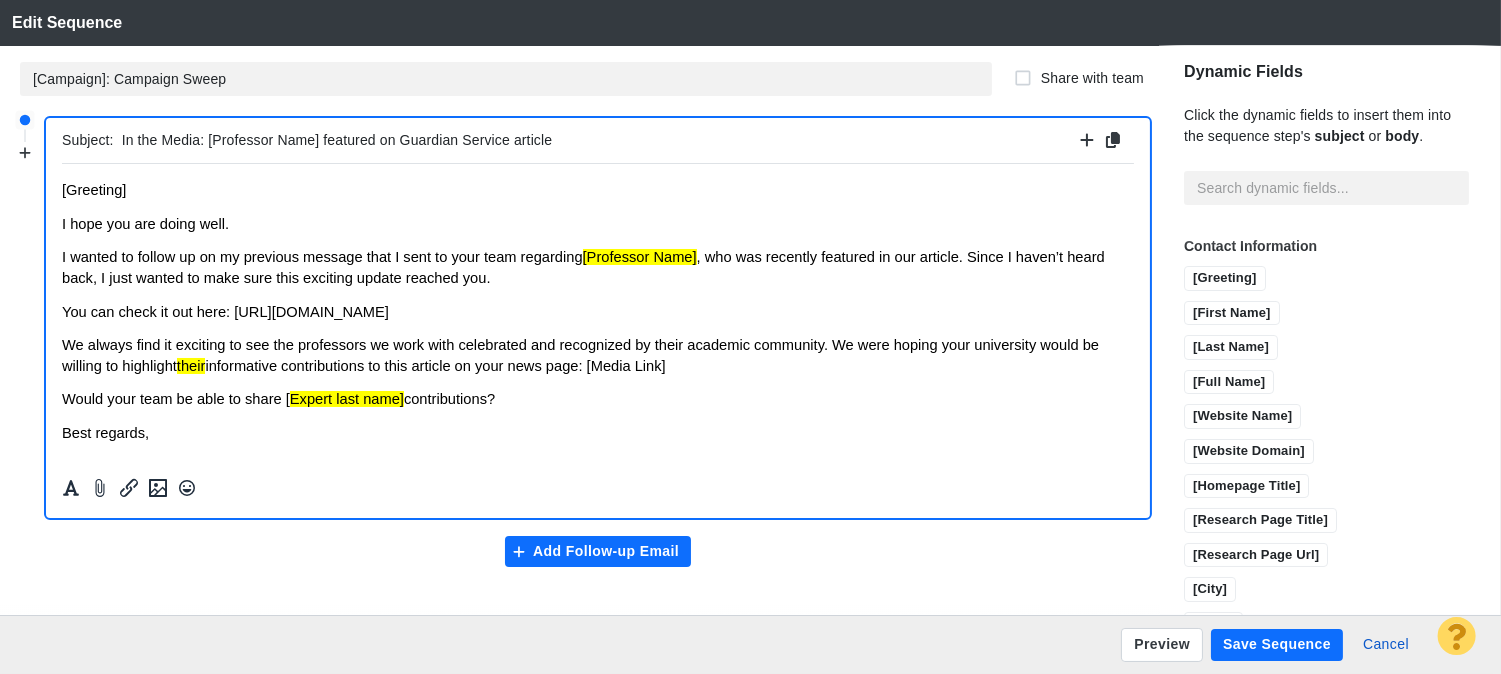 type on "In the Media: [Professor Name] featured on Guardian Service article" 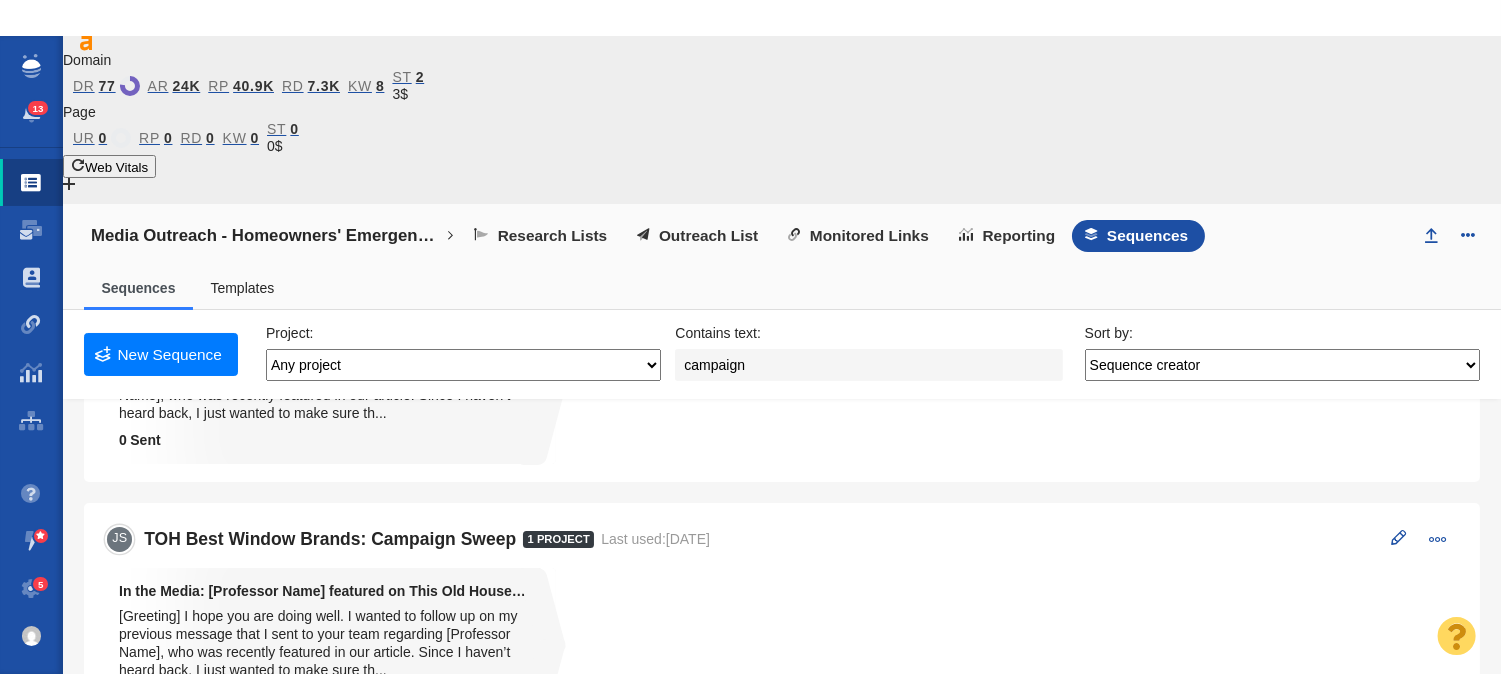 scroll, scrollTop: 666, scrollLeft: 0, axis: vertical 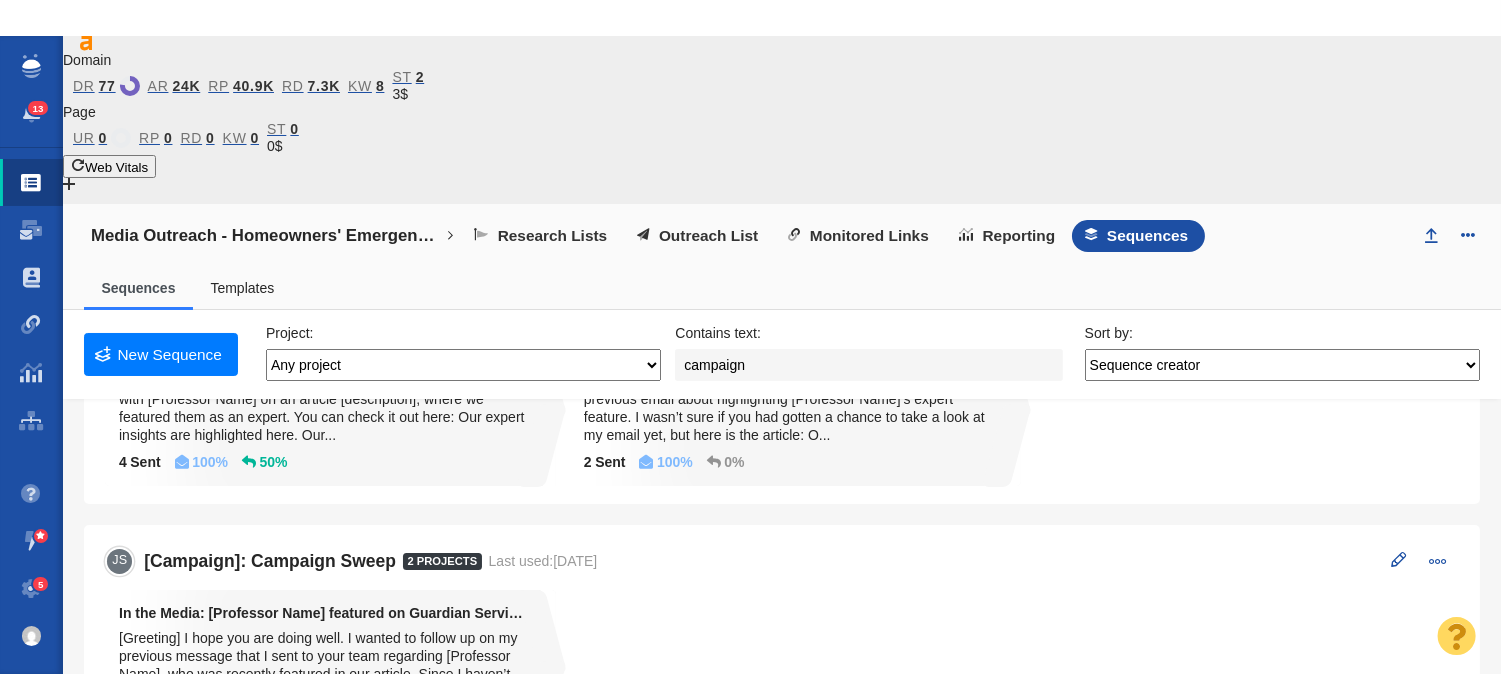 click on "Media Outreach - Homeowners' Emergency Repair Readiness
Any project" at bounding box center [463, 365] 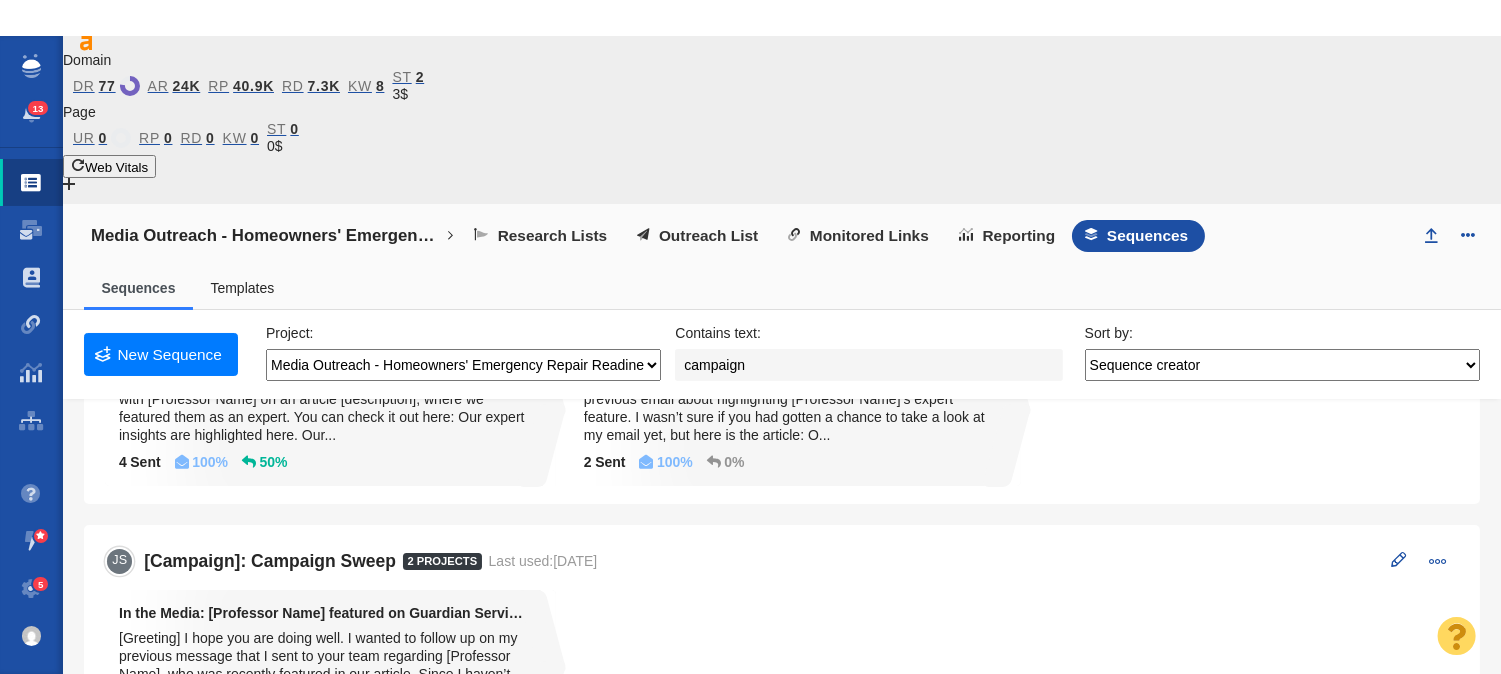 click on "Media Outreach - Homeowners' Emergency Repair Readiness
Any project" at bounding box center [463, 365] 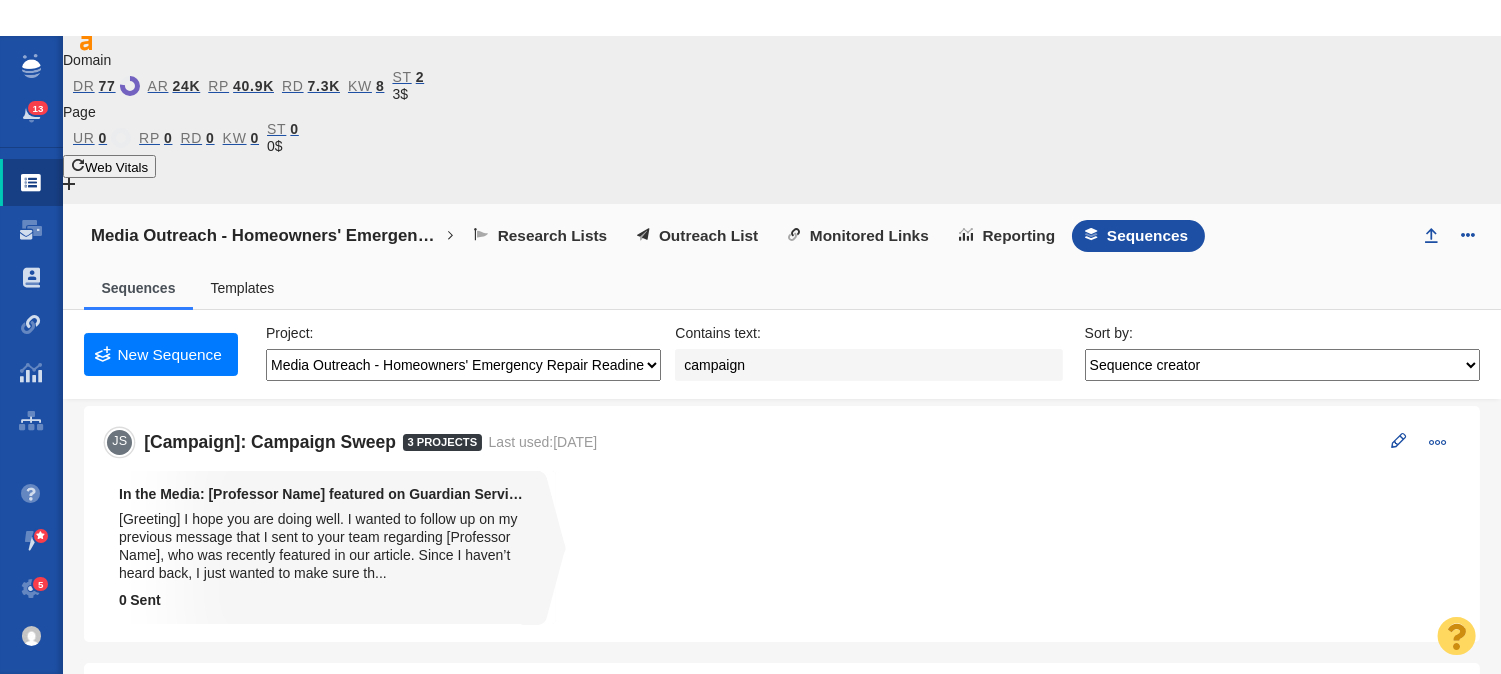 scroll, scrollTop: 0, scrollLeft: 0, axis: both 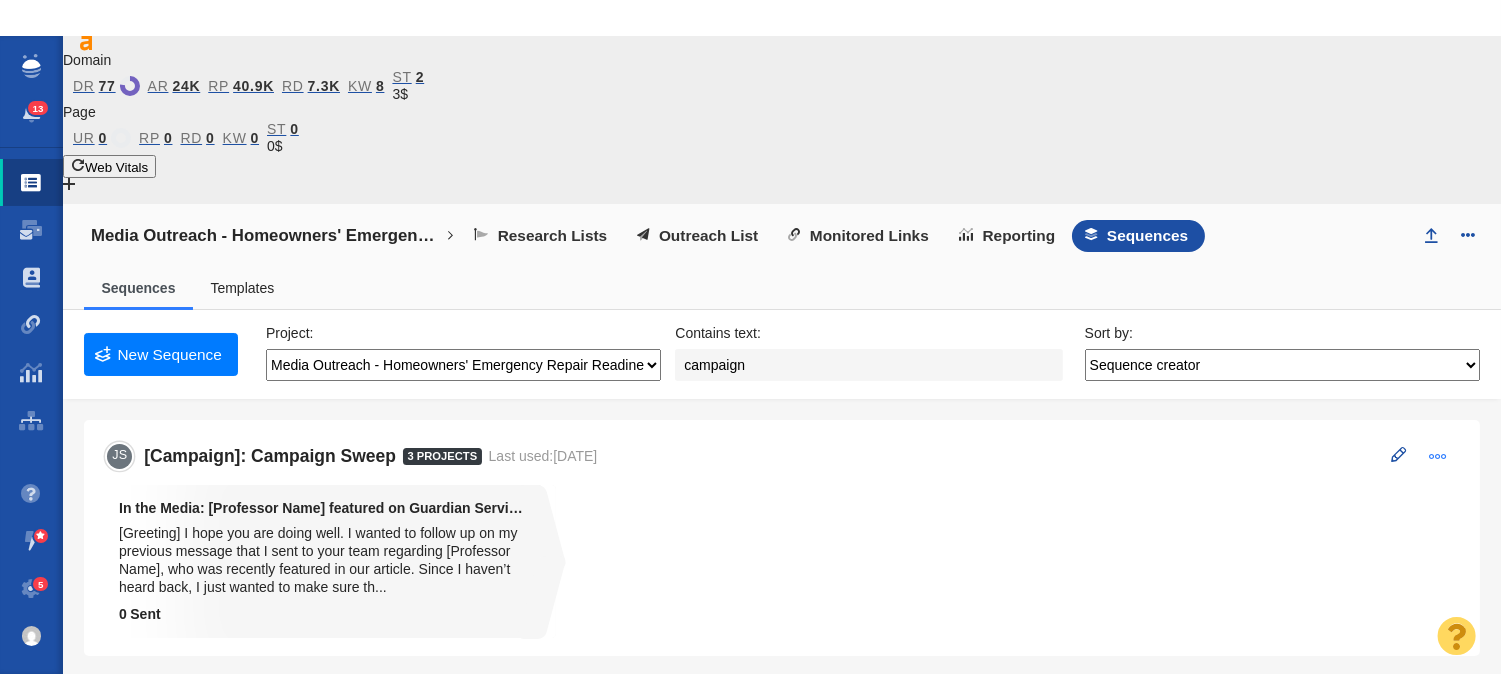 click at bounding box center [1439, 456] 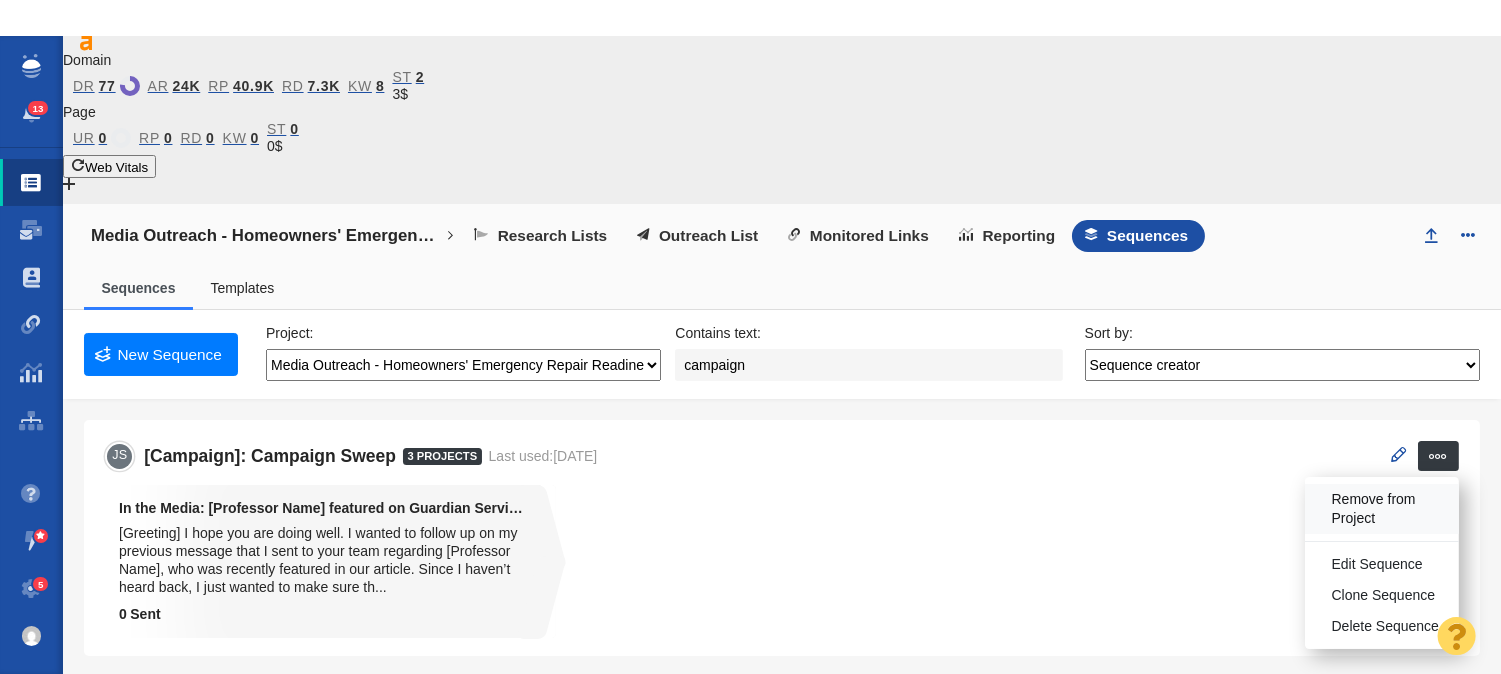 click on "Remove from Project" at bounding box center (1389, 509) 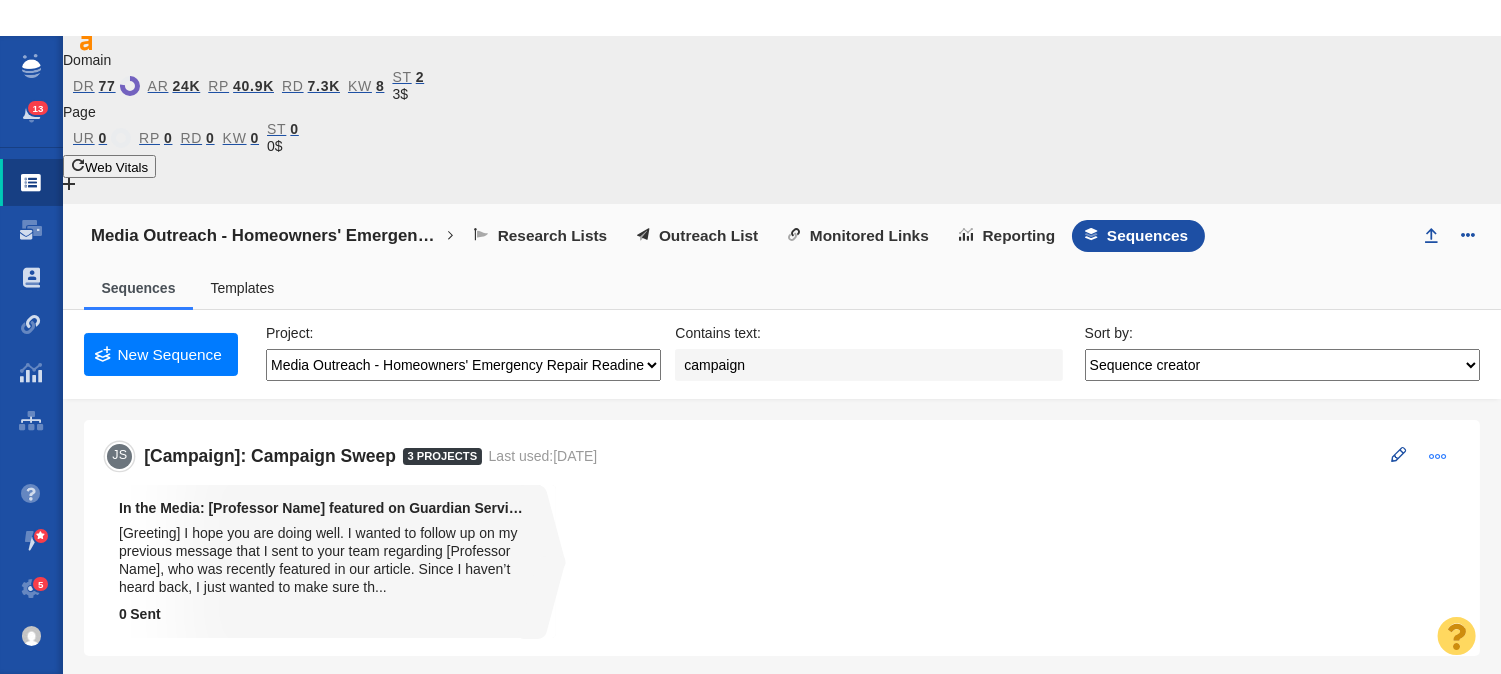 click at bounding box center [1438, 456] 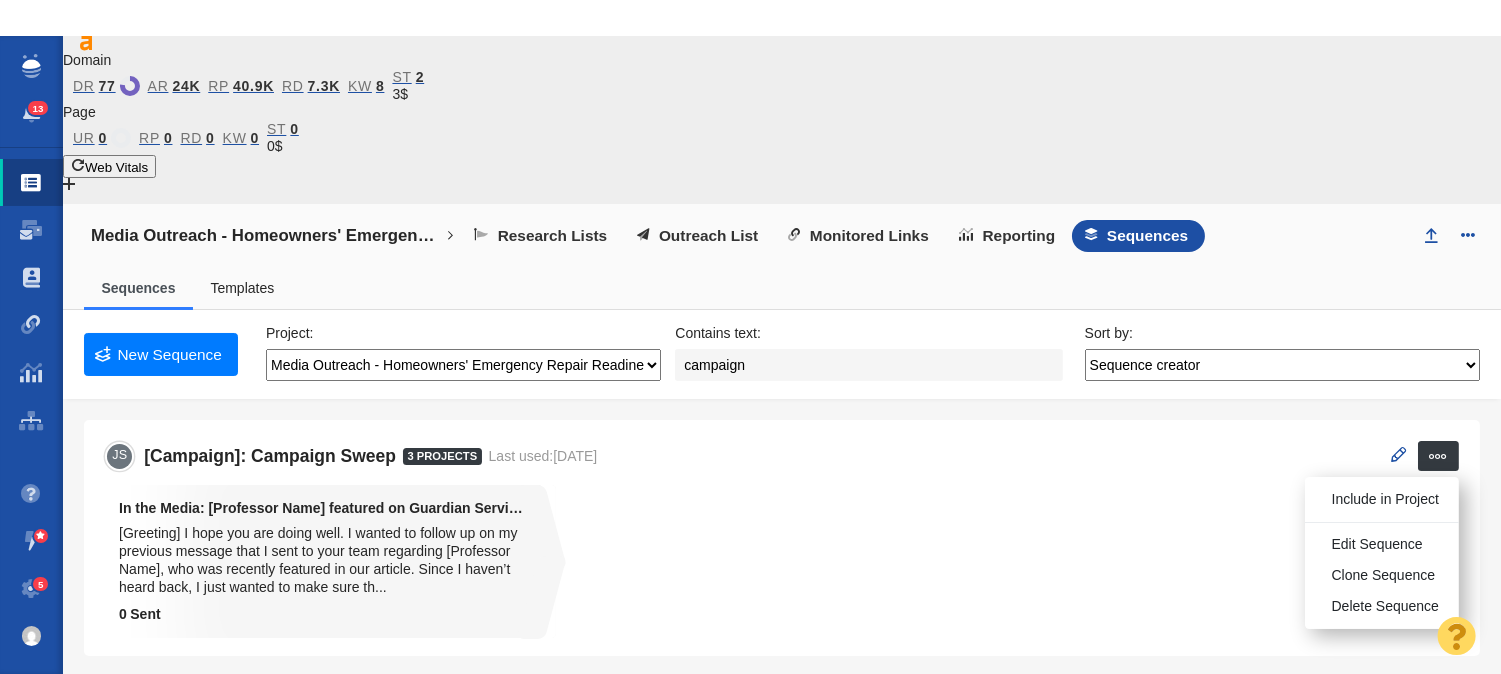 click on "JS
[Campaign]: Entity Share
2 projects
Last used:  7/2/2025
Remove from Project
Edit Sequence
1 2" at bounding box center (782, 795) 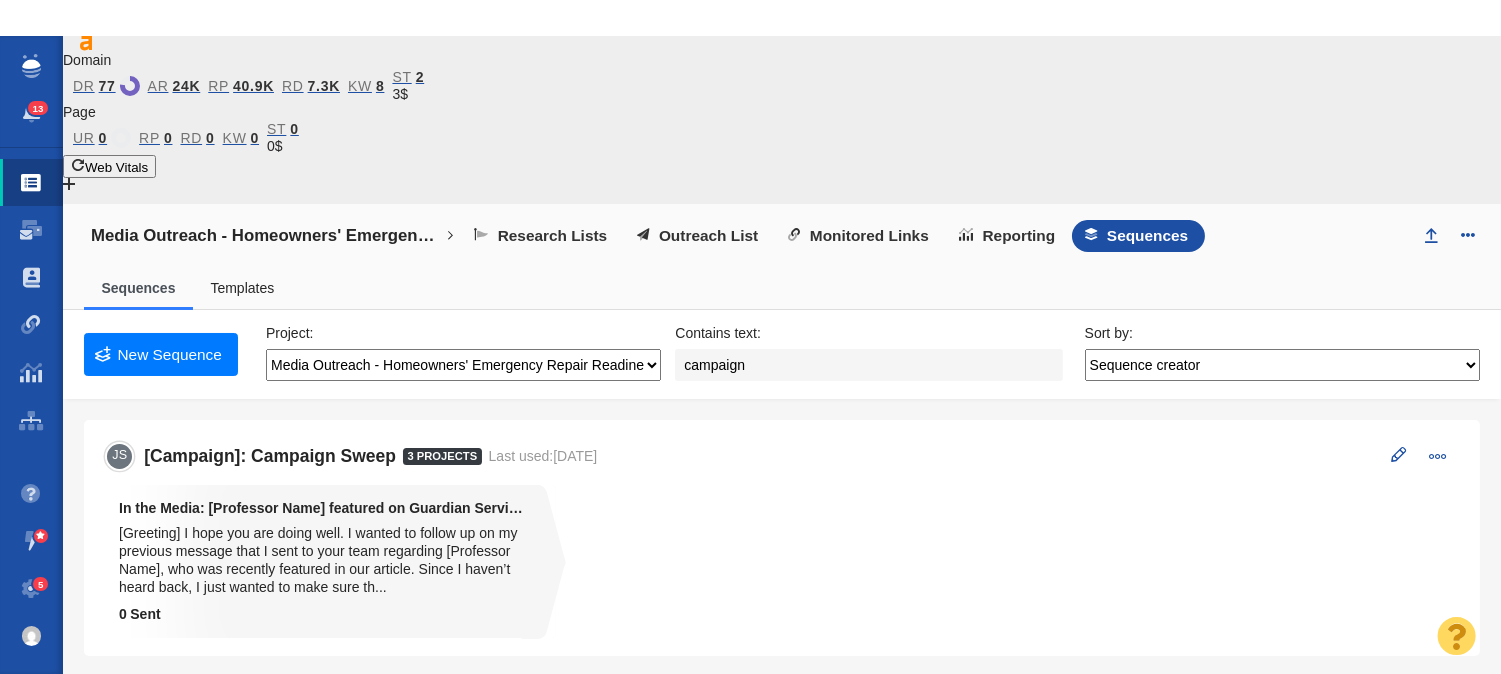 scroll, scrollTop: 111, scrollLeft: 0, axis: vertical 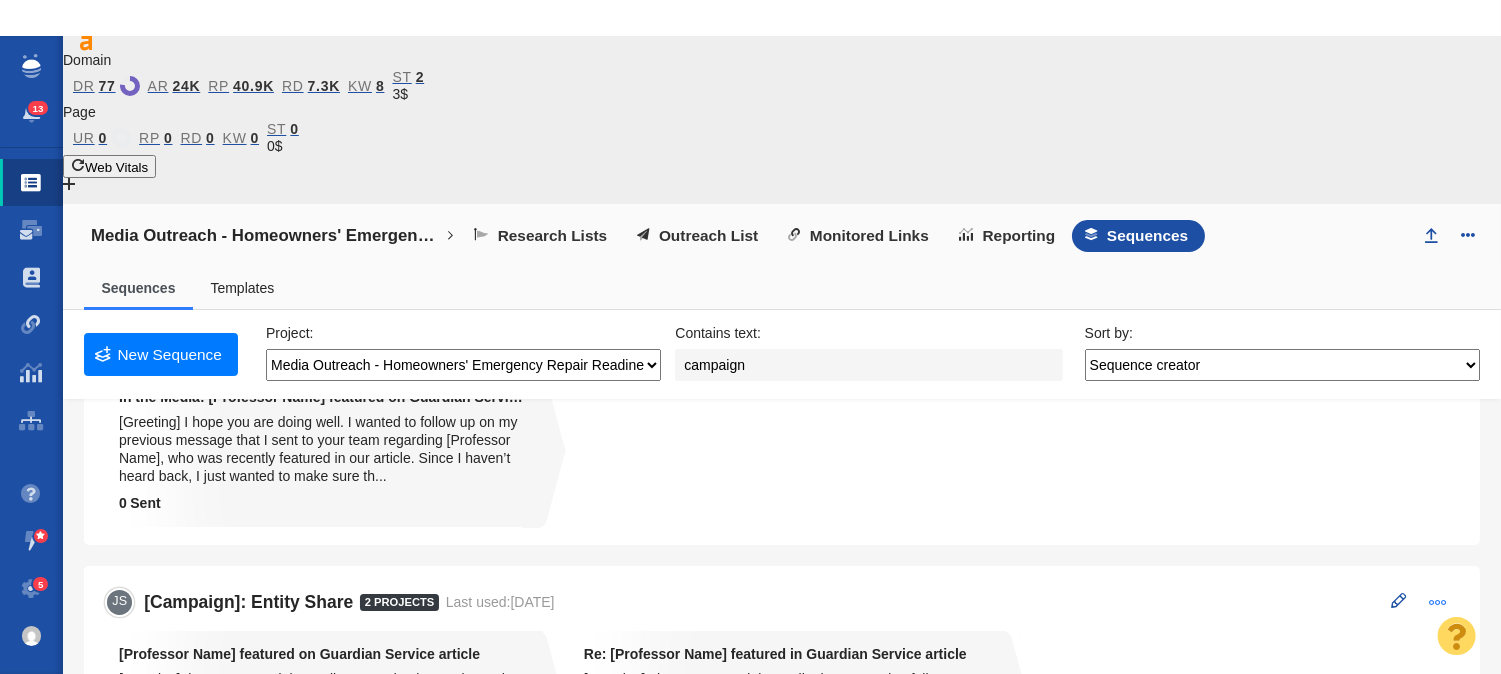 click at bounding box center [1438, 602] 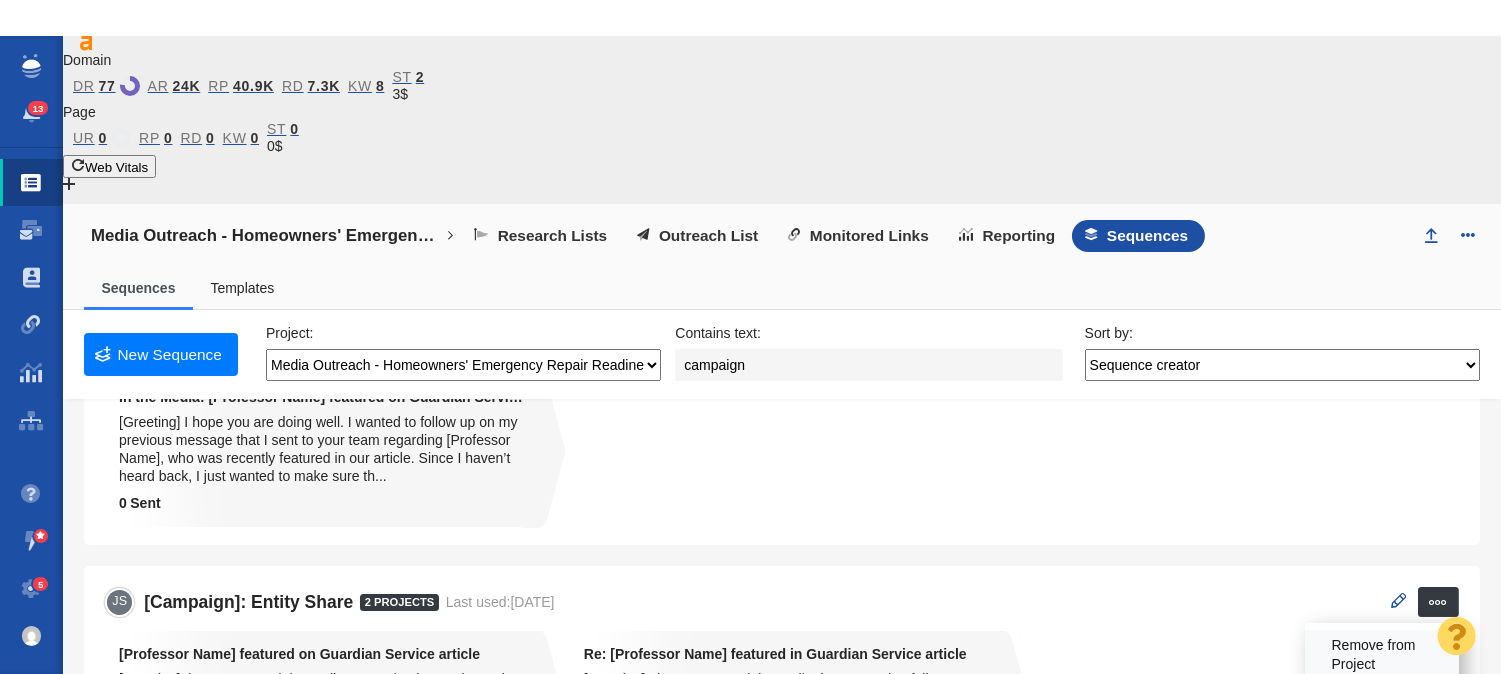 click on "Remove from Project" at bounding box center (1389, 655) 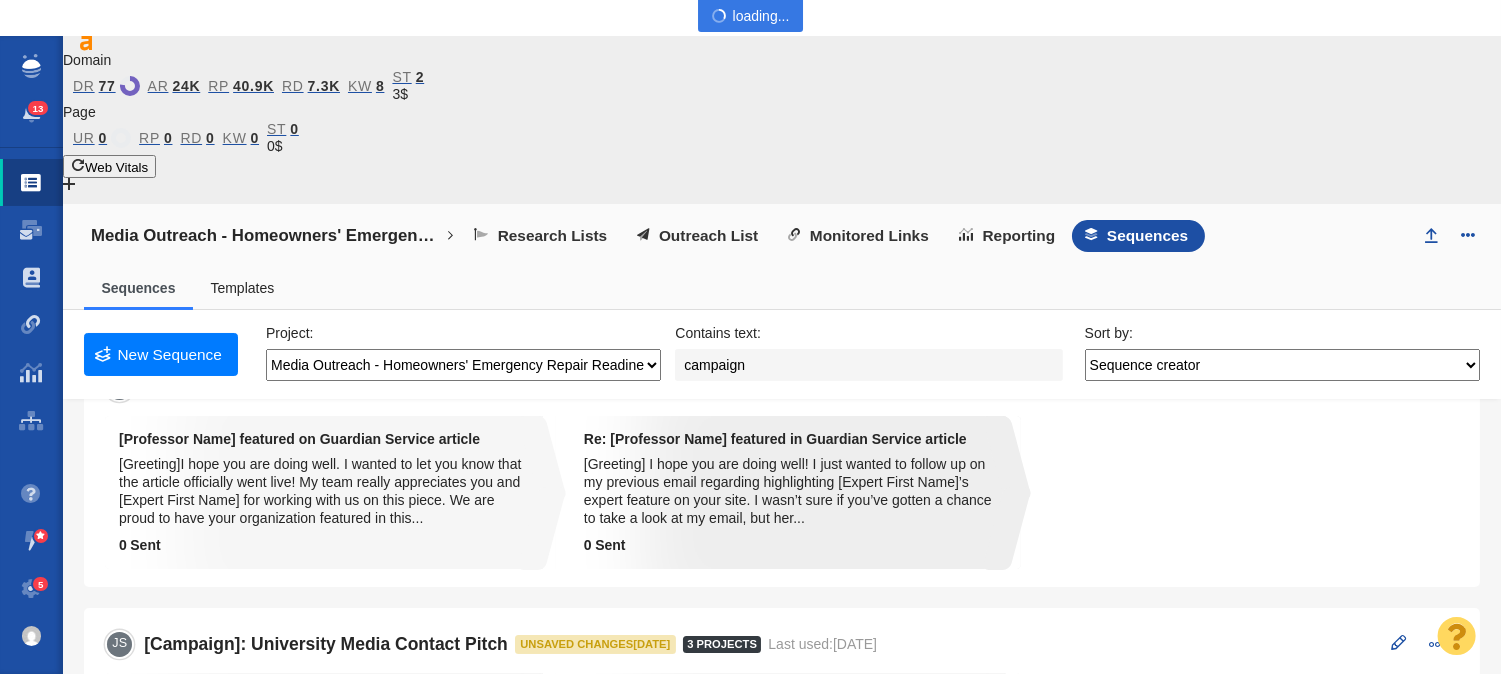 scroll, scrollTop: 146, scrollLeft: 0, axis: vertical 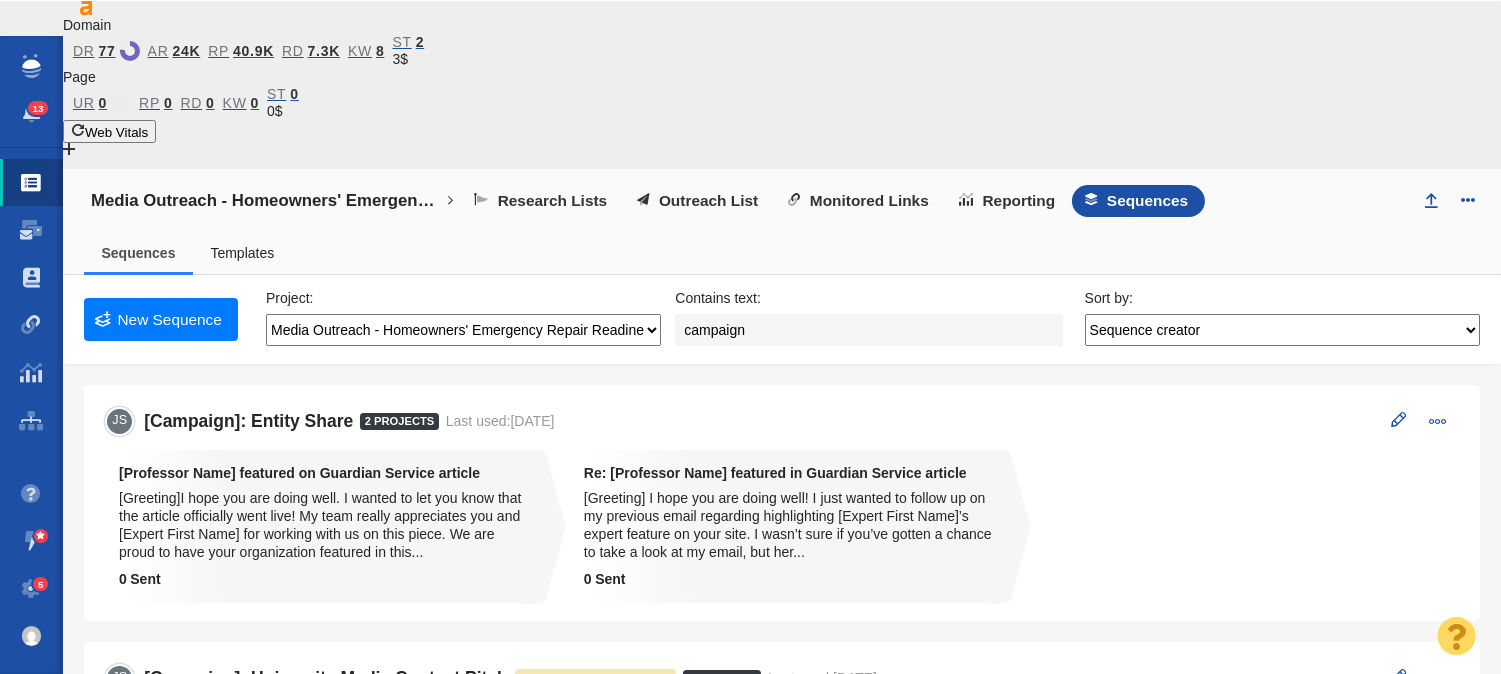drag, startPoint x: 555, startPoint y: 155, endPoint x: 555, endPoint y: 166, distance: 11 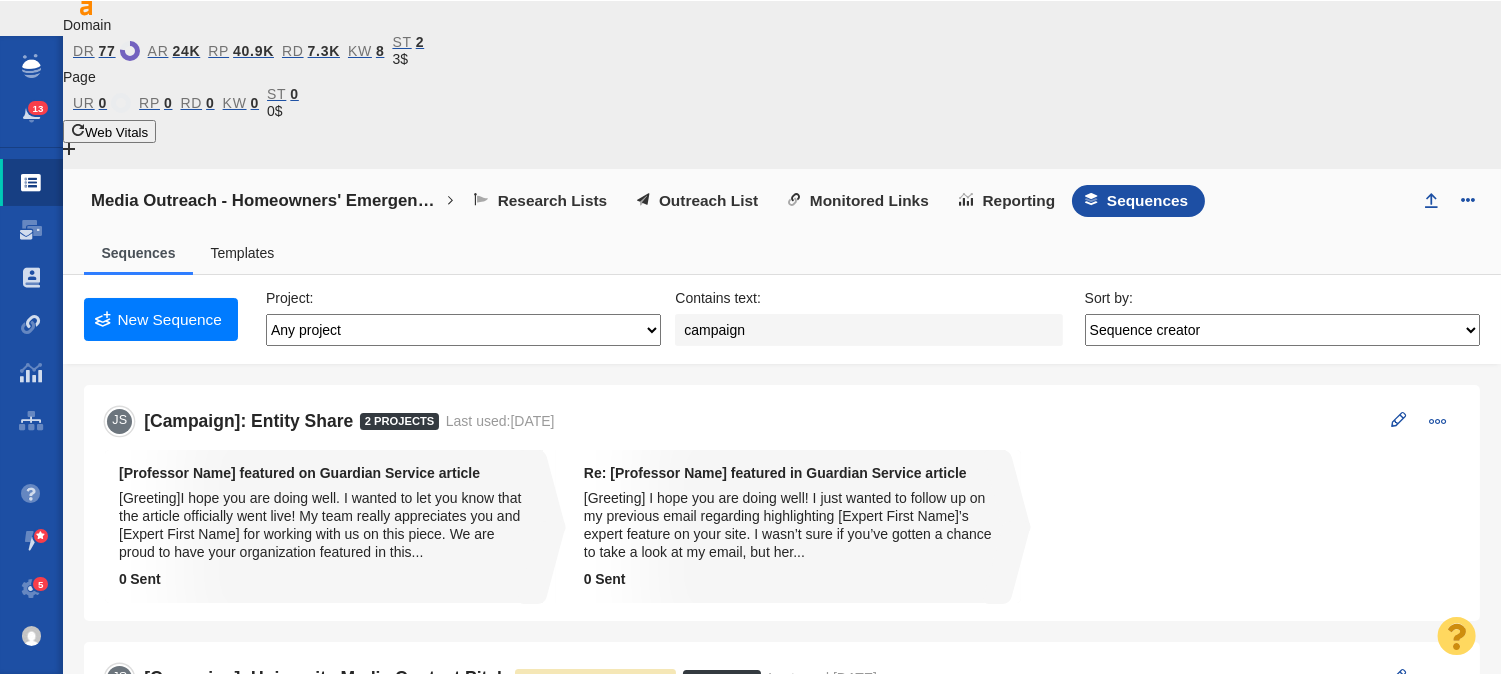click on "Media Outreach - Homeowners' Emergency Repair Readiness
Any project" at bounding box center [463, 330] 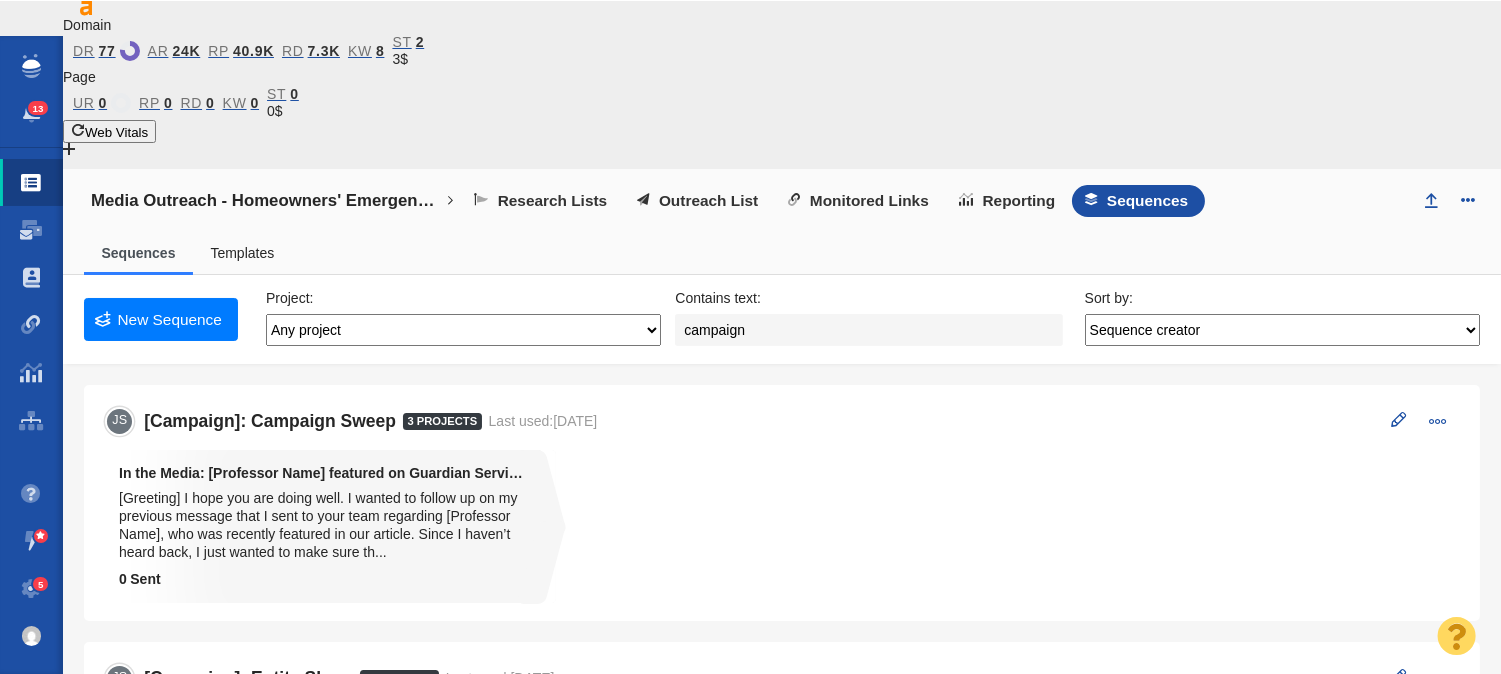drag, startPoint x: 588, startPoint y: 166, endPoint x: 593, endPoint y: 175, distance: 10.29563 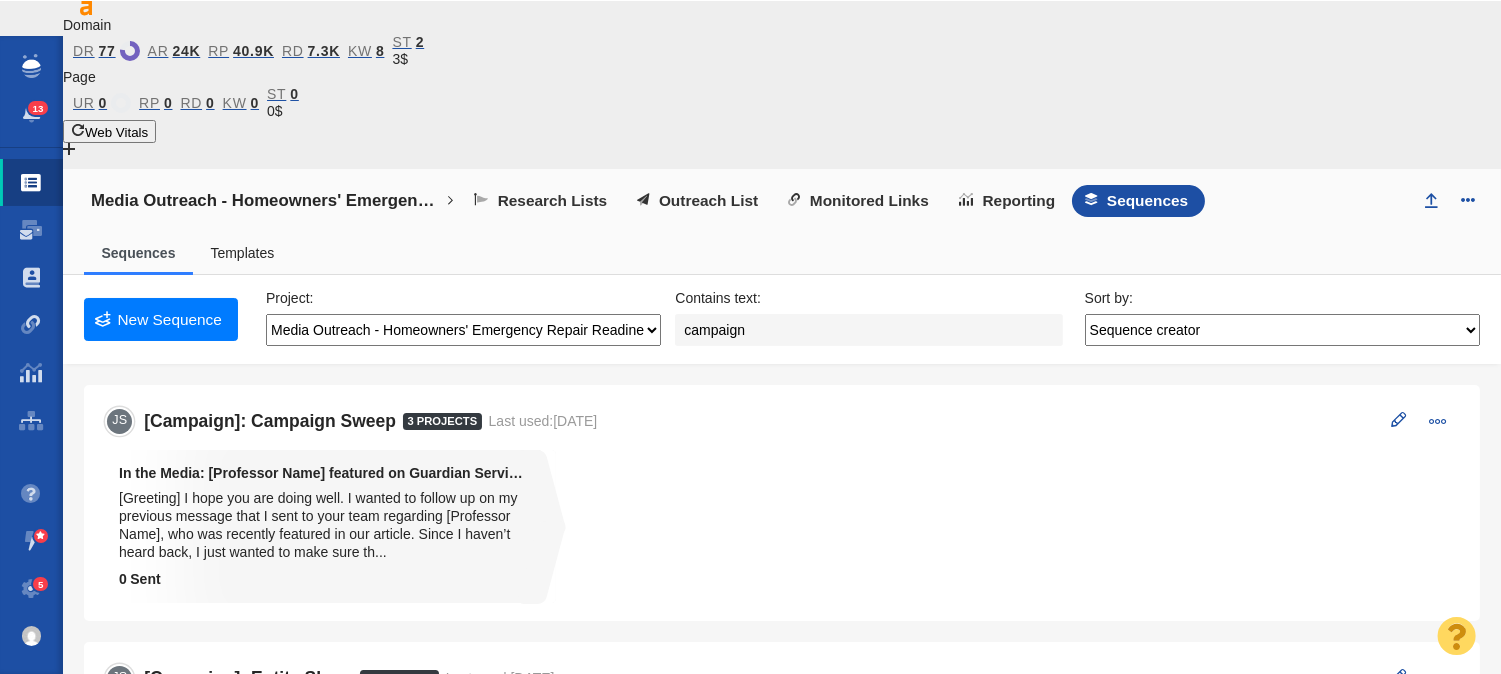 click on "Media Outreach - Homeowners' Emergency Repair Readiness
Any project" at bounding box center [463, 330] 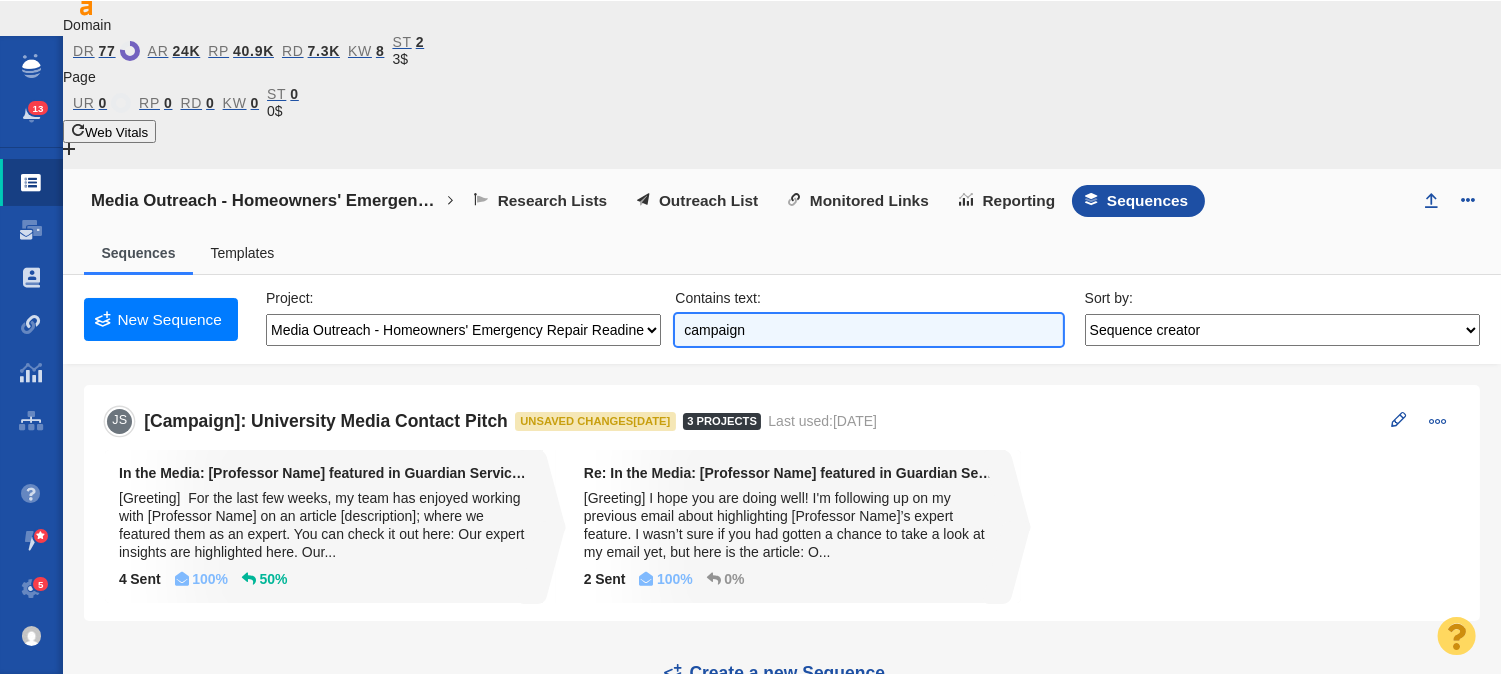drag, startPoint x: 787, startPoint y: 168, endPoint x: 653, endPoint y: 157, distance: 134.45073 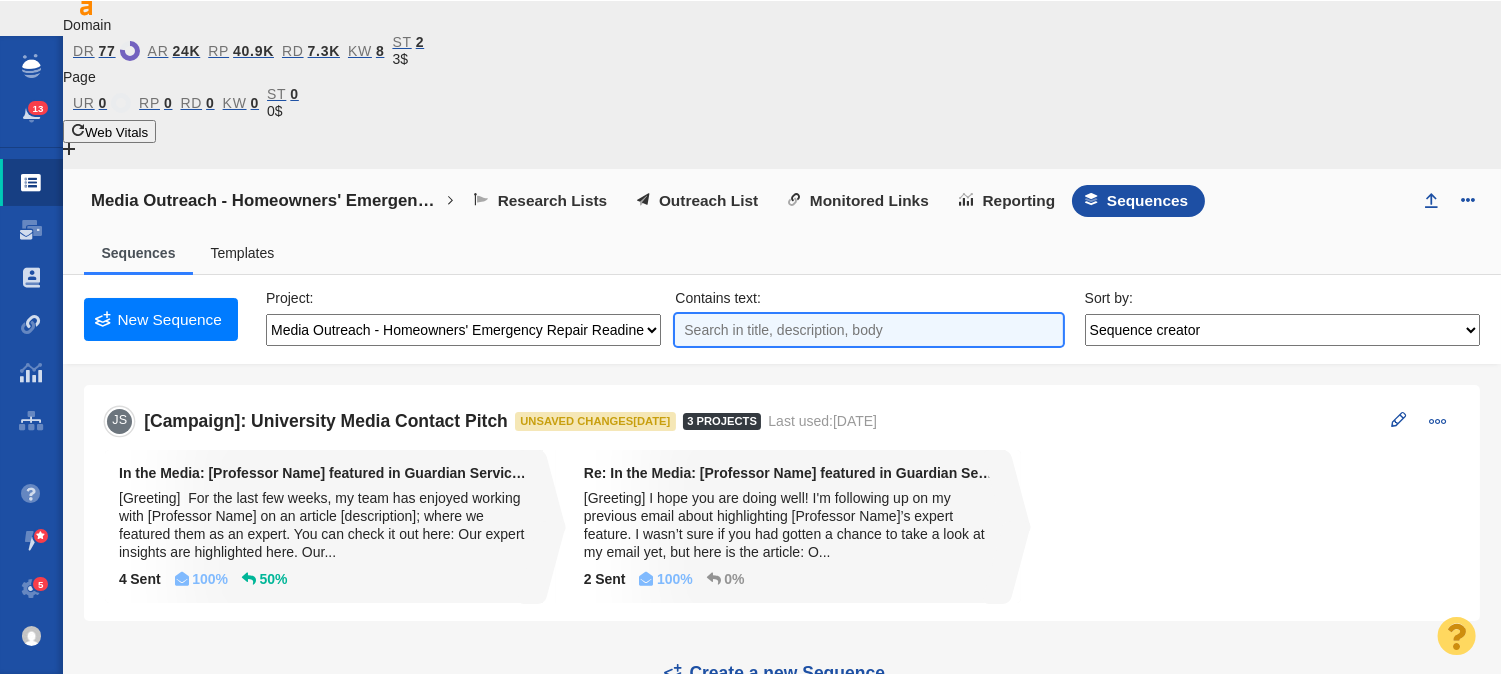 type 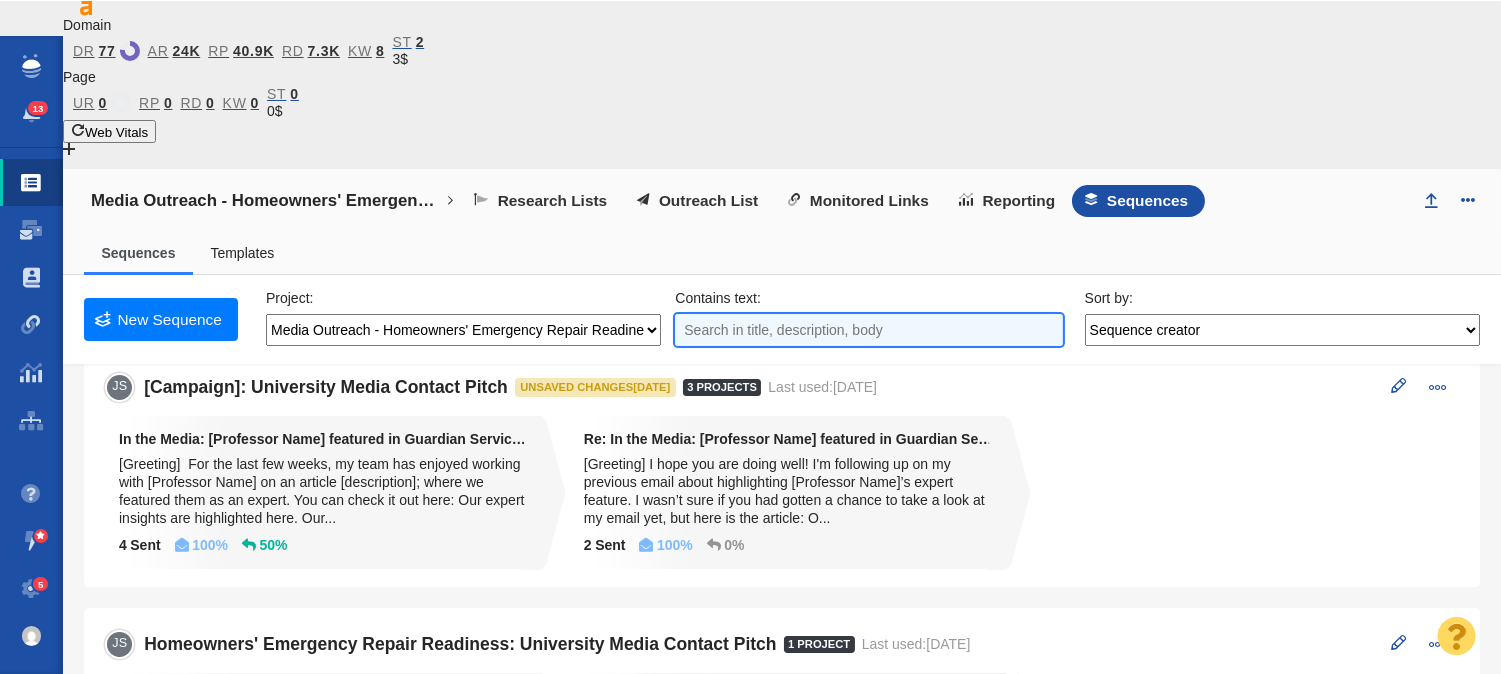 scroll, scrollTop: 0, scrollLeft: 0, axis: both 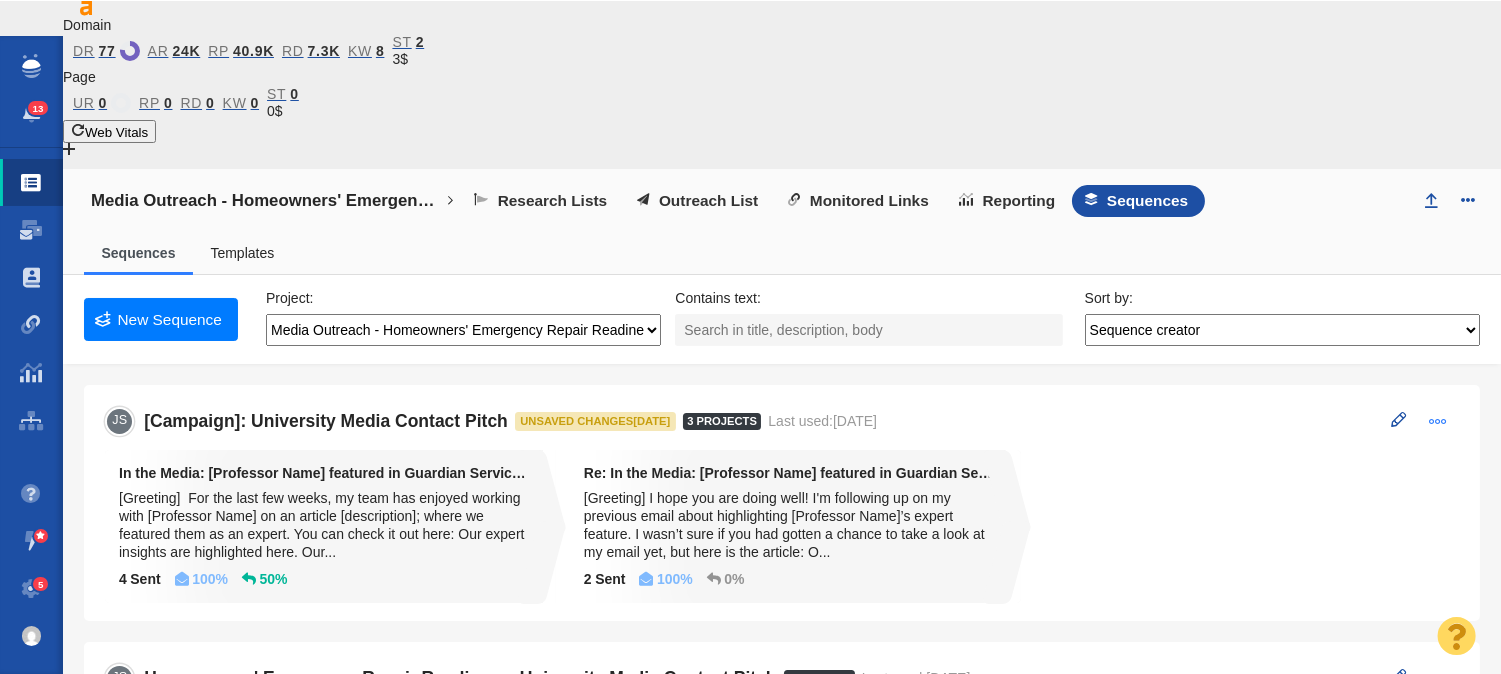 click at bounding box center (1439, 421) 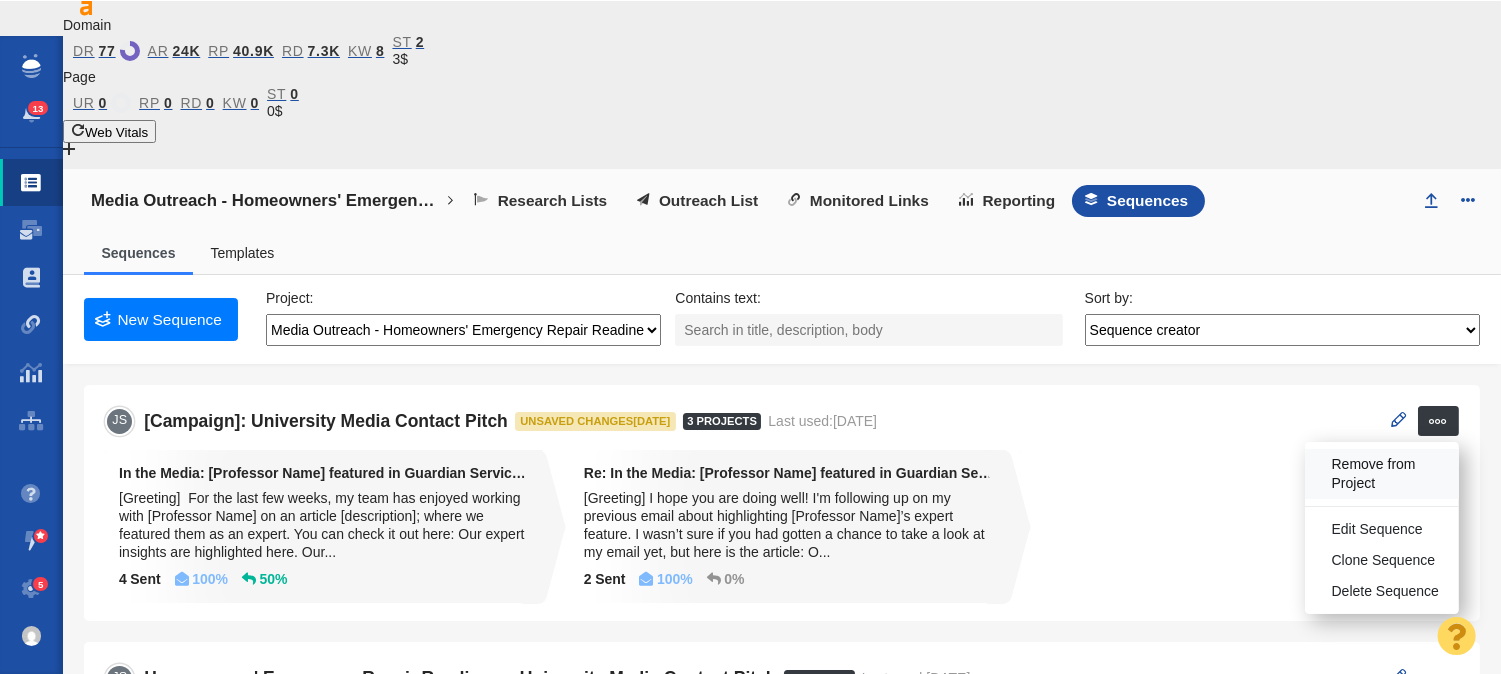 click on "Remove from Project" at bounding box center [1389, 474] 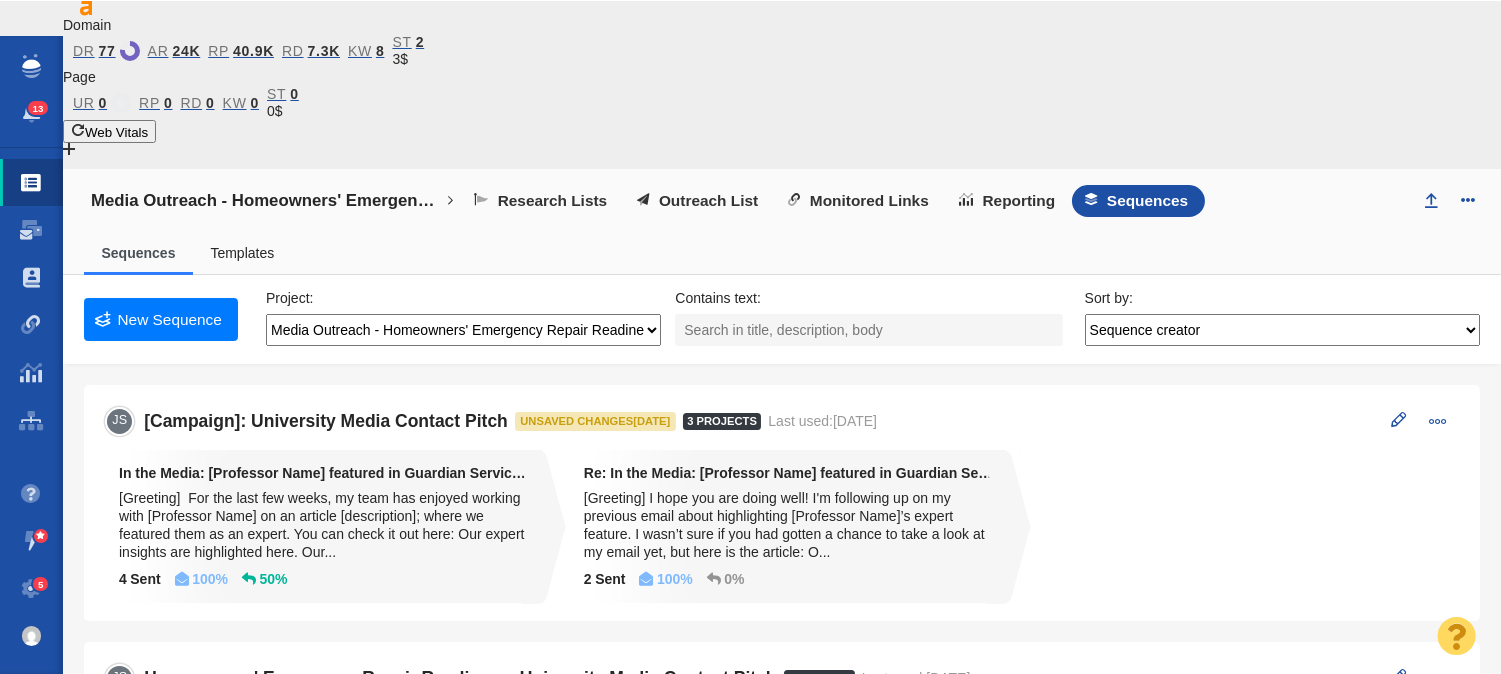 scroll, scrollTop: 0, scrollLeft: 0, axis: both 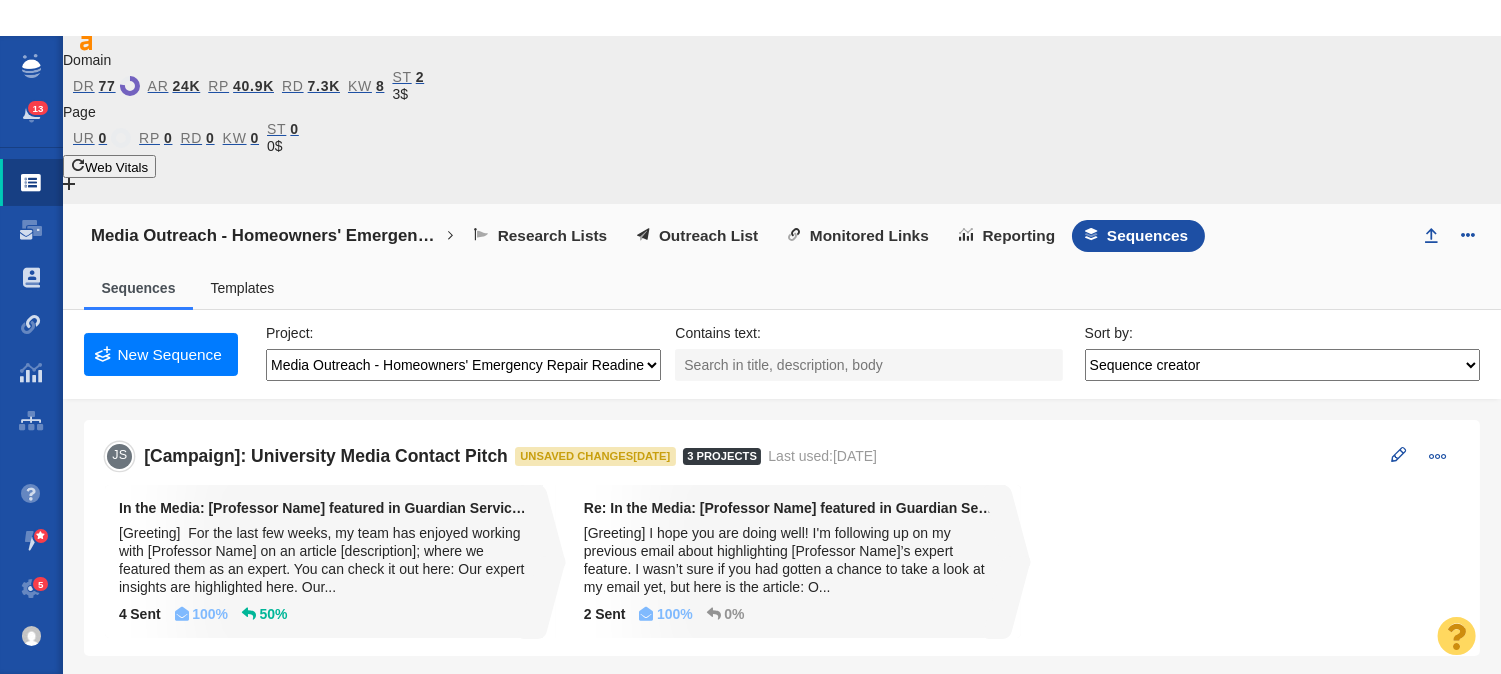 click on "Media Outreach - Homeowners' Emergency Repair Readiness
Any project" at bounding box center [463, 365] 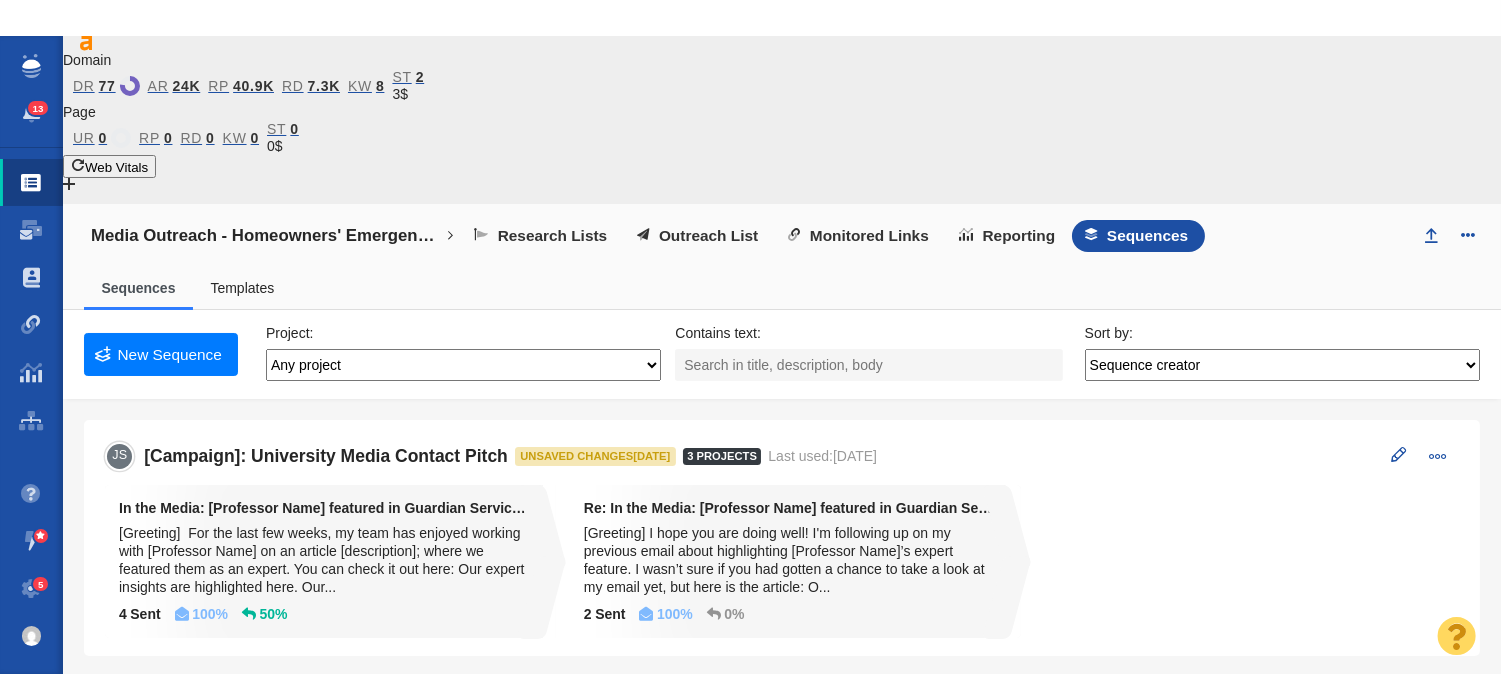 click on "Media Outreach - Homeowners' Emergency Repair Readiness
Any project" at bounding box center [463, 365] 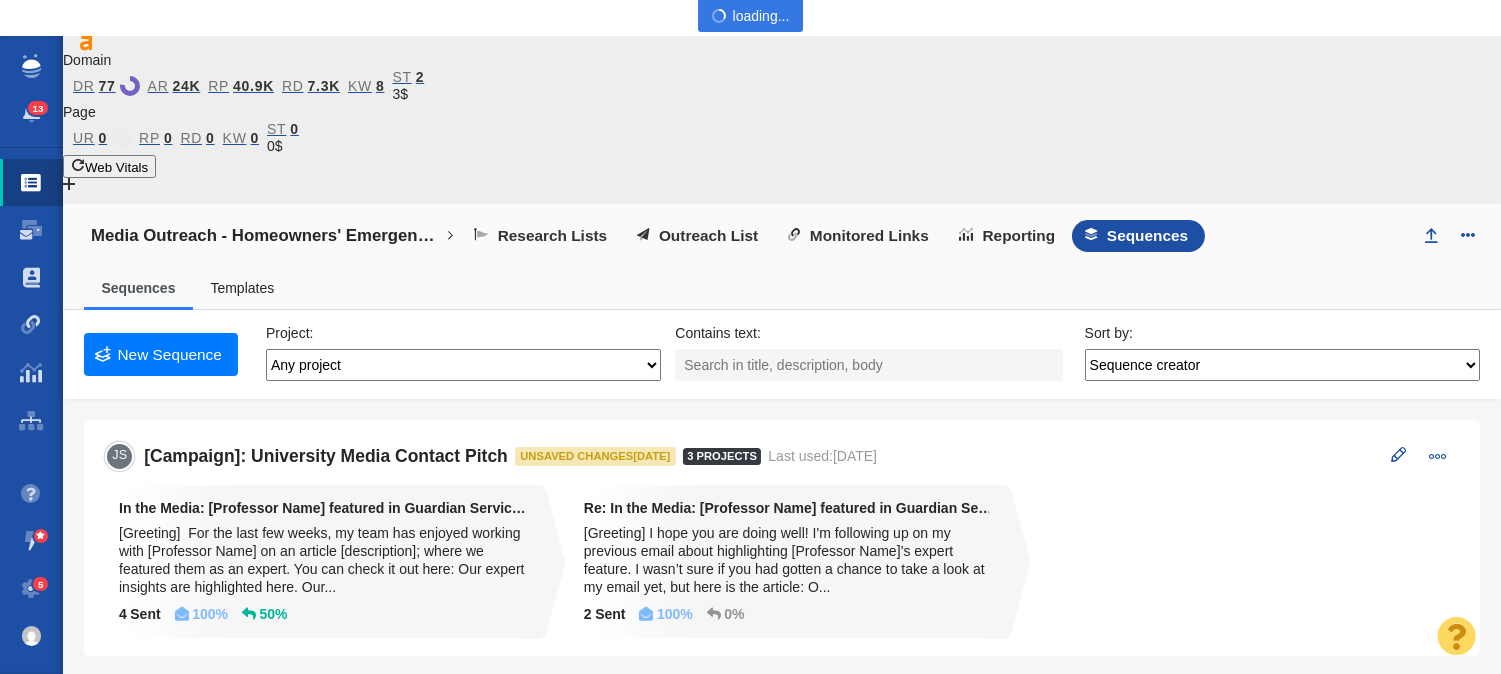 click at bounding box center [750, 373] 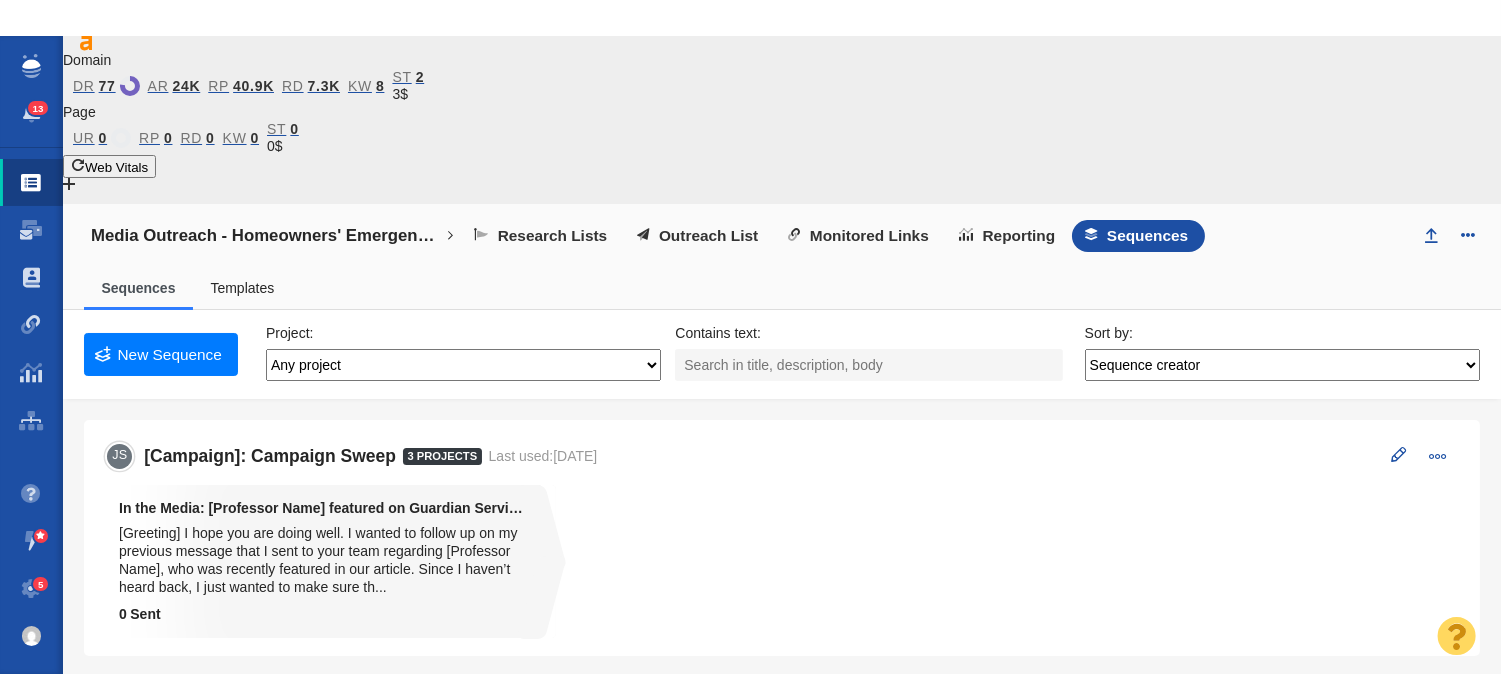 select on "CURRENT_PROJECT" 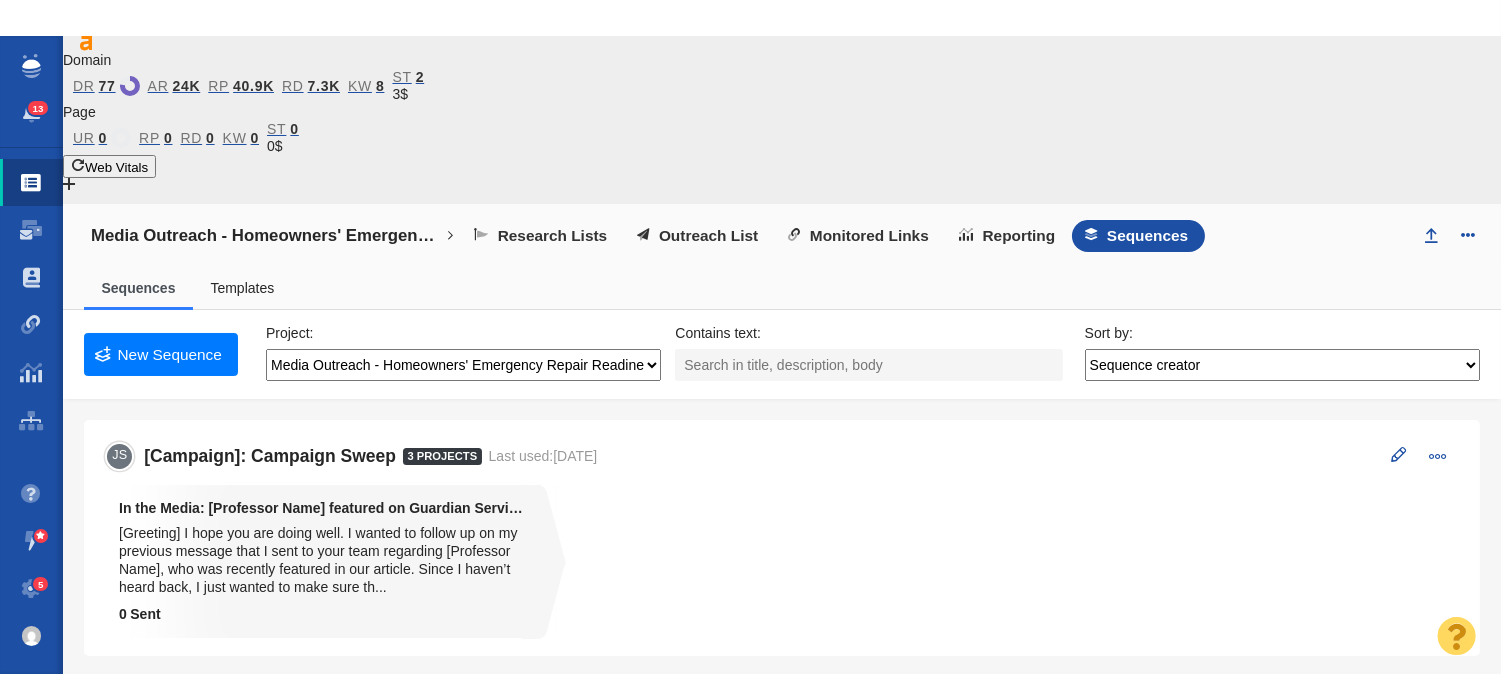 click on "Media Outreach - Homeowners' Emergency Repair Readiness
Any project" at bounding box center (463, 365) 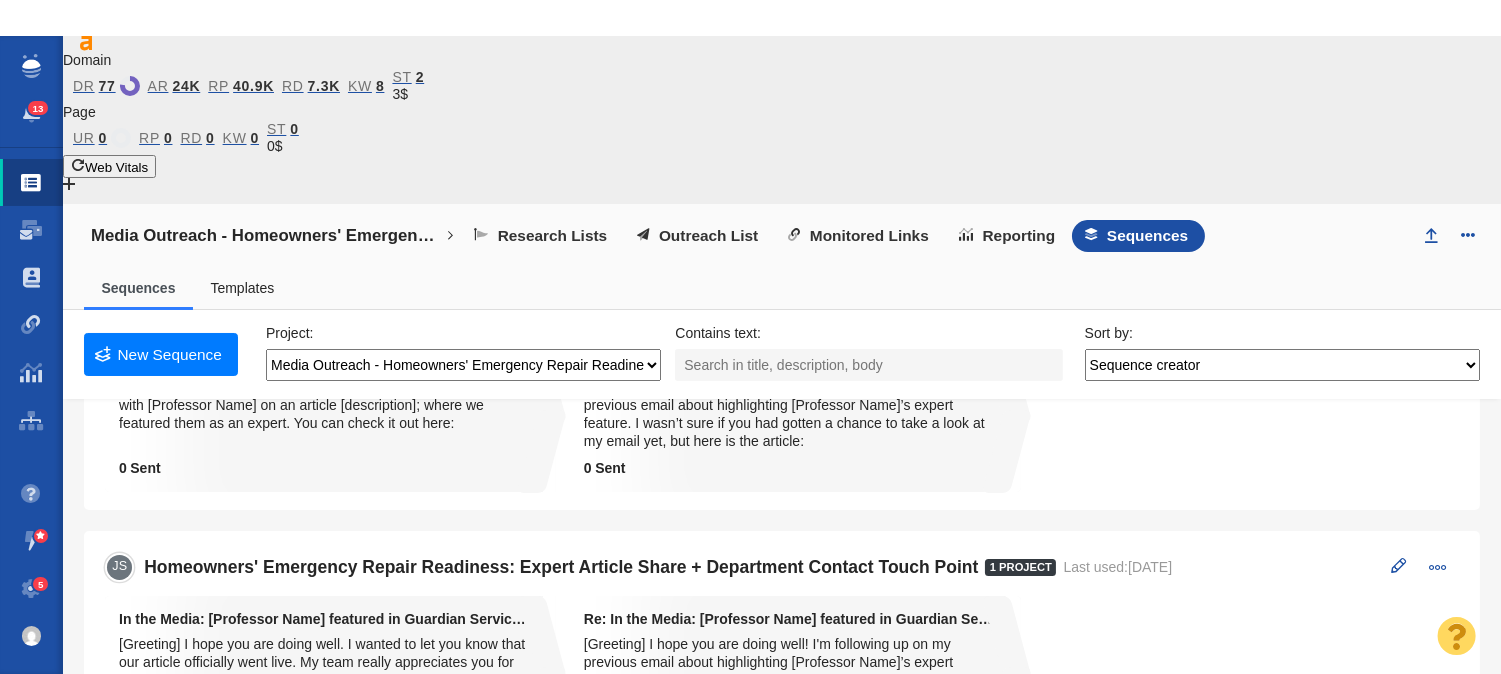 scroll, scrollTop: 0, scrollLeft: 0, axis: both 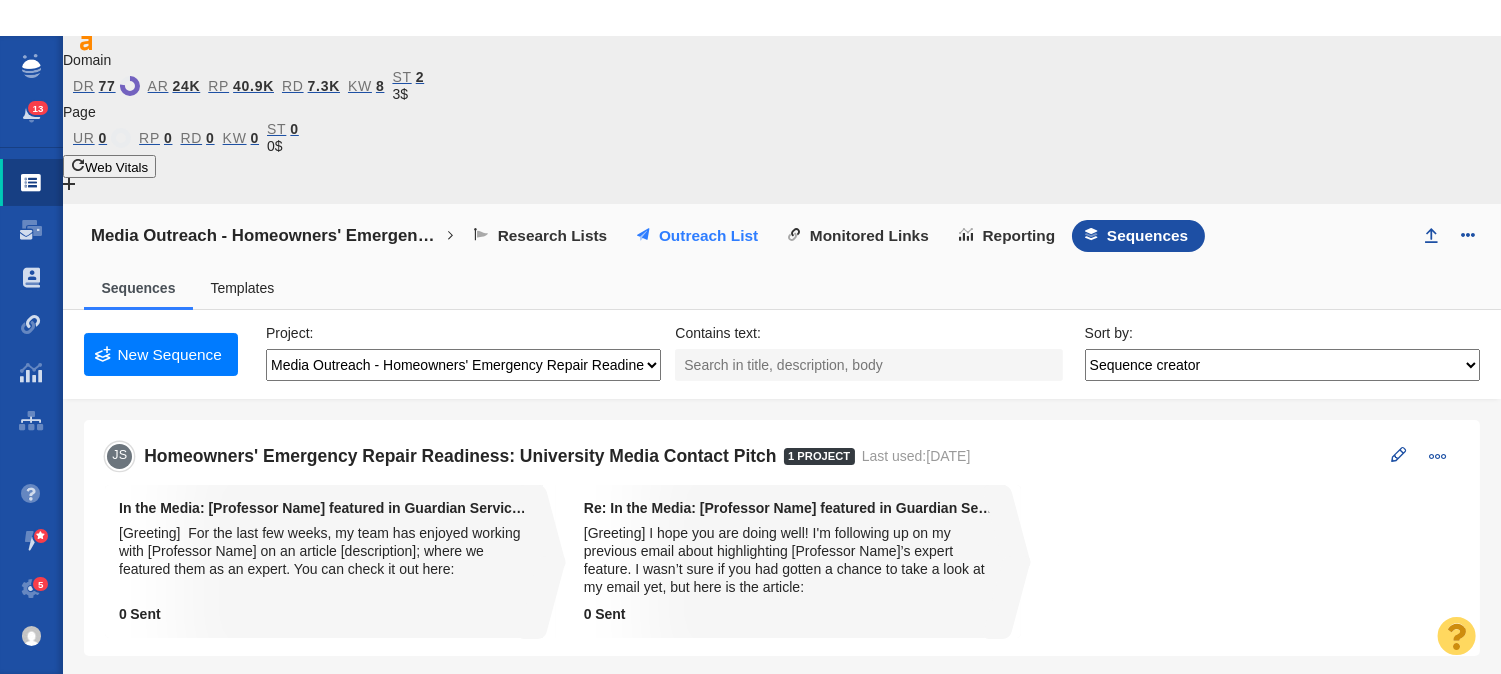 click on "Outreach List" at bounding box center [708, 236] 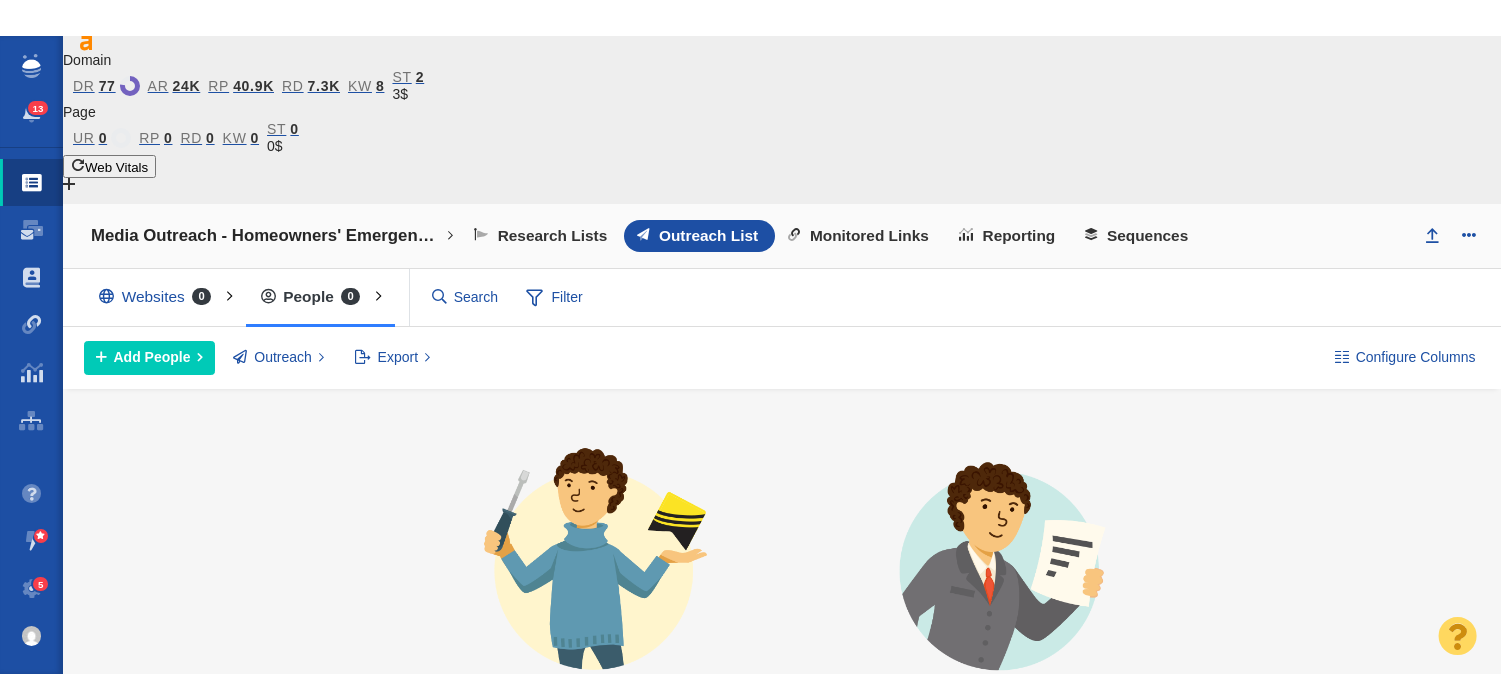 scroll, scrollTop: 0, scrollLeft: 0, axis: both 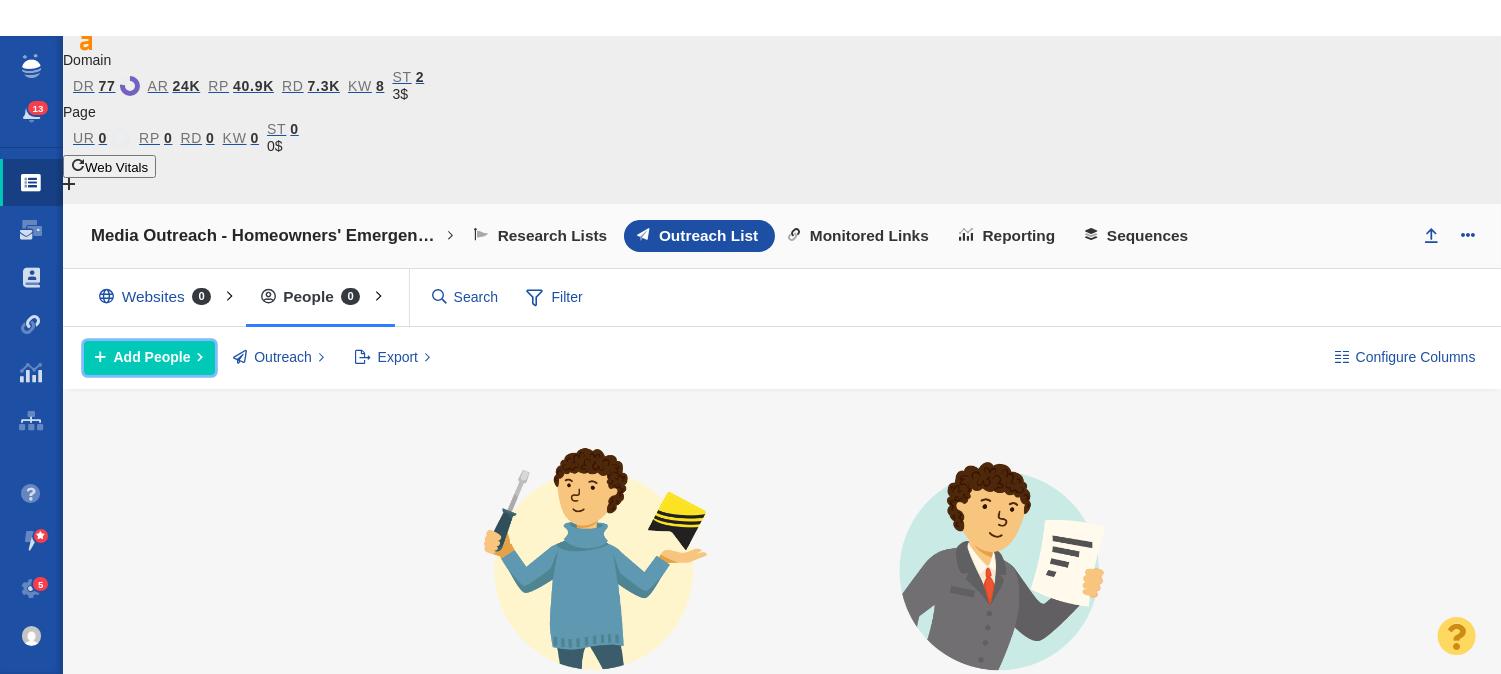 click on "Add People" at bounding box center [152, 357] 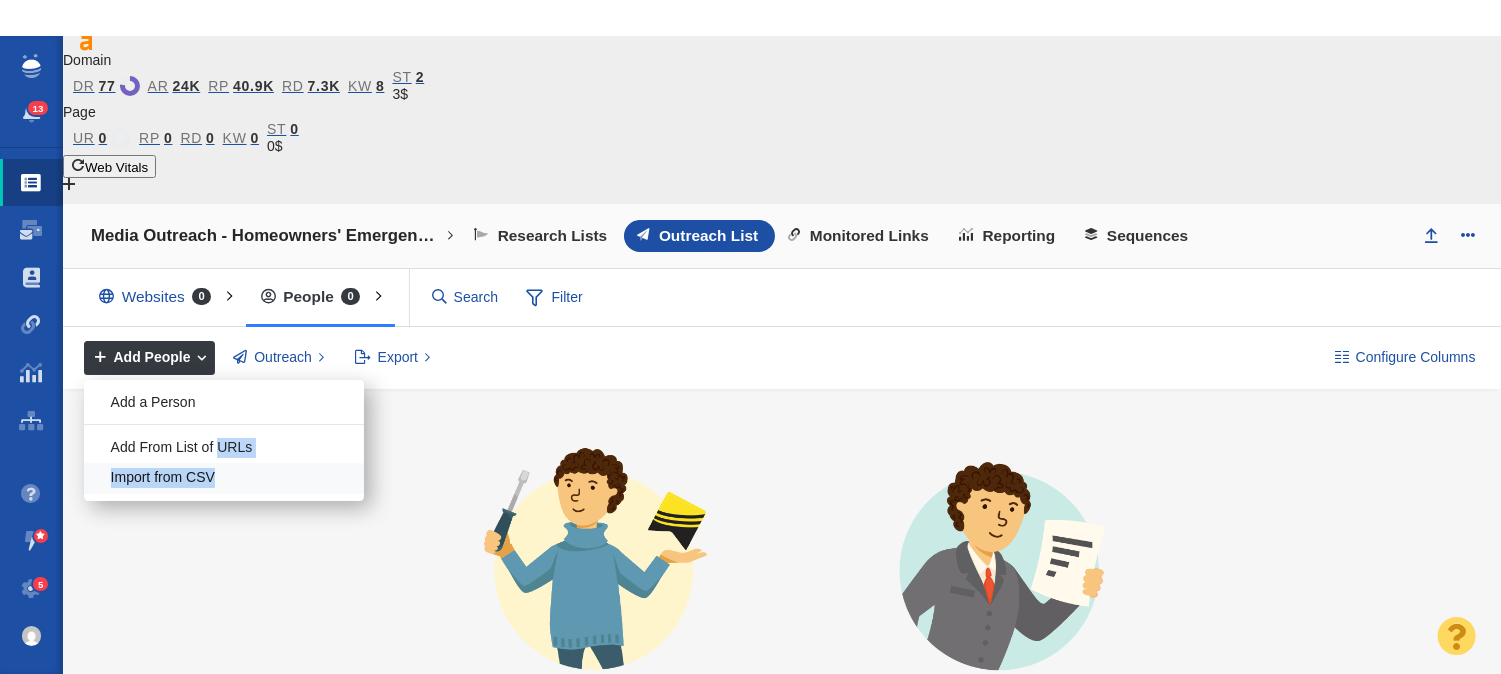 drag, startPoint x: 220, startPoint y: 282, endPoint x: 225, endPoint y: 308, distance: 26.476404 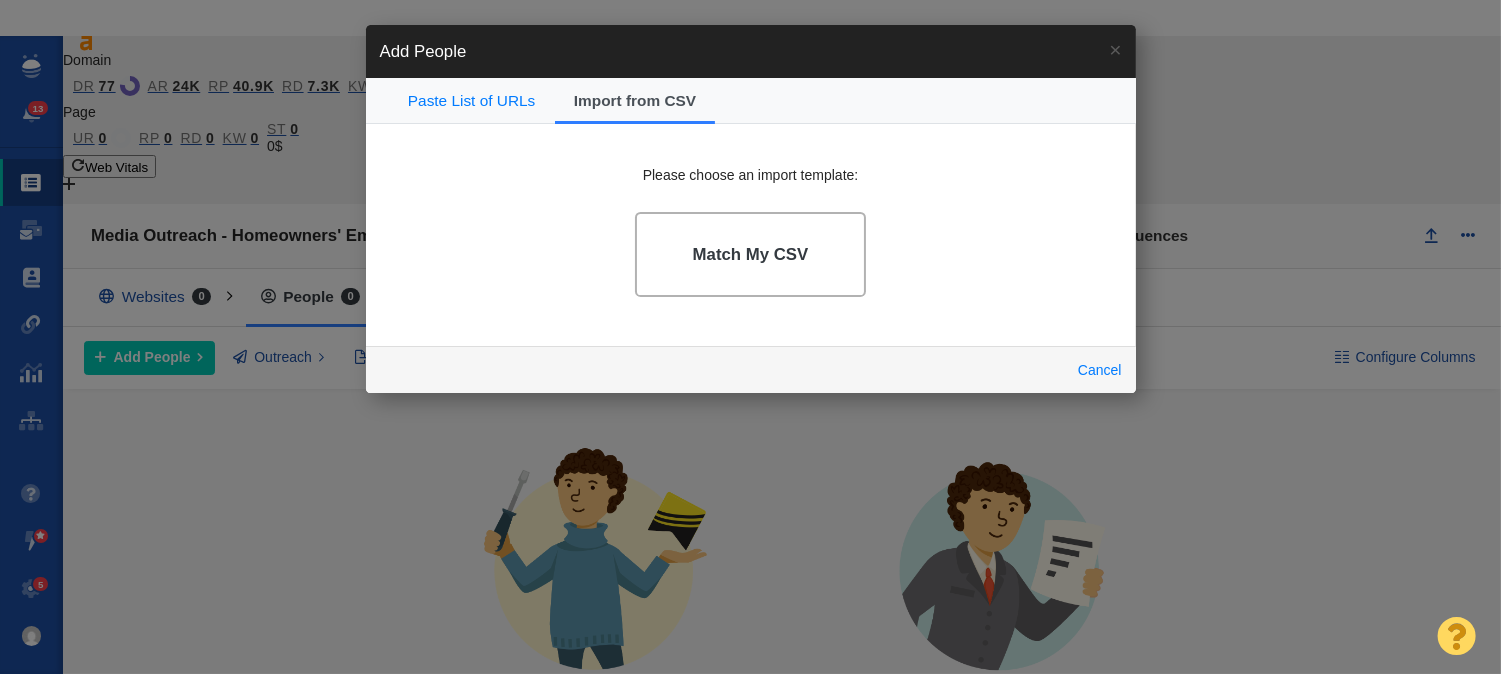 click on "Match My CSV" at bounding box center (751, 255) 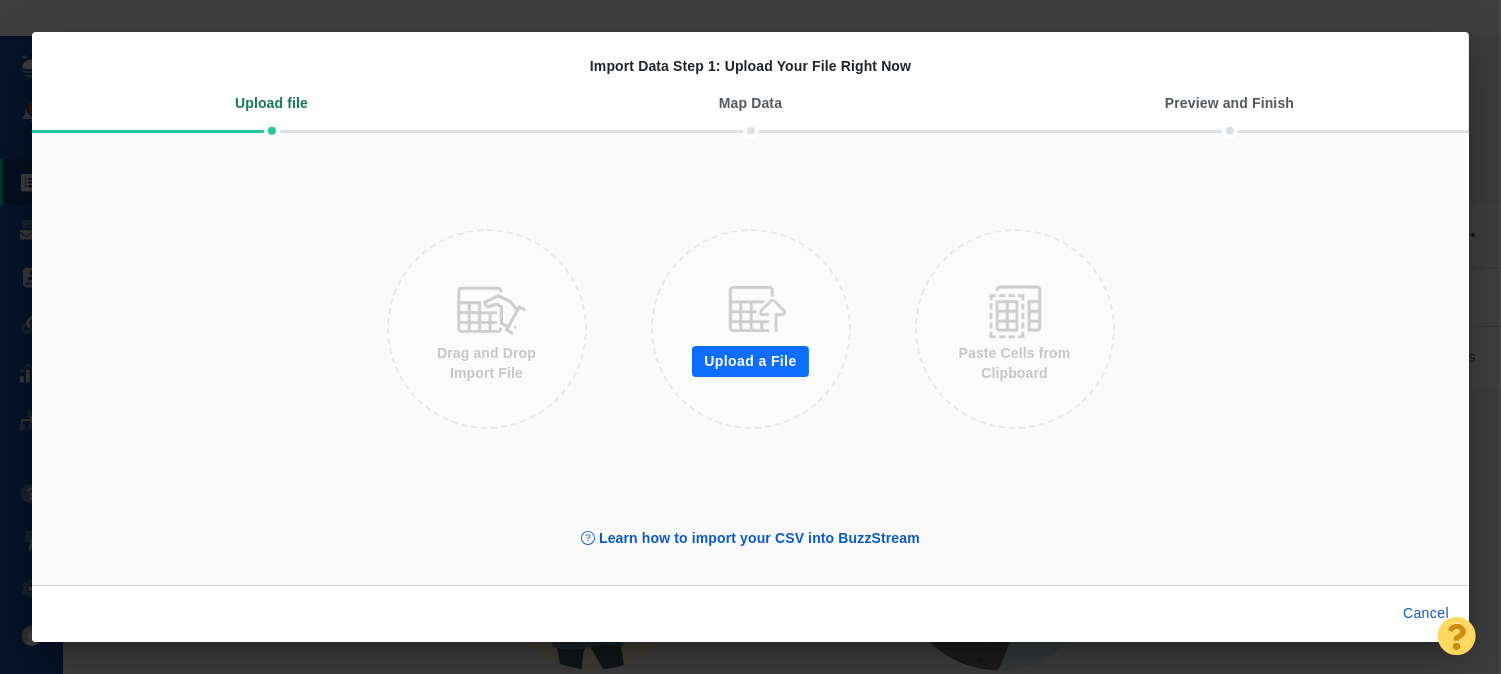 click on "Upload a File" at bounding box center (750, 362) 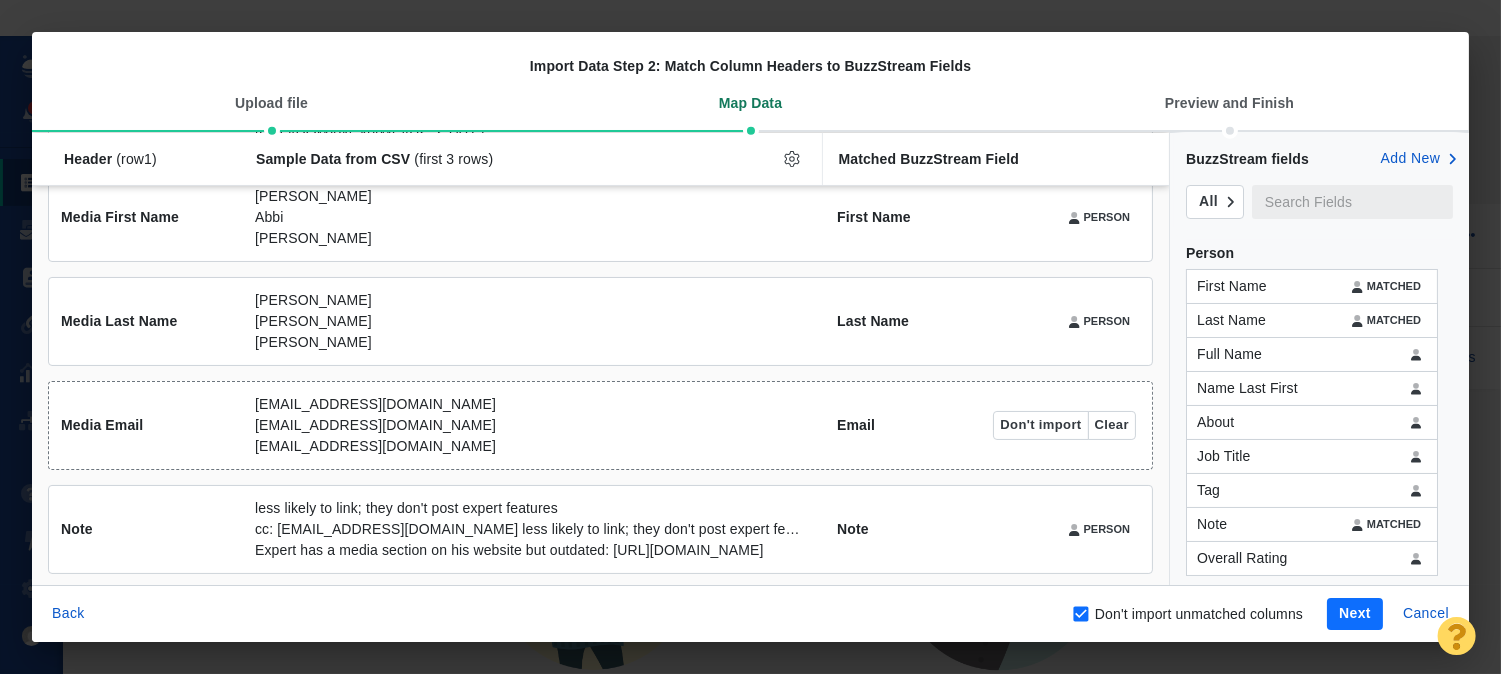 scroll, scrollTop: 448, scrollLeft: 0, axis: vertical 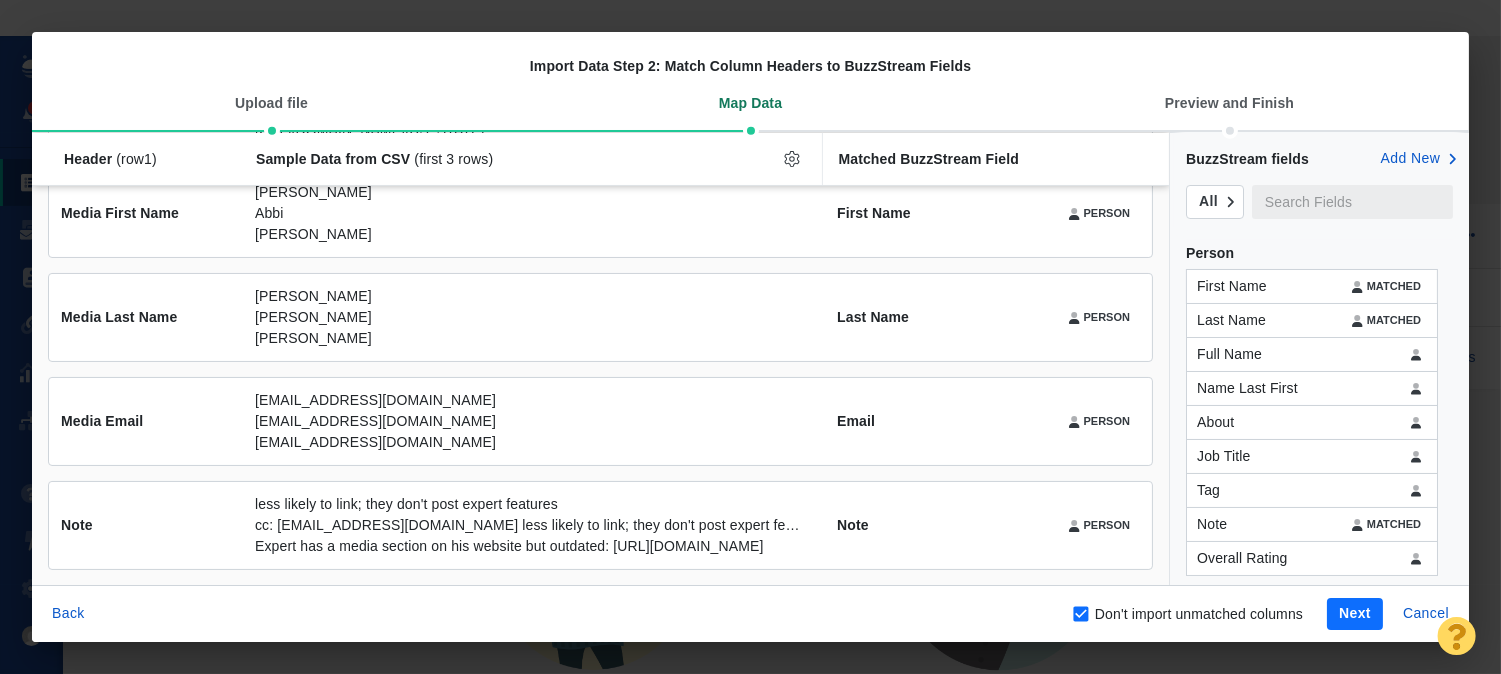 click on "Next" at bounding box center [1355, 614] 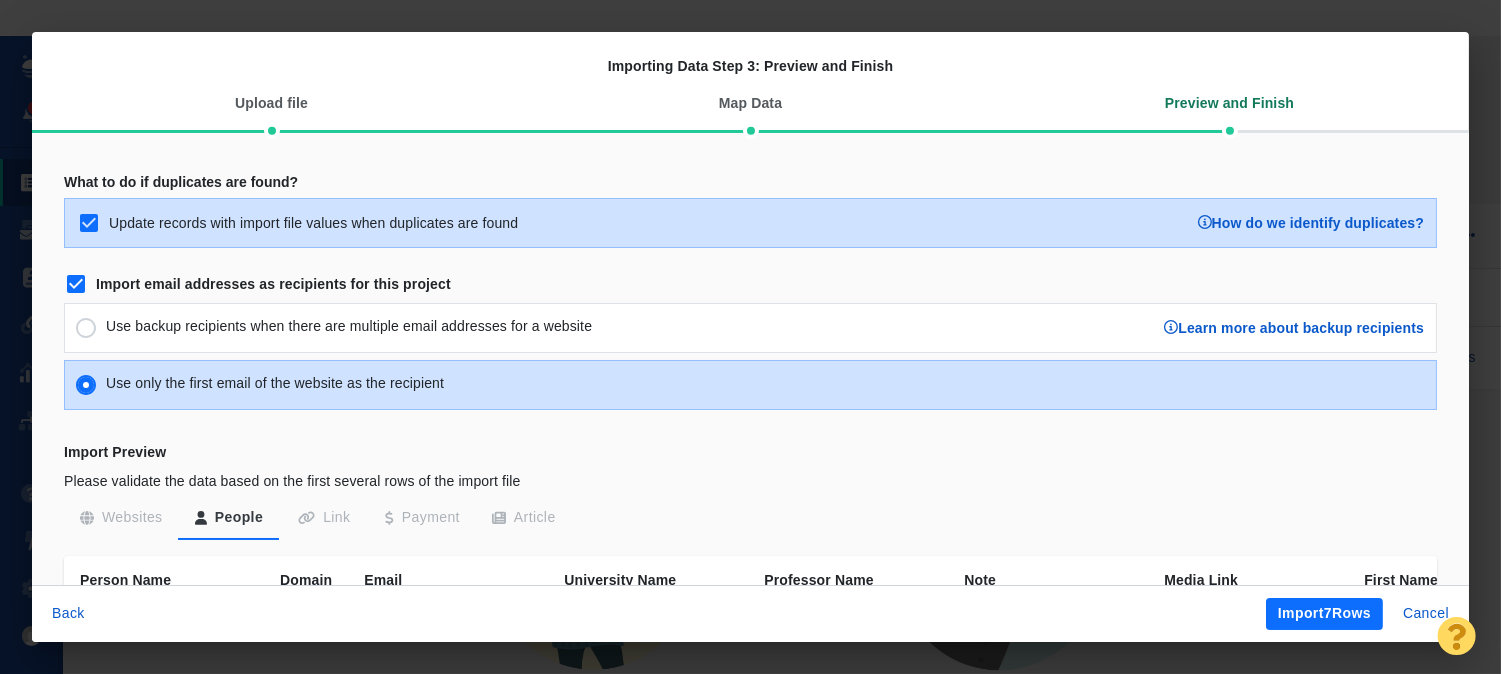 click on "Import  7  Rows" at bounding box center (1324, 614) 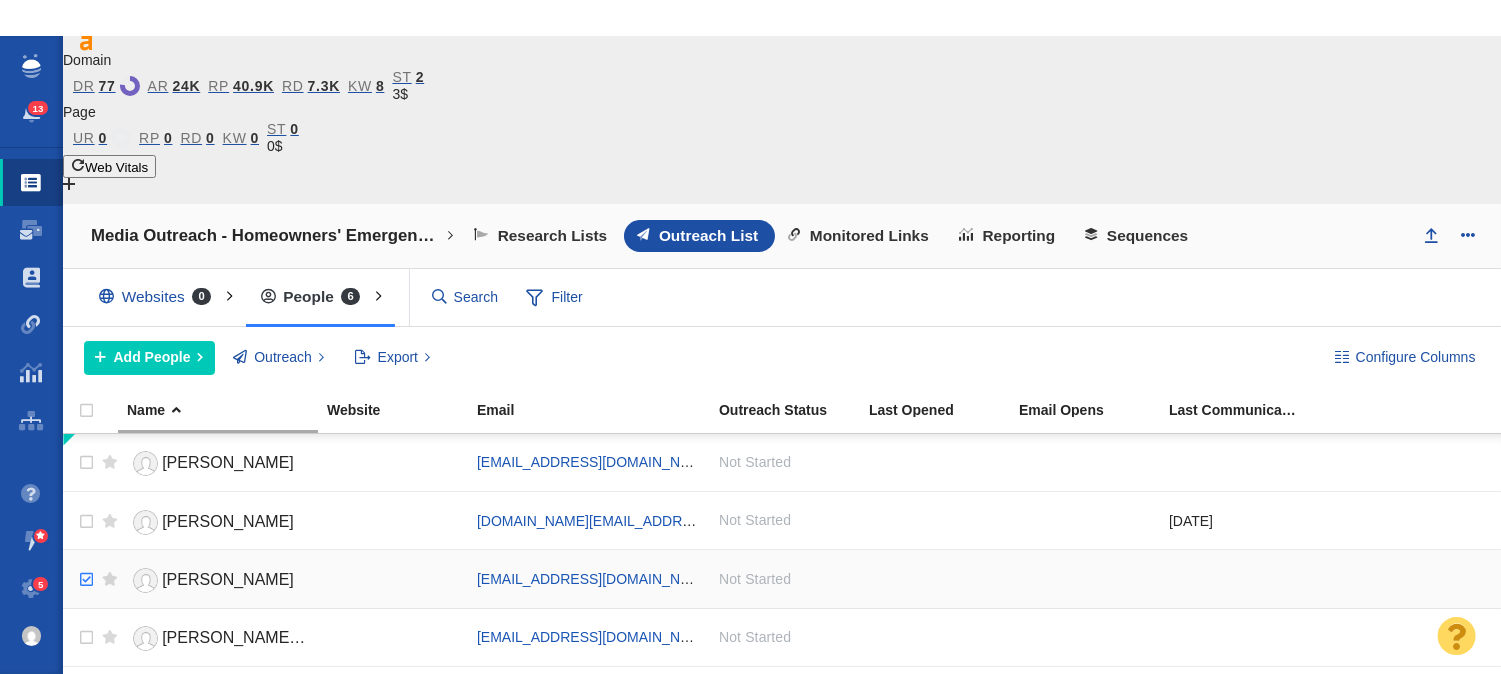 checkbox on "true" 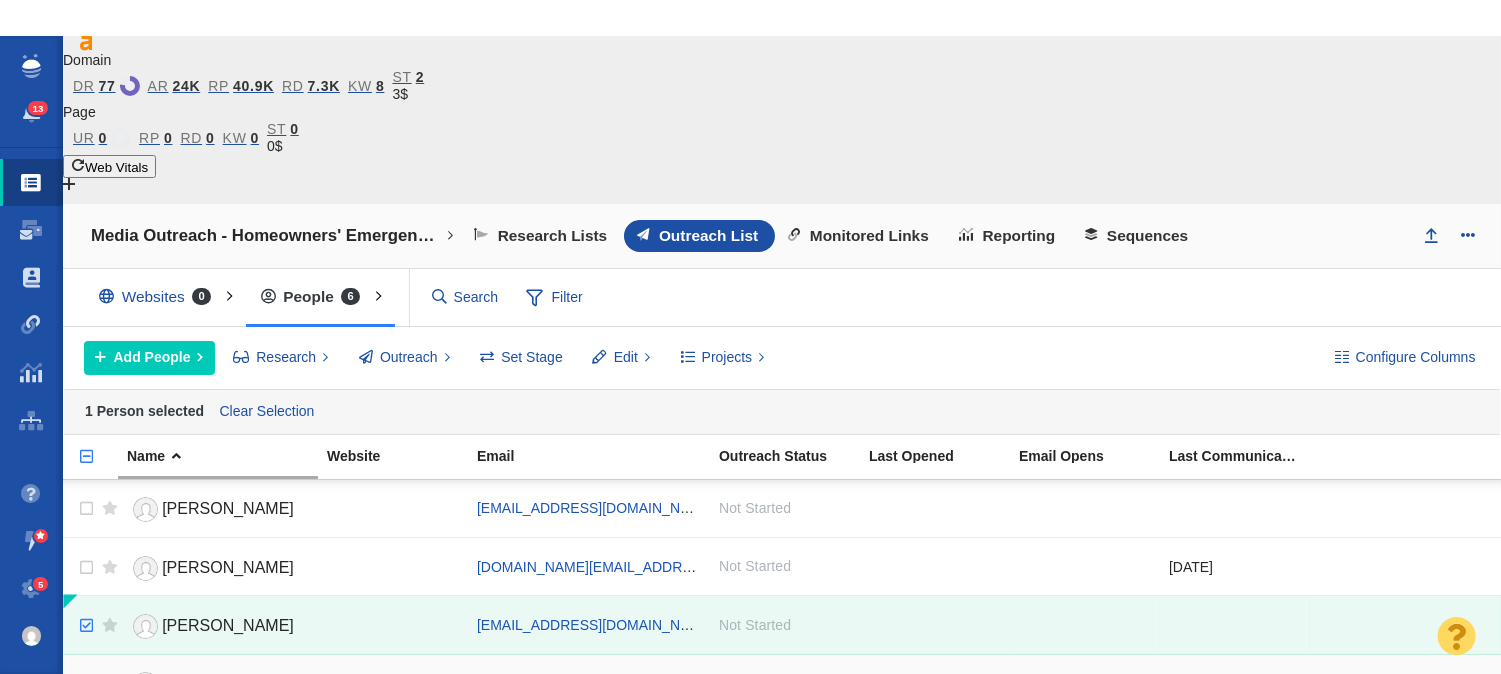 click at bounding box center (84, 684) 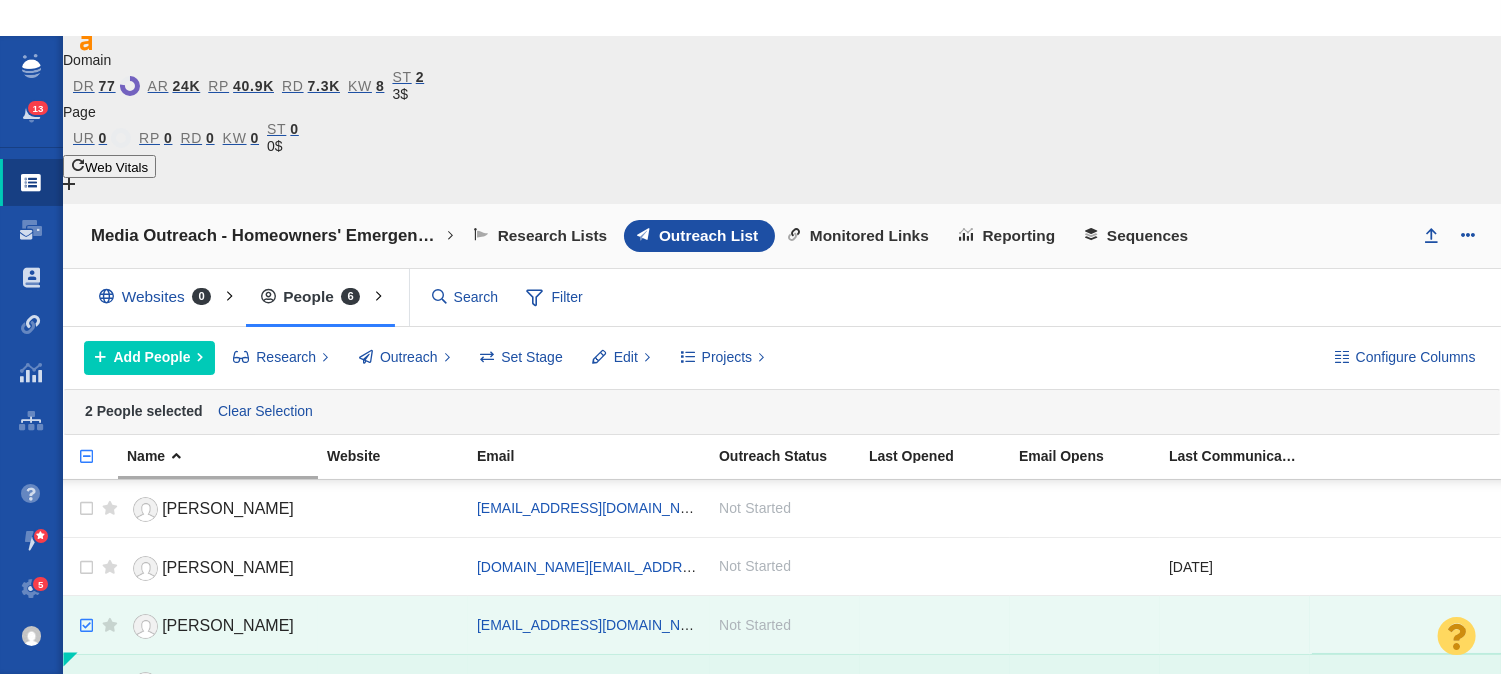 checkbox on "false" 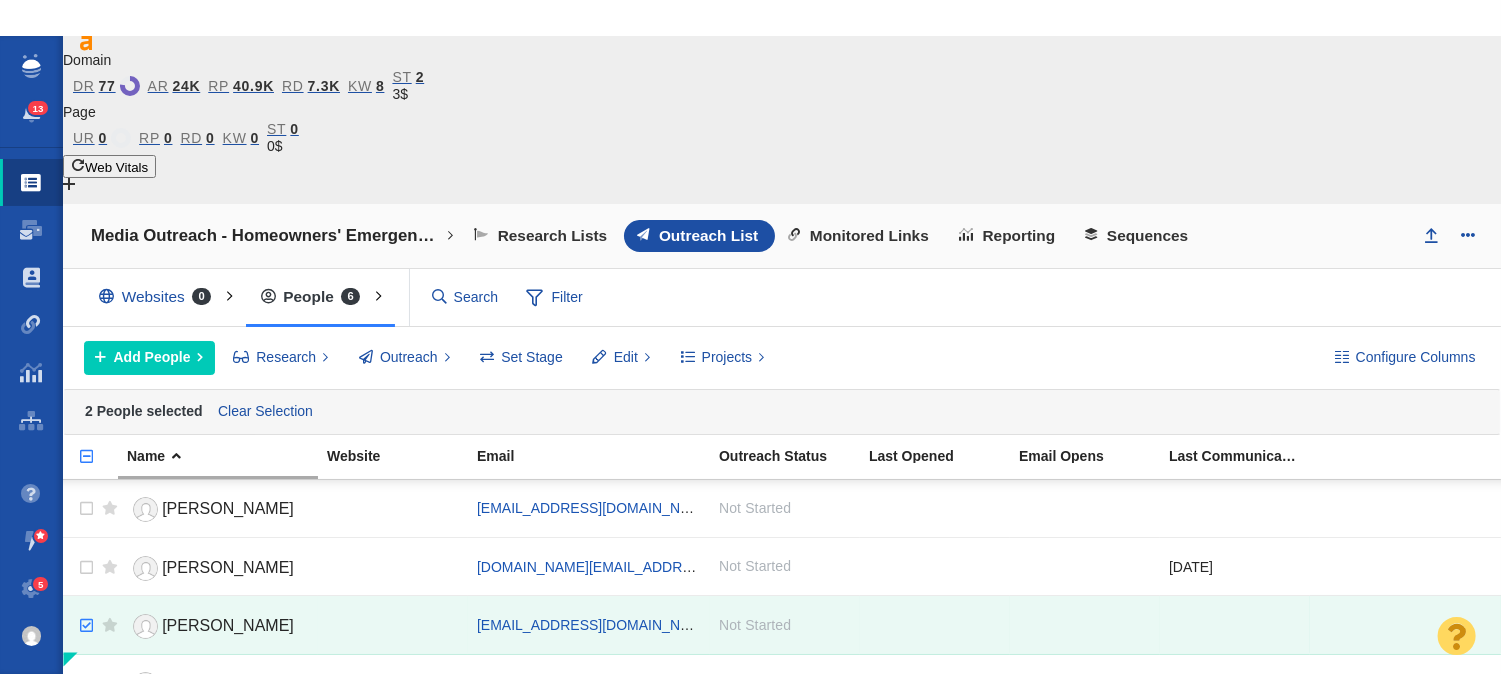 checkbox on "true" 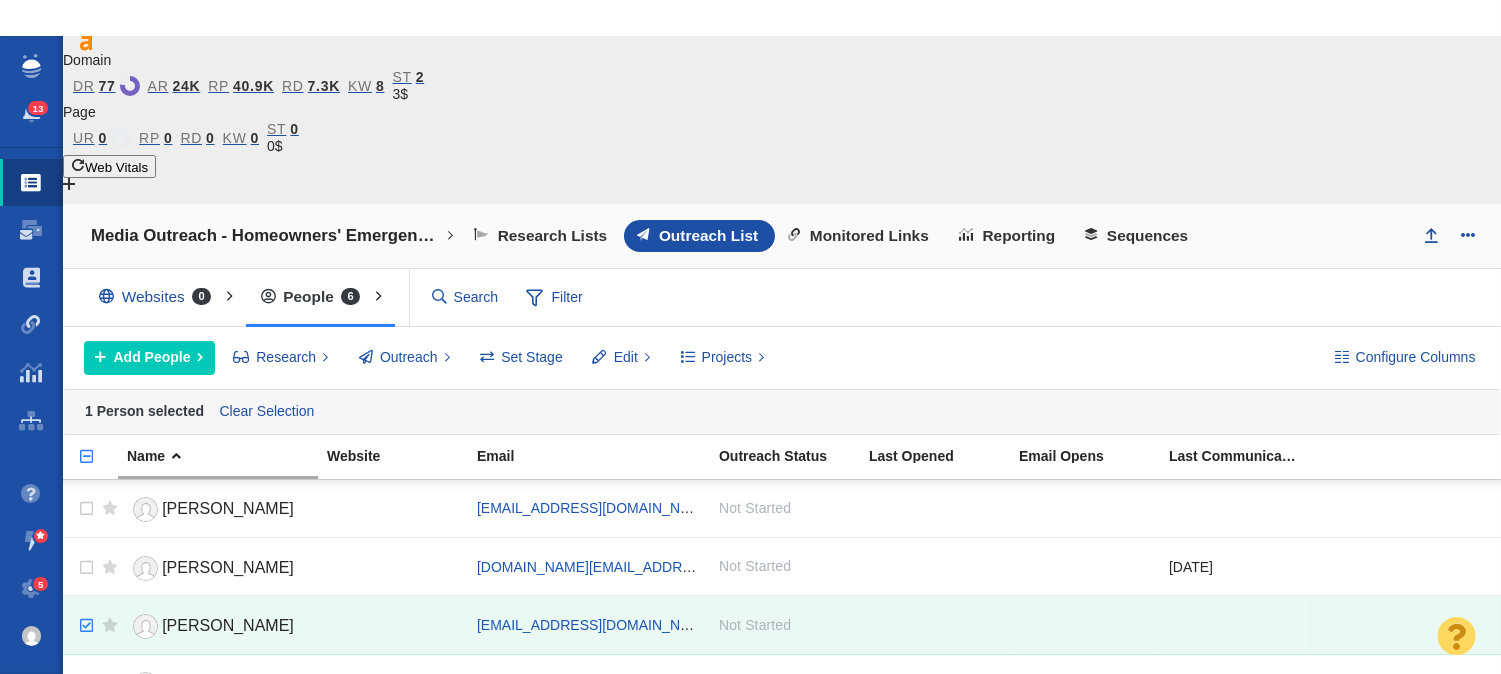 checkbox on "true" 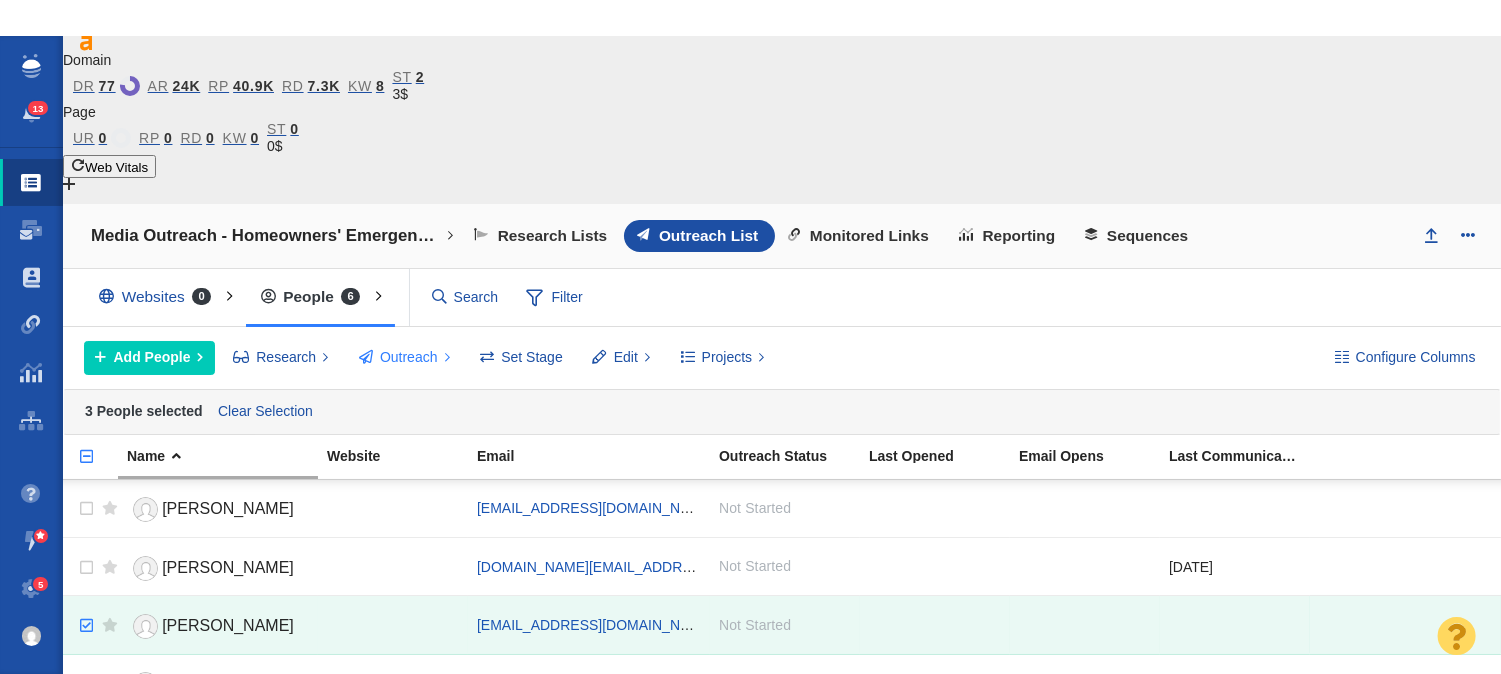 click on "Outreach" at bounding box center (409, 357) 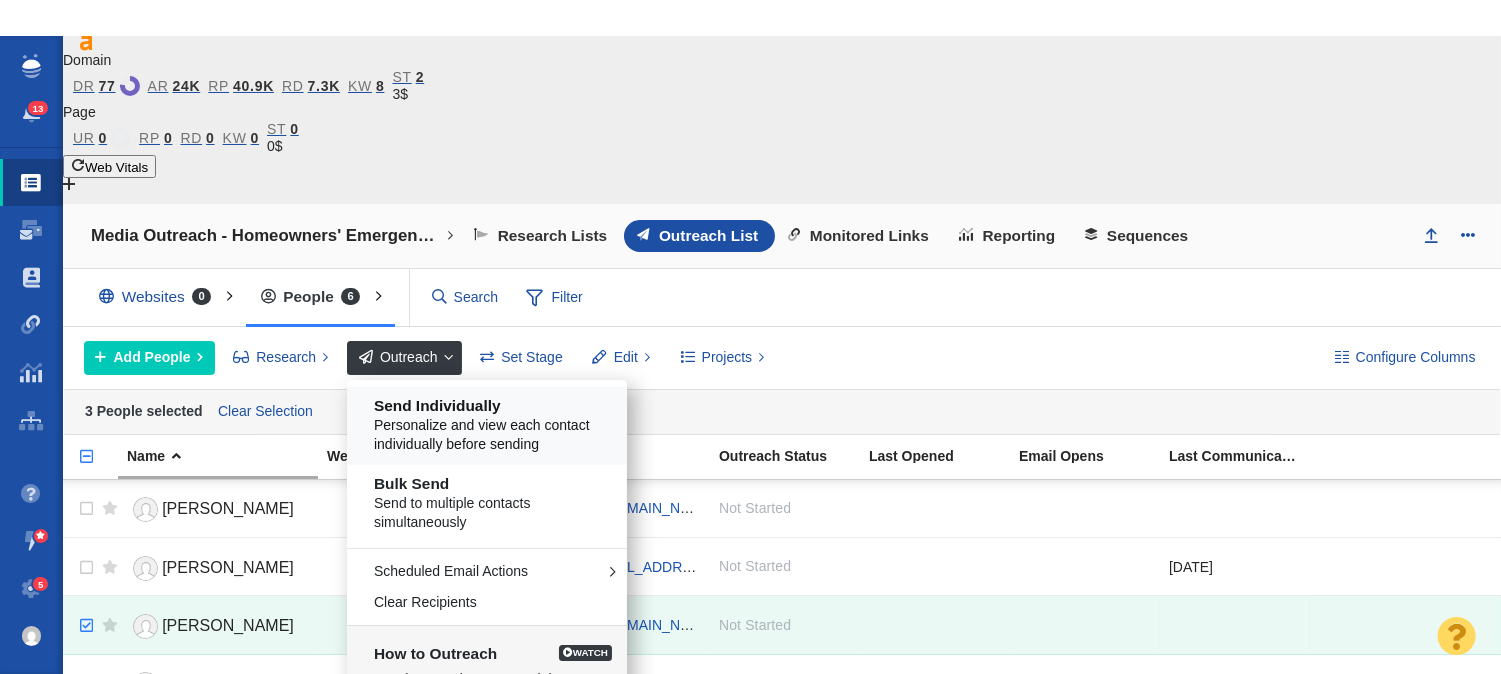 click on "Personalize and view each contact individually before sending" at bounding box center [494, 435] 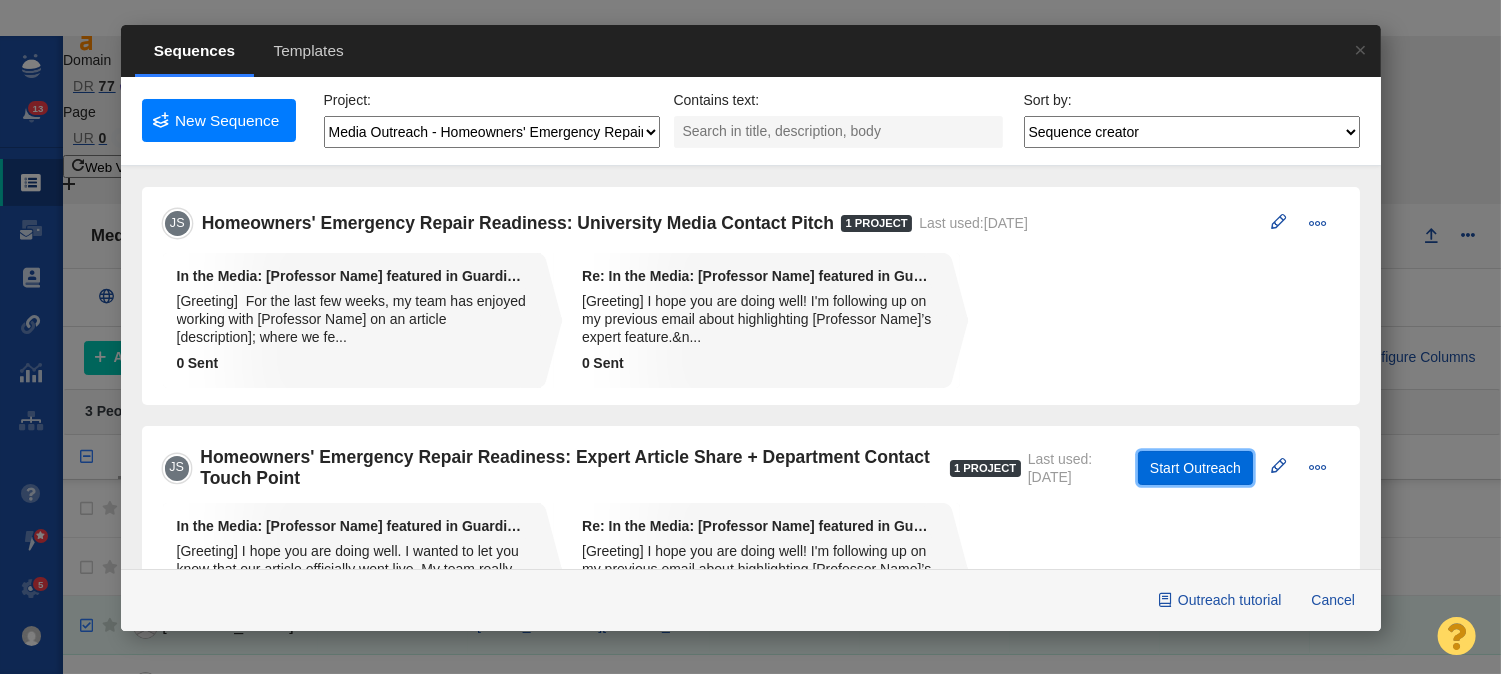 click on "Start Outreach" at bounding box center [1195, 468] 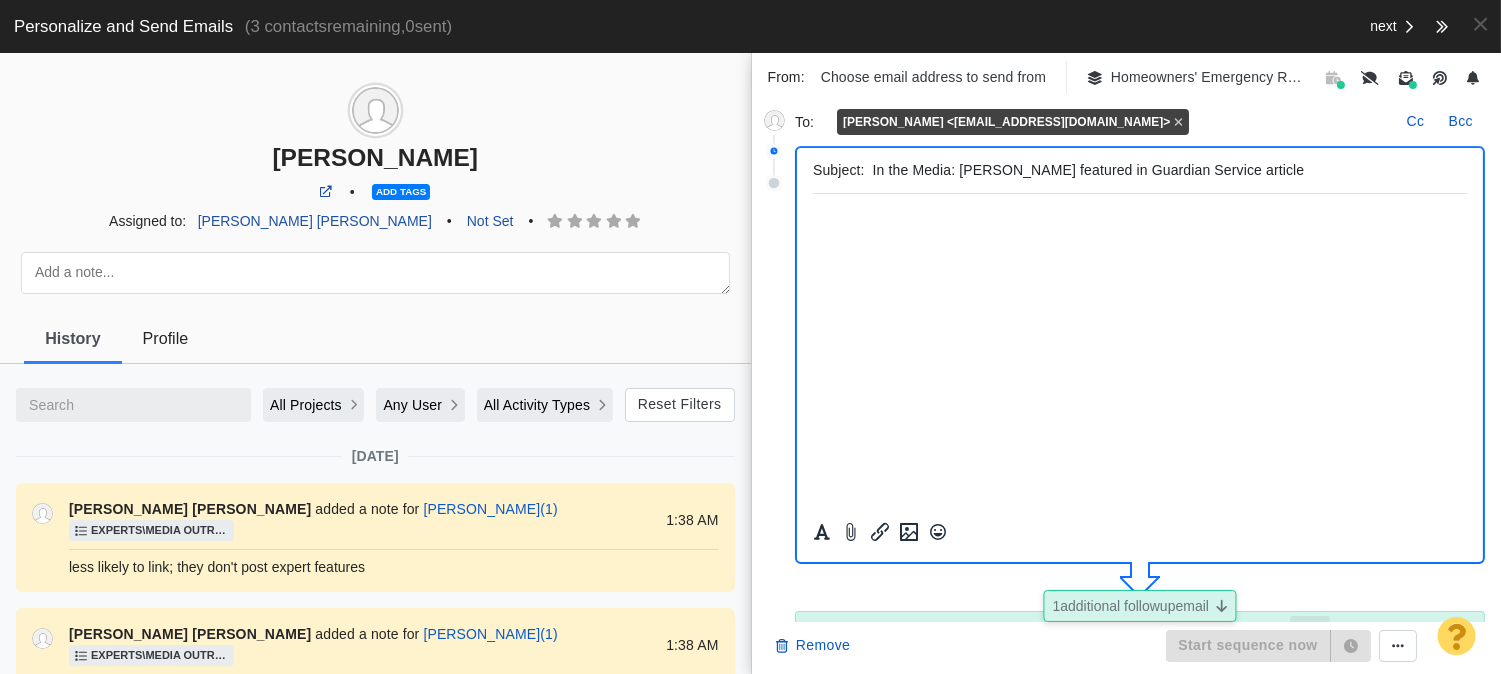 scroll, scrollTop: 380, scrollLeft: 0, axis: vertical 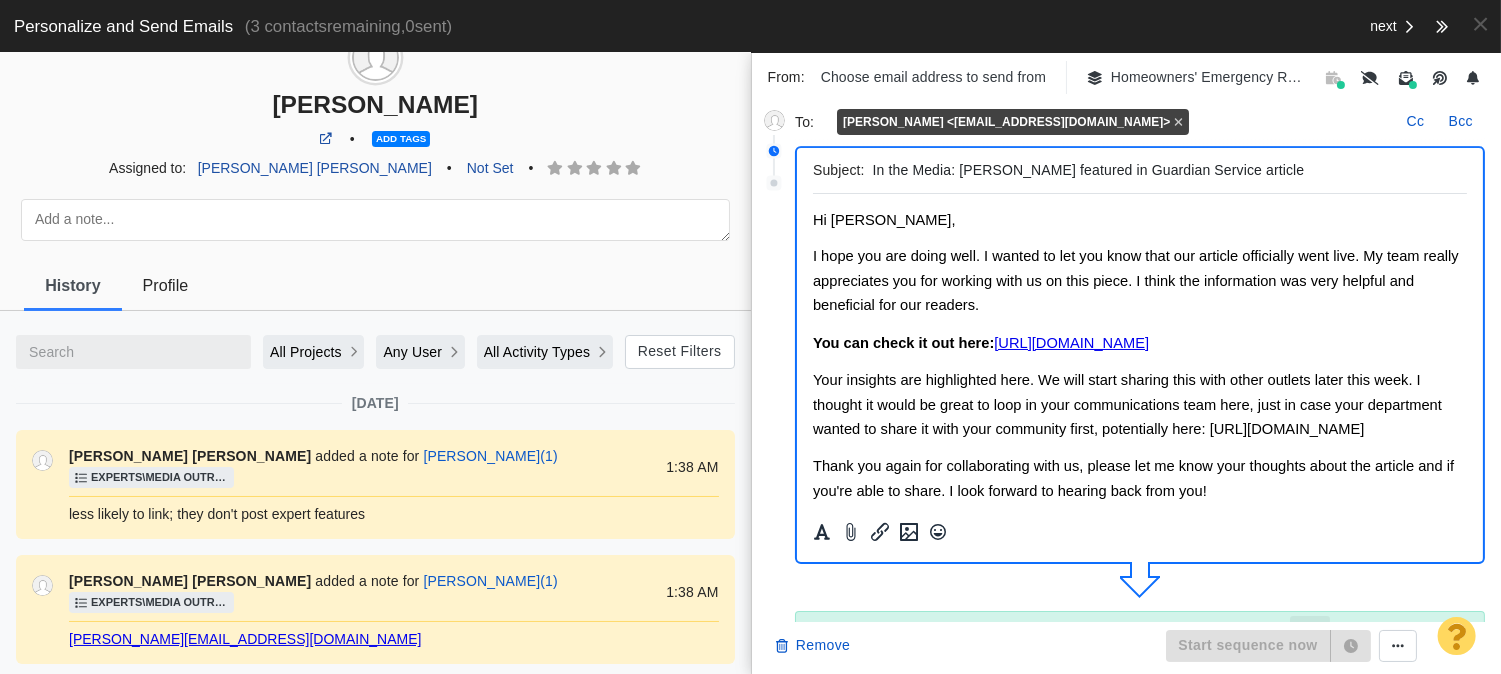 drag, startPoint x: 992, startPoint y: 80, endPoint x: 982, endPoint y: 100, distance: 22.36068 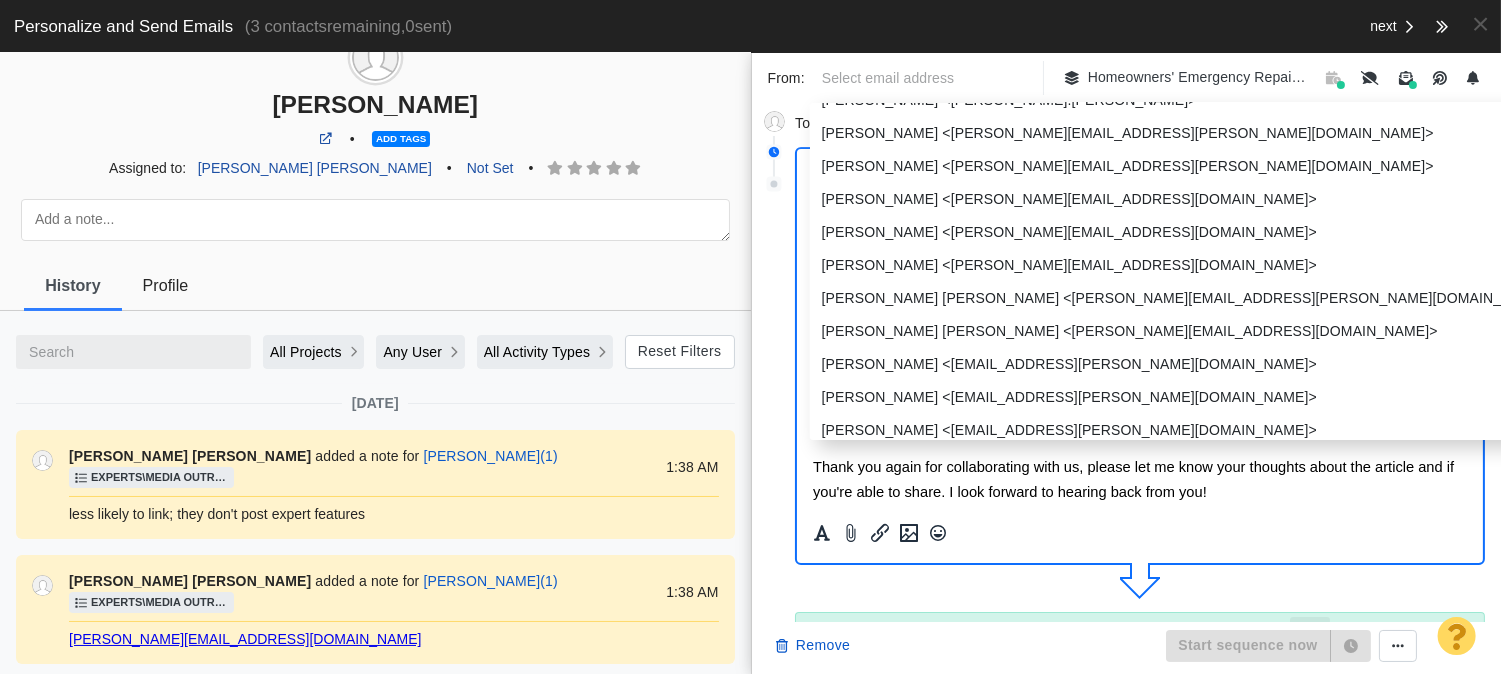 scroll, scrollTop: 111, scrollLeft: 0, axis: vertical 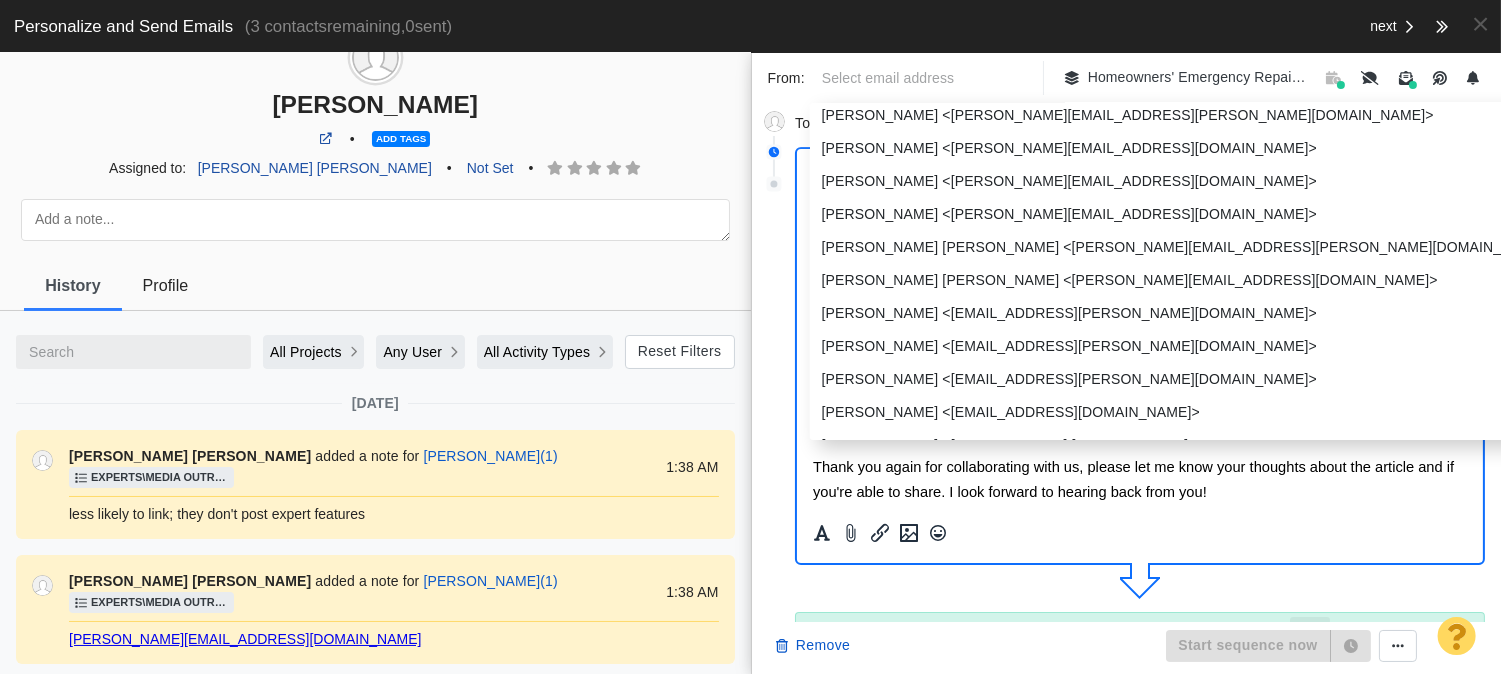 click on "[PERSON_NAME] [PERSON_NAME] <[PERSON_NAME][EMAIL_ADDRESS][DOMAIN_NAME]>" at bounding box center [1240, 280] 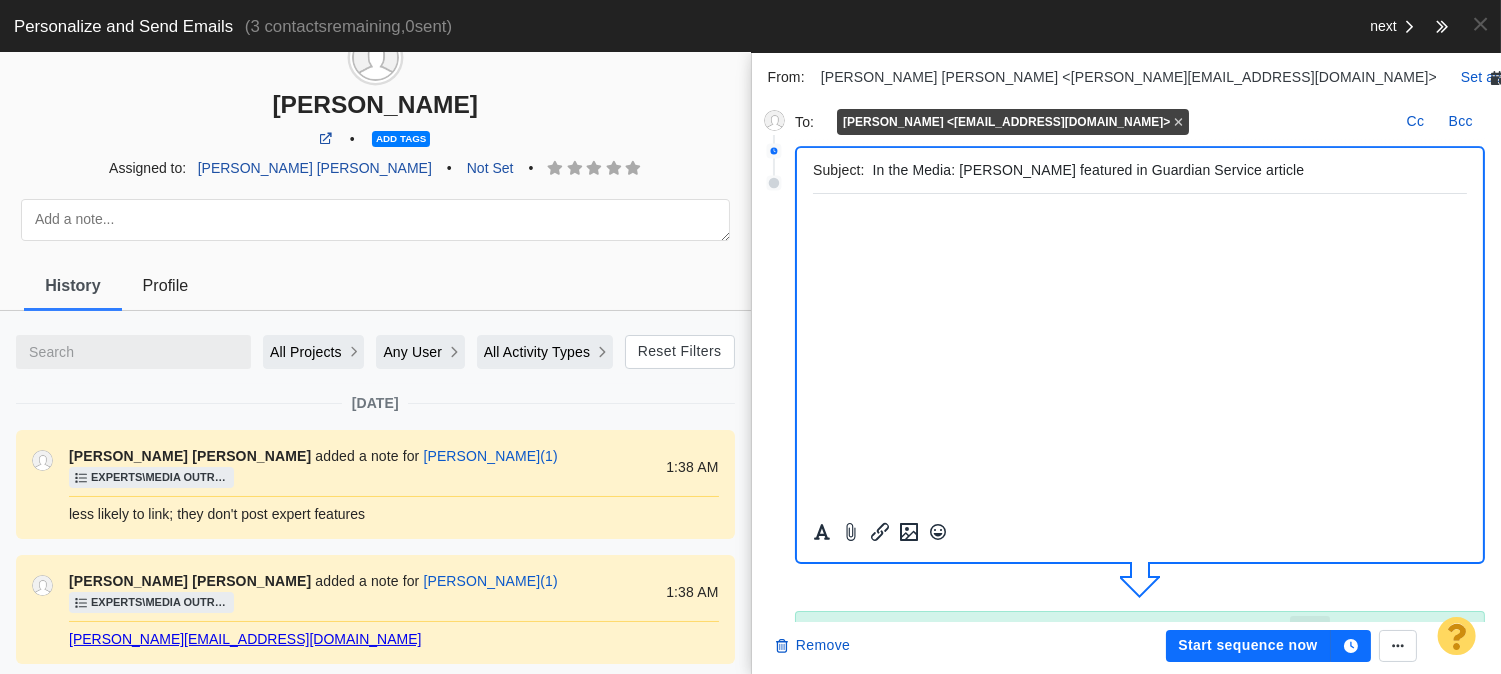 scroll, scrollTop: 380, scrollLeft: 0, axis: vertical 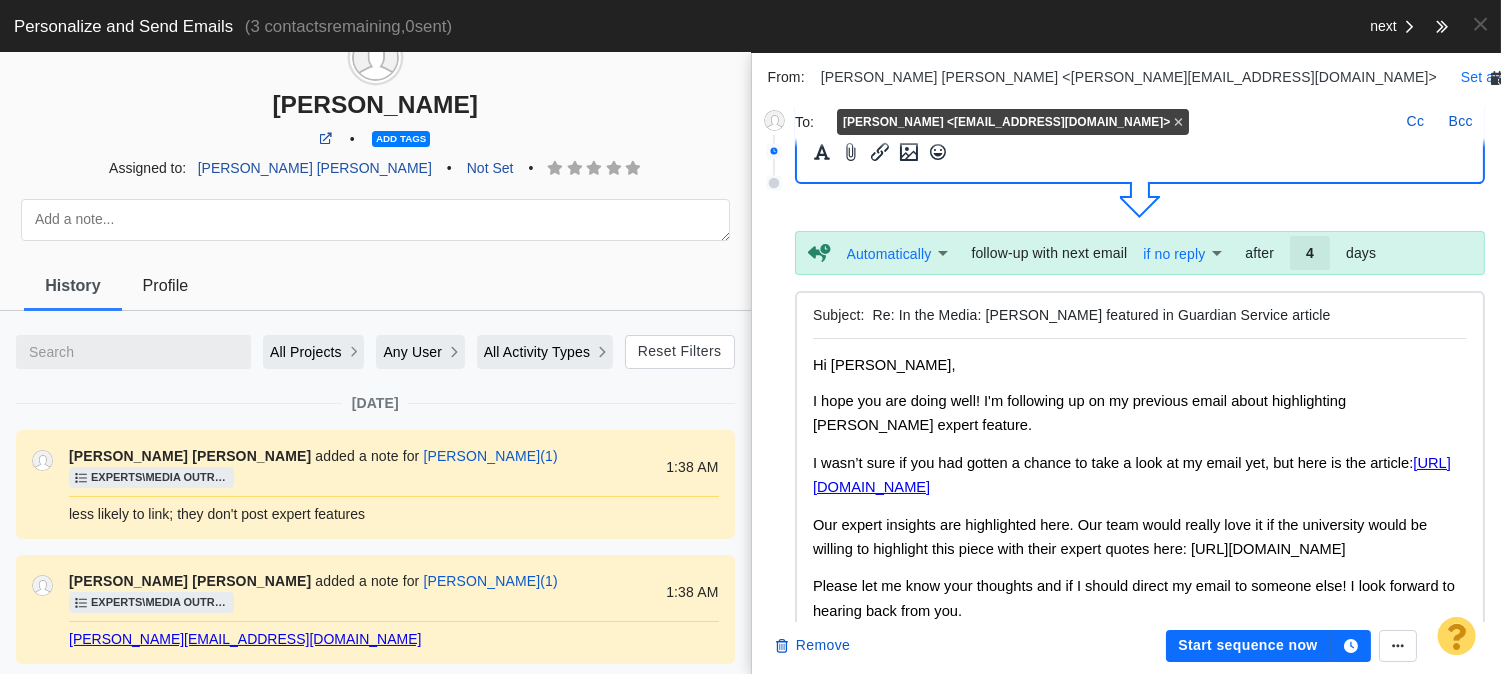 click on "Set as default" at bounding box center [1504, 77] 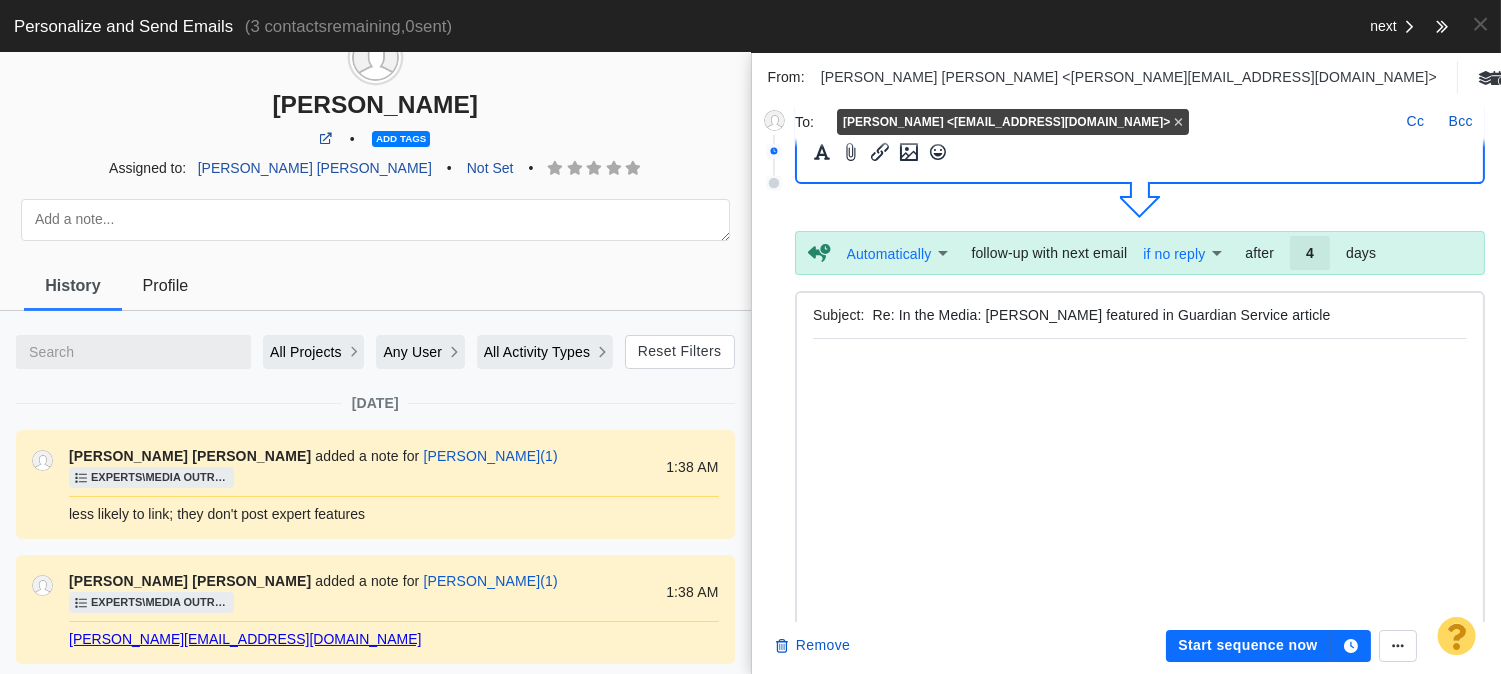 scroll, scrollTop: 380, scrollLeft: 0, axis: vertical 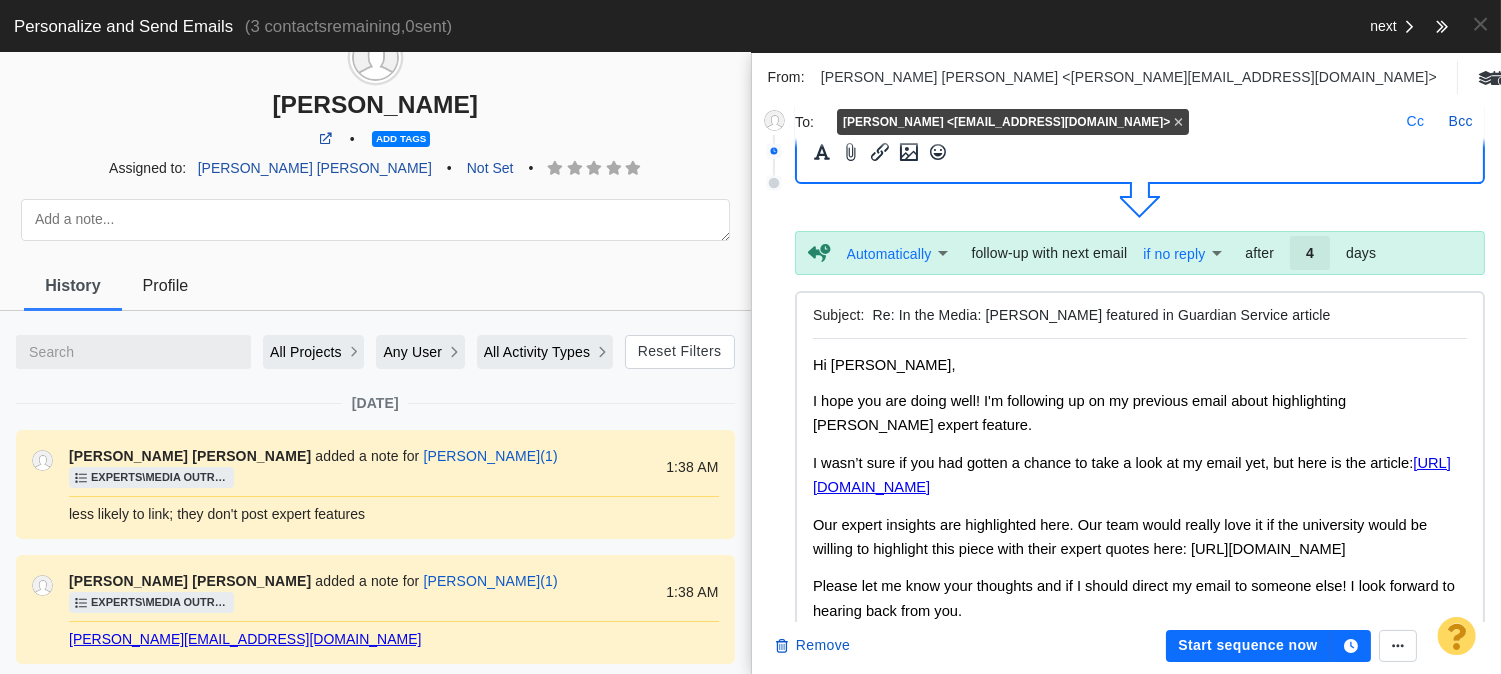 click on "Cc" at bounding box center [1416, 122] 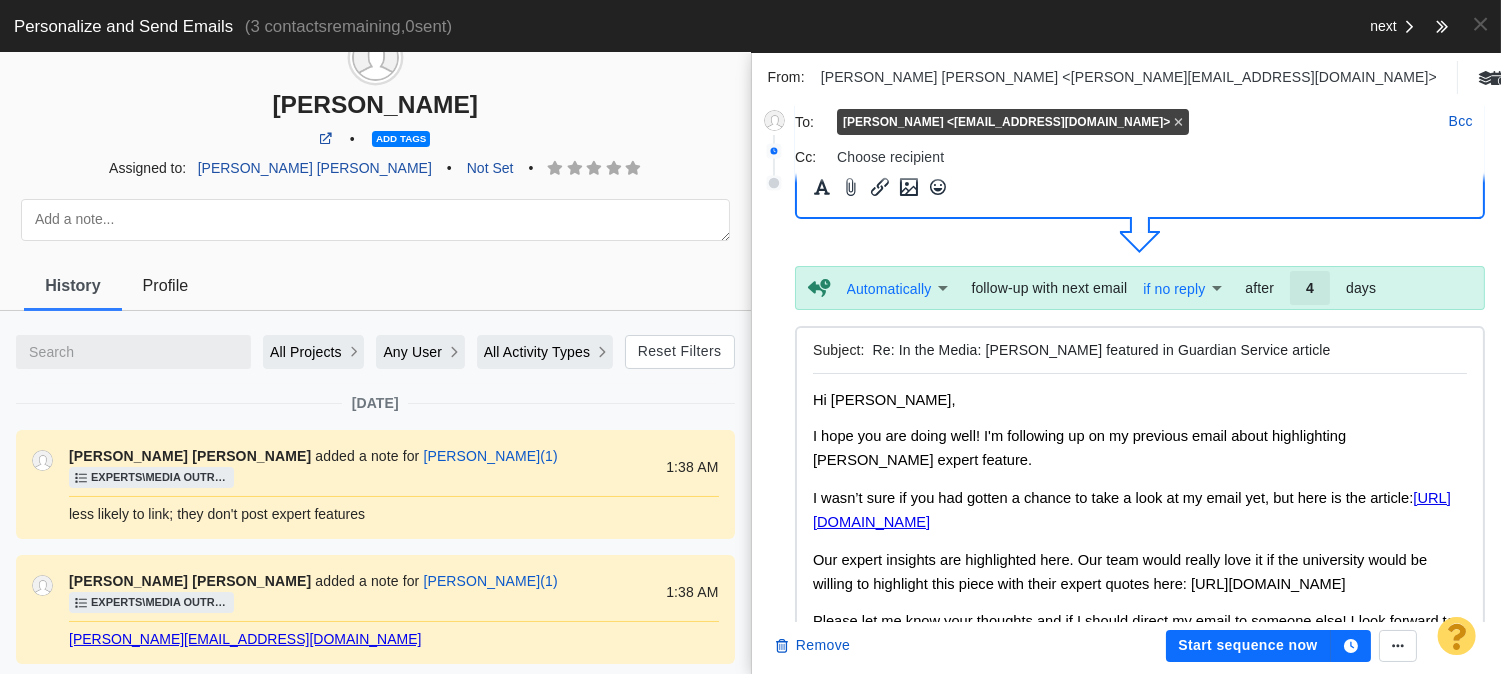scroll, scrollTop: 414, scrollLeft: 0, axis: vertical 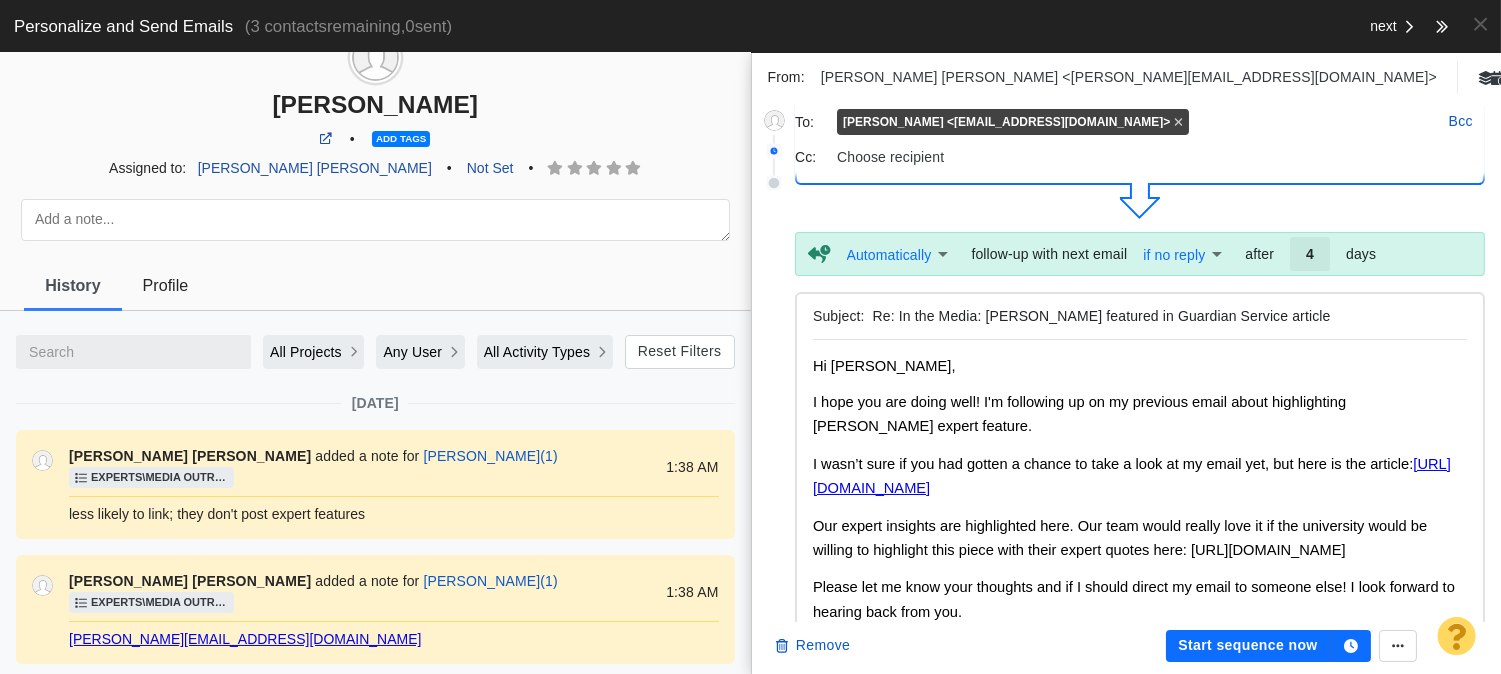click on "Choose recipient" at bounding box center (1161, 157) 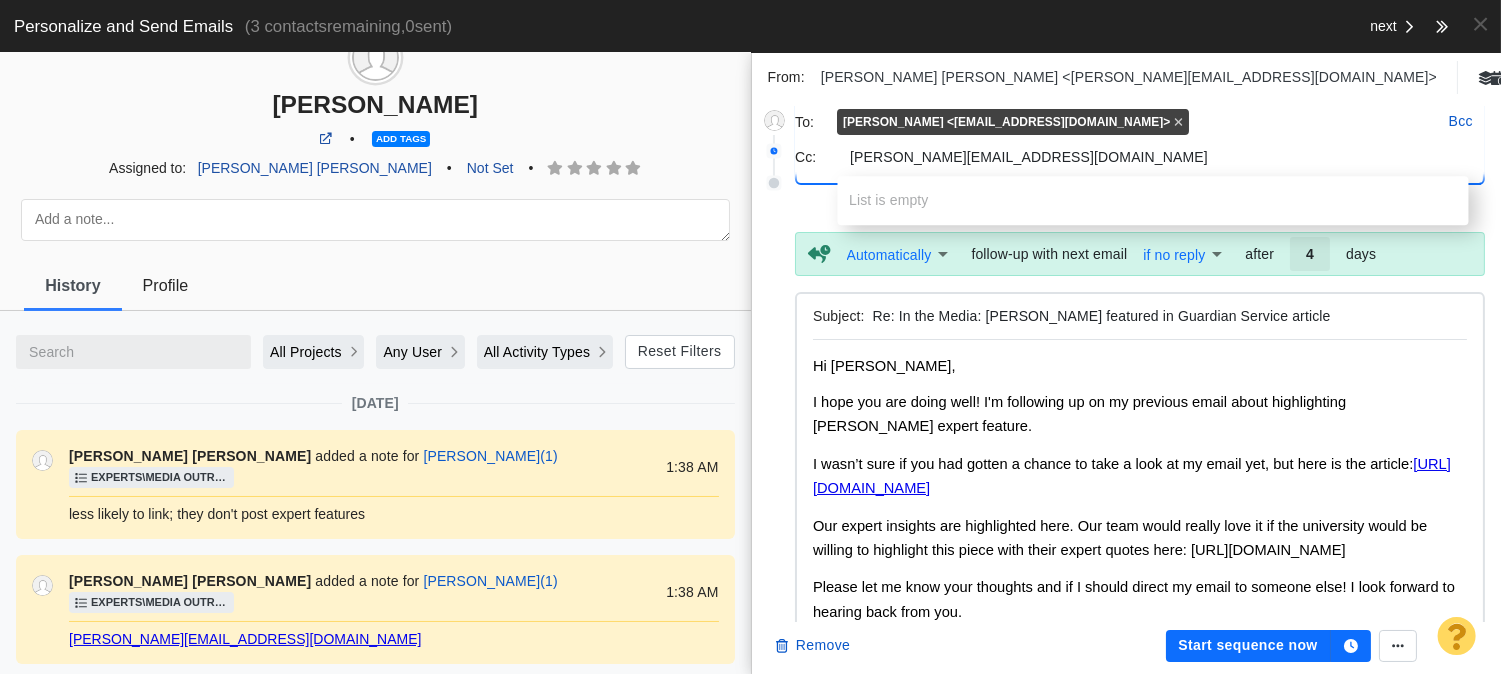 type on "[PERSON_NAME][EMAIL_ADDRESS][DOMAIN_NAME]" 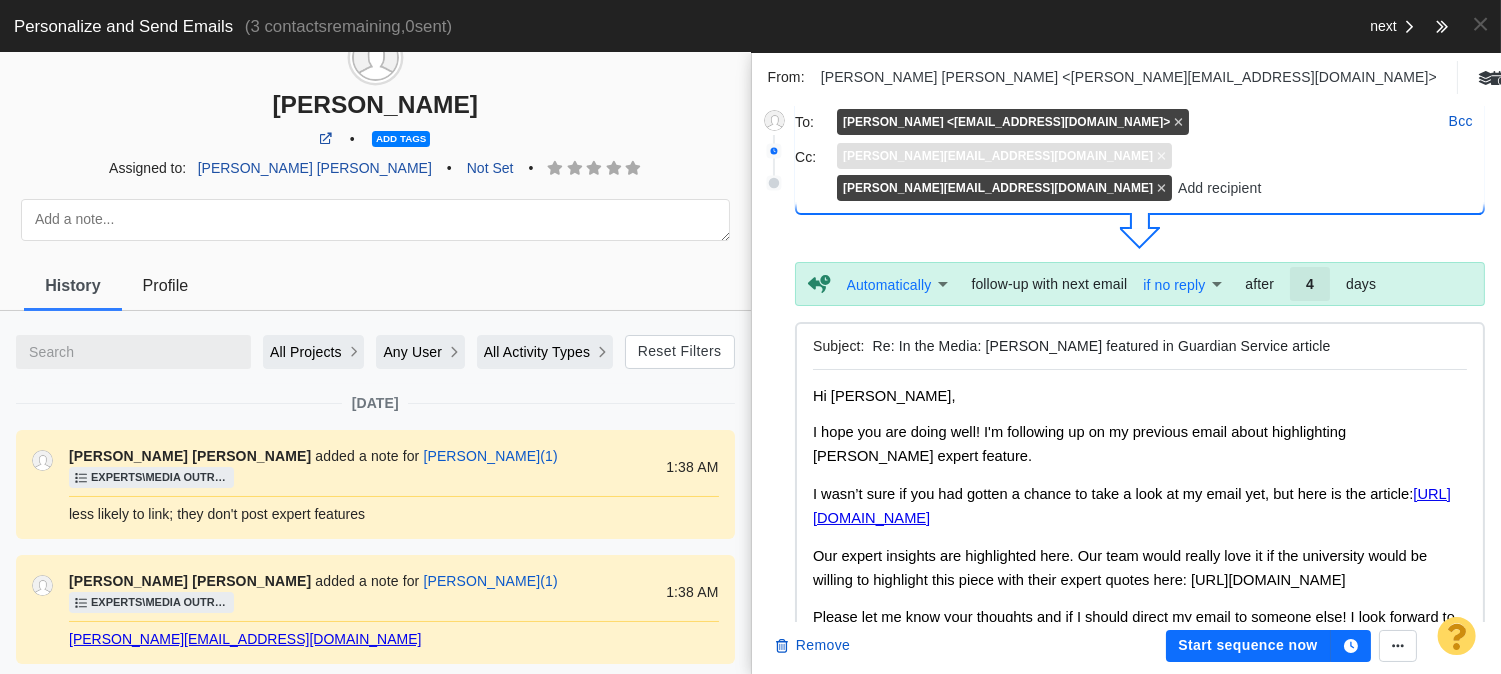 click on "[PERSON_NAME][EMAIL_ADDRESS][DOMAIN_NAME]" at bounding box center [1004, 156] 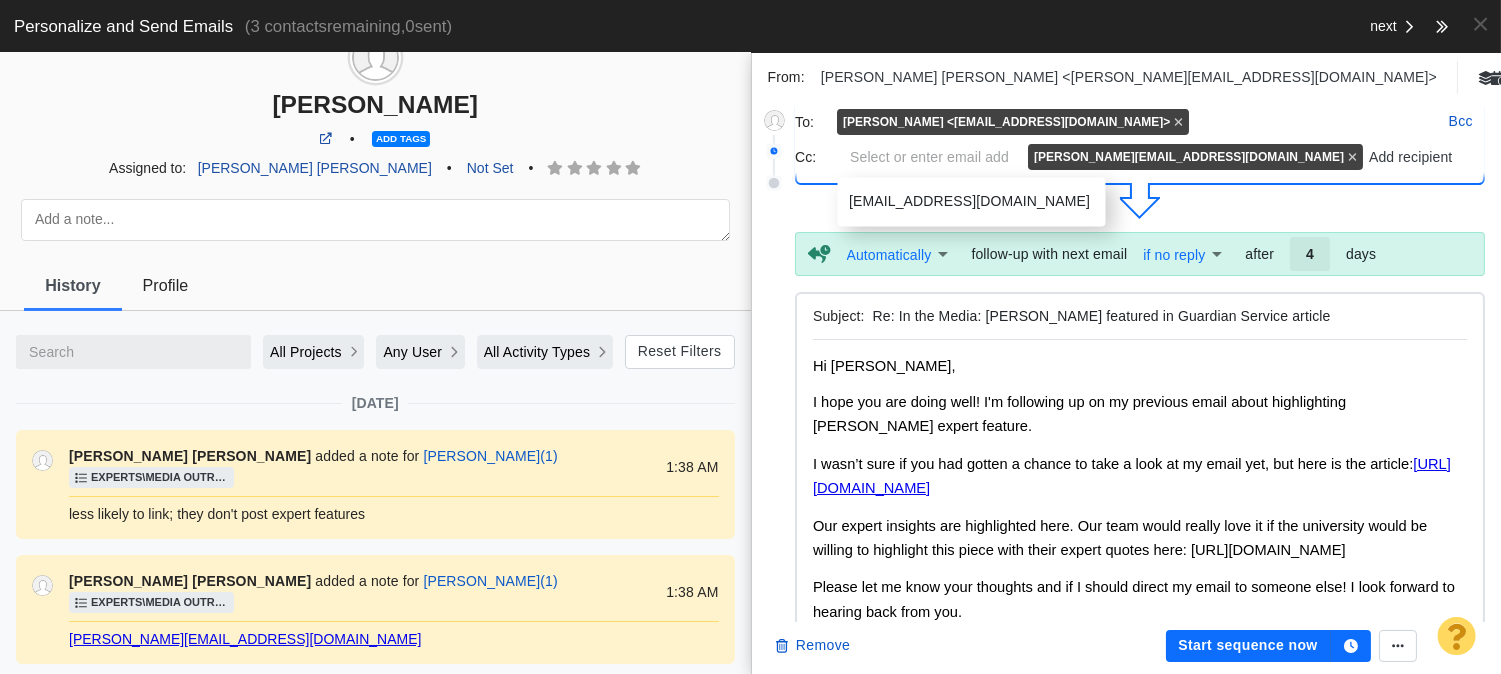 click on "Cc : friedland@lsu.edu friedland@lsu.edu Add recipient" at bounding box center (1140, 157) 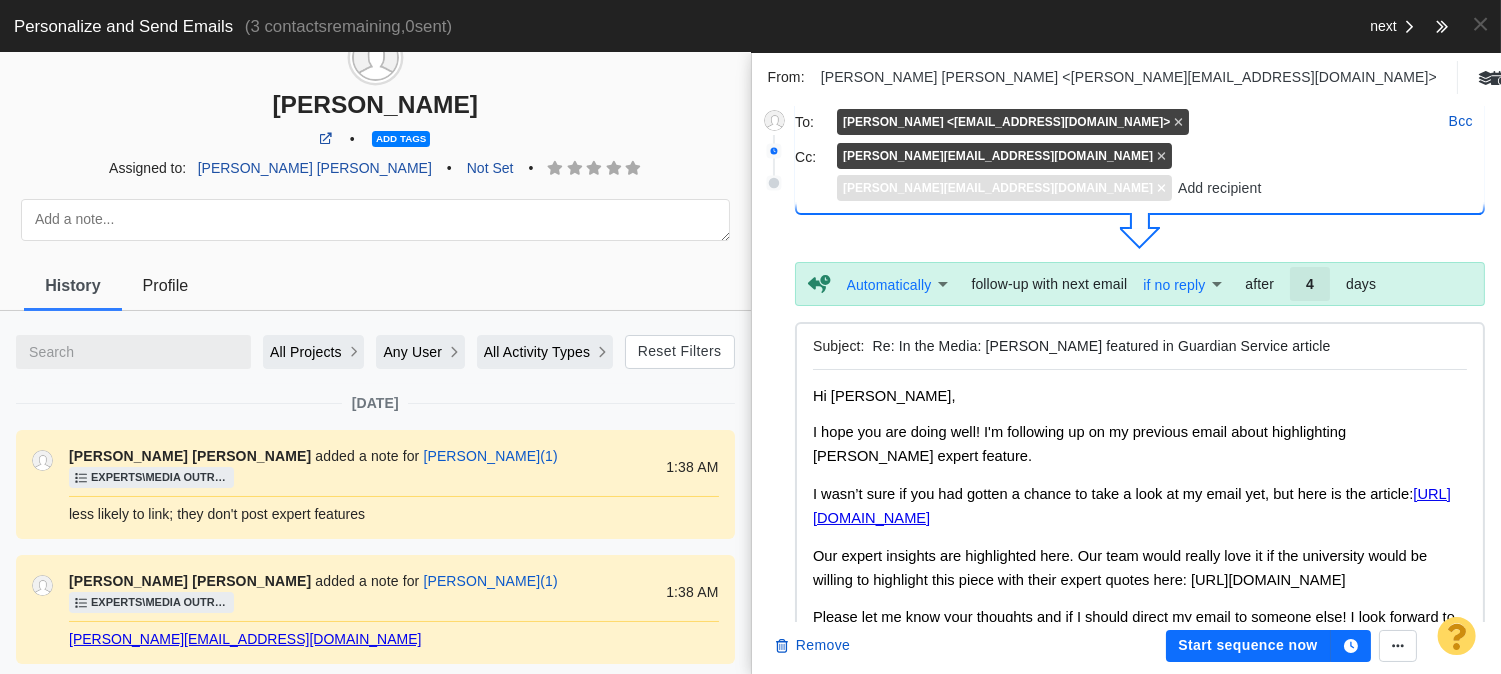 click 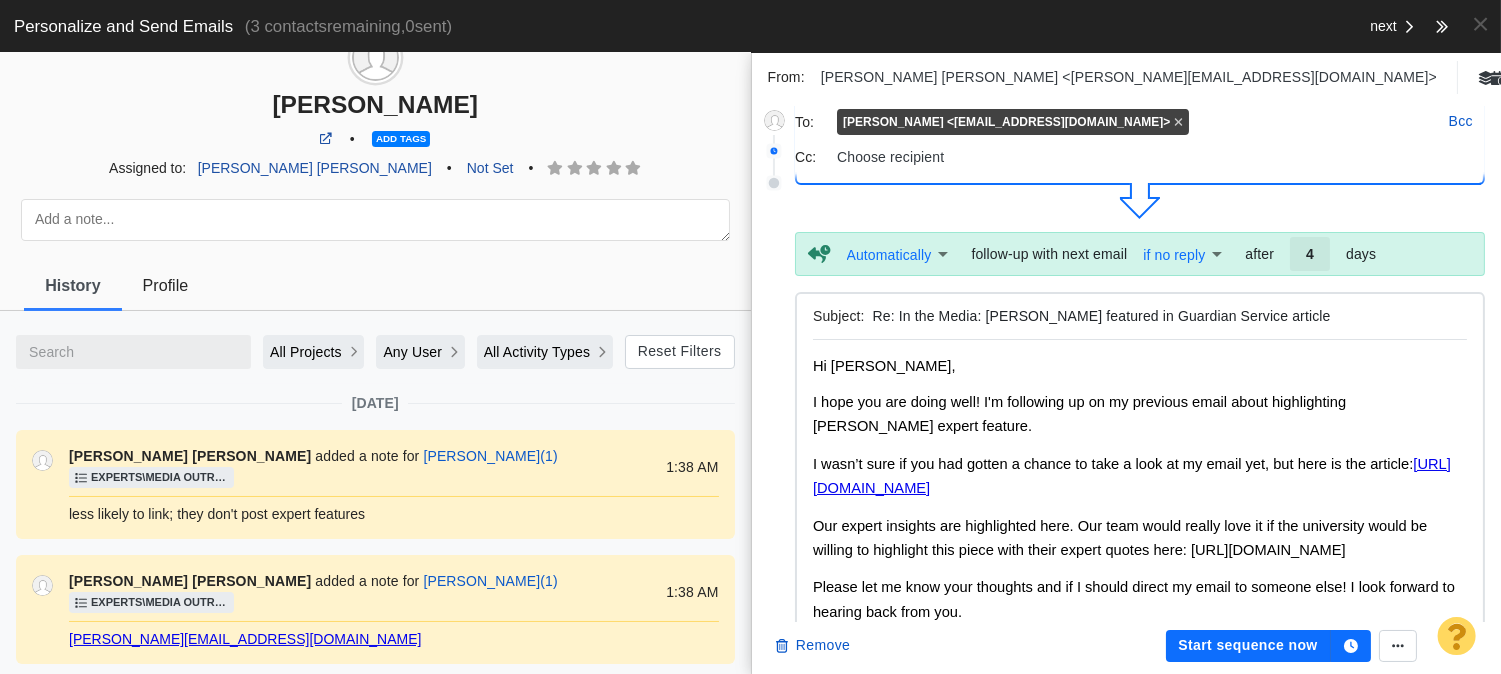 click at bounding box center [1140, 204] 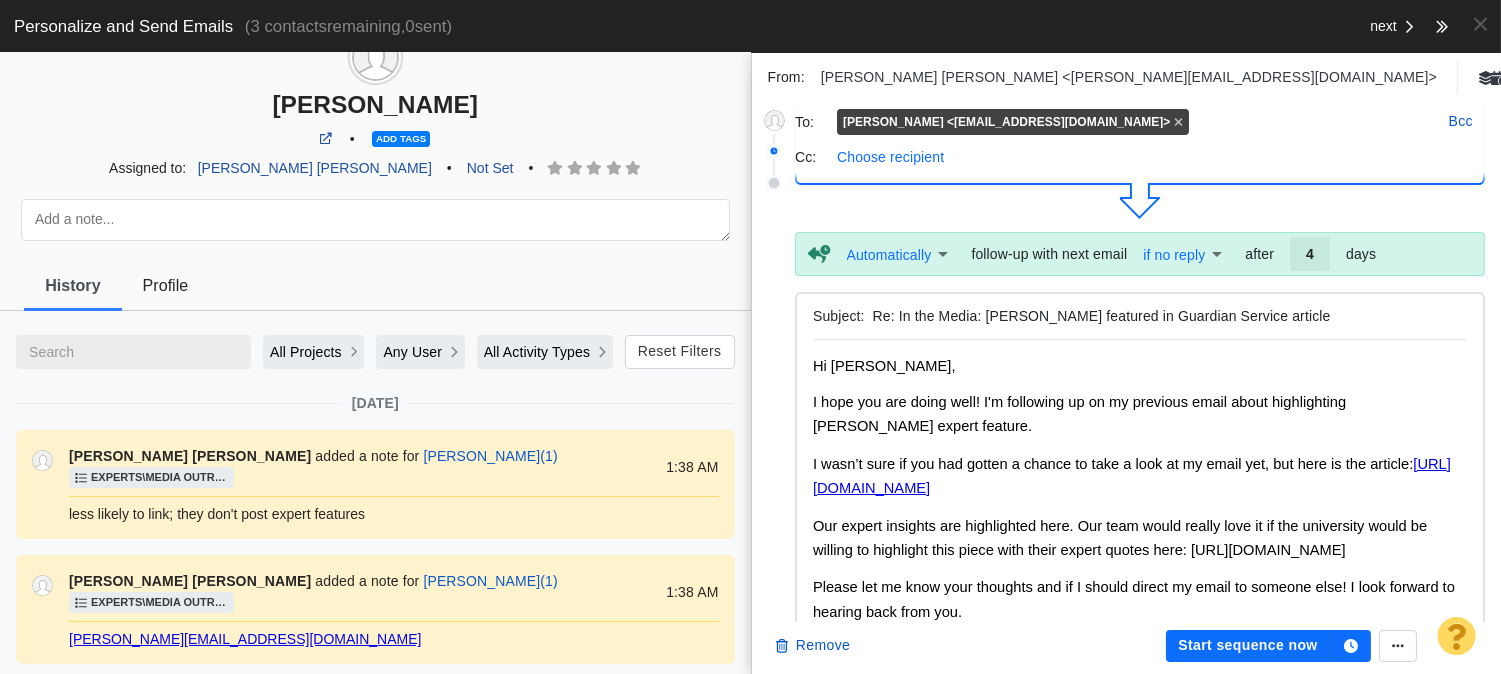 click on "Choose recipient" at bounding box center [890, 157] 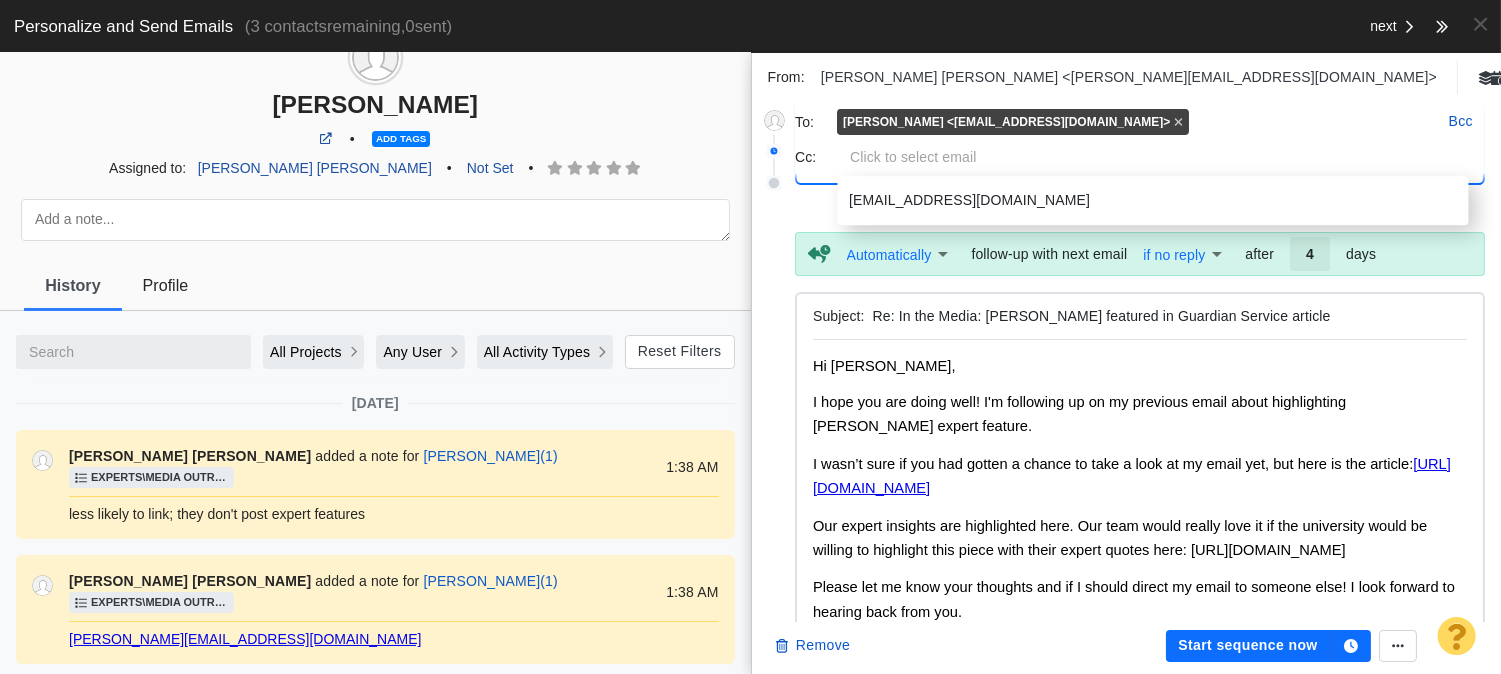 type on "[PERSON_NAME][EMAIL_ADDRESS][DOMAIN_NAME]" 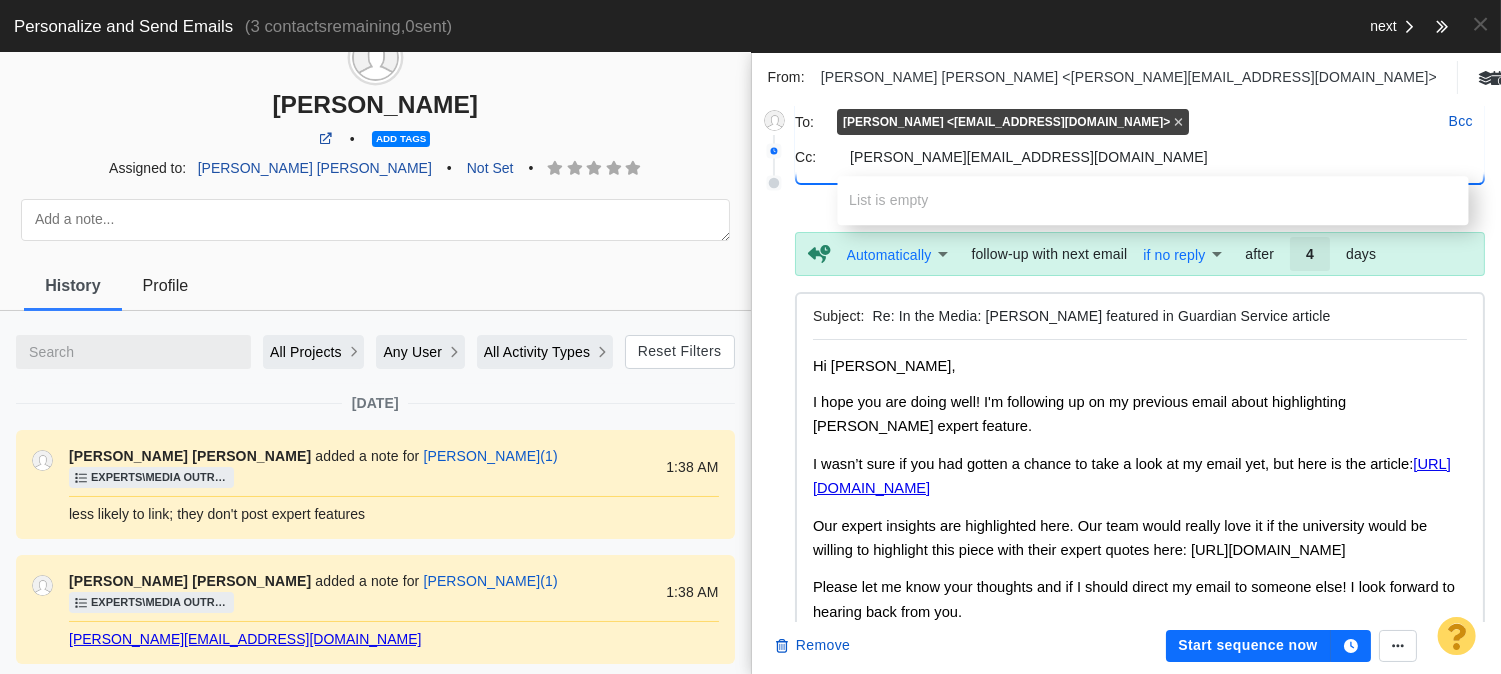 click at bounding box center [1140, 204] 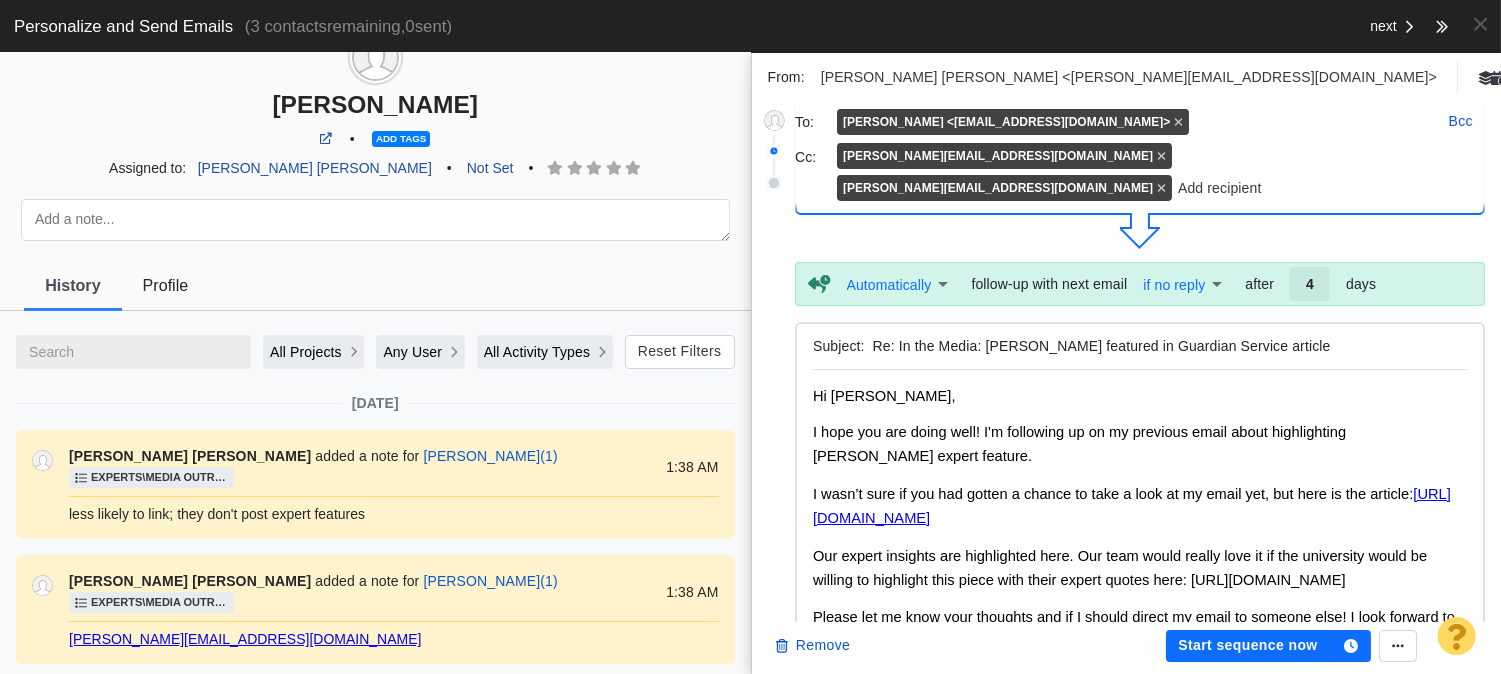 click at bounding box center (1140, 234) 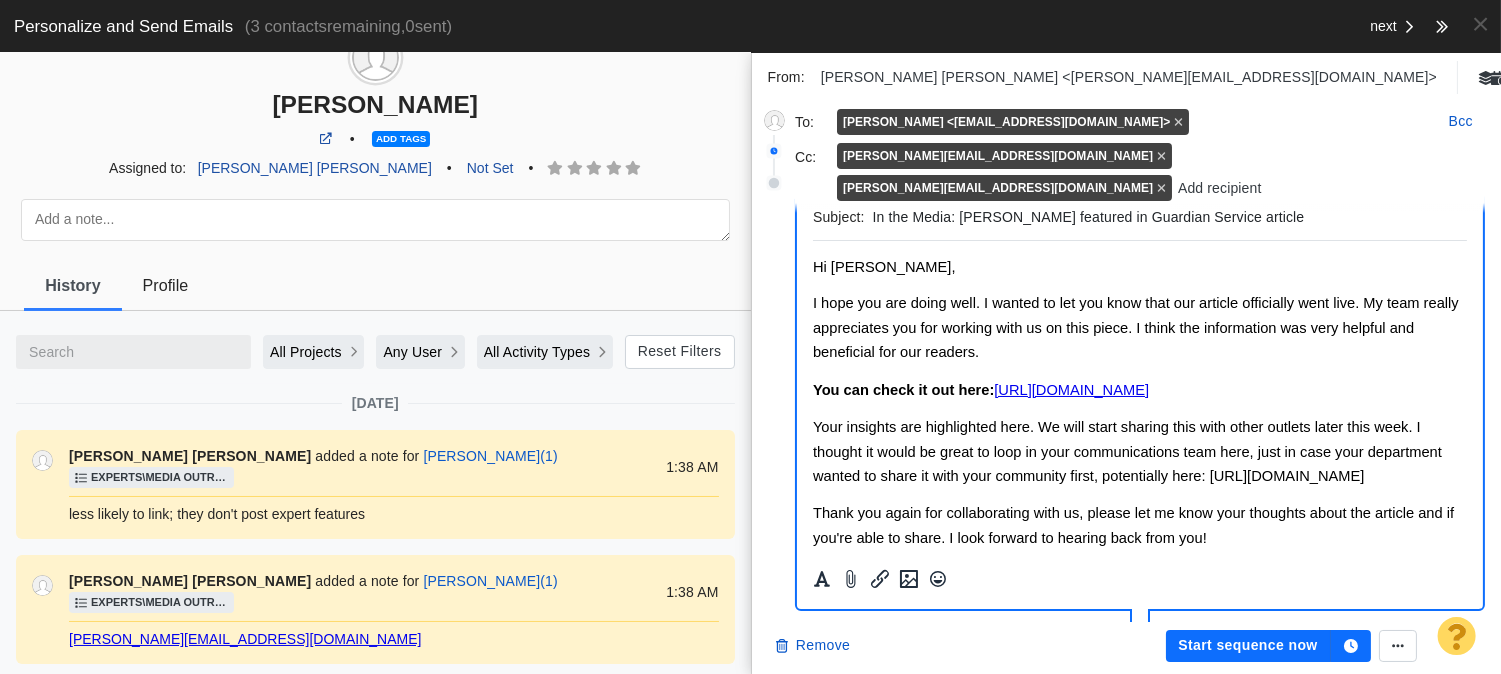 scroll, scrollTop: 0, scrollLeft: 0, axis: both 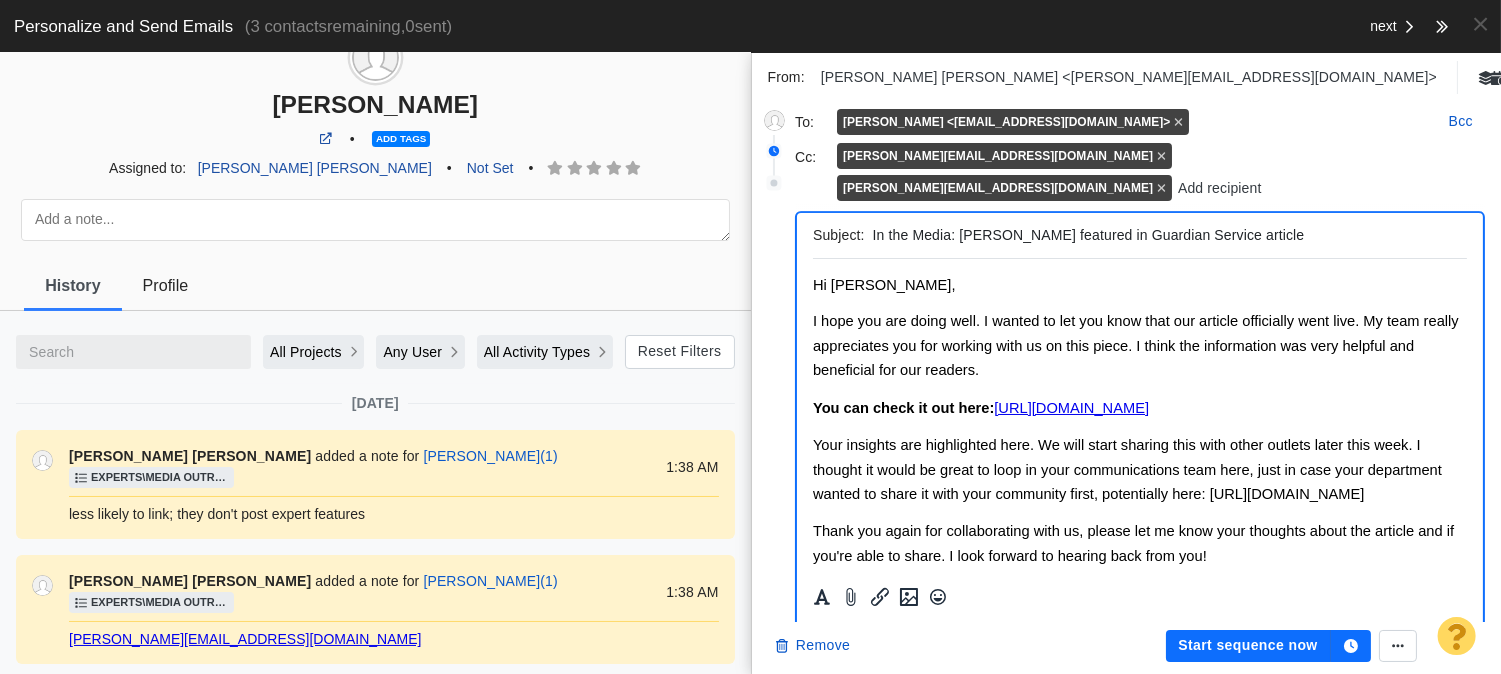 click on "Subject: In the Media: Carol Friedland featured in Guardian Service article" at bounding box center (1140, 236) 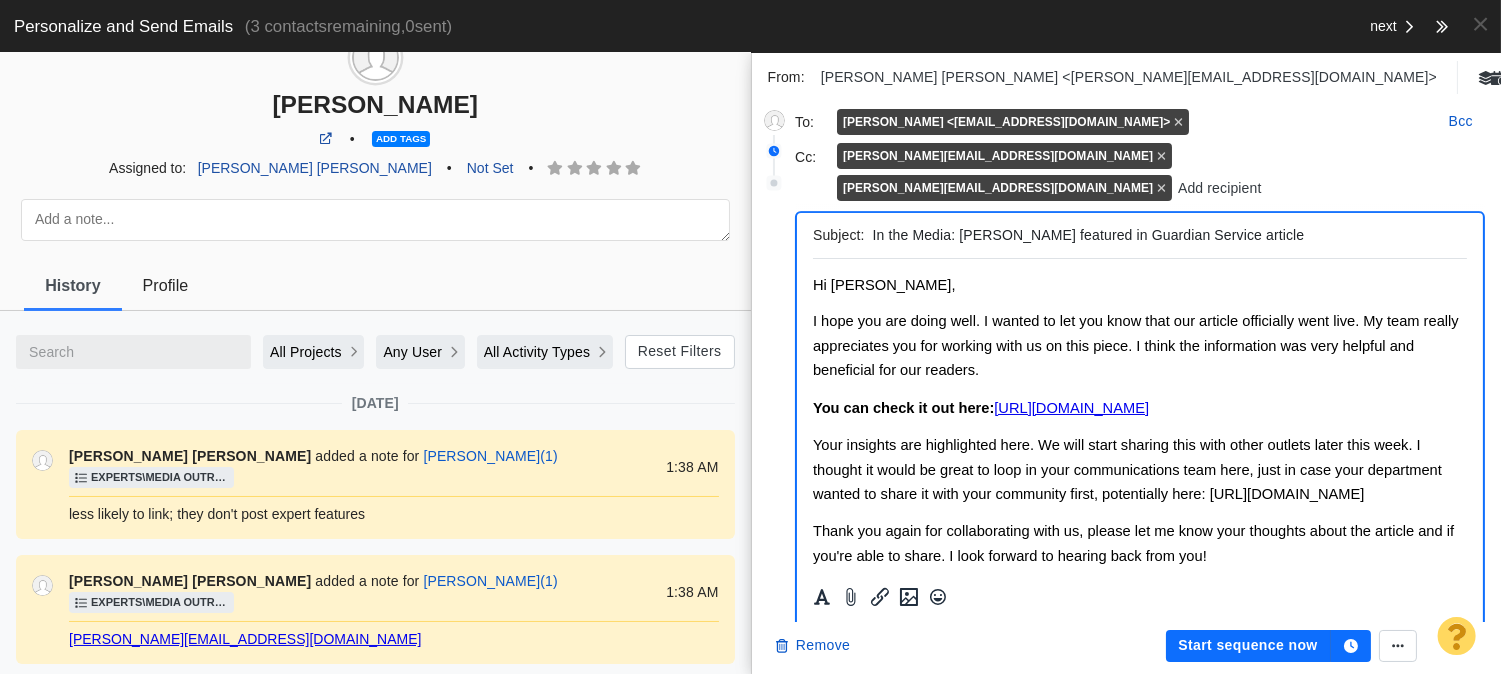 click on "In the Media: Carol Friedland featured in Guardian Service article" at bounding box center [1166, 235] 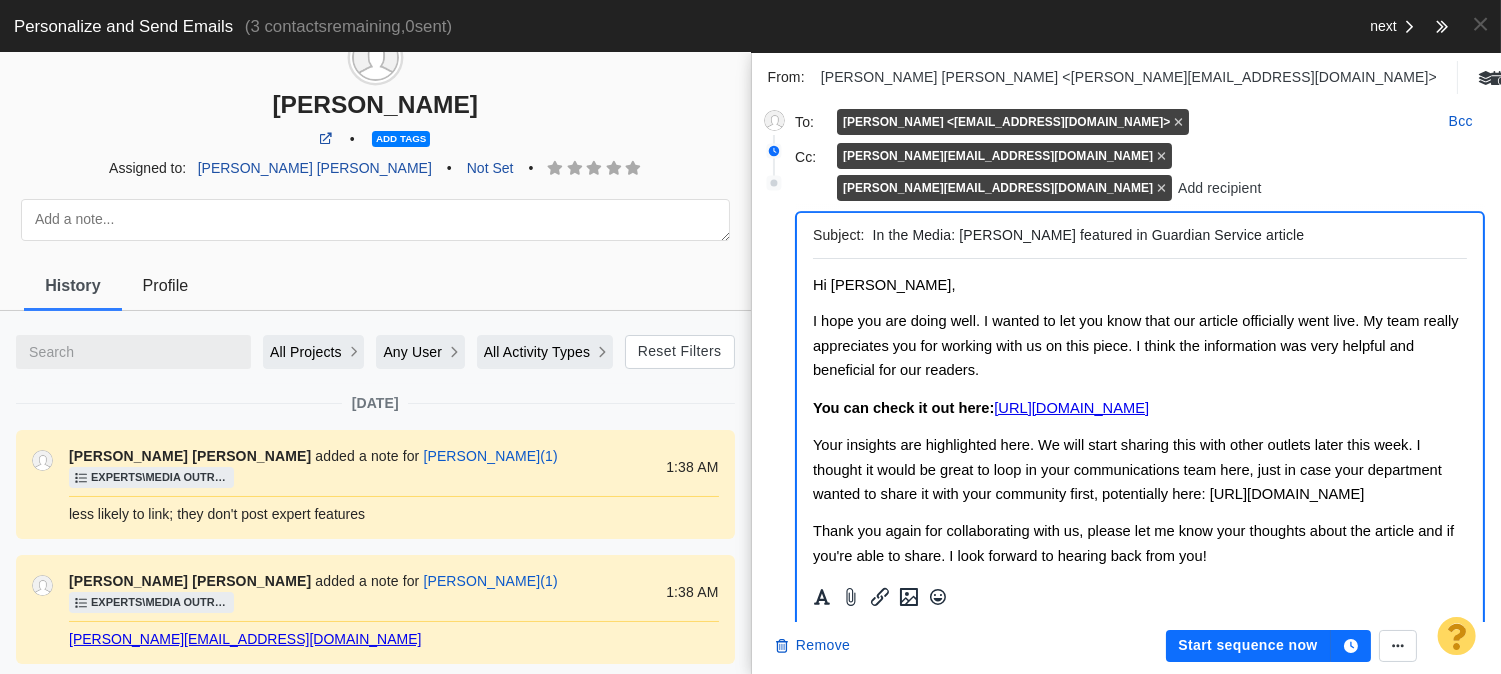 type on "In the Media: [PERSON_NAME] featured in Guardian Service article" 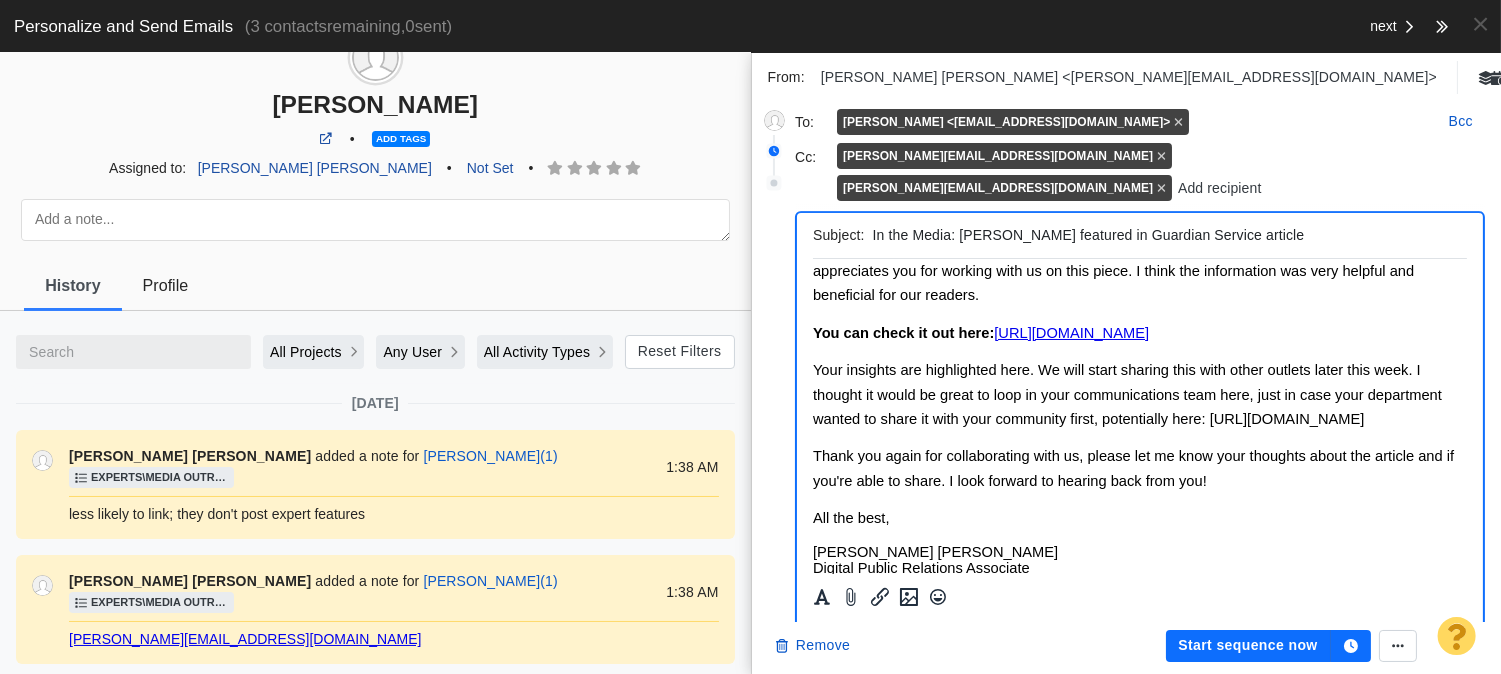 scroll, scrollTop: 111, scrollLeft: 0, axis: vertical 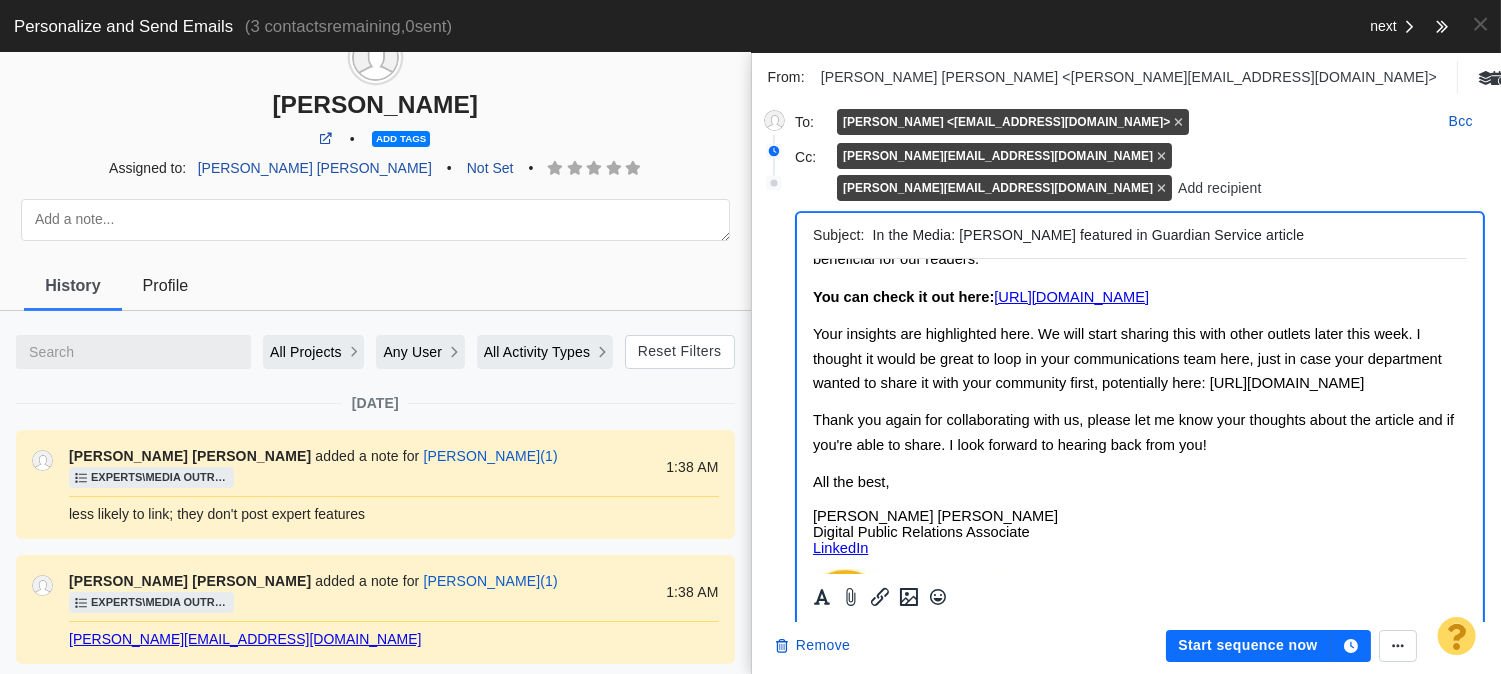 click on "Your insights are highlighted here. We will start sharing this with other outlets later this week. I thought it would be great to loop in your communications team here, just in case your department wanted to share it with your community first, potentially here:" at bounding box center (1126, 358) 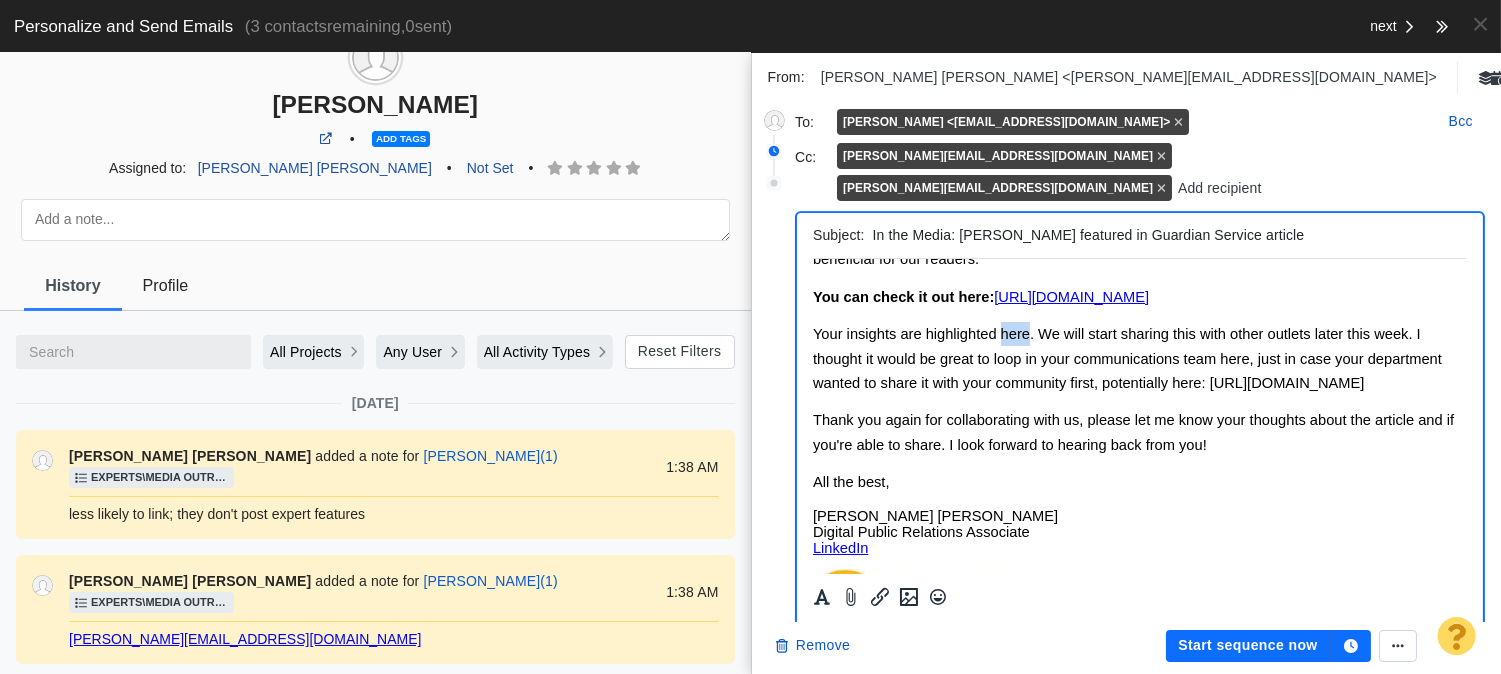 click on "Your insights are highlighted here. We will start sharing this with other outlets later this week. I thought it would be great to loop in your communications team here, just in case your department wanted to share it with your community first, potentially here:" at bounding box center (1126, 358) 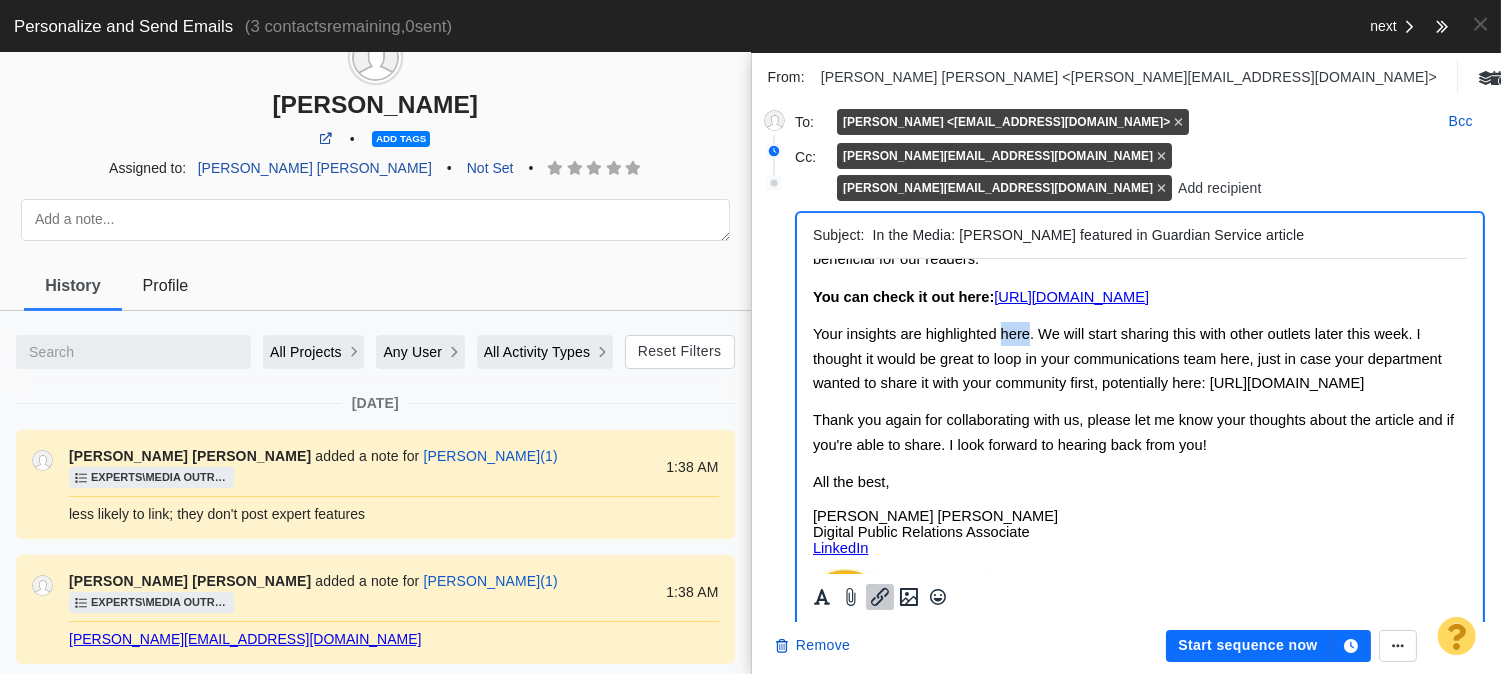 click 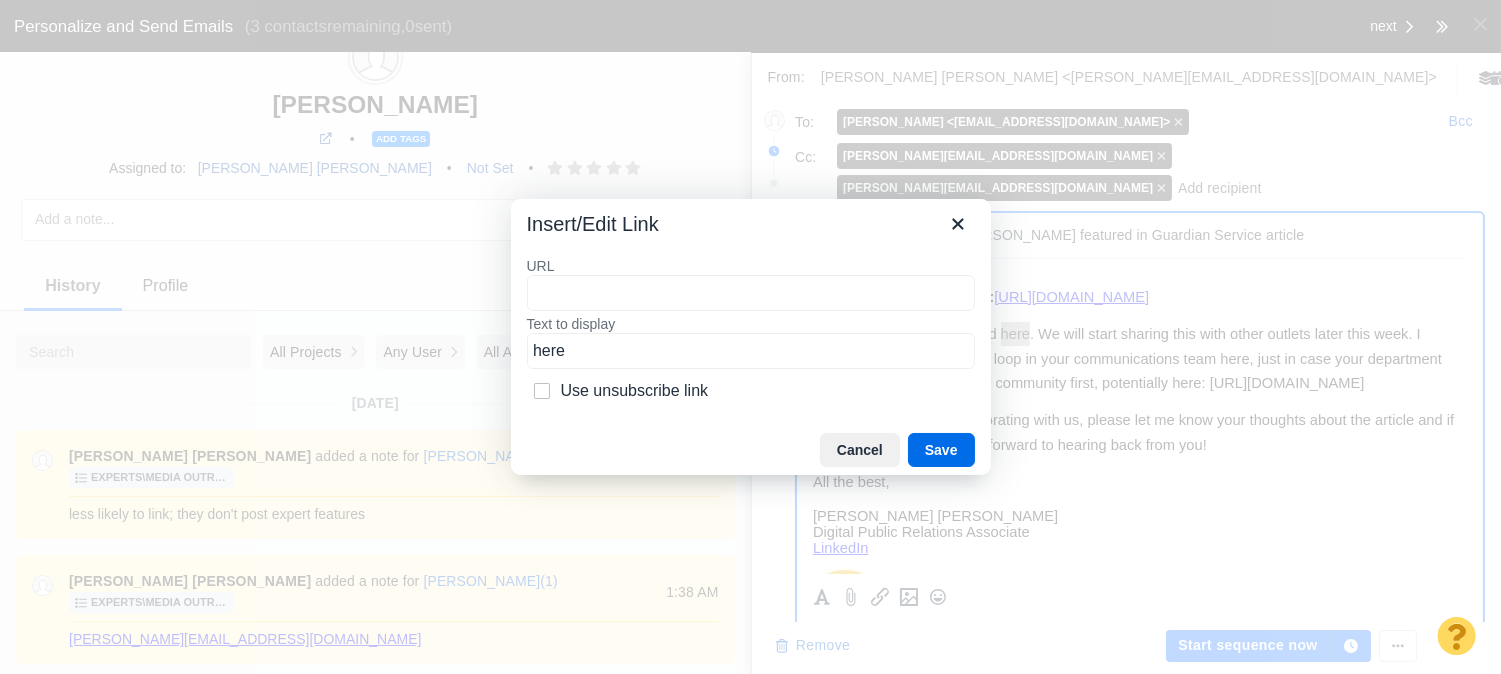 type on "https://guardianservice.com/home-insurance/homeowners-insurance-preparedness-survey/#:~:text=those%20risks%2C%E2%80%9D%20said-,Dr.%20Carol%20Friedland,-%2C%20director%20of%20the" 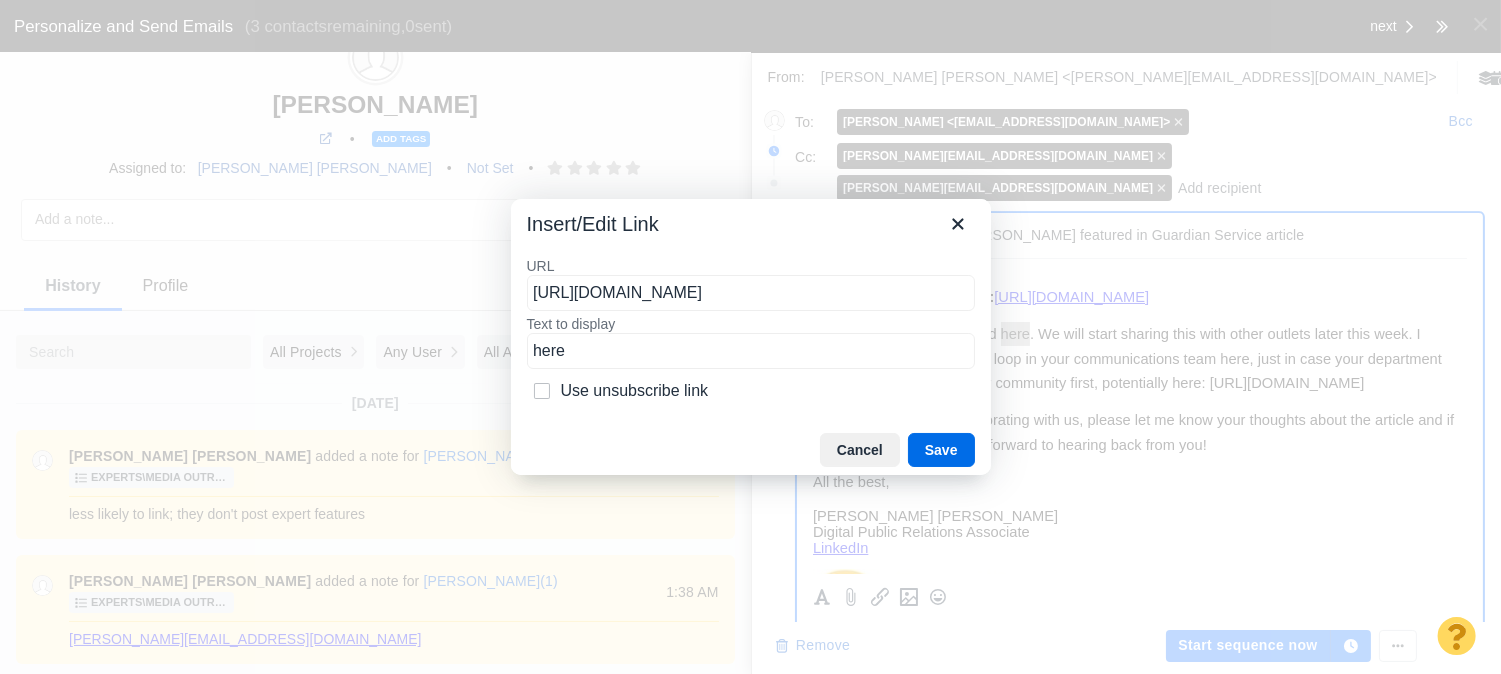 scroll, scrollTop: 0, scrollLeft: 978, axis: horizontal 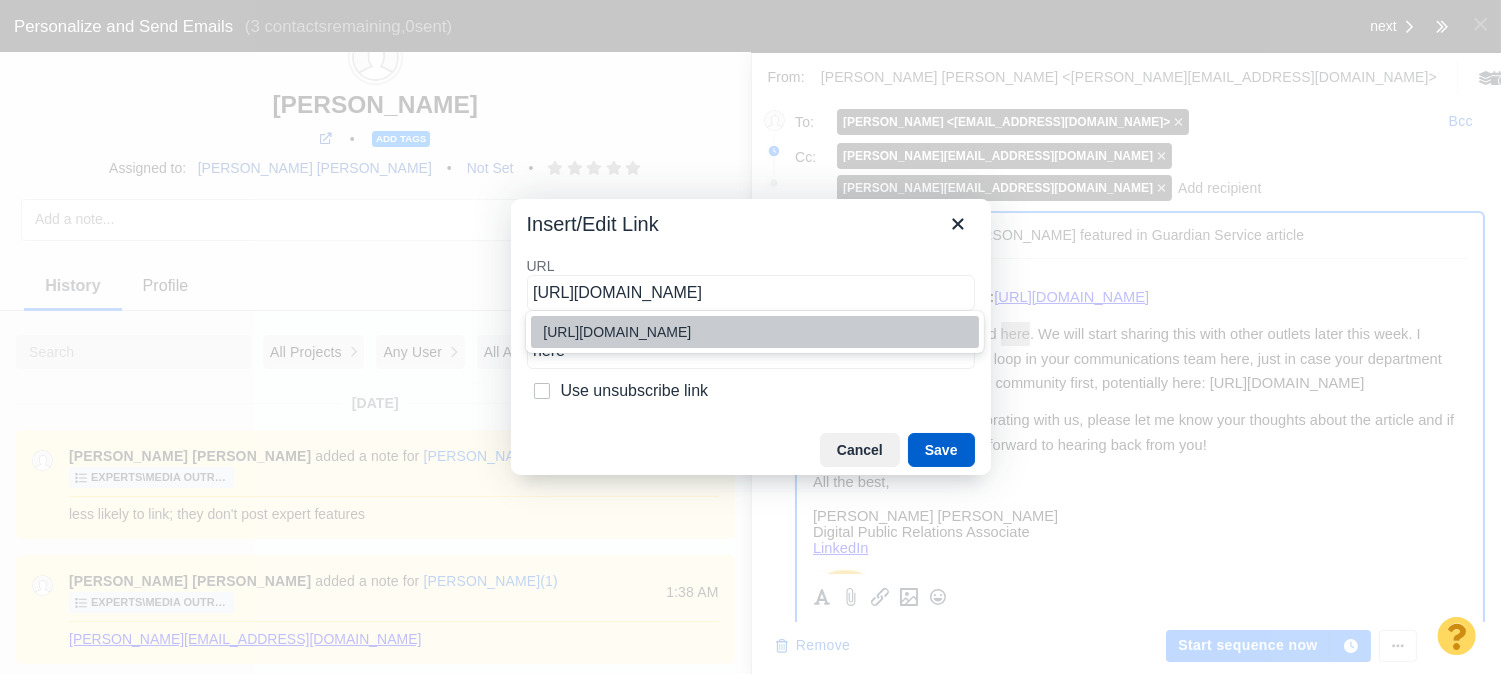 click on "Save" at bounding box center [941, 450] 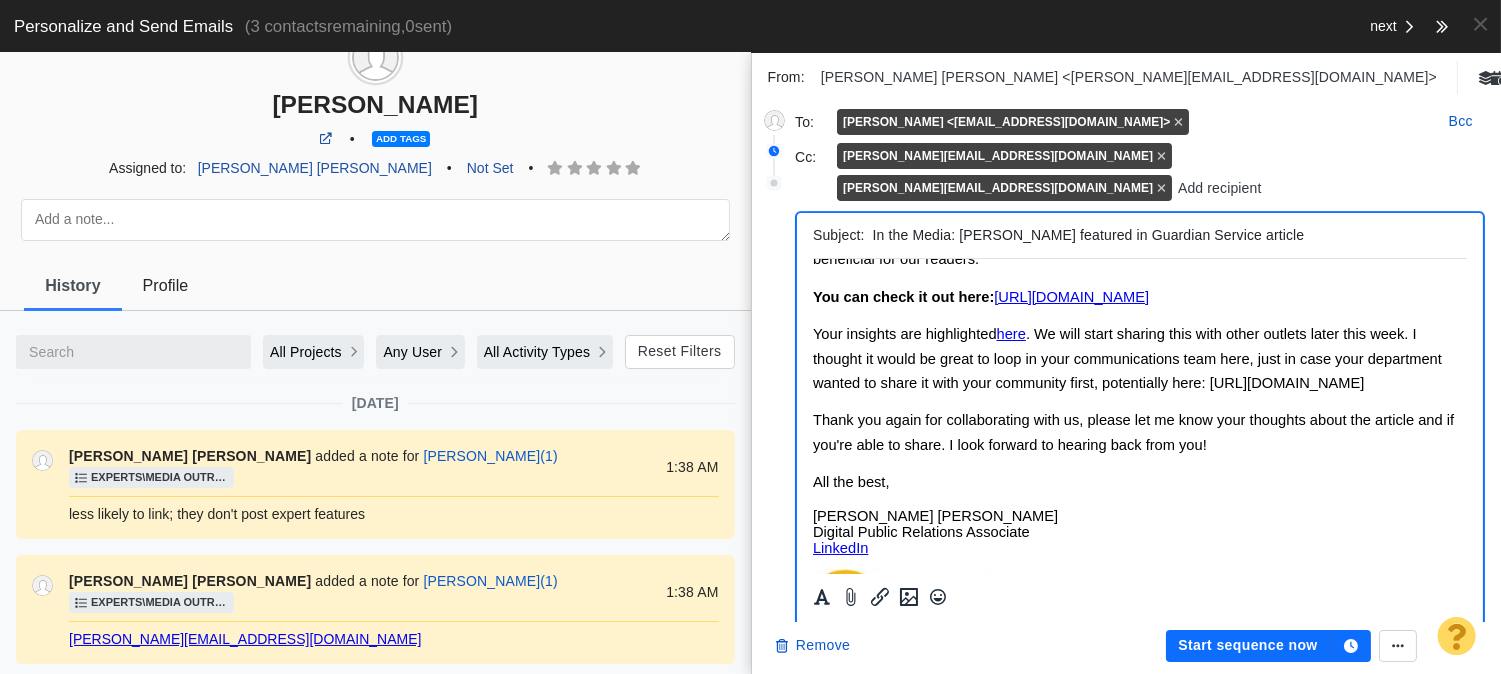 click on "Your insights are highlighted  here . We will start sharing this with other outlets later this week. I thought it would be great to loop in your communications team here, just in case your department wanted to share it with your community first, potentially here:   https://www.lsu.edu/cce/mediacenter/index.php" at bounding box center [1139, 358] 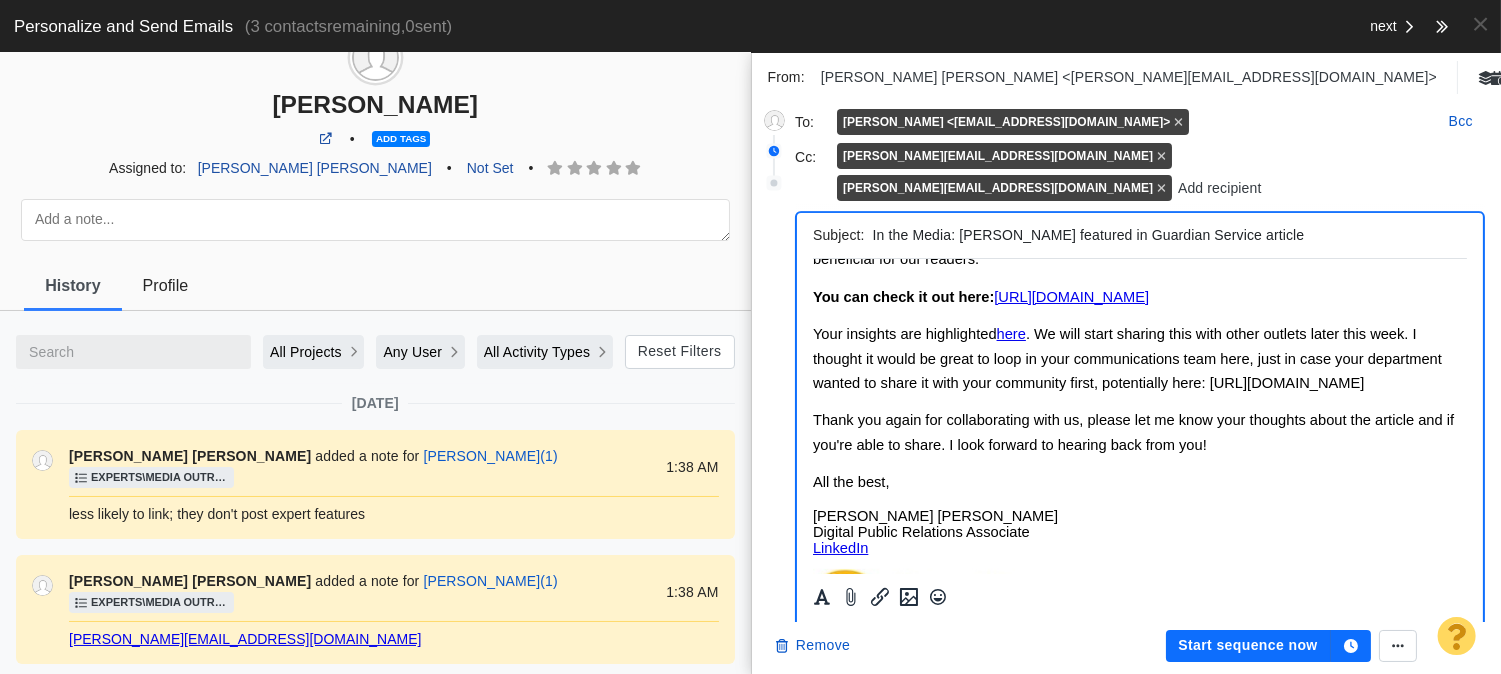 click on "Your insights are highlighted  here . We will start sharing this with other outlets later this week. I thought it would be great to loop in your communications team here, just in case your department wanted to share it with your community first, potentially here:" at bounding box center (1126, 358) 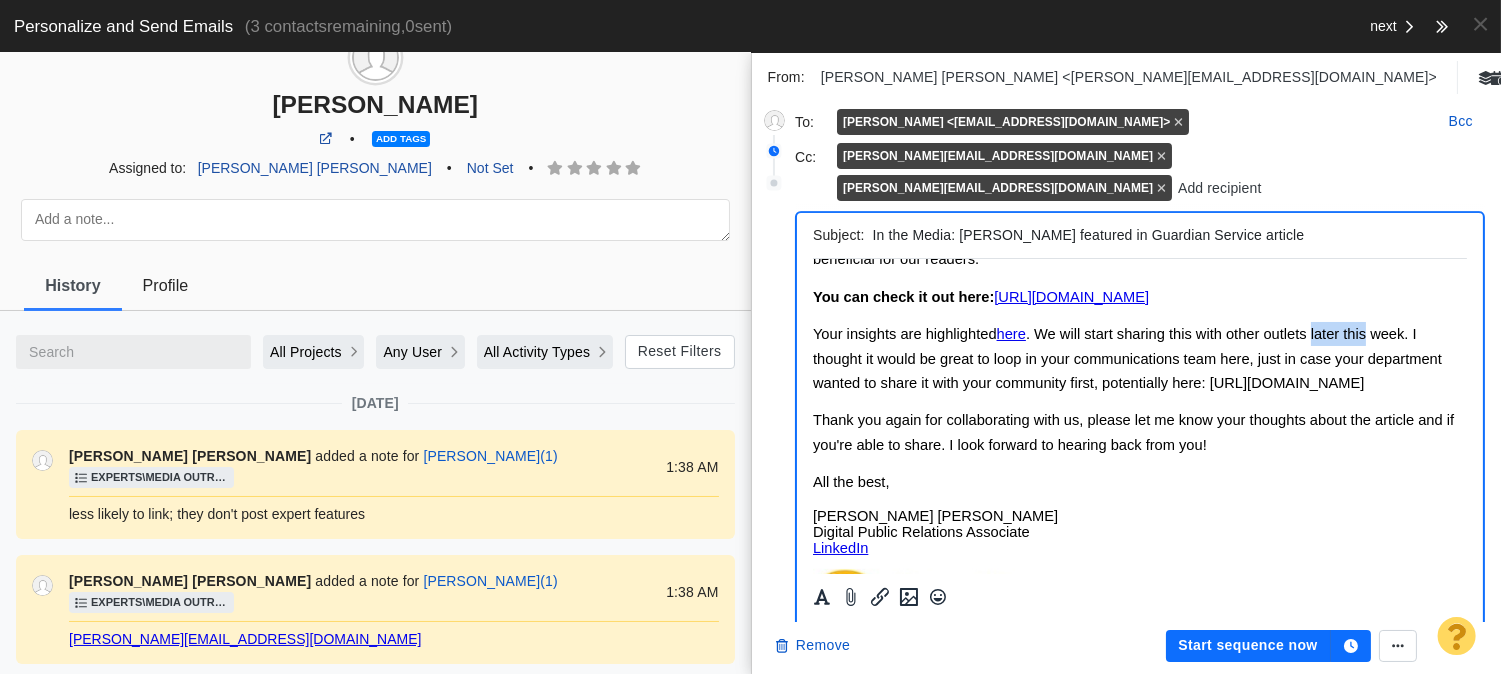 drag, startPoint x: 1326, startPoint y: 357, endPoint x: 1351, endPoint y: 356, distance: 25.019993 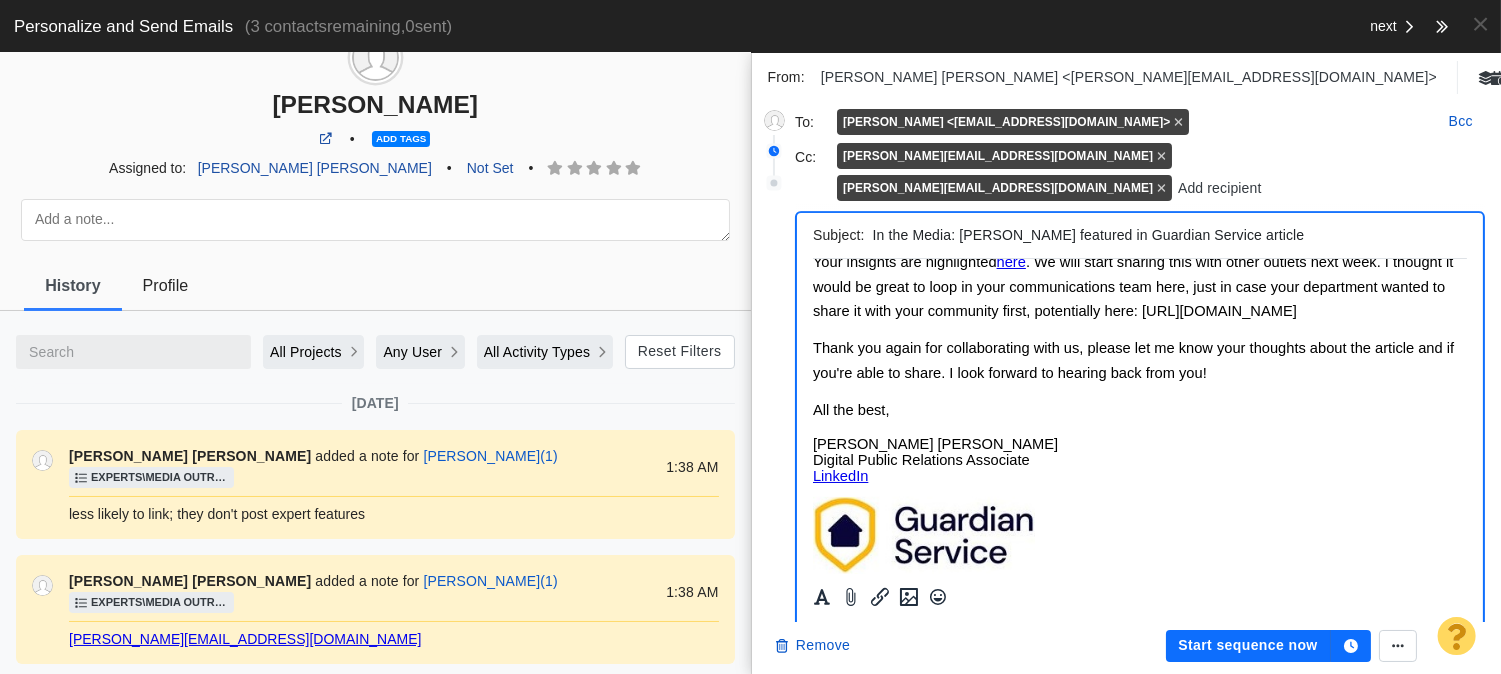 scroll, scrollTop: 222, scrollLeft: 0, axis: vertical 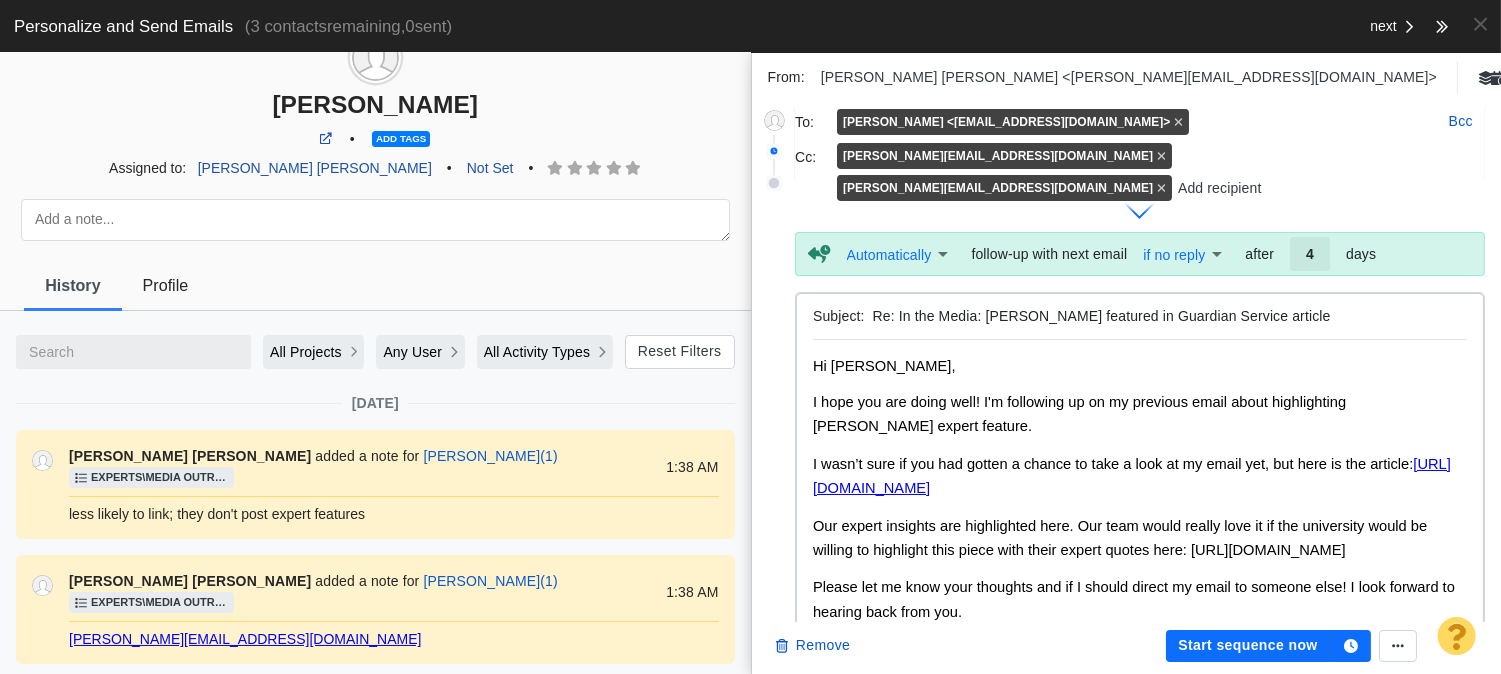 click on "I hope you are doing well! I'm following up on my previous email about highlighting Carol Friedland’s expert feature." at bounding box center (1078, 414) 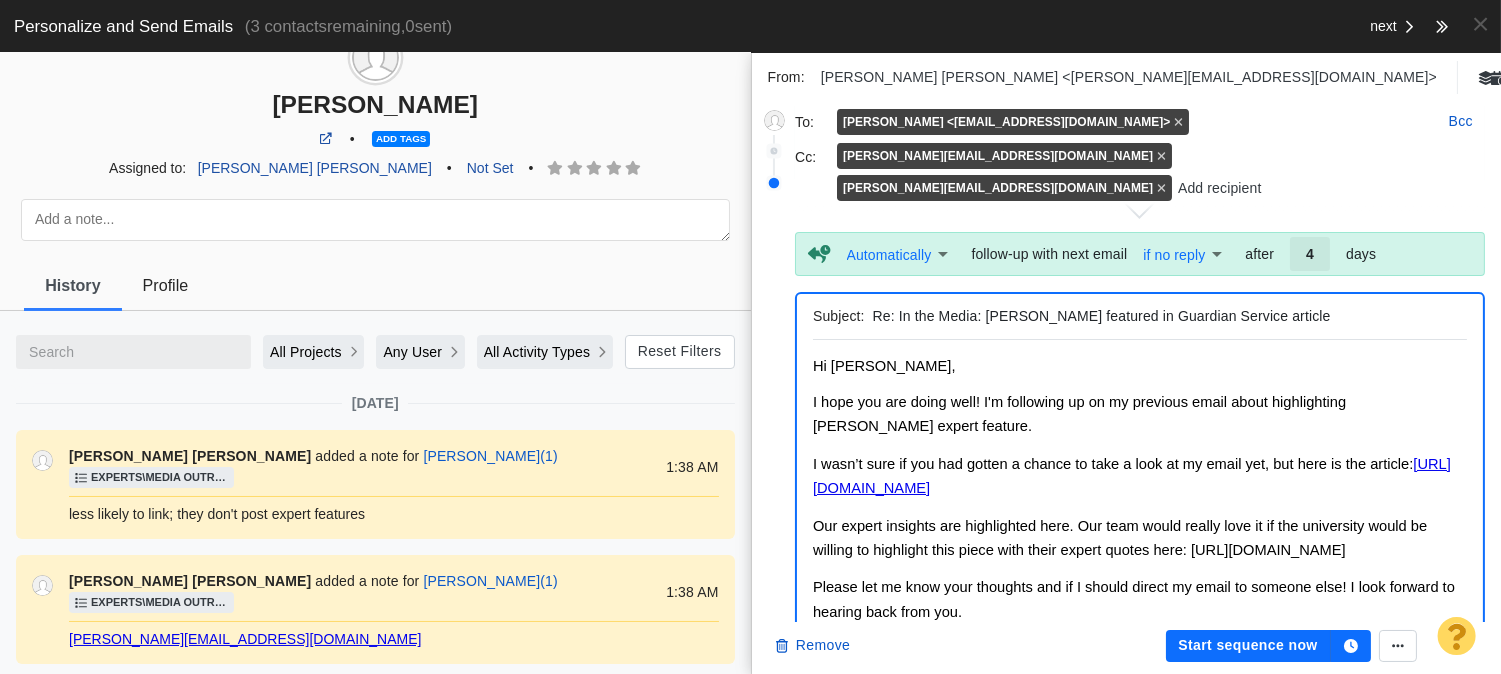 scroll, scrollTop: 463, scrollLeft: 0, axis: vertical 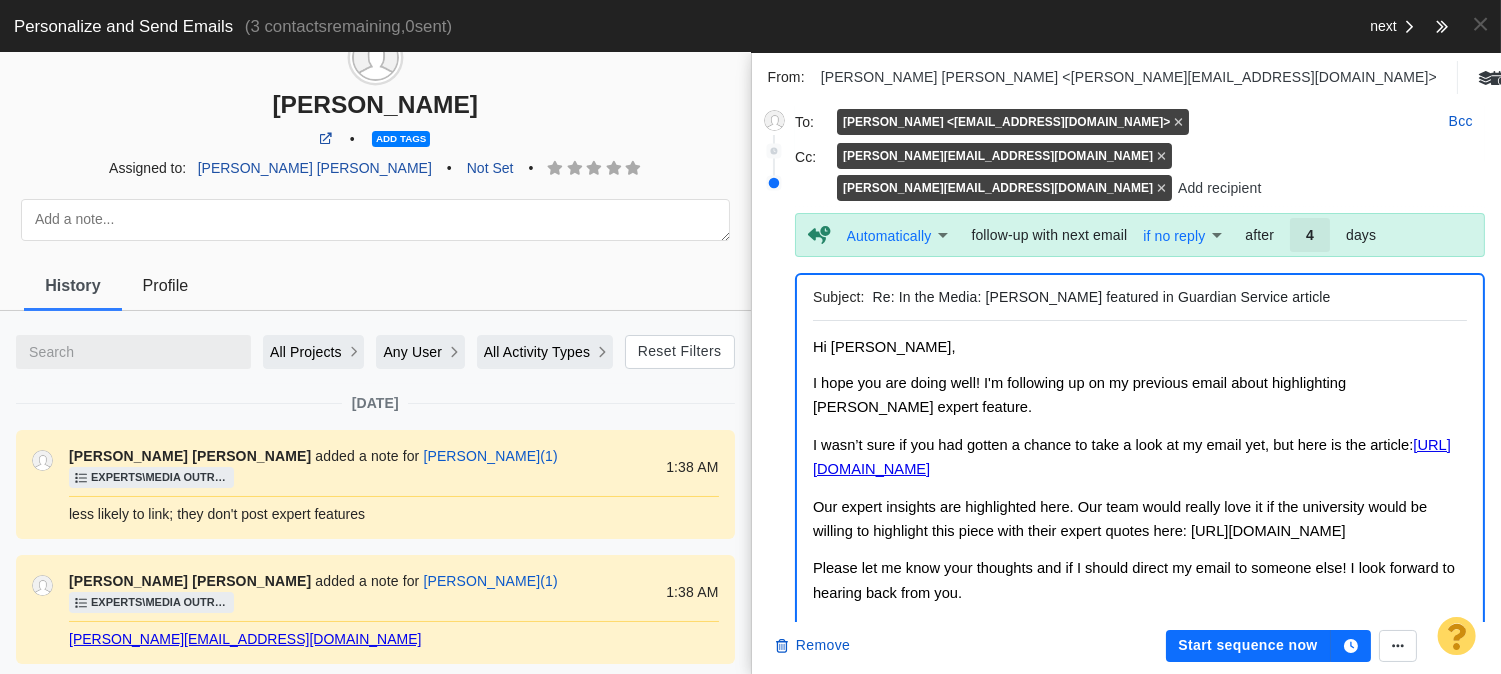 click on "I hope you are doing well! I'm following up on my previous email about highlighting Carol Friedland’s expert feature." at bounding box center [1139, 395] 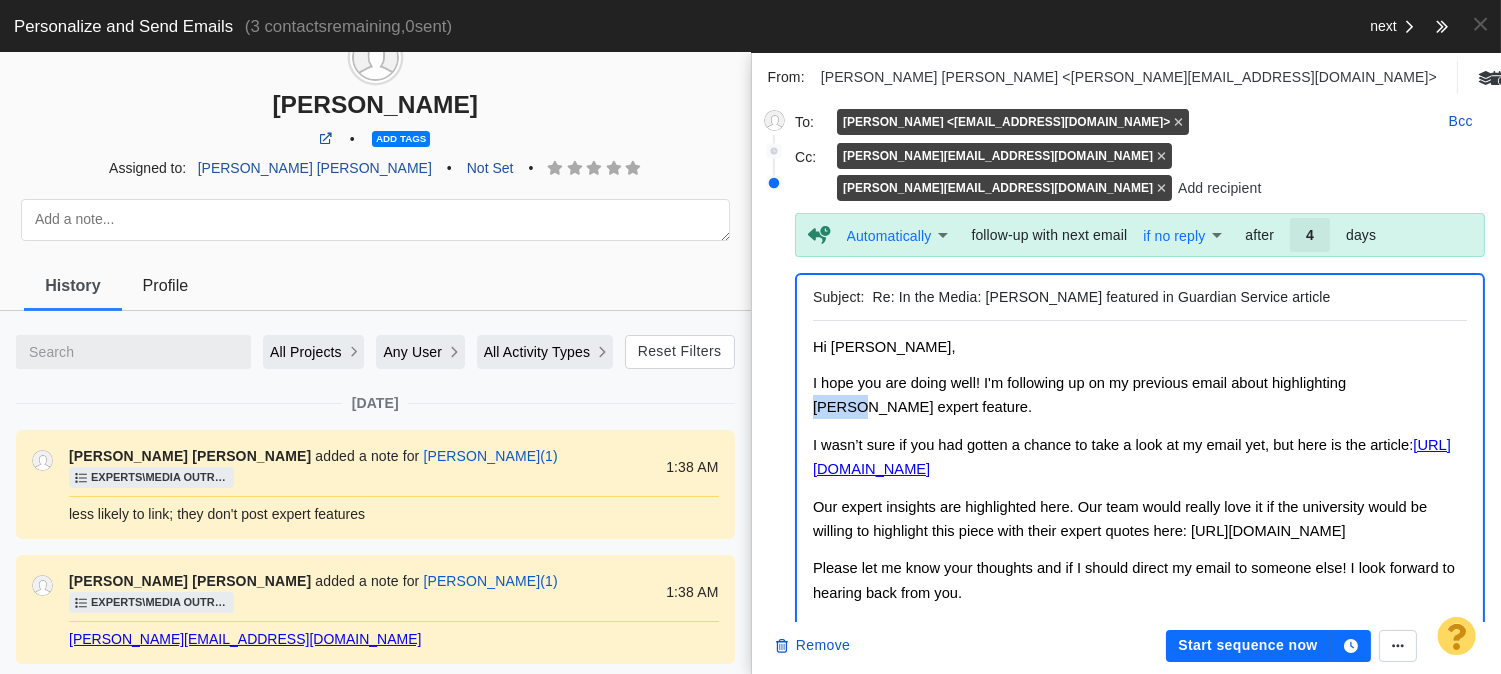 type 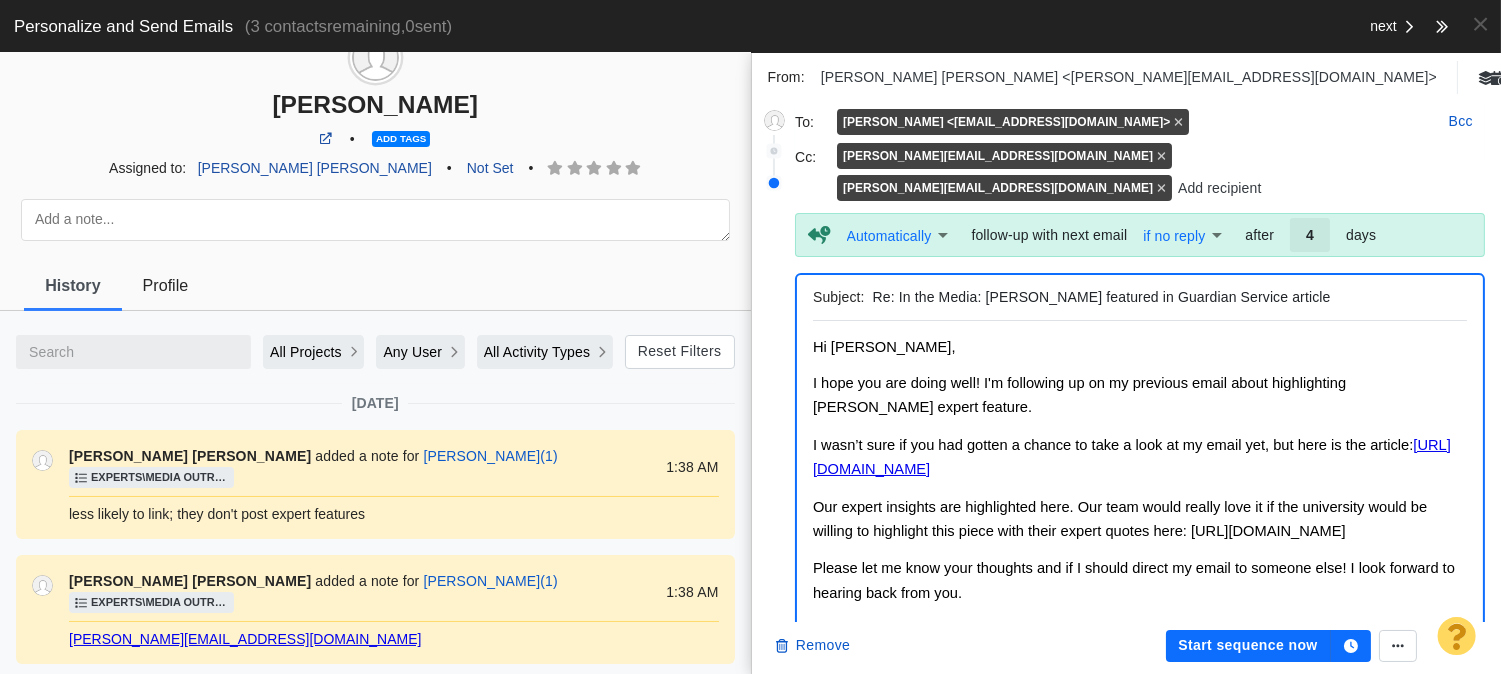click on "Our expert insights are highlighted here. Our team would really love it if the university would be willing to highlight this piece with their expert quotes here: https://www.lsu.edu/cce/mediacenter/index.php" at bounding box center [1119, 519] 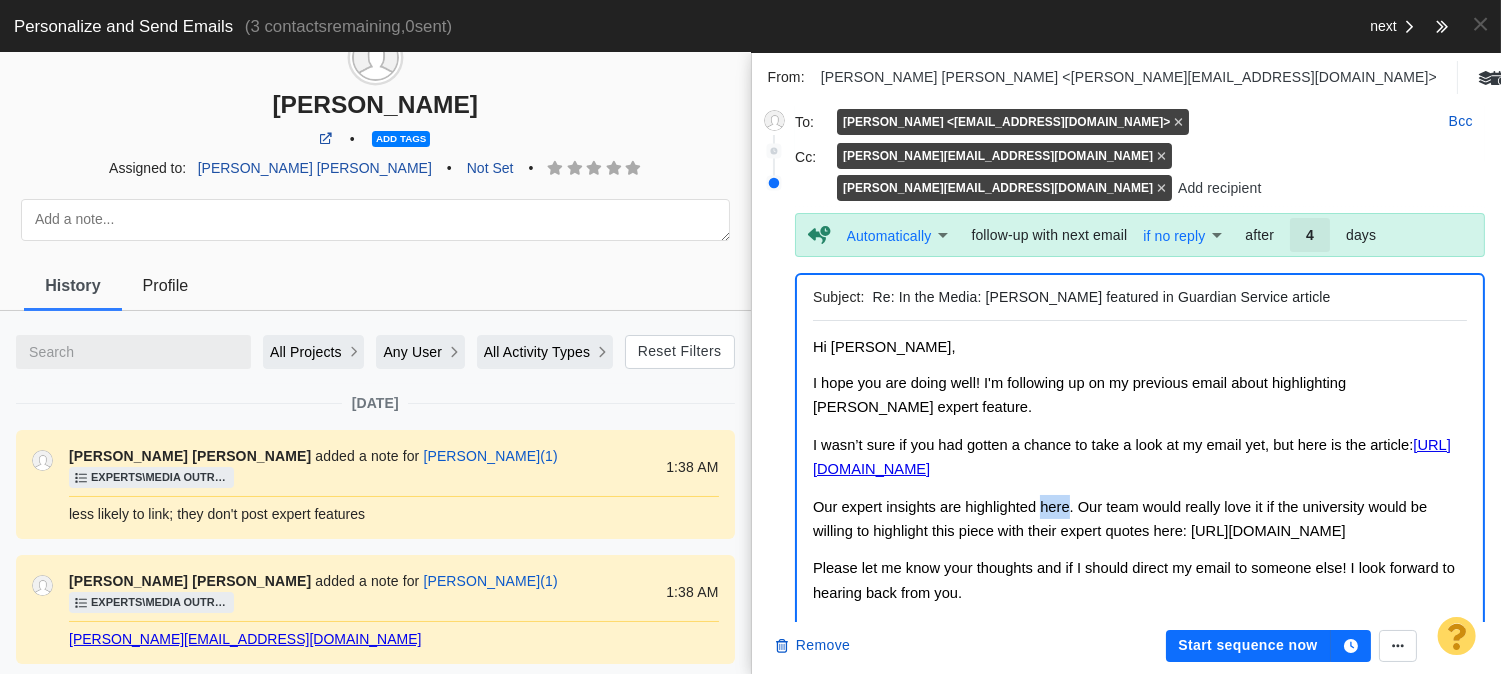 click on "Our expert insights are highlighted here. Our team would really love it if the university would be willing to highlight this piece with their expert quotes here: https://www.lsu.edu/cce/mediacenter/index.php" at bounding box center [1119, 519] 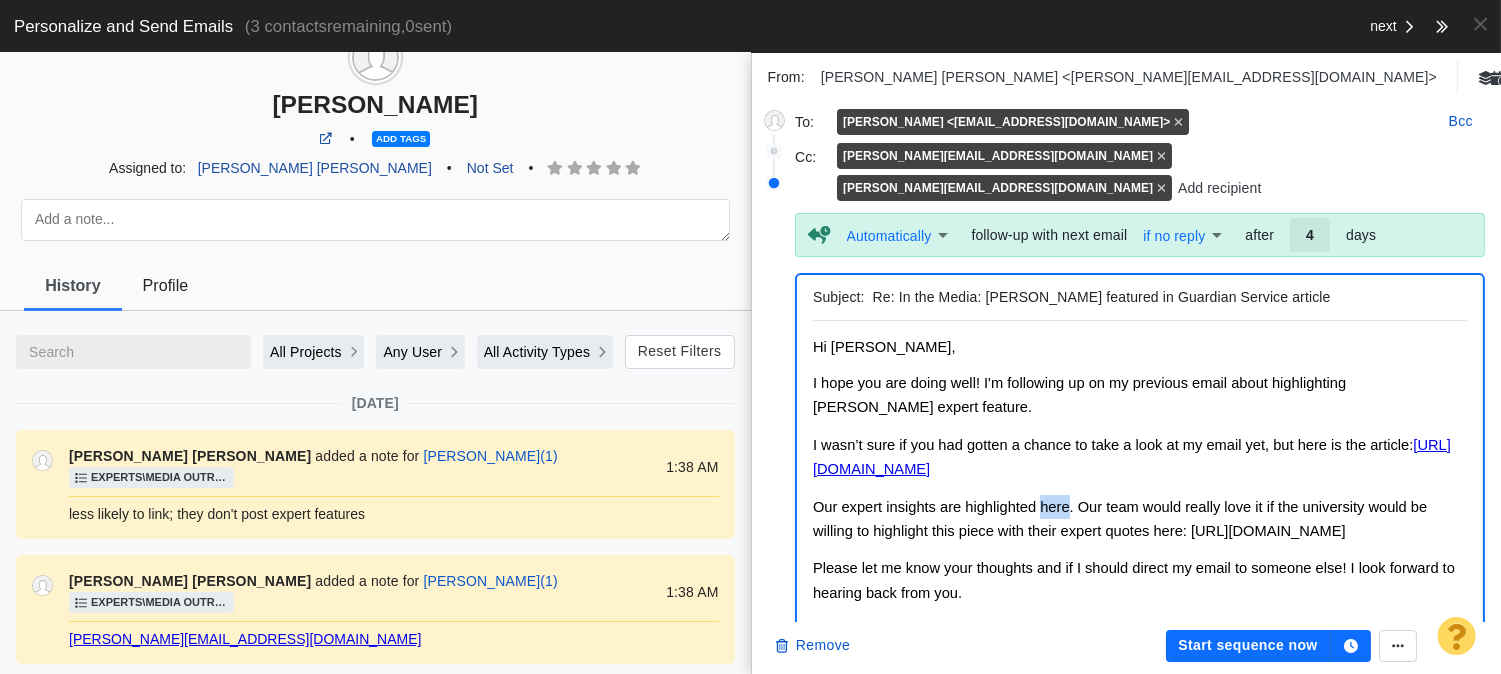 click 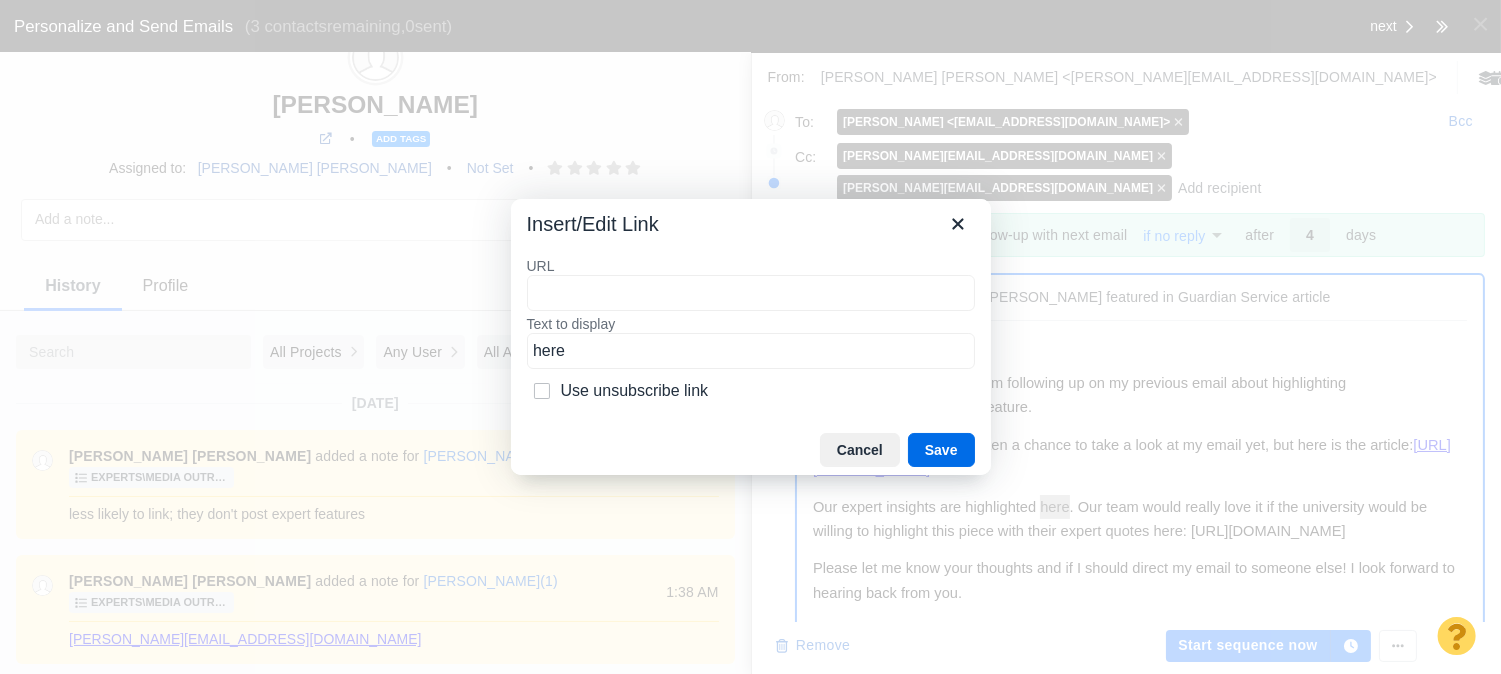 type on "https://guardianservice.com/home-insurance/homeowners-insurance-preparedness-survey/#:~:text=those%20risks%2C%E2%80%9D%20said-,Dr.%20Carol%20Friedland,-%2C%20director%20of%20the" 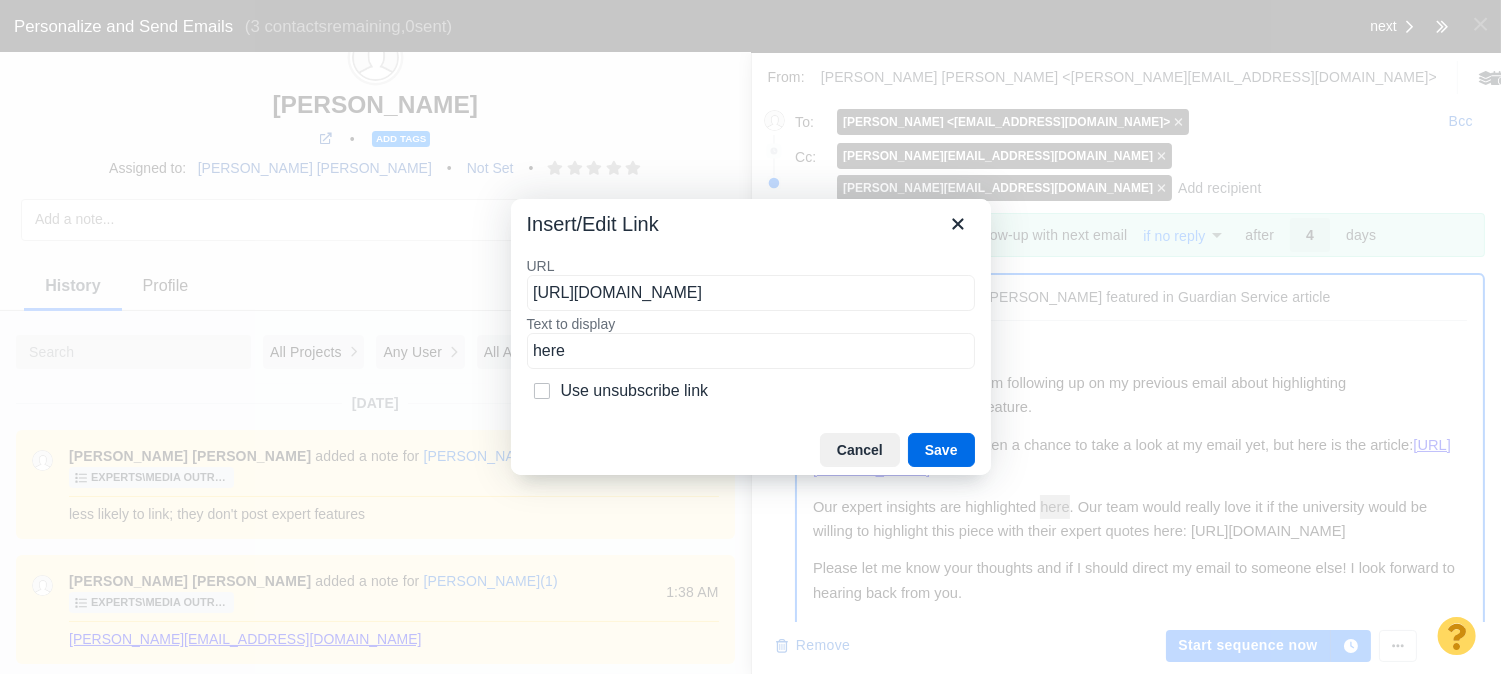 scroll, scrollTop: 0, scrollLeft: 978, axis: horizontal 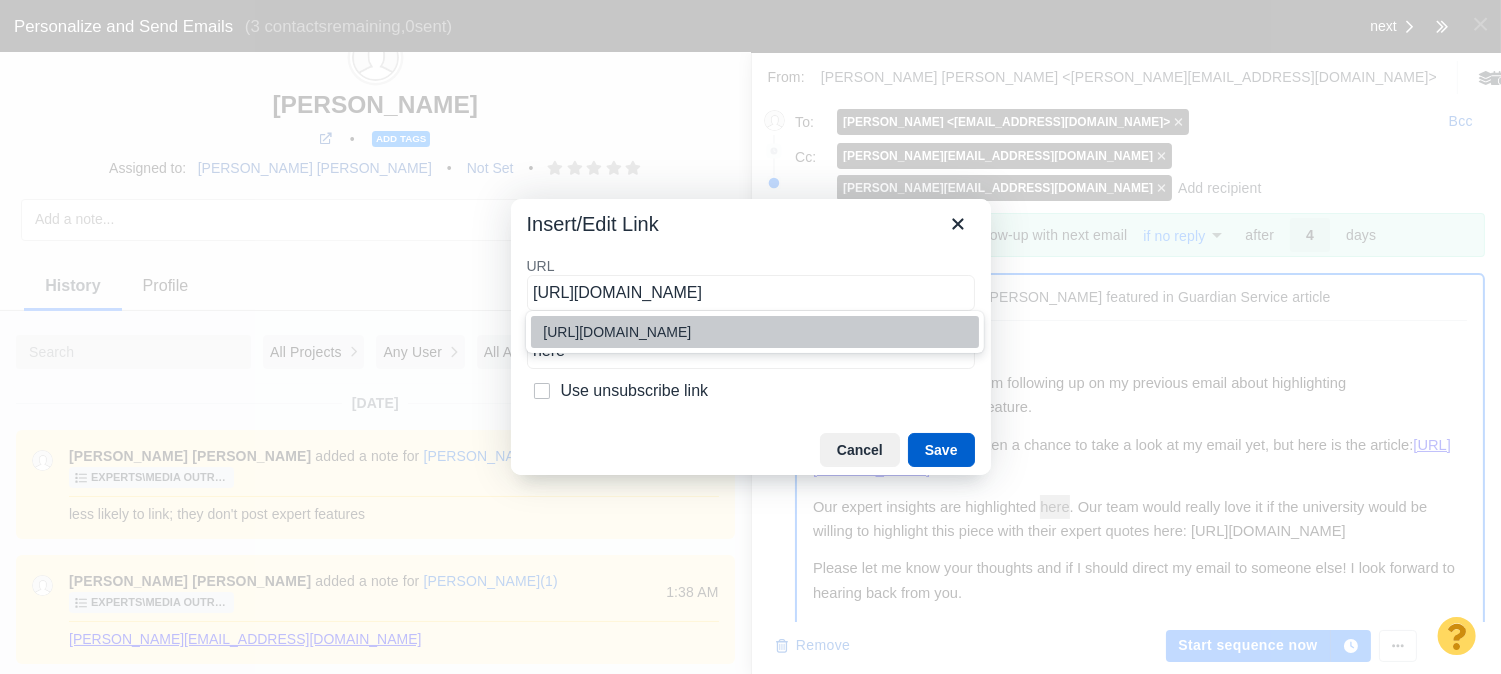 click on "Save" at bounding box center (941, 450) 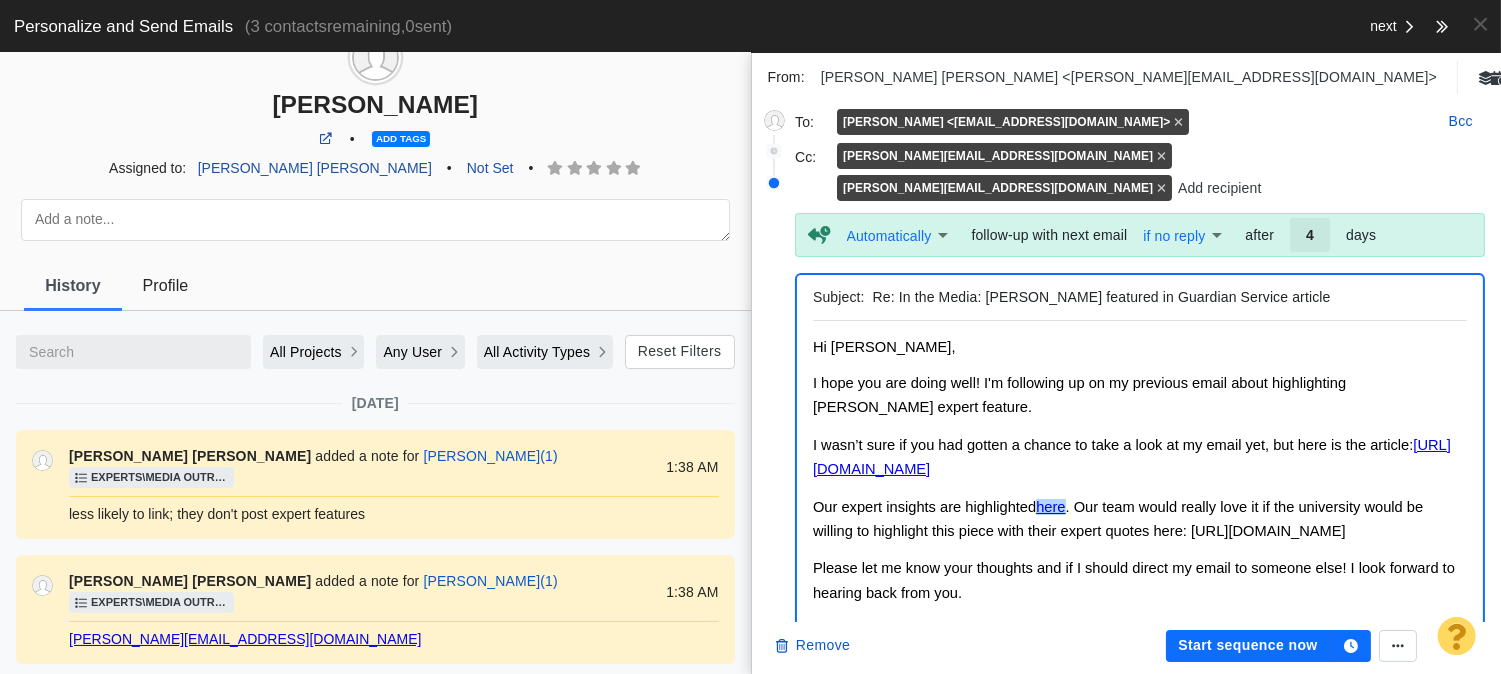 click on "Our expert insights are highlighted  here . Our team would really love it if the university would be willing to highlight this piece with their expert quotes here: https://www.lsu.edu/cce/mediacenter/index.php" at bounding box center (1139, 519) 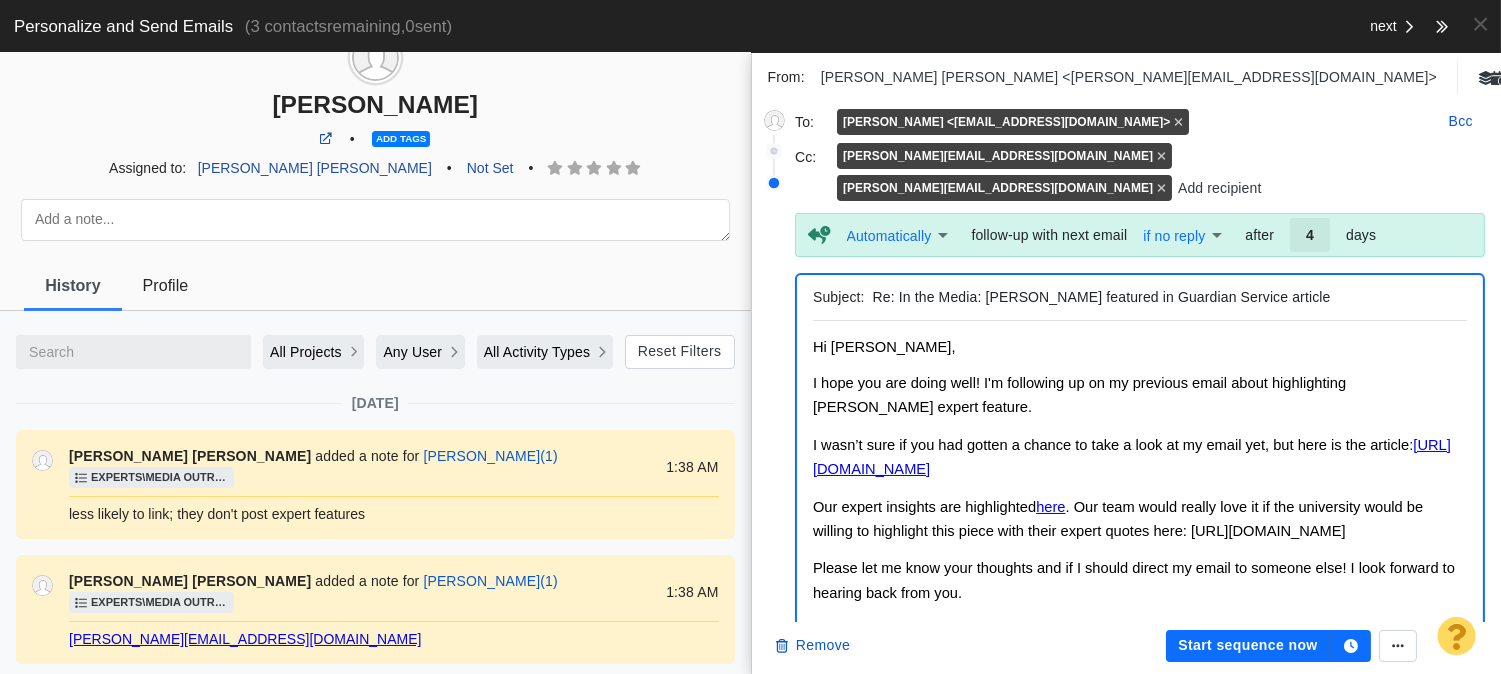 click on "Our expert insights are highlighted  here . Our team would really love it if the university would be willing to highlight this piece with their expert quotes here: https://www.lsu.edu/cce/mediacenter/index.php" at bounding box center (1117, 519) 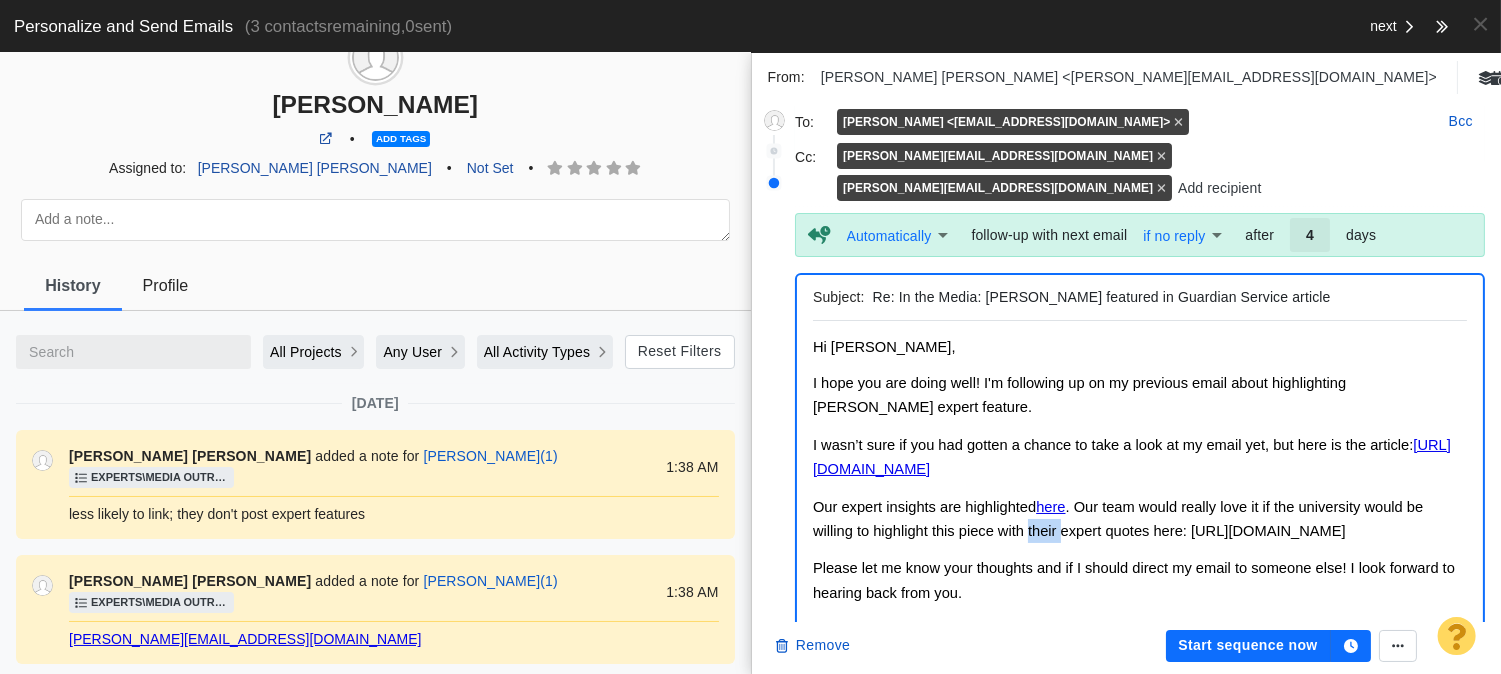 click on "Our expert insights are highlighted  here . Our team would really love it if the university would be willing to highlight this piece with their expert quotes here: https://www.lsu.edu/cce/mediacenter/index.php" at bounding box center (1117, 519) 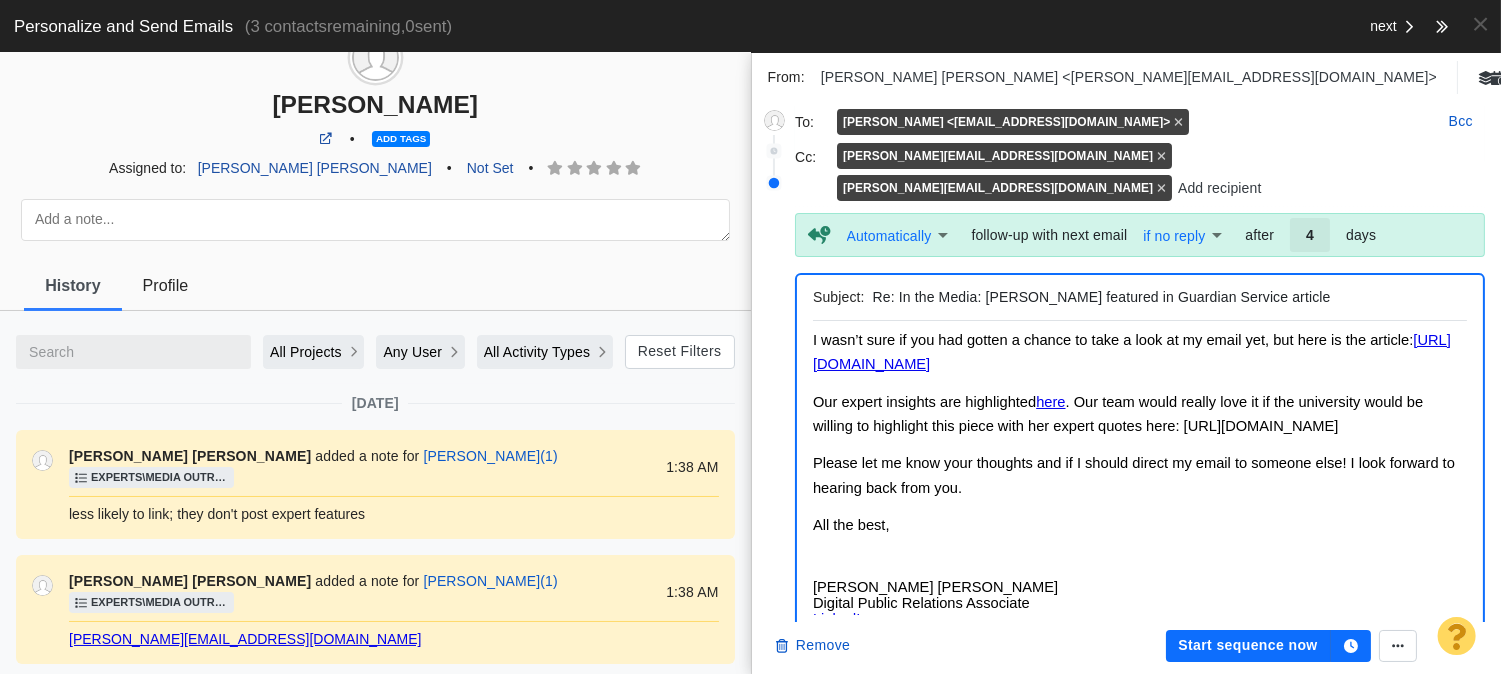 scroll, scrollTop: 111, scrollLeft: 0, axis: vertical 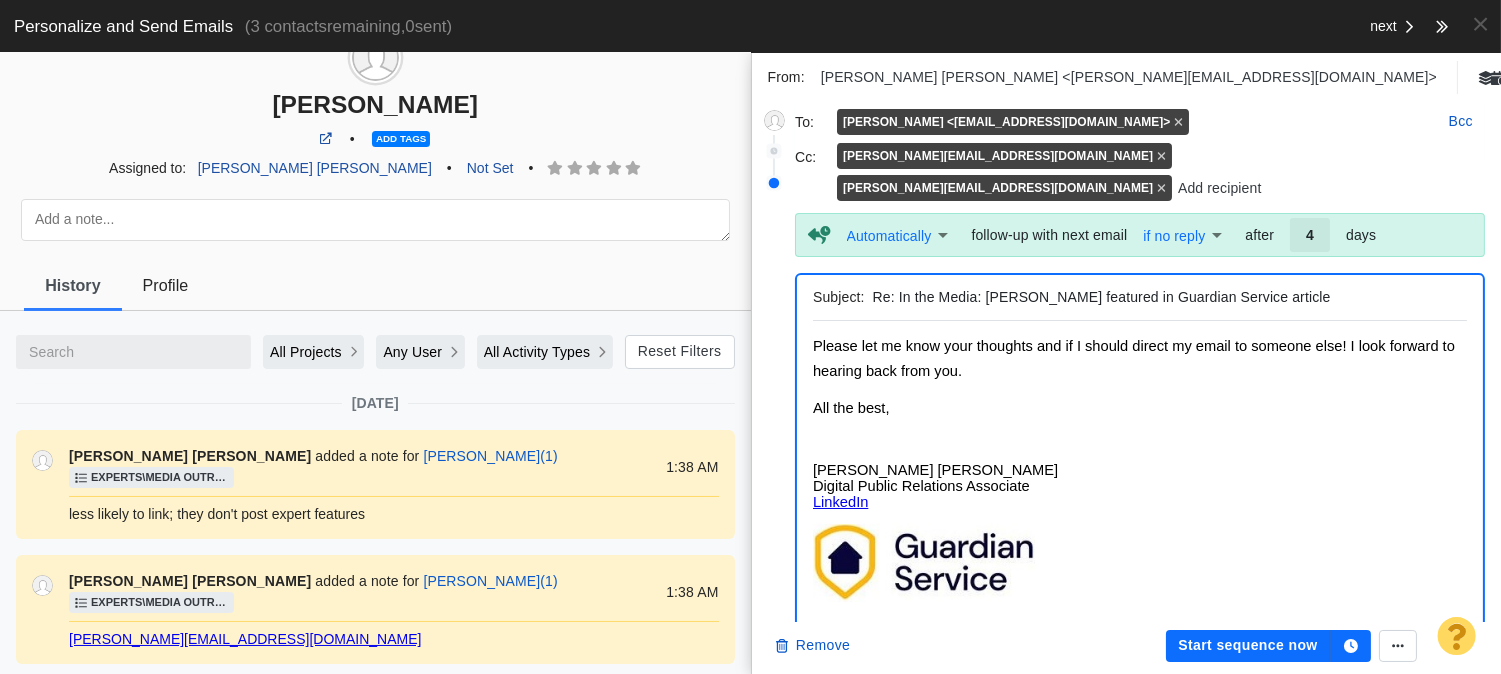 click on "Jason Sam Jr. Digital Public Relations Associate LinkedIn" at bounding box center [1139, 486] 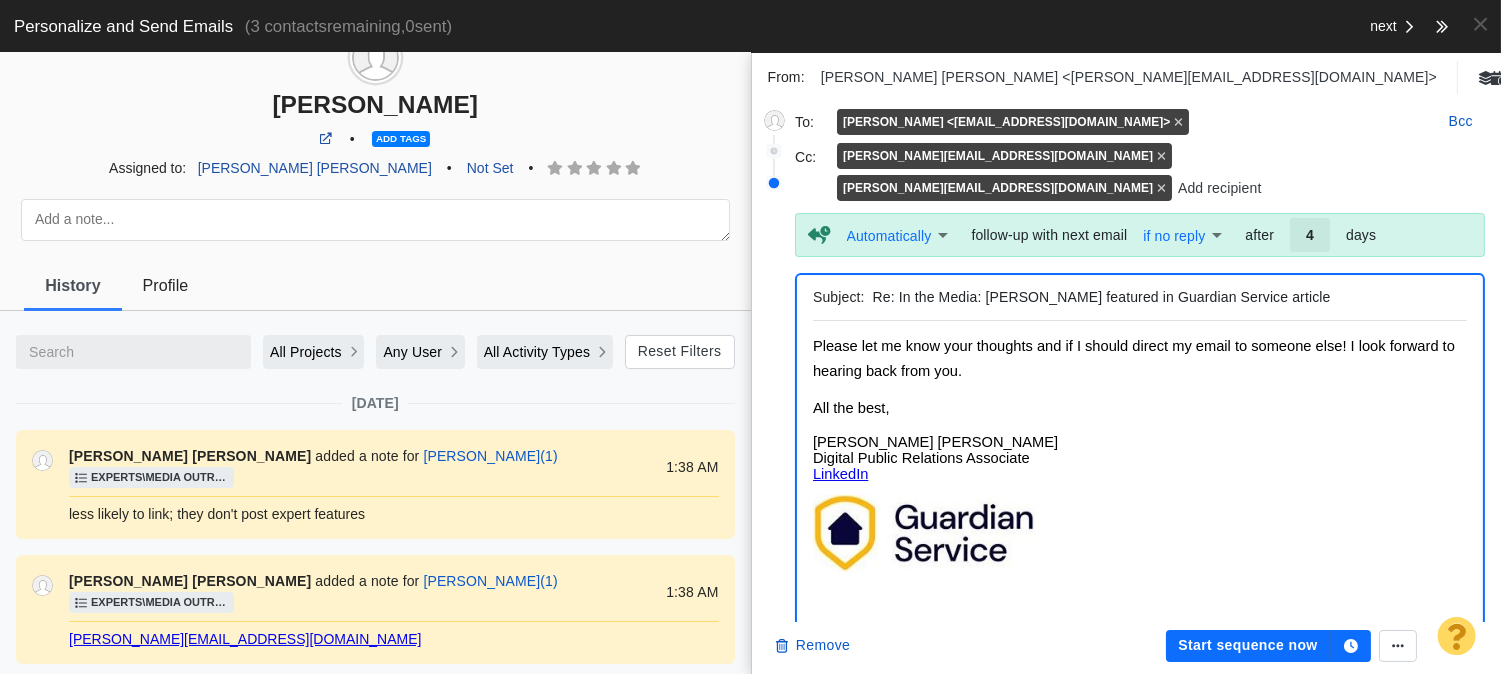 scroll, scrollTop: 0, scrollLeft: 0, axis: both 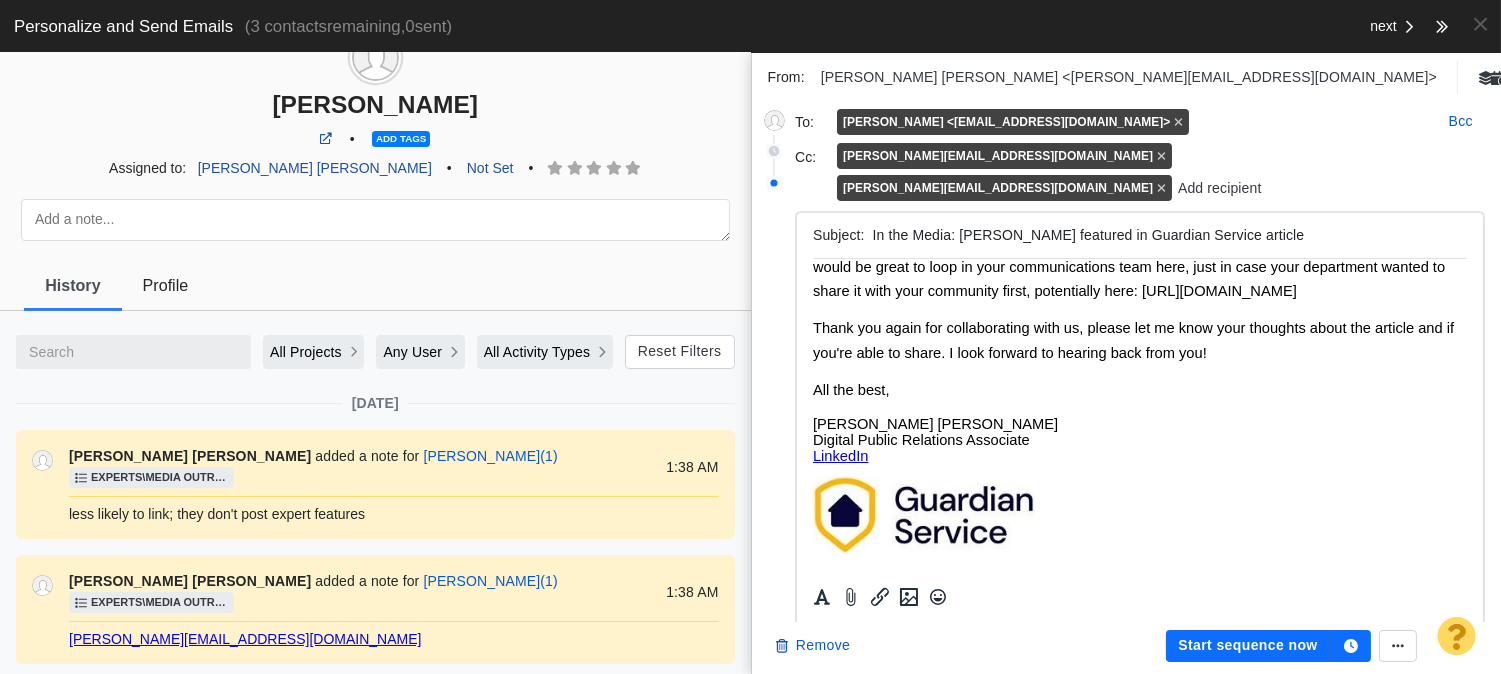 click 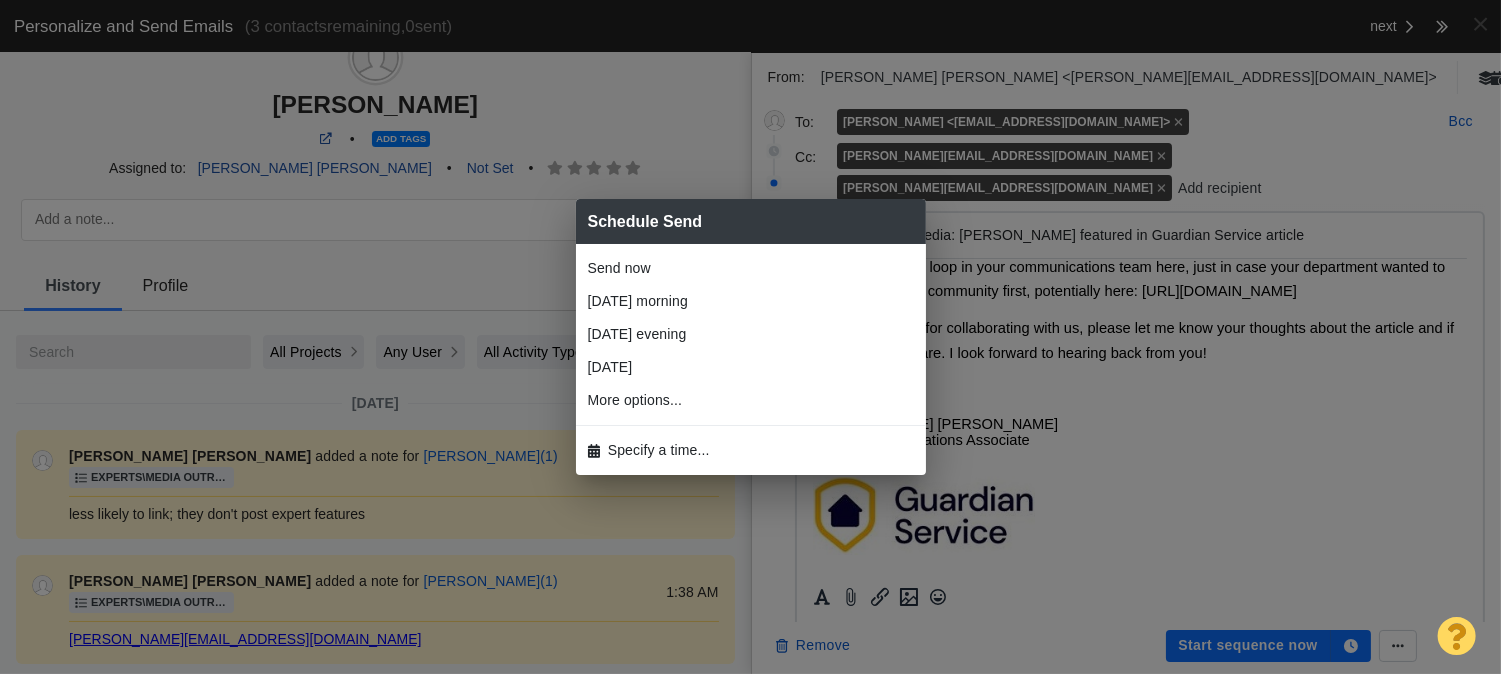 click on "Specify a time..." at bounding box center [659, 450] 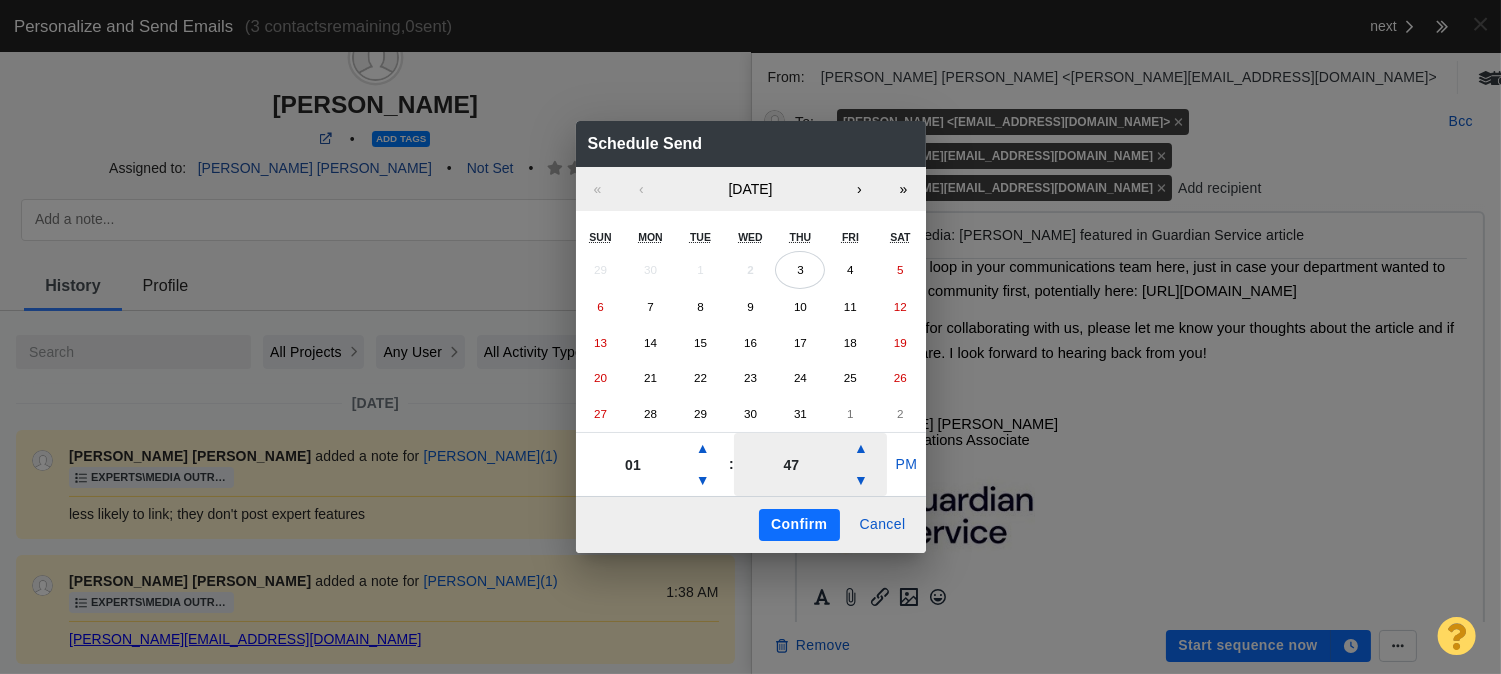 click on "47" at bounding box center [791, 464] 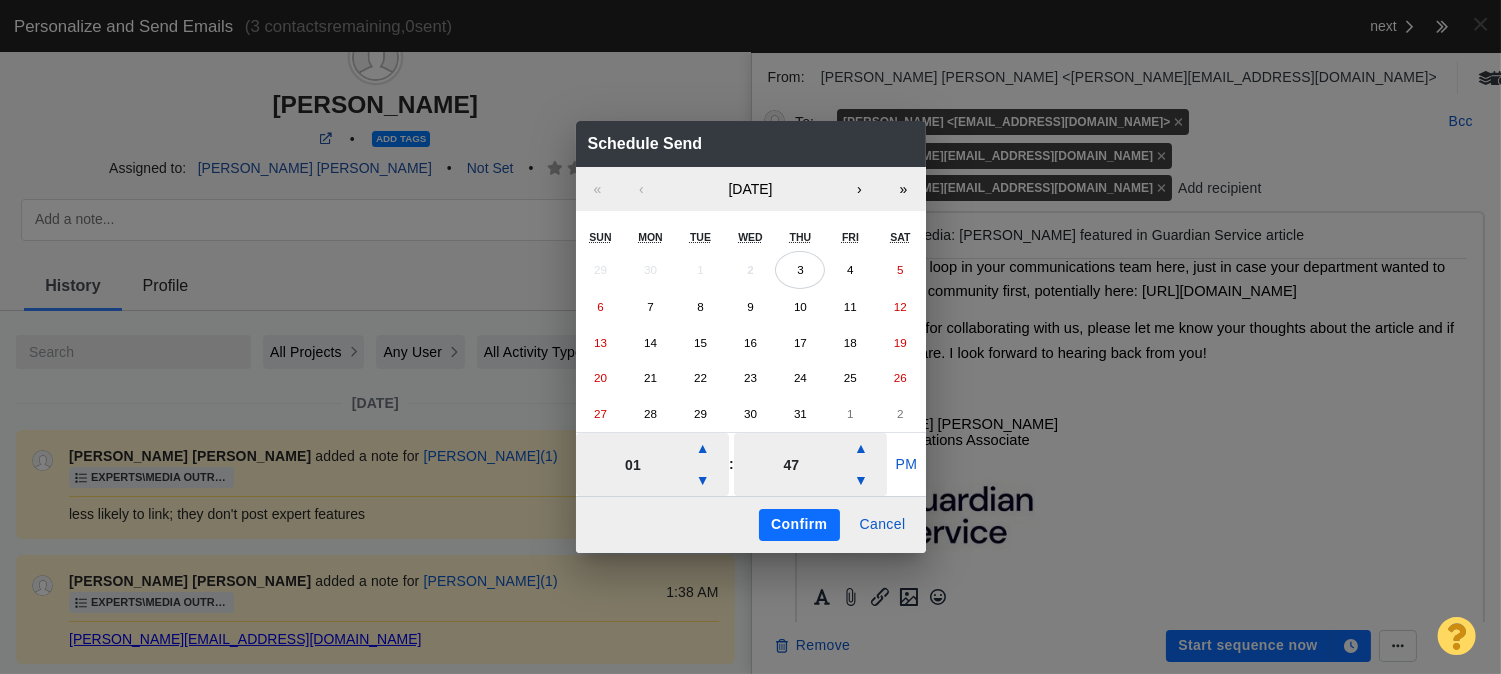 click on "01" at bounding box center (633, 464) 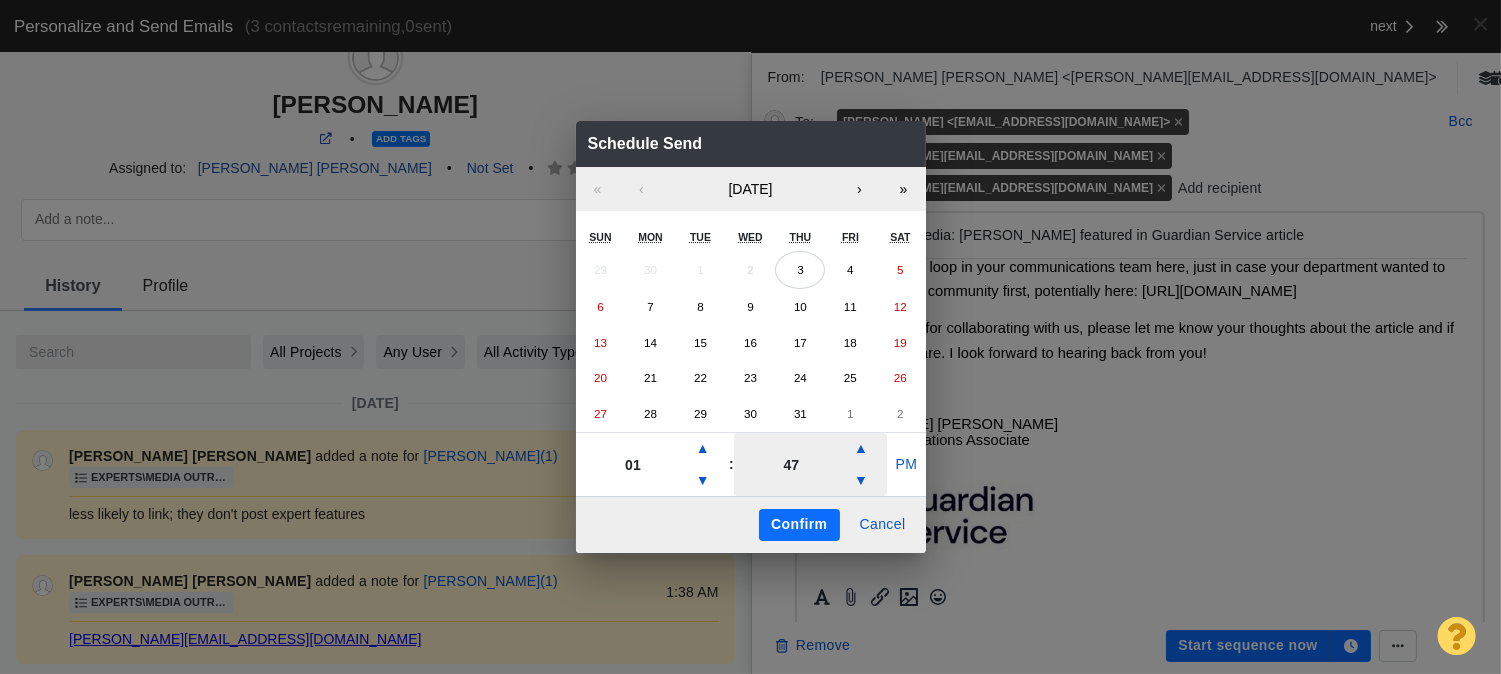 click on "47" at bounding box center (791, 464) 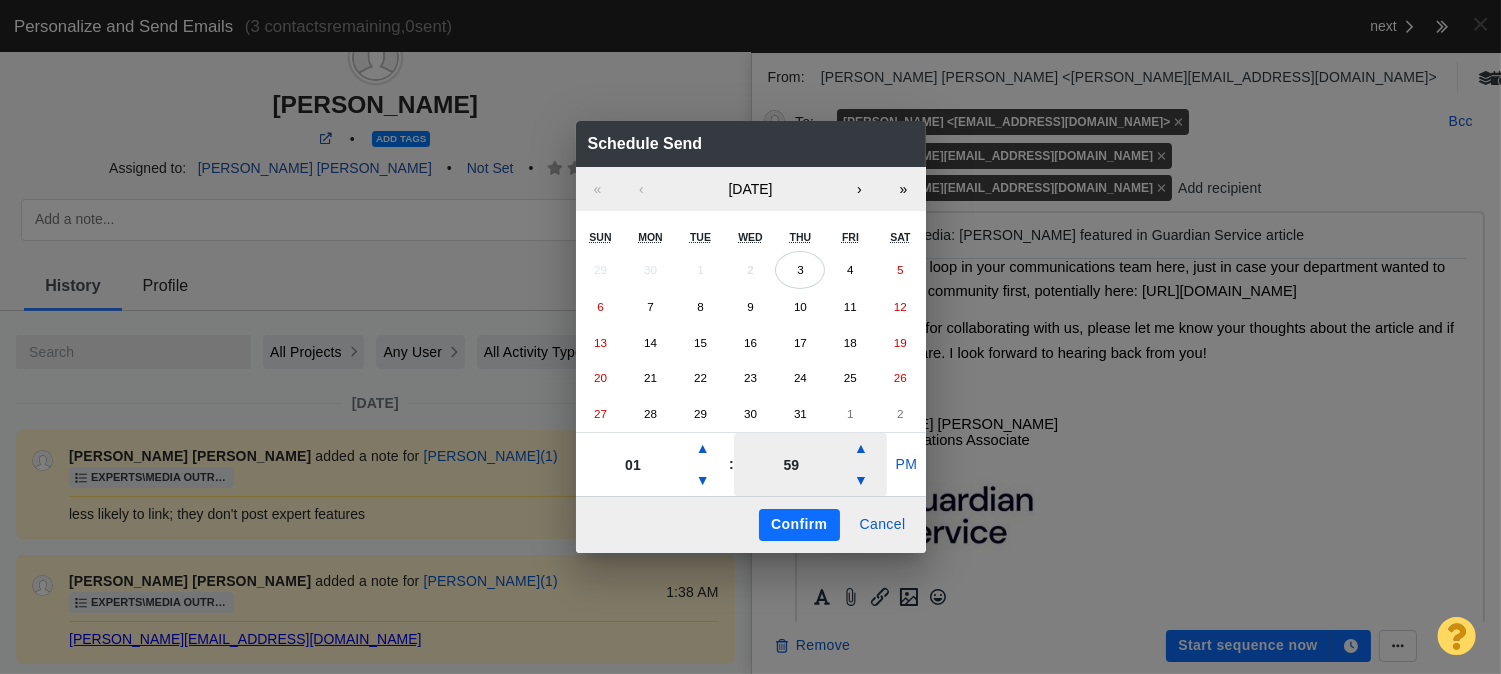 type on "59" 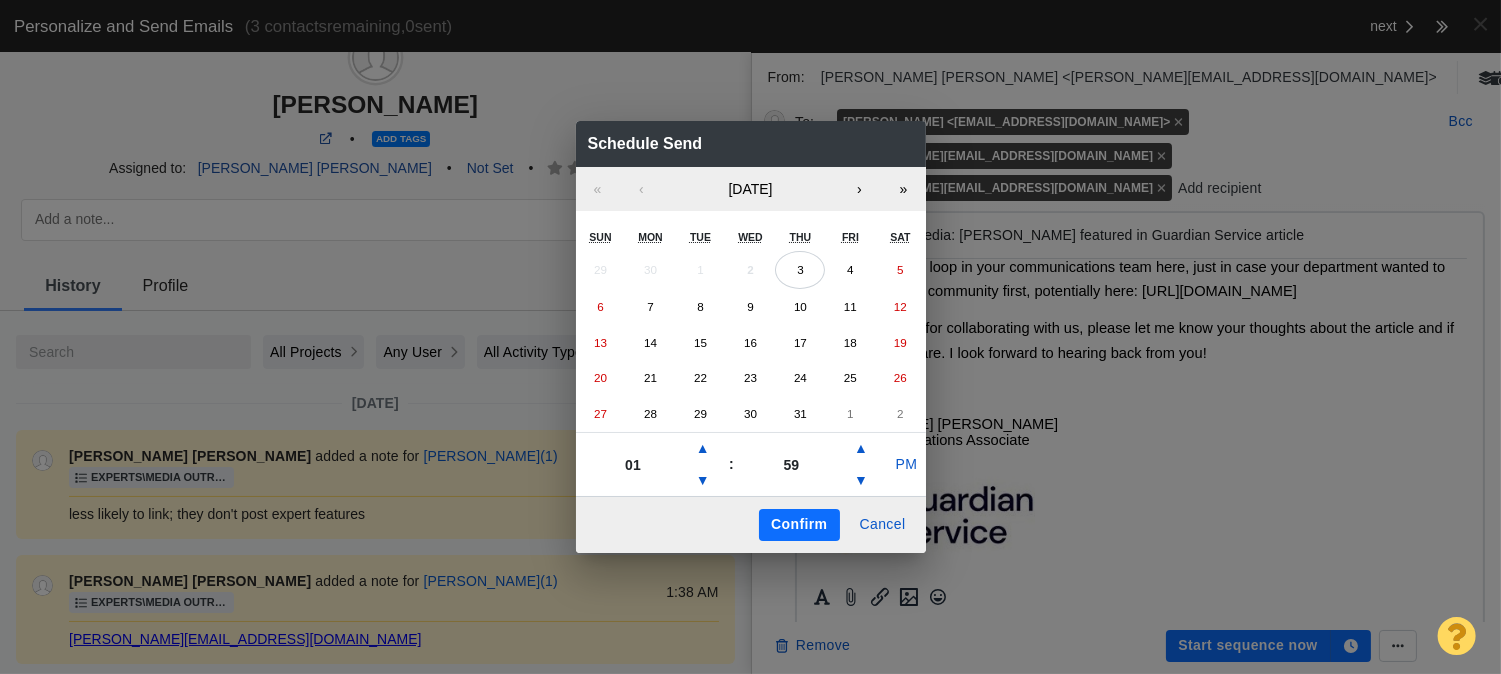 click on "Confirm" at bounding box center [799, 525] 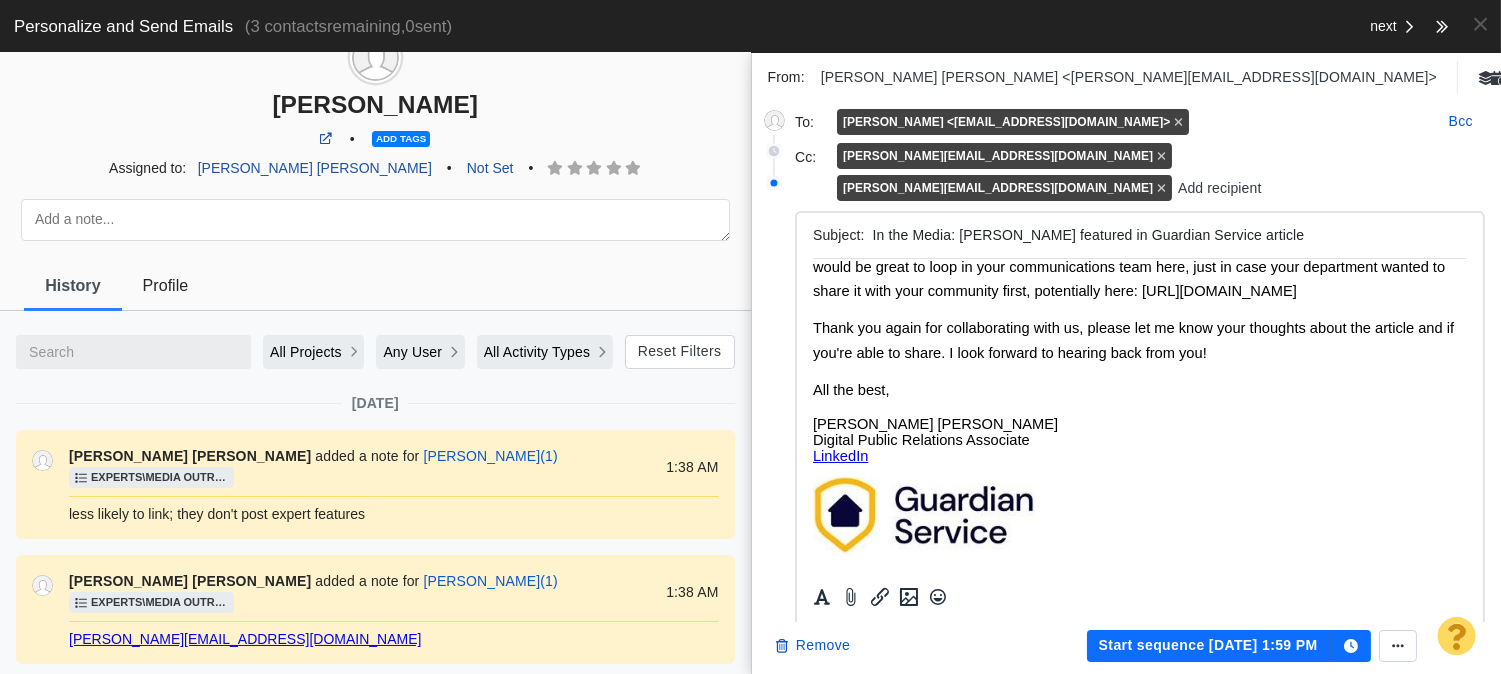 click on "Start sequence Jul 2, 1:59 PM" at bounding box center (1209, 646) 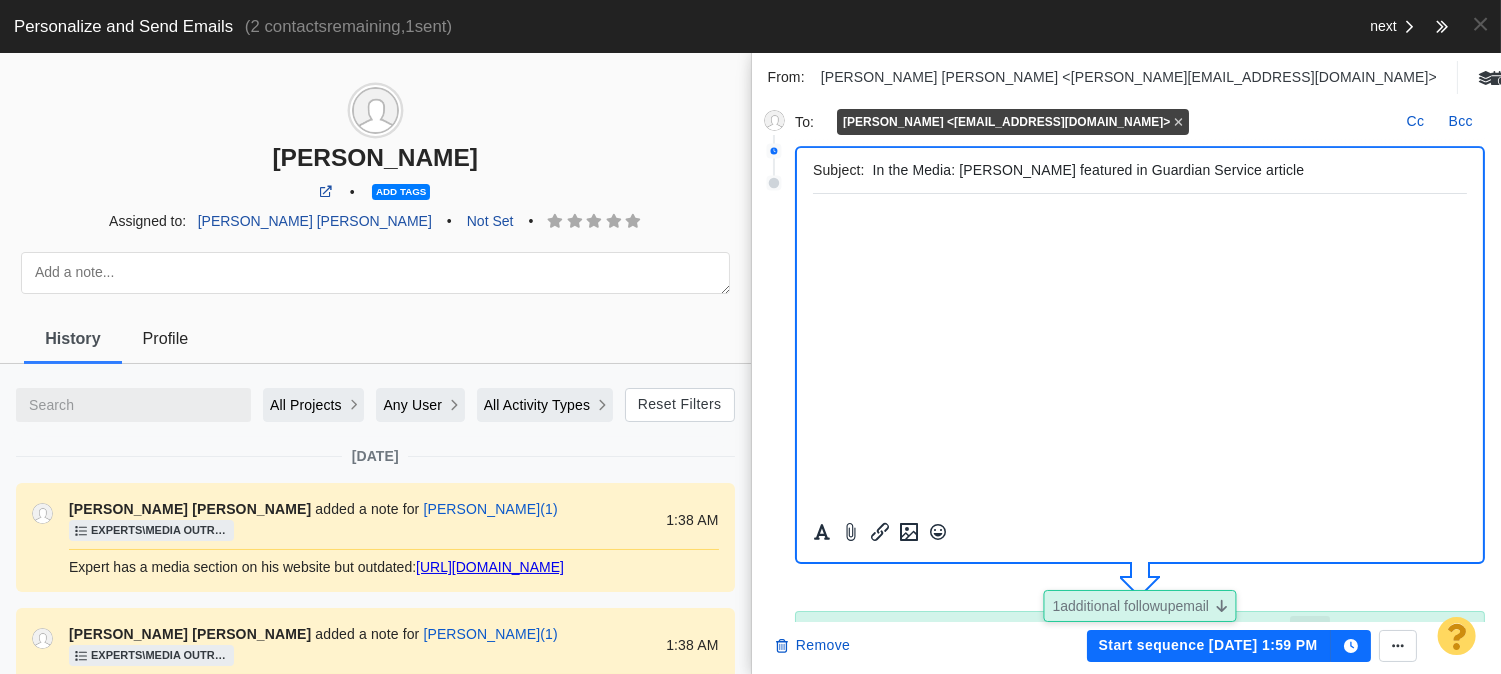 scroll, scrollTop: 380, scrollLeft: 0, axis: vertical 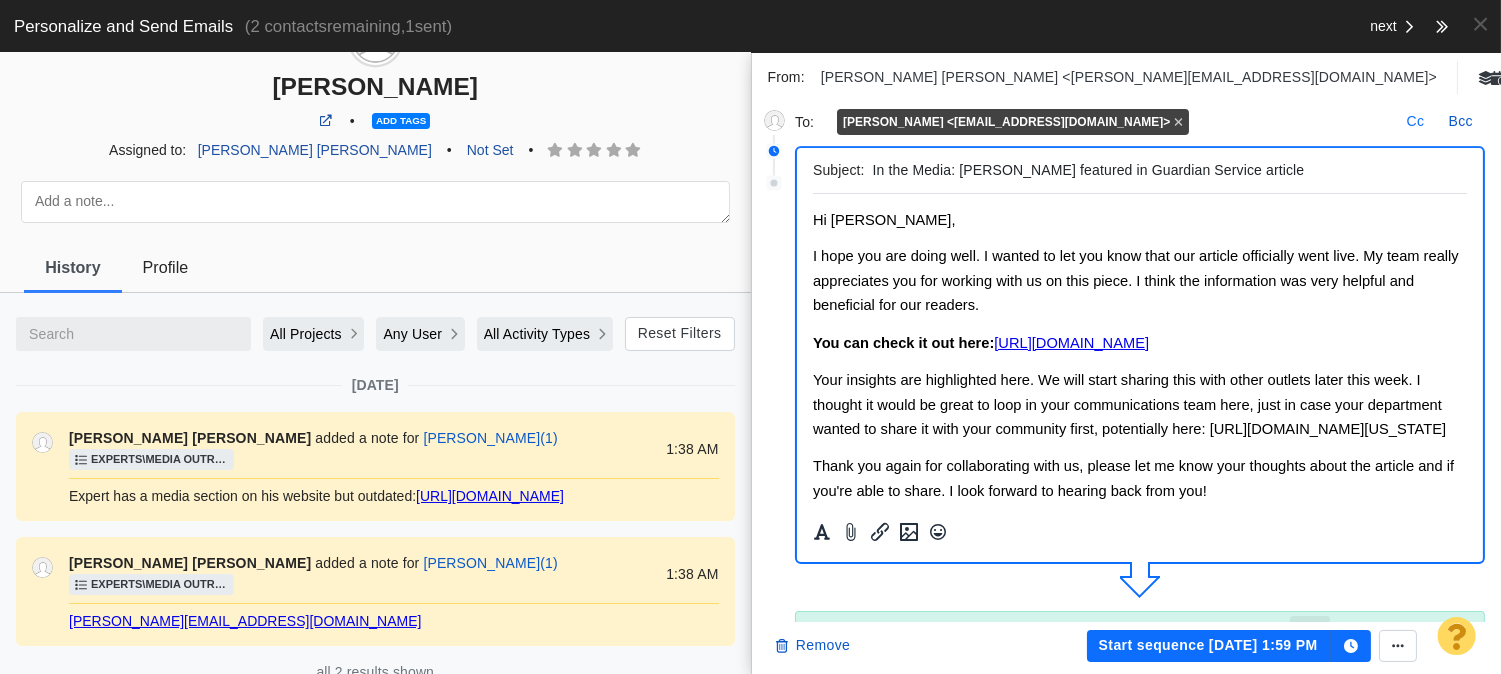 click on "Cc" at bounding box center (1416, 122) 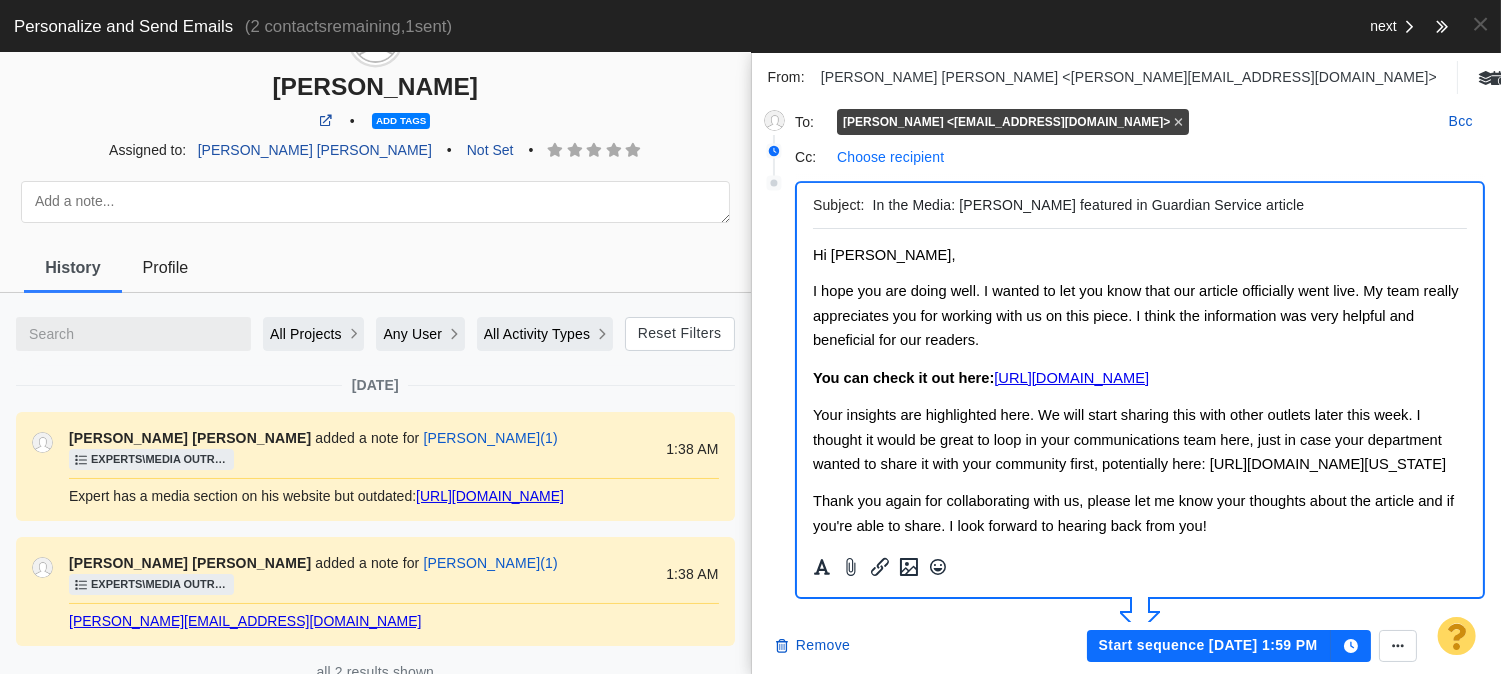 click on "Choose recipient" at bounding box center [890, 157] 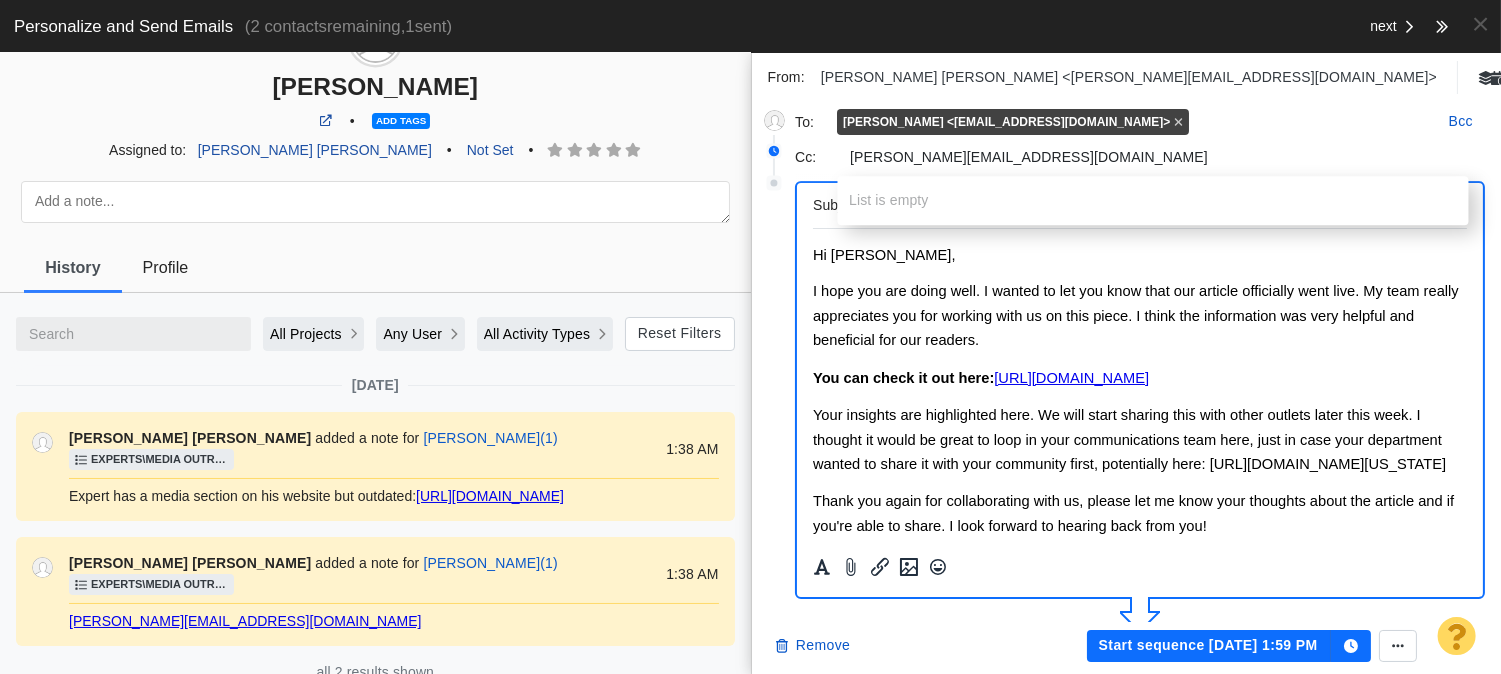 type on "[PERSON_NAME][EMAIL_ADDRESS][DOMAIN_NAME]" 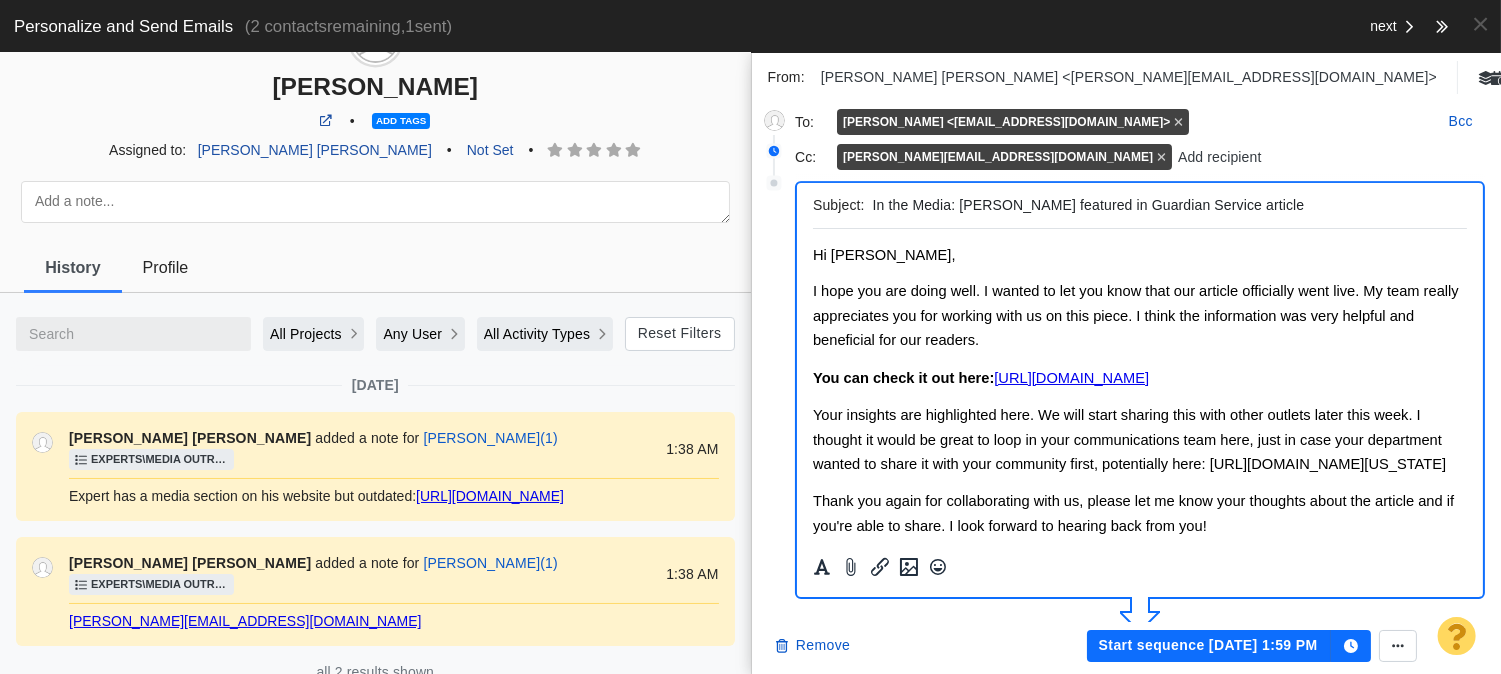 click on "﻿ Hi Sarah,  I hope you are doing well. I wanted to let you know that our article officially went live. My team really appreciates you for working with us on this piece. I think the information was very helpful and beneficial for our readers.  You can check it out here:  https://guardianservice.com/home-insurance/homeowners-insurance-preparedness-survey/ Your insights are highlighted here. We will start sharing this with other outlets later this week. I thought it would be great to loop in your communications team here, just in case your department wanted to share it with your community first, potentially here:   https://www.engr.washington.edu/news/media?page=1 Thank you again for collaborating with us, please let me know your thoughts about the article and if you're able to share. I look forward to hearing back from you! All the best, Jason Sam Jr. Digital Public Relations Associate LinkedIn" at bounding box center [1139, 488] 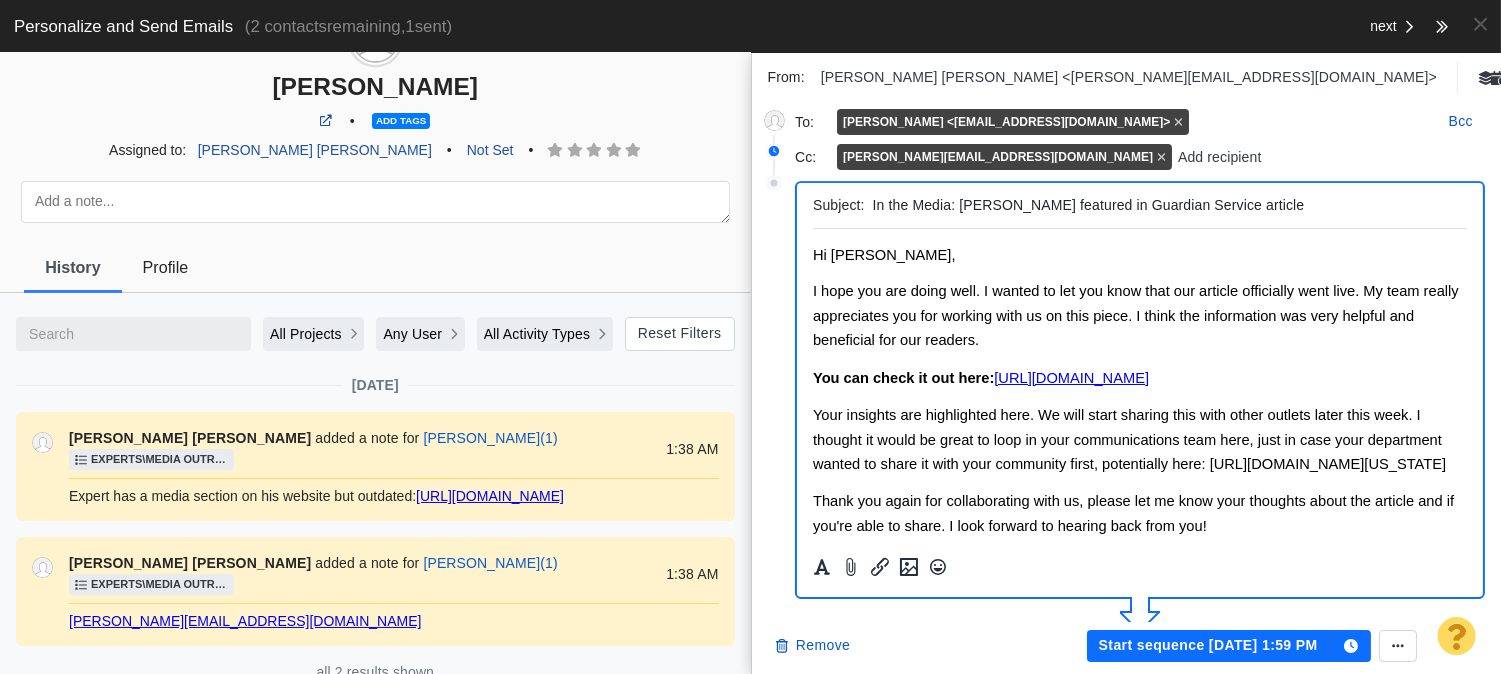 type on "In the Media: [PERSON_NAME] featured in Guardian Service article" 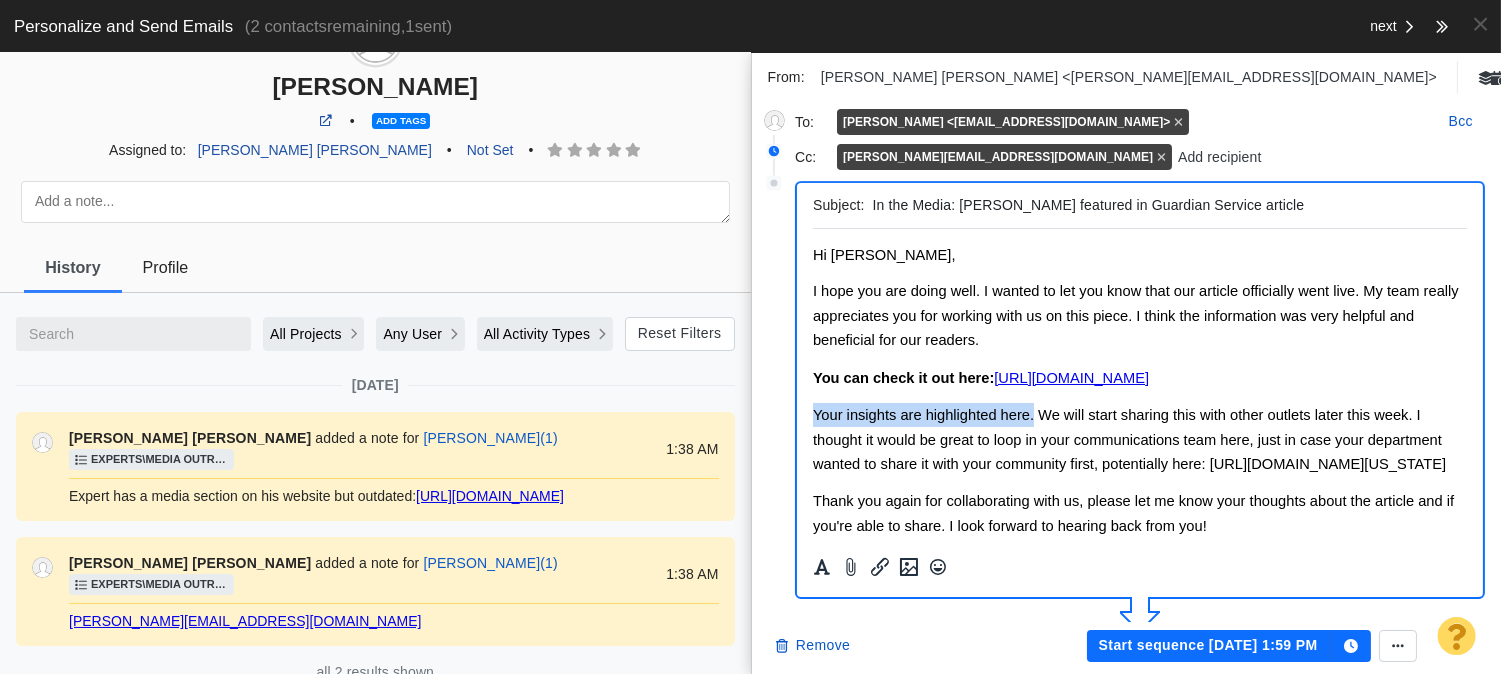 drag, startPoint x: 817, startPoint y: 442, endPoint x: 1027, endPoint y: 442, distance: 210 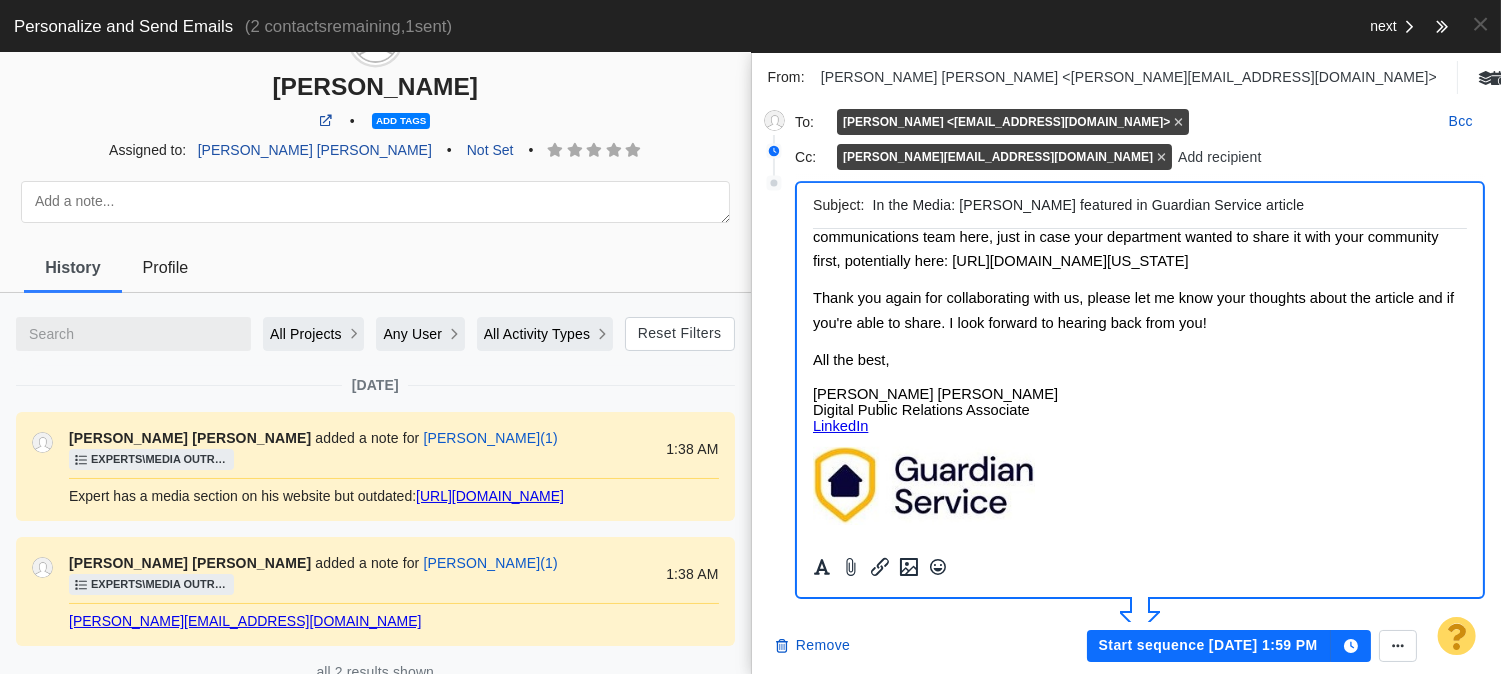scroll, scrollTop: 227, scrollLeft: 0, axis: vertical 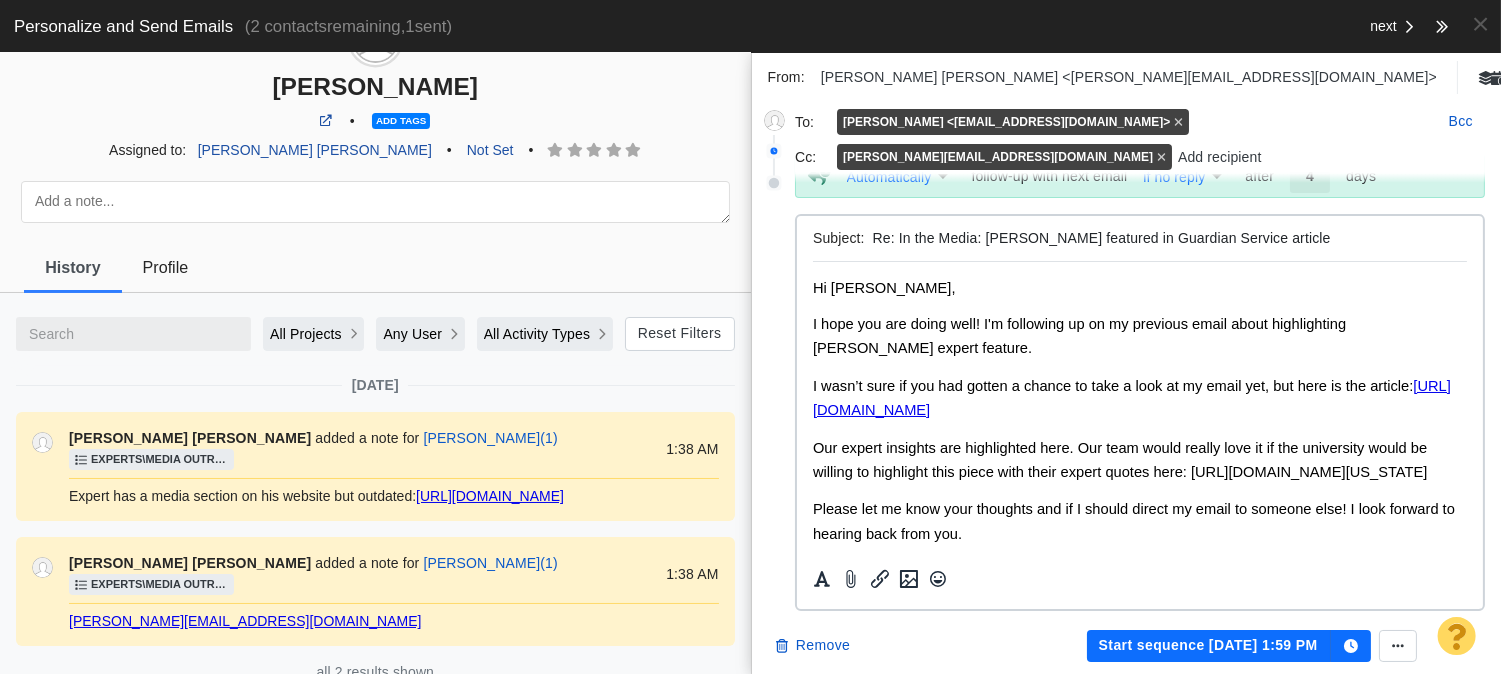 click on "Our expert insights are highlighted here. Our team would really love it if the university would be willing to highlight this piece with their expert quotes here: https://www.engr.washington.edu/news/media?page=1" at bounding box center [1119, 460] 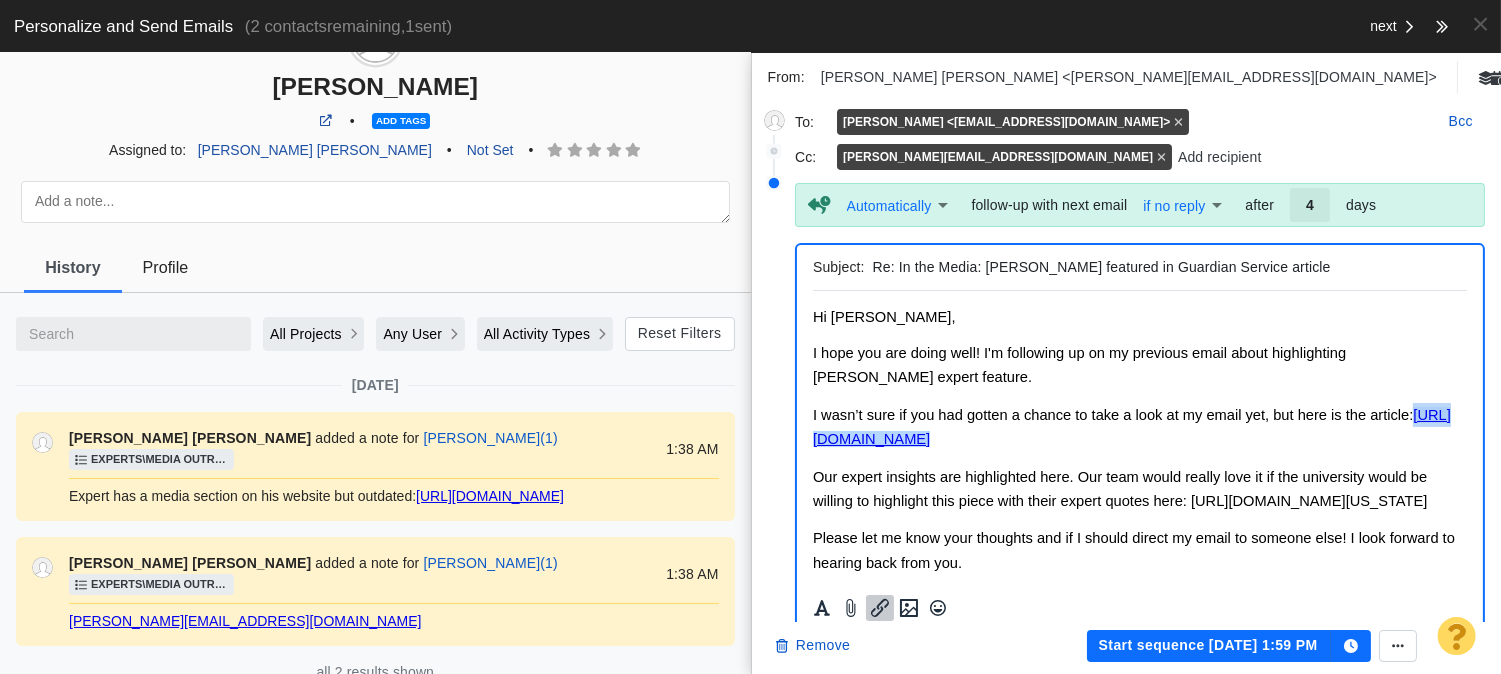 click on "[URL][DOMAIN_NAME]" at bounding box center (1131, 427) 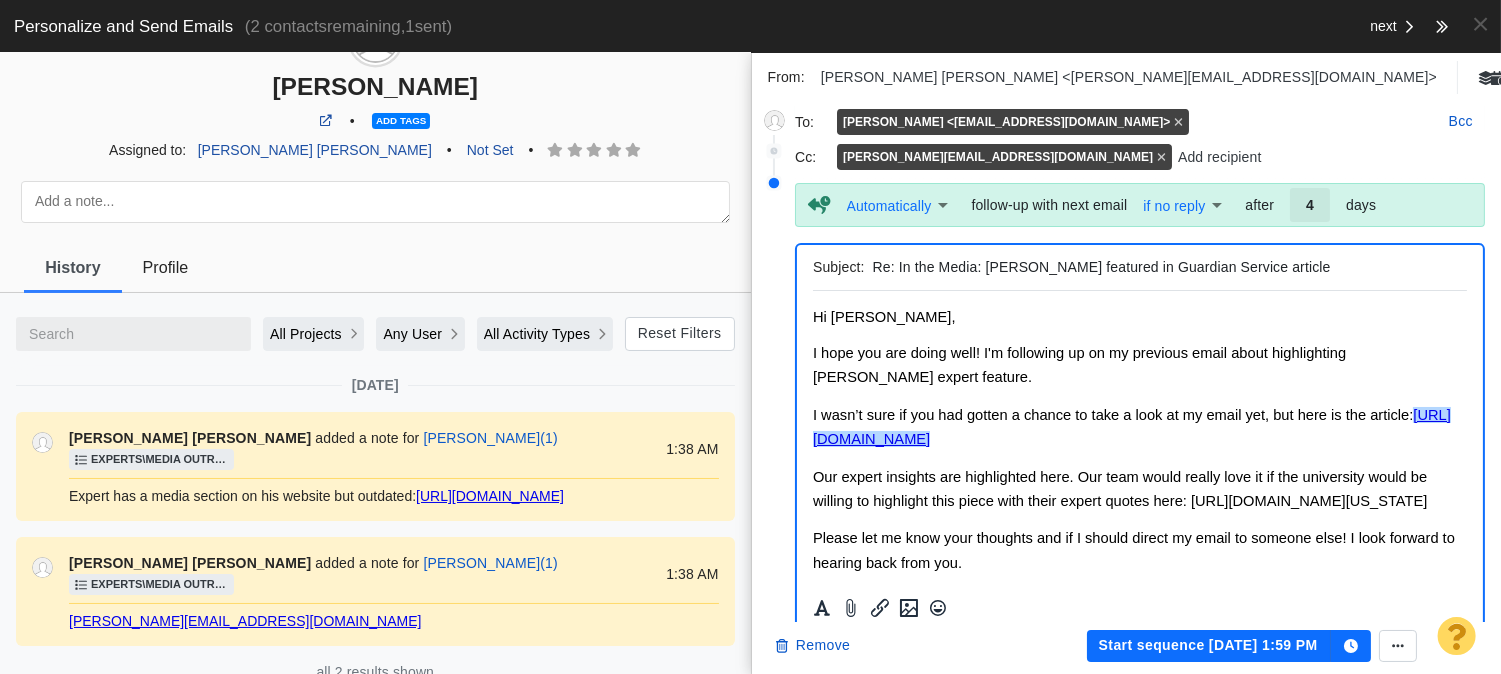 click on "Our expert insights are highlighted here. Our team would really love it if the university would be willing to highlight this piece with their expert quotes here: https://www.engr.washington.edu/news/media?page=1" at bounding box center [1119, 489] 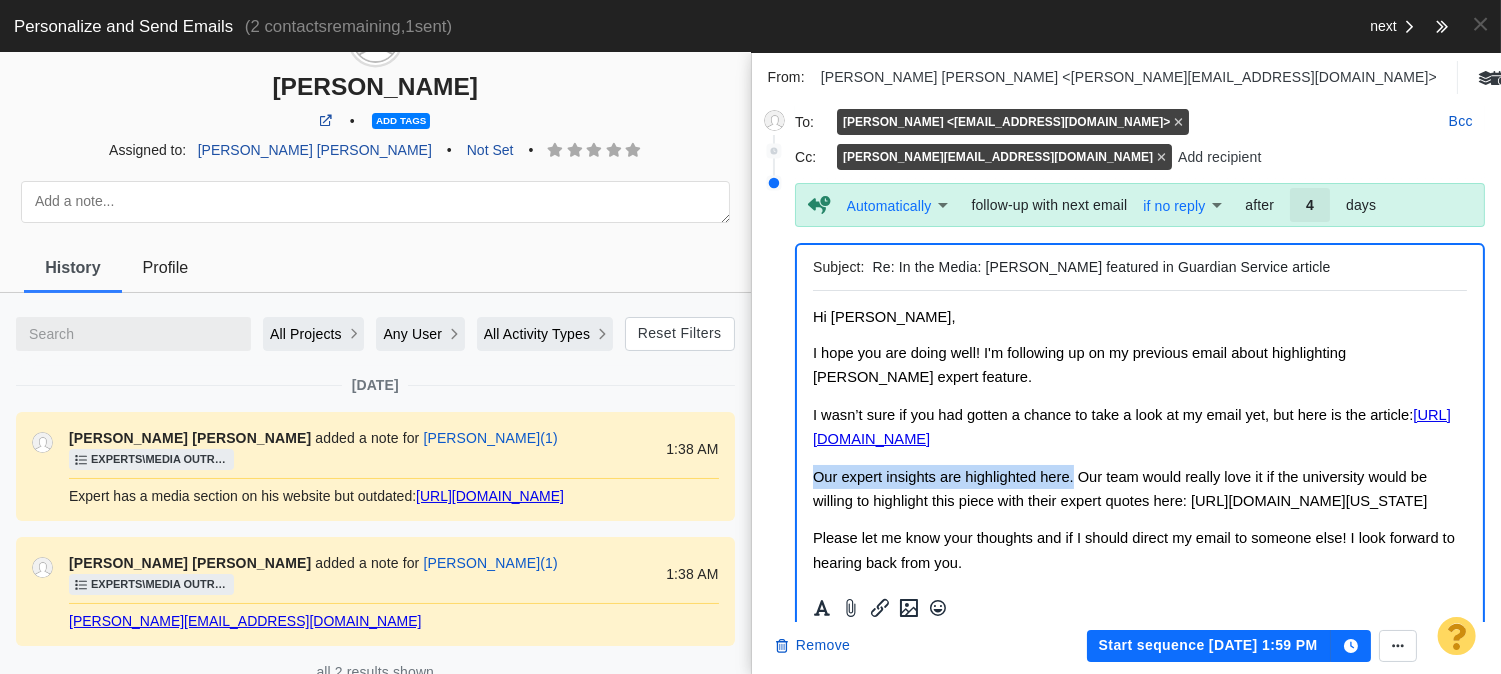 drag, startPoint x: 816, startPoint y: 473, endPoint x: 1069, endPoint y: 488, distance: 253.44427 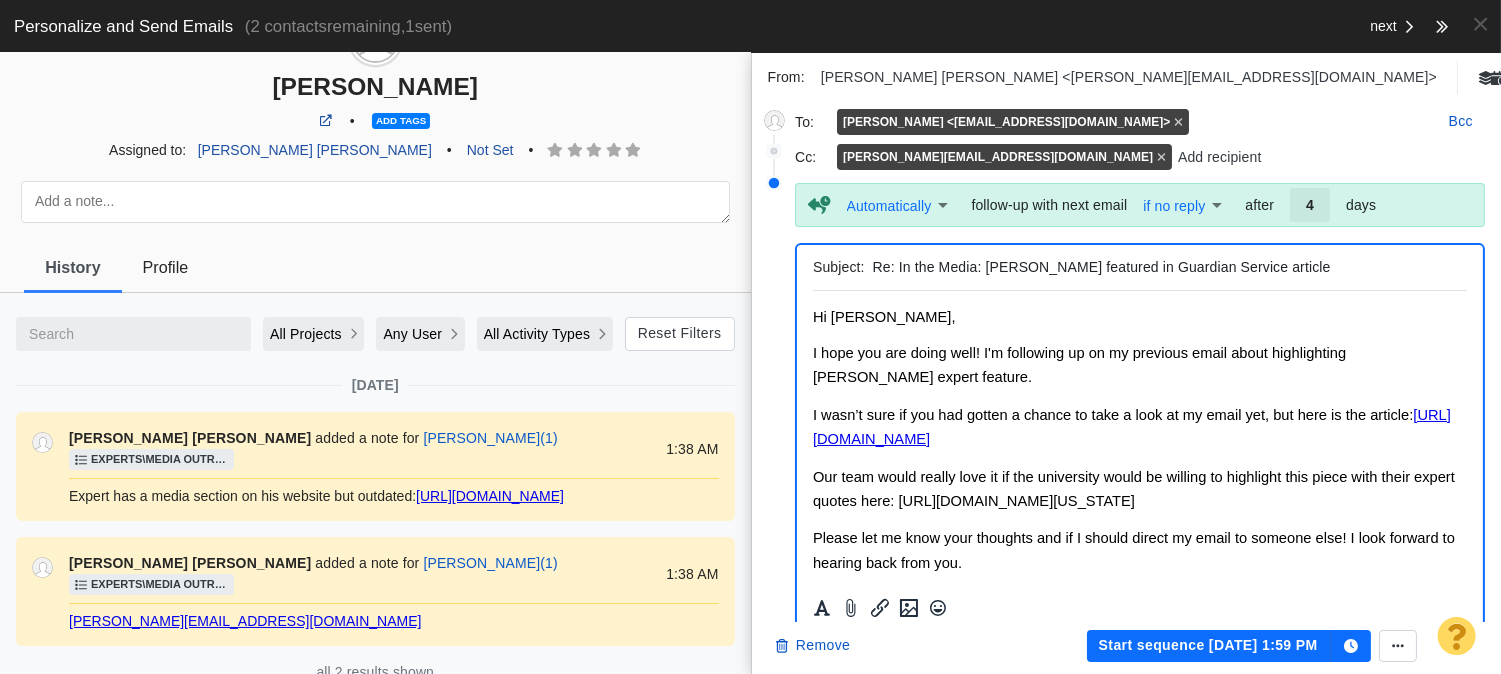 scroll, scrollTop: 0, scrollLeft: 0, axis: both 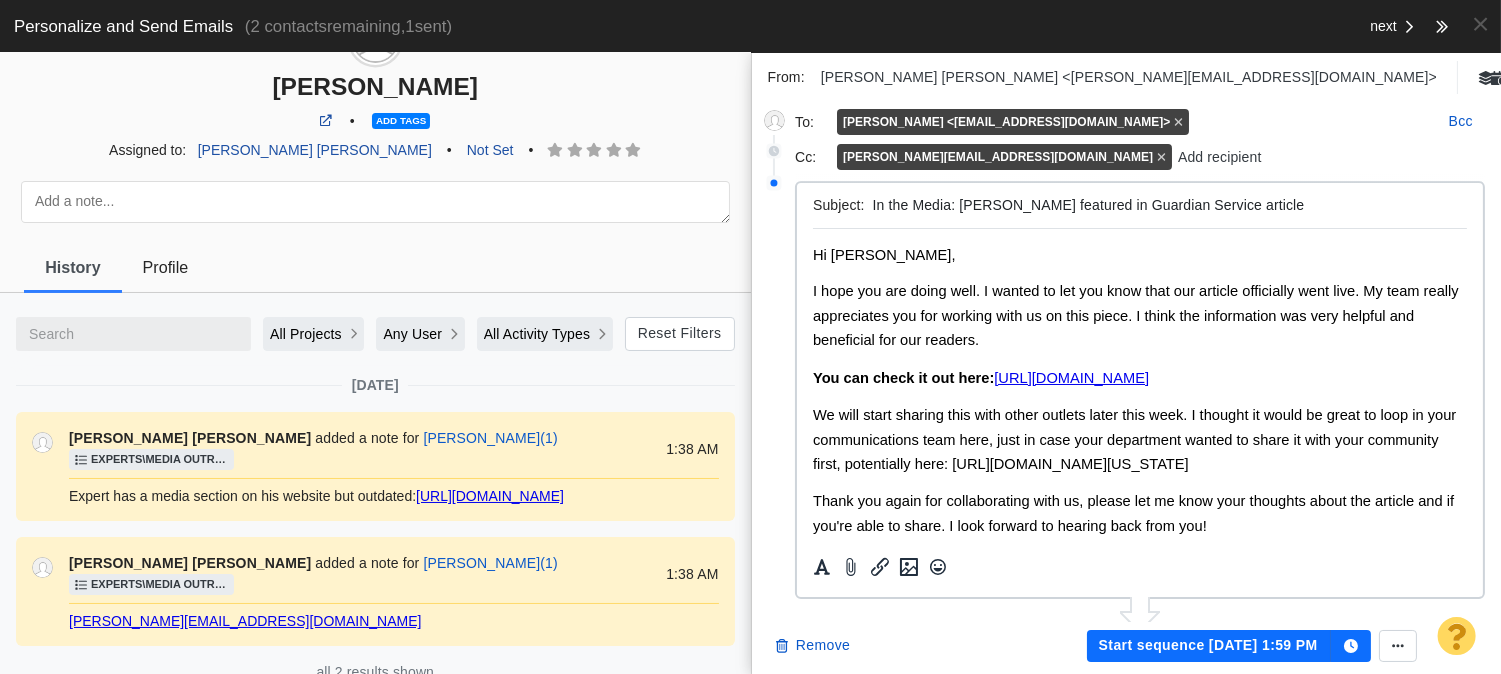 click on "In the Media: [PERSON_NAME] featured in Guardian Service article" at bounding box center (1166, 205) 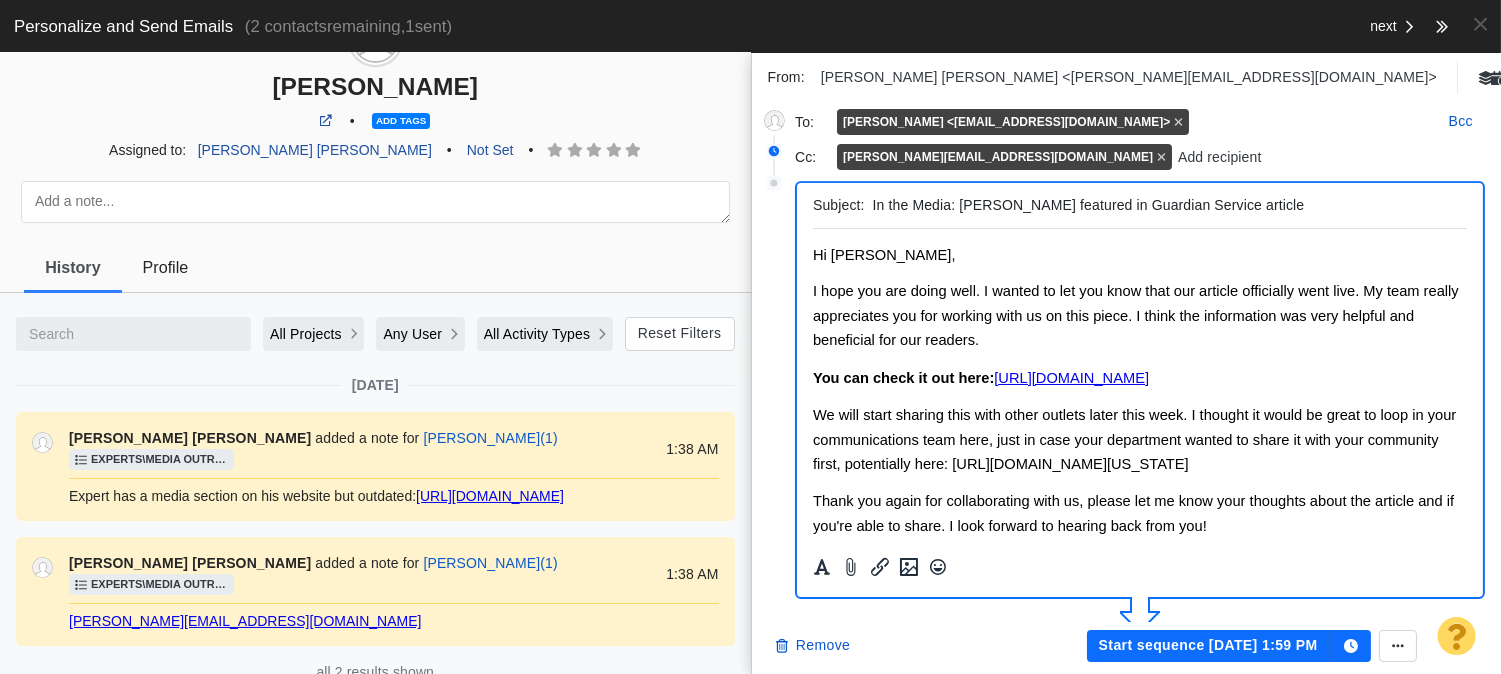 click on "Hi Sarah," at bounding box center (883, 255) 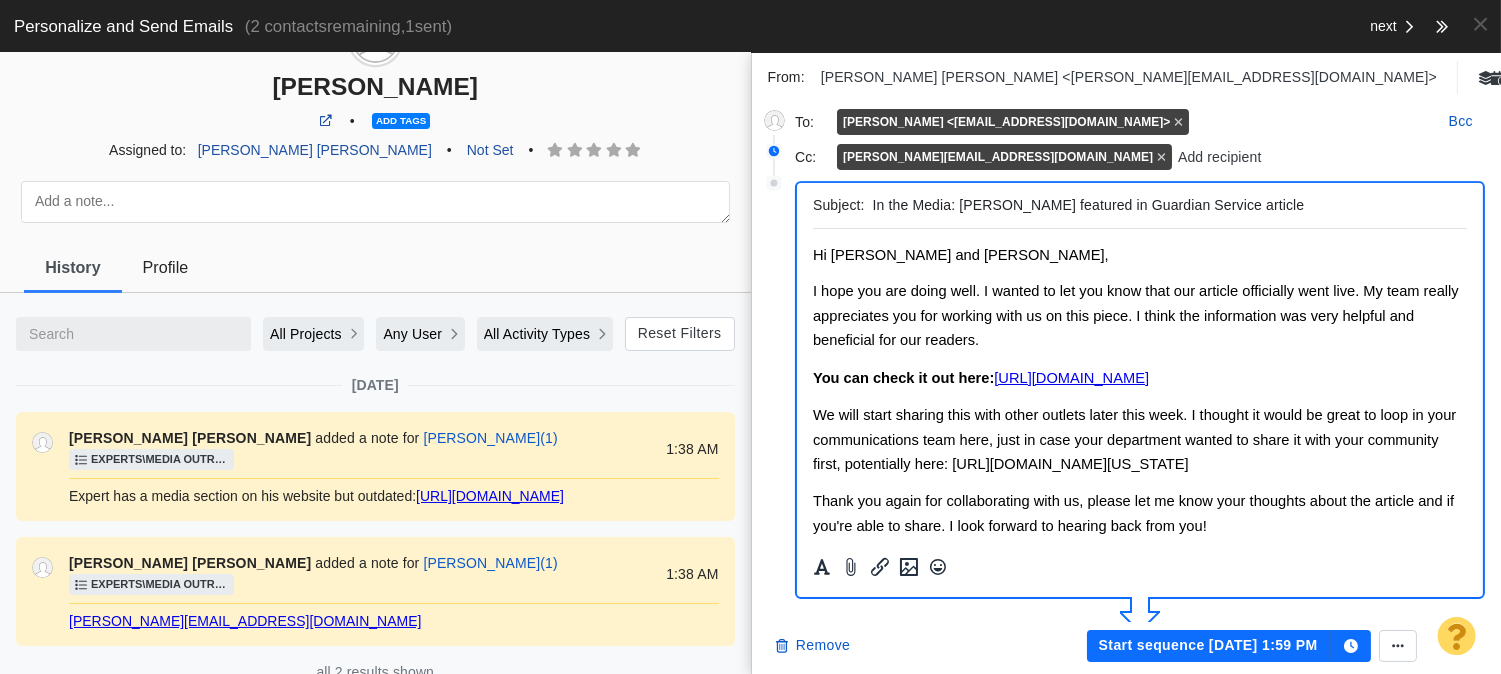 click on "I hope you are doing well. I wanted to let you know that our article officially went live. My team really appreciates you for working with us on this piece. I think the information was very helpful and beneficial for our readers." at bounding box center (1139, 315) 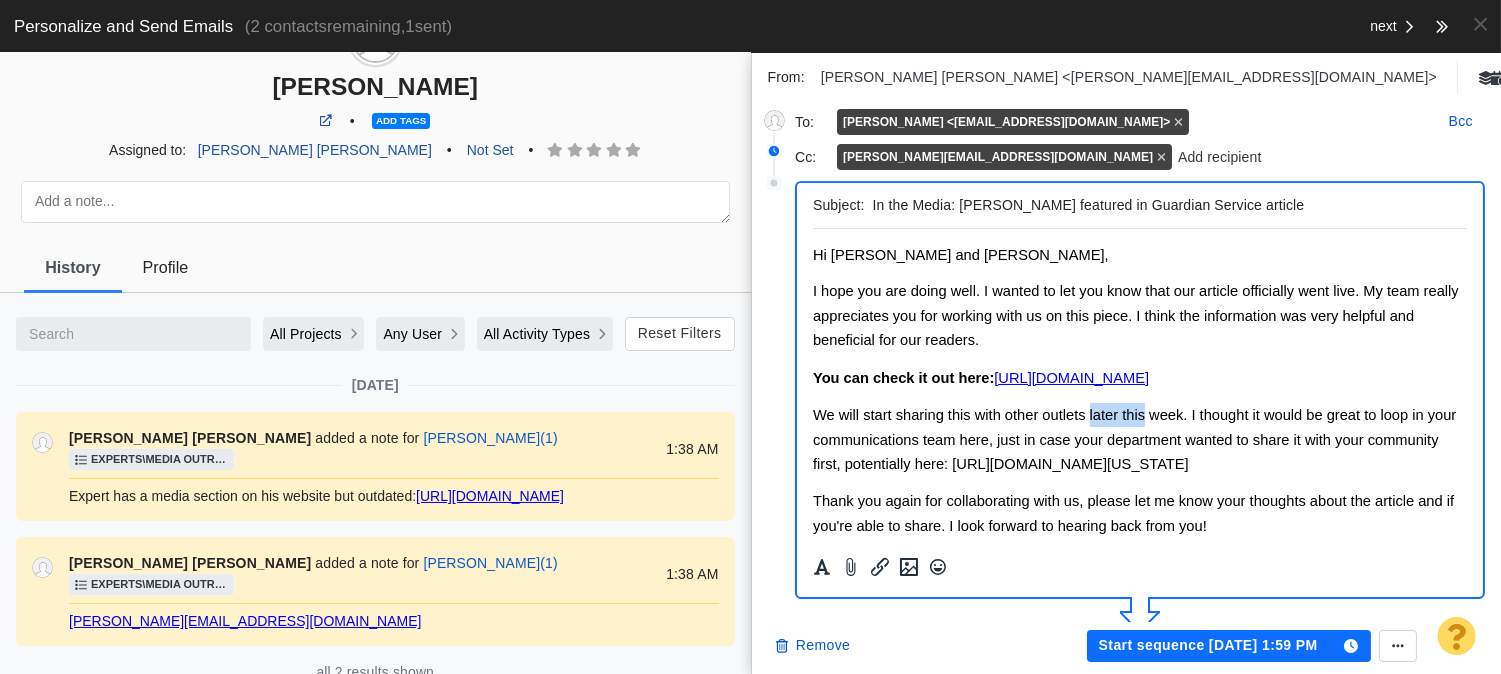 drag, startPoint x: 1103, startPoint y: 437, endPoint x: 1136, endPoint y: 432, distance: 33.37664 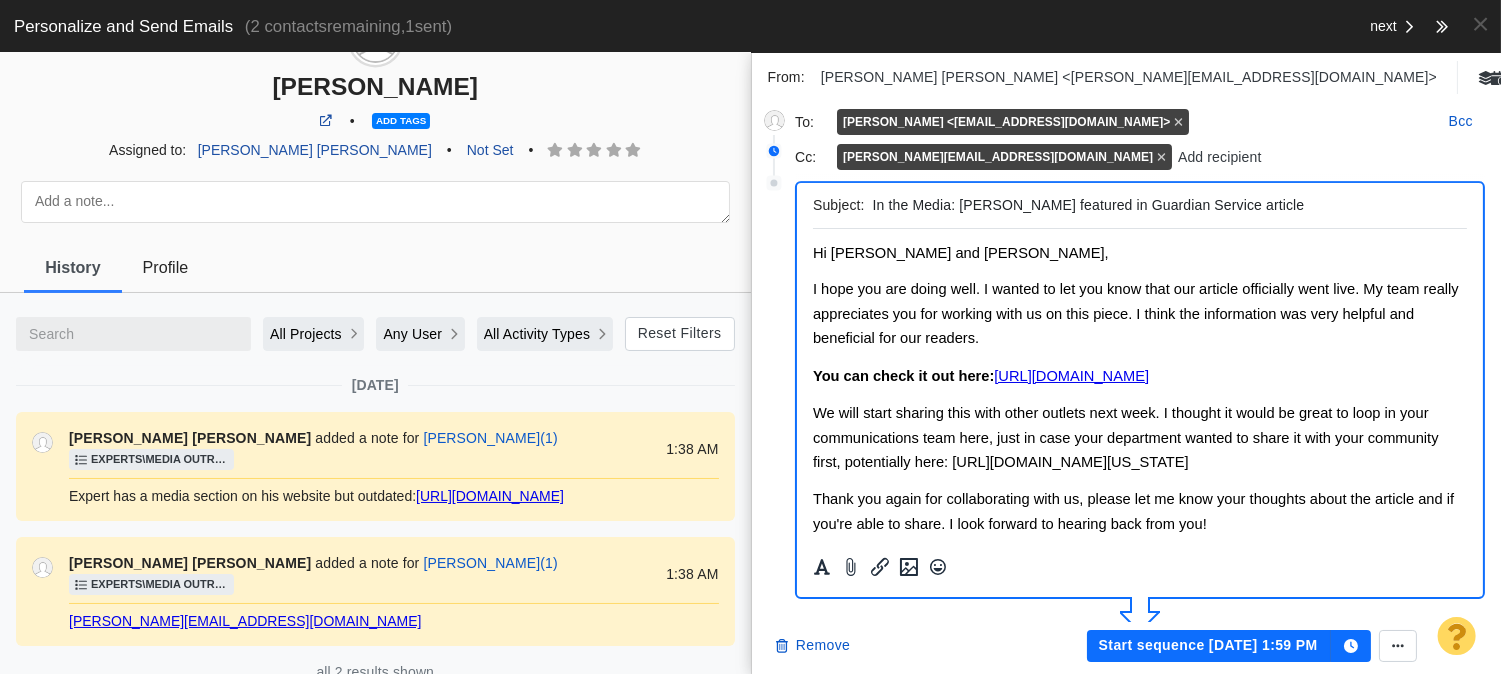 scroll, scrollTop: 0, scrollLeft: 0, axis: both 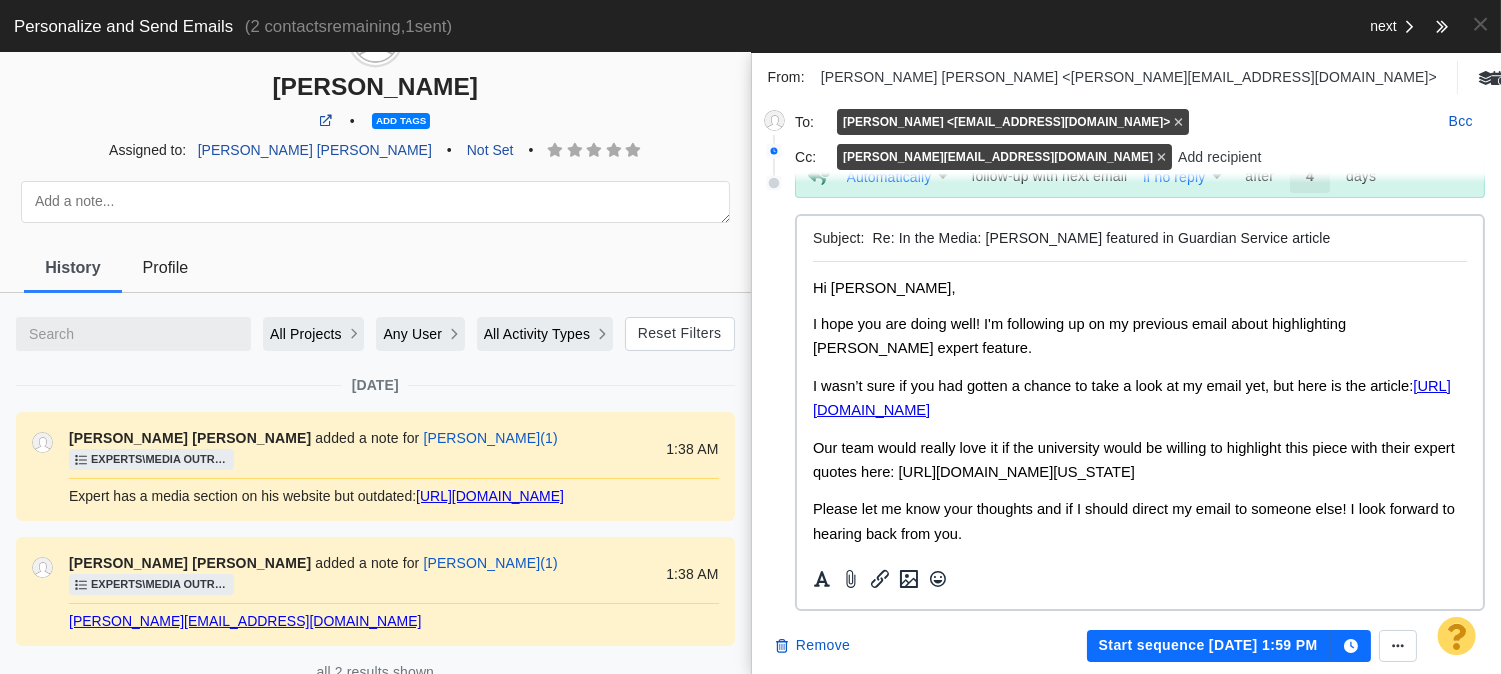 click on "I hope you are doing well! I'm following up on my previous email about highlighting Joseph Wartman’s expert feature." at bounding box center [1078, 336] 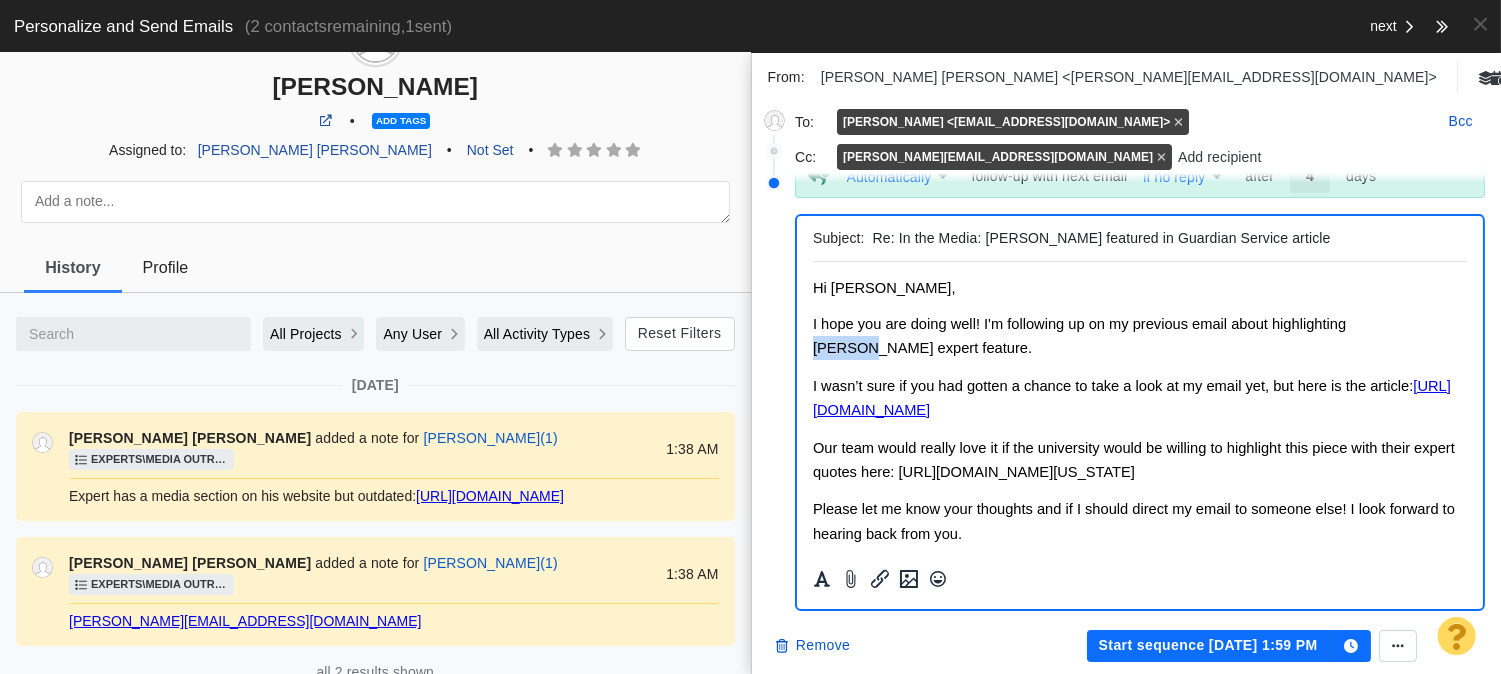 click on "Hi Sarah,  I hope you are doing well! I'm following up on my previous email about highlighting Joseph Wartman’s expert feature.  I wasn’t sure if you had gotten a chance to take a look at my email yet, but here is the article:  https://guardianservice.com/home-insurance/homeowners-insurance-preparedness-survey/ Our team would really love it if the university would be willing to highlight this piece with their expert quotes here: https://www.engr.washington.edu/news/media?page=1 Please let me know your thoughts and if I should direct my email to someone else! I look forward to hearing back from you.  All the best,  Jason Sam Jr. Digital Public Relations Associate LinkedIn -----Original Message----- Hi Dr. Wartman and Sarah,  I hope you are doing well. I wanted to let you know that our article officially went live. My team really appreciates you for working with us on this piece. I think the information was very helpful and beneficial for our readers.  You can check it out here:    All the best," at bounding box center (1139, 786) 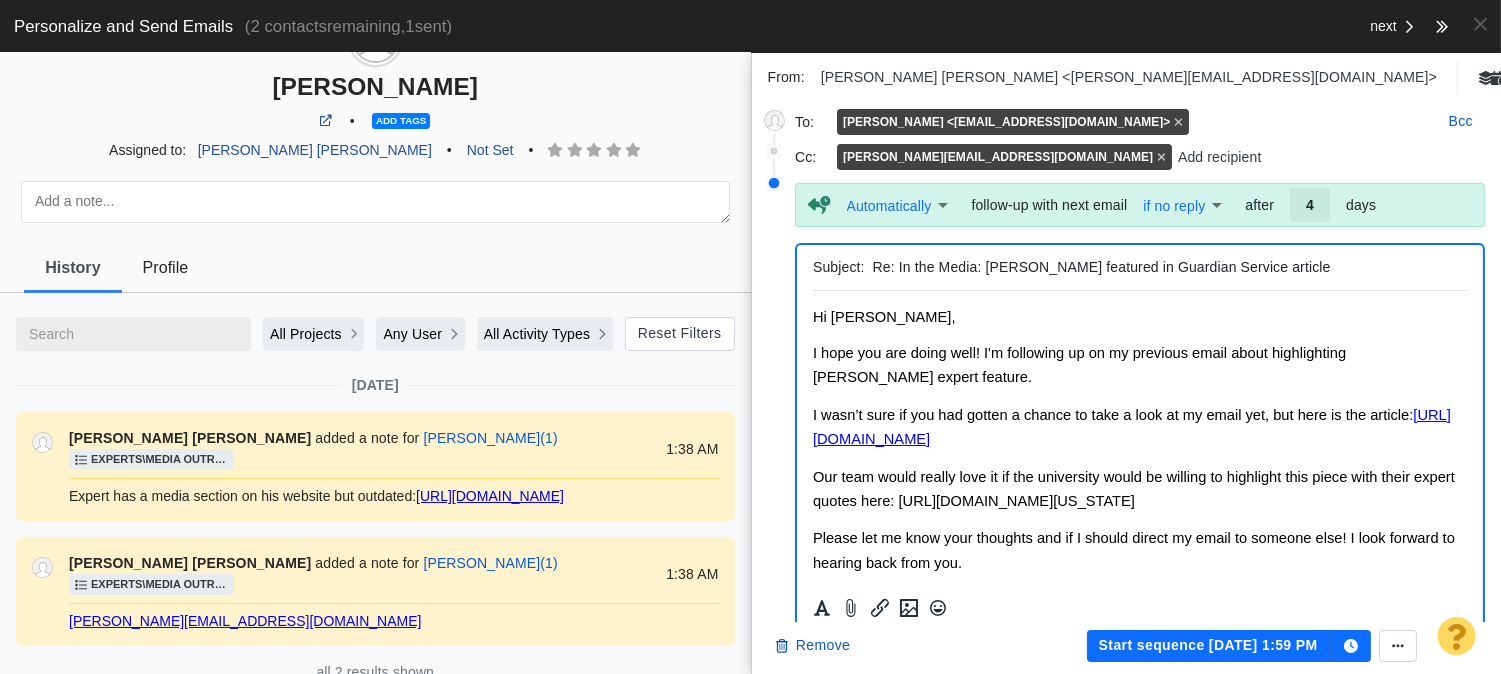 click on "Our team would really love it if the university would be willing to highlight this piece with their expert quotes here: https://www.engr.washington.edu/news/media?page=1" at bounding box center [1133, 489] 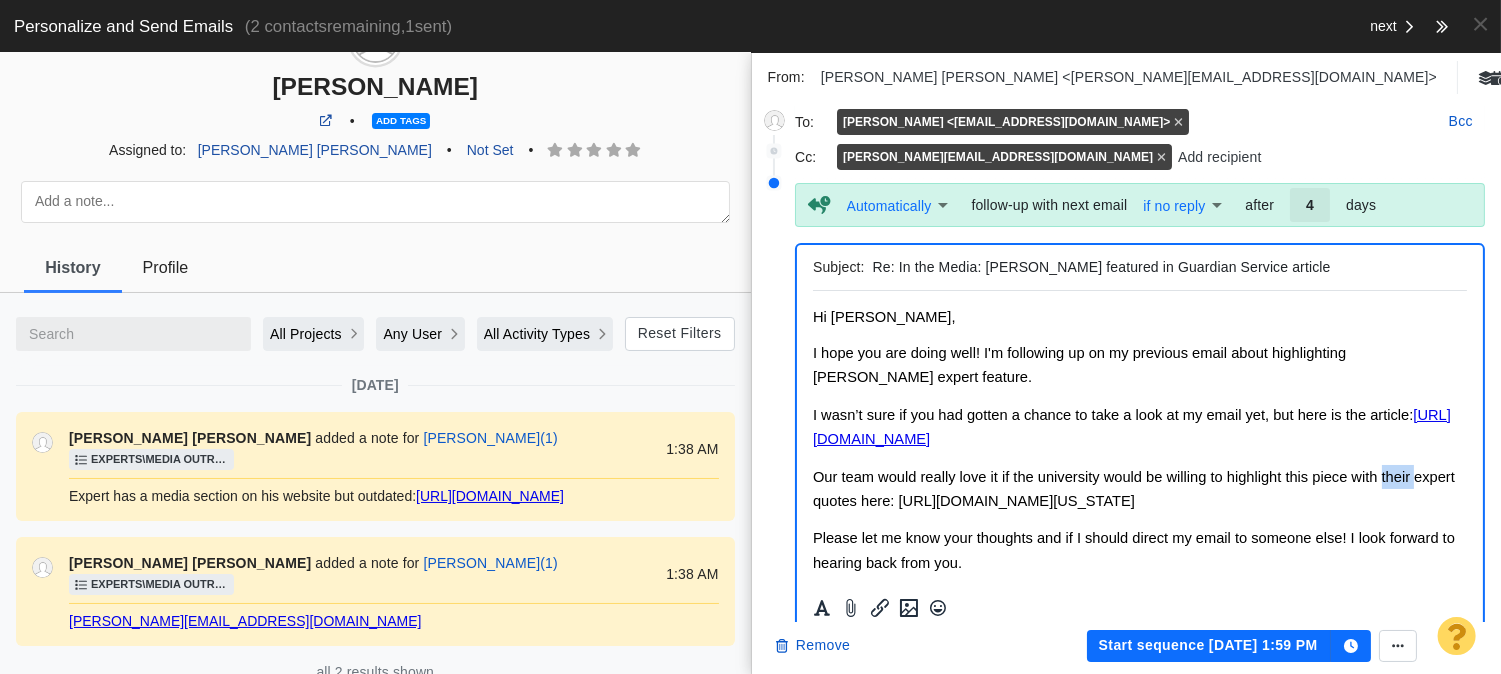 click on "Our team would really love it if the university would be willing to highlight this piece with their expert quotes here: https://www.engr.washington.edu/news/media?page=1" at bounding box center (1133, 489) 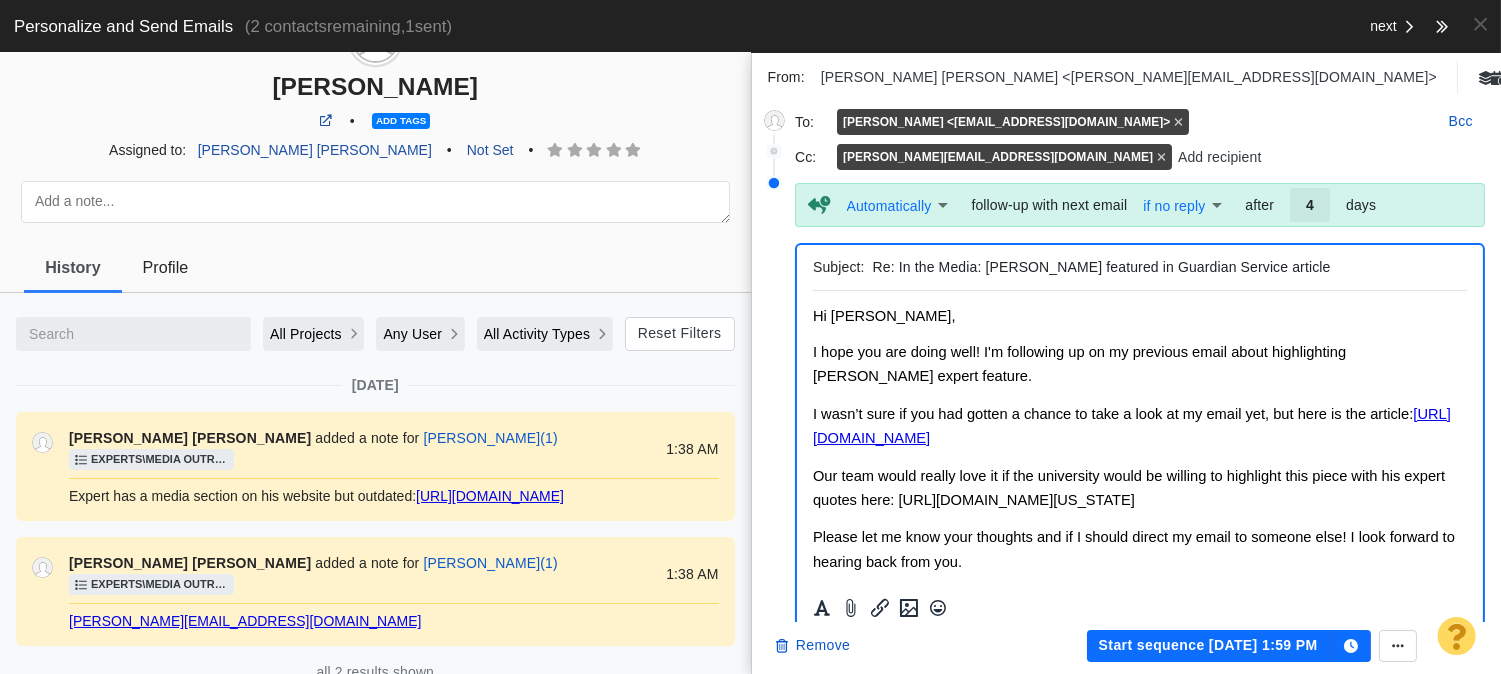 scroll, scrollTop: 0, scrollLeft: 0, axis: both 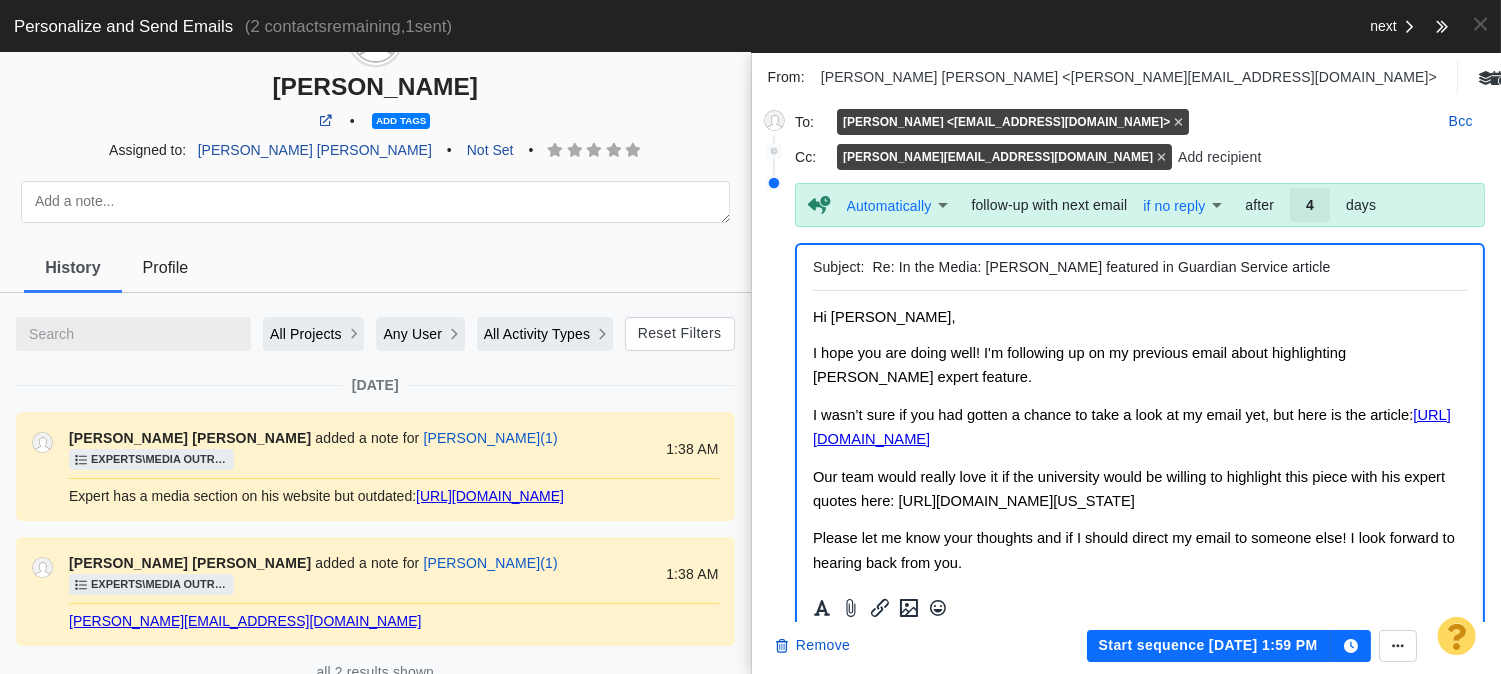 click on "Start sequence Jul 2, 1:59 PM" at bounding box center [1209, 646] 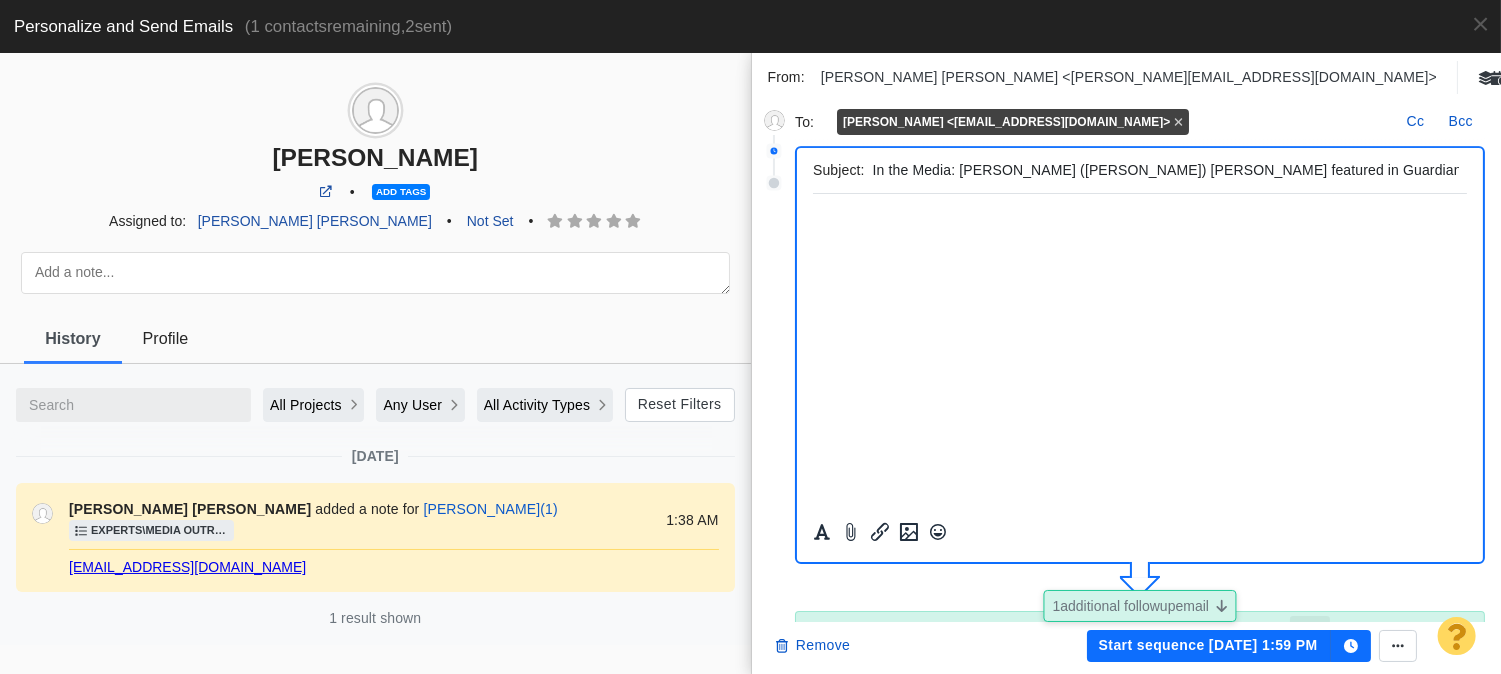 scroll, scrollTop: 380, scrollLeft: 0, axis: vertical 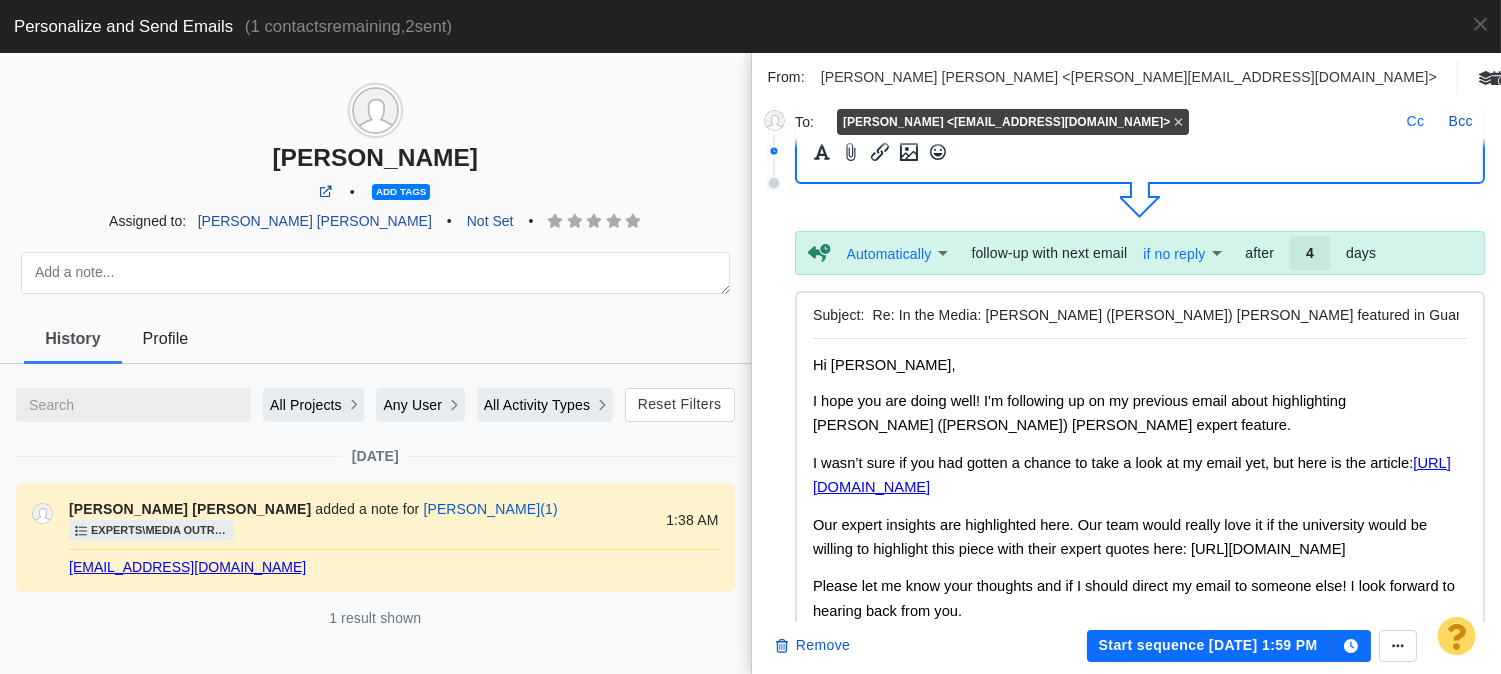 click on "Cc" at bounding box center [1416, 122] 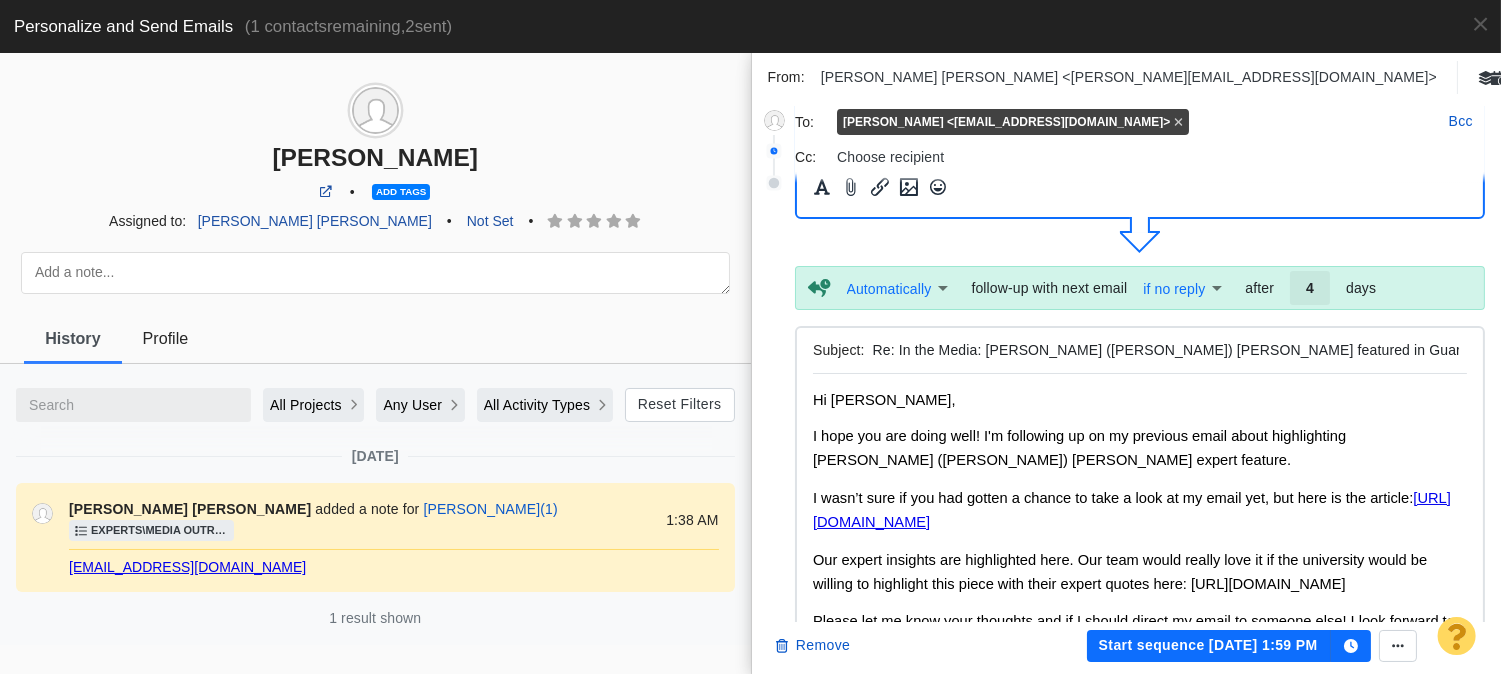 scroll, scrollTop: 414, scrollLeft: 0, axis: vertical 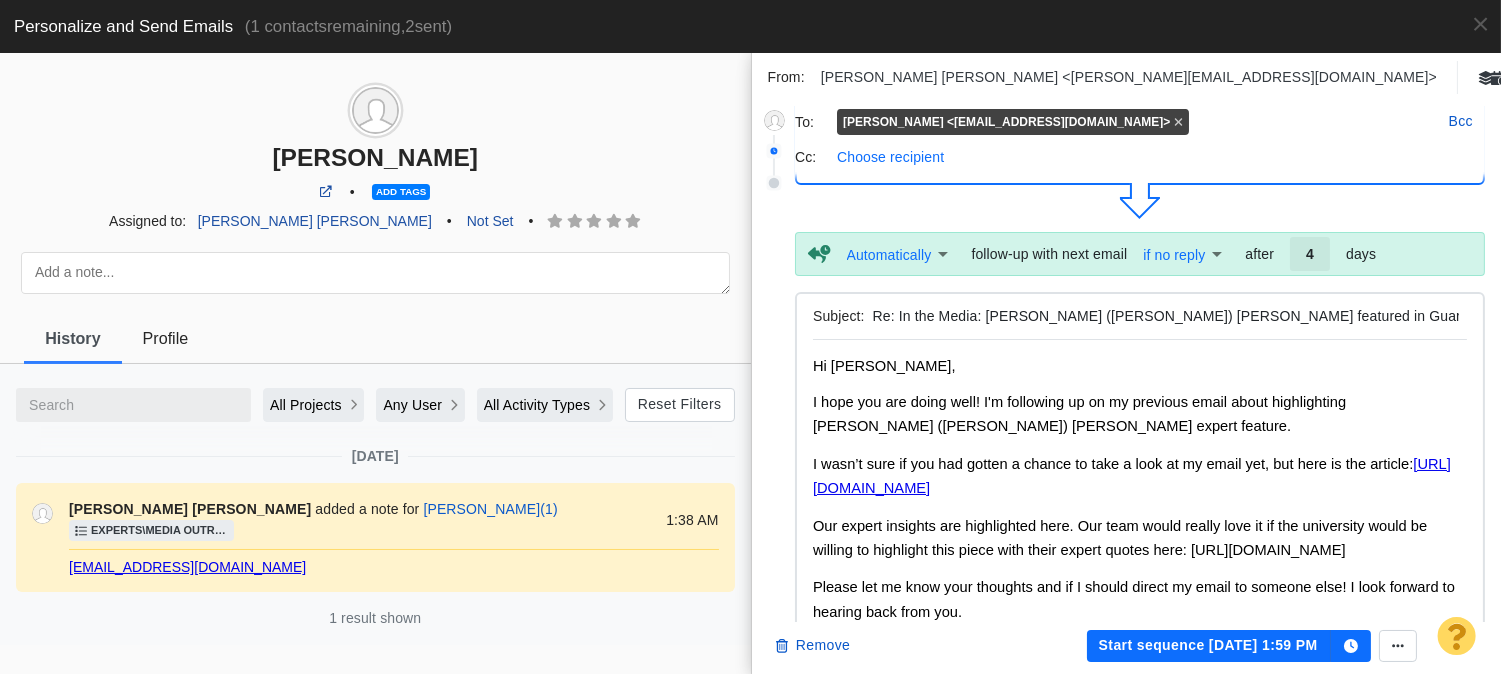 type 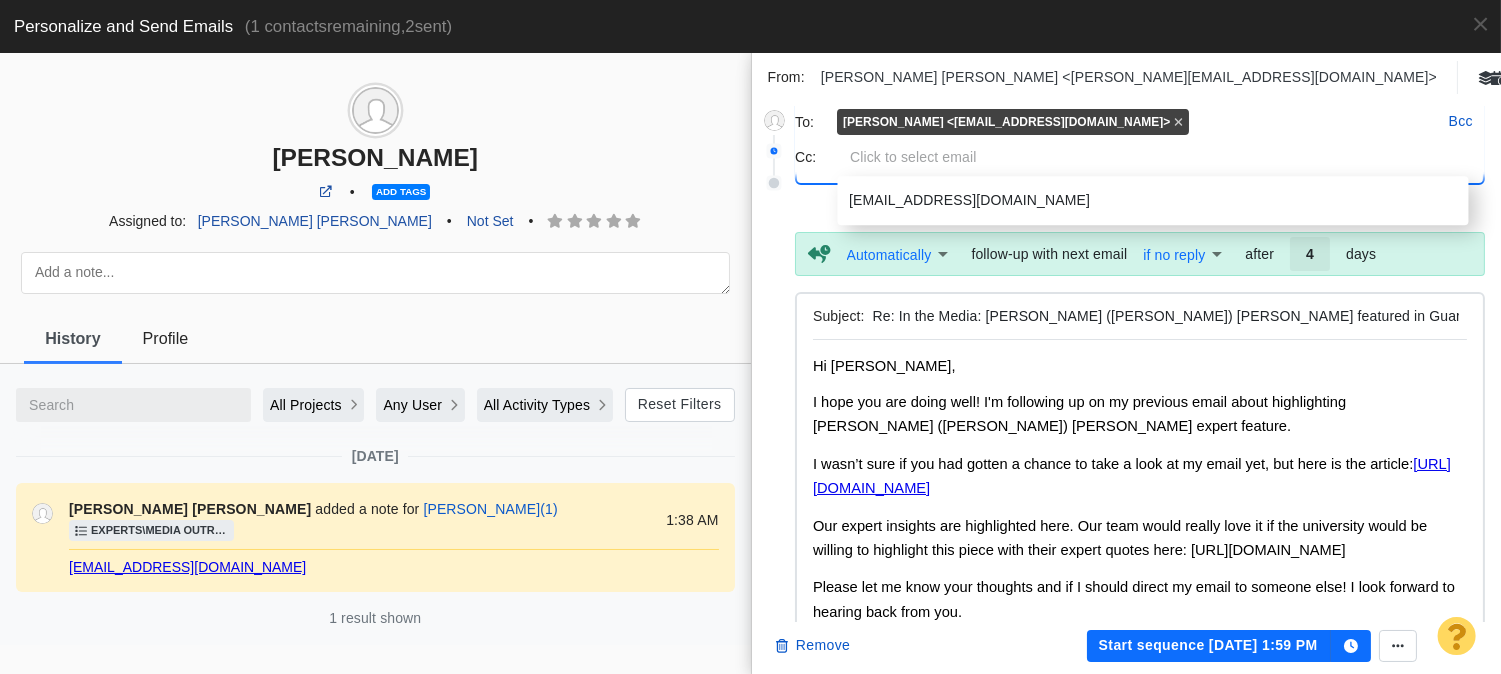 type on "pscrawford@ua.edu" 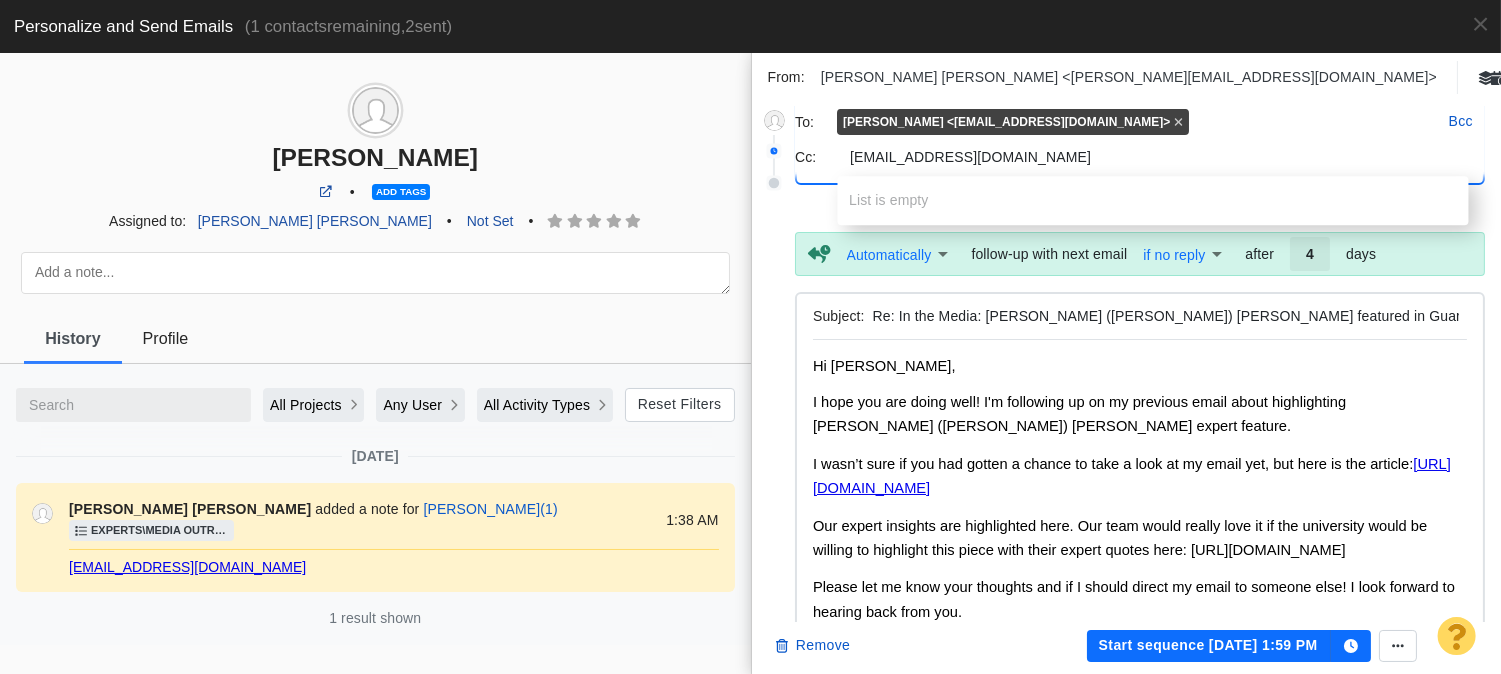 click at bounding box center [1140, 204] 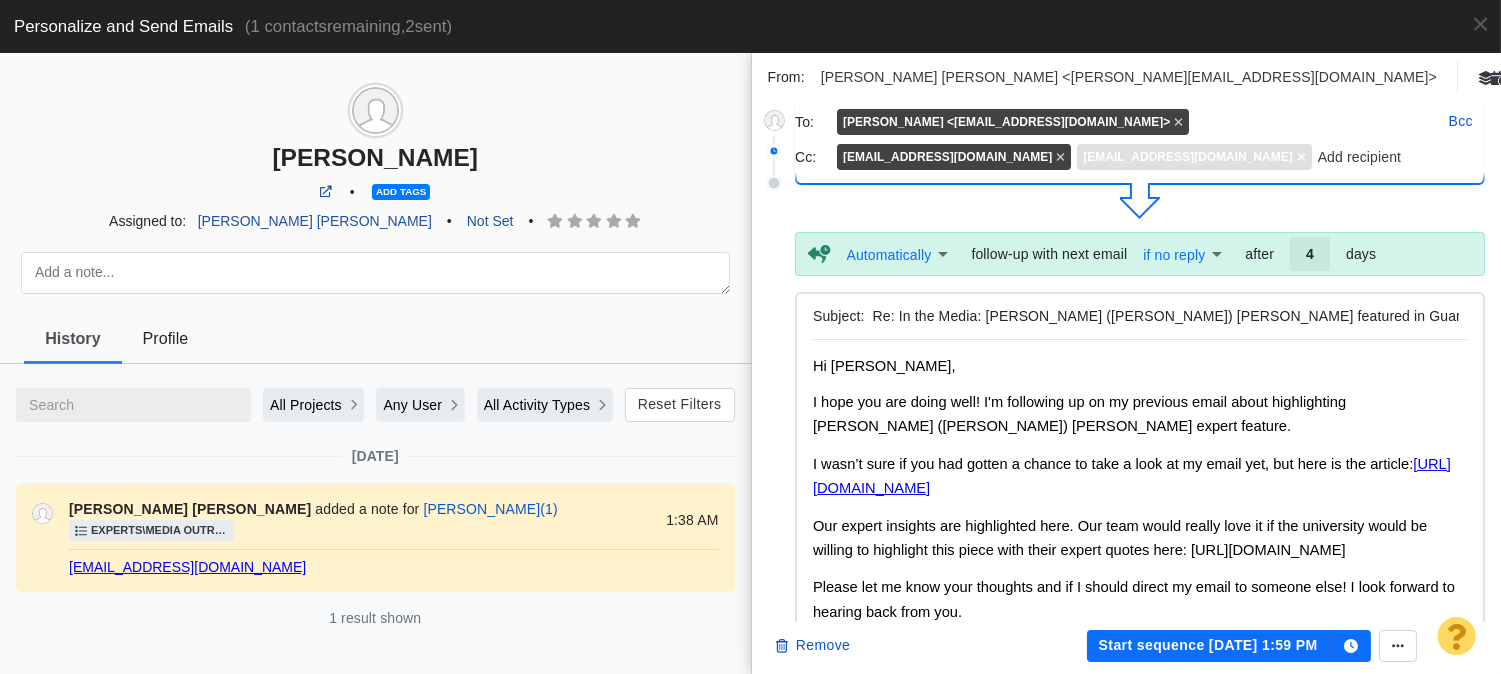 click 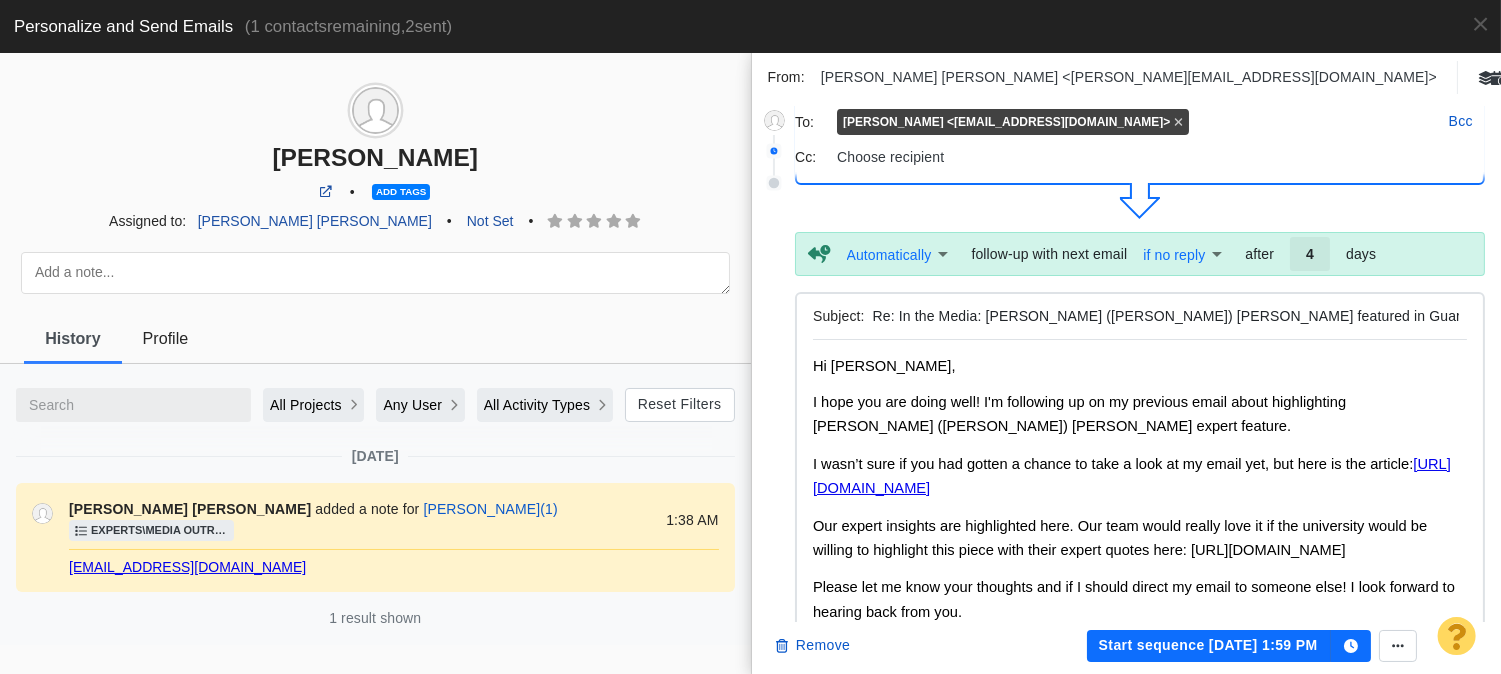 click on "Choose recipient" at bounding box center (1161, 157) 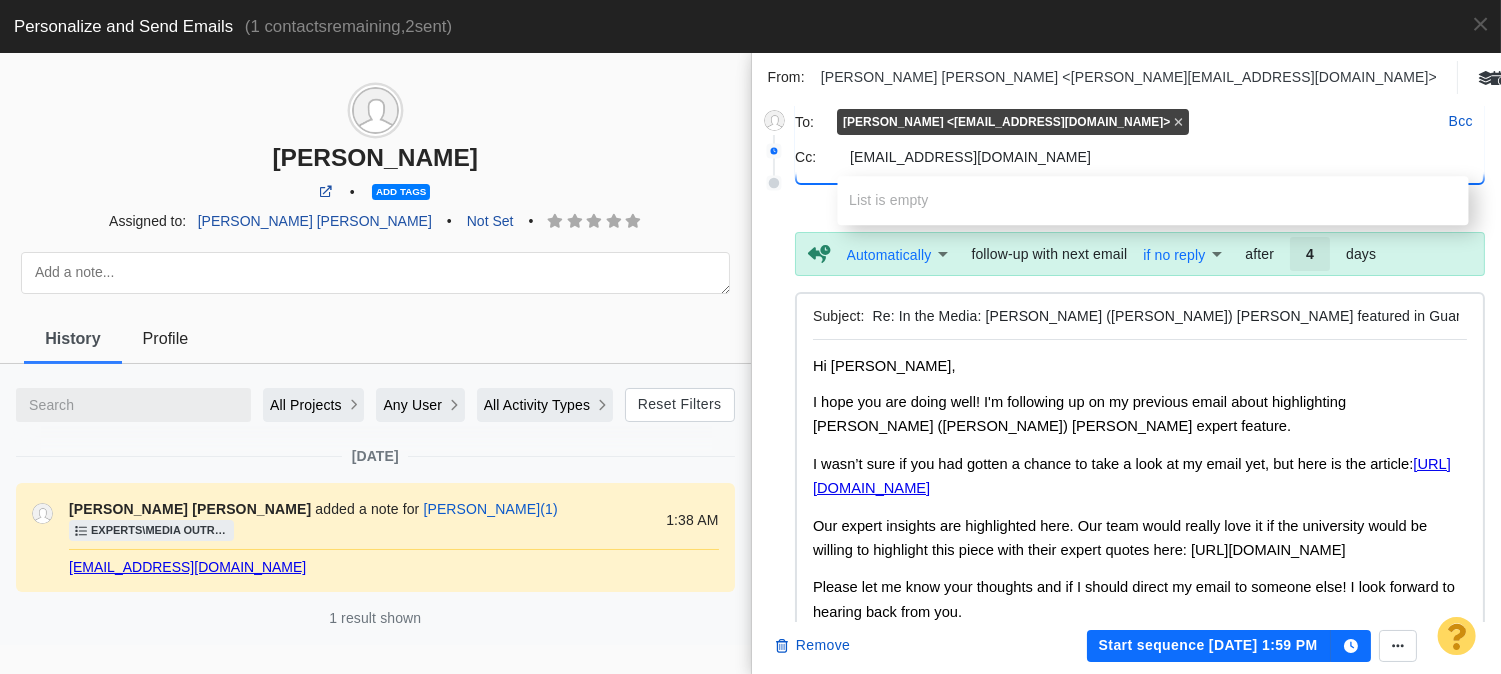 type on "pscrawford@ua.edu" 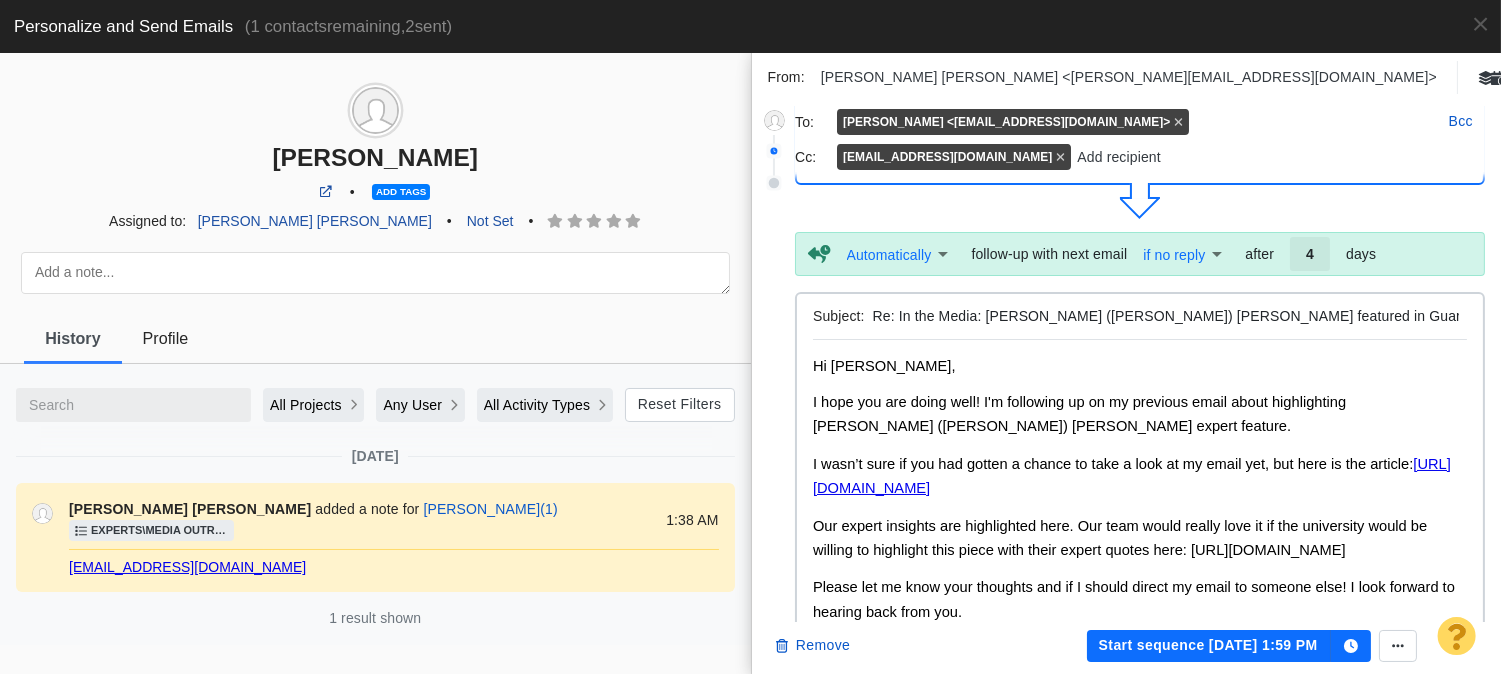 click on "﻿ Hi Tanner," at bounding box center (1139, 366) 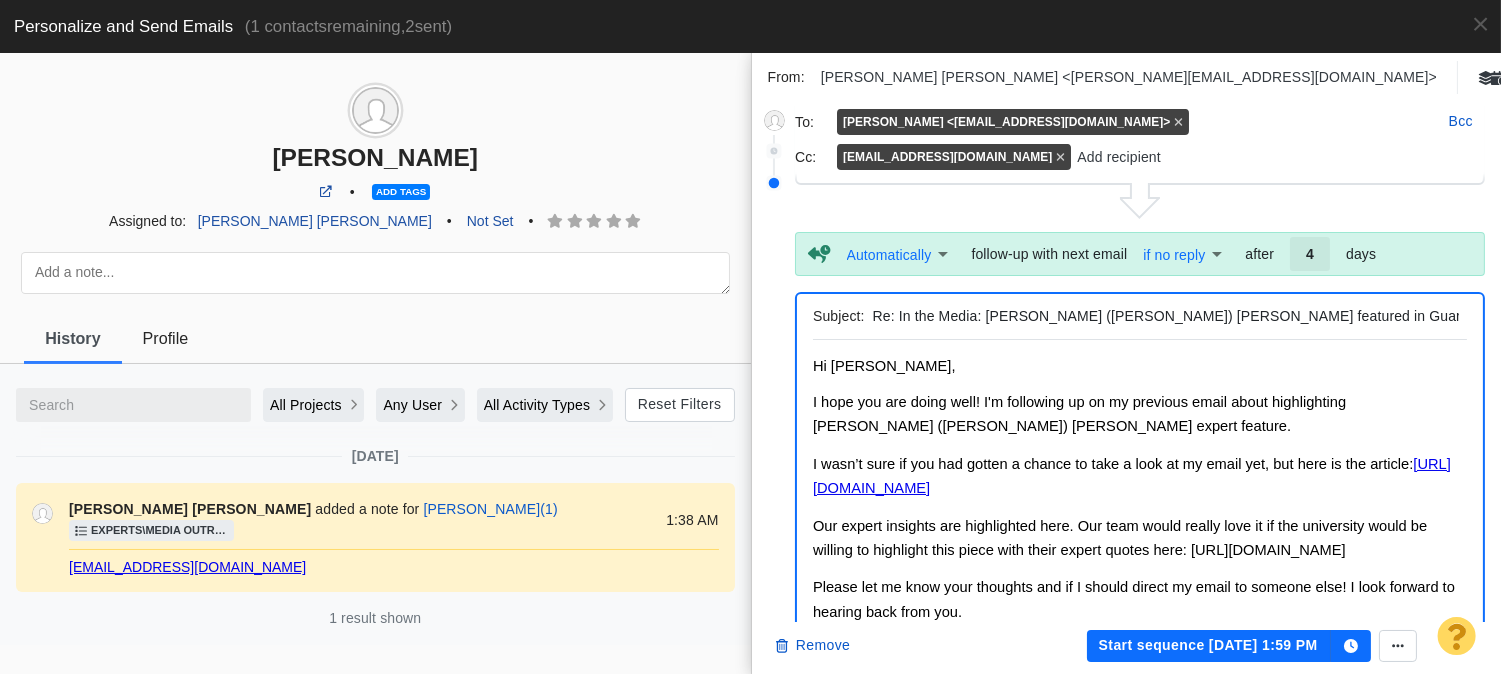 scroll, scrollTop: 463, scrollLeft: 0, axis: vertical 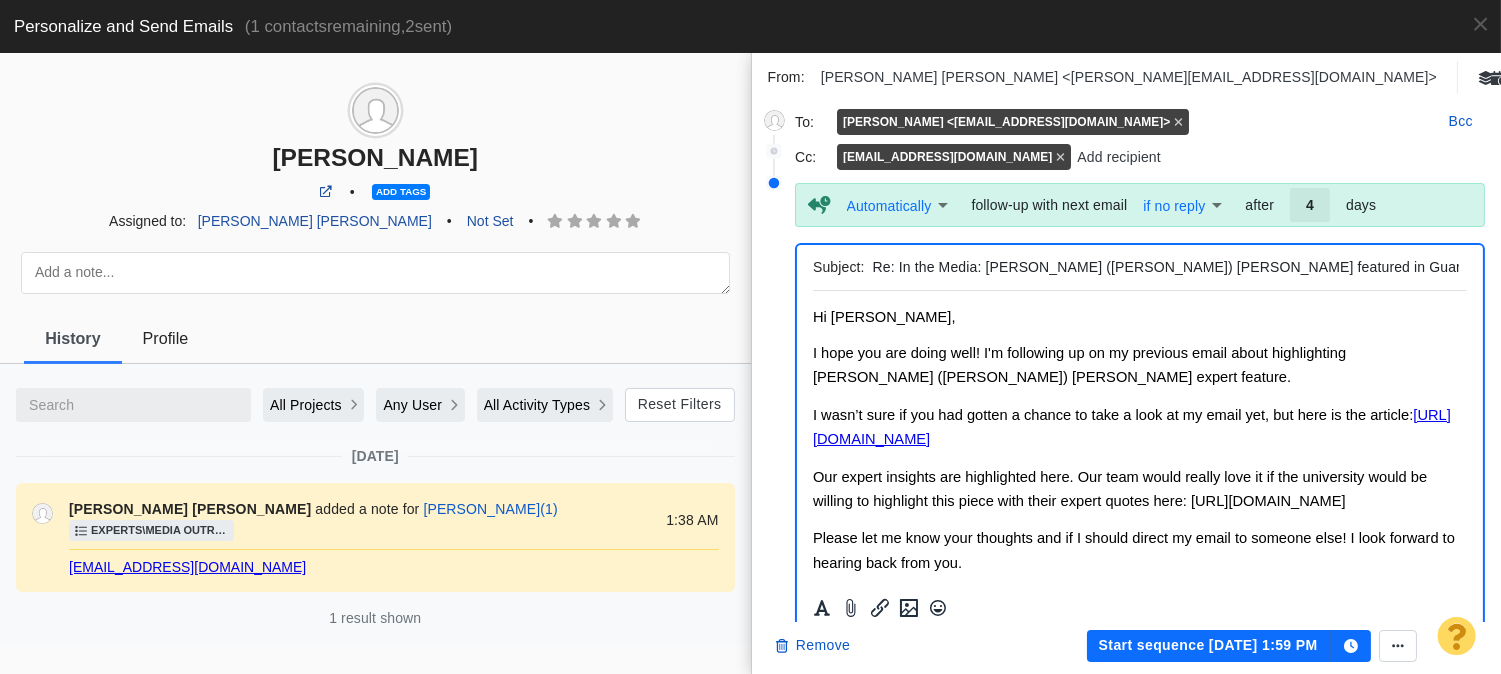 click on "Re: In the Media: Dr. Patrick (Shane) Crawford featured in Guardian Service article" at bounding box center (1166, 267) 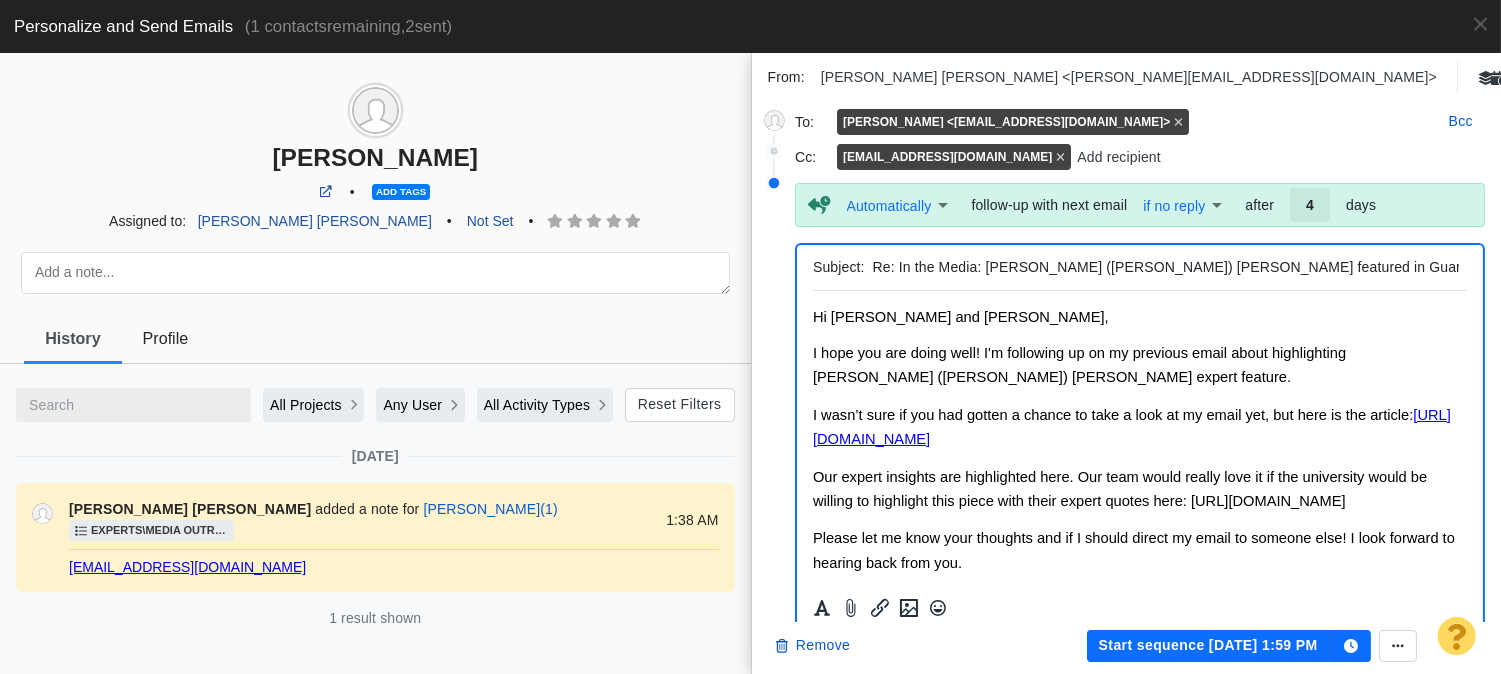 click on "I hope you are doing well! I'm following up on my previous email about highlighting Dr. Patrick (Shane) Crawford’s expert feature." at bounding box center [1139, 365] 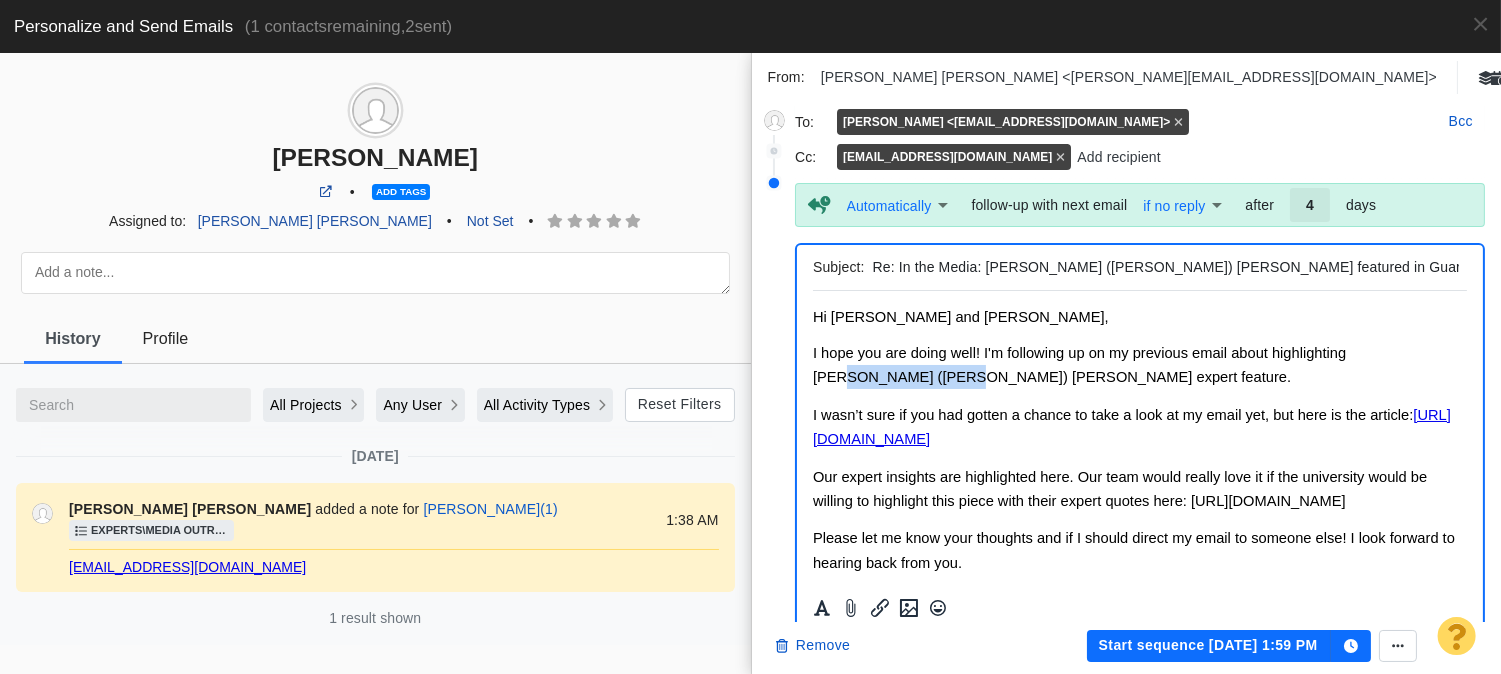 drag, startPoint x: 1394, startPoint y: 362, endPoint x: 865, endPoint y: 373, distance: 529.1144 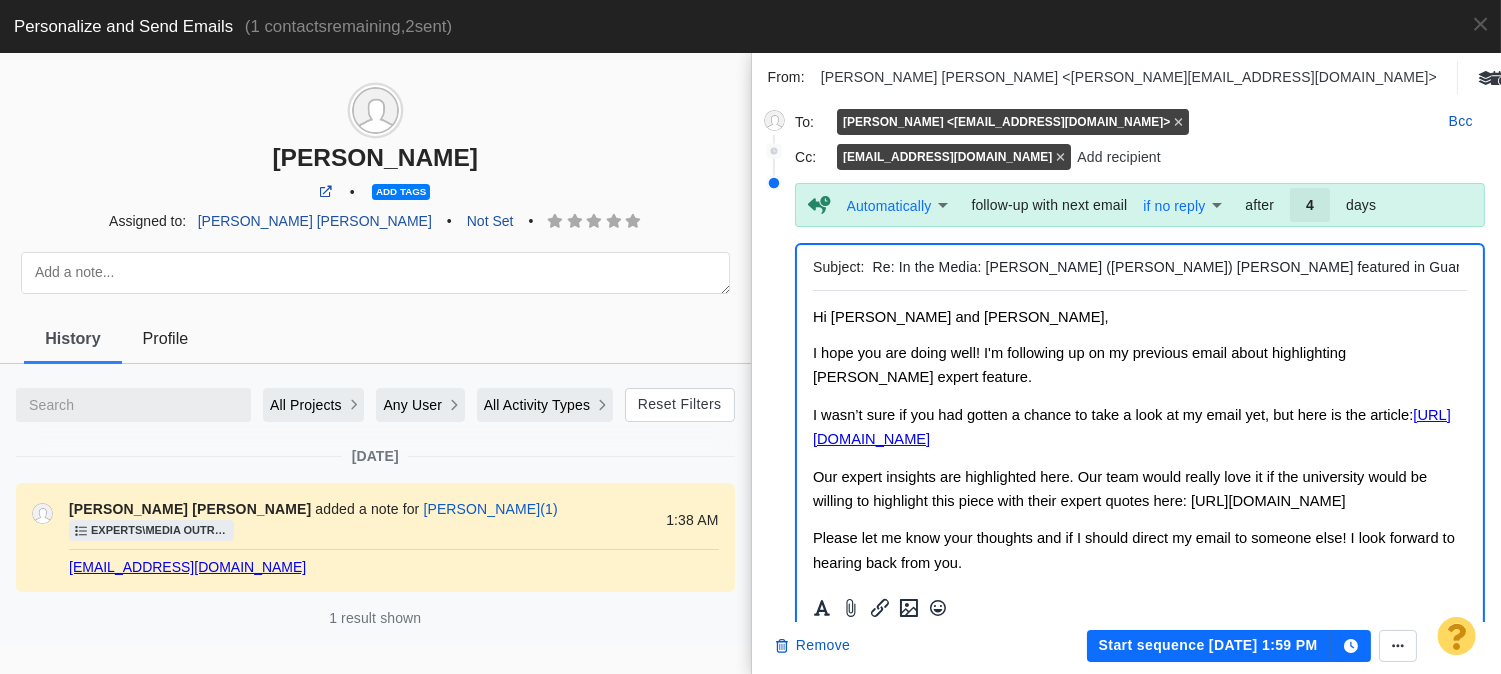 click on "Our expert insights are highlighted here. Our team would really love it if the university would be willing to highlight this piece with their expert quotes here: https://news.eng.ua.edu/" at bounding box center [1119, 489] 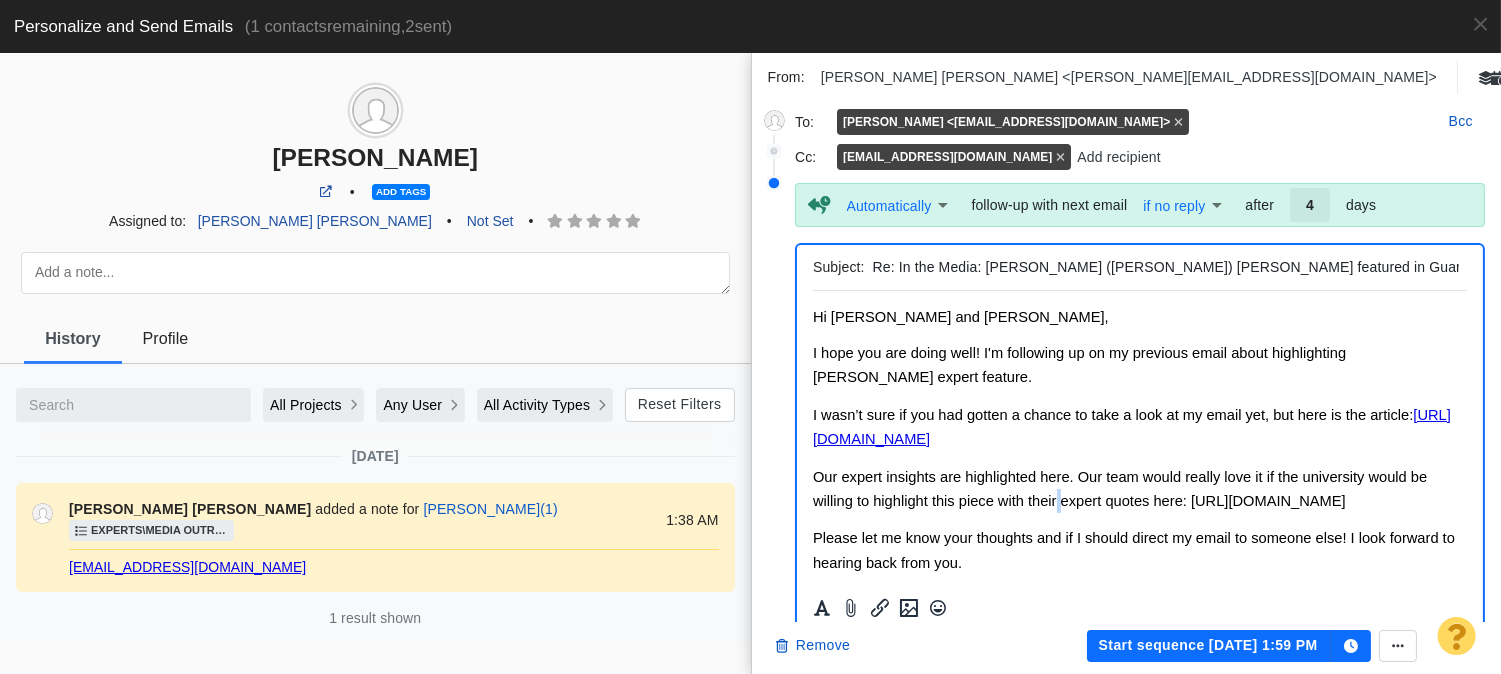 click on "Our expert insights are highlighted here. Our team would really love it if the university would be willing to highlight this piece with their expert quotes here: https://news.eng.ua.edu/" at bounding box center [1119, 489] 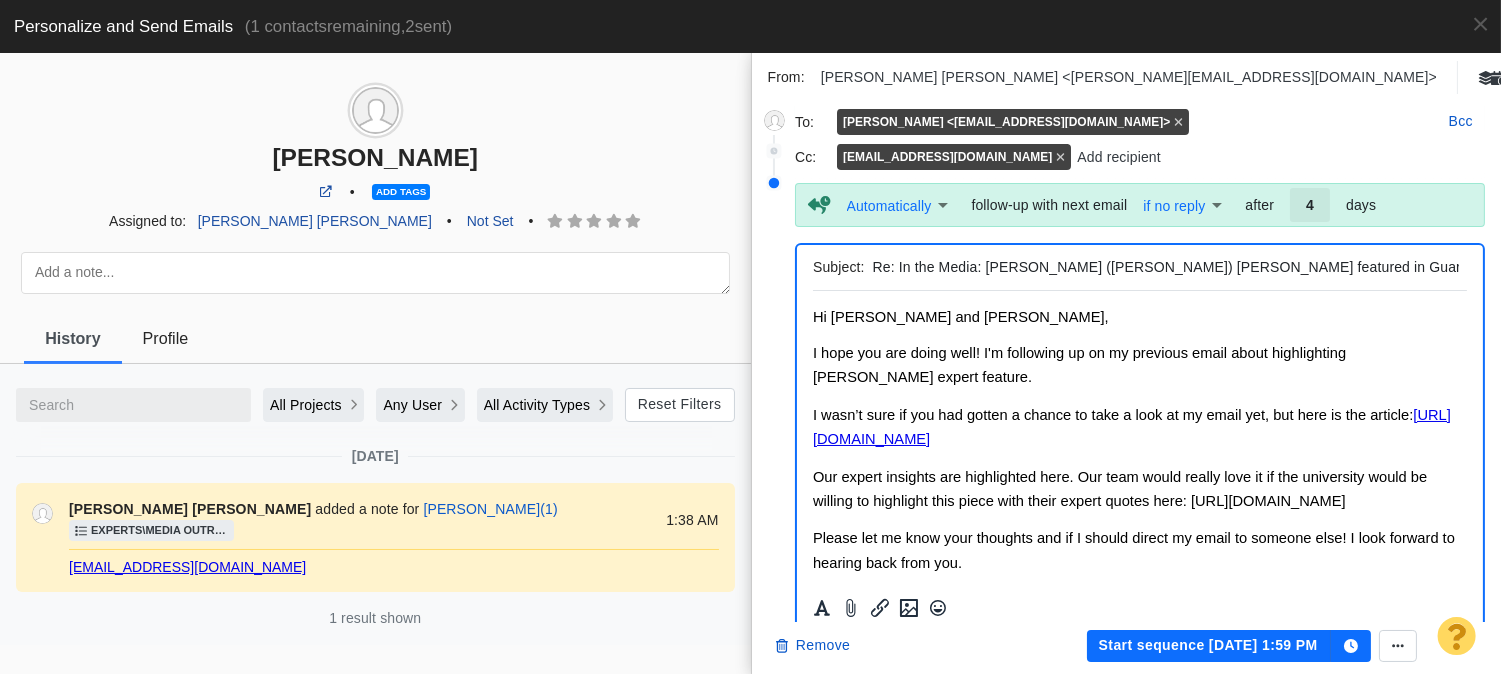 click on "Our expert insights are highlighted here. Our team would really love it if the university would be willing to highlight this piece with their expert quotes here: https://news.eng.ua.edu/" at bounding box center [1119, 489] 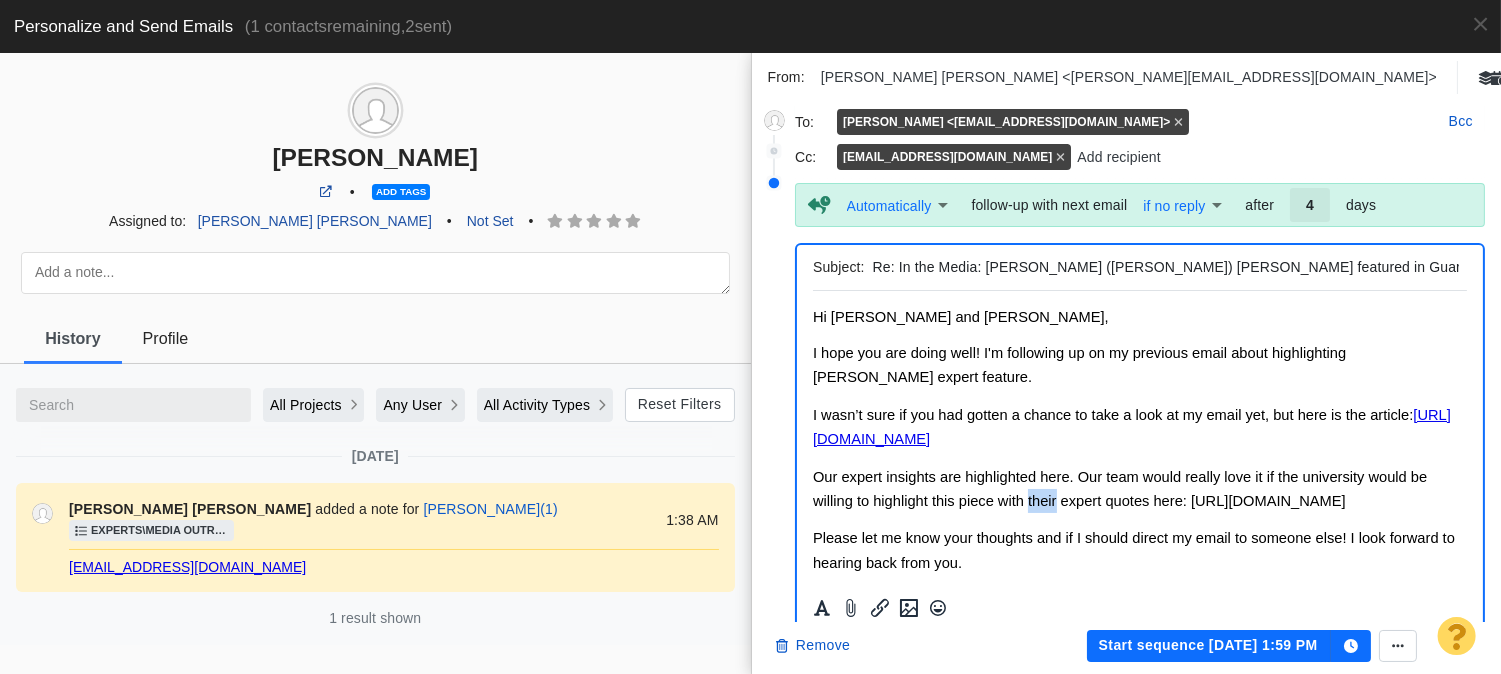 click on "Our expert insights are highlighted here. Our team would really love it if the university would be willing to highlight this piece with their expert quotes here: https://news.eng.ua.edu/" at bounding box center (1119, 489) 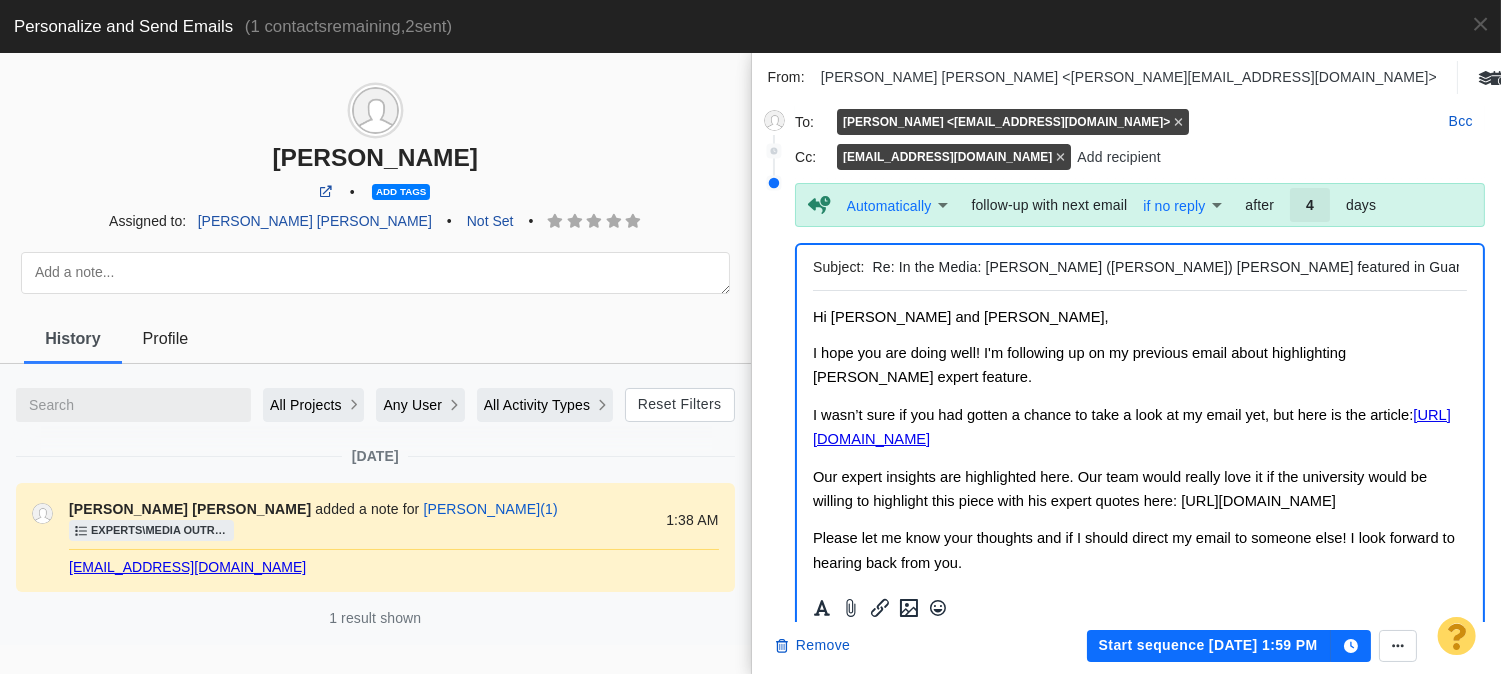 click on "Hi Dr. Crawford and Tanner," at bounding box center (960, 317) 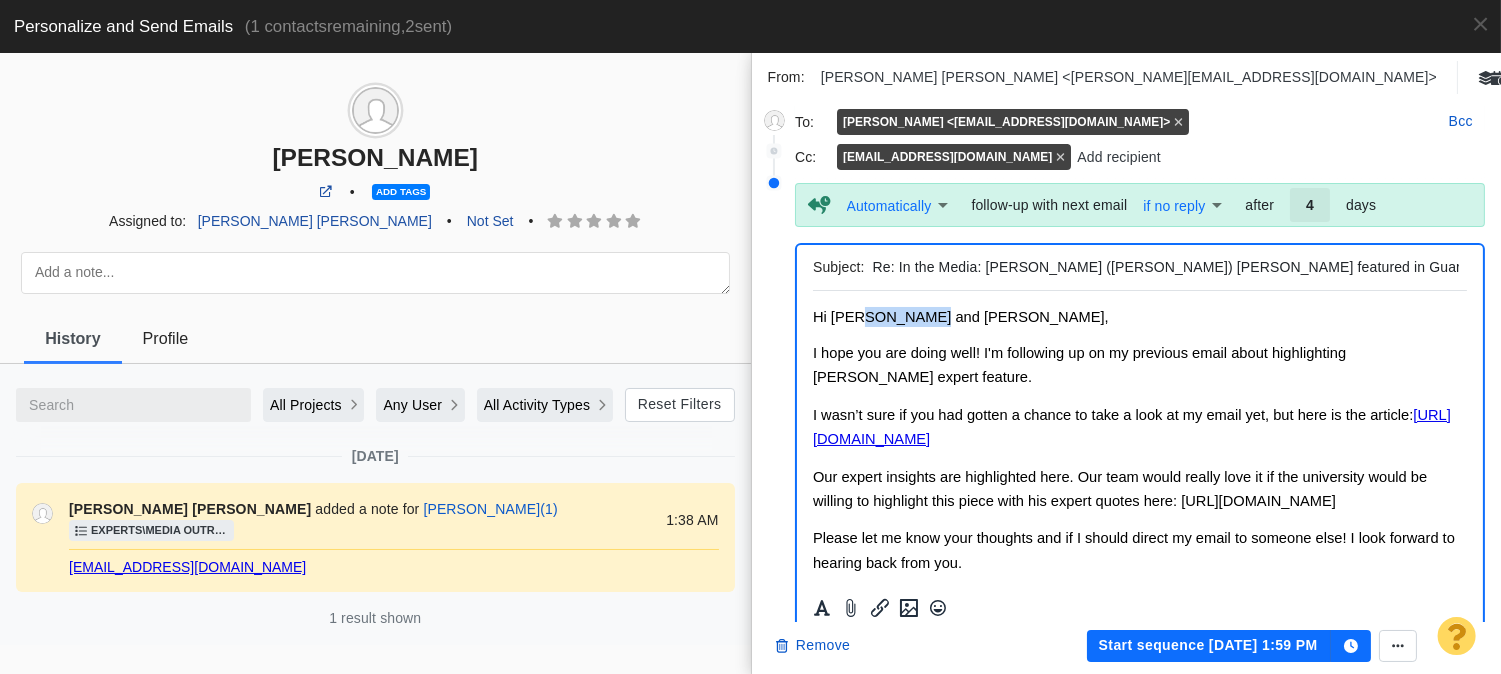 click on "Hi Dr. Crawford and Tanner," at bounding box center (960, 317) 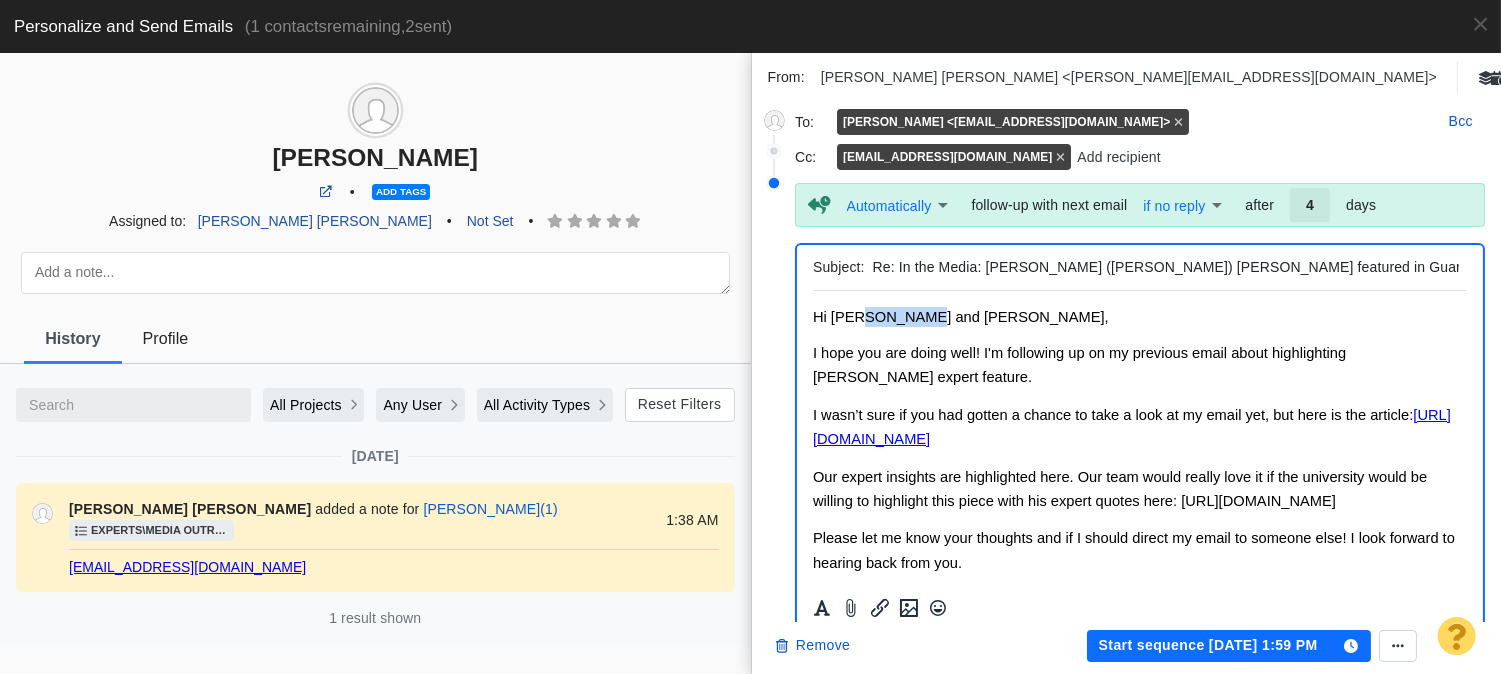 copy on "Crawford" 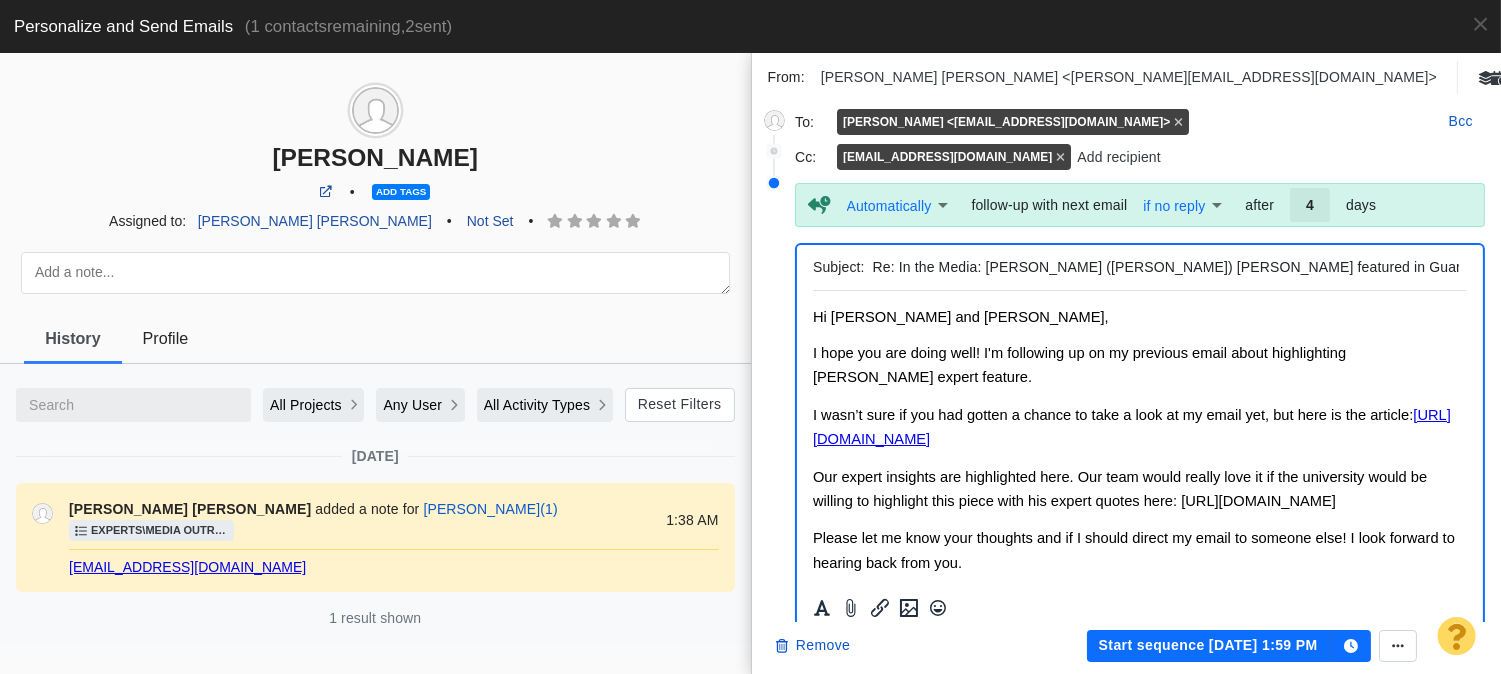click on "Our expert insights are highlighted here. Our team would really love it if the university would be willing to highlight this piece with his expert quotes here: https://news.eng.ua.edu/" at bounding box center [1119, 489] 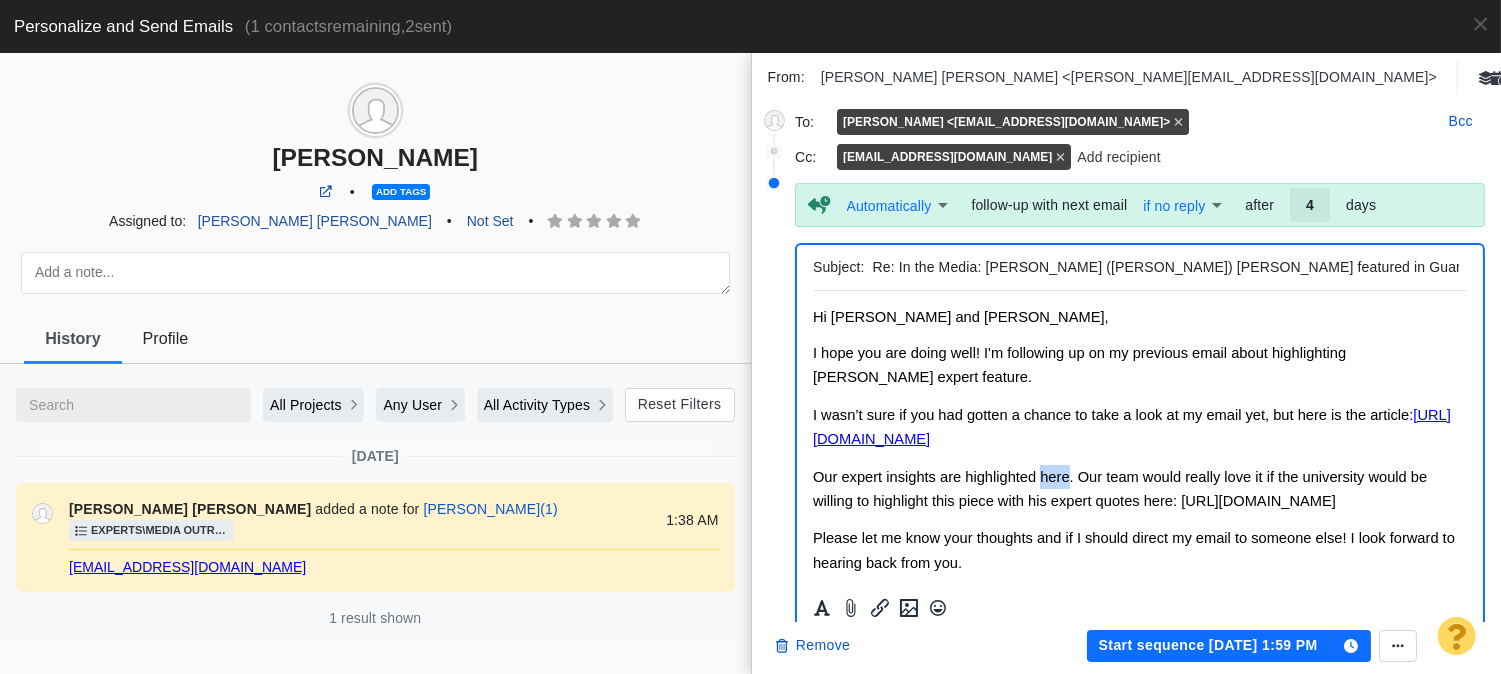 click on "Our expert insights are highlighted here. Our team would really love it if the university would be willing to highlight this piece with his expert quotes here: https://news.eng.ua.edu/" at bounding box center (1119, 489) 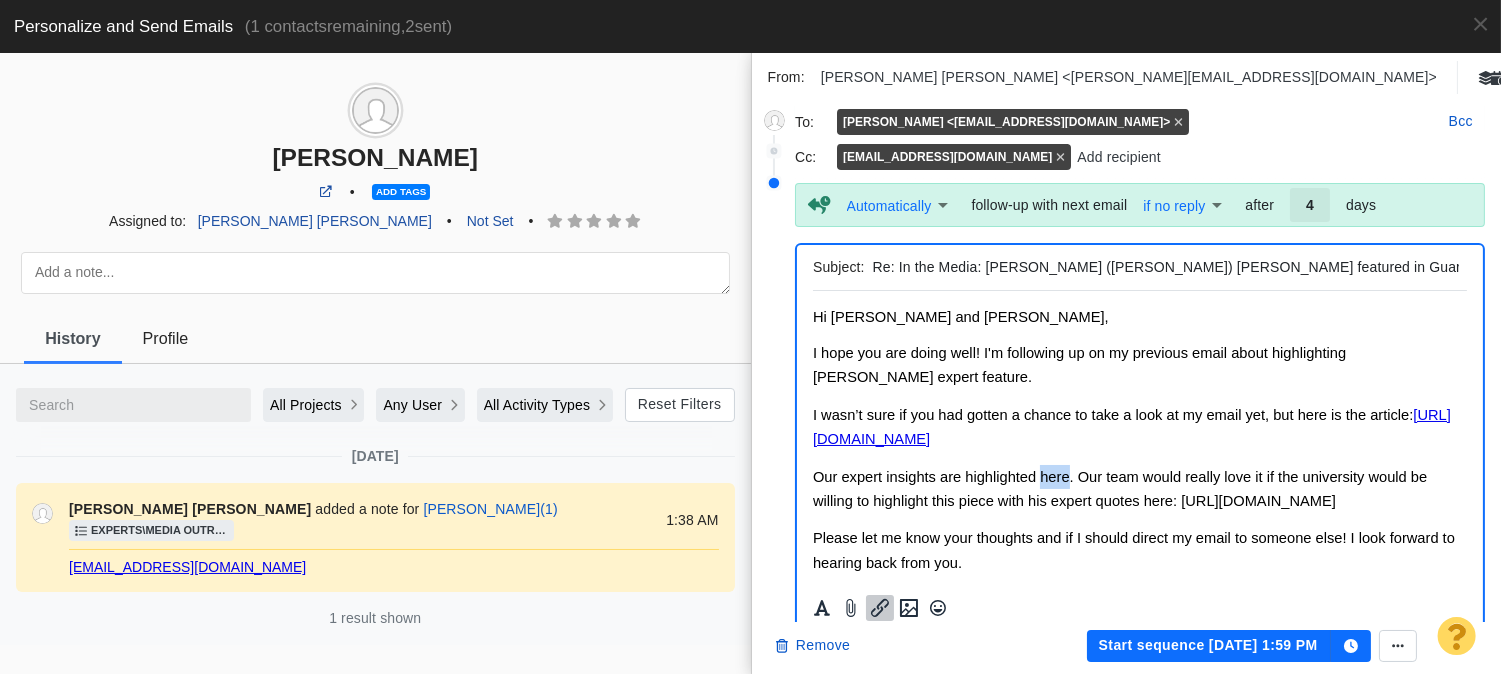 click 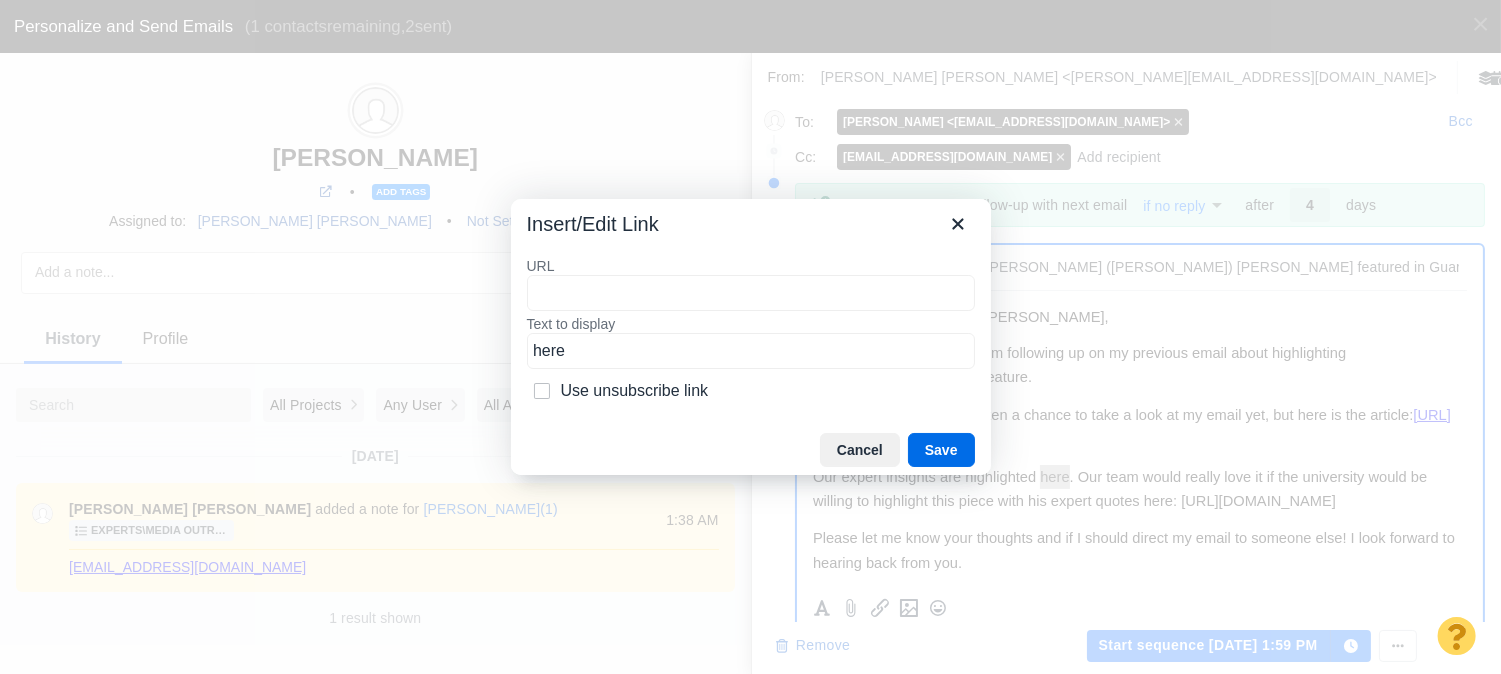 type on "https://guardianservice.com/home-insurance/homeowners-insurance-preparedness-survey/#:~:text=understand%20your%20coverage.-,Dr.%20Shane%20Crawford,-of%20the%20University" 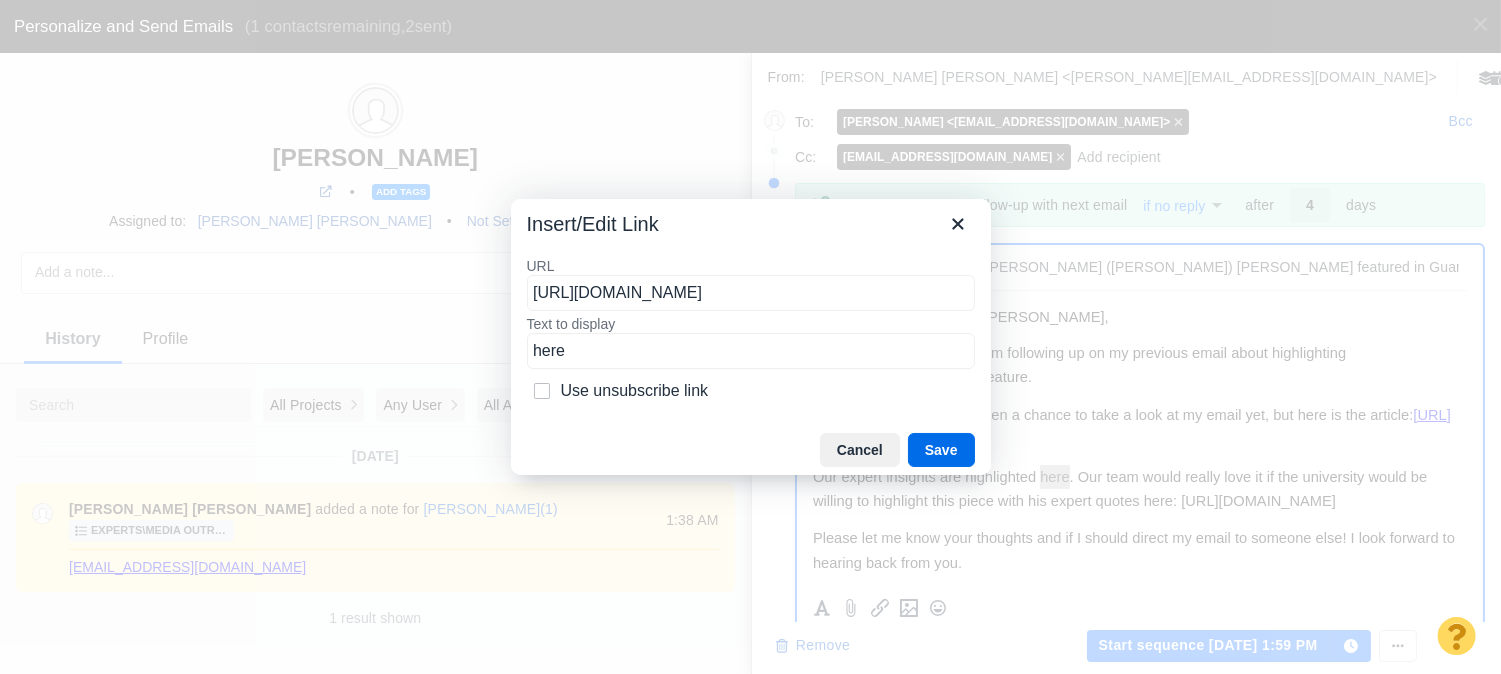 scroll, scrollTop: 0, scrollLeft: 893, axis: horizontal 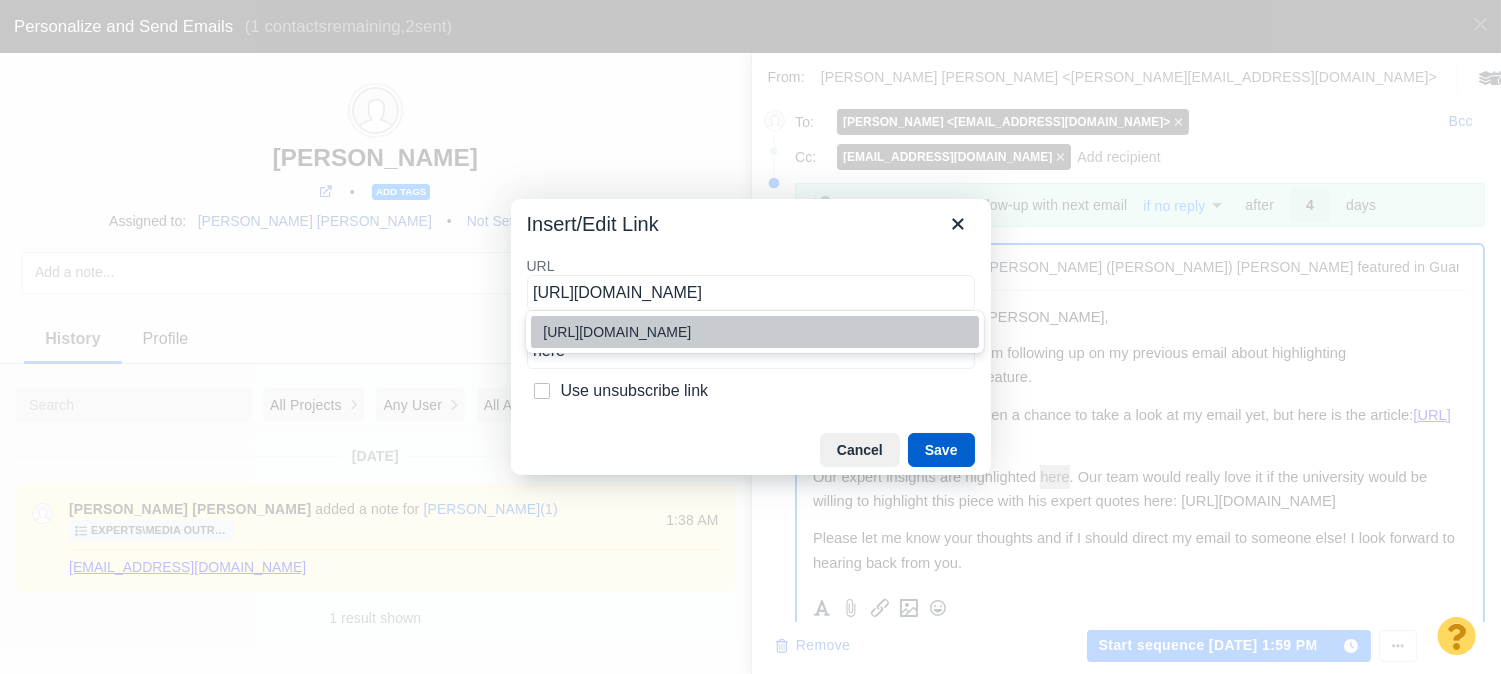 click on "Save" at bounding box center (941, 450) 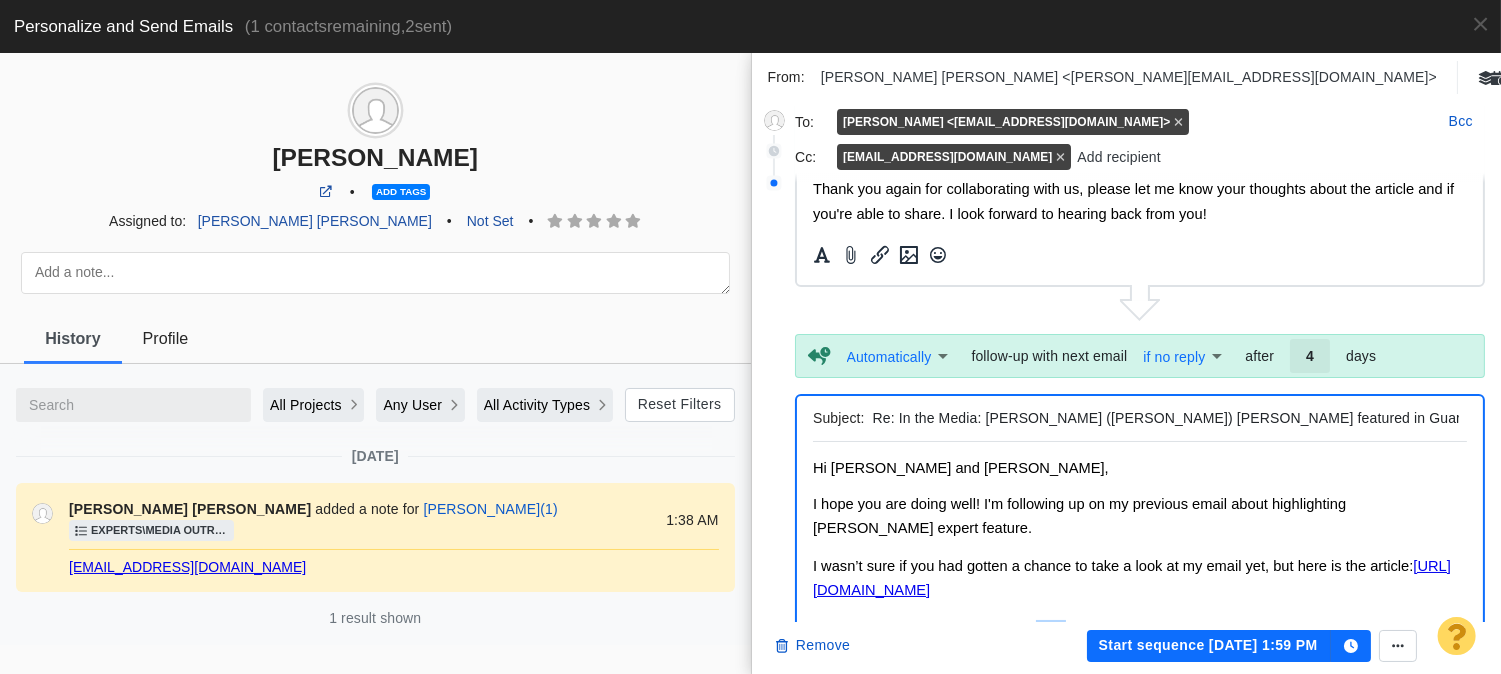 scroll, scrollTop: 0, scrollLeft: 0, axis: both 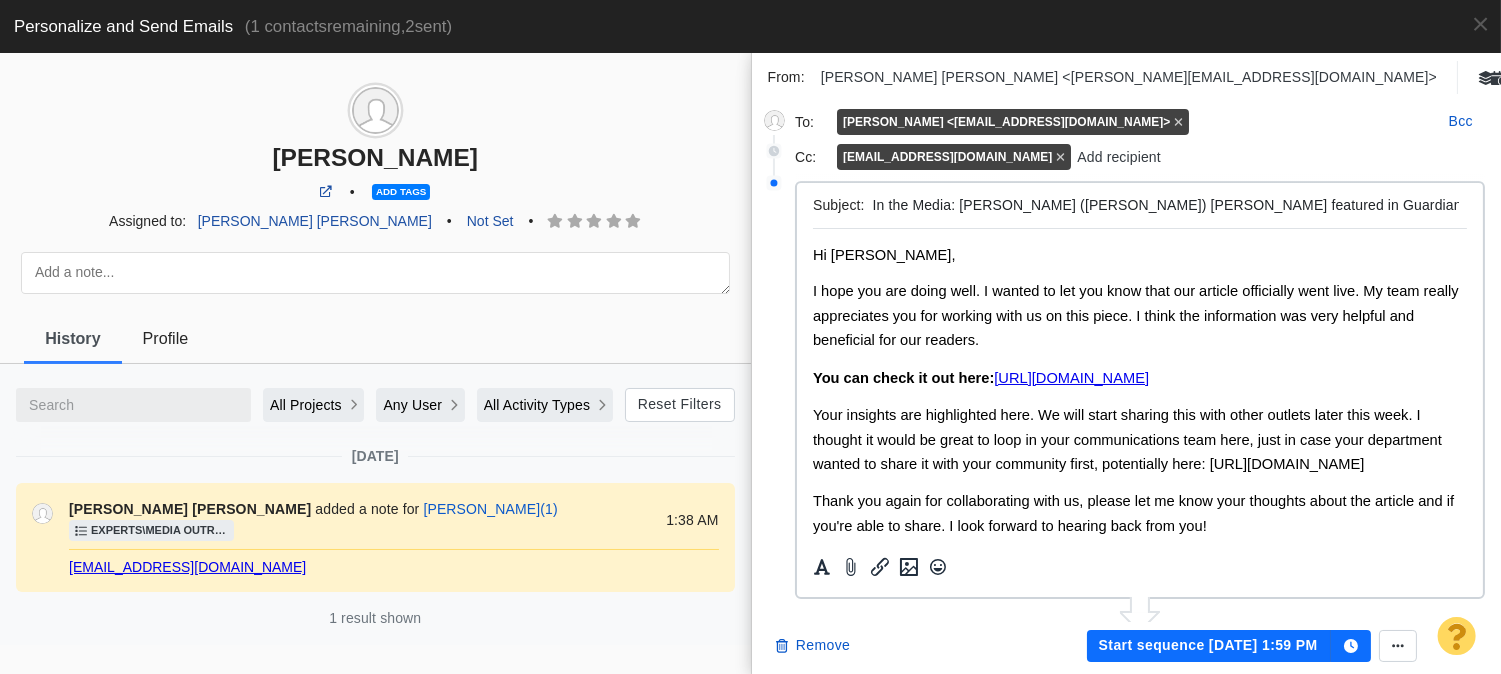 click on "Your insights are highlighted here. We will start sharing this with other outlets later this week. I thought it would be great to loop in your communications team here, just in case your department wanted to share it with your community first, potentially here:" at bounding box center (1126, 439) 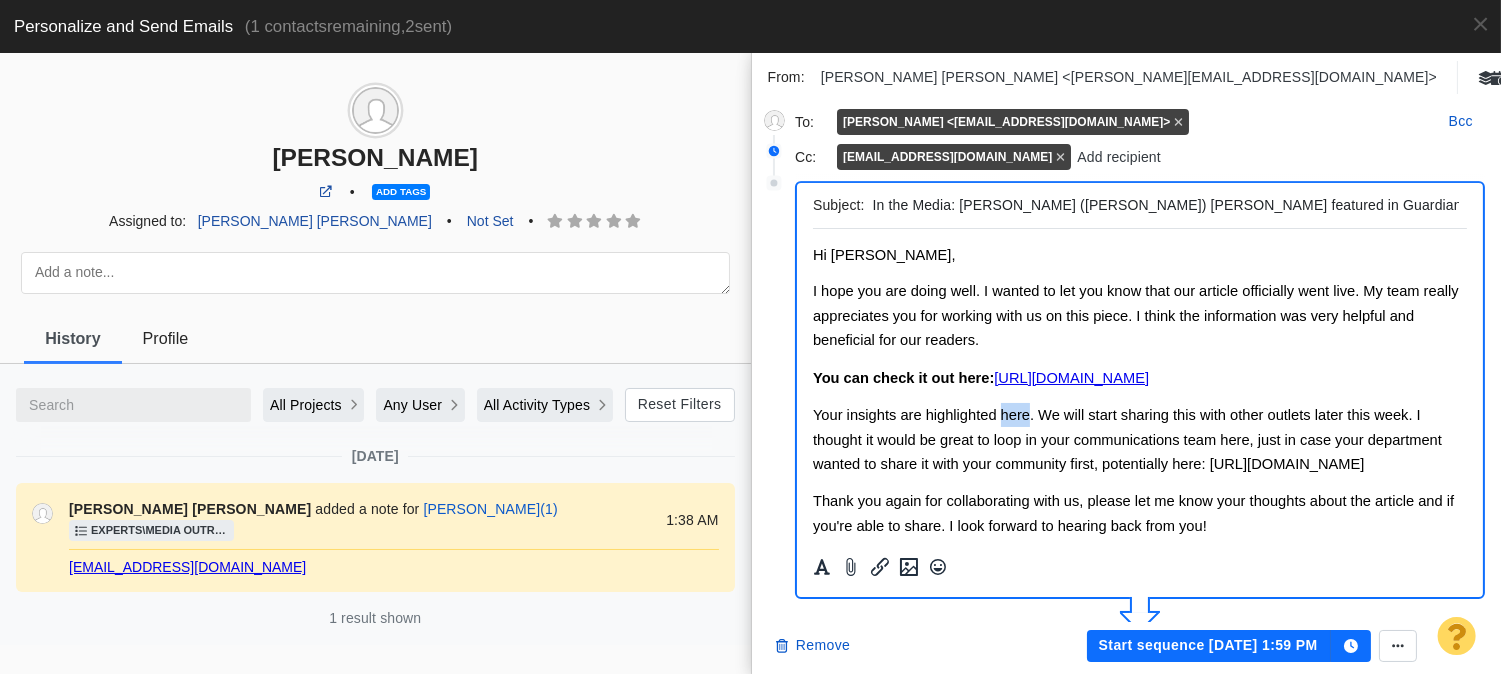 click on "Your insights are highlighted here. We will start sharing this with other outlets later this week. I thought it would be great to loop in your communications team here, just in case your department wanted to share it with your community first, potentially here:" at bounding box center [1126, 439] 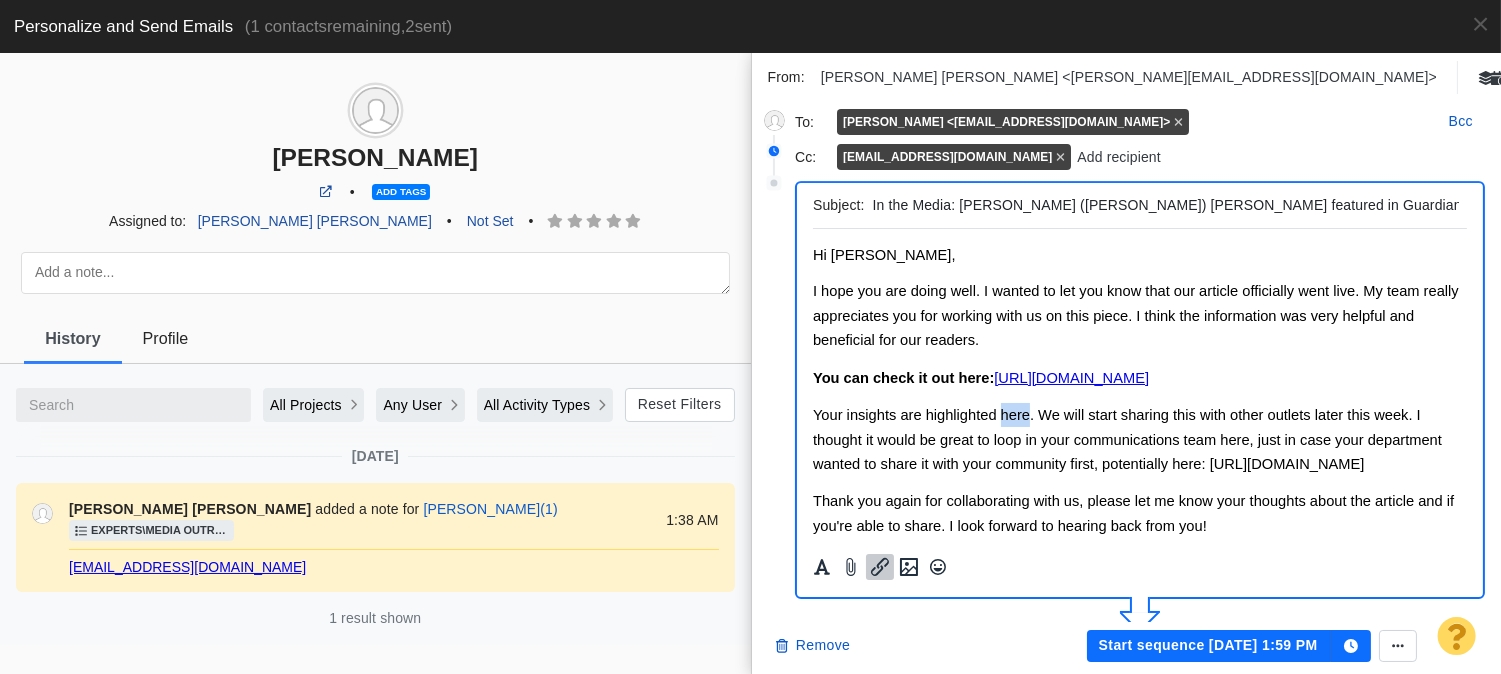 click 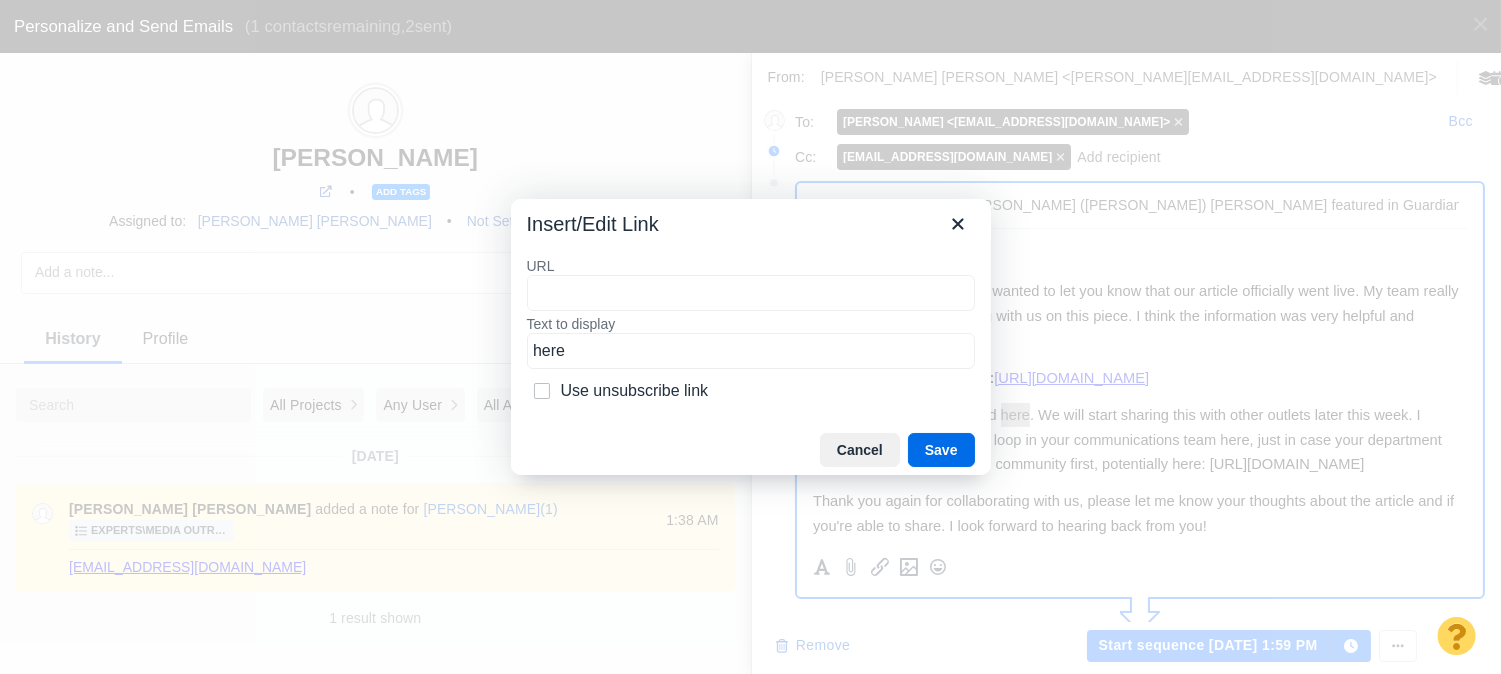 type on "https://guardianservice.com/home-insurance/homeowners-insurance-preparedness-survey/#:~:text=understand%20your%20coverage.-,Dr.%20Shane%20Crawford,-of%20the%20University" 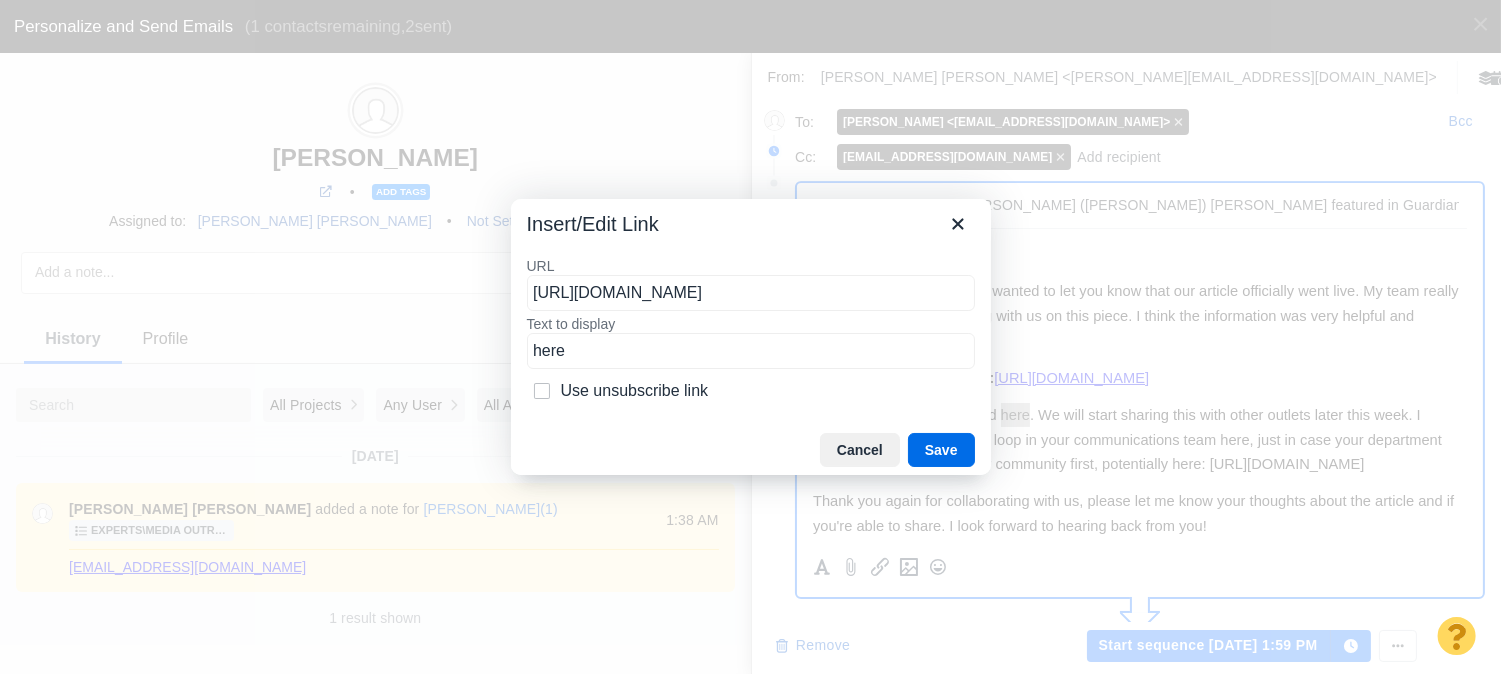 scroll, scrollTop: 0, scrollLeft: 893, axis: horizontal 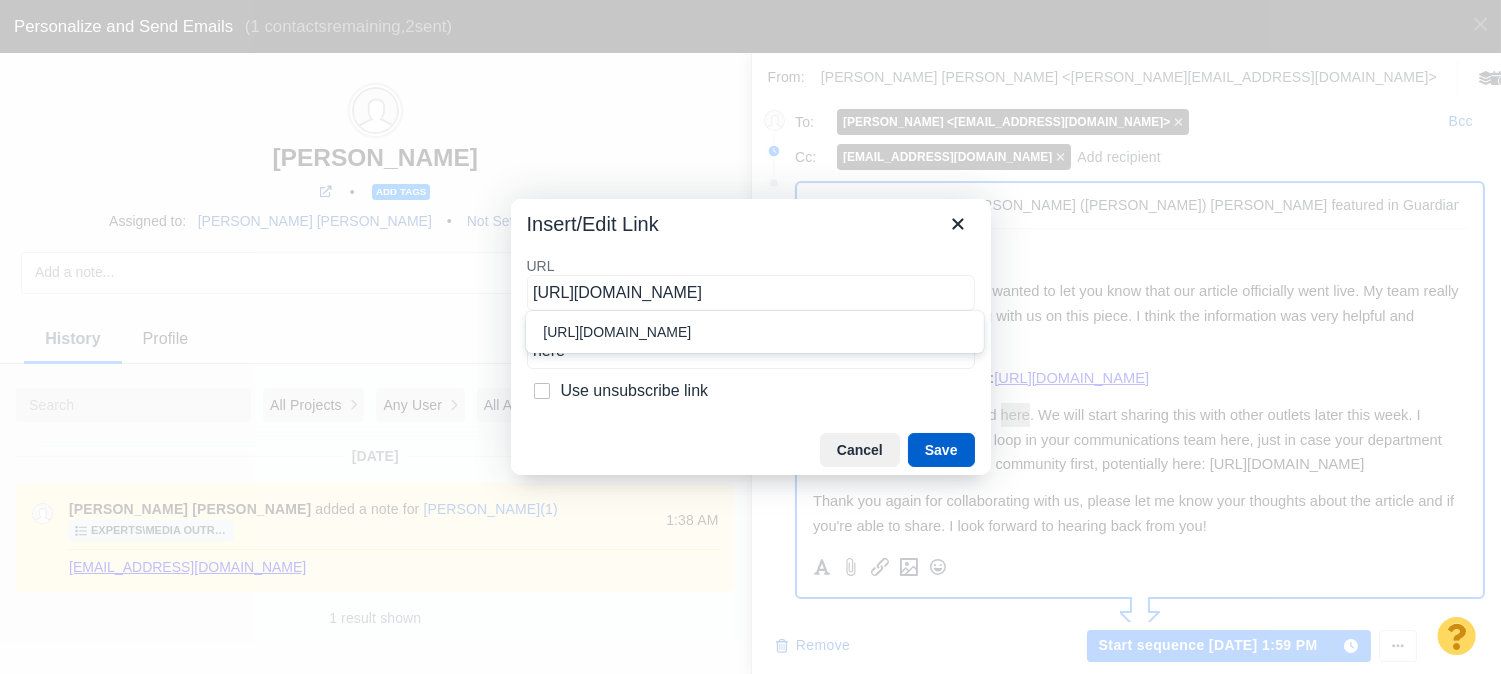 click on "Save" at bounding box center (941, 450) 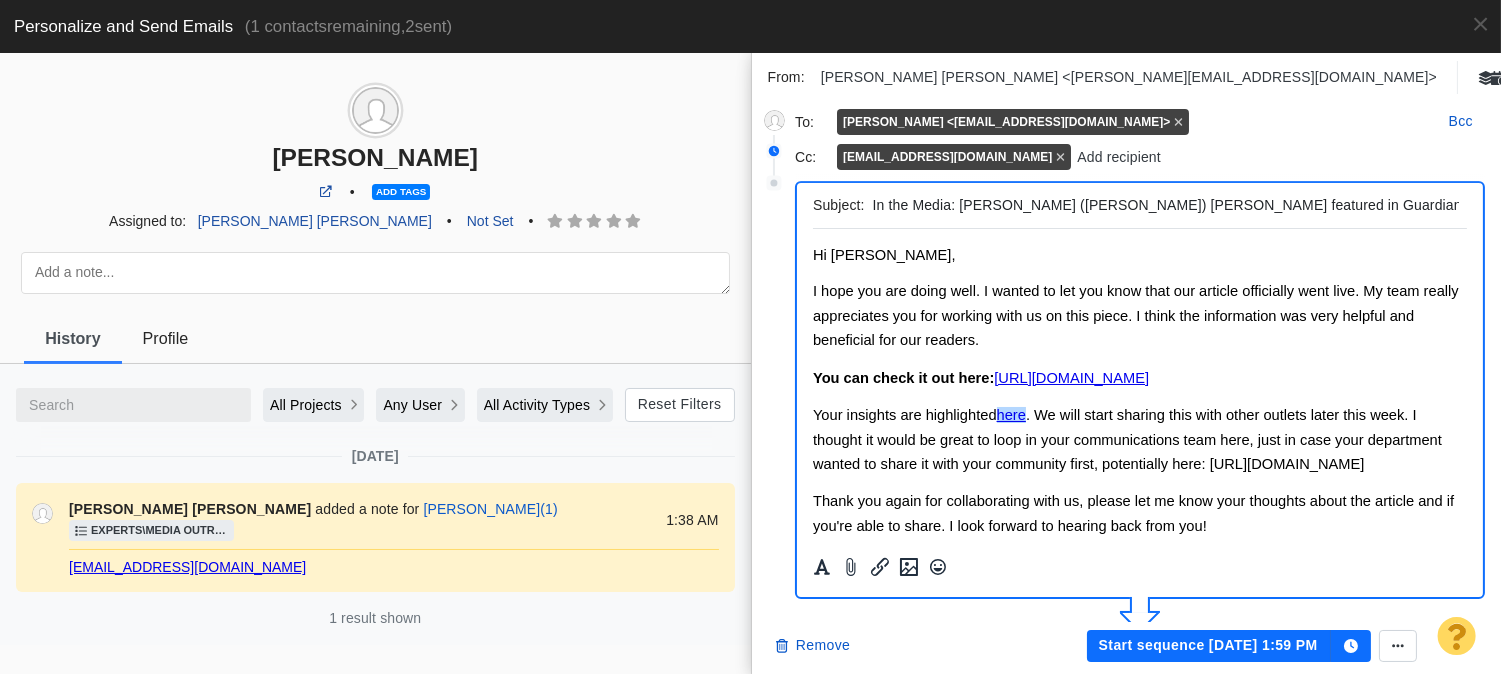 click on "Your insights are highlighted  here . We will start sharing this with other outlets later this week. I thought it would be great to loop in your communications team here, just in case your department wanted to share it with your community first, potentially here:   https://news.eng.ua.edu/" at bounding box center [1139, 439] 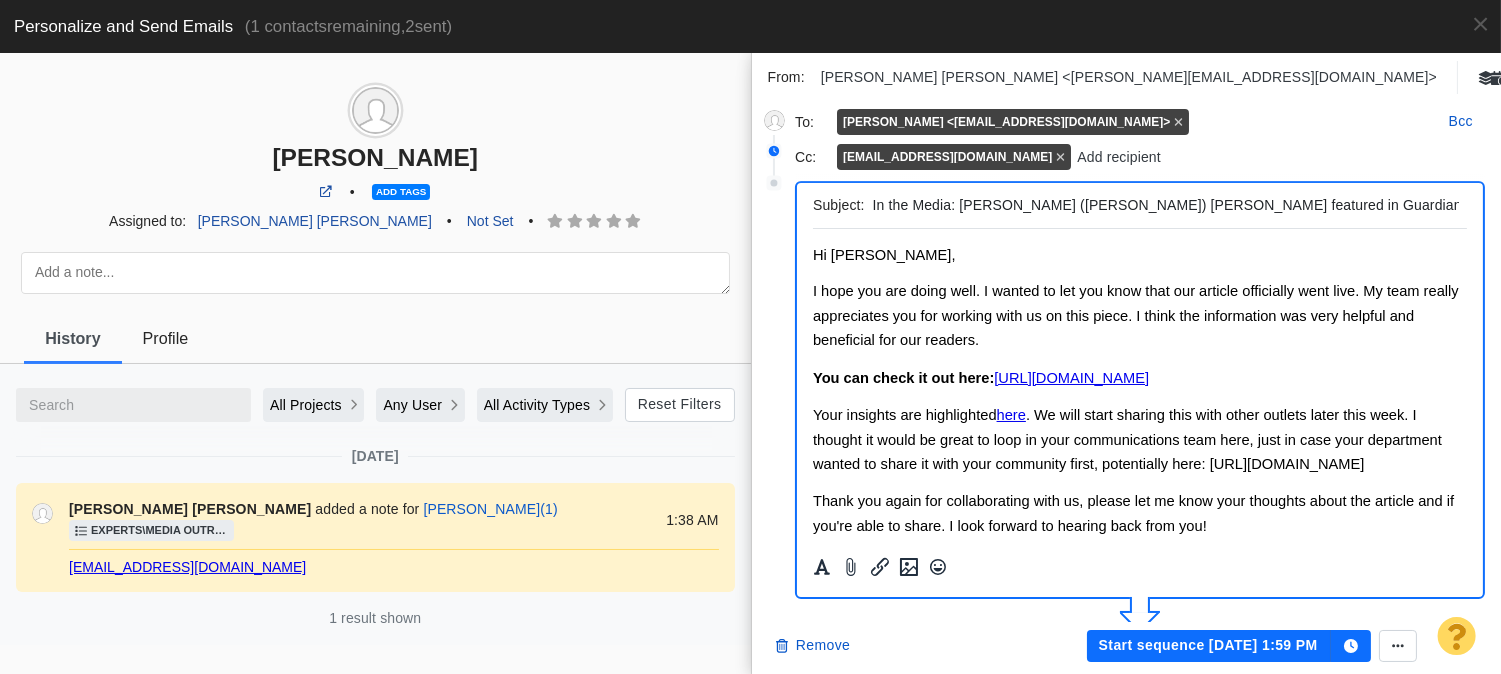 click on "Hi Tanner," at bounding box center (1139, 255) 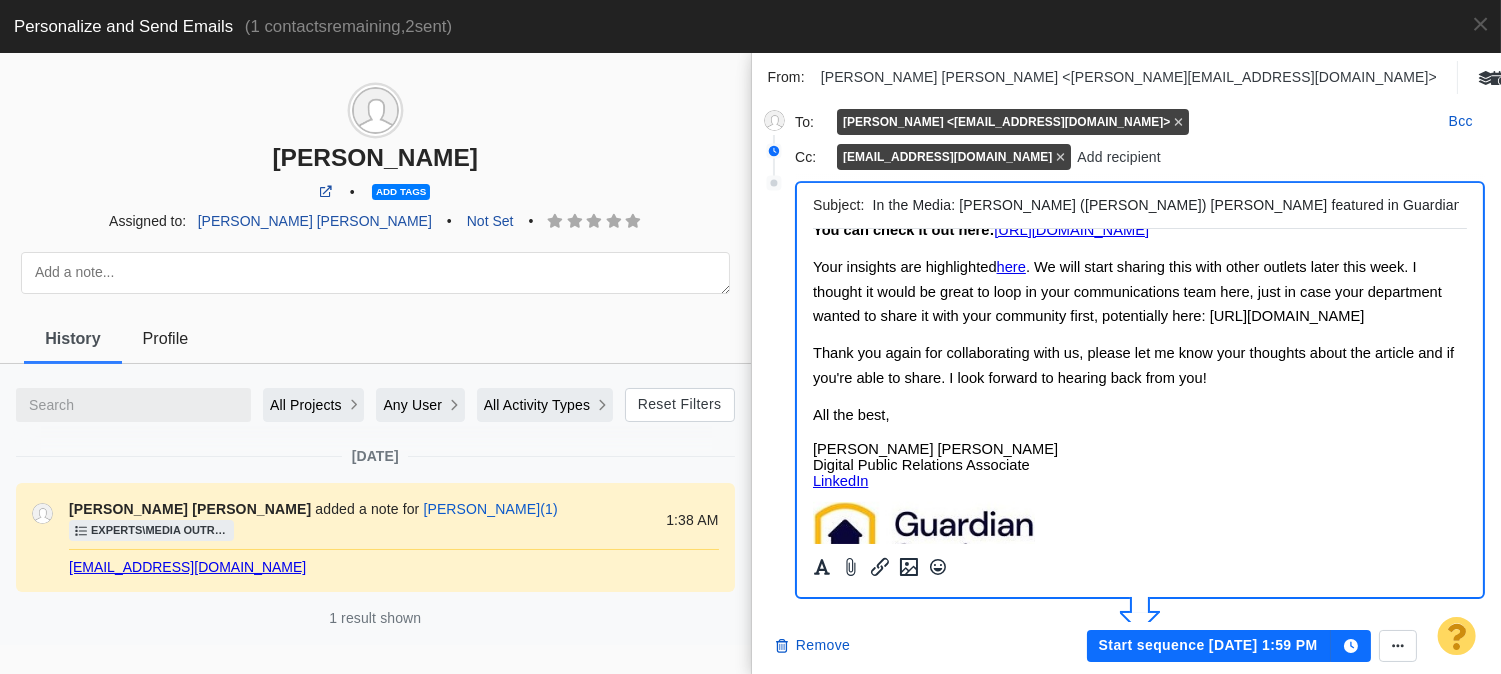 scroll, scrollTop: 111, scrollLeft: 0, axis: vertical 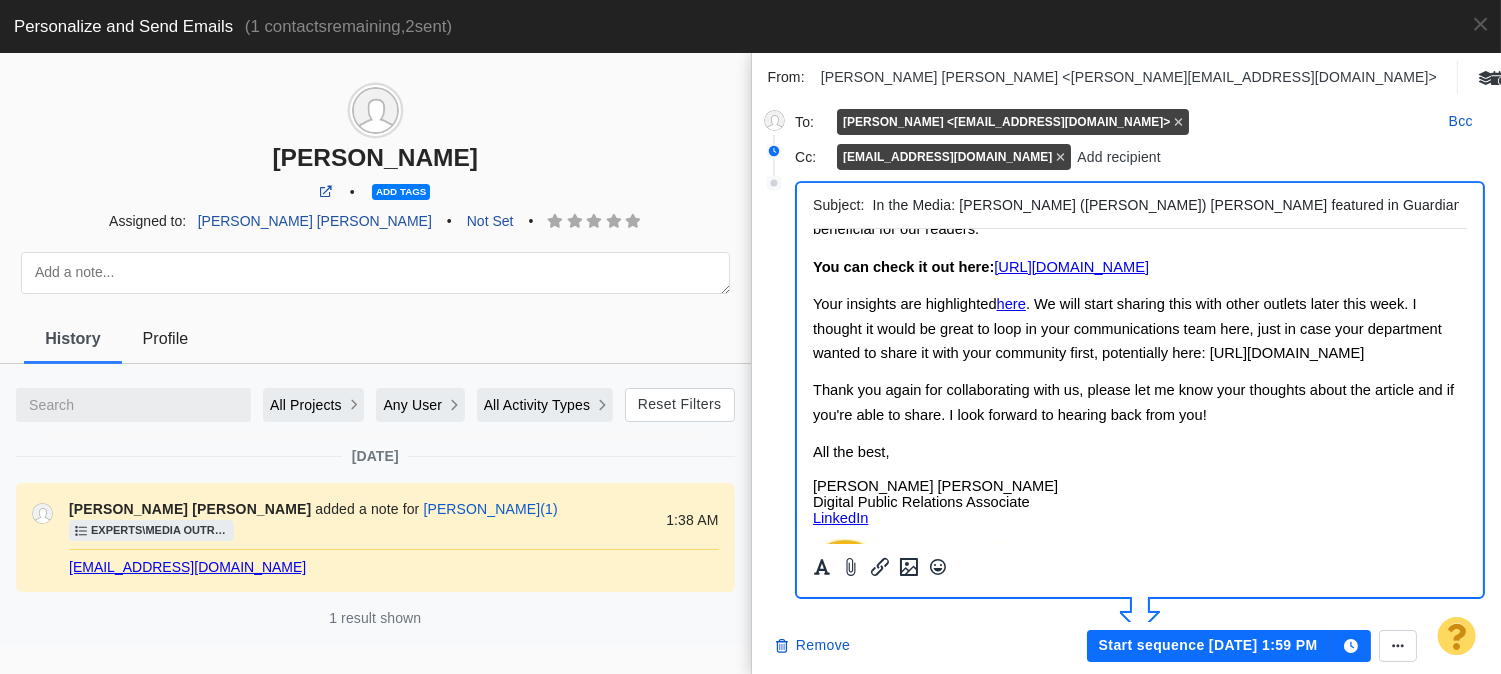 click on "Your insights are highlighted  here . We will start sharing this with other outlets later this week. I thought it would be great to loop in your communications team here, just in case your department wanted to share it with your community first, potentially here:" at bounding box center [1126, 328] 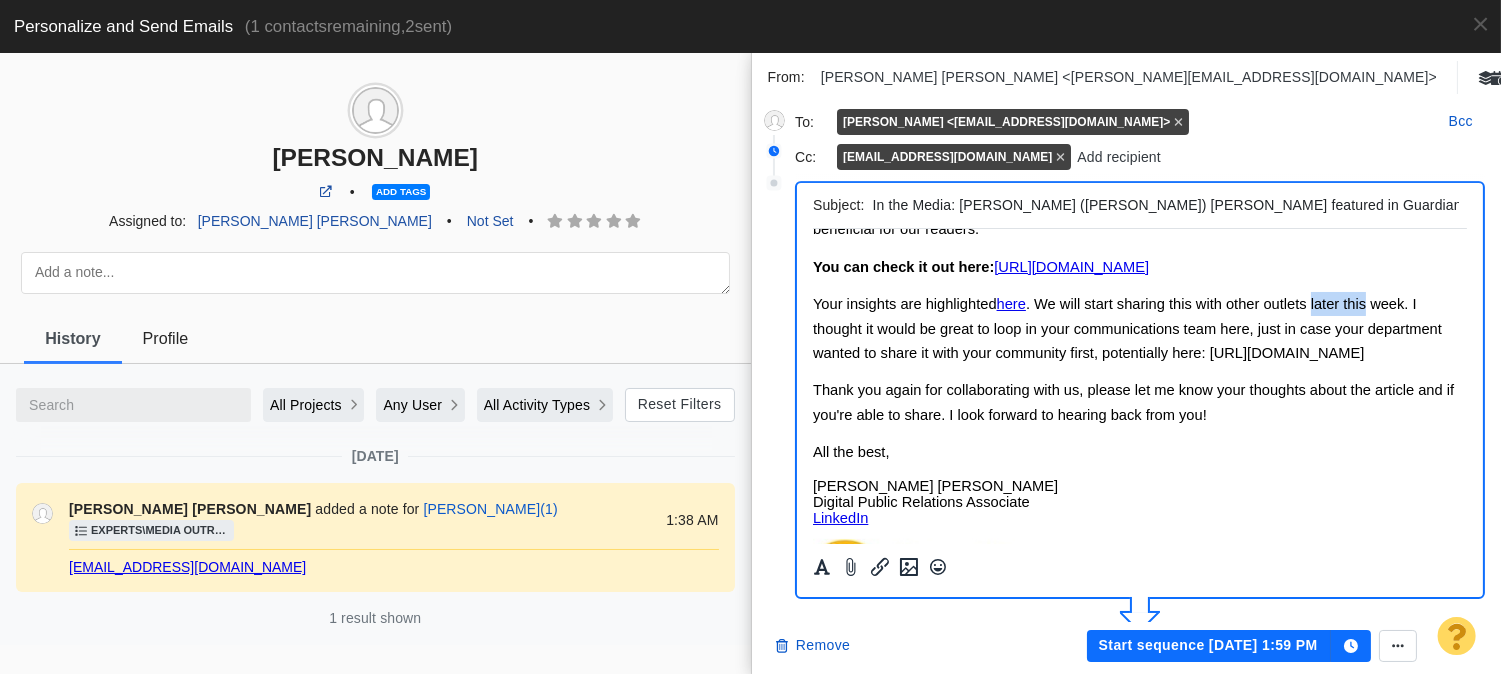 drag, startPoint x: 1330, startPoint y: 326, endPoint x: 1358, endPoint y: 326, distance: 28 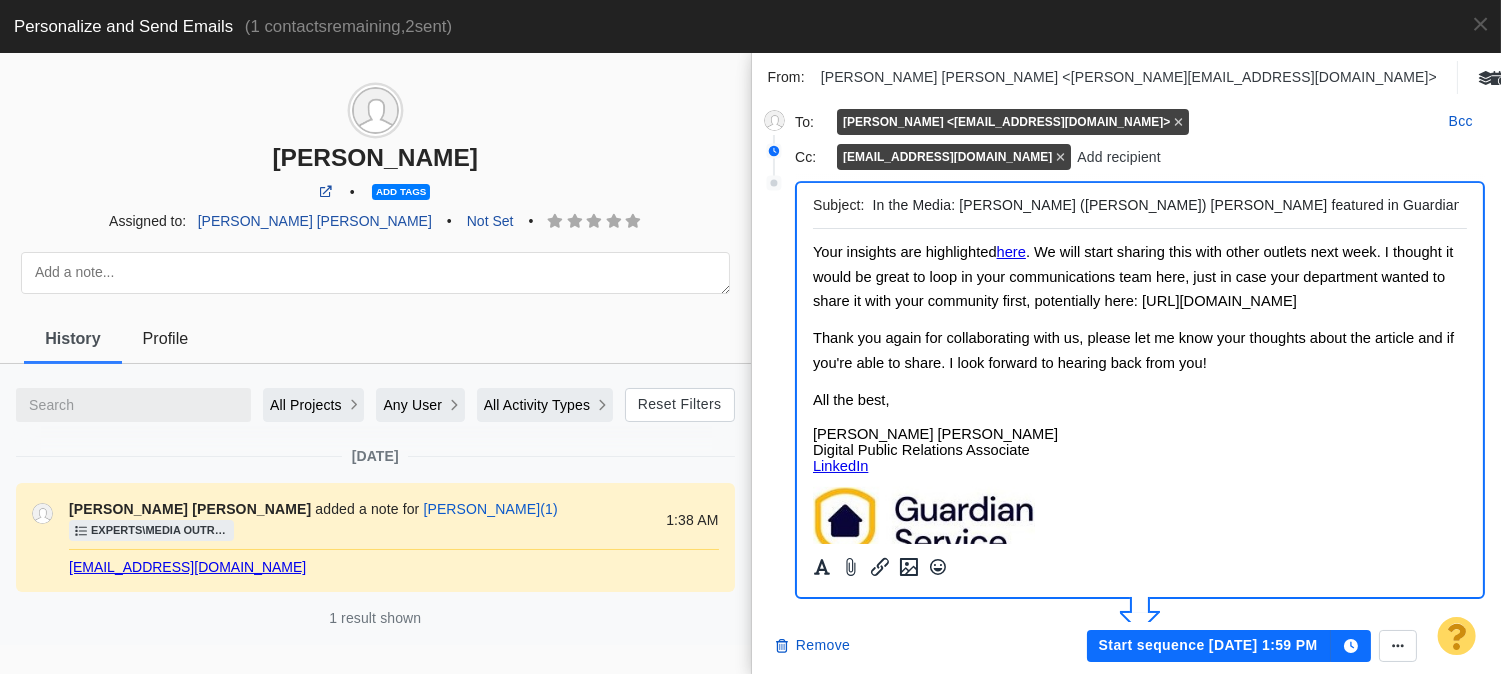 scroll, scrollTop: 111, scrollLeft: 0, axis: vertical 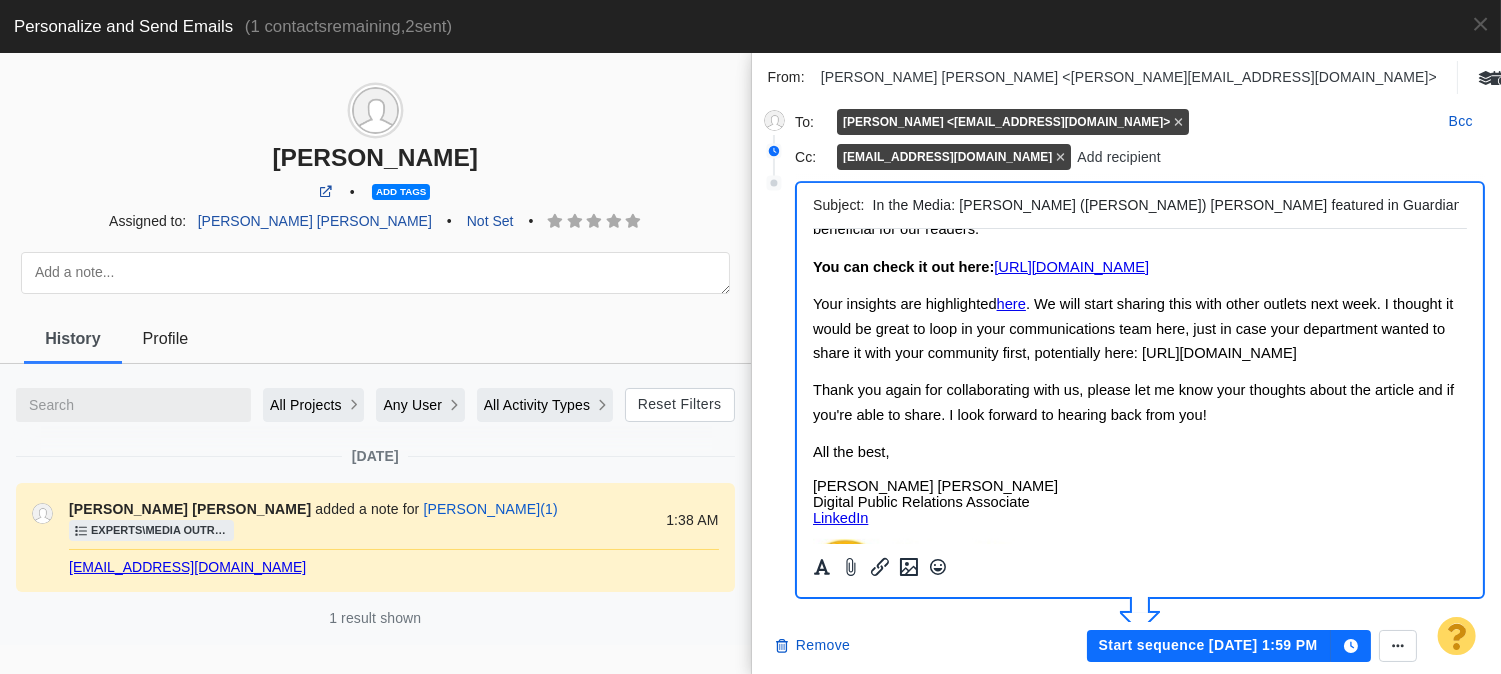 click on "Your insights are highlighted  here . We will start sharing this with other outlets next week. I thought it would be great to loop in your communications team here, just in case your department wanted to share it with your community first, potentially here:   https://news.eng.ua.edu/" at bounding box center [1139, 328] 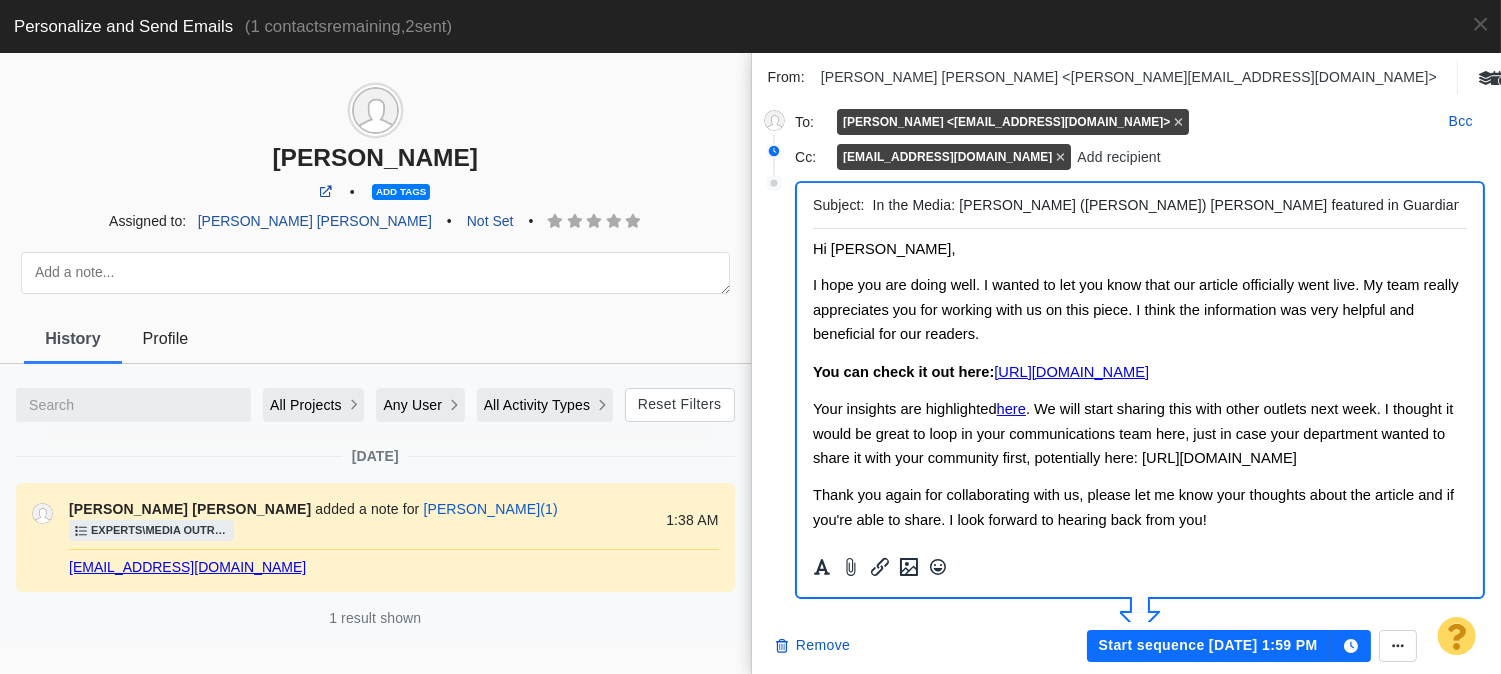 scroll, scrollTop: 222, scrollLeft: 0, axis: vertical 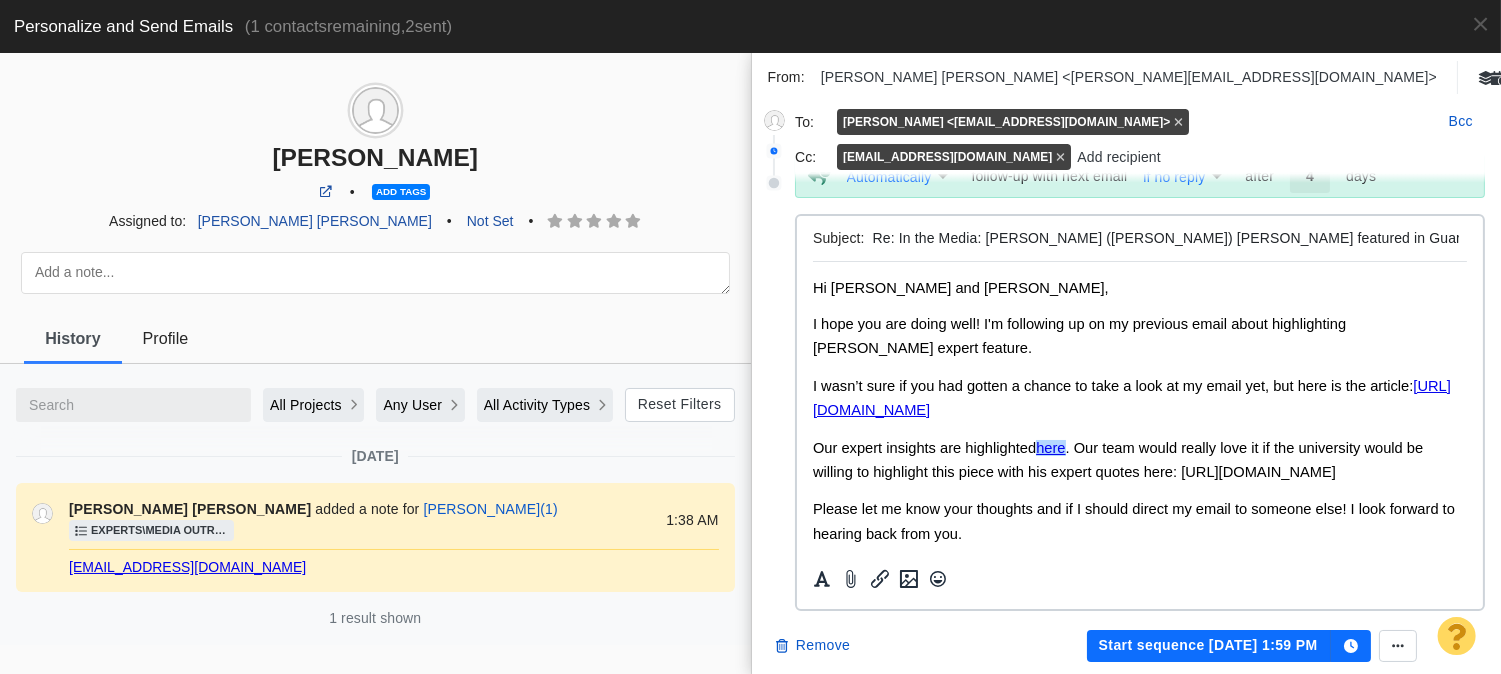 click on "I hope you are doing well! I'm following up on my previous email about highlighting Dr. Crawford’s expert feature." at bounding box center [1078, 336] 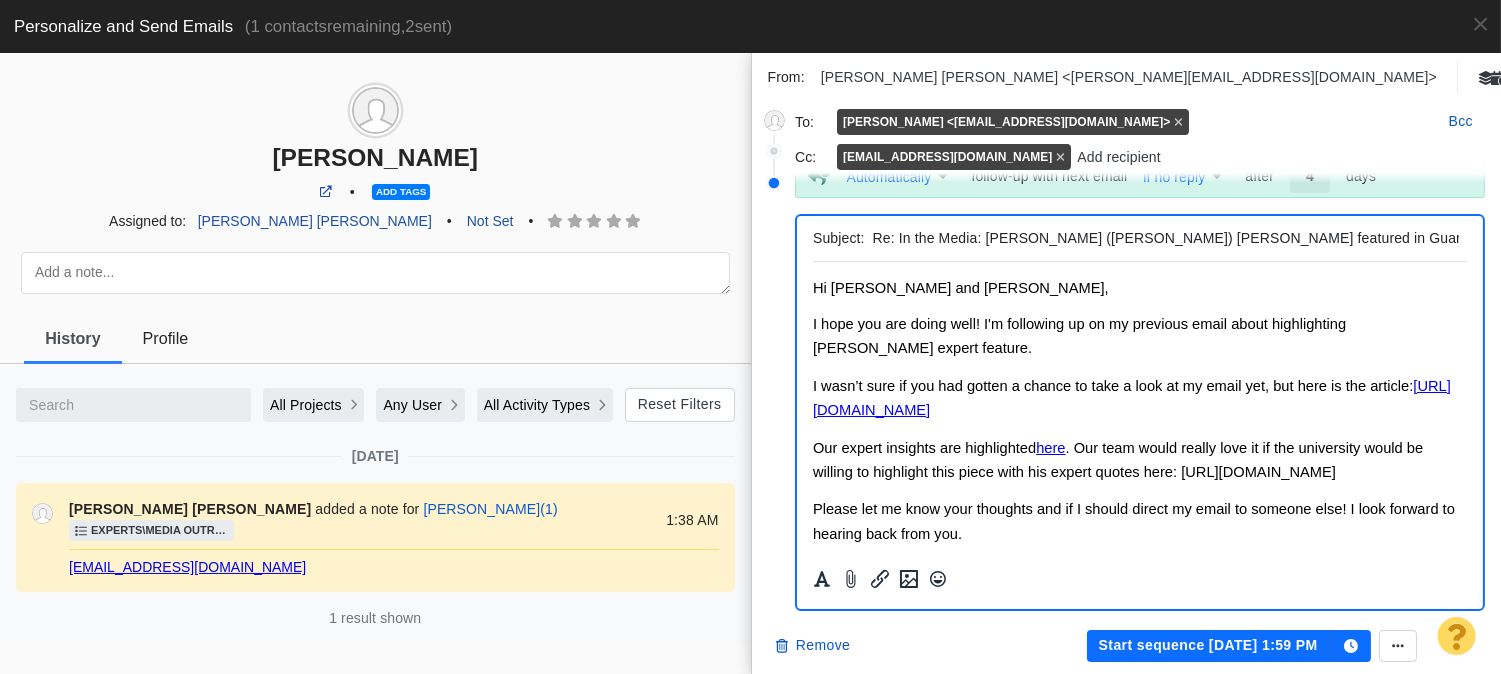 scroll, scrollTop: 463, scrollLeft: 0, axis: vertical 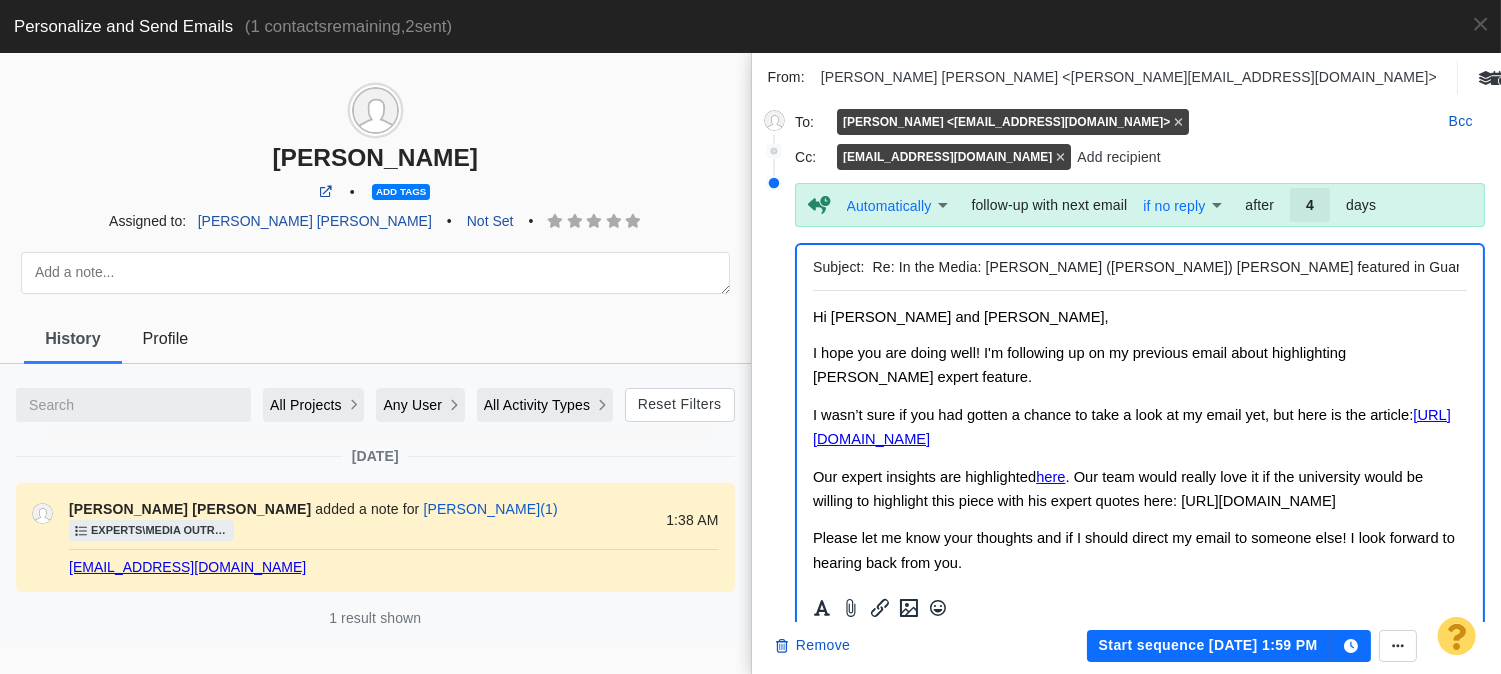 click on "I hope you are doing well! I'm following up on my previous email about highlighting Dr. Crawford’s expert feature." at bounding box center [1139, 365] 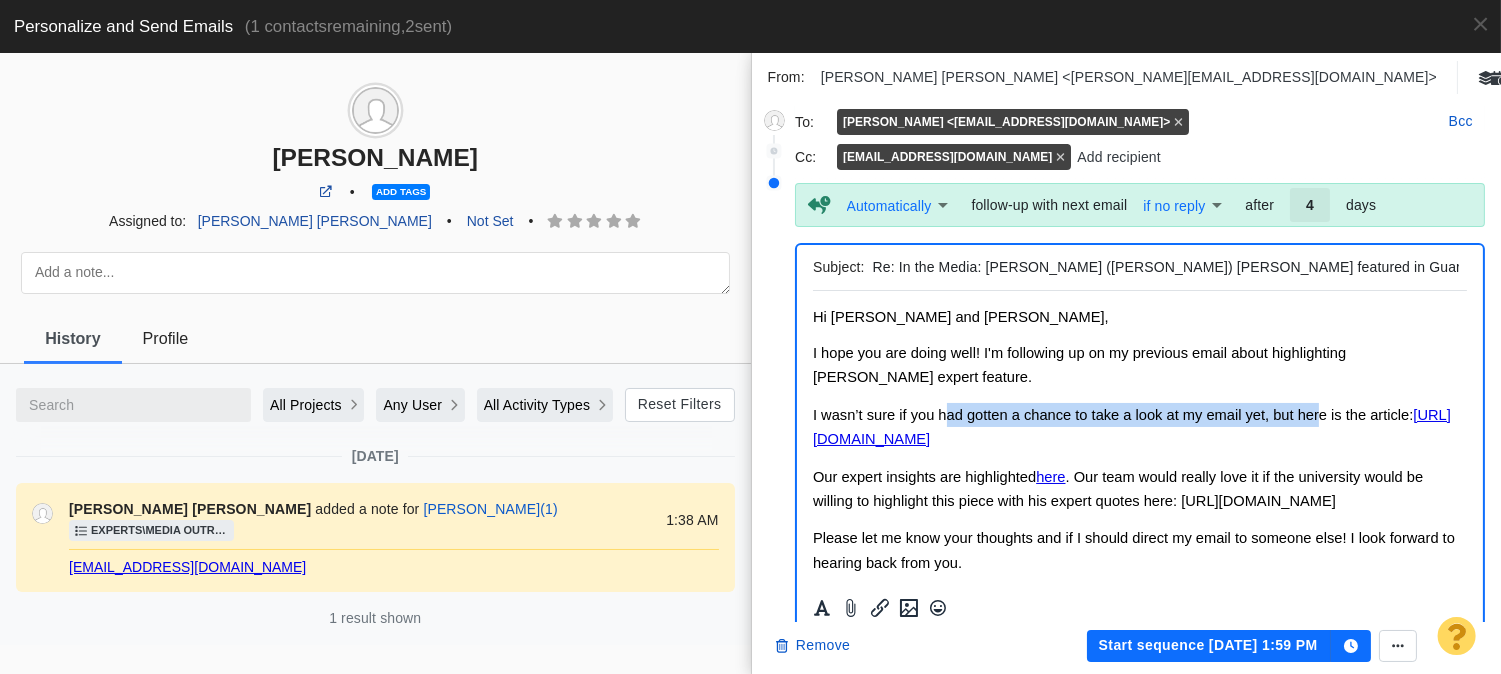 drag, startPoint x: 948, startPoint y: 412, endPoint x: 1254, endPoint y: 419, distance: 306.08005 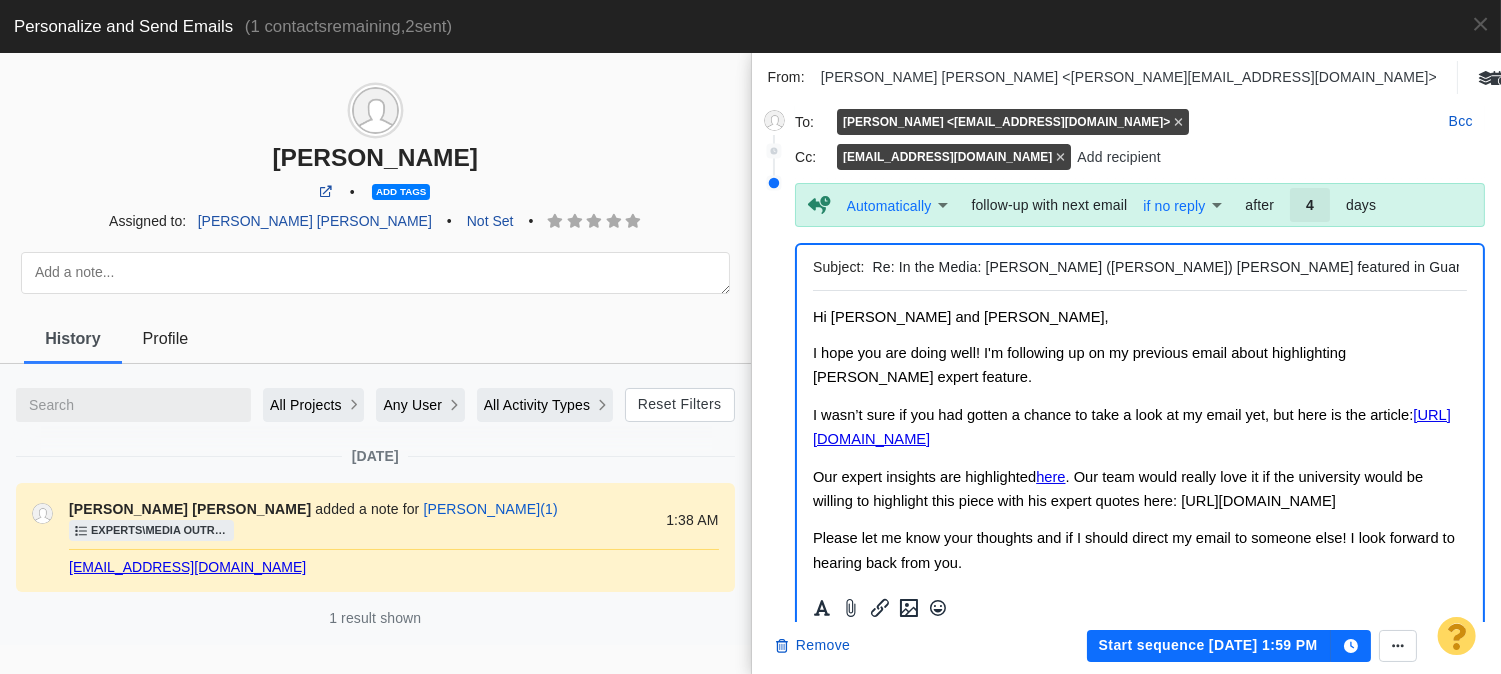 click on "Our expert insights are highlighted  here . Our team would really love it if the university would be willing to highlight this piece with his expert quotes here: https://news.eng.ua.edu/" at bounding box center (1117, 489) 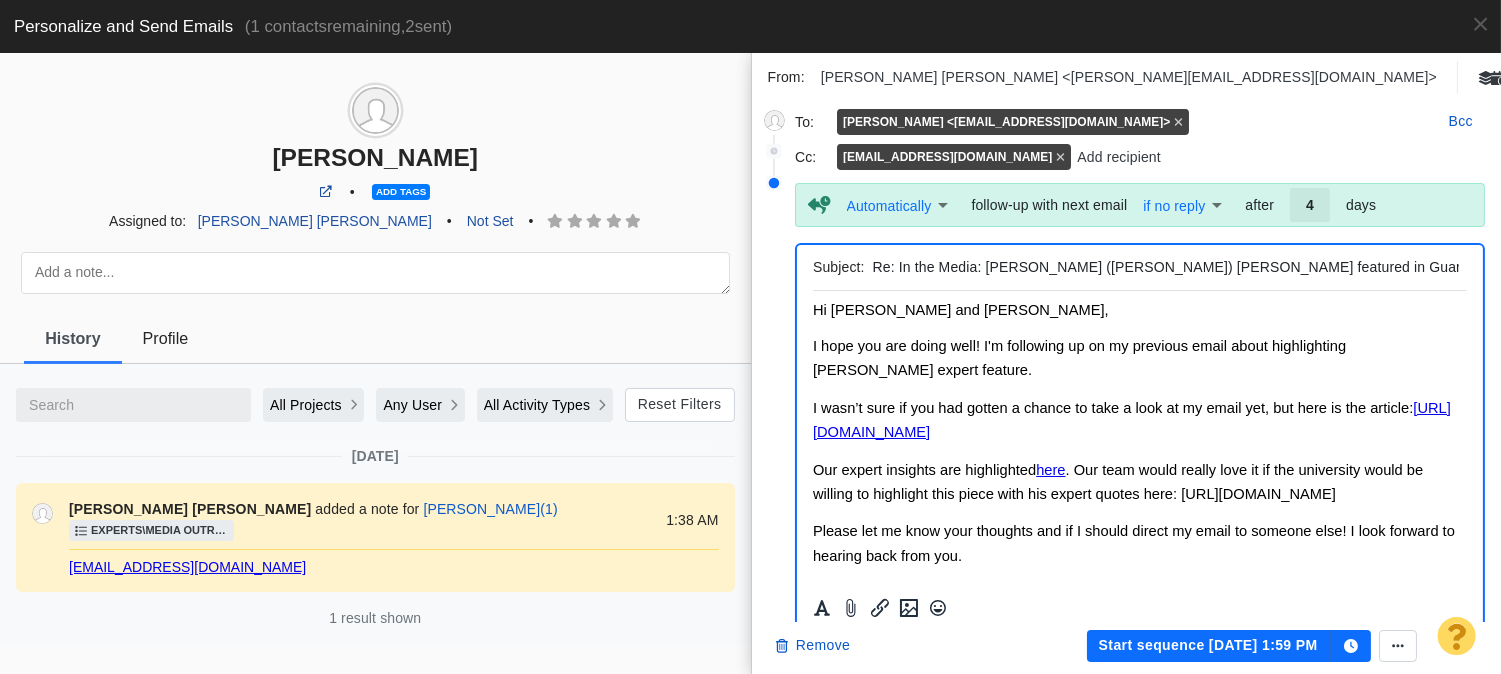 scroll, scrollTop: 0, scrollLeft: 0, axis: both 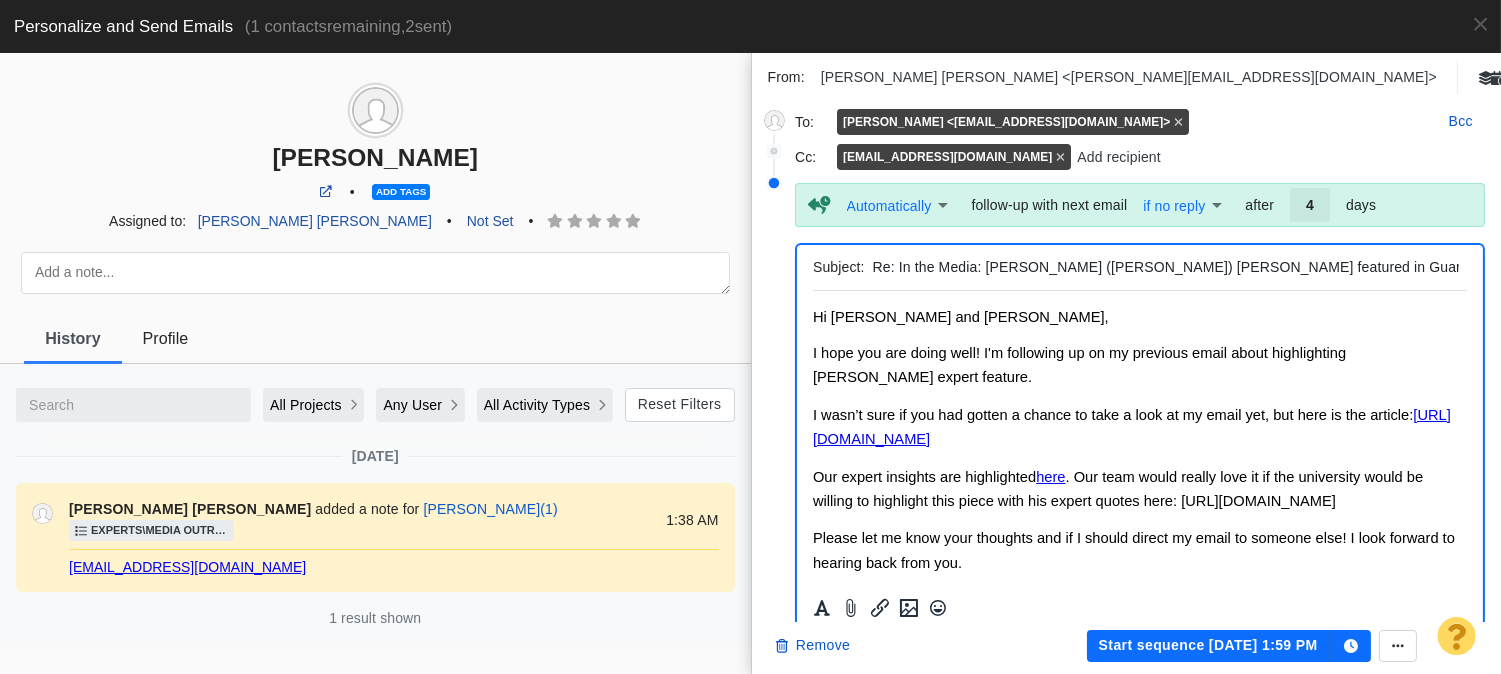 click on "Our expert insights are highlighted  here . Our team would really love it if the university would be willing to highlight this piece with his expert quotes here: https://news.eng.ua.edu/" at bounding box center [1117, 489] 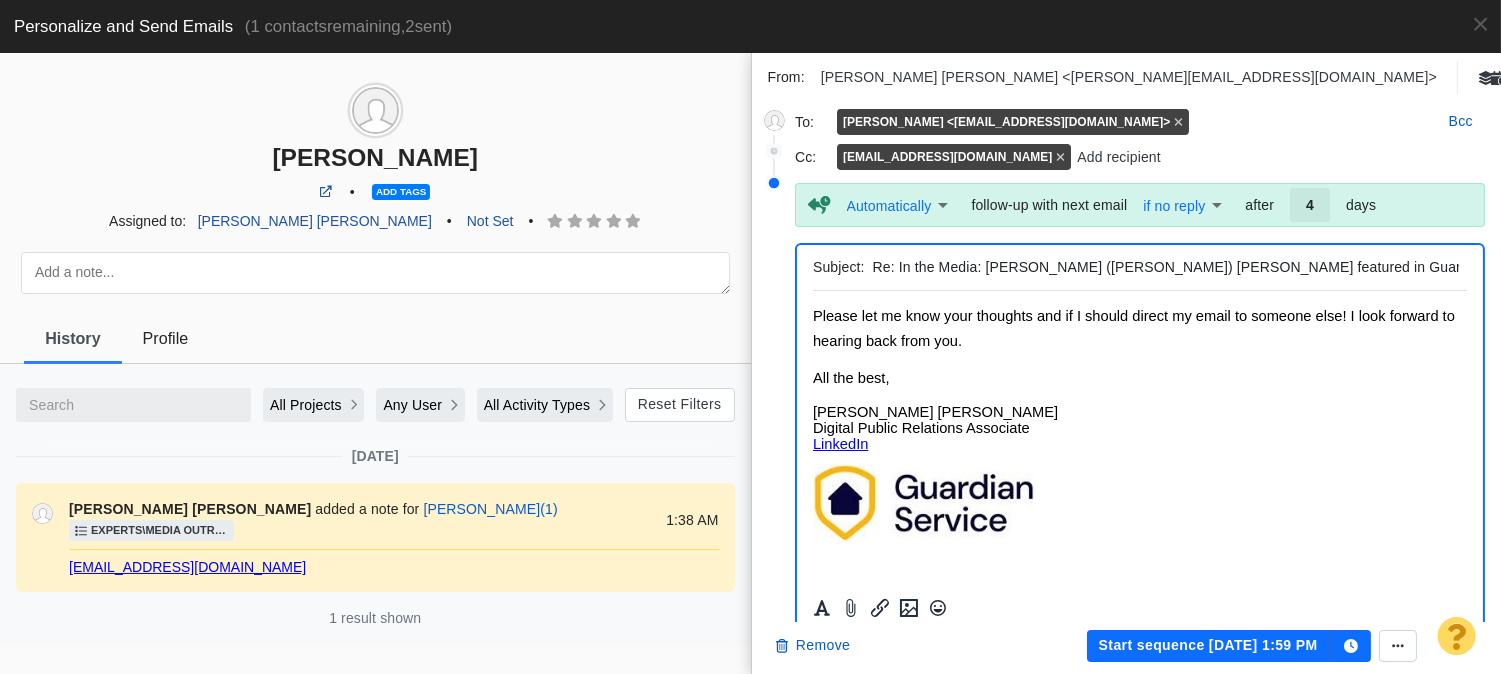 scroll, scrollTop: 0, scrollLeft: 0, axis: both 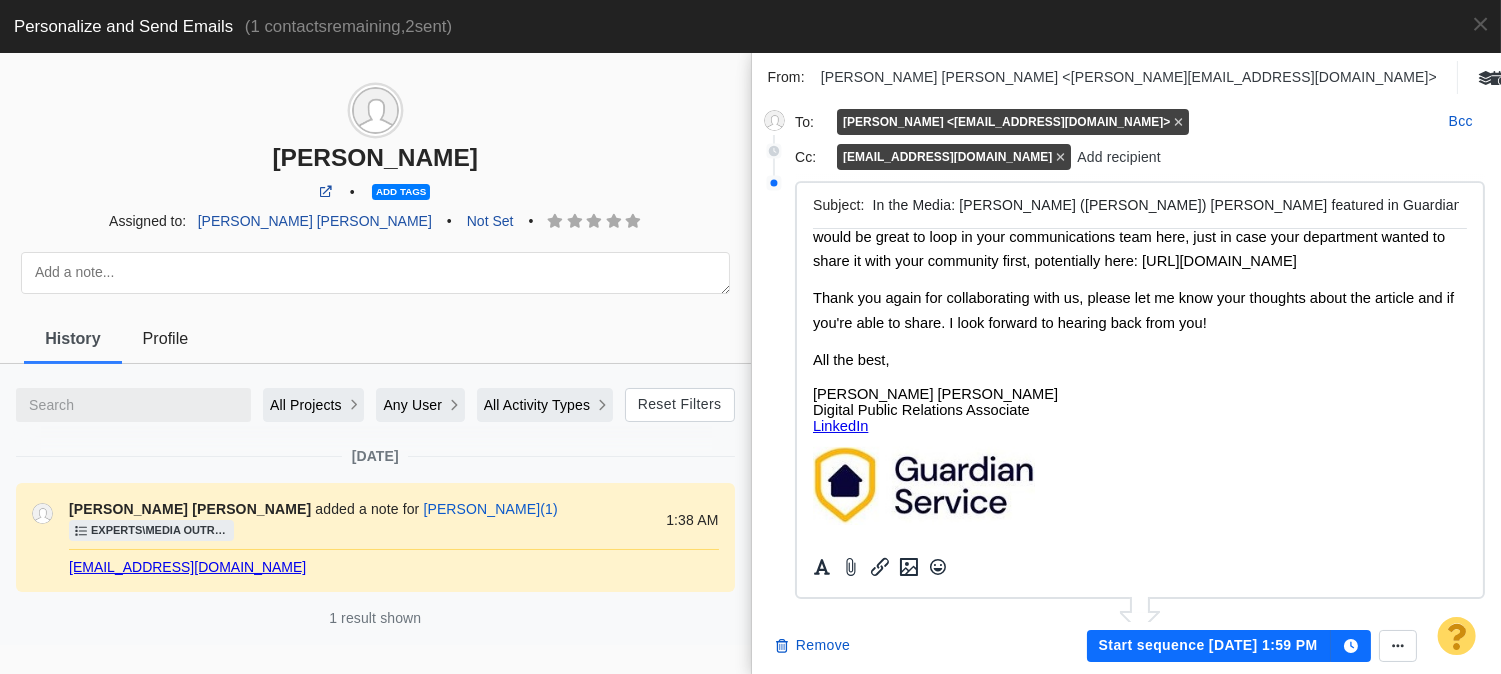 click on "Start sequence Jul 2, 1:59 PM" at bounding box center [1209, 646] 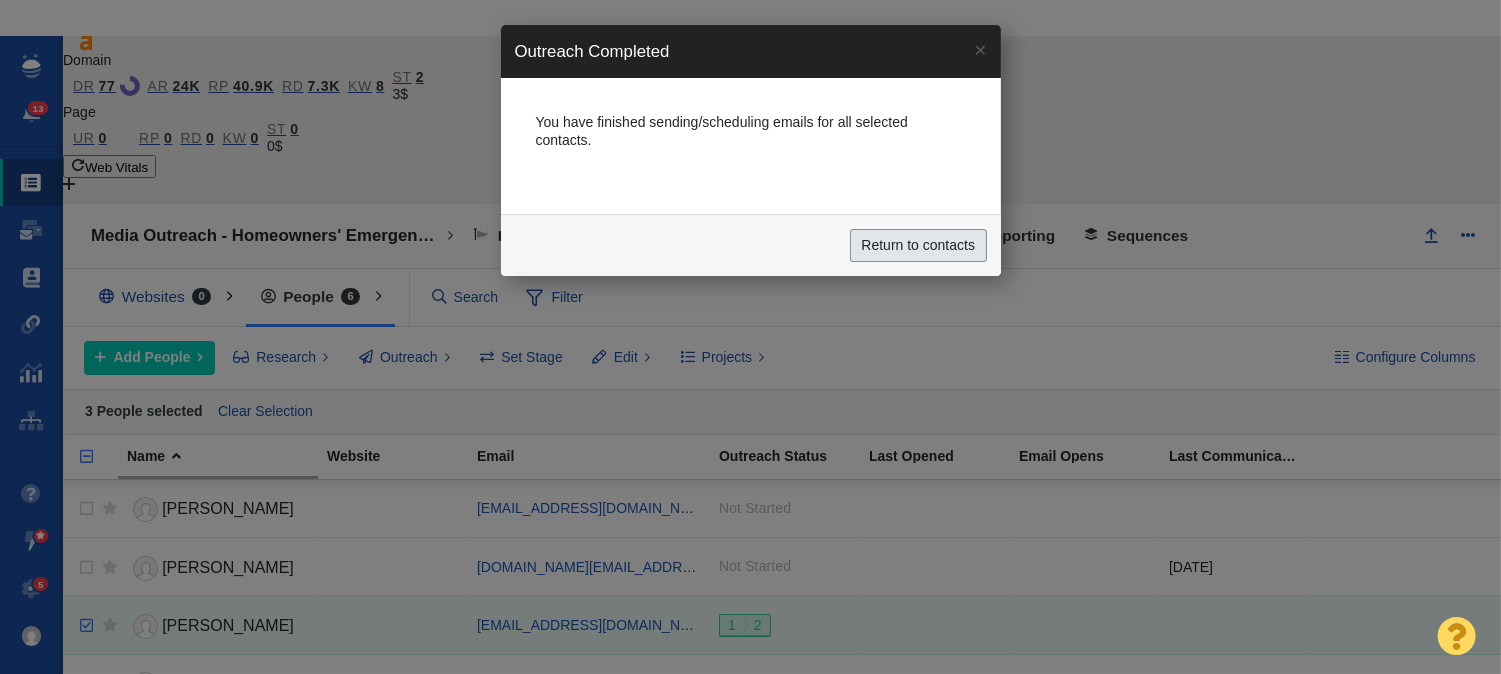 click on "Return to contacts" at bounding box center (918, 246) 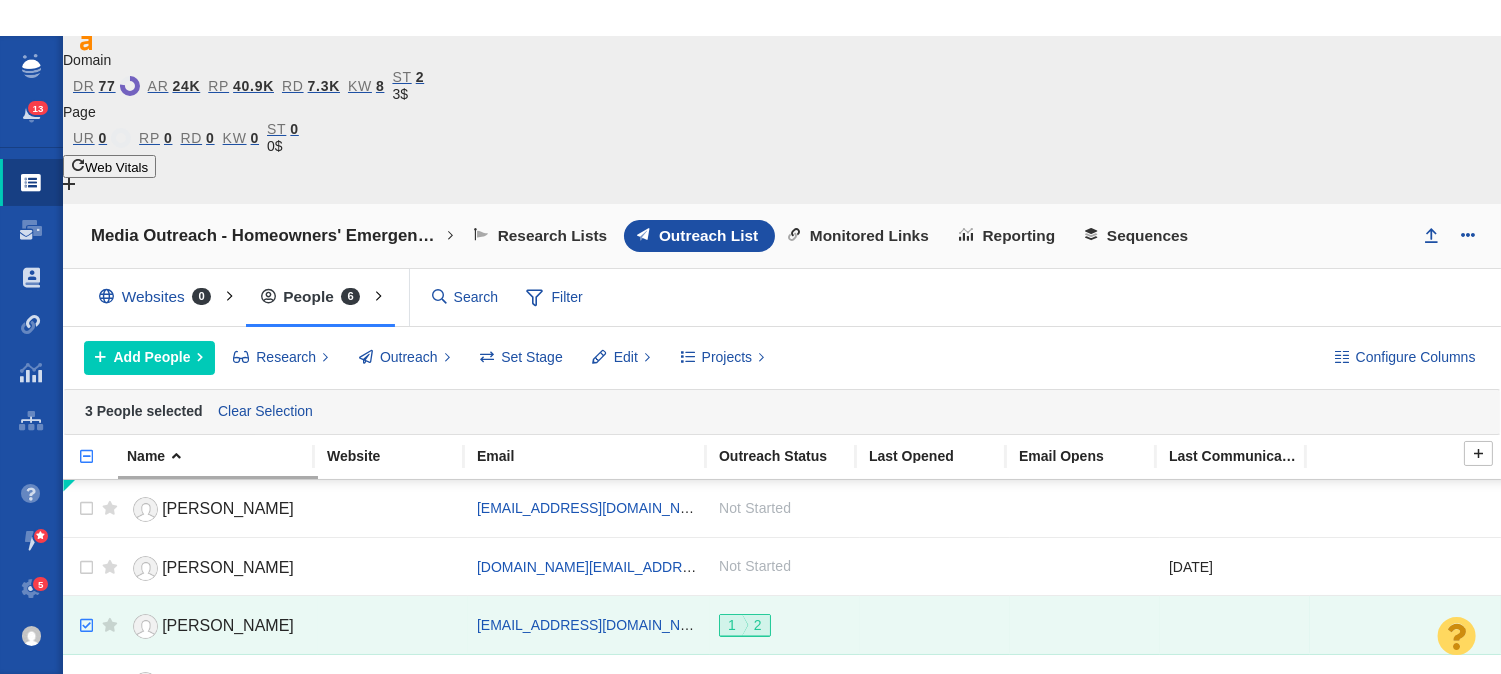 click at bounding box center [78, 467] 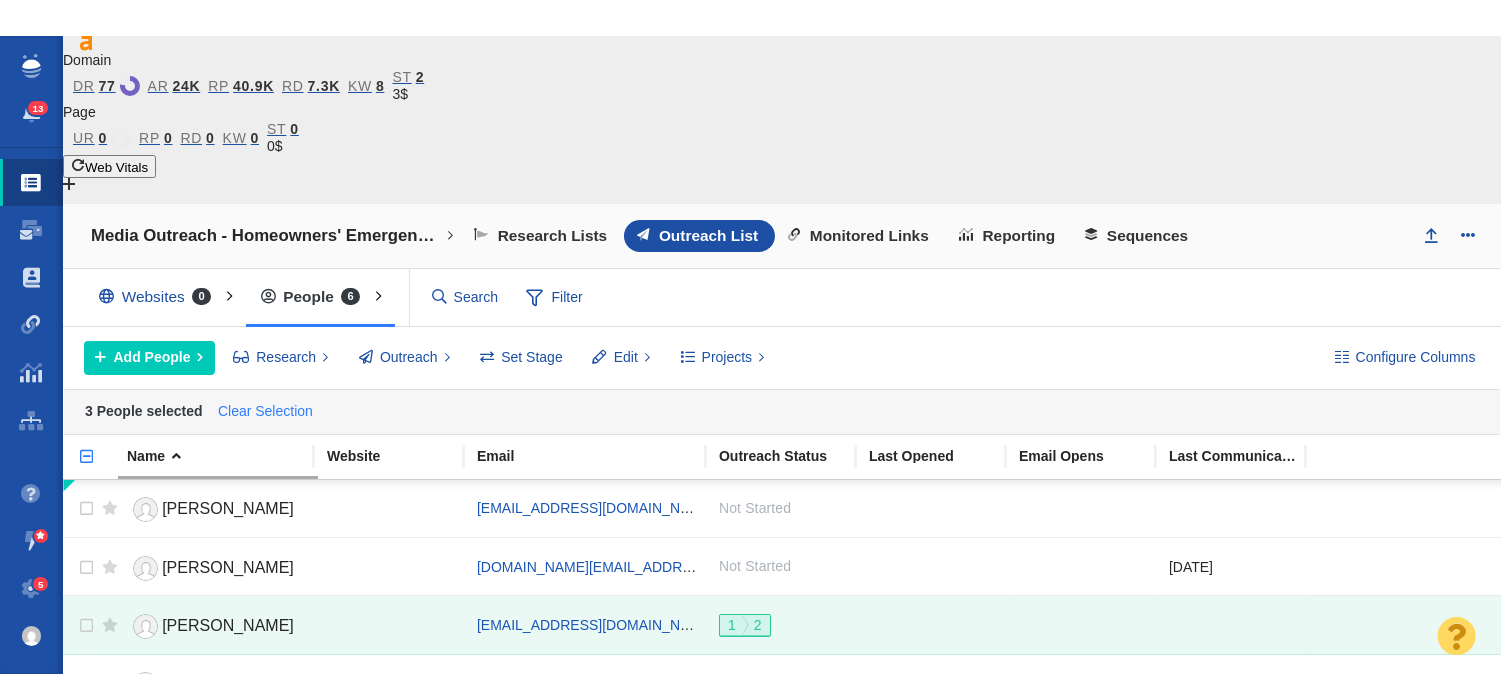 checkbox on "false" 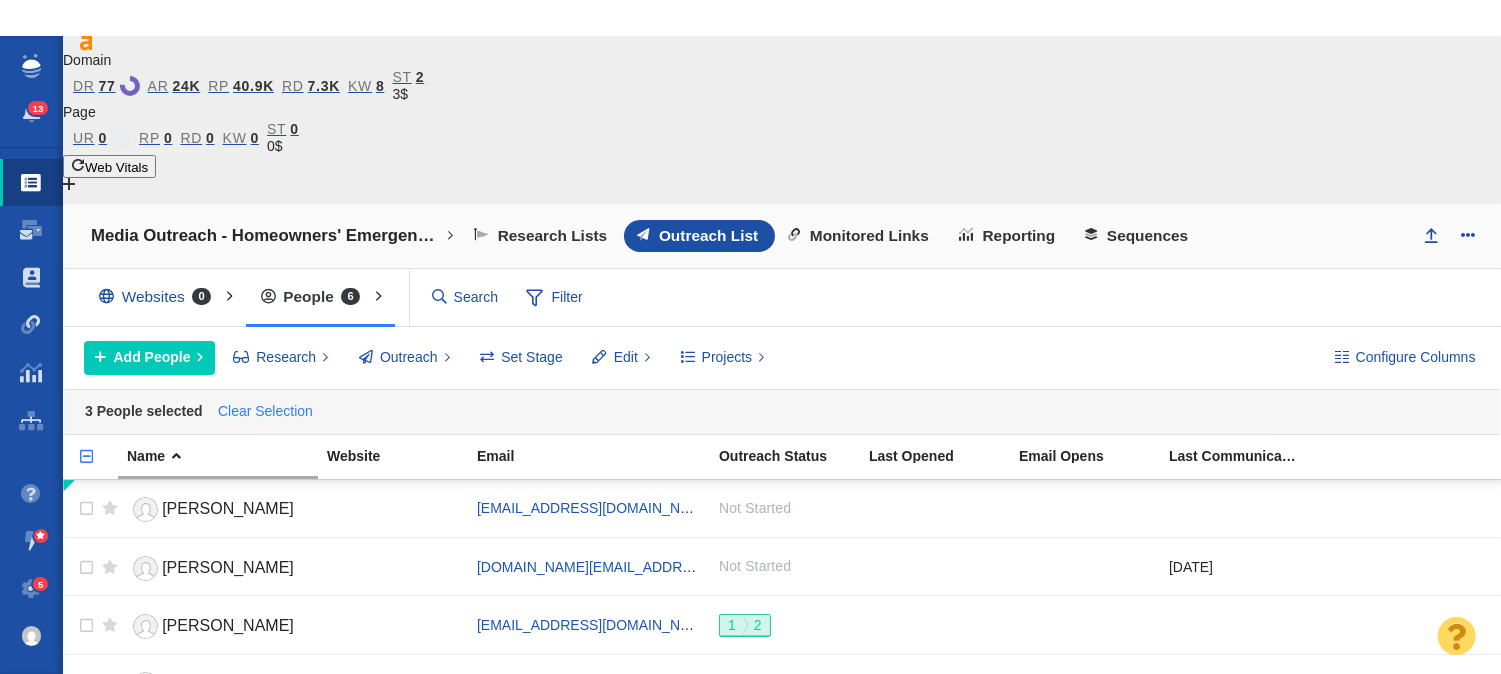 click on "Clear Selection" at bounding box center [265, 412] 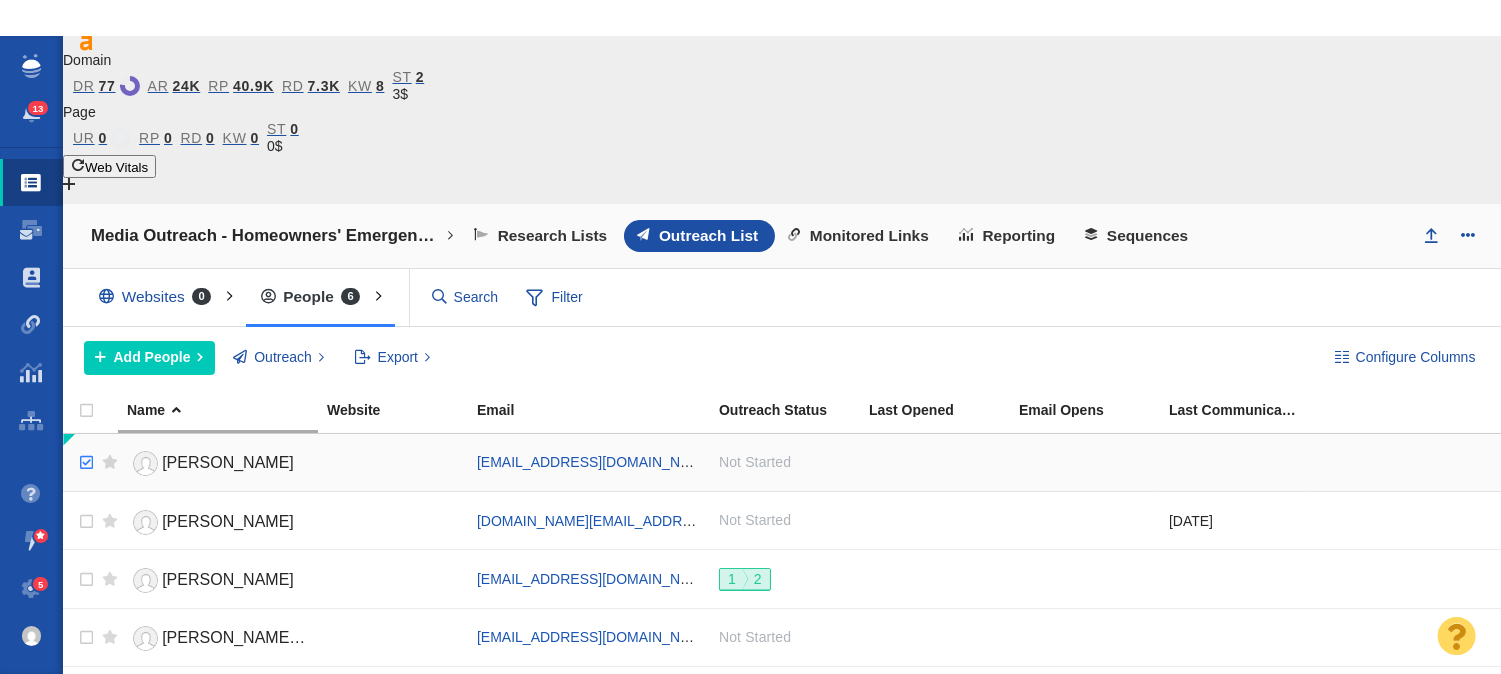 checkbox on "true" 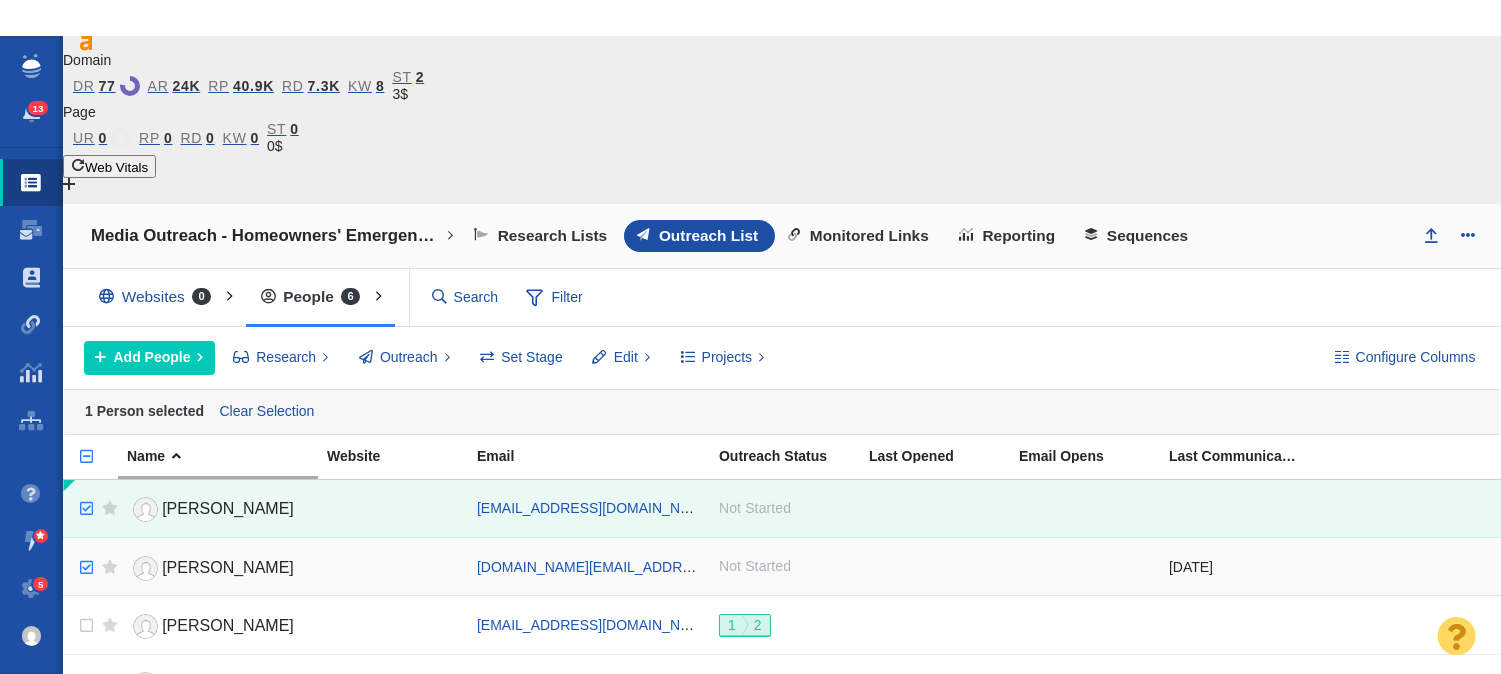 checkbox on "true" 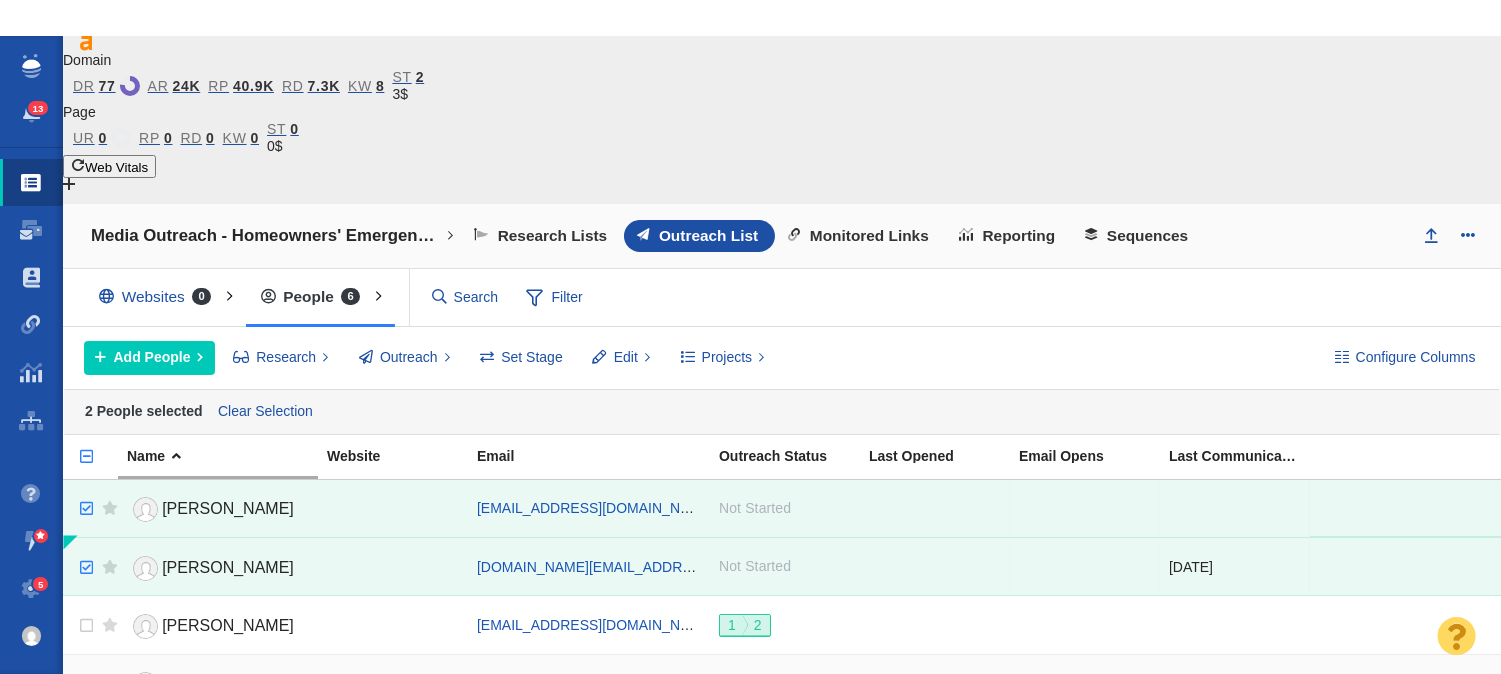 checkbox on "true" 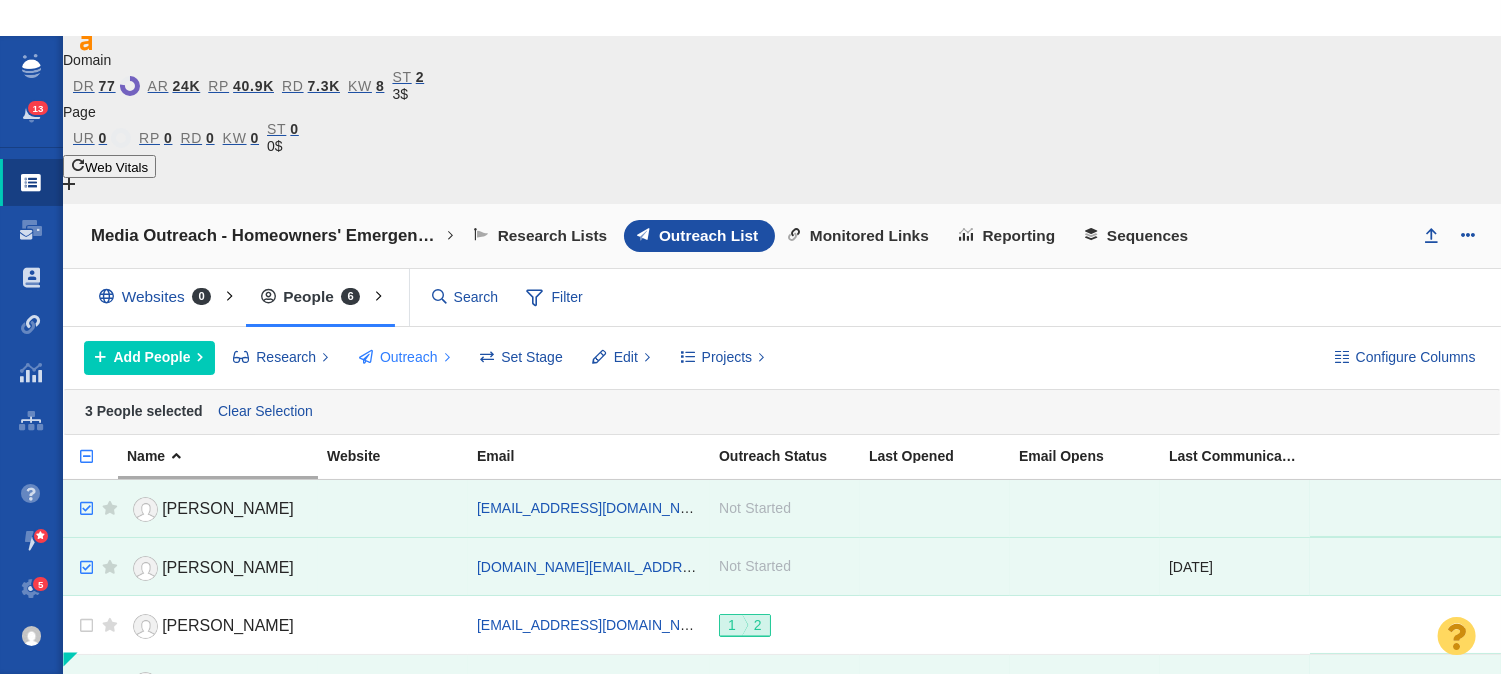 click on "Outreach" at bounding box center (409, 357) 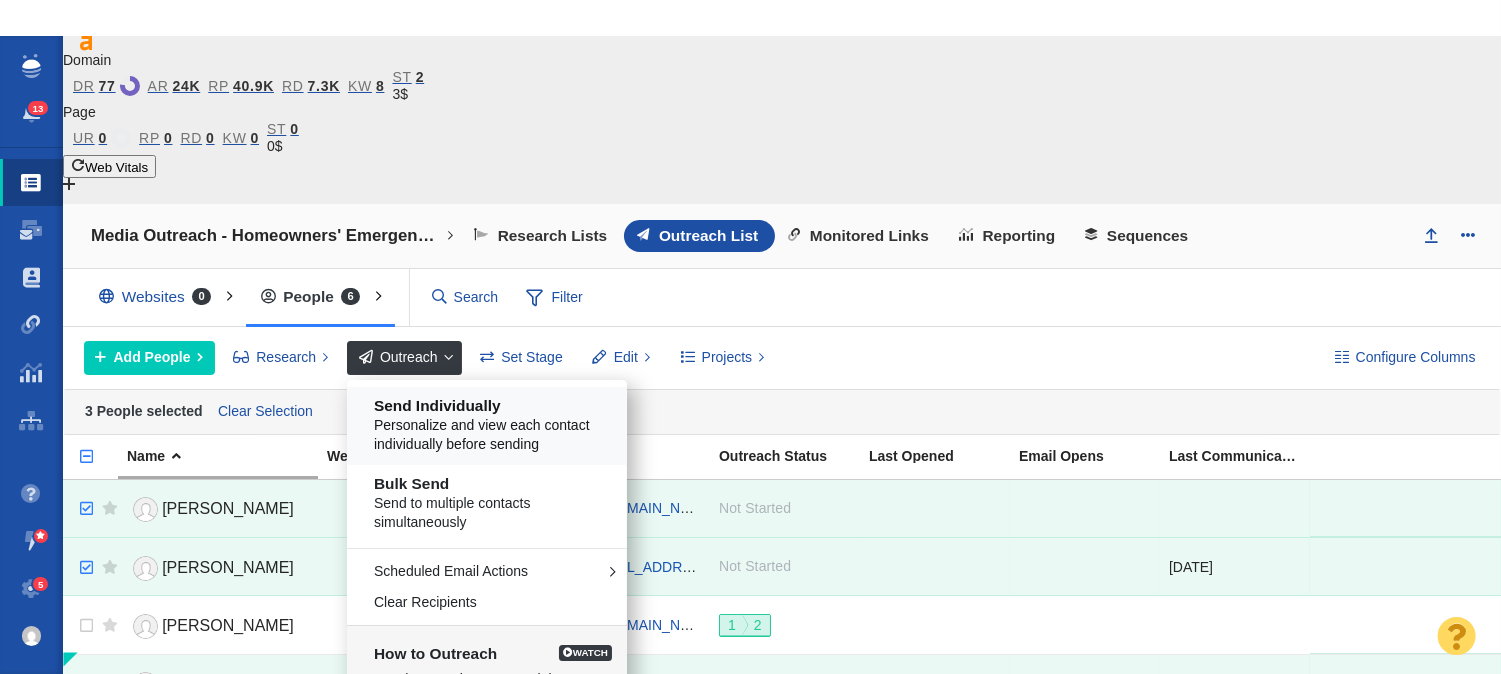 click on "Personalize and view each contact individually before sending" at bounding box center [494, 435] 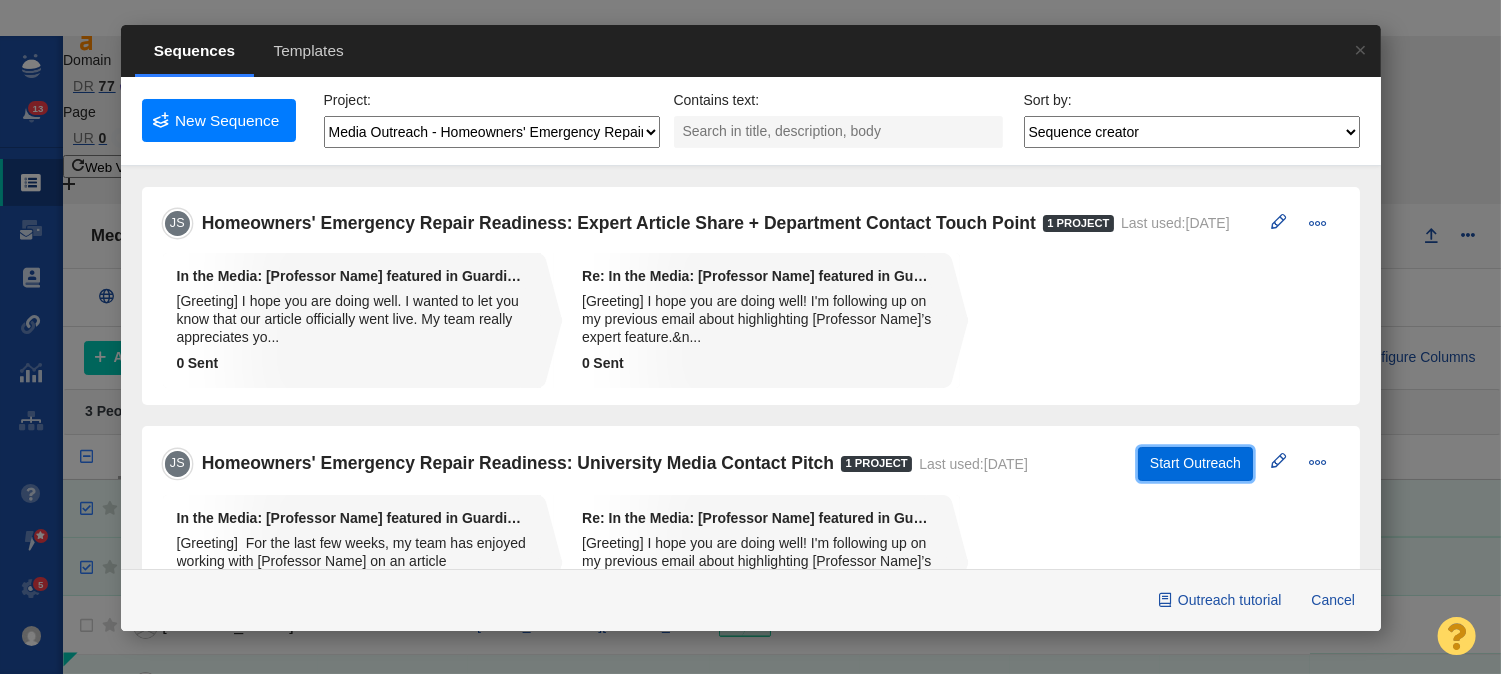 click on "Start Outreach" at bounding box center [1195, 464] 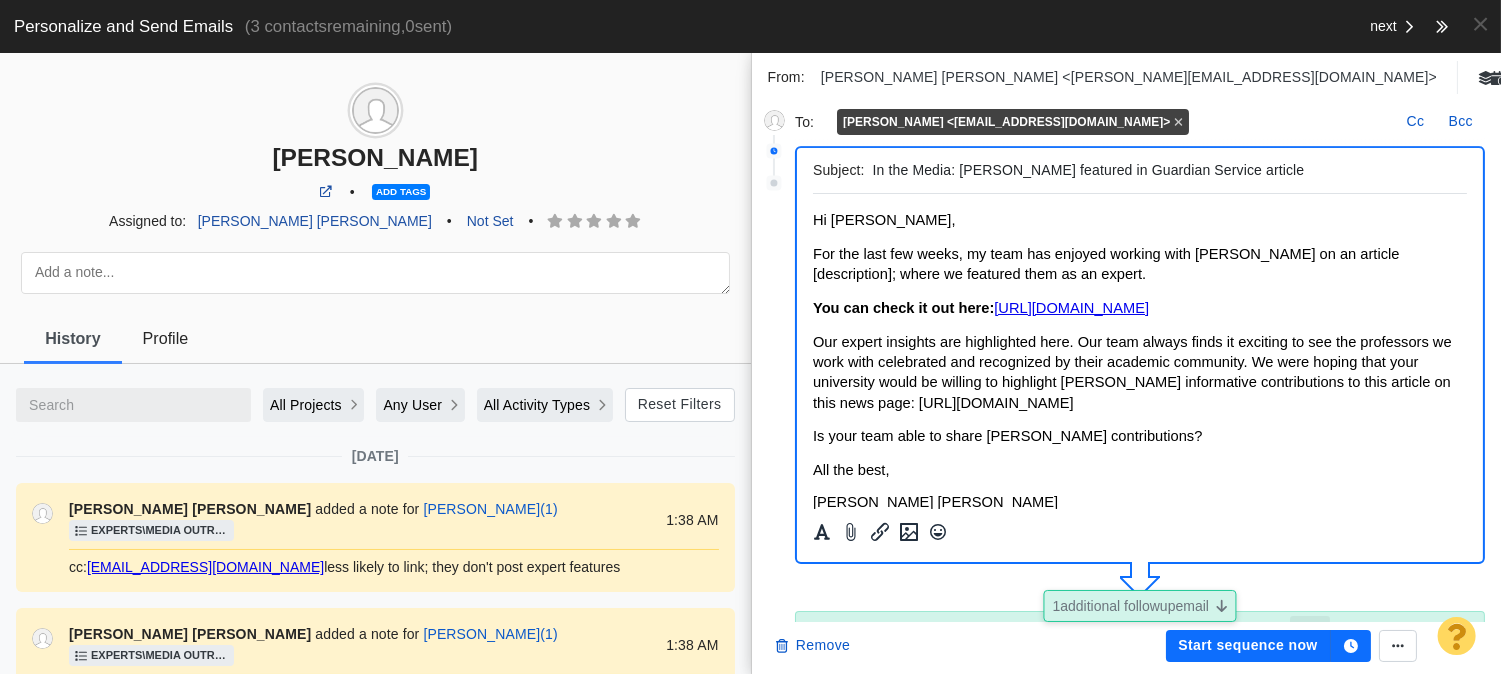 scroll, scrollTop: 380, scrollLeft: 0, axis: vertical 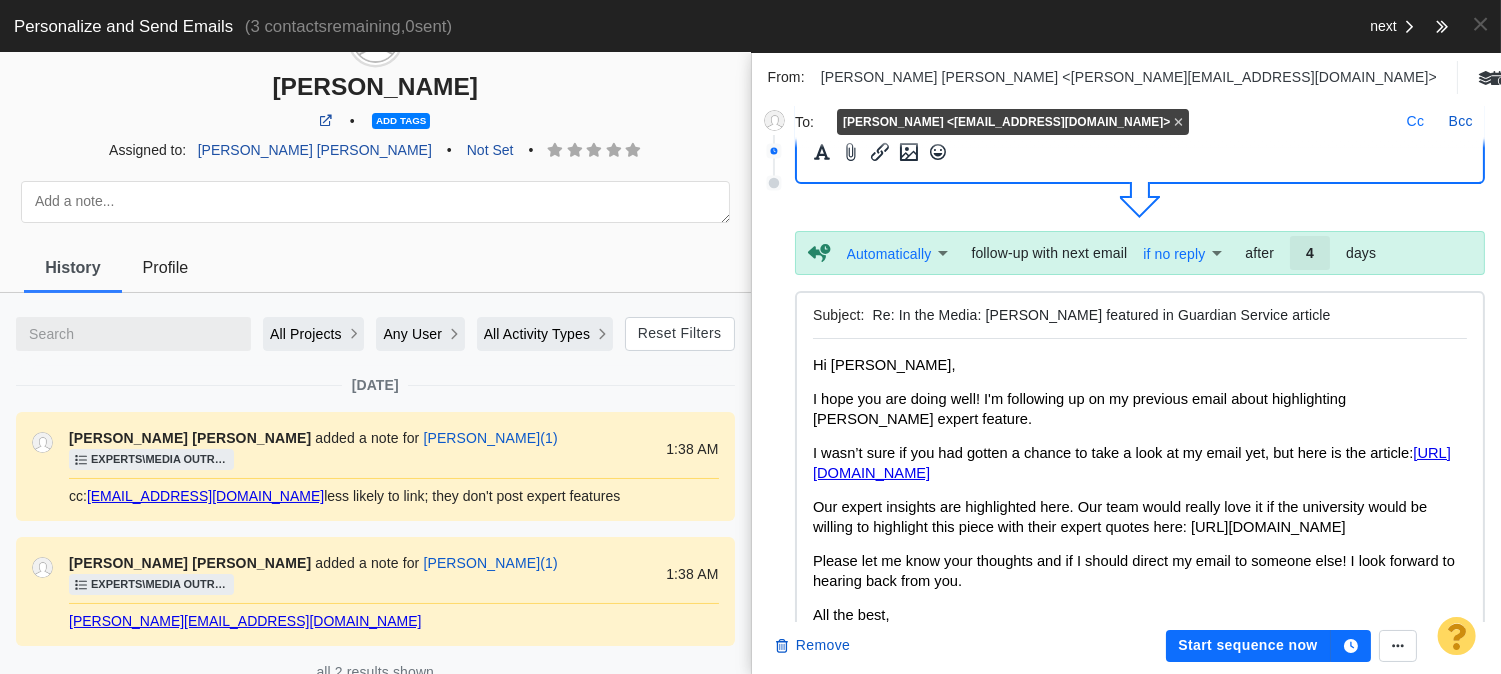 click on "Cc" at bounding box center (1416, 122) 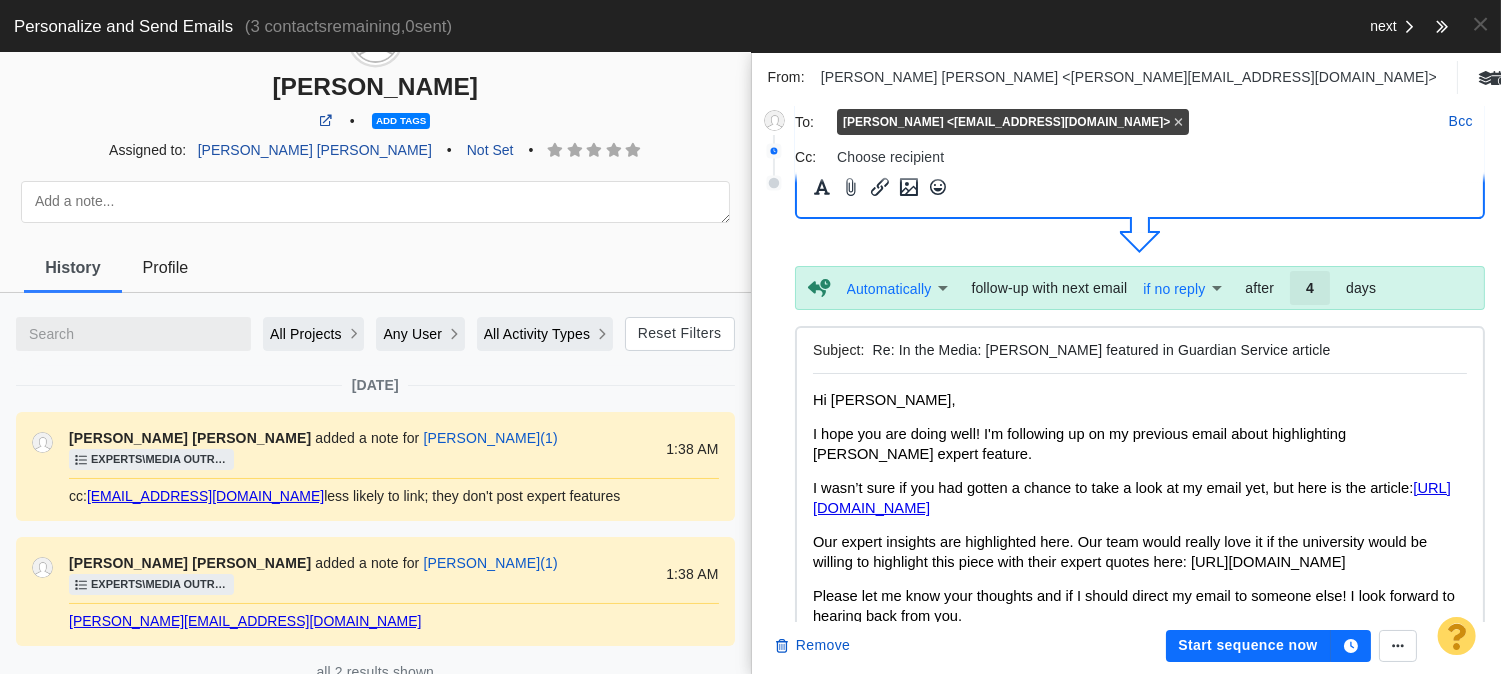 scroll, scrollTop: 414, scrollLeft: 0, axis: vertical 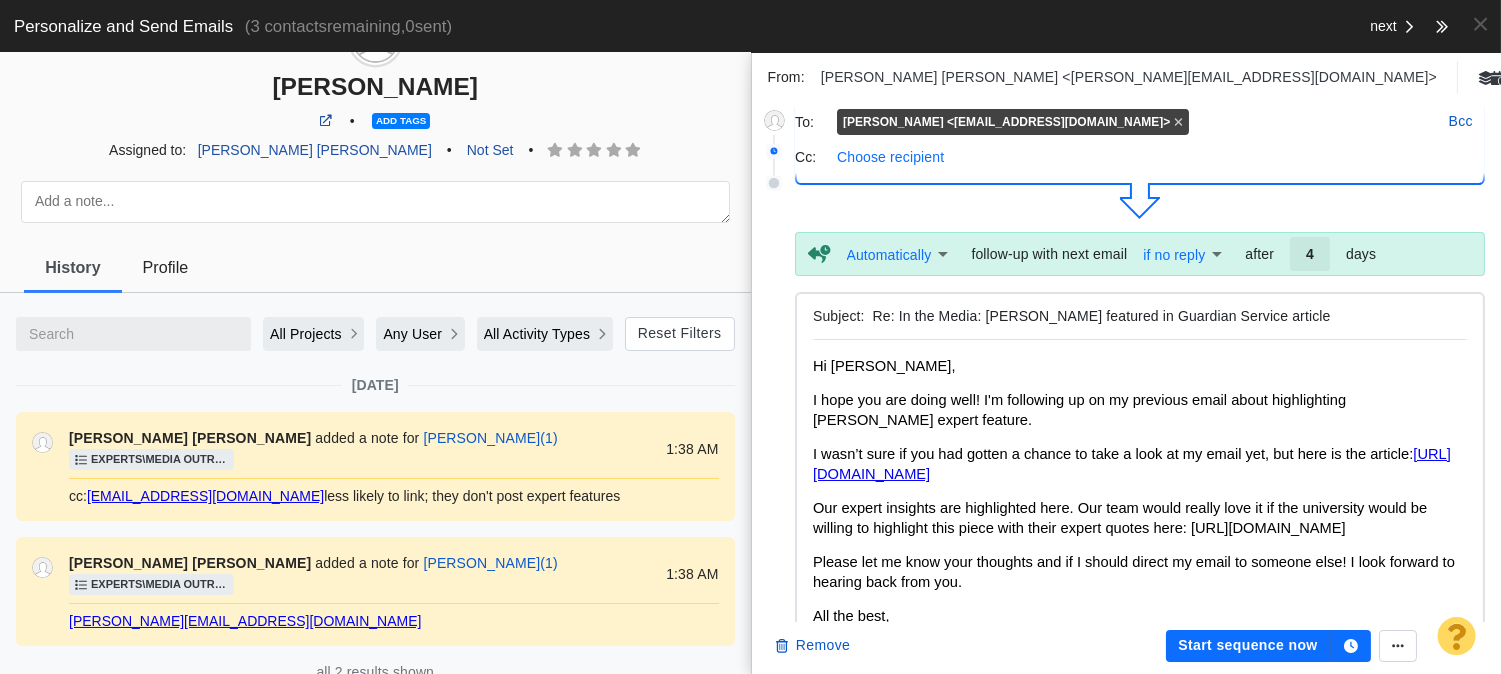 type 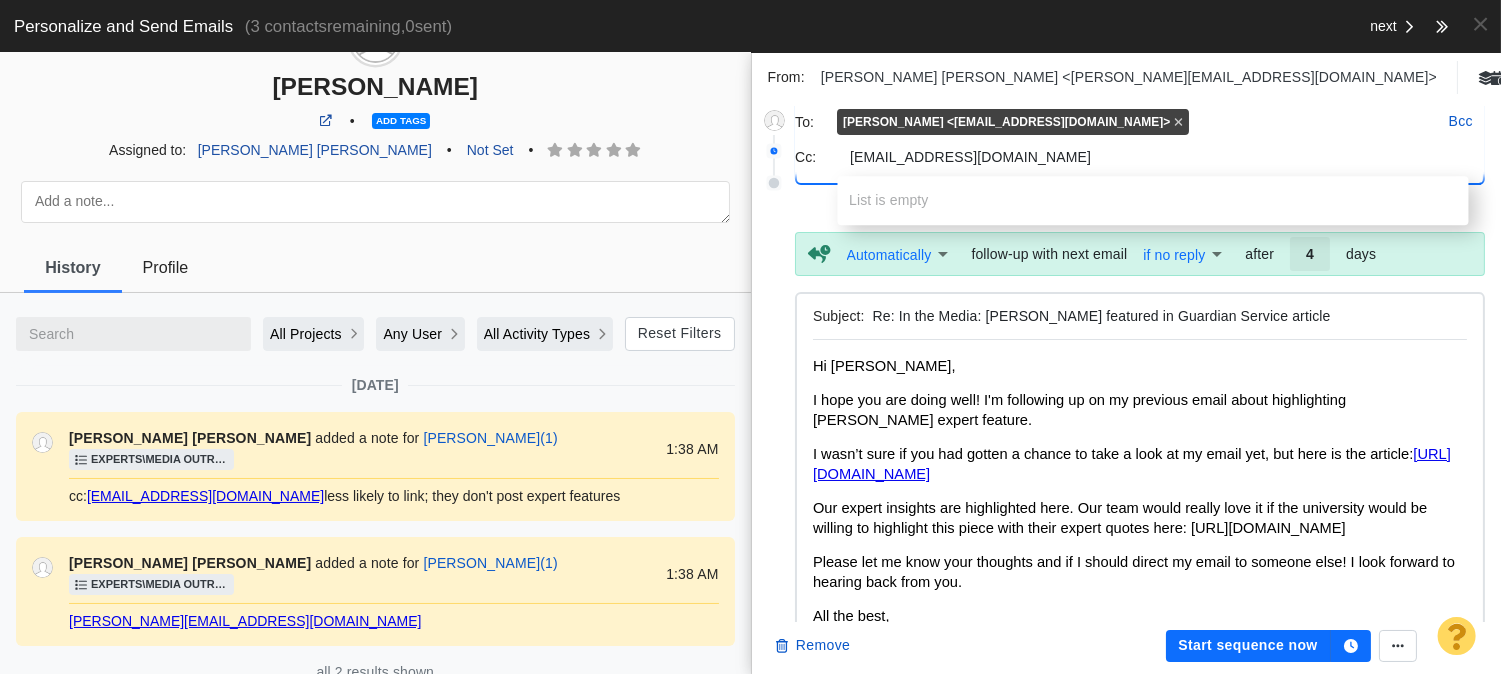 type on "zachlabbe@lsu.edu" 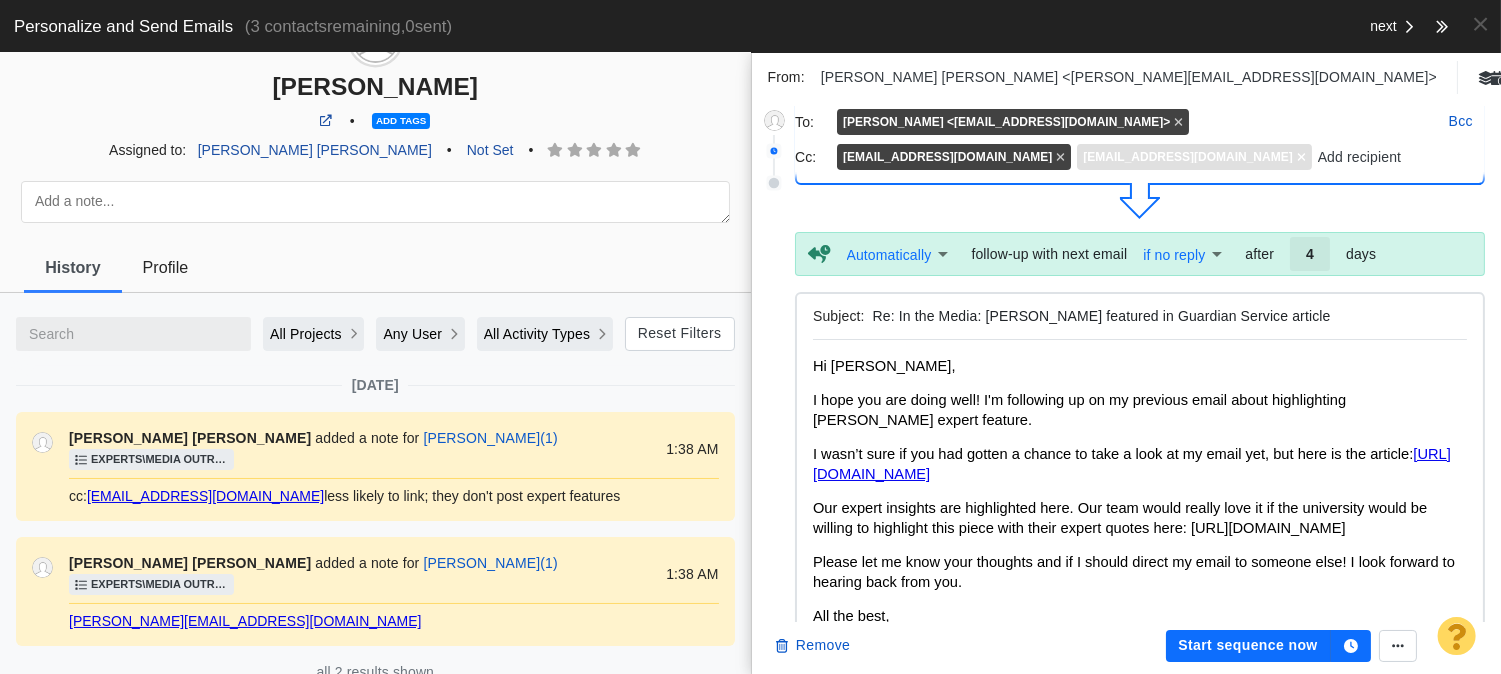 click 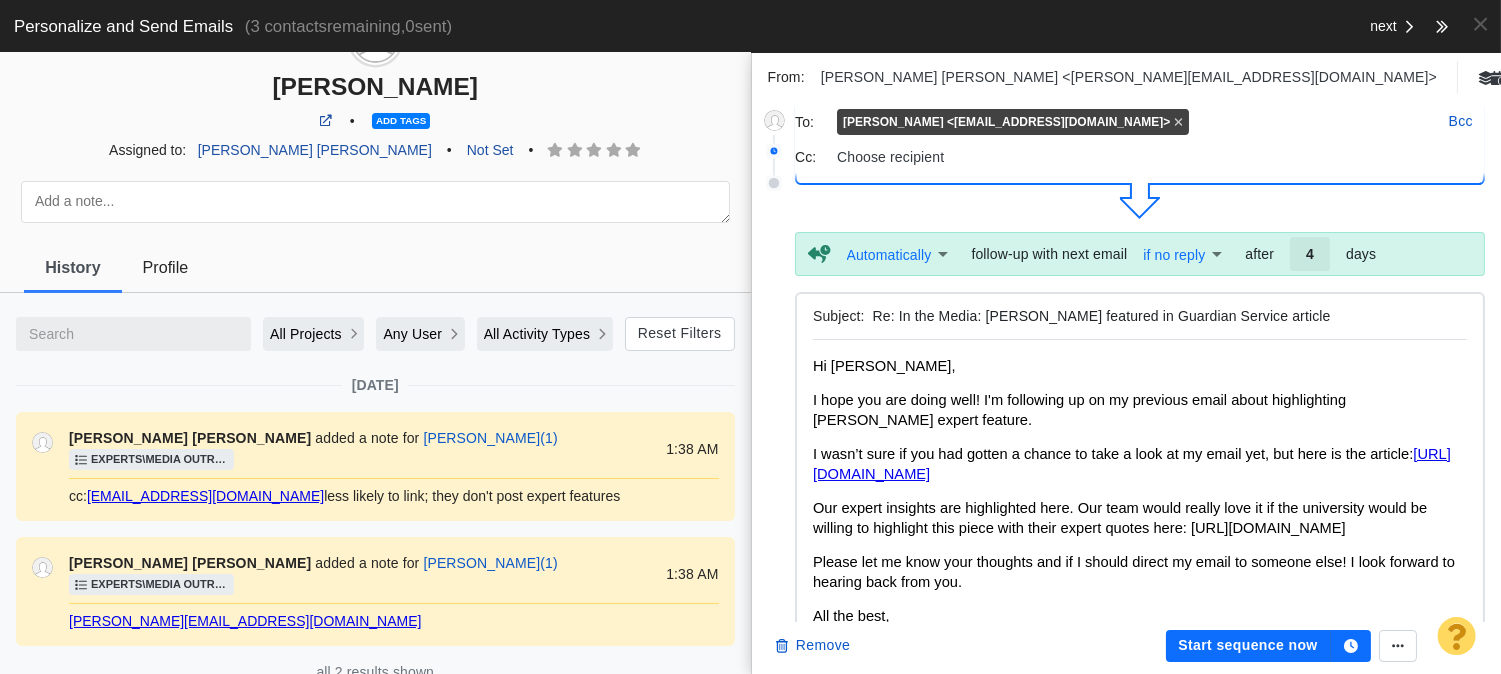 click on "Choose recipient" at bounding box center [1161, 157] 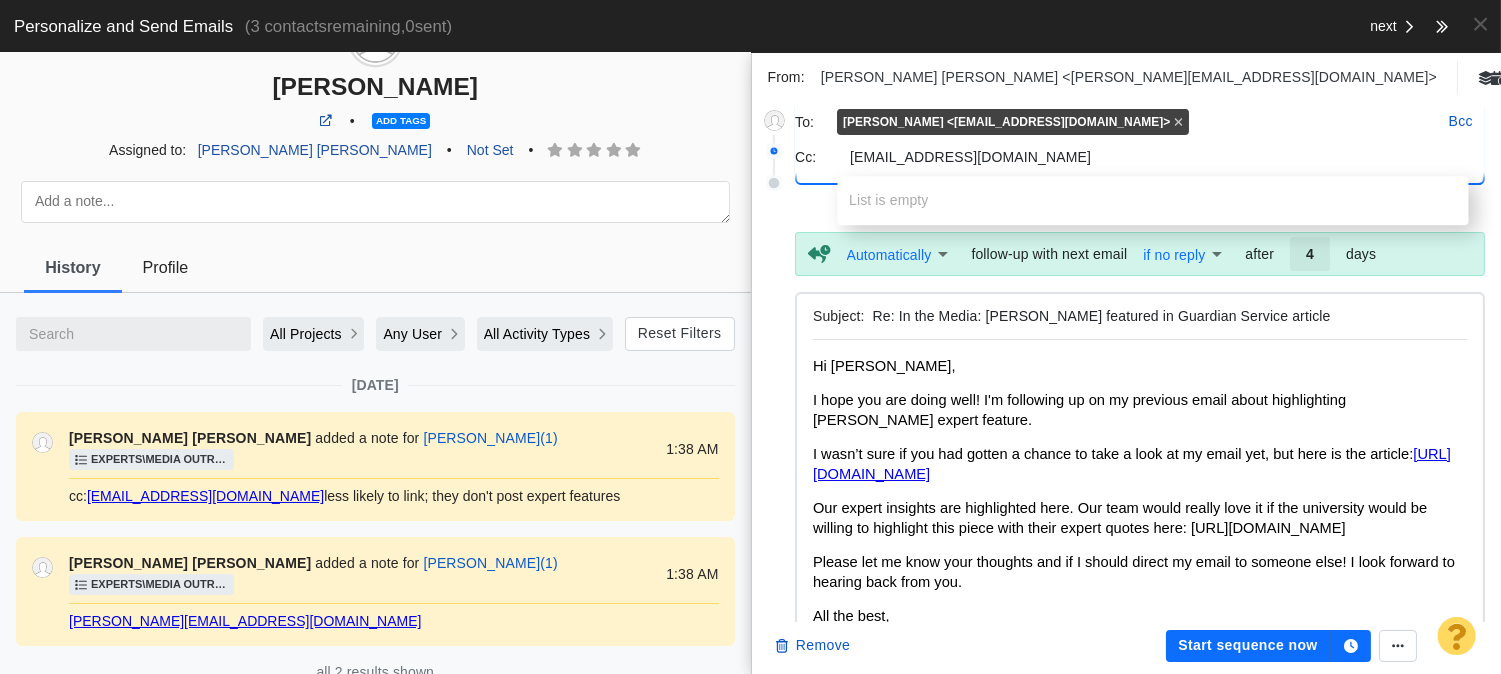 type on "zachlabbe@lsu.edu" 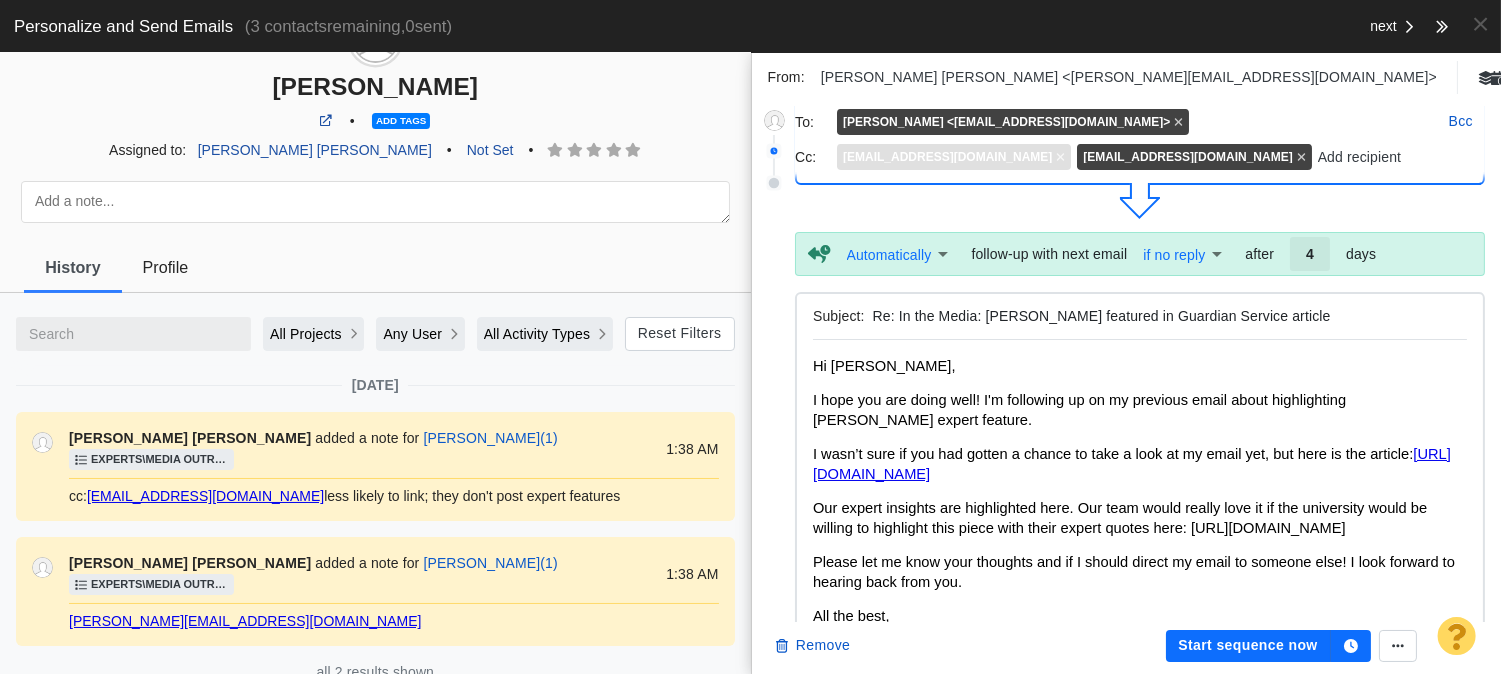 click on "zachlabbe@lsu.edu" at bounding box center (947, 157) 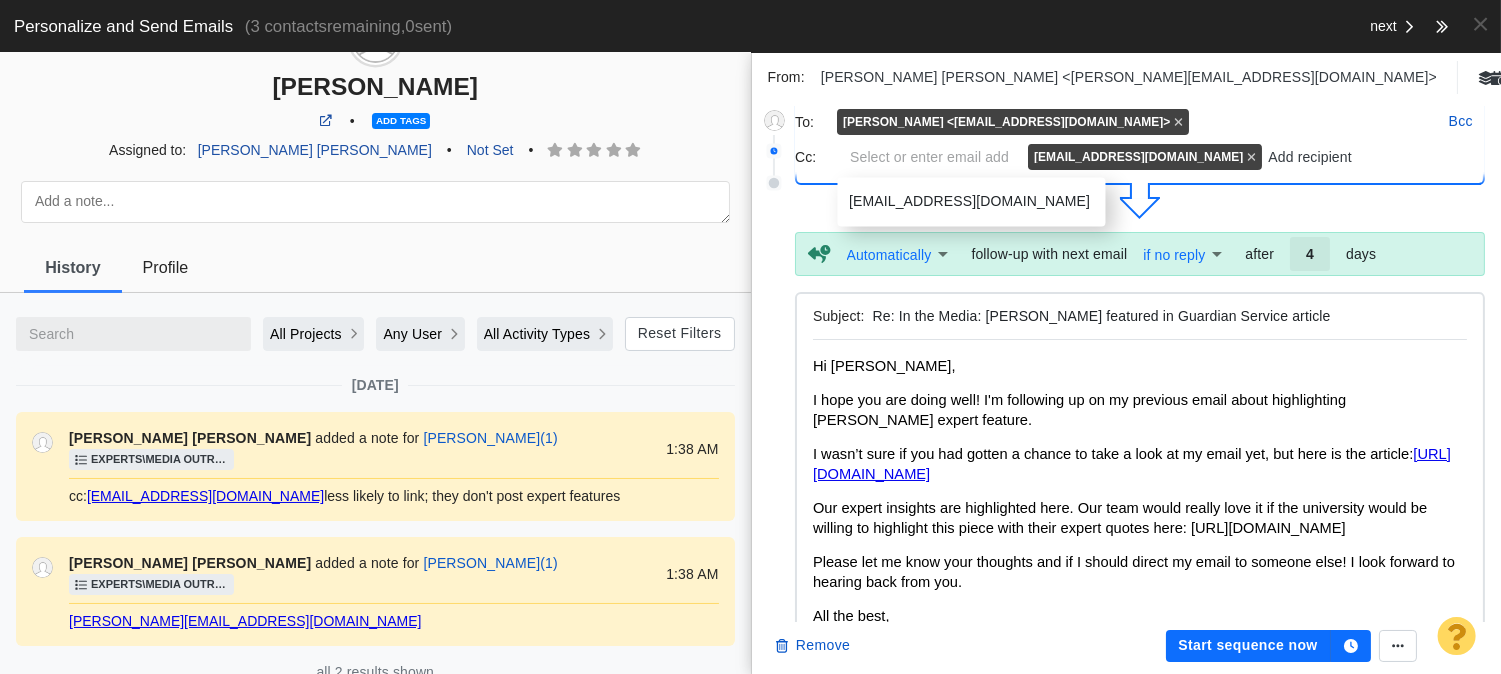 click at bounding box center (1140, 204) 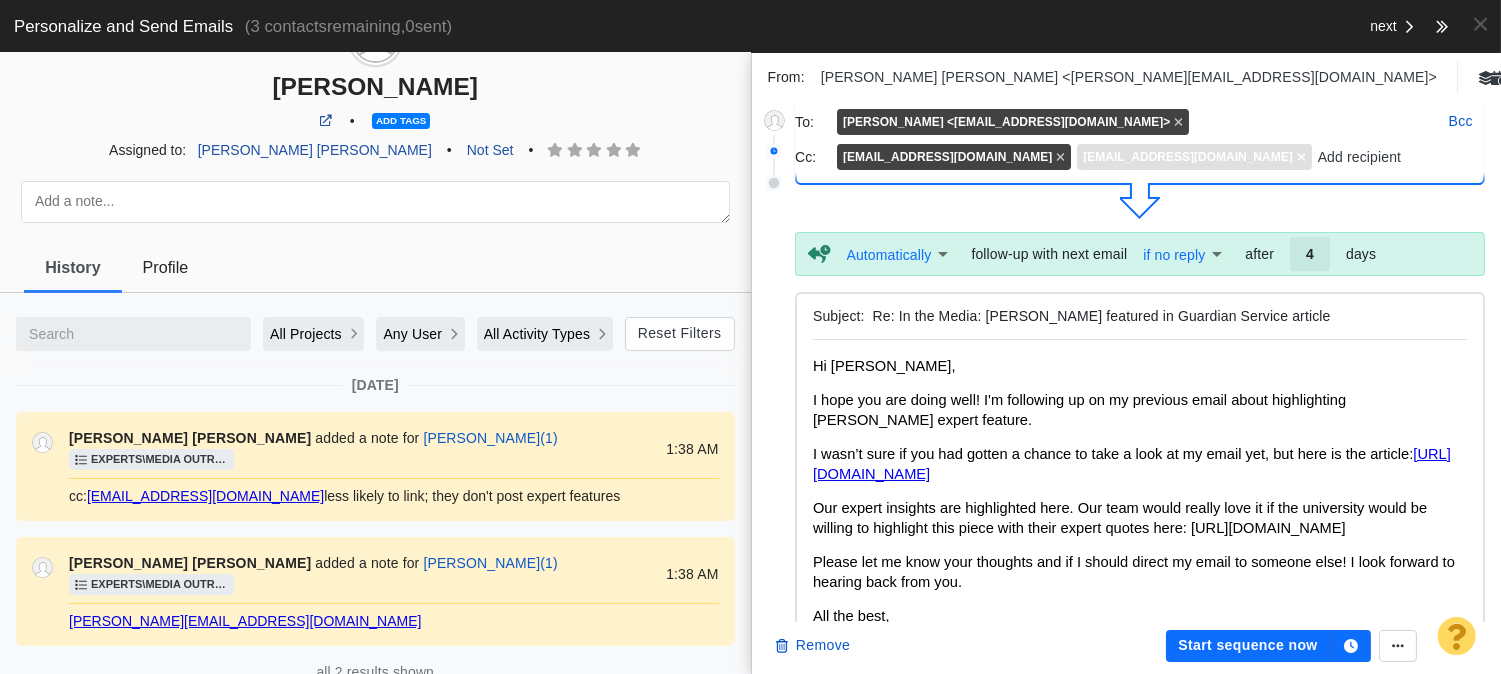 click 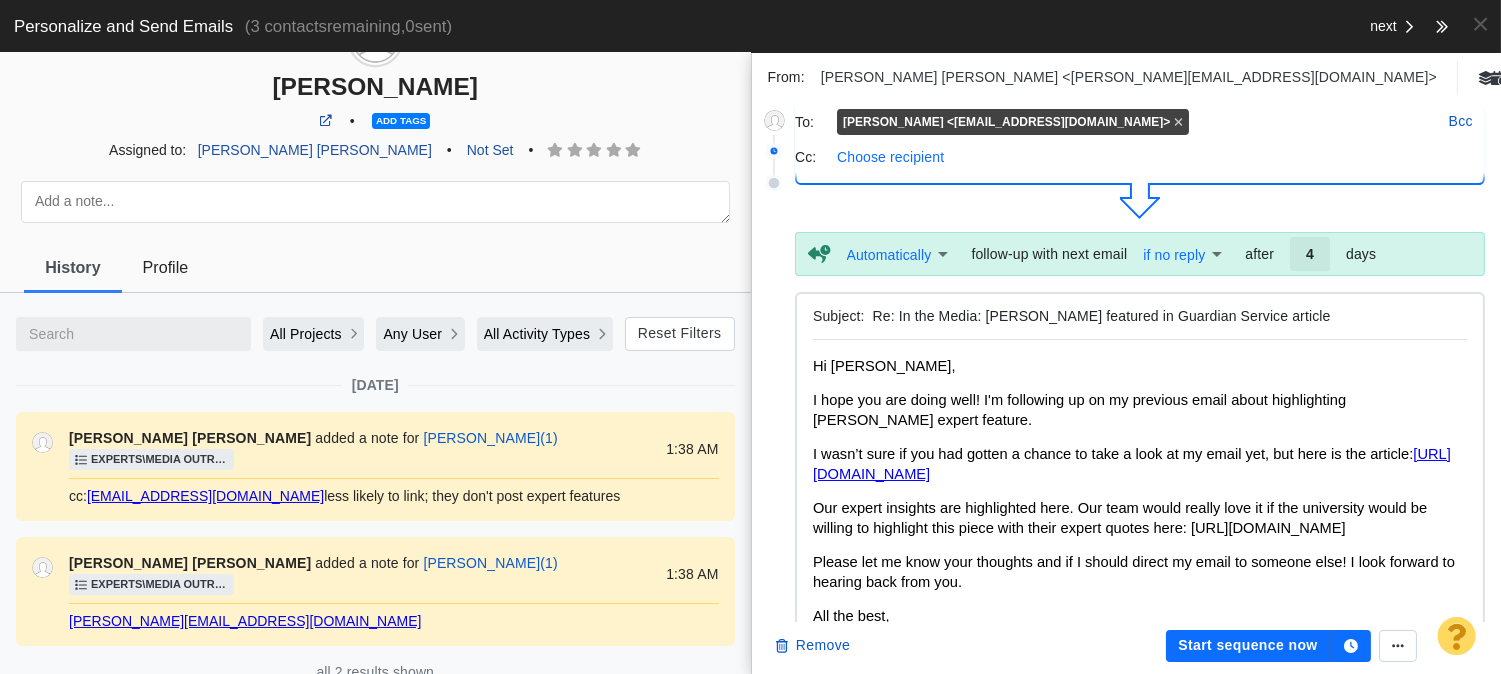 click on "Choose recipient" at bounding box center (890, 157) 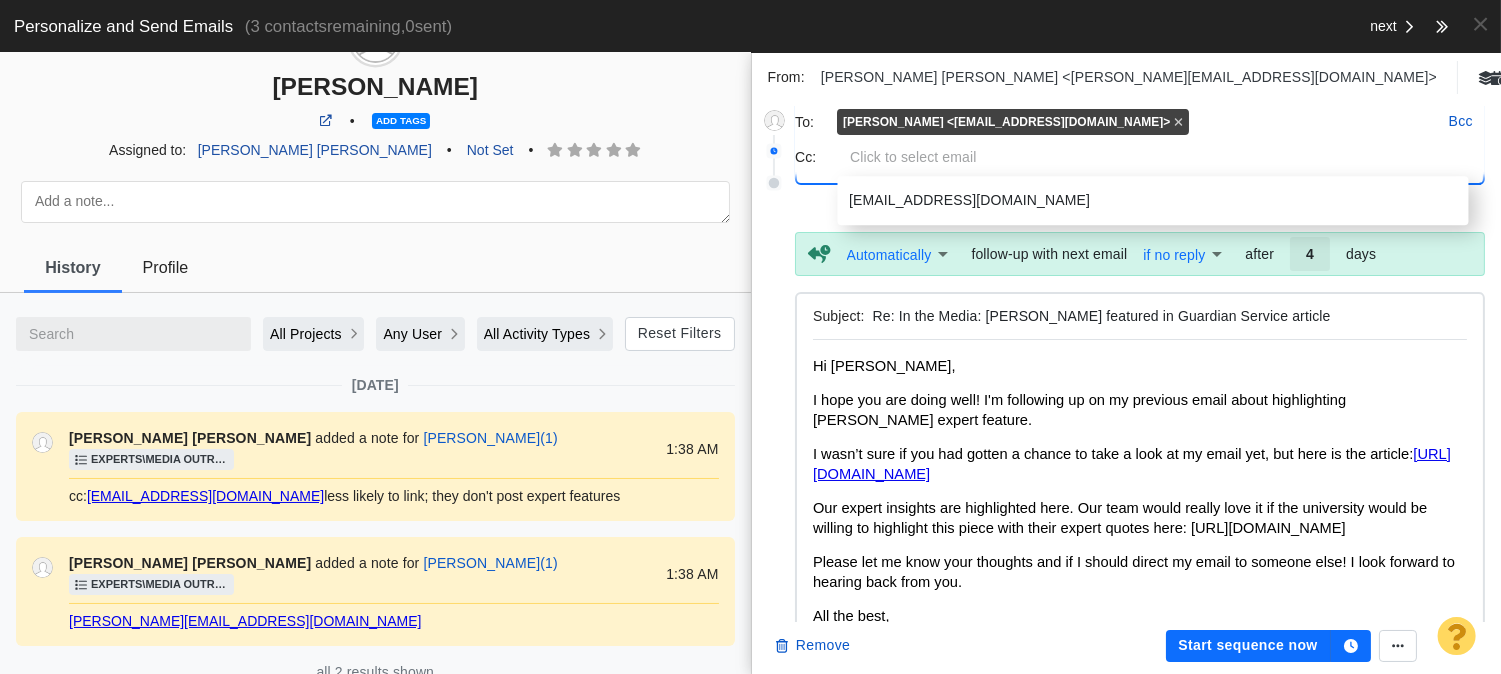 type on "zachlabbe@lsu.edu" 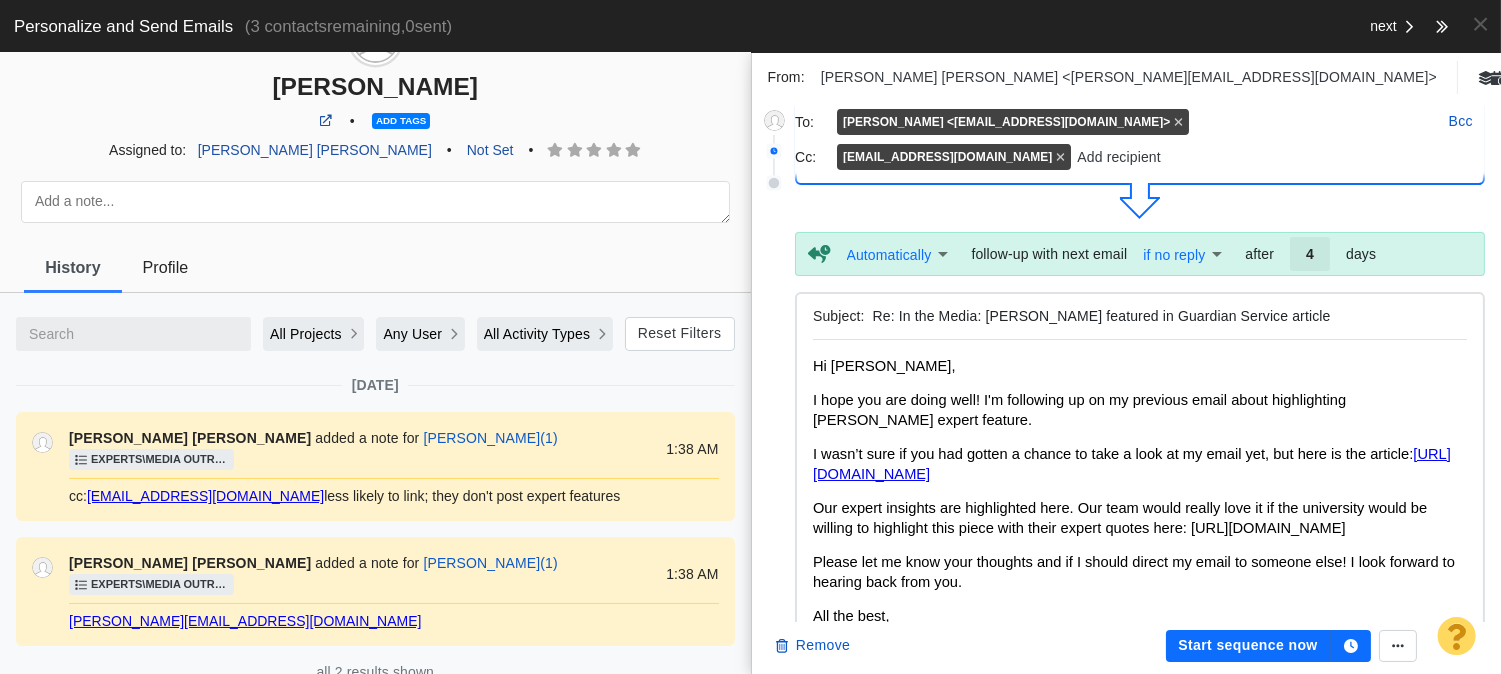 click at bounding box center (1140, 204) 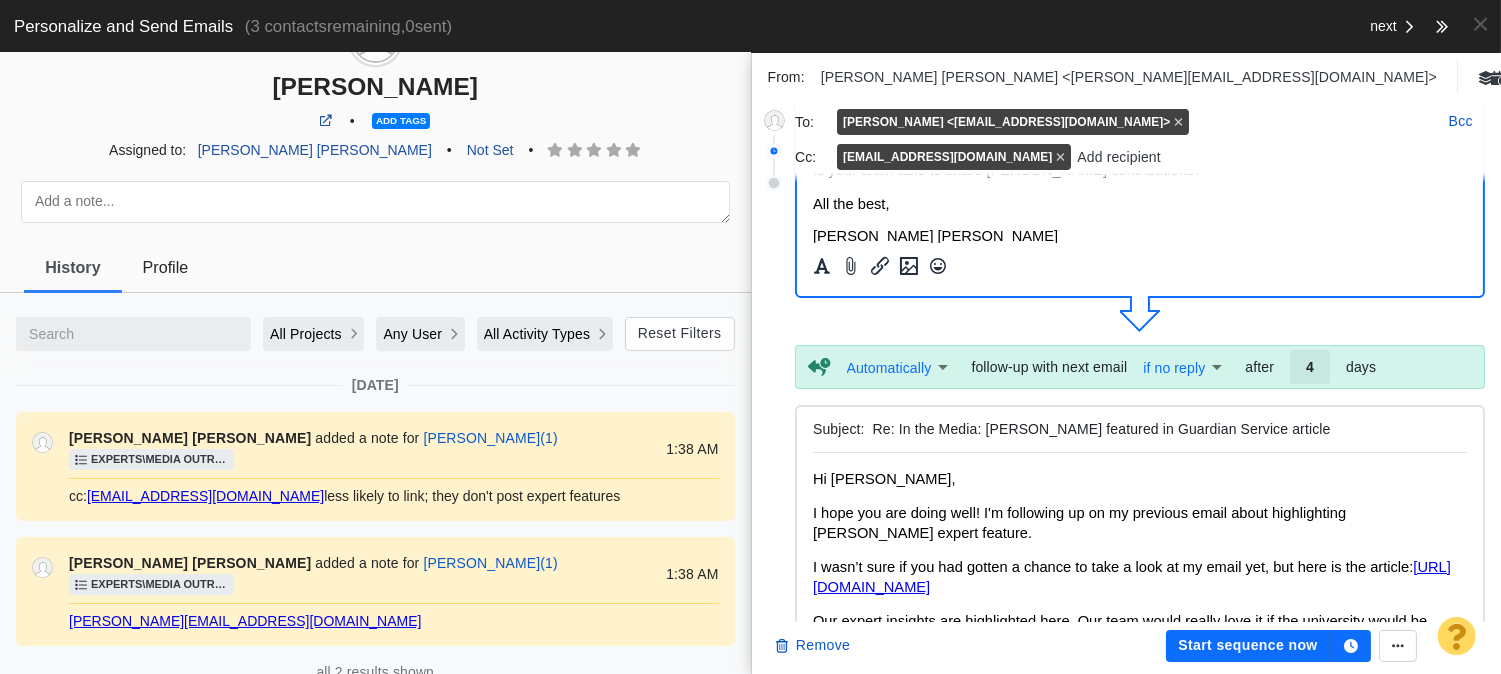 scroll, scrollTop: 0, scrollLeft: 0, axis: both 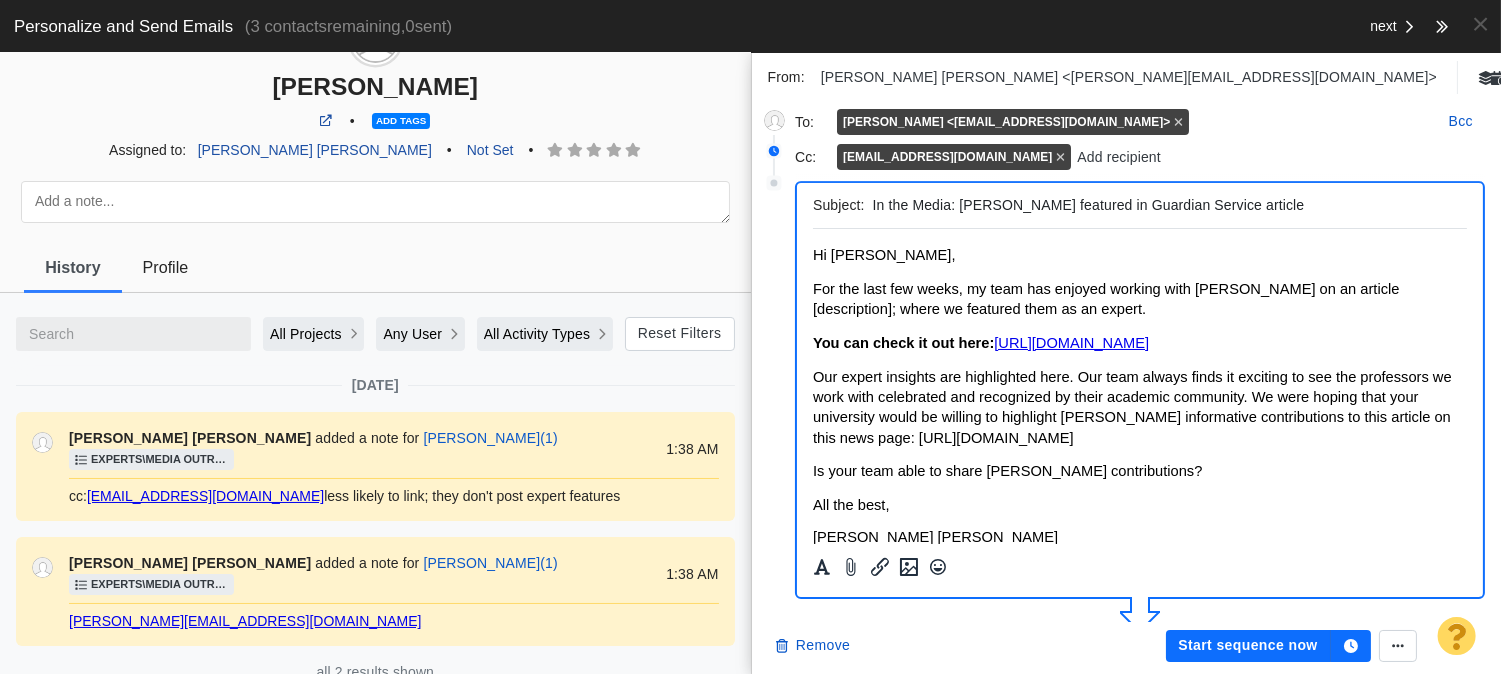 click on "In the Media: Carol Friedland featured in Guardian Service article" at bounding box center (1166, 205) 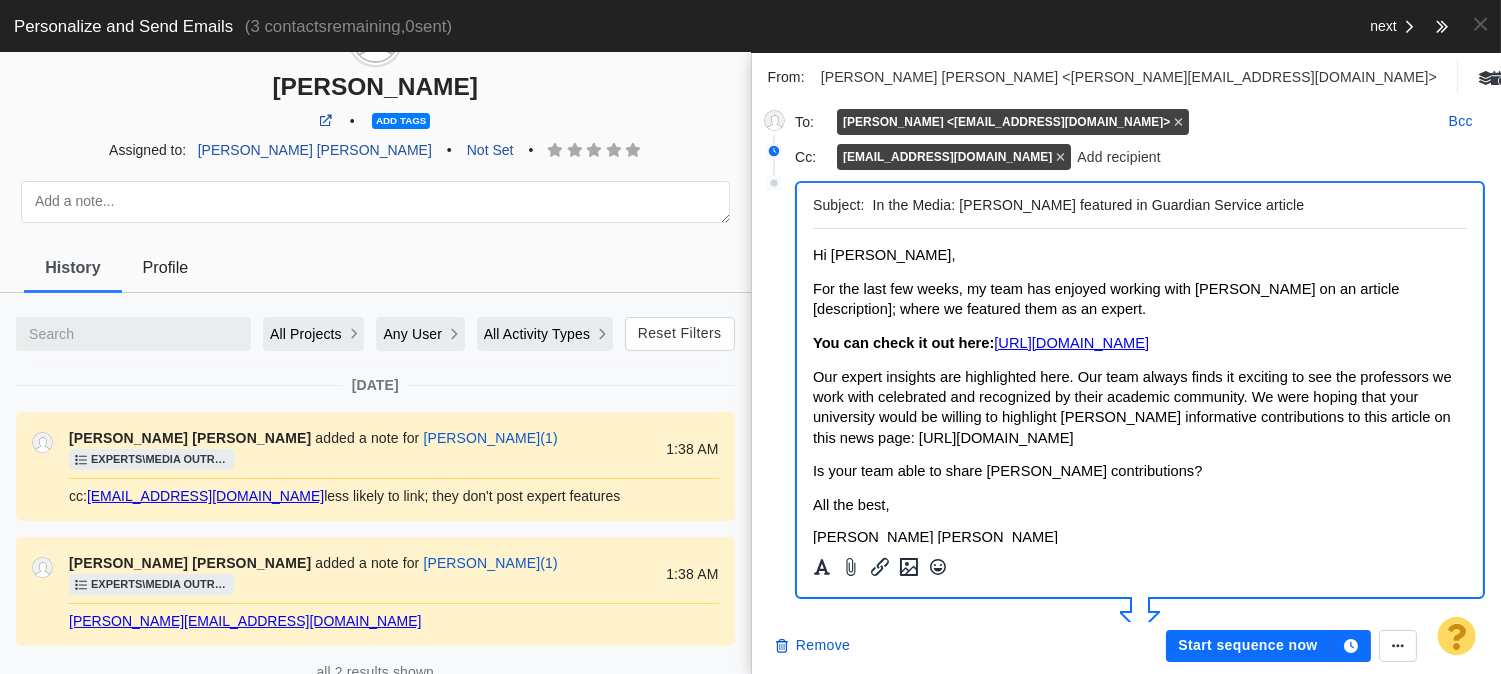 type on "In the Media: [PERSON_NAME] featured in Guardian Service article" 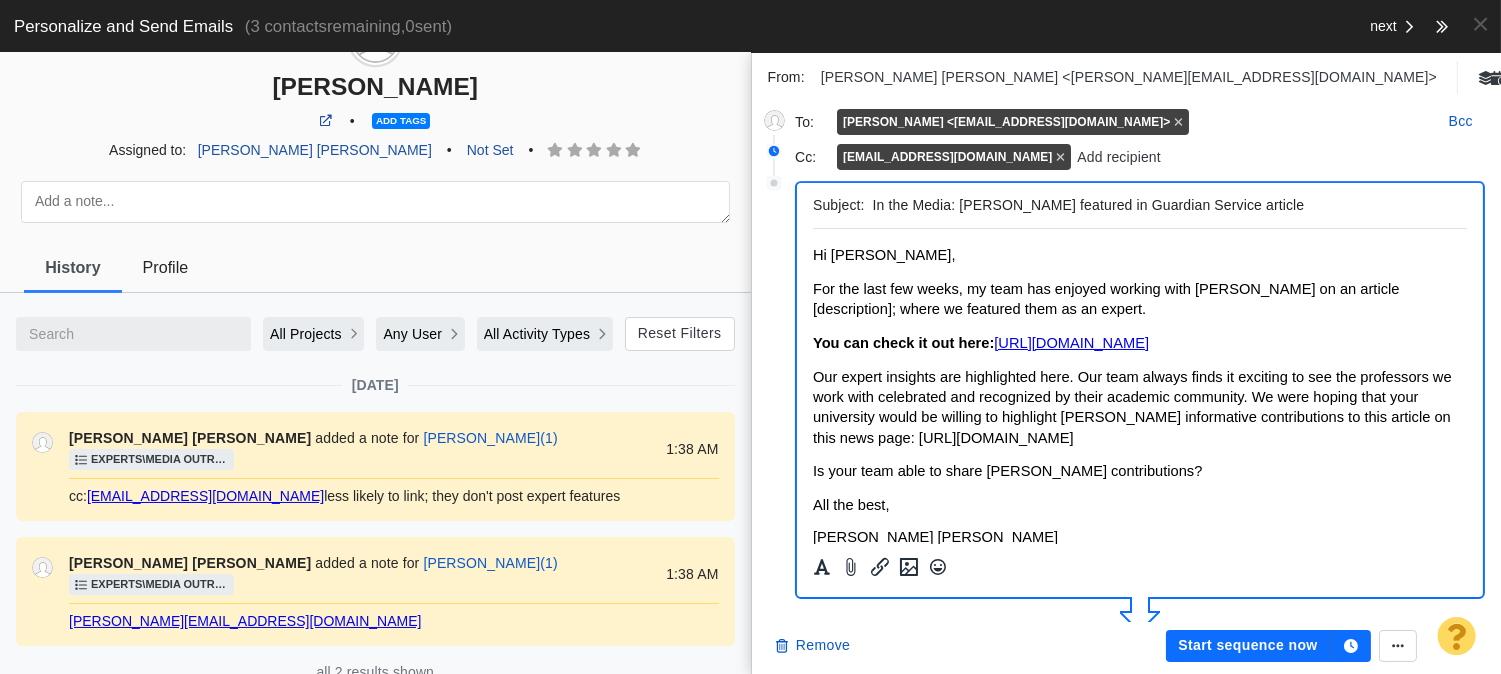 click on "For the last few weeks, my team has enjoyed working with Carol Friedland on an article [description]; where we featured them as an expert." at bounding box center (1105, 299) 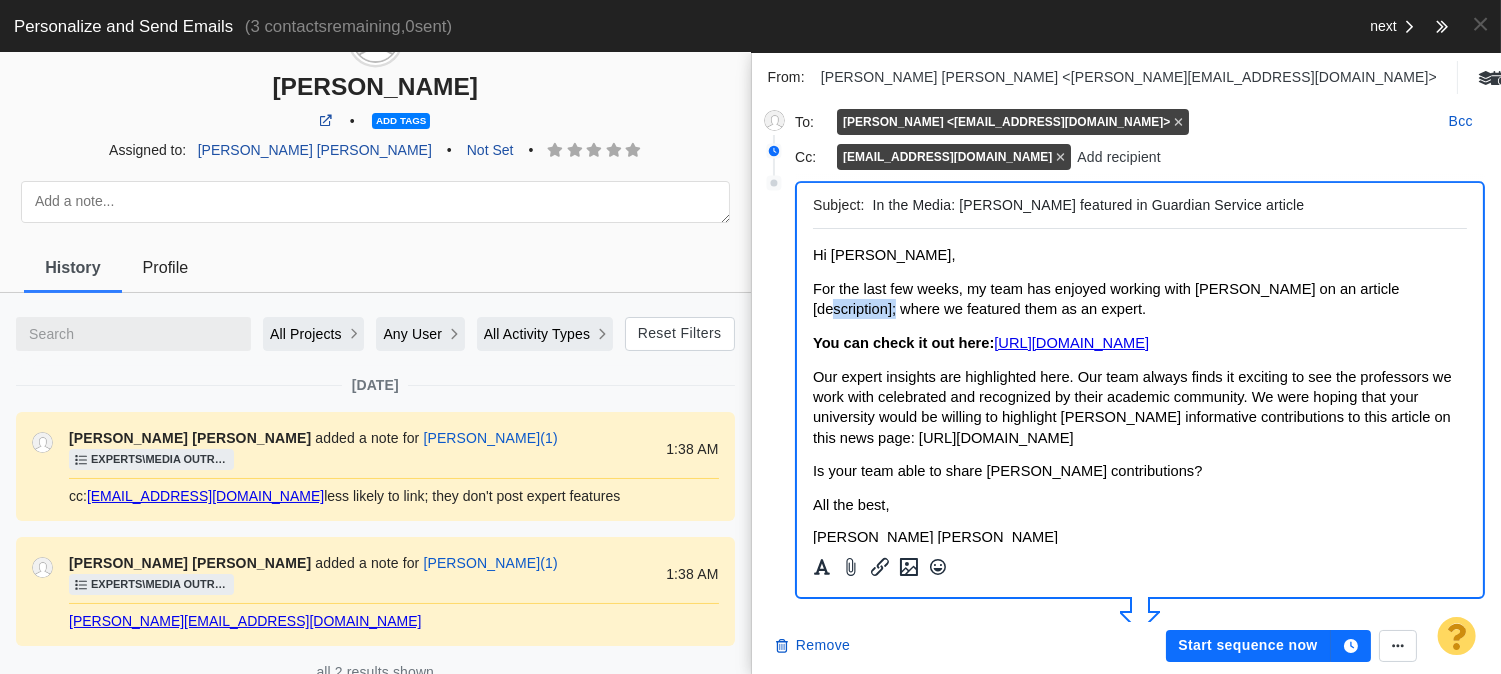 click on "For the last few weeks, my team has enjoyed working with Carol Friedland on an article [description]; where we featured them as an expert." at bounding box center (1105, 299) 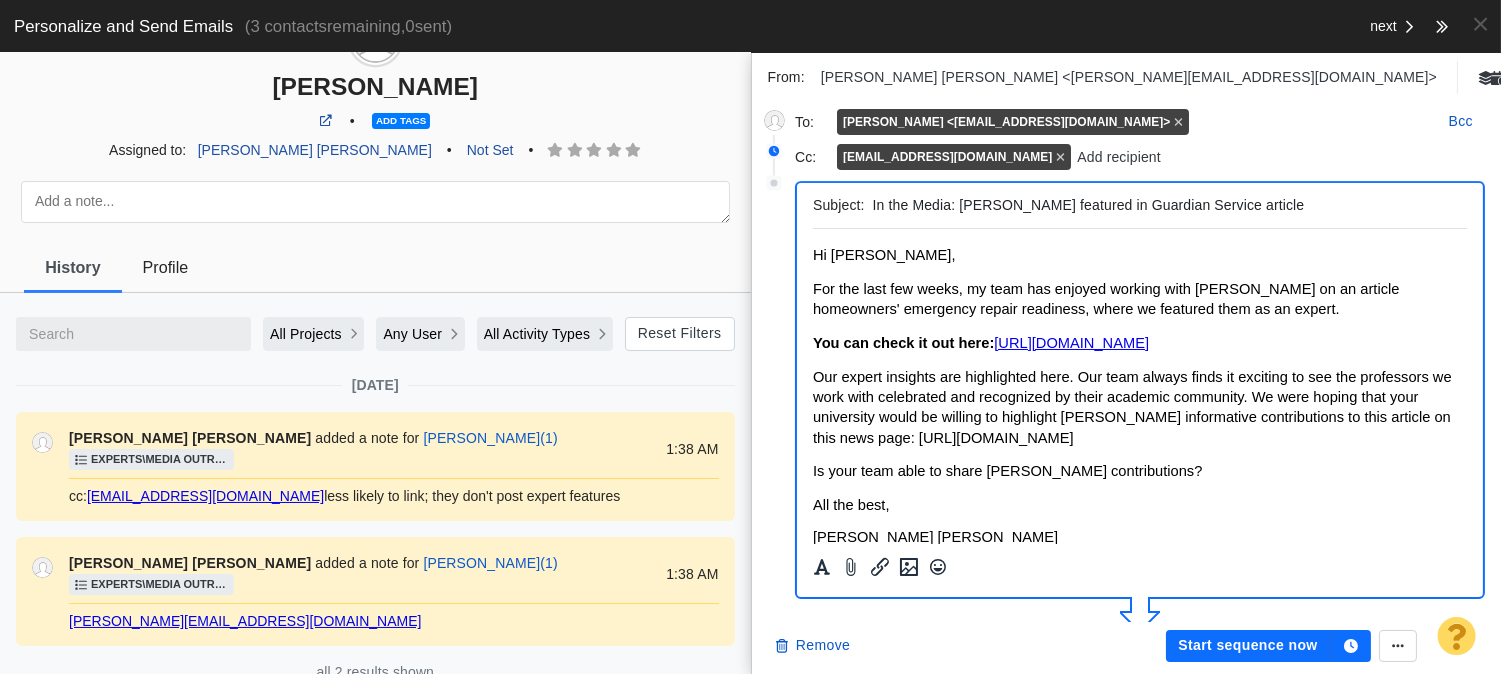click on "In the Media: [PERSON_NAME] featured in Guardian Service article" at bounding box center (1166, 205) 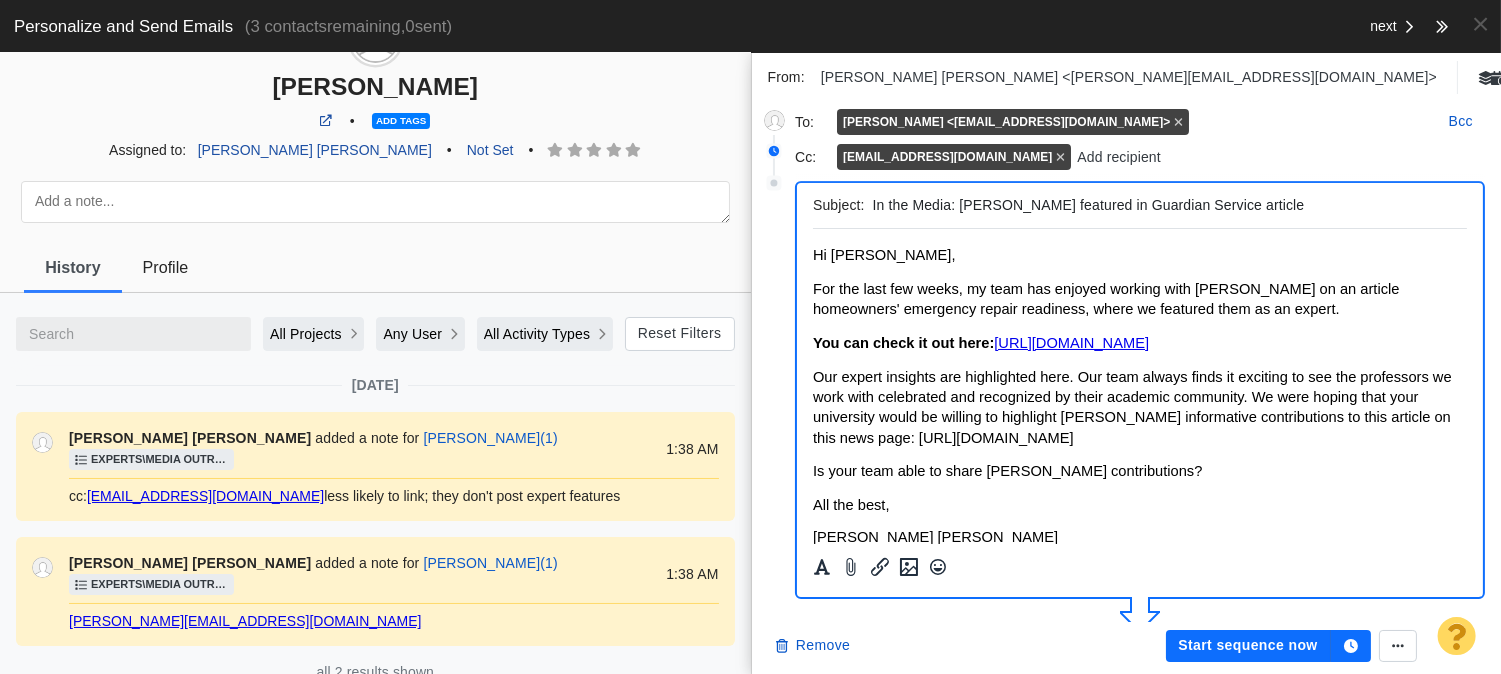 click on "Our expert insights are highlighted here. Our team always finds it exciting to see the professors we work with celebrated and recognized by their academic community. We were hoping that your university would be willing to highlight Carol Friedland’s informative contributions to this article on this news page: https://www.lsu.edu/mediacenter/news/index.php" at bounding box center (1131, 407) 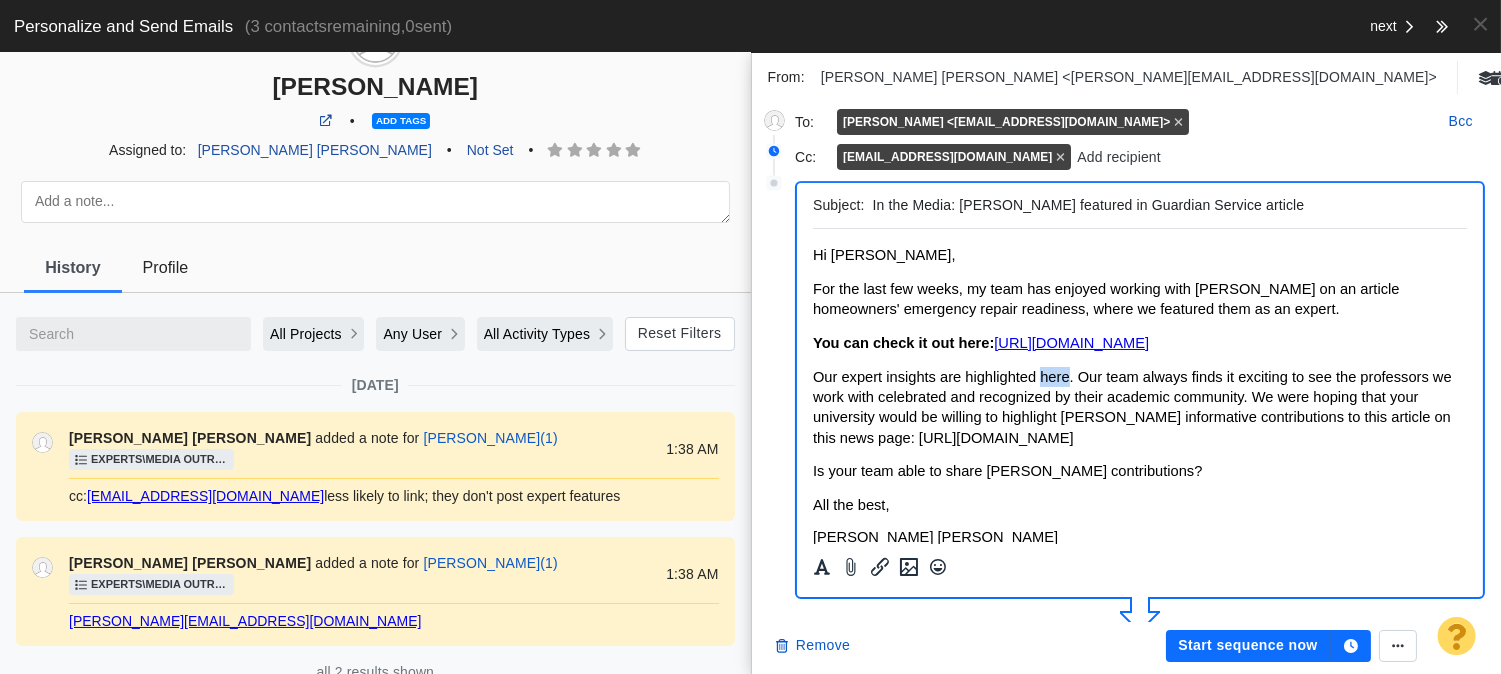 click on "Our expert insights are highlighted here. Our team always finds it exciting to see the professors we work with celebrated and recognized by their academic community. We were hoping that your university would be willing to highlight Carol Friedland’s informative contributions to this article on this news page: https://www.lsu.edu/mediacenter/news/index.php" at bounding box center (1131, 407) 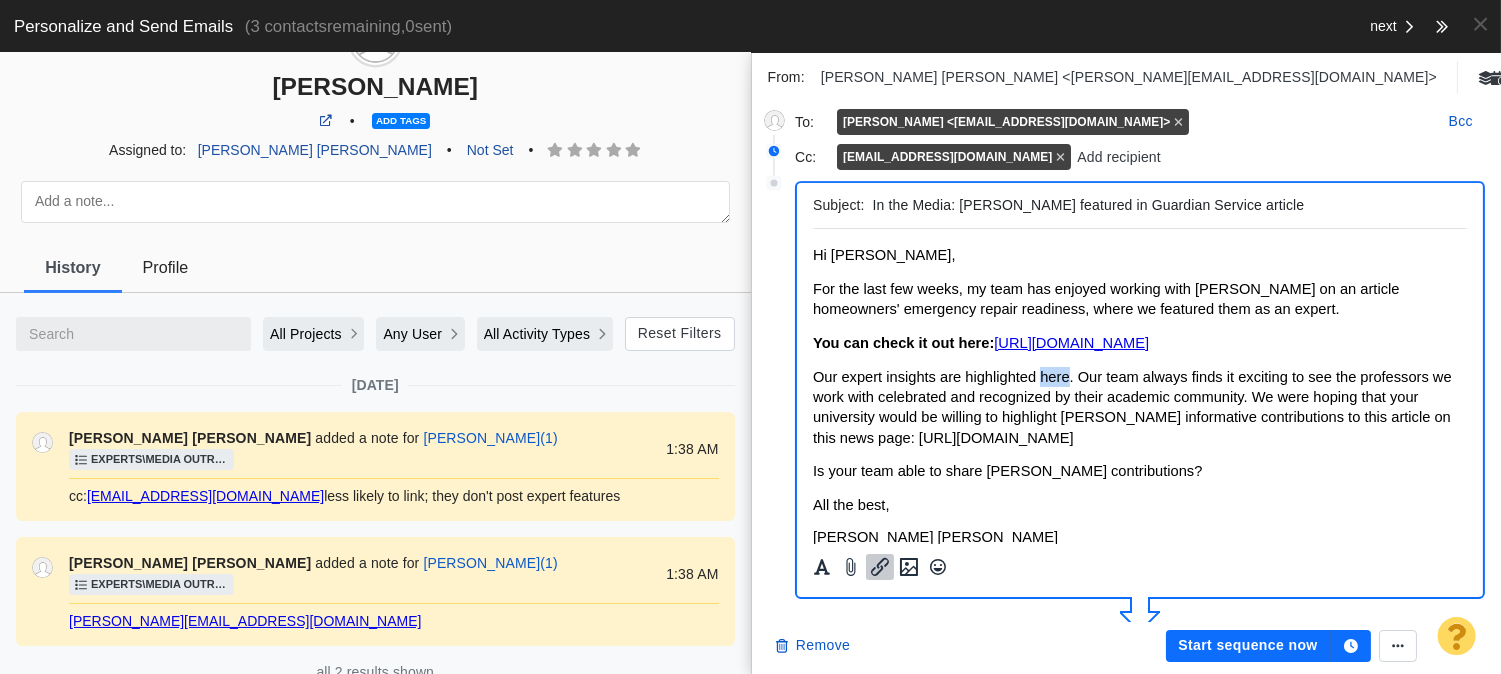 click 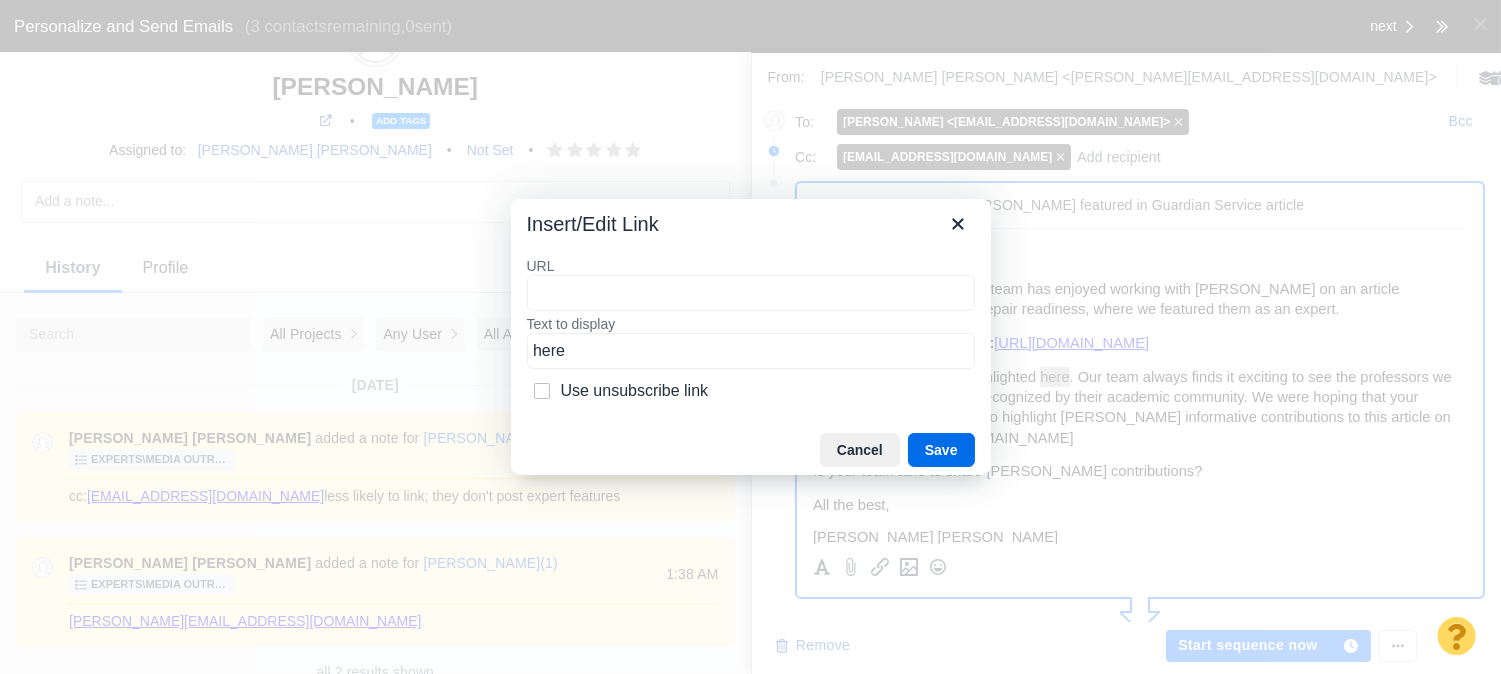type on "https://guardianservice.com/home-insurance/homeowners-insurance-preparedness-survey/#:~:text=Dr.%20Carol%20Friedland%2C" 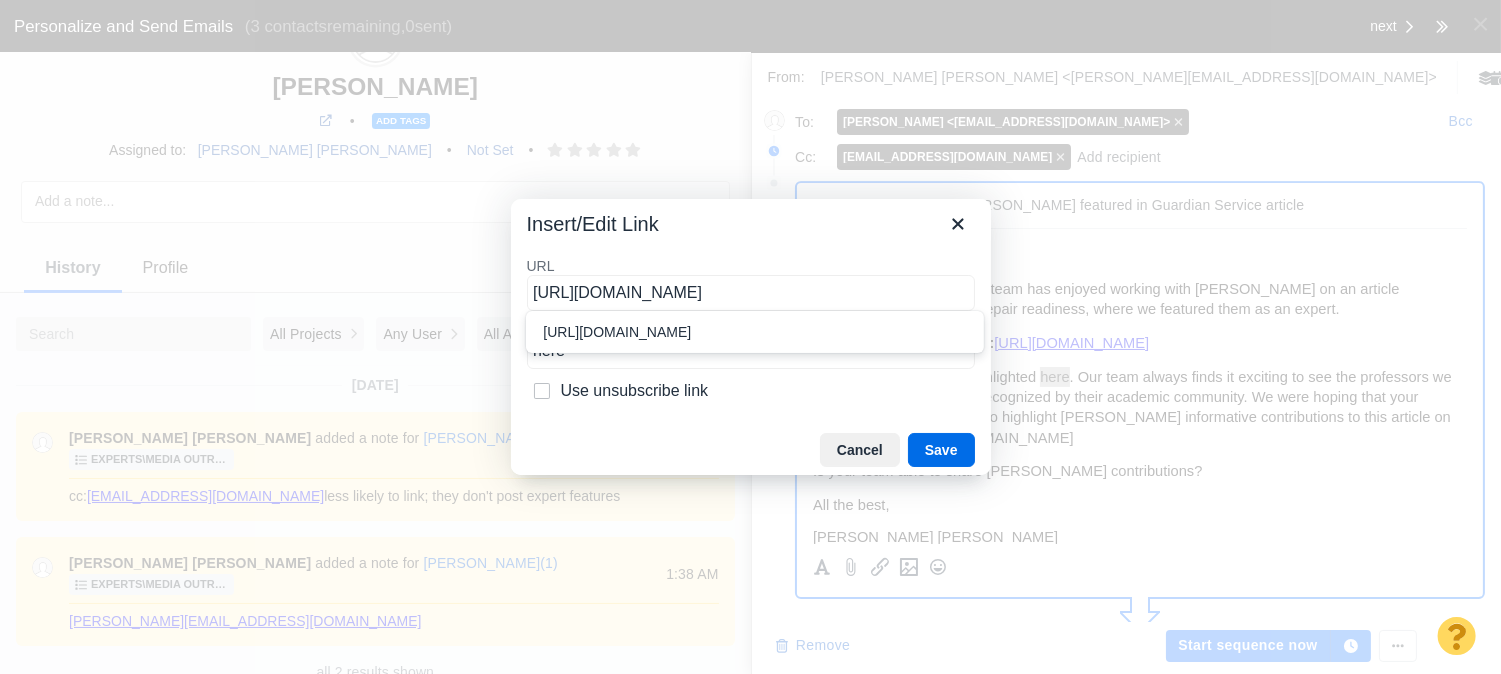 scroll, scrollTop: 0, scrollLeft: 492, axis: horizontal 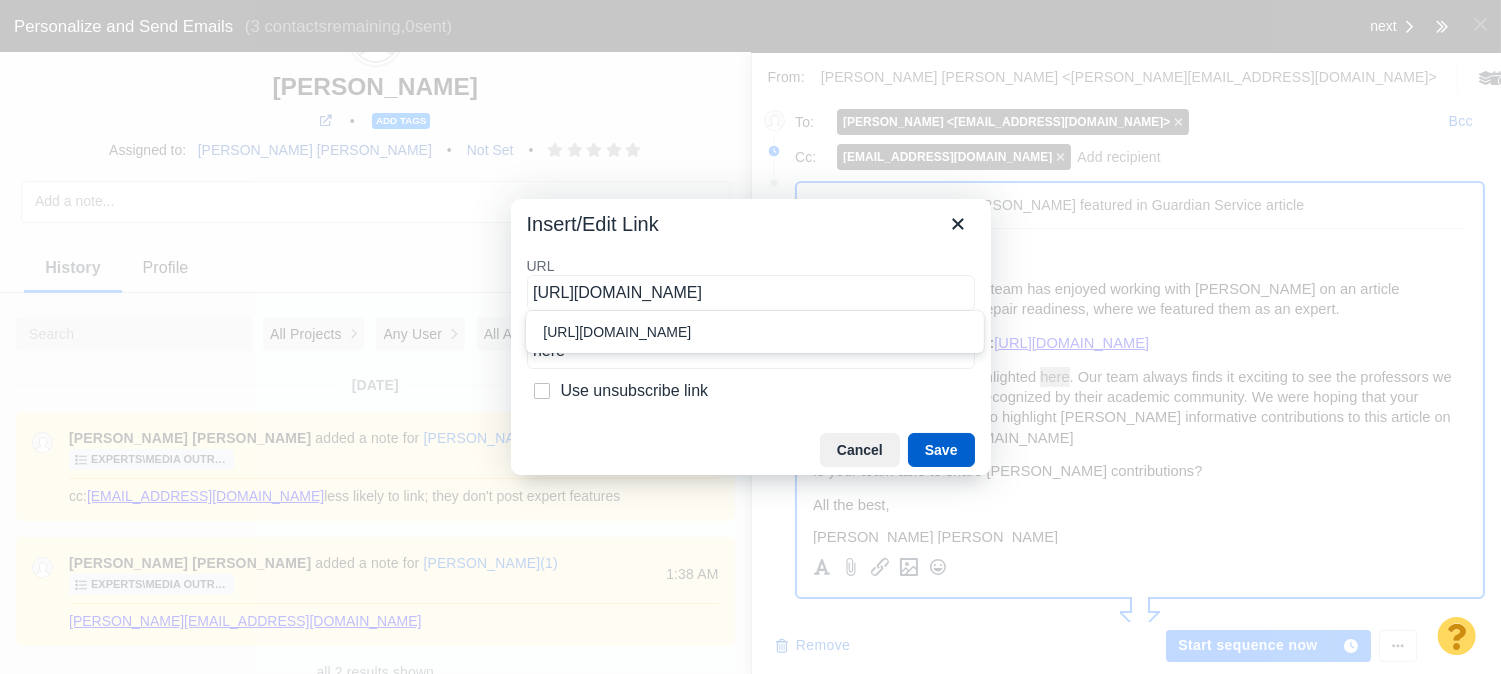 click on "Save" at bounding box center (941, 450) 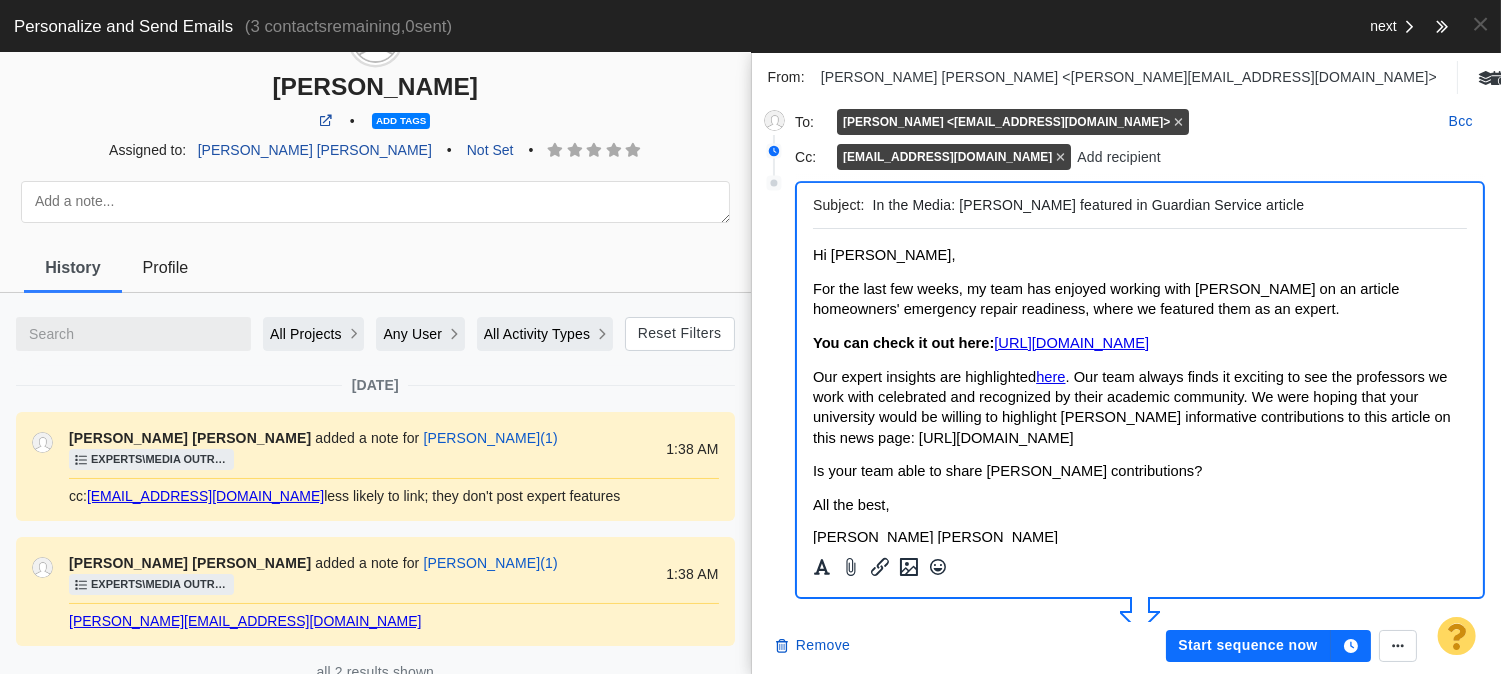 click on "For the last few weeks, my team has enjoyed working with Carol Friedland on an article homeowners' emergency repair readiness, where we featured them as an expert." at bounding box center (1105, 299) 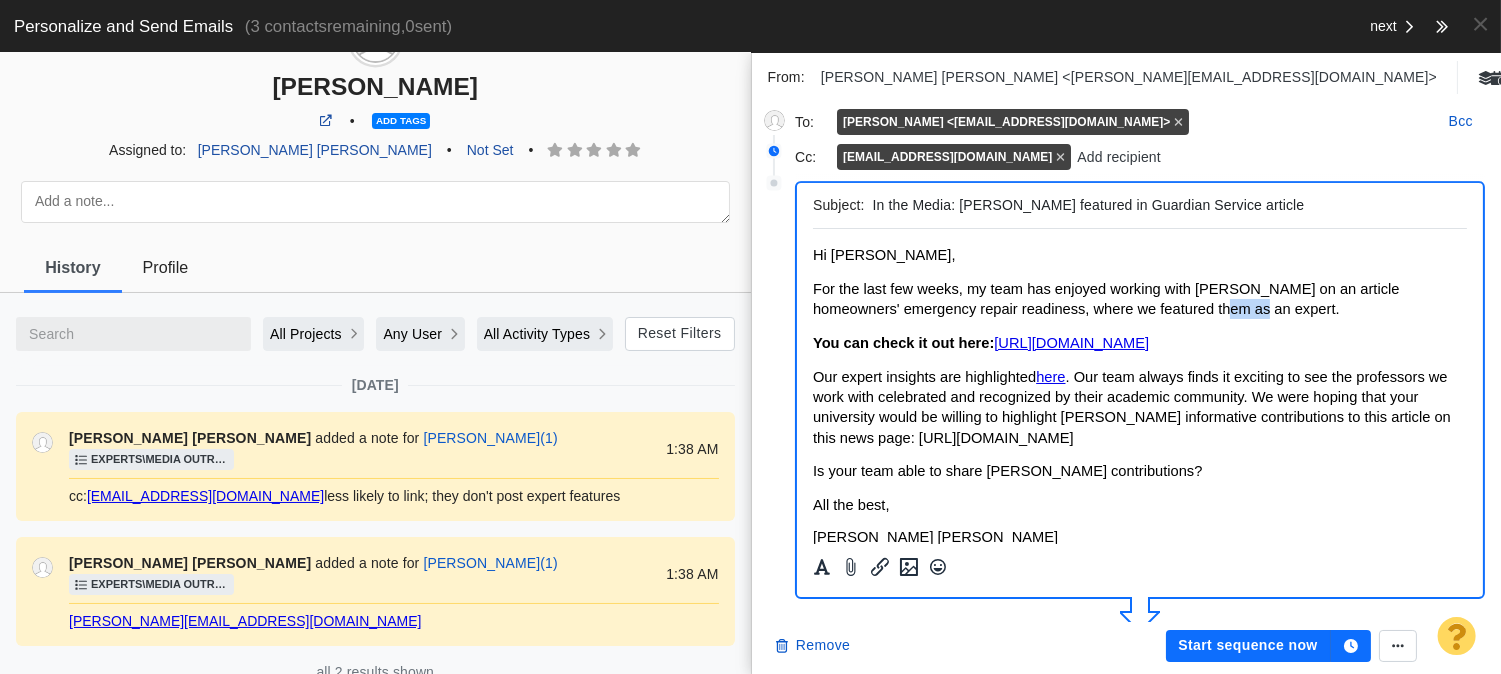click on "For the last few weeks, my team has enjoyed working with Carol Friedland on an article homeowners' emergency repair readiness, where we featured them as an expert." at bounding box center [1105, 299] 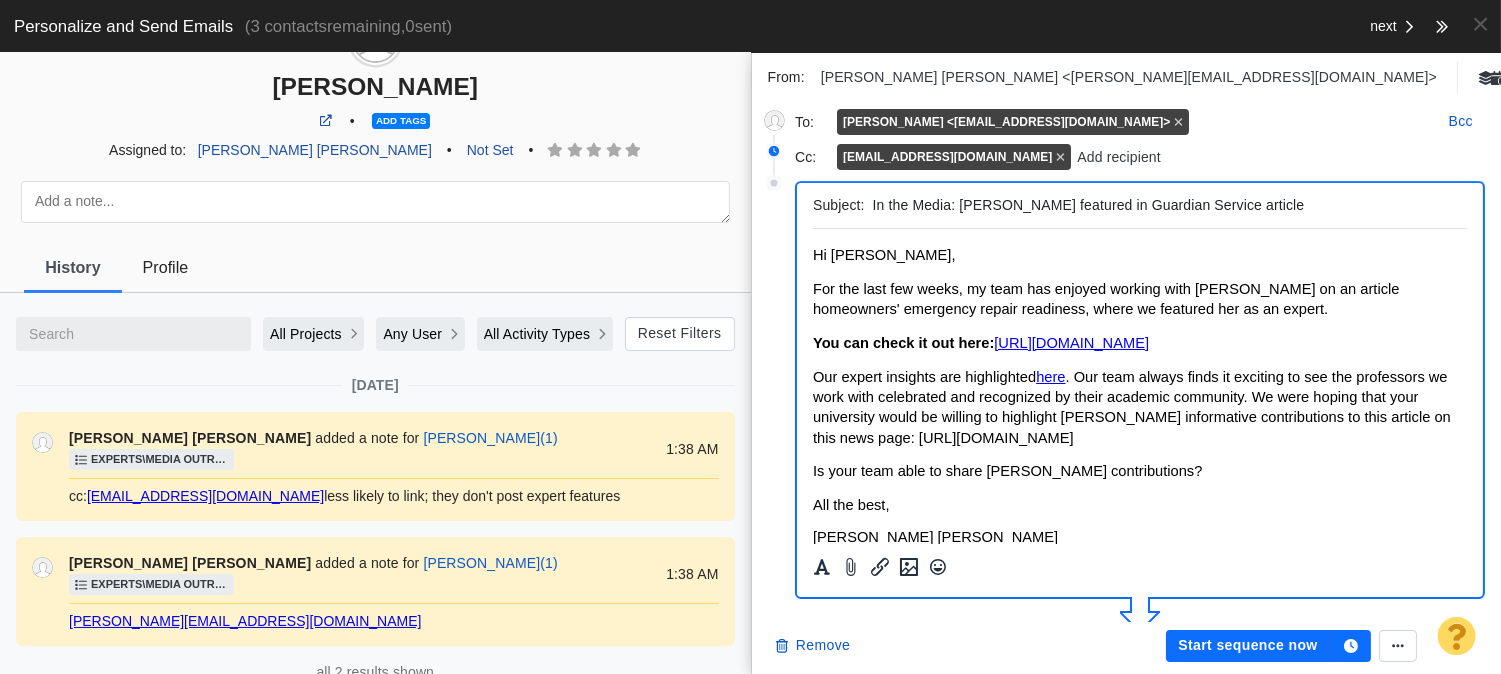 click on "Our expert insights are highlighted  here . Our team always finds it exciting to see the professors we work with celebrated and recognized by their academic community. We were hoping that your university would be willing to highlight Carol Friedland’s informative contributions to this article on this news page: https://www.lsu.edu/mediacenter/news/index.php" at bounding box center (1131, 407) 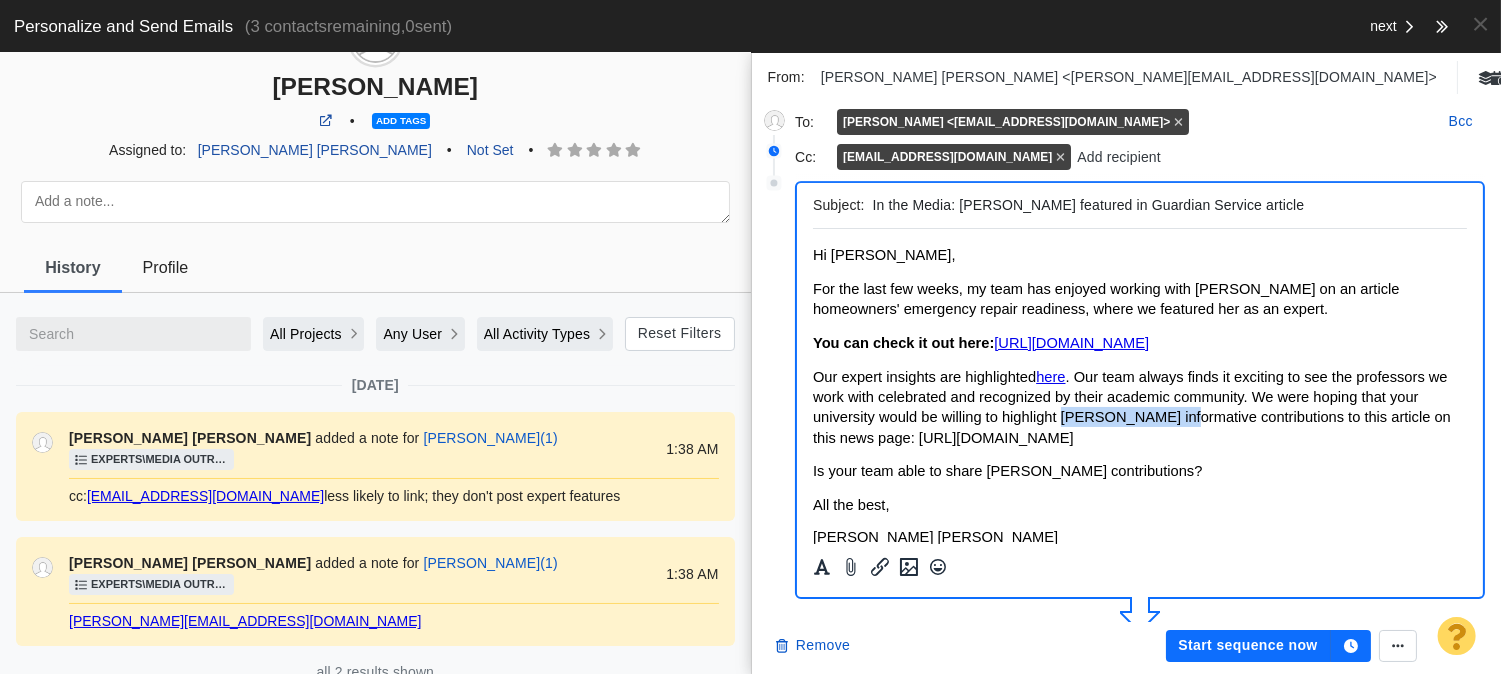 drag, startPoint x: 1109, startPoint y: 431, endPoint x: 1189, endPoint y: 434, distance: 80.05623 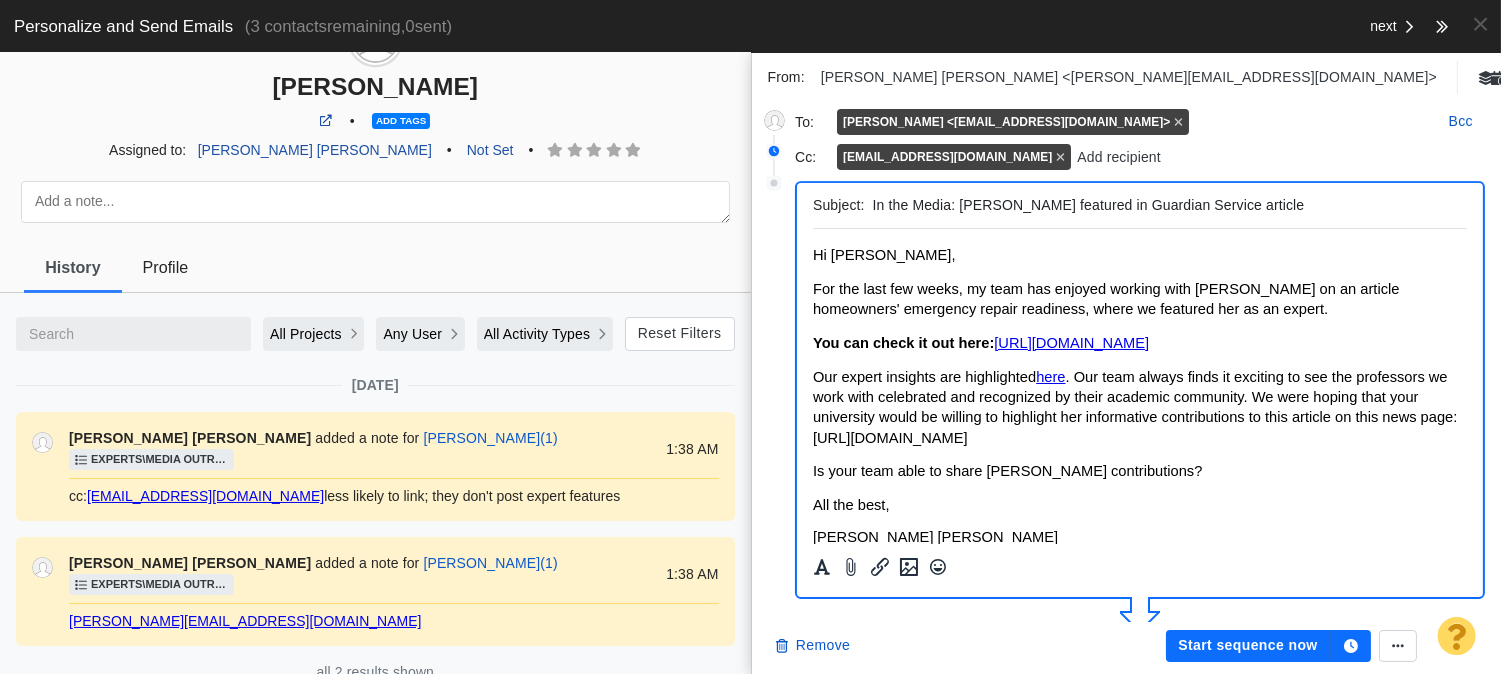 click on "Is your team able to share Carol Friedland’s contributions?" at bounding box center [1006, 471] 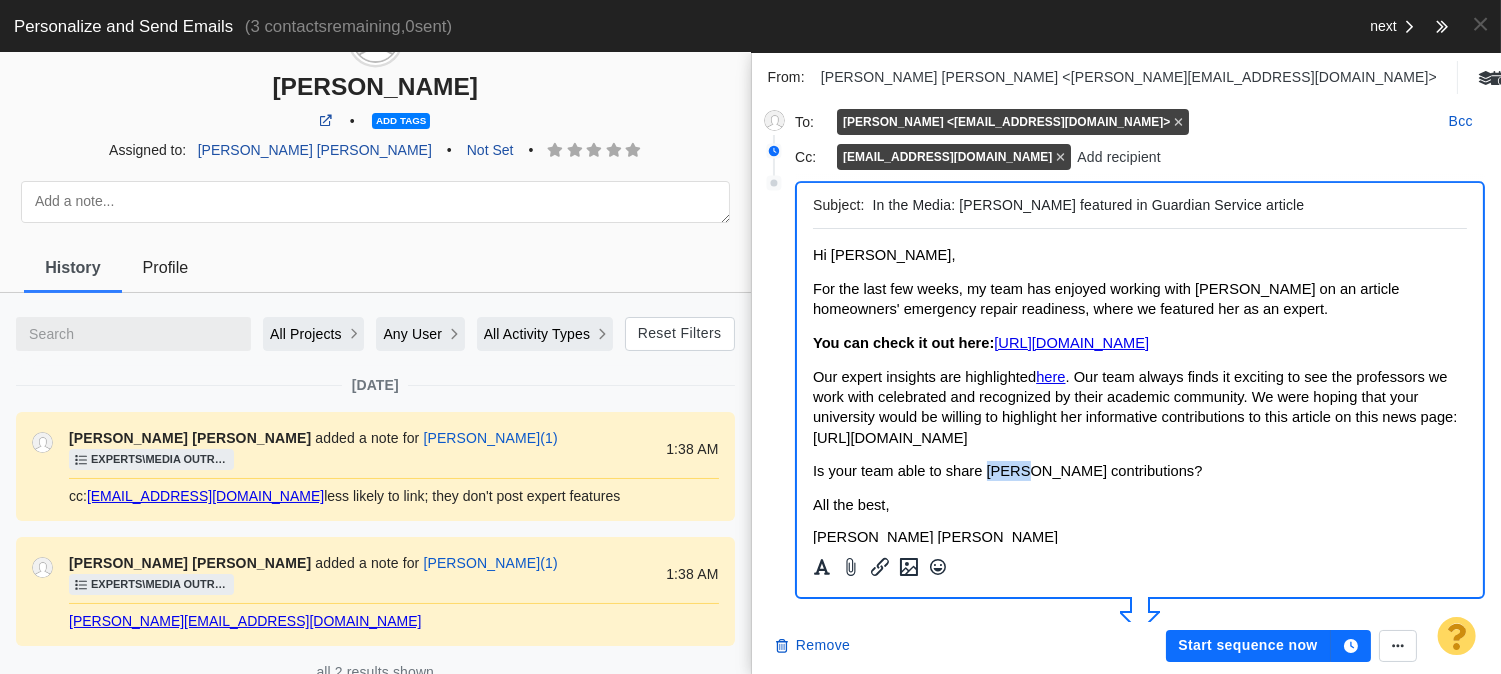 click on "Is your team able to share Carol Friedland’s contributions?" at bounding box center (1006, 471) 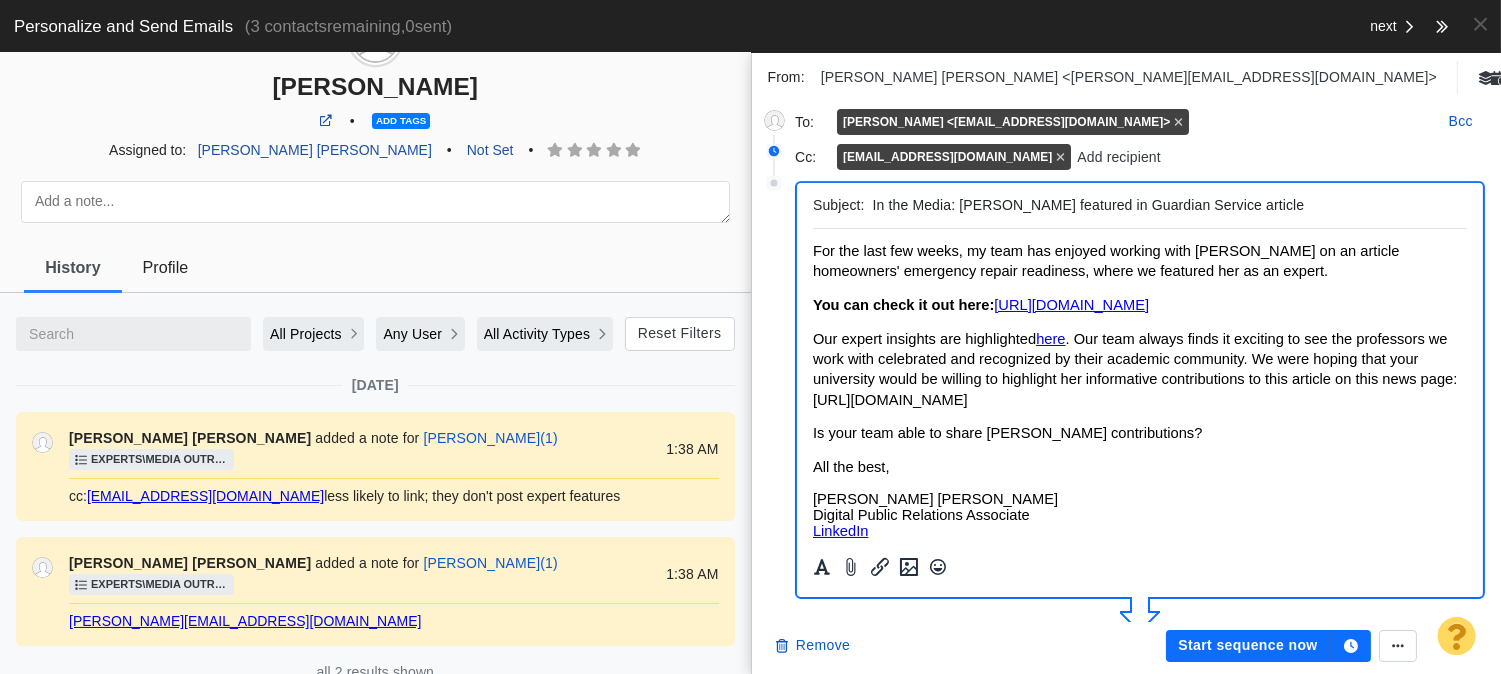 scroll, scrollTop: 0, scrollLeft: 0, axis: both 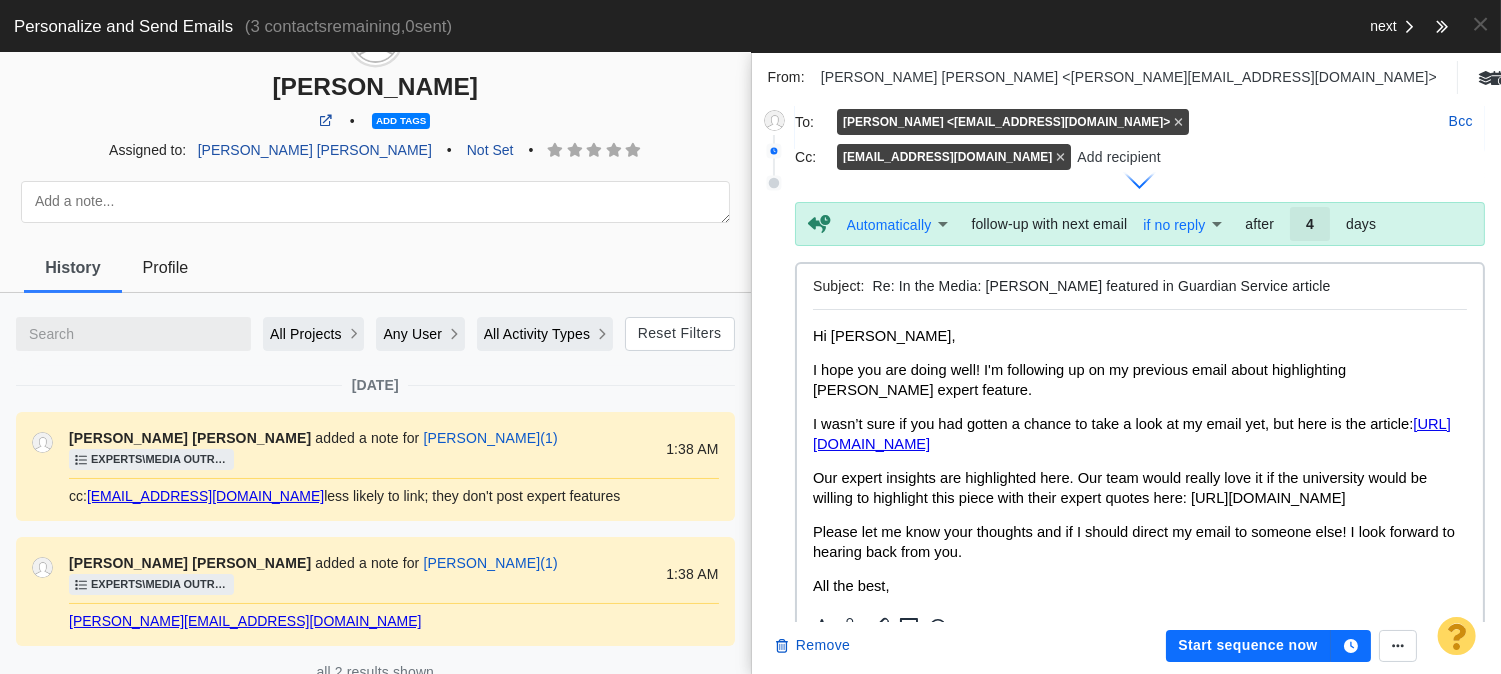 click on "I hope you are doing well! I'm following up on my previous email about highlighting Carol Friedland’s expert feature." at bounding box center (1078, 380) 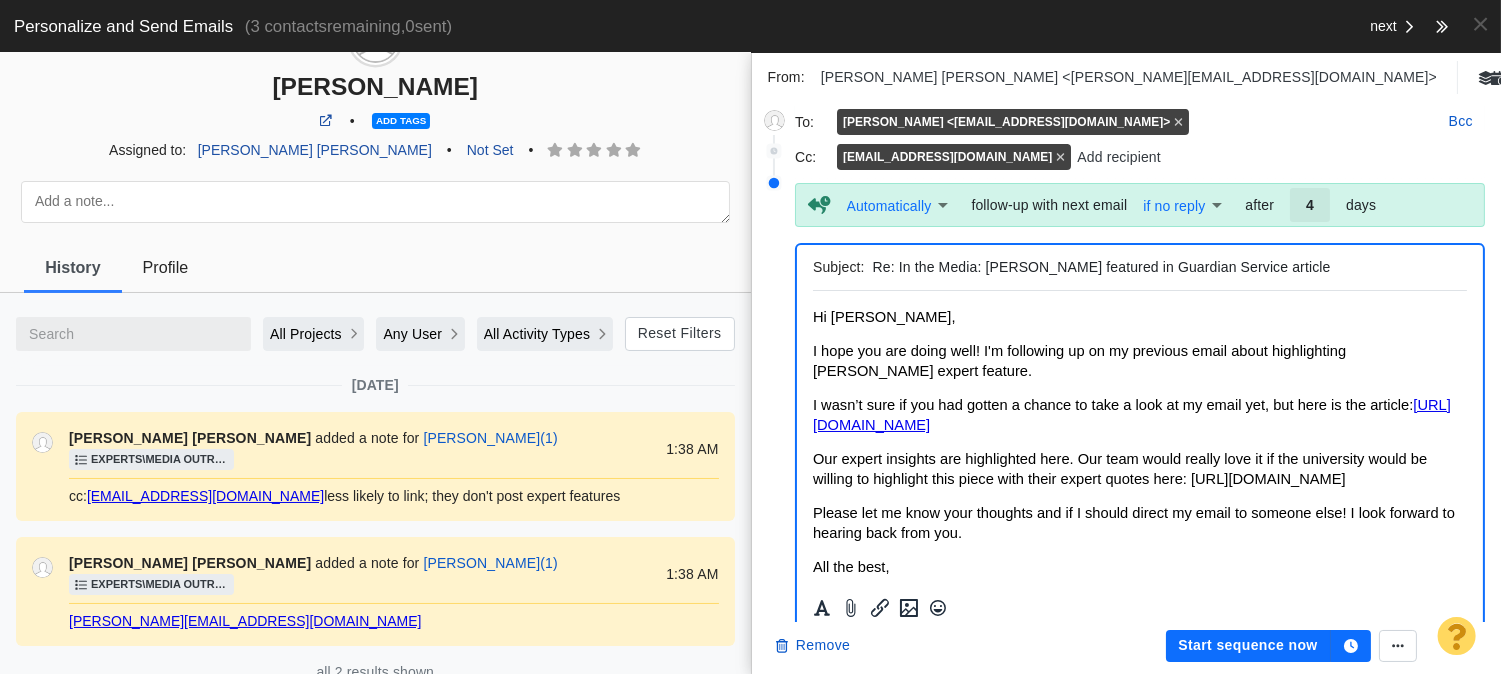 click on "I hope you are doing well! I'm following up on my previous email about highlighting Carol Friedland’s expert feature." at bounding box center [1139, 361] 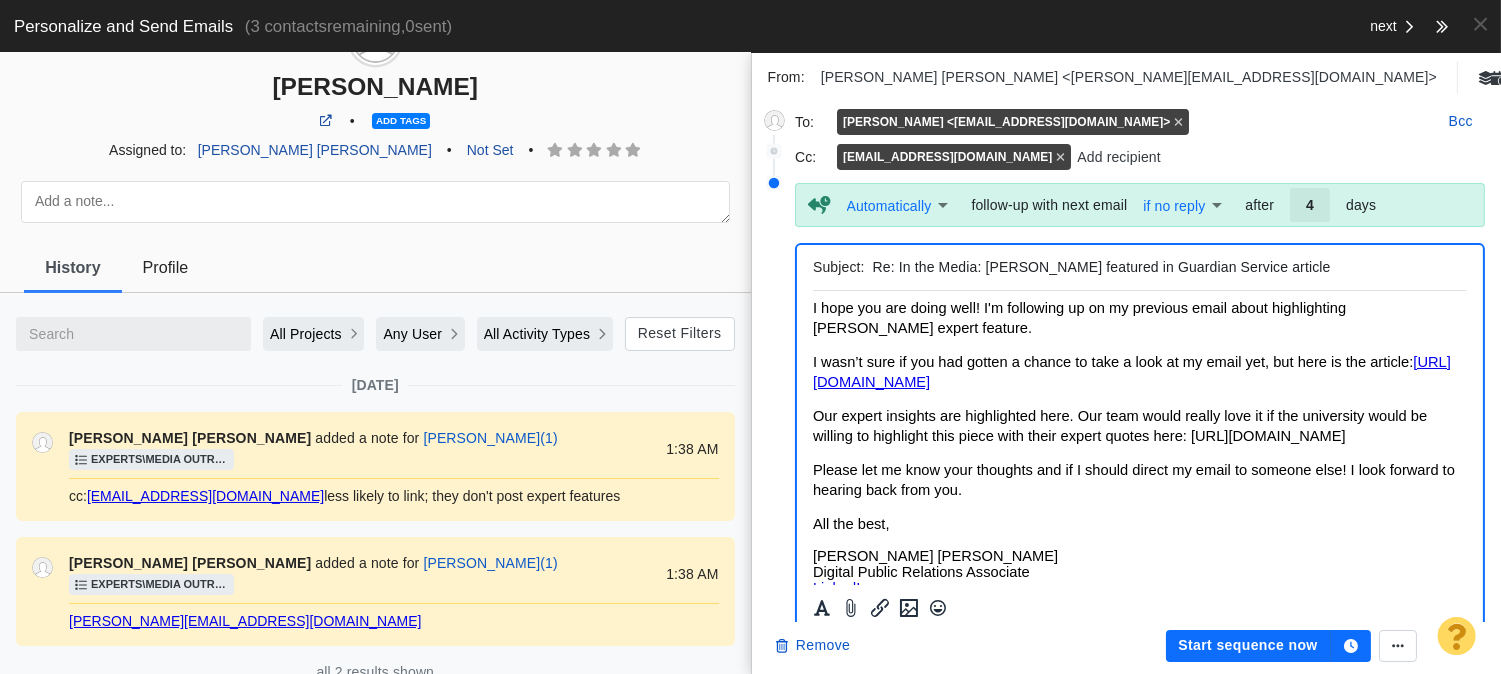 scroll, scrollTop: 0, scrollLeft: 0, axis: both 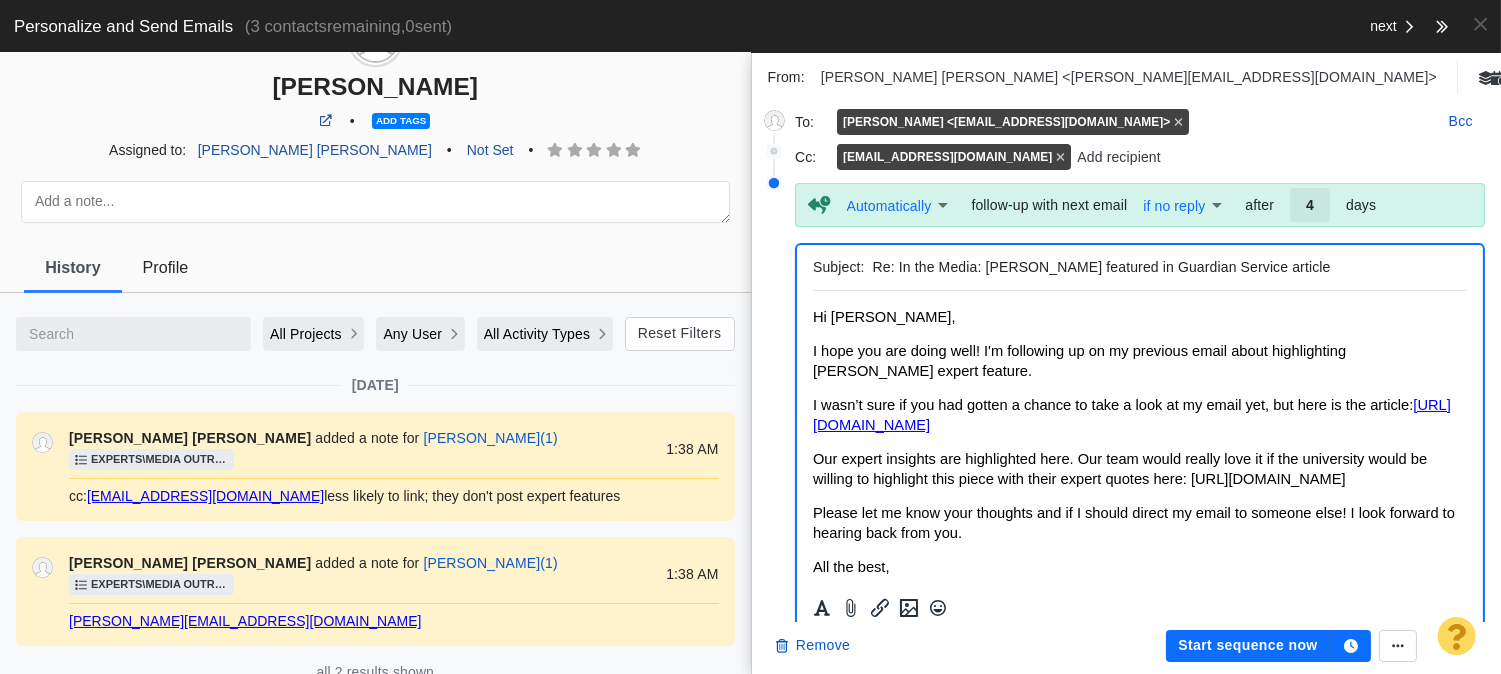 click on "Hi Abbi,  I hope you are doing well! I'm following up on my previous email about highlighting Carol Friedland’s expert feature.  I wasn’t sure if you had gotten a chance to take a look at my email yet, but here is the article:  https://guardianservice.com/home-insurance/homeowners-insurance-preparedness-survey/ Our expert insights are highlighted here. Our team would really love it if the university would be willing to highlight this piece with their expert quotes here: https://www.lsu.edu/mediacenter/news/index.php Please let me know your thoughts and if I should direct my email to someone else! I look forward to hearing back from you.  All the best,  Jason Sam Jr. Digital Public Relations Associate LinkedIn -----Original Message----- Hi Abbi,   For the last few weeks, my team has enjoyed working with Carol Friedland on an article homeowners' emergency repair readiness, where we featured her as an expert.  You can check it out here:  Our expert insights are highlighted  here All the best,  LinkedIn" at bounding box center [1139, 768] 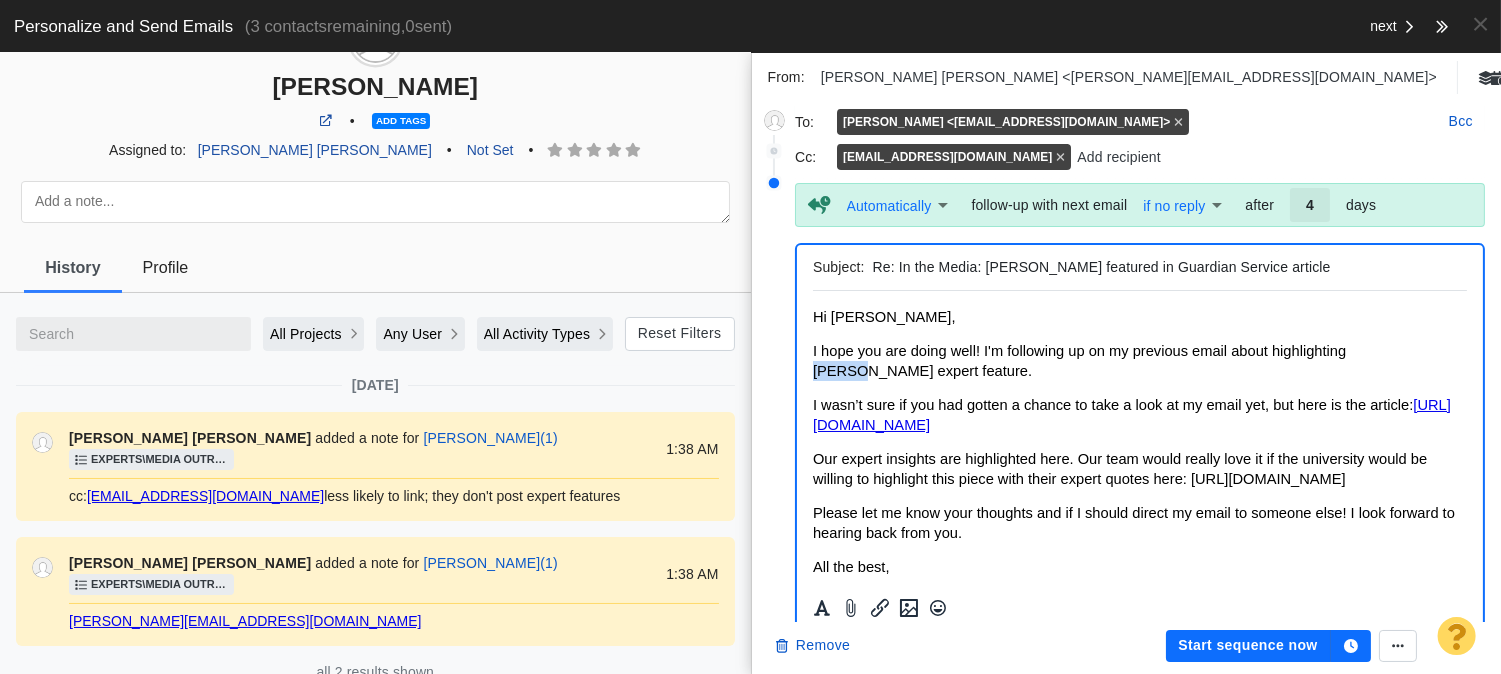 click on "Hi Abbi,  I hope you are doing well! I'm following up on my previous email about highlighting Carol Friedland’s expert feature.  I wasn’t sure if you had gotten a chance to take a look at my email yet, but here is the article:  https://guardianservice.com/home-insurance/homeowners-insurance-preparedness-survey/ Our expert insights are highlighted here. Our team would really love it if the university would be willing to highlight this piece with their expert quotes here: https://www.lsu.edu/mediacenter/news/index.php Please let me know your thoughts and if I should direct my email to someone else! I look forward to hearing back from you.  All the best,  Jason Sam Jr. Digital Public Relations Associate LinkedIn -----Original Message----- Hi Abbi,   For the last few weeks, my team has enjoyed working with Carol Friedland on an article homeowners' emergency repair readiness, where we featured her as an expert.  You can check it out here:  Our expert insights are highlighted  here All the best,  LinkedIn" at bounding box center [1139, 768] 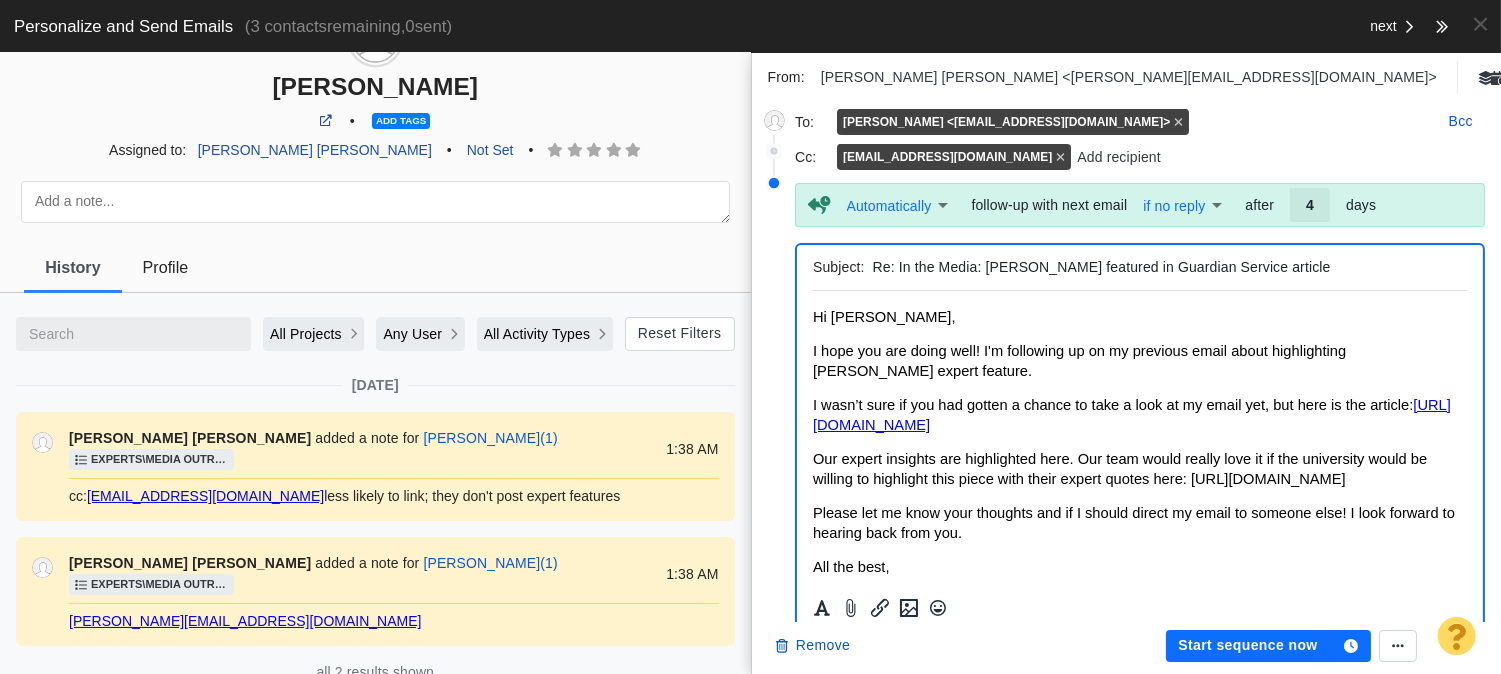 click on "Our expert insights are highlighted here. Our team would really love it if the university would be willing to highlight this piece with their expert quotes here: https://www.lsu.edu/mediacenter/news/index.php" at bounding box center (1119, 469) 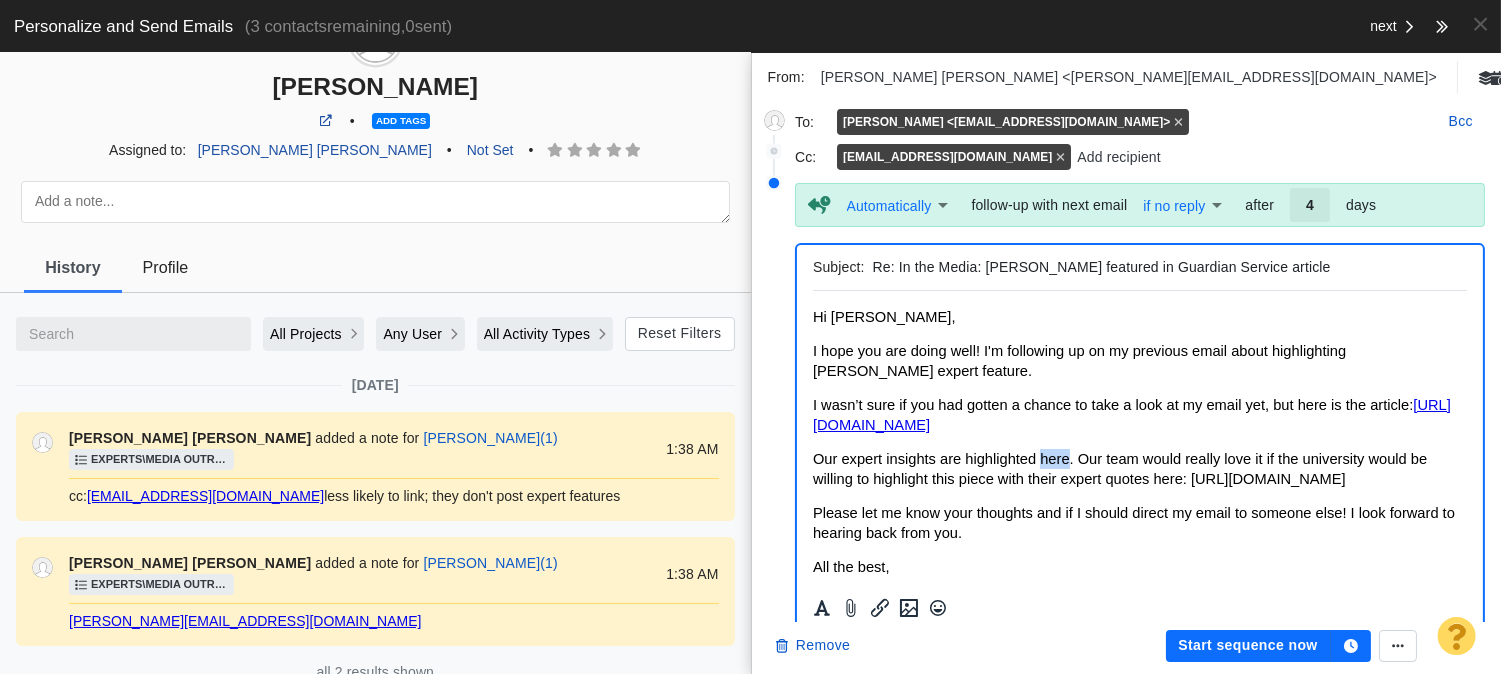 click on "Our expert insights are highlighted here. Our team would really love it if the university would be willing to highlight this piece with their expert quotes here: https://www.lsu.edu/mediacenter/news/index.php" at bounding box center (1119, 469) 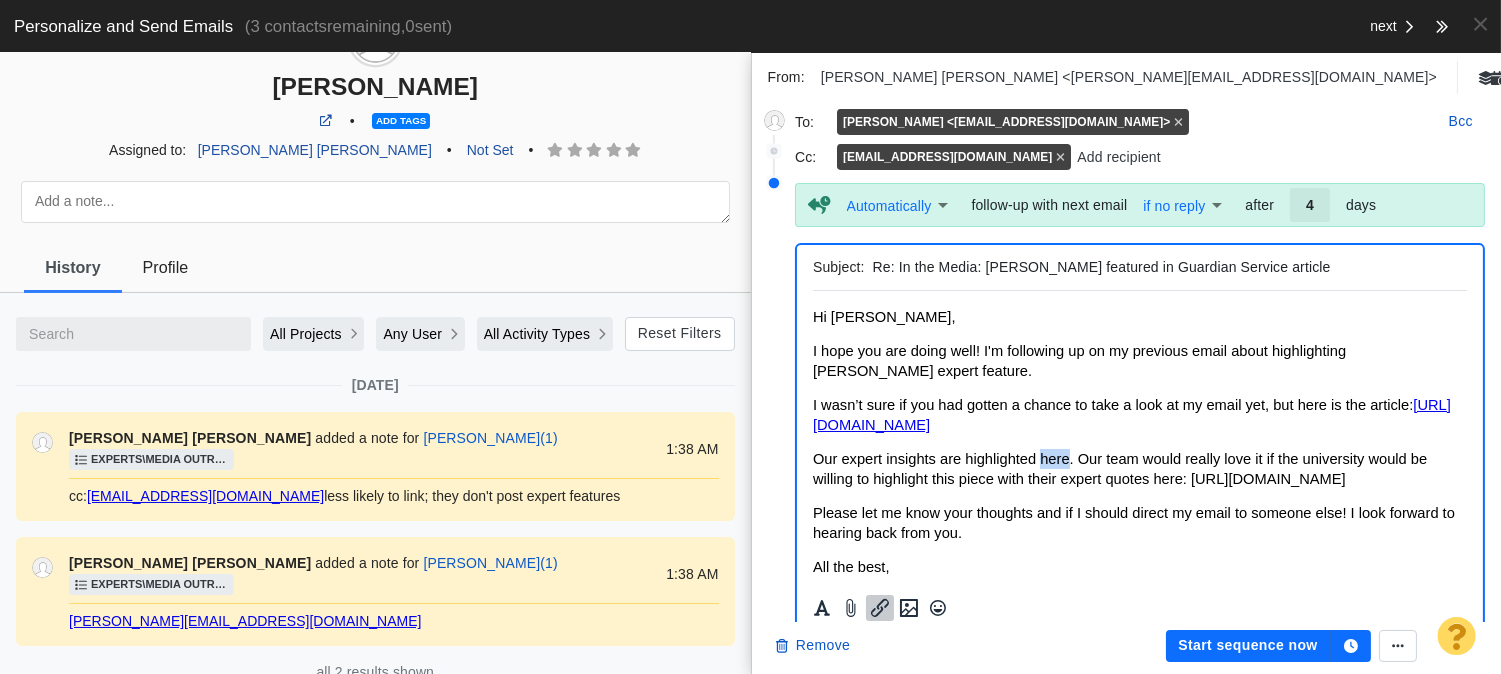click 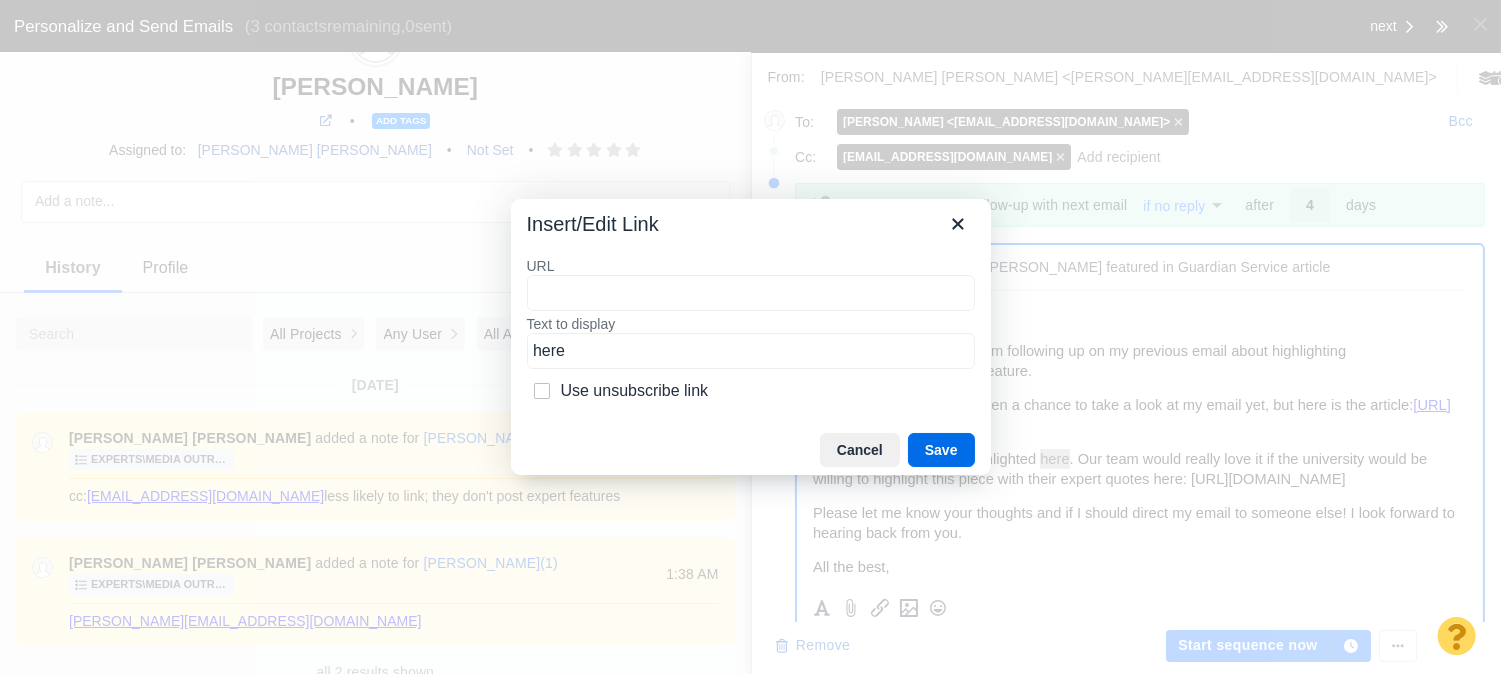 type on "https://guardianservice.com/home-insurance/homeowners-insurance-preparedness-survey/#:~:text=Dr.%20Carol%20Friedland%2C" 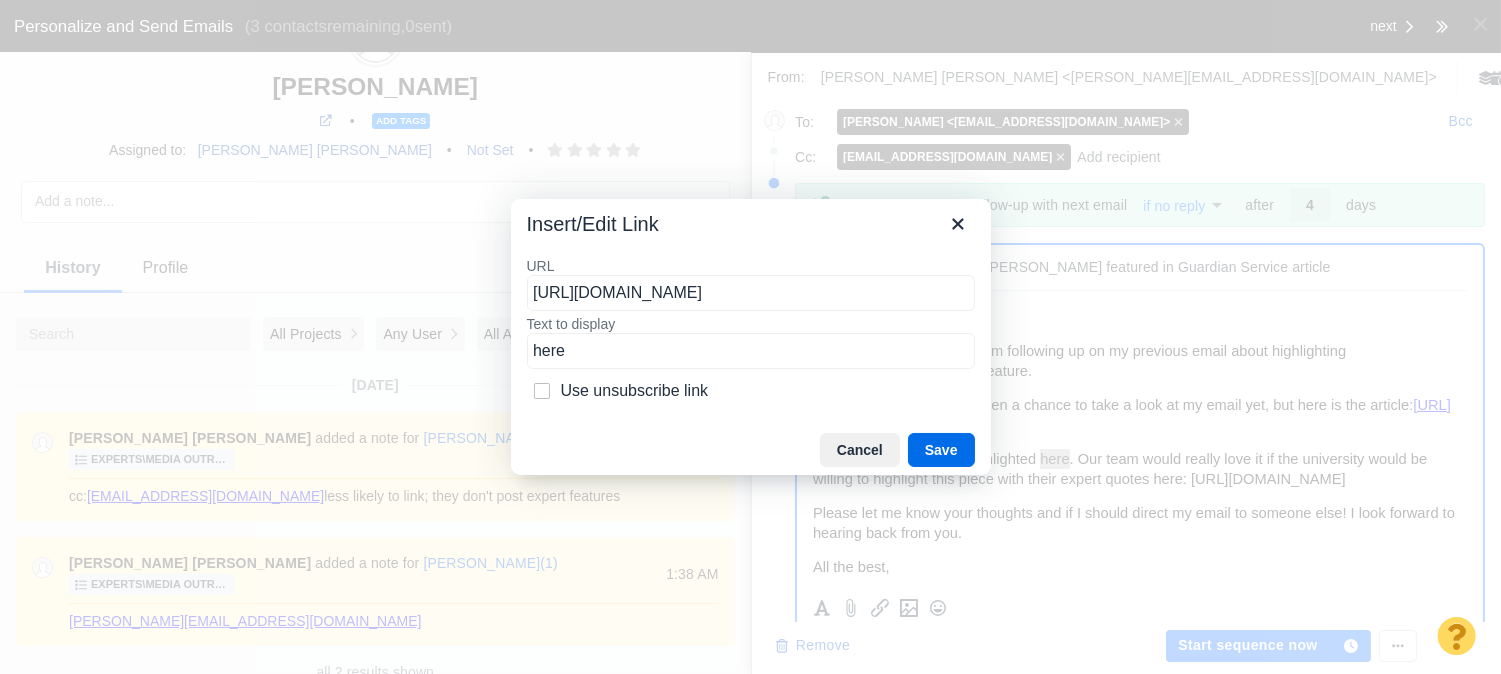 scroll, scrollTop: 0, scrollLeft: 492, axis: horizontal 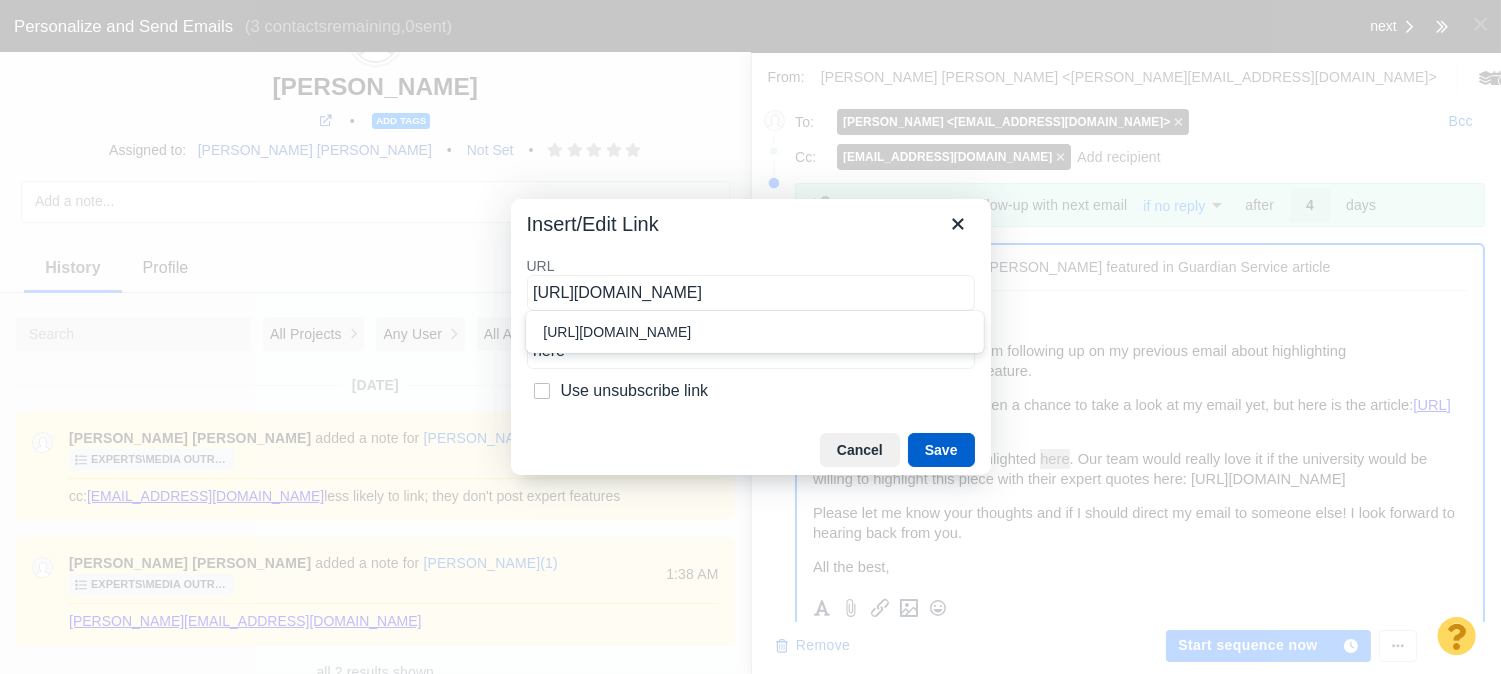 click on "Save" at bounding box center [941, 450] 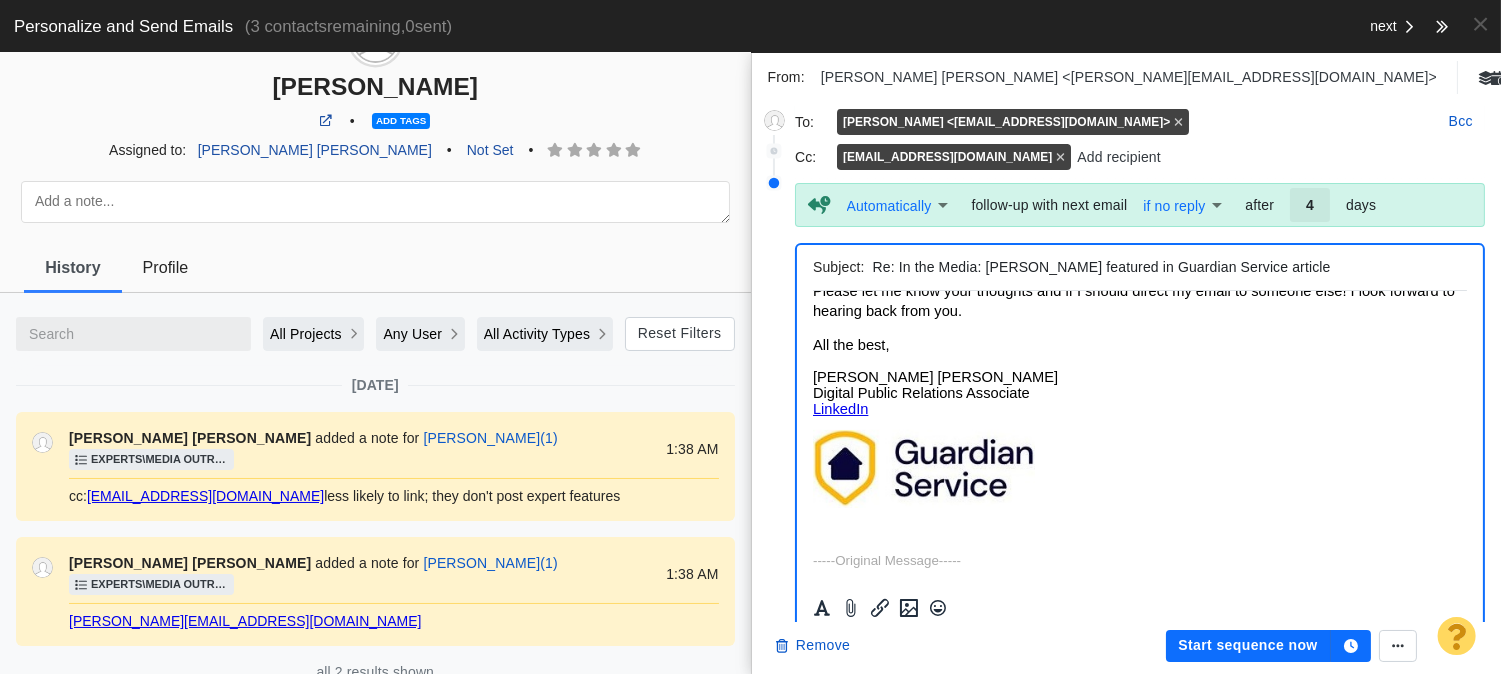 scroll, scrollTop: 0, scrollLeft: 0, axis: both 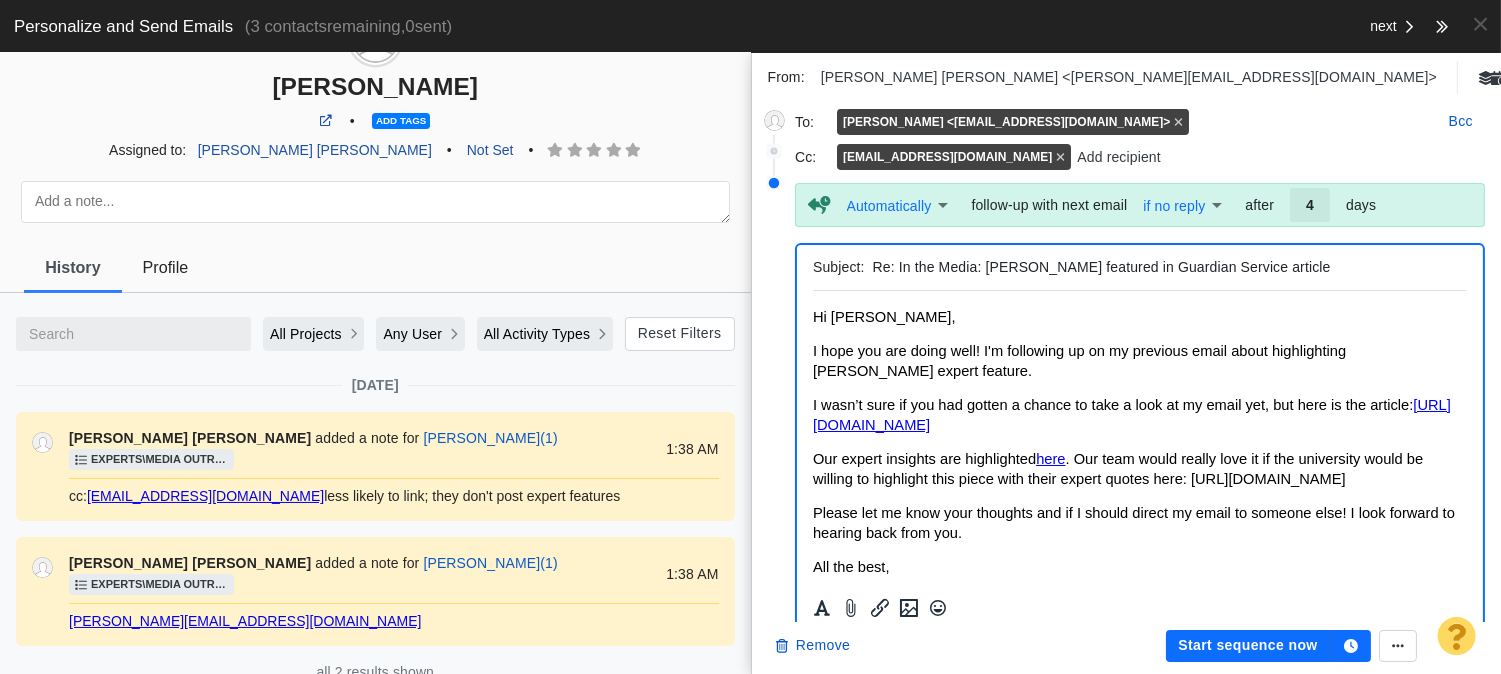 click on "Our expert insights are highlighted  here . Our team would really love it if the university would be willing to highlight this piece with their expert quotes here: https://www.lsu.edu/mediacenter/news/index.php" at bounding box center [1117, 469] 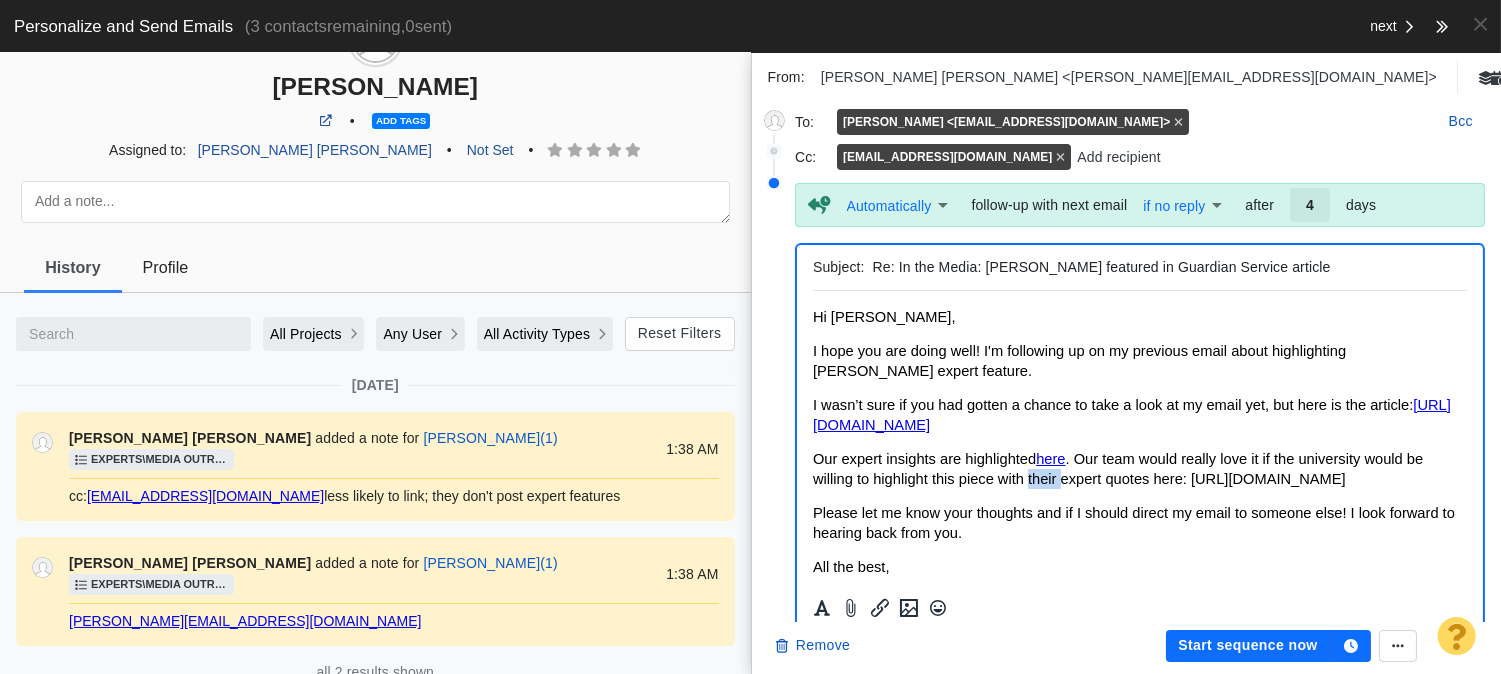 click on "Our expert insights are highlighted  here . Our team would really love it if the university would be willing to highlight this piece with their expert quotes here: https://www.lsu.edu/mediacenter/news/index.php" at bounding box center (1117, 469) 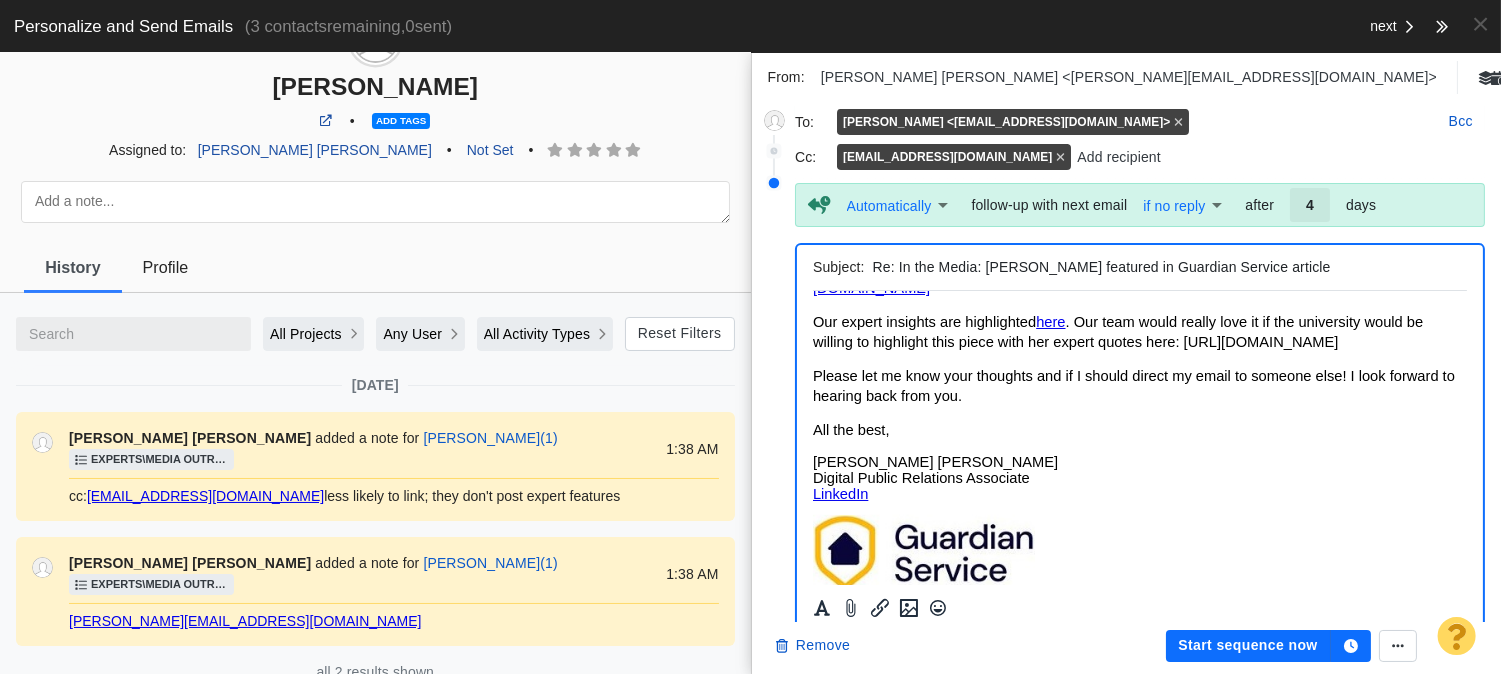 scroll, scrollTop: 0, scrollLeft: 0, axis: both 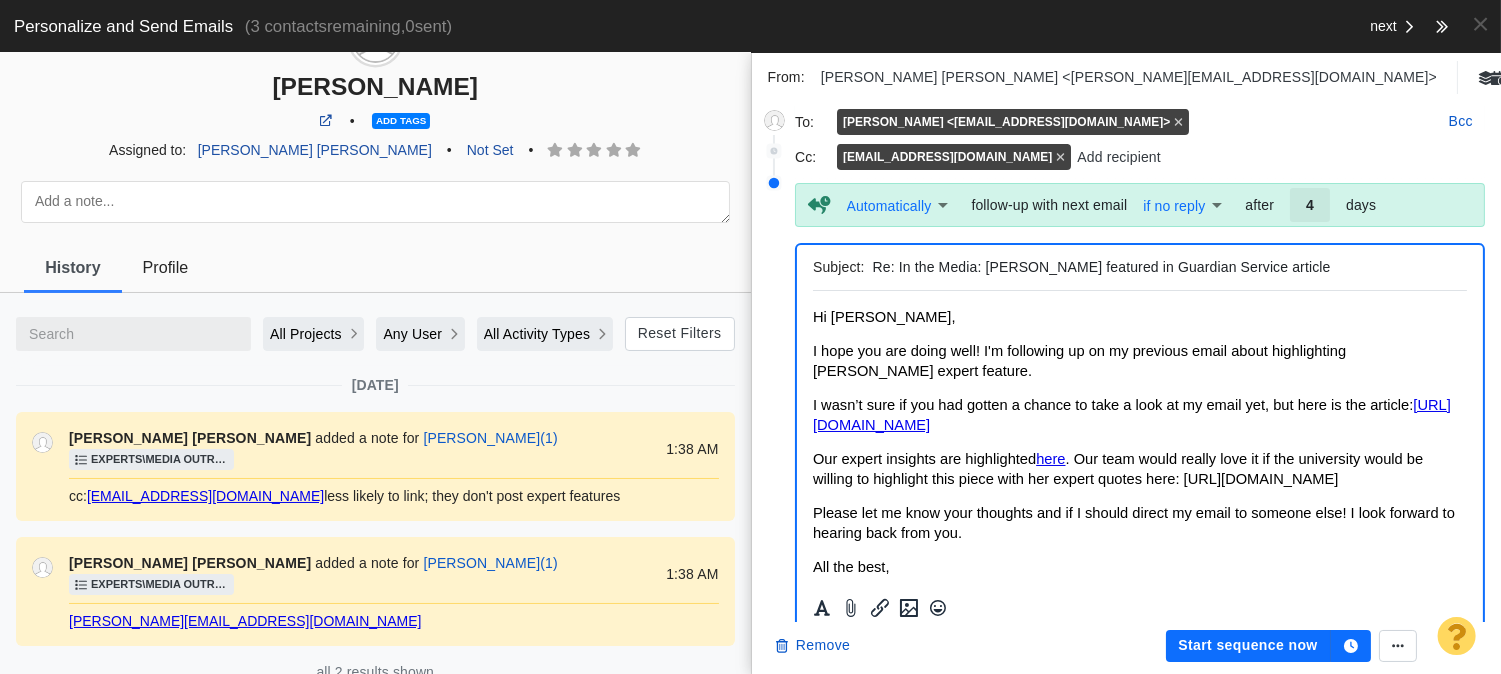 click 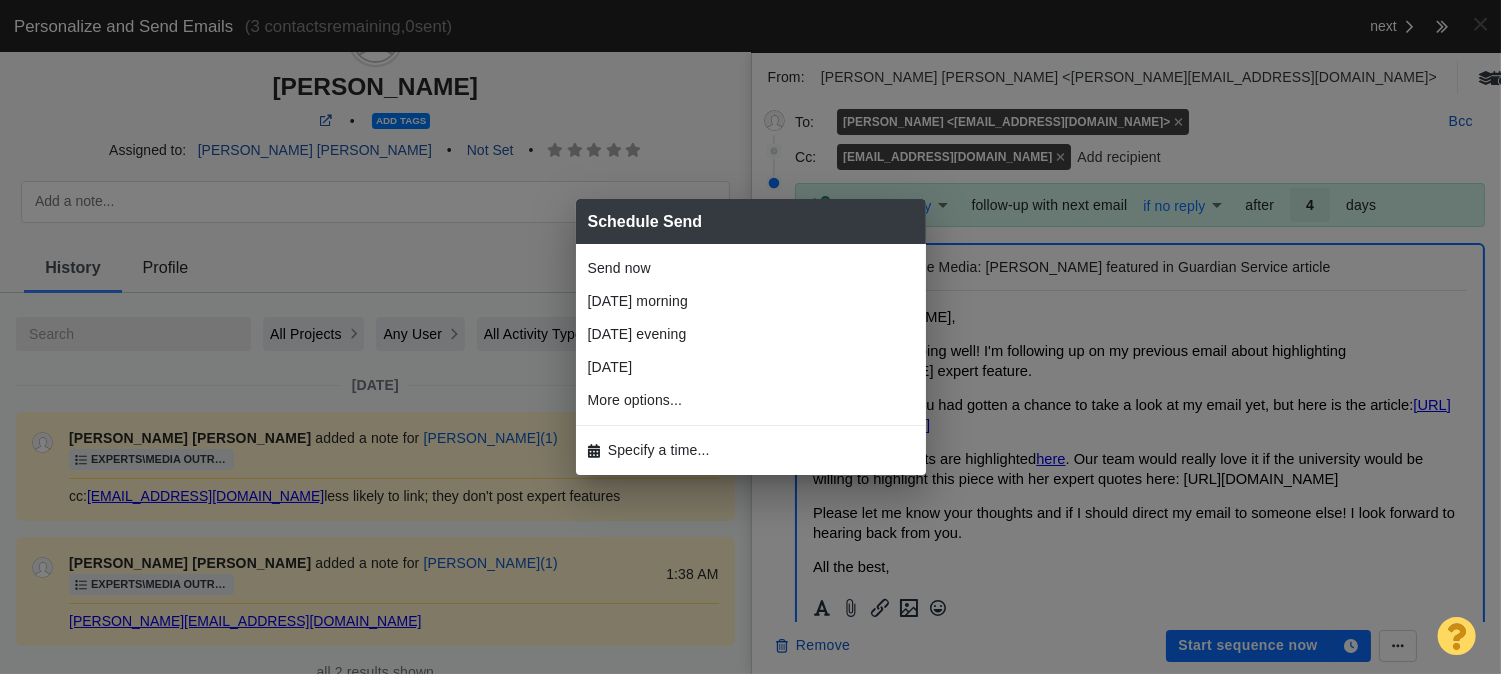 click on "Specify a time..." at bounding box center [659, 450] 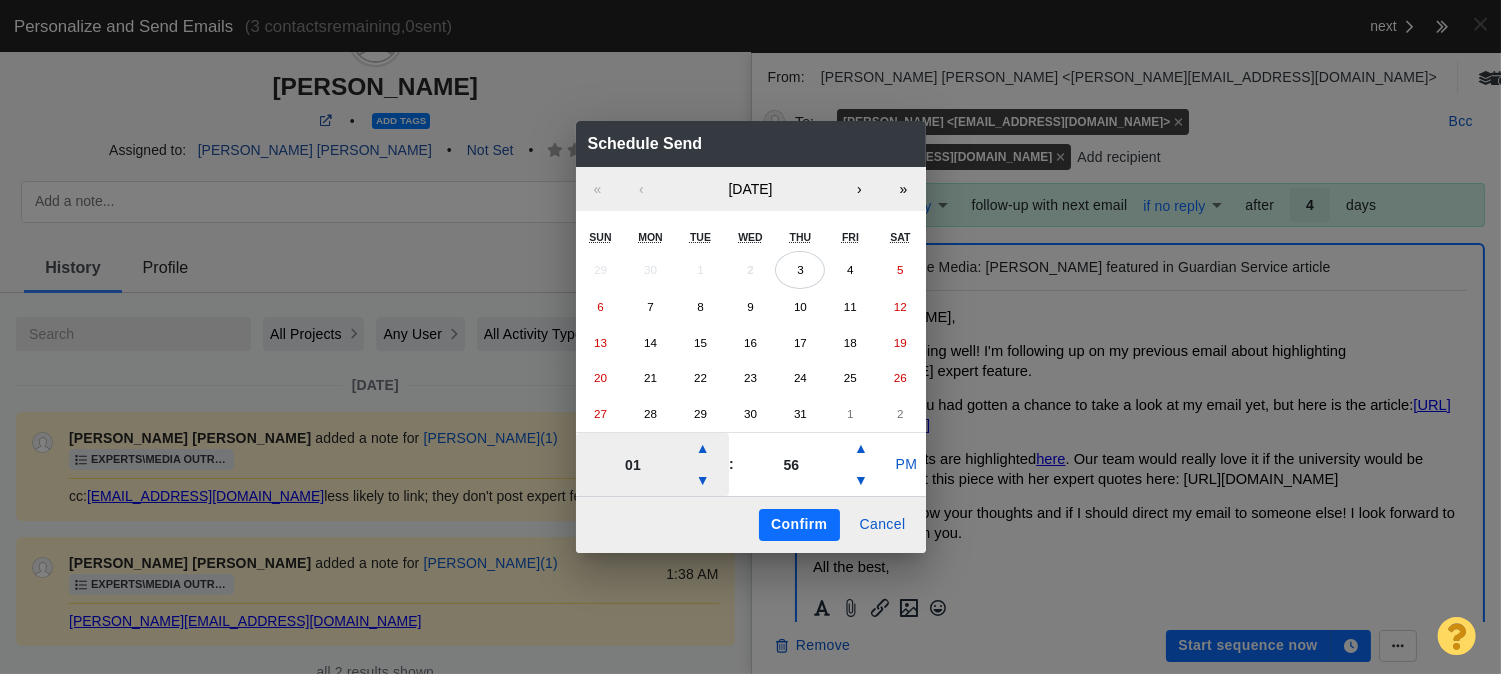 click on "01" at bounding box center [633, 464] 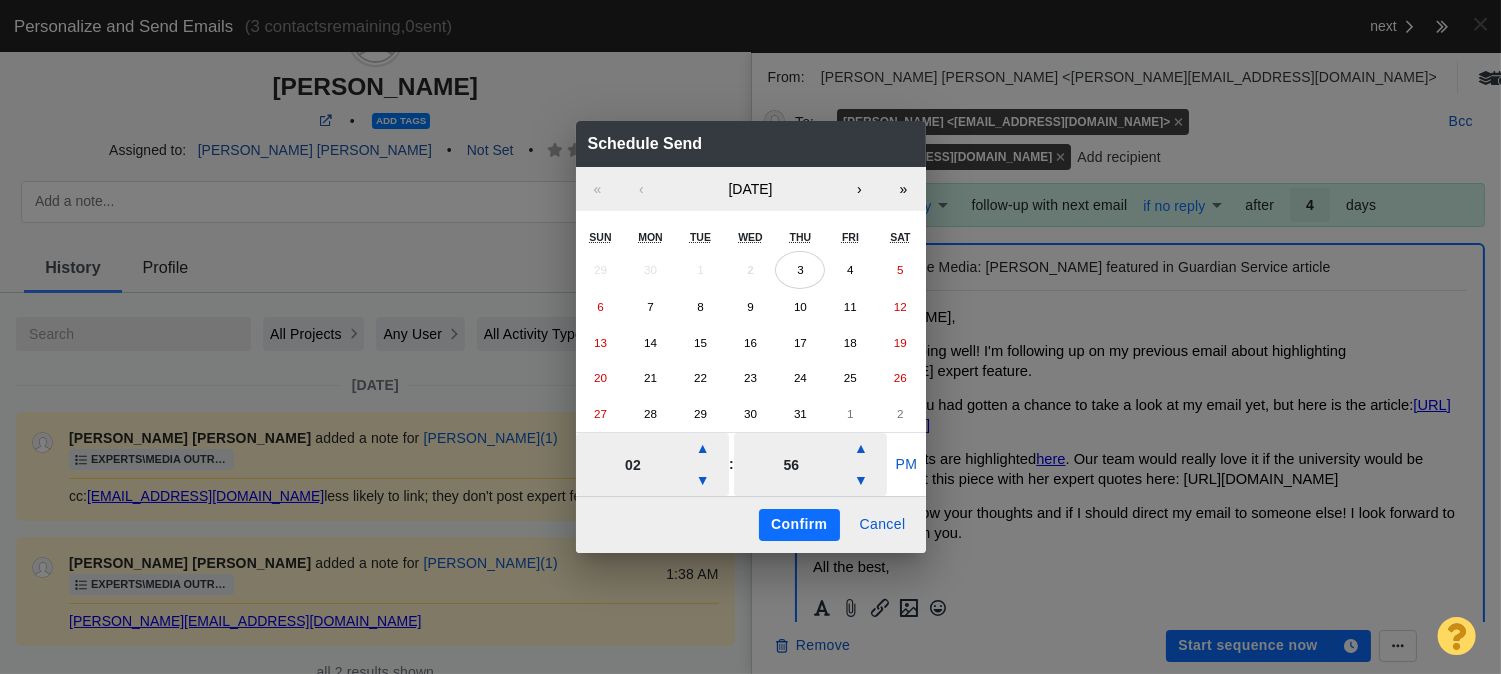 type on "02" 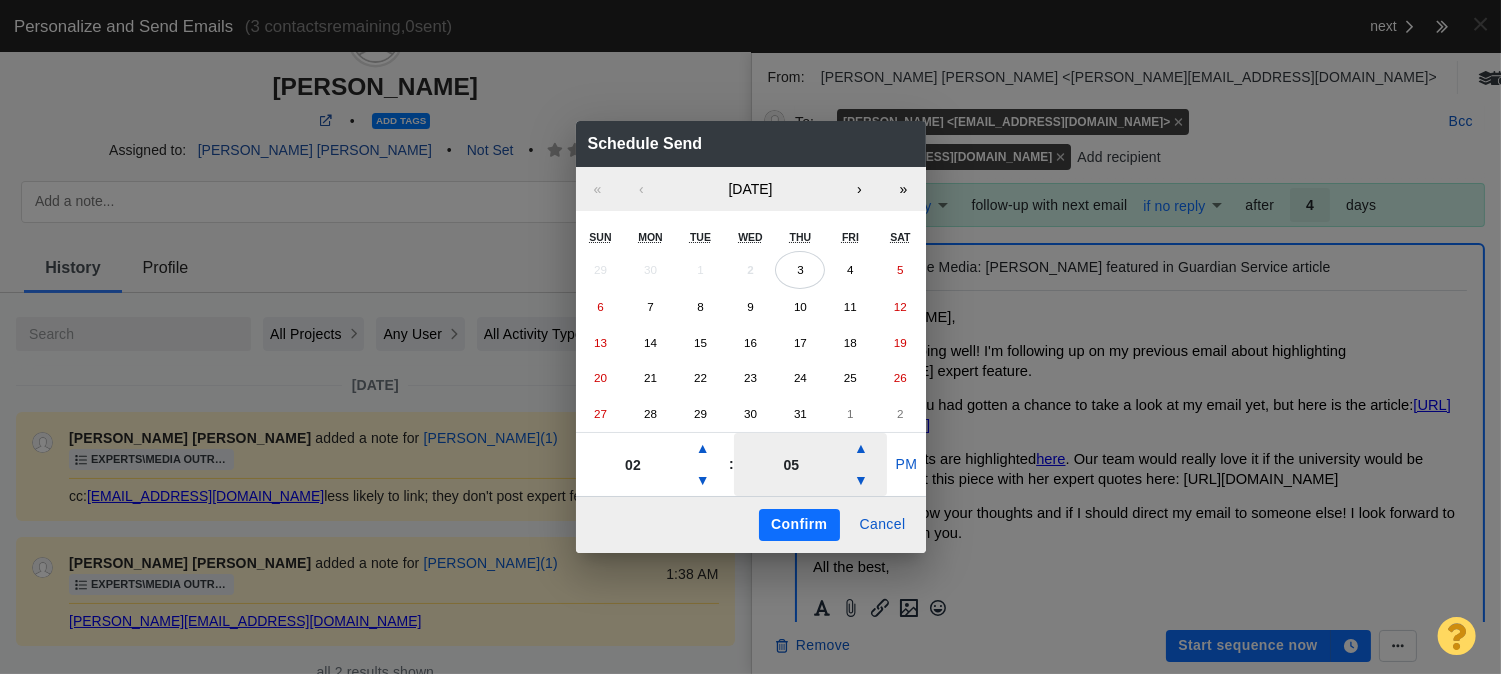 type on "05" 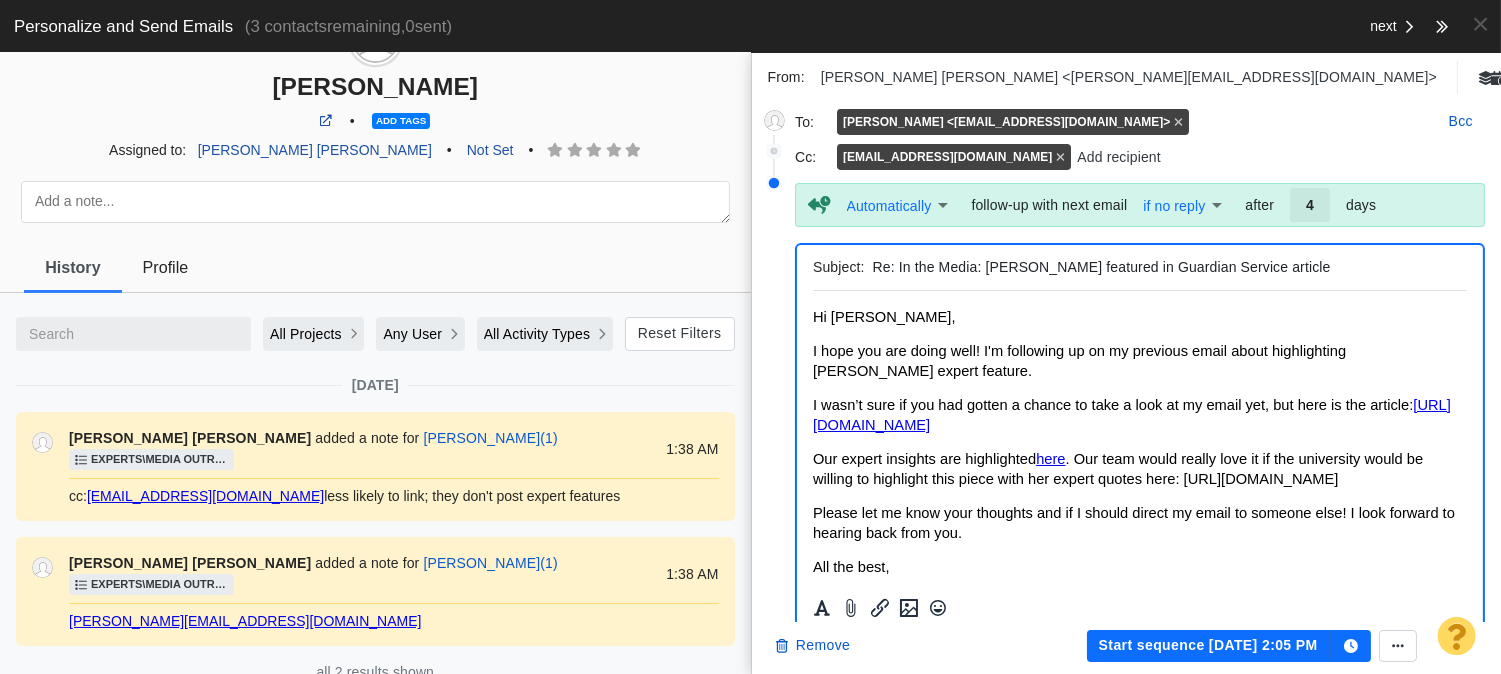 click on "Start sequence Jul 2, 2:05 PM" at bounding box center [1209, 646] 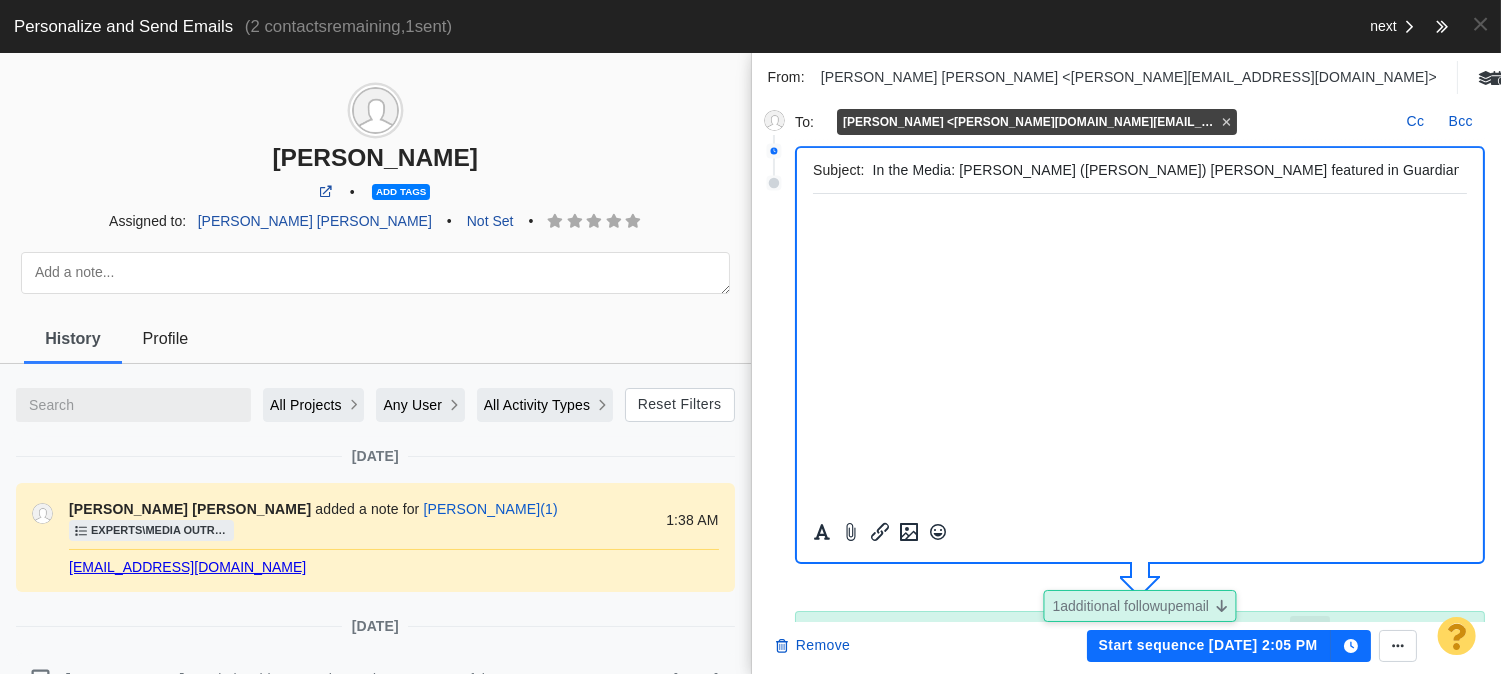 scroll, scrollTop: 380, scrollLeft: 0, axis: vertical 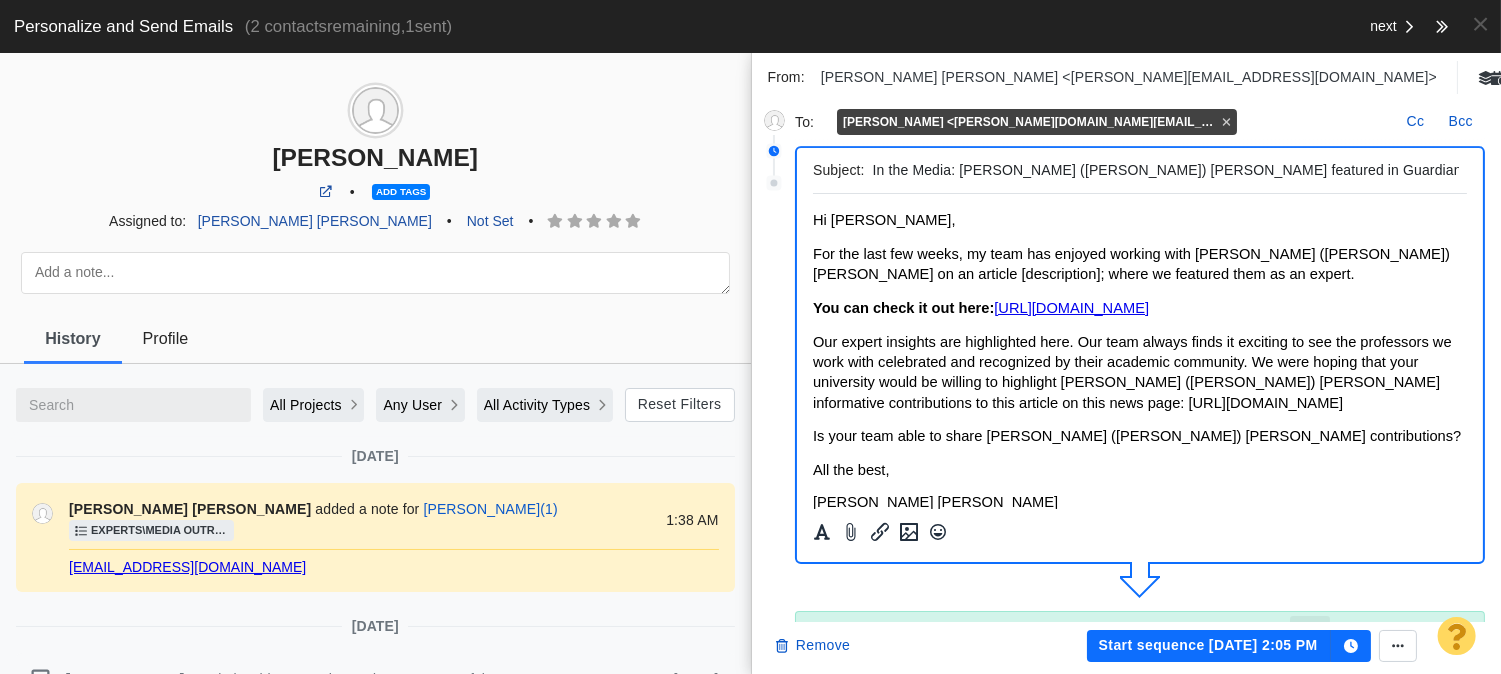 click on "For the last few weeks, my team has enjoyed working with Dr. Patrick (Shane) Crawford on an article [description]; where we featured them as an expert." at bounding box center [1130, 264] 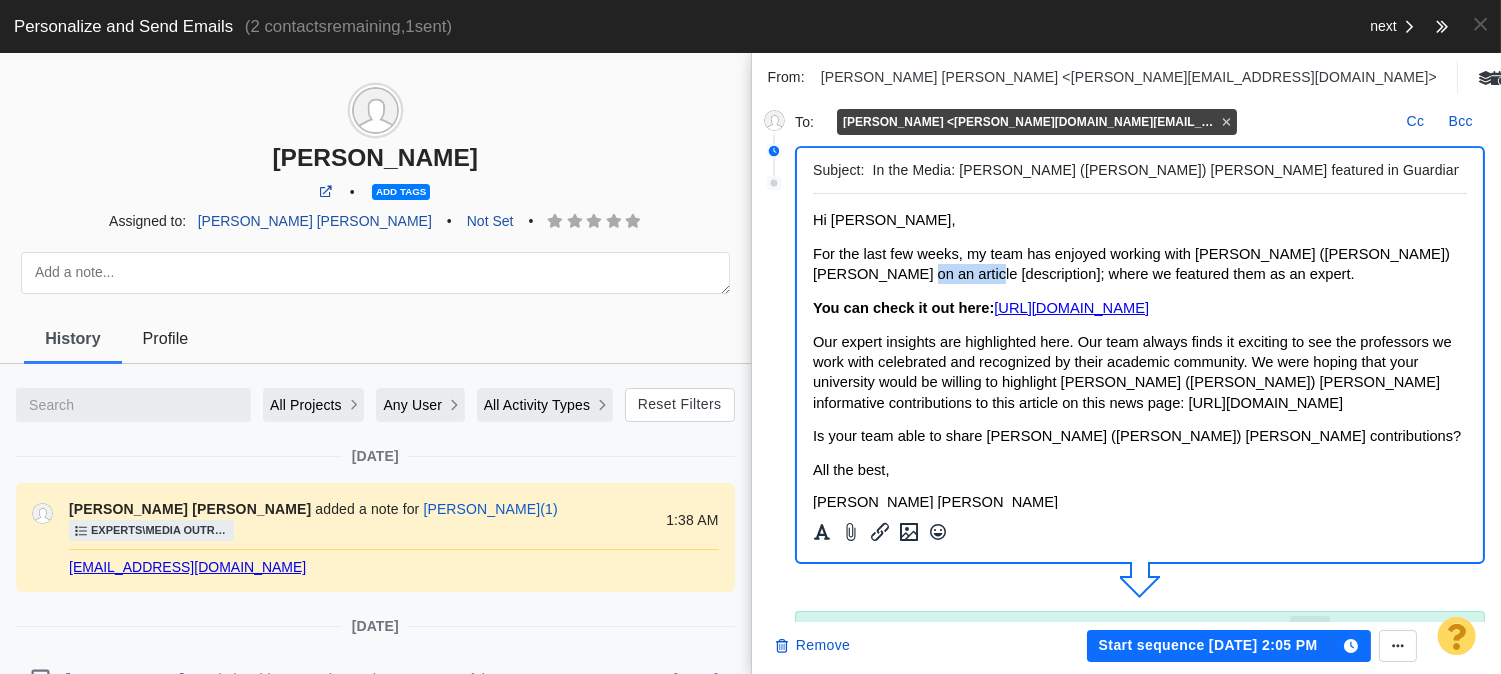 click on "For the last few weeks, my team has enjoyed working with Dr. Patrick (Shane) Crawford on an article [description]; where we featured them as an expert." at bounding box center [1130, 264] 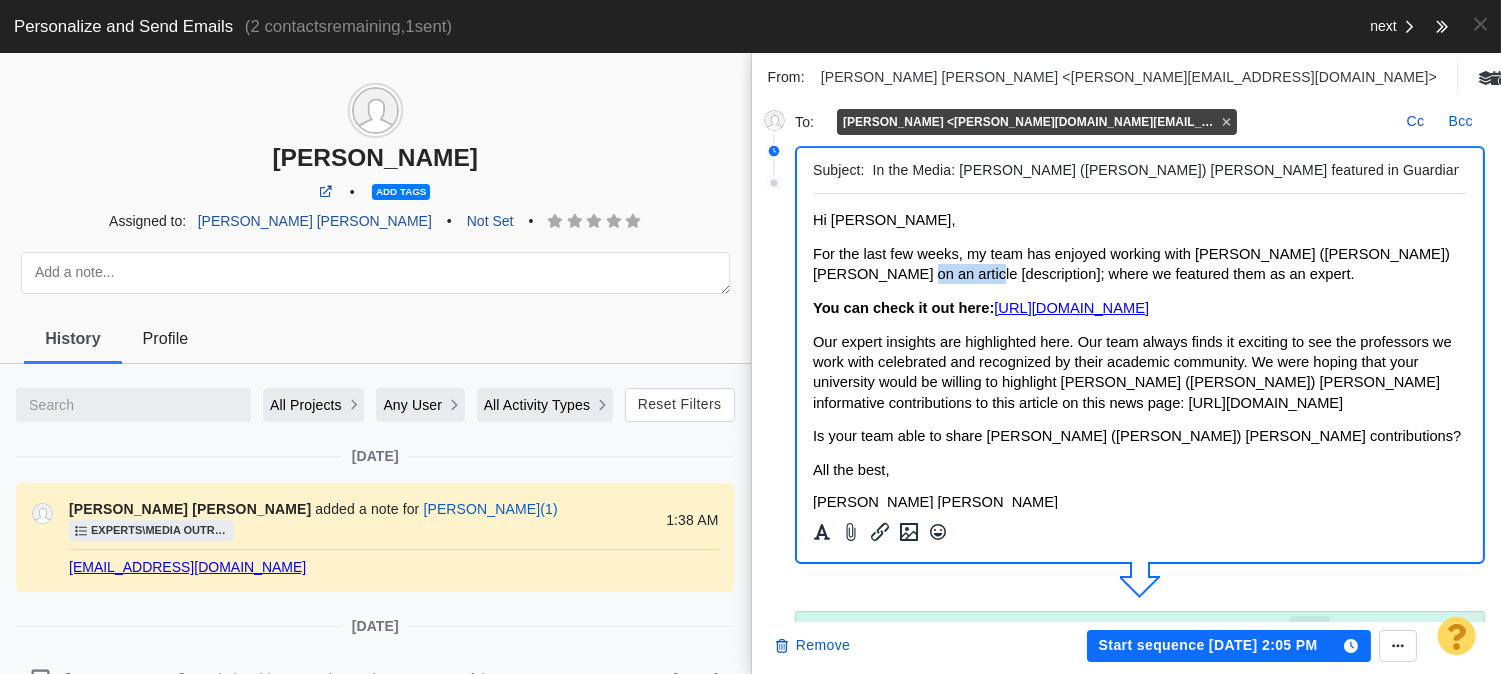 type 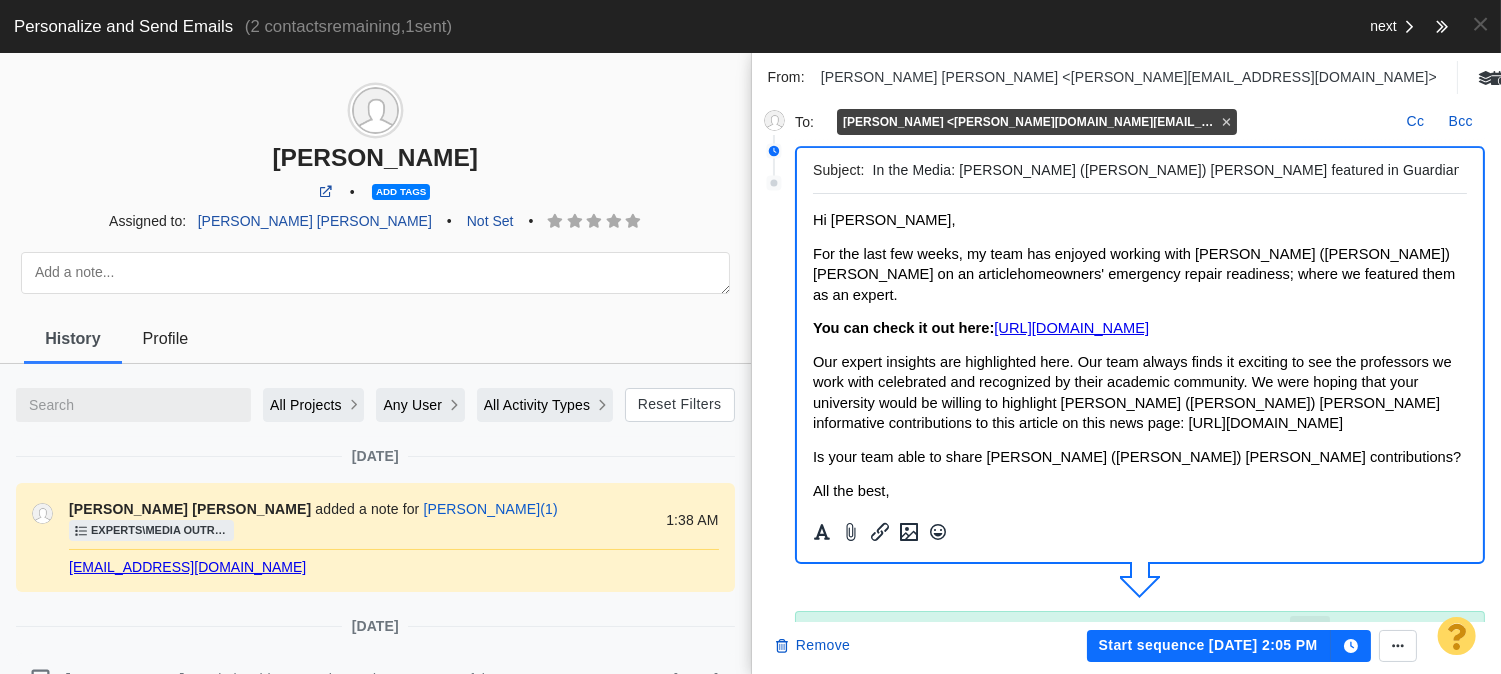 click on "homeowners' emergency repair readiness" at bounding box center [1152, 274] 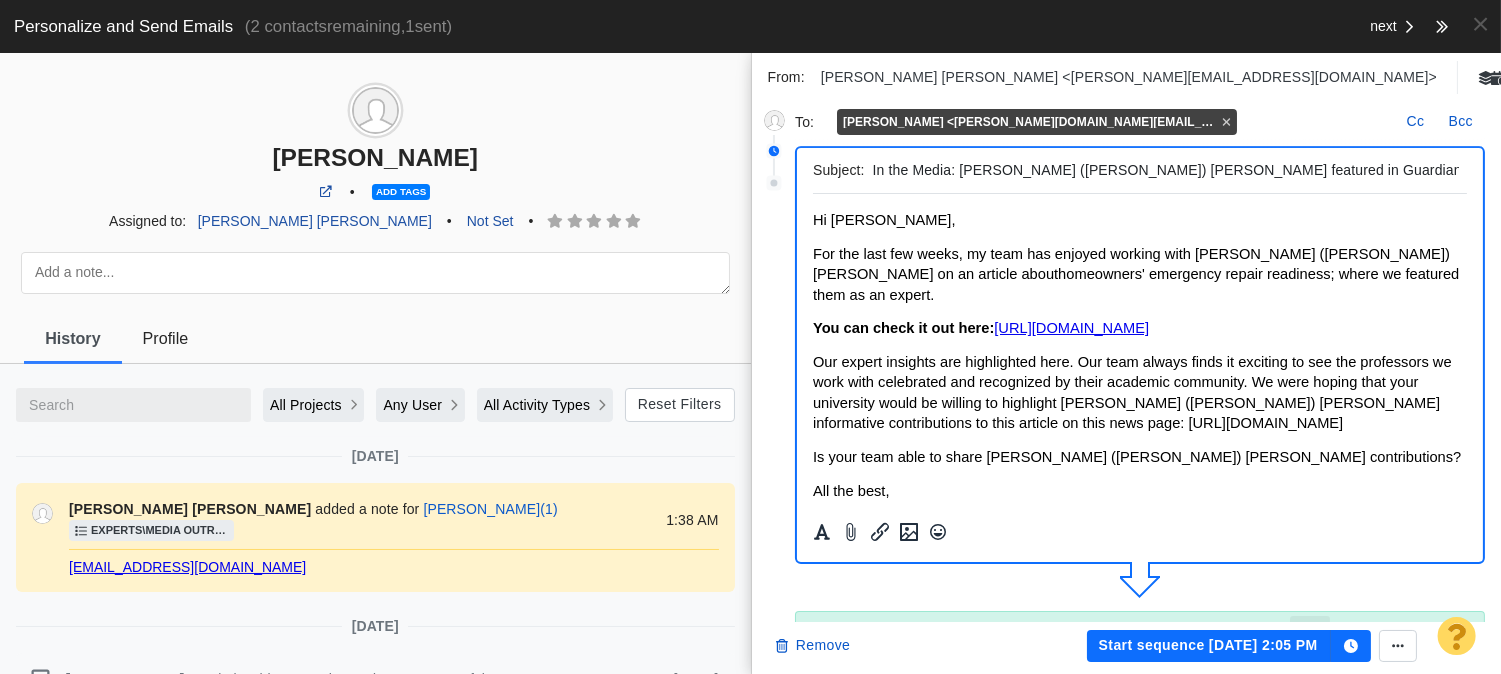 click on "For the last few weeks, my team has enjoyed working with Dr. Patrick (Shane) Crawford on an article about  homeowners' emergency repair readiness ; where we featured them as an expert." at bounding box center [1139, 274] 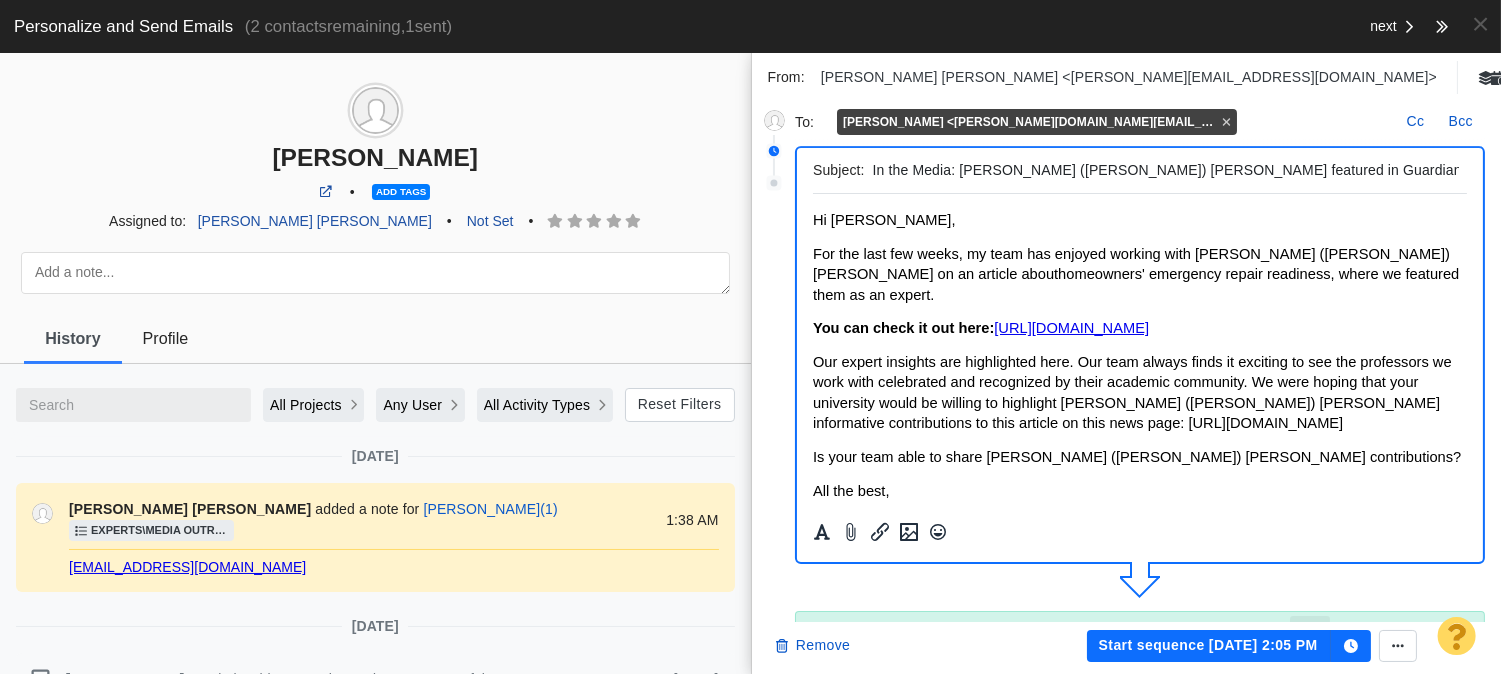 click on "For the last few weeks, my team has enjoyed working with Dr. Patrick (Shane) Crawford on an article about  homeowners' emergency repair readiness , where we featured them as an expert." at bounding box center (1135, 274) 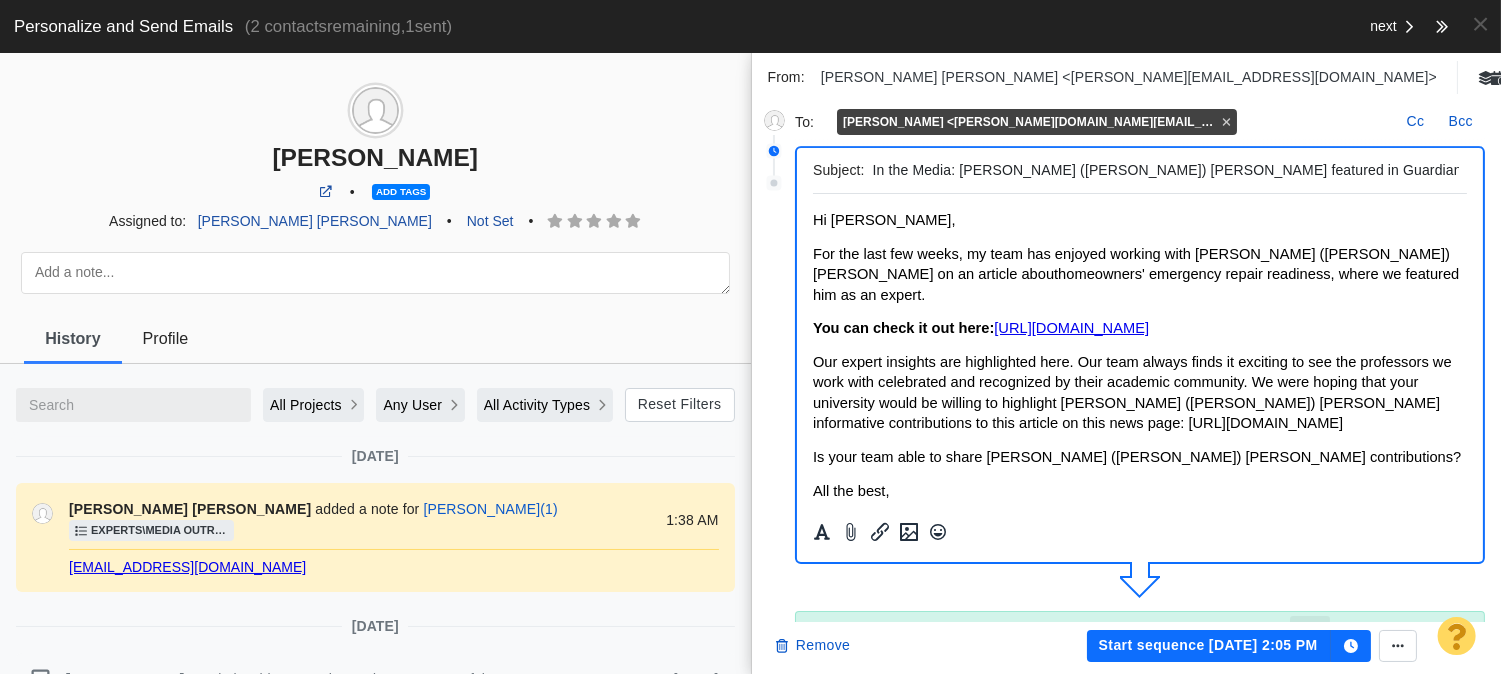 click on "Our expert insights are highlighted here. Our team always finds it exciting to see the professors we work with celebrated and recognized by their academic community. We were hoping that your university would be willing to highlight Dr. Patrick (Shane) Crawford’s informative contributions to this article on this news page: https://news.ua.edu/" at bounding box center (1131, 392) 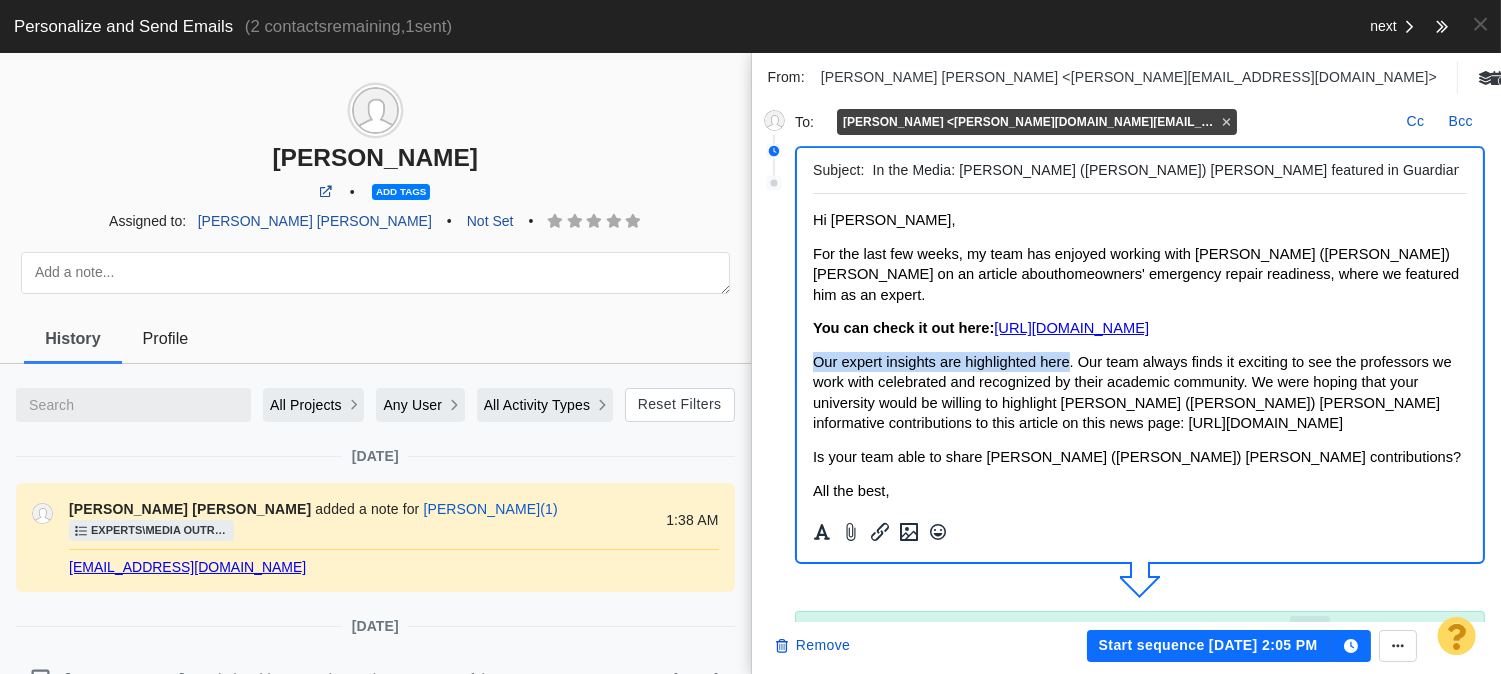 drag, startPoint x: 1060, startPoint y: 360, endPoint x: 828, endPoint y: 361, distance: 232.00215 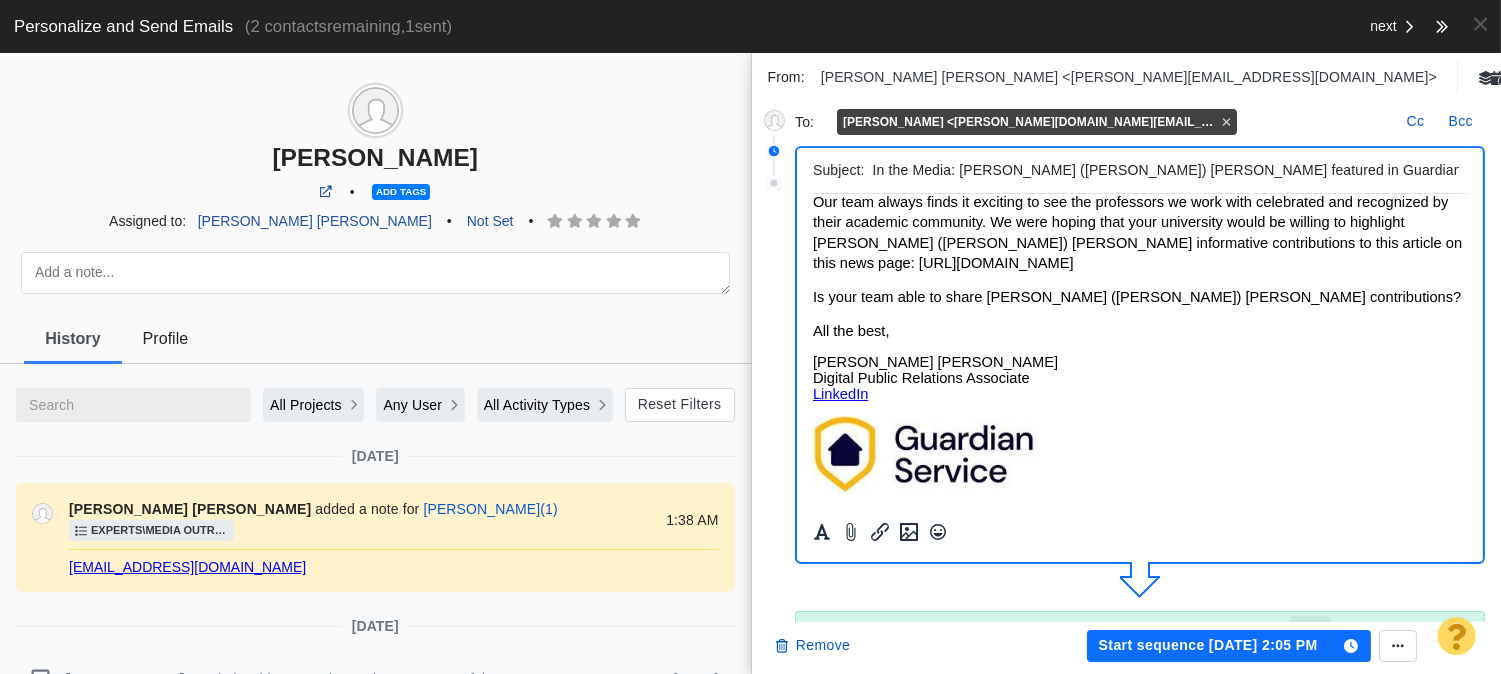scroll, scrollTop: 161, scrollLeft: 0, axis: vertical 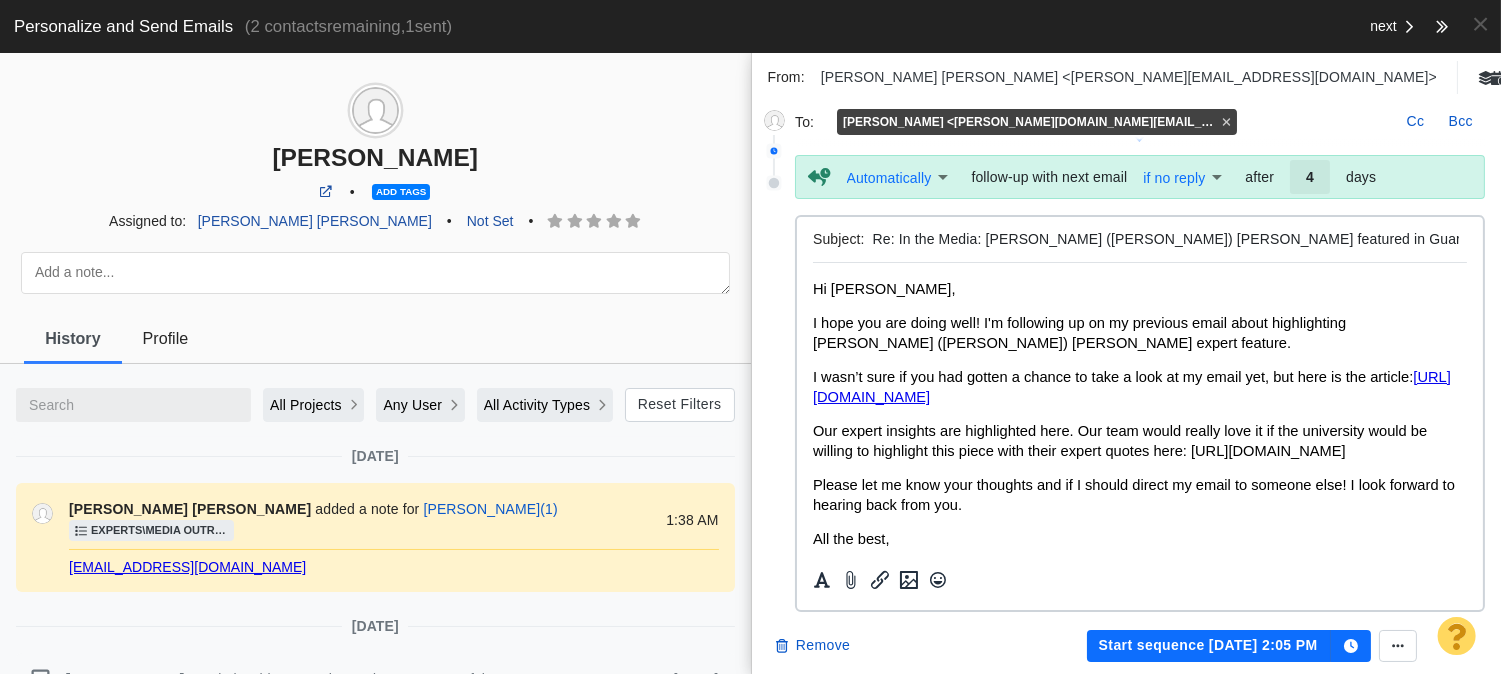 click on "Our expert insights are highlighted here. Our team would really love it if the university would be willing to highlight this piece with their expert quotes here: https://news.ua.edu/" at bounding box center [1119, 441] 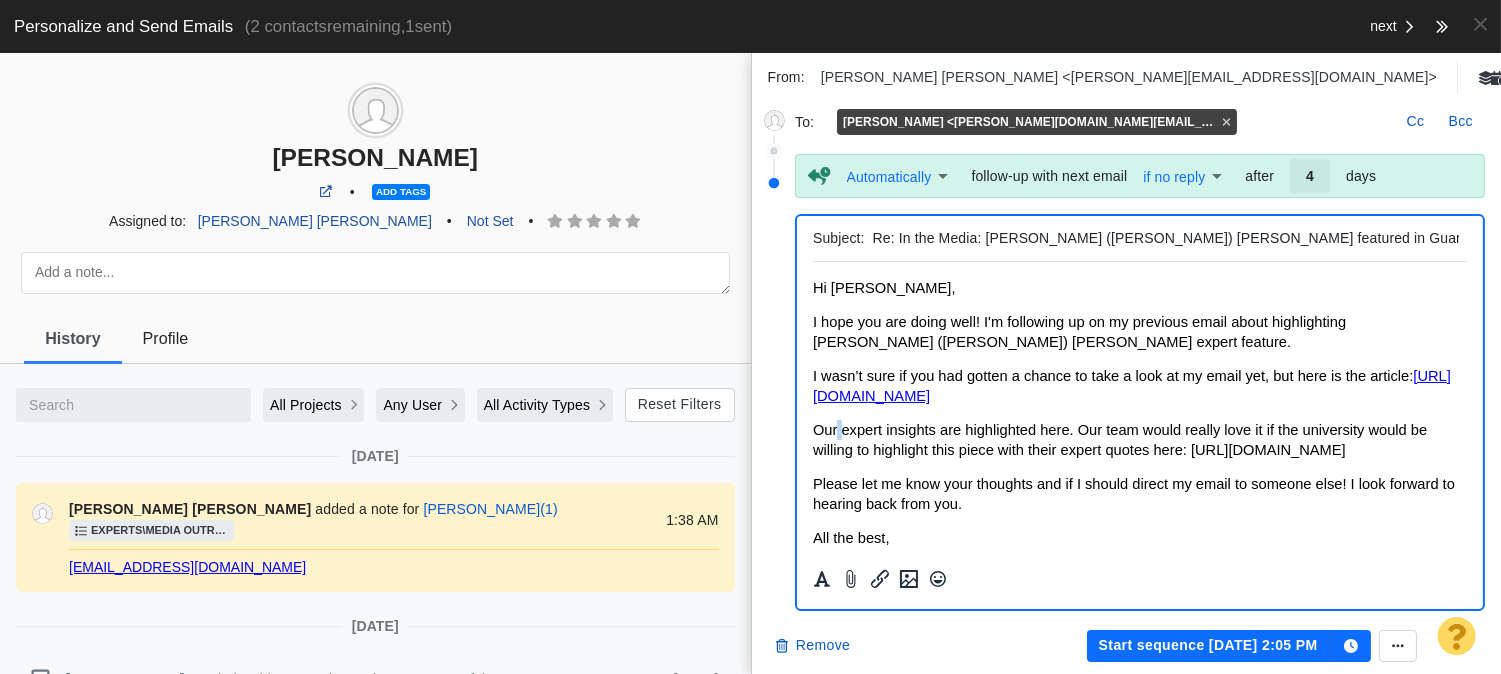 click on "Our expert insights are highlighted here. Our team would really love it if the university would be willing to highlight this piece with their expert quotes here: https://news.ua.edu/" at bounding box center [1119, 440] 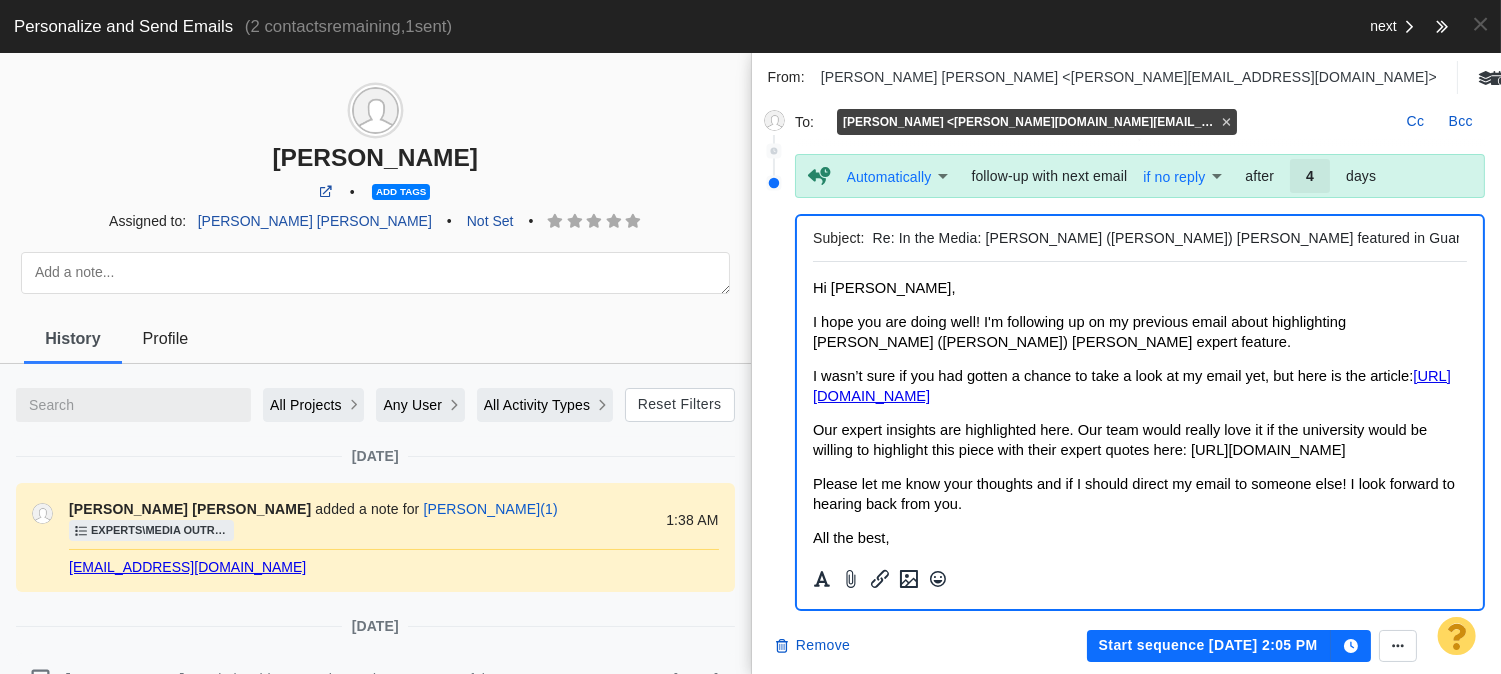 click on "Our expert insights are highlighted here. Our team would really love it if the university would be willing to highlight this piece with their expert quotes here: https://news.ua.edu/" at bounding box center [1119, 440] 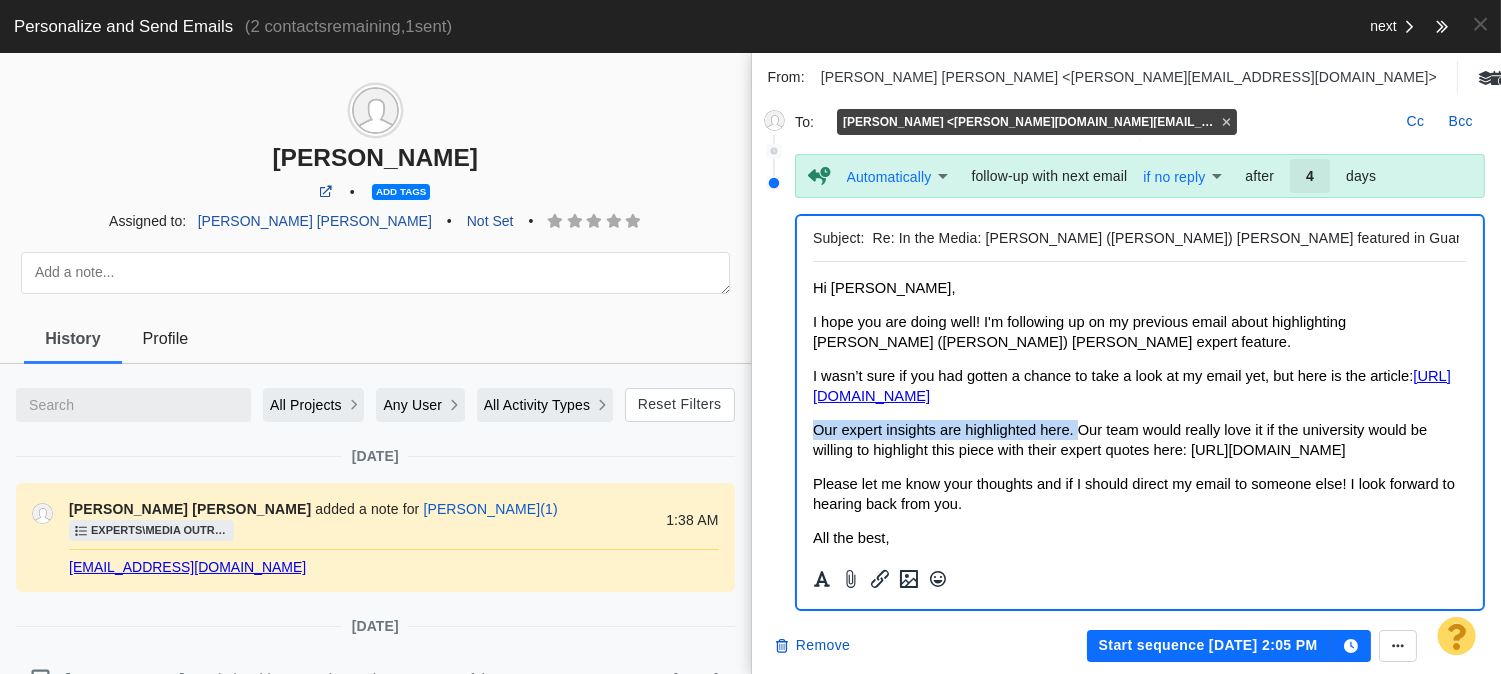 drag, startPoint x: 826, startPoint y: 428, endPoint x: 1074, endPoint y: 428, distance: 248 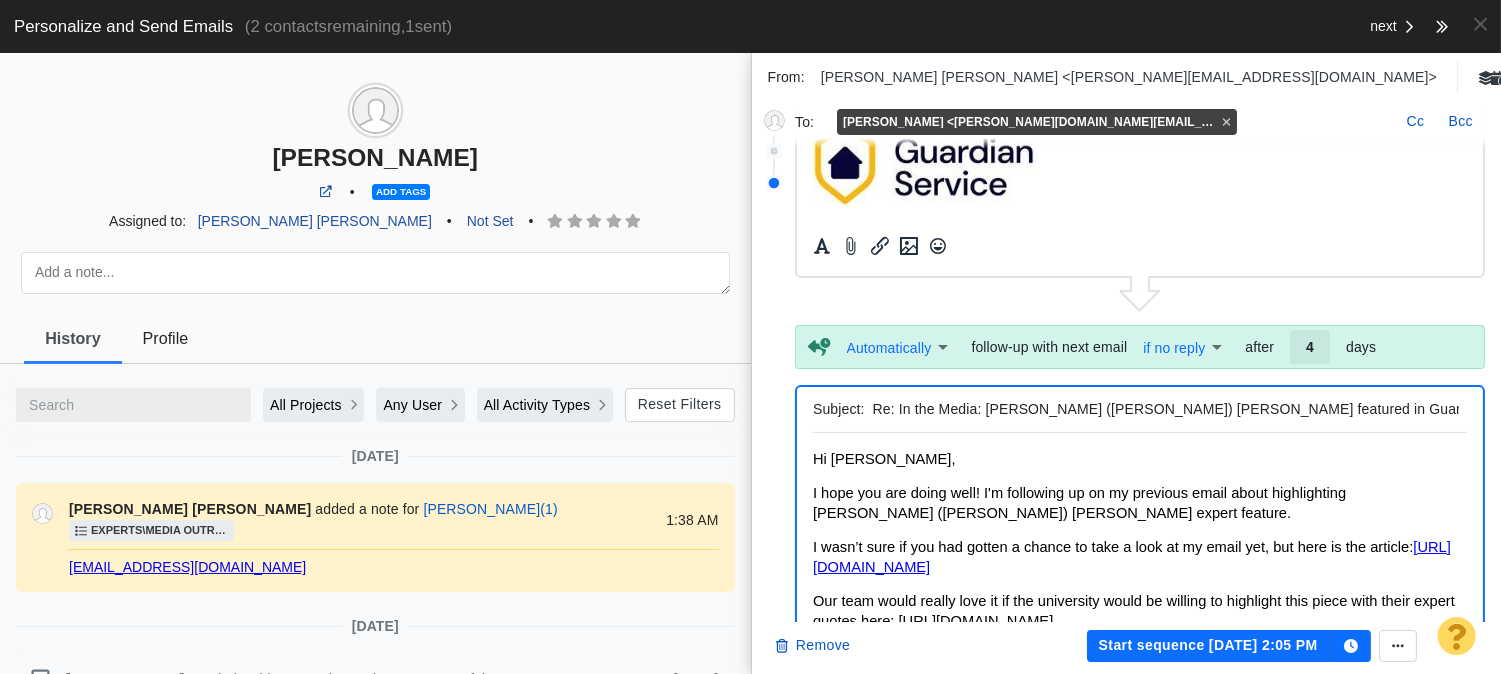 scroll, scrollTop: 0, scrollLeft: 0, axis: both 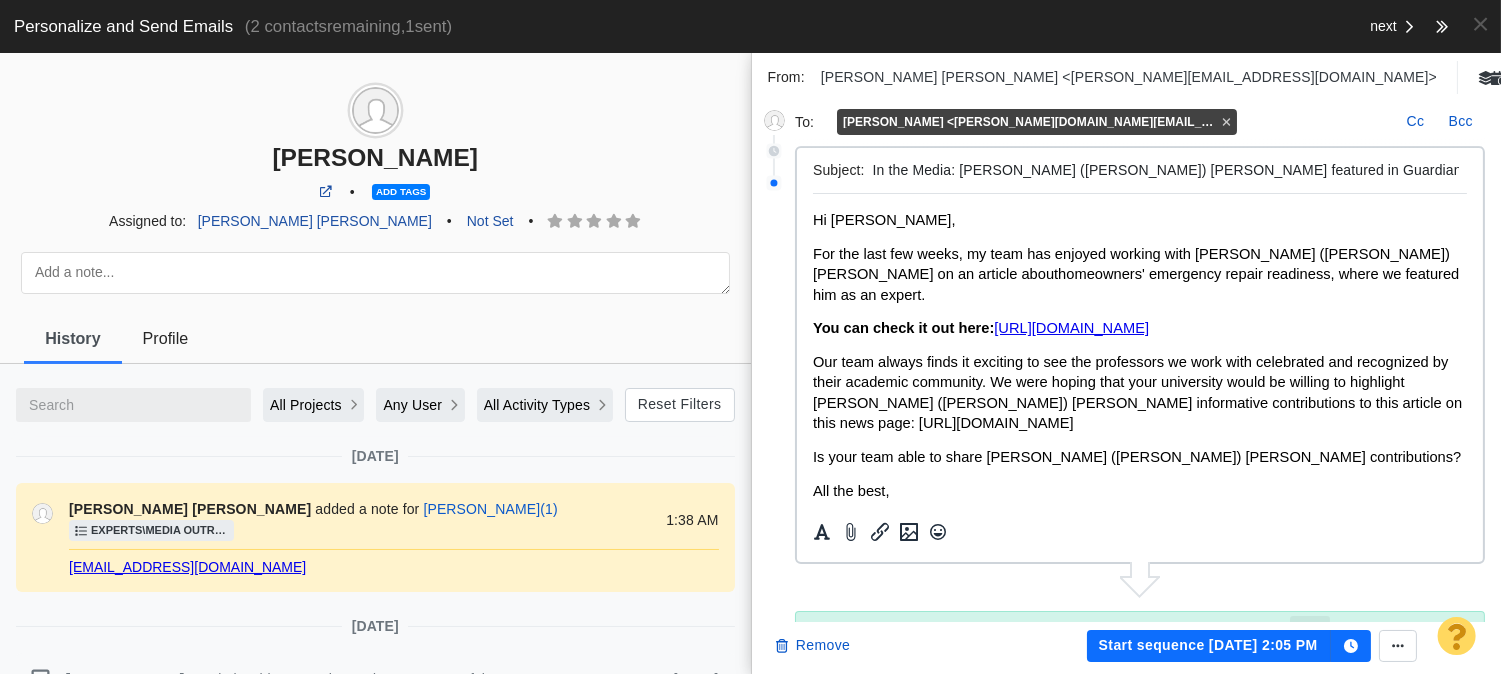 click at bounding box center (1140, 382) 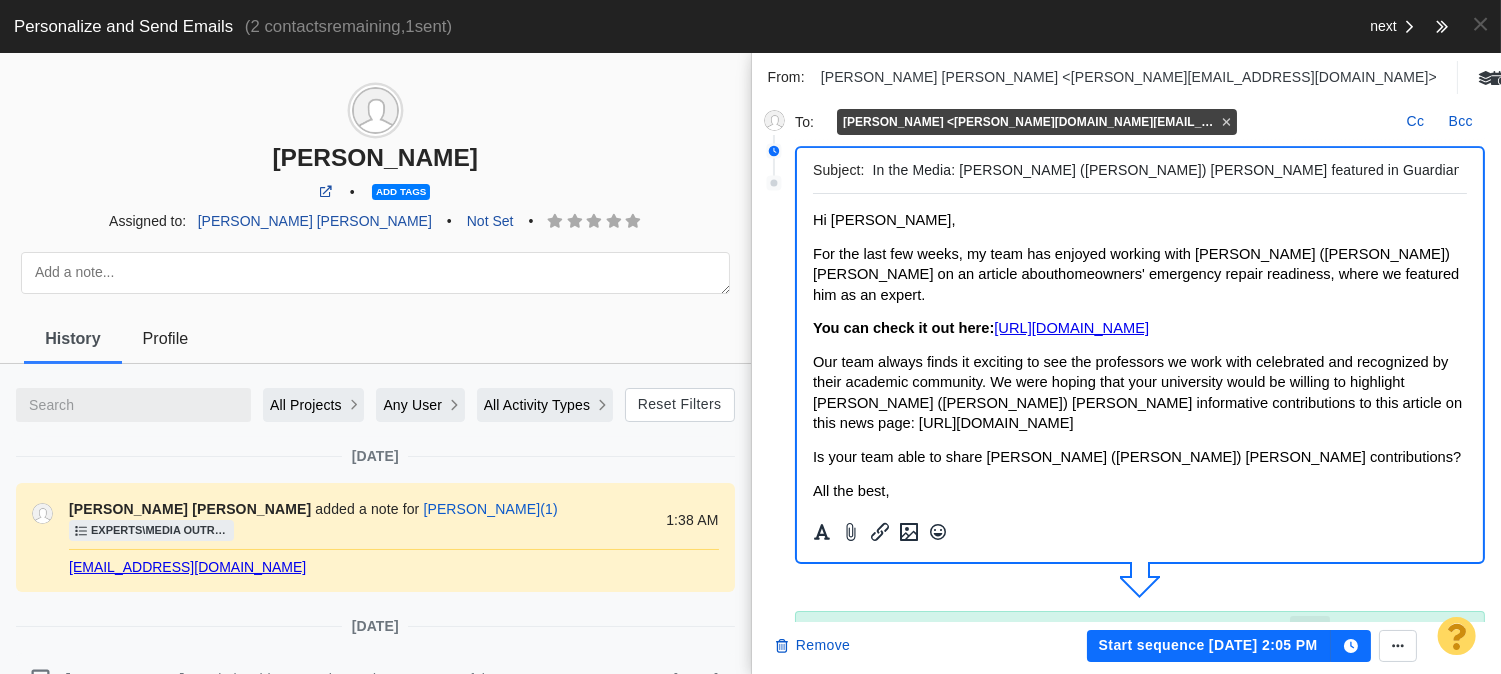 drag, startPoint x: 1622, startPoint y: 591, endPoint x: 866, endPoint y: 398, distance: 780.24677 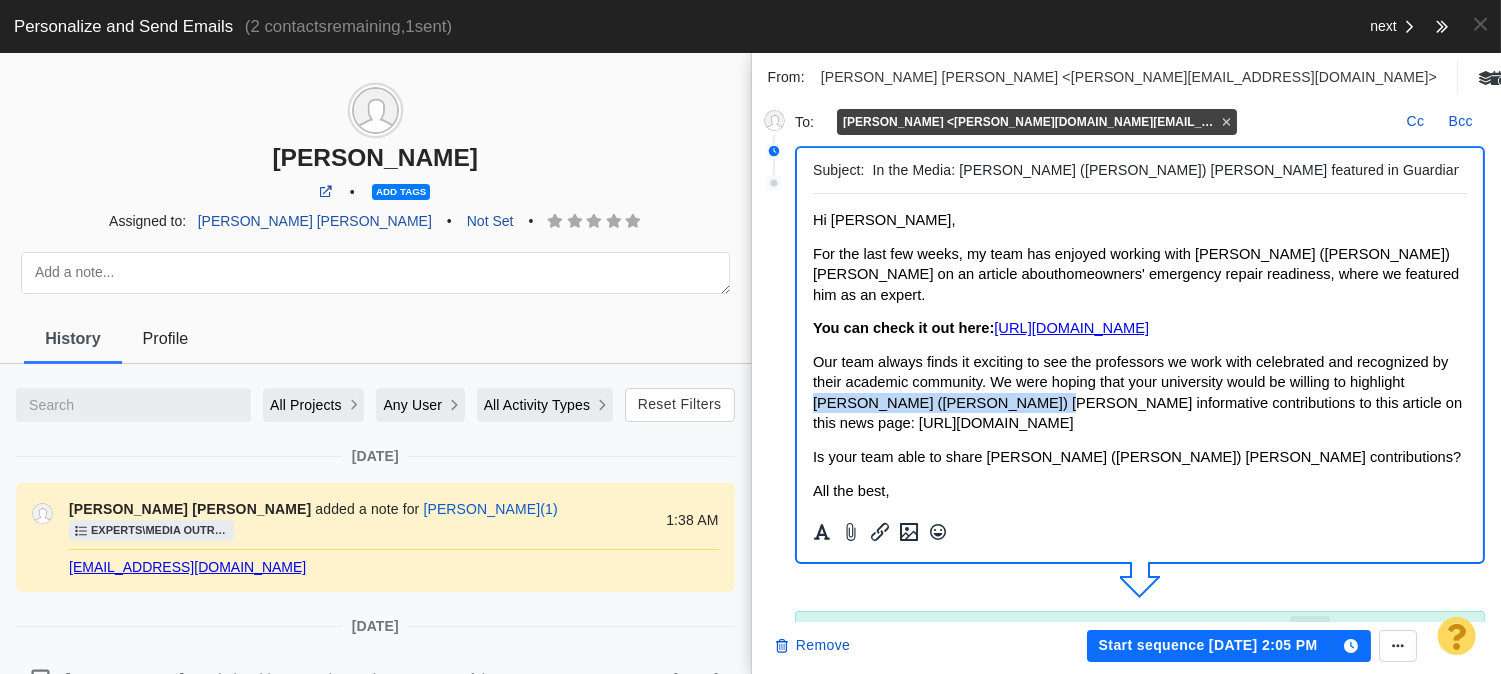 drag, startPoint x: 1011, startPoint y: 398, endPoint x: 1584, endPoint y: 591, distance: 604.6305 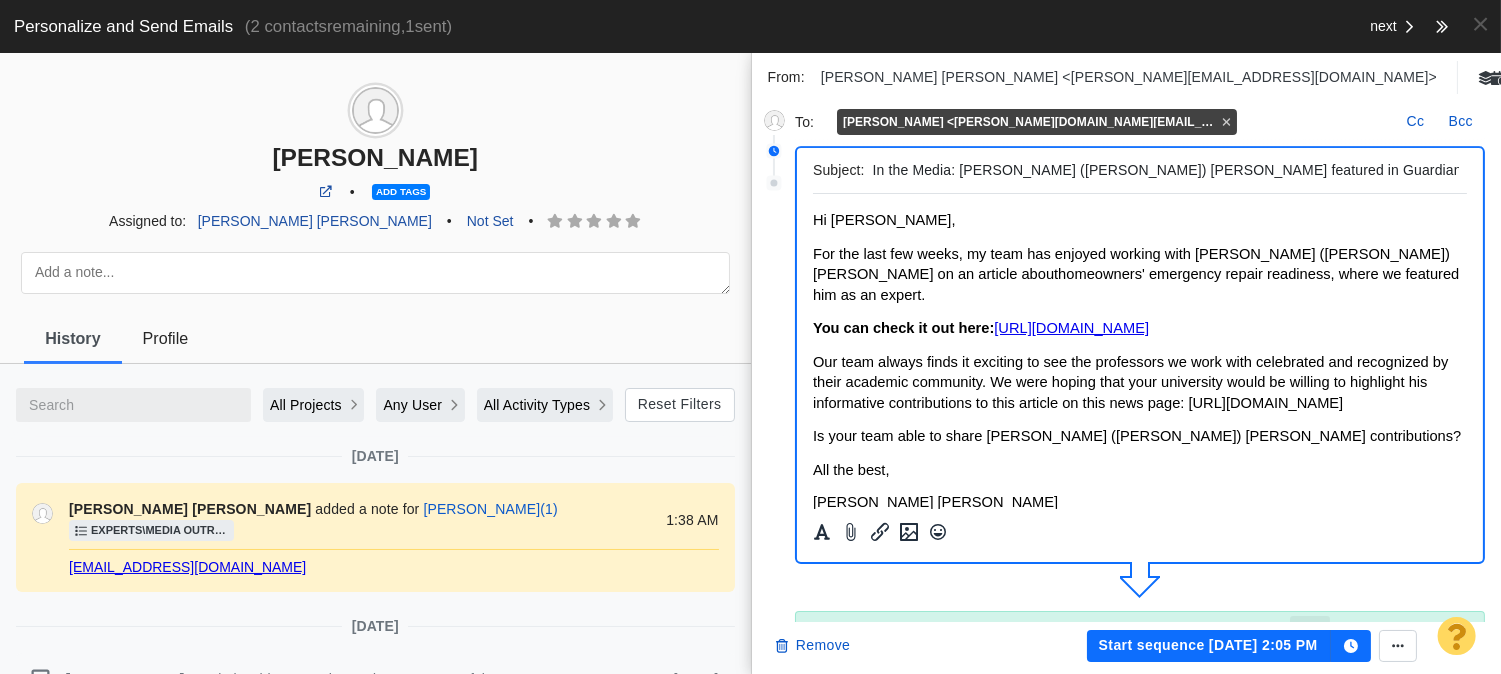 click on "Is your team able to share Dr. Patrick (Shane) Crawford’s contributions?" at bounding box center [1136, 436] 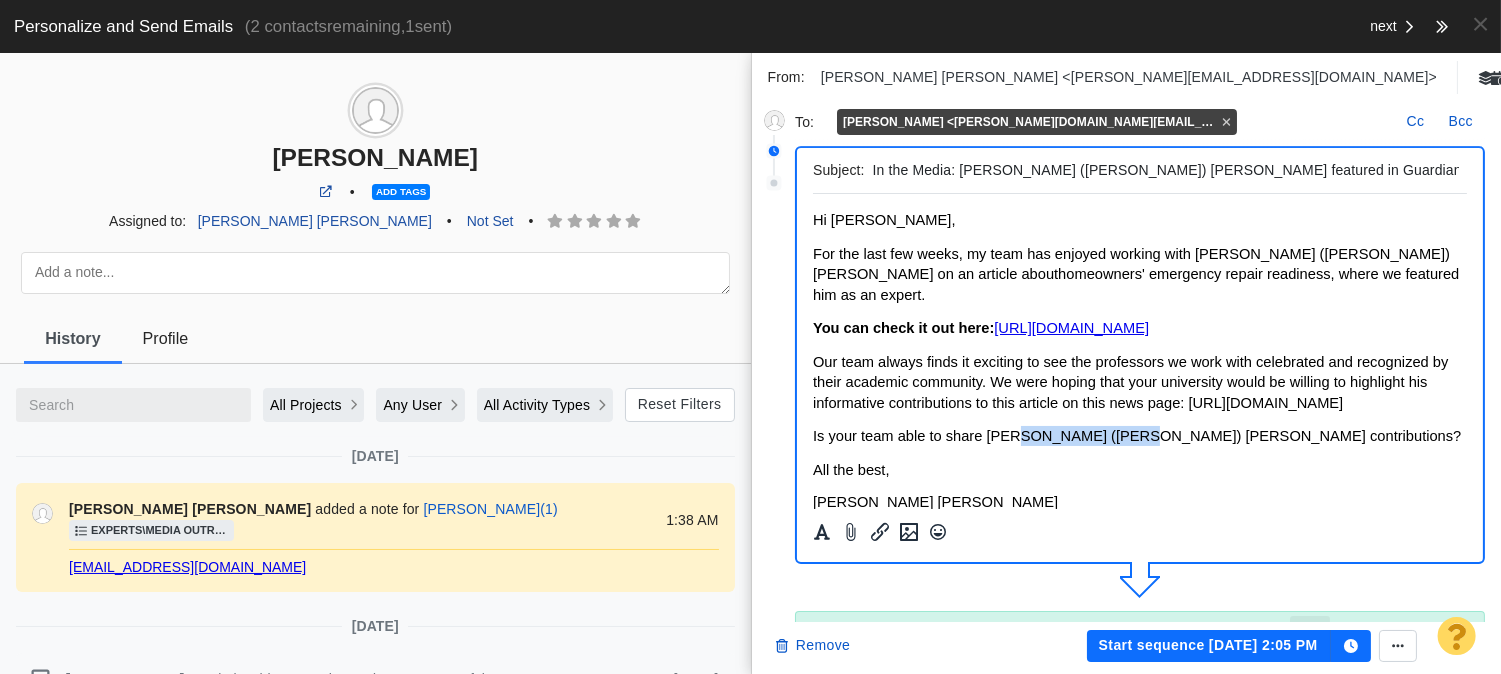 drag, startPoint x: 1031, startPoint y: 431, endPoint x: 1110, endPoint y: 431, distance: 79 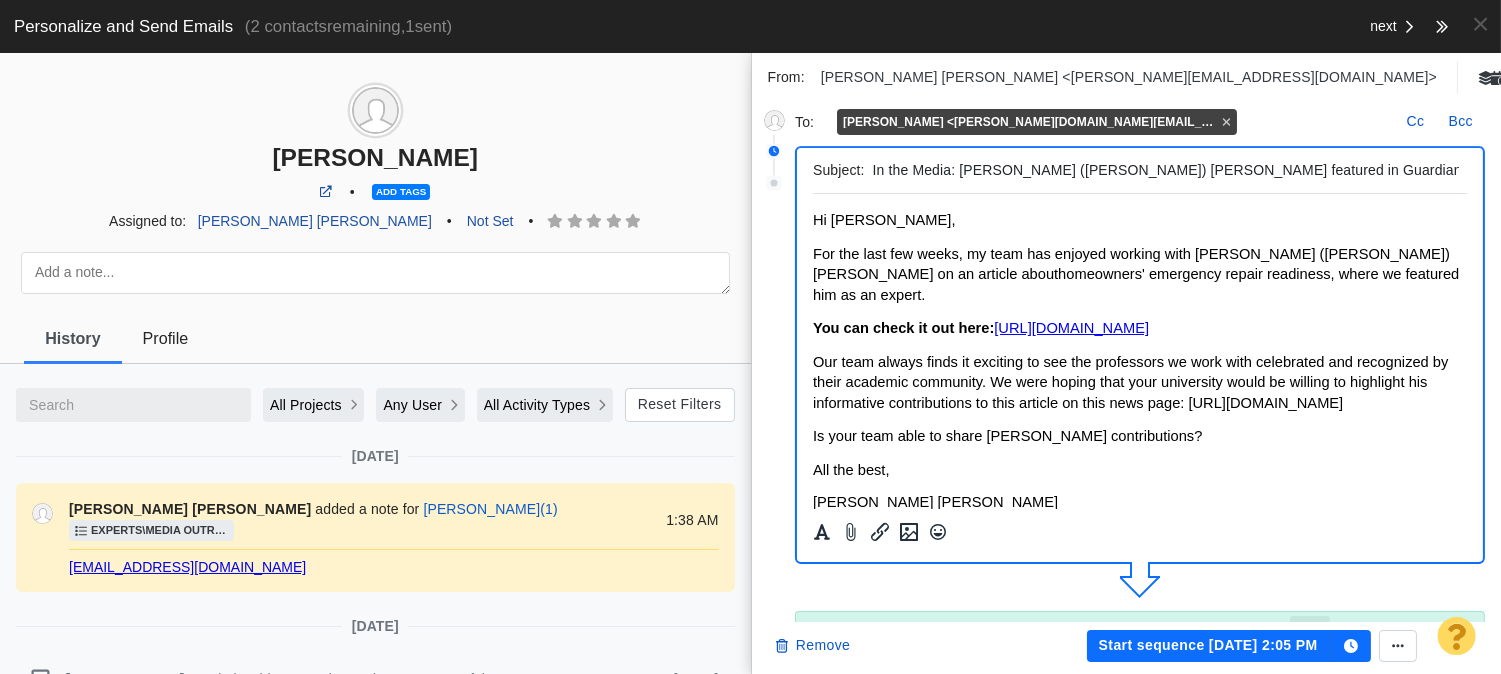 click on "For the last few weeks, my team has enjoyed working with Dr. Patrick (Shane) Crawford on an article about  homeowners' emergency repair readiness , where we featured him as an expert." at bounding box center (1135, 274) 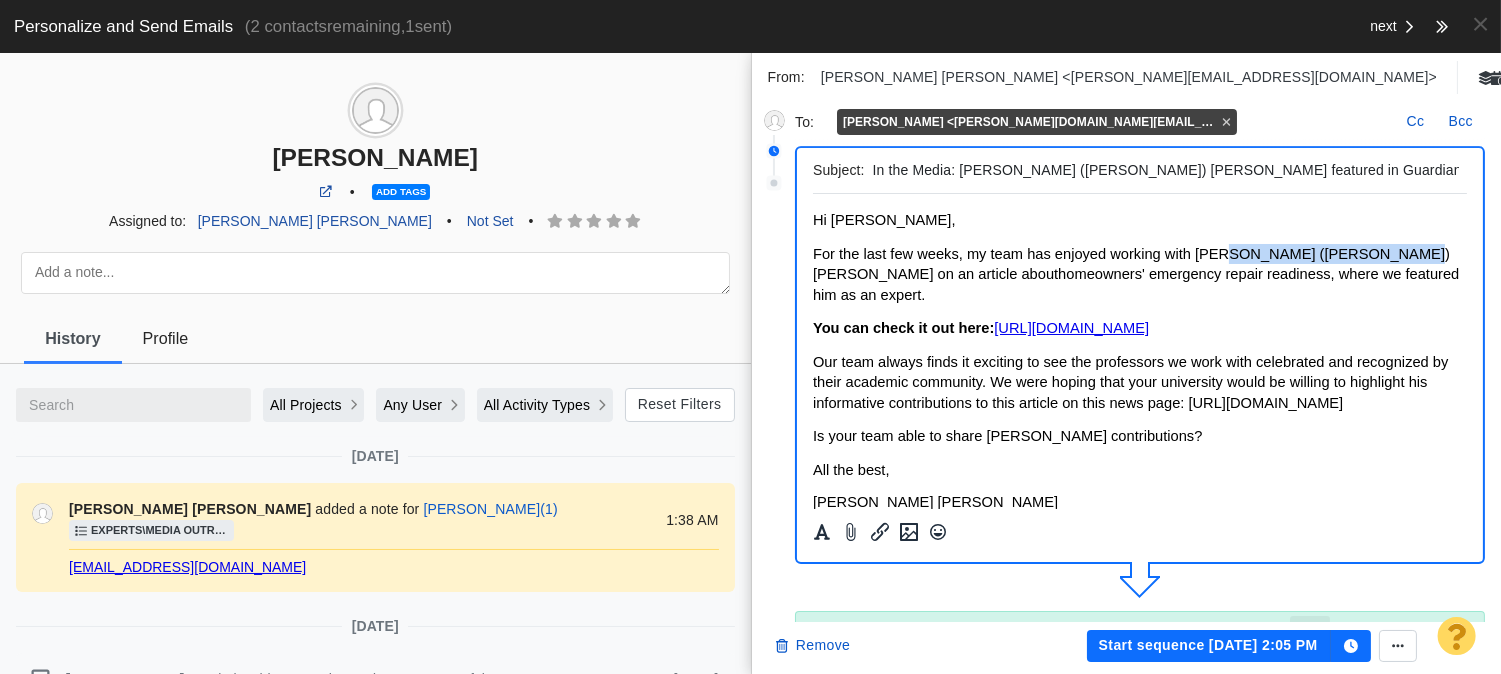 drag, startPoint x: 1248, startPoint y: 252, endPoint x: 1321, endPoint y: 252, distance: 73 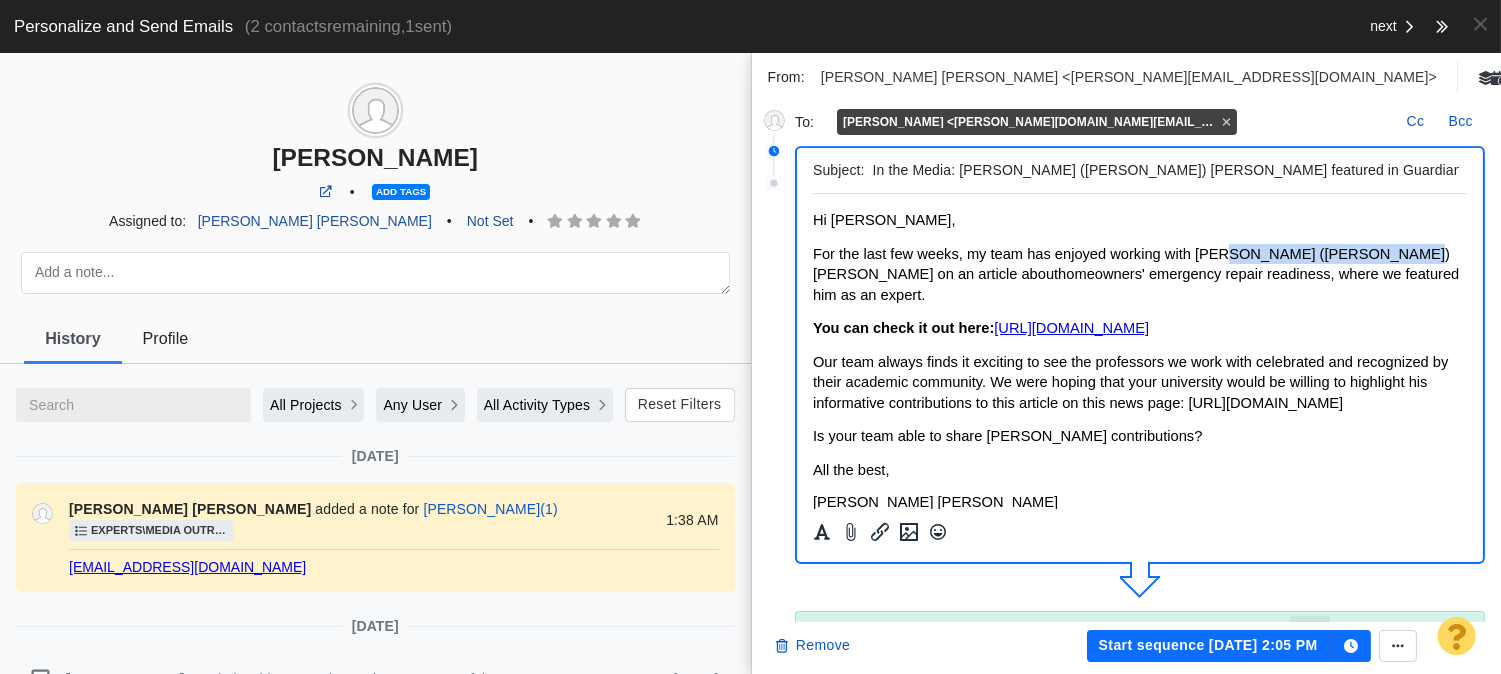 click on "For the last few weeks, my team has enjoyed working with Dr. Patrick (Shane) Crawford on an article about  homeowners' emergency repair readiness , where we featured him as an expert." at bounding box center [1135, 274] 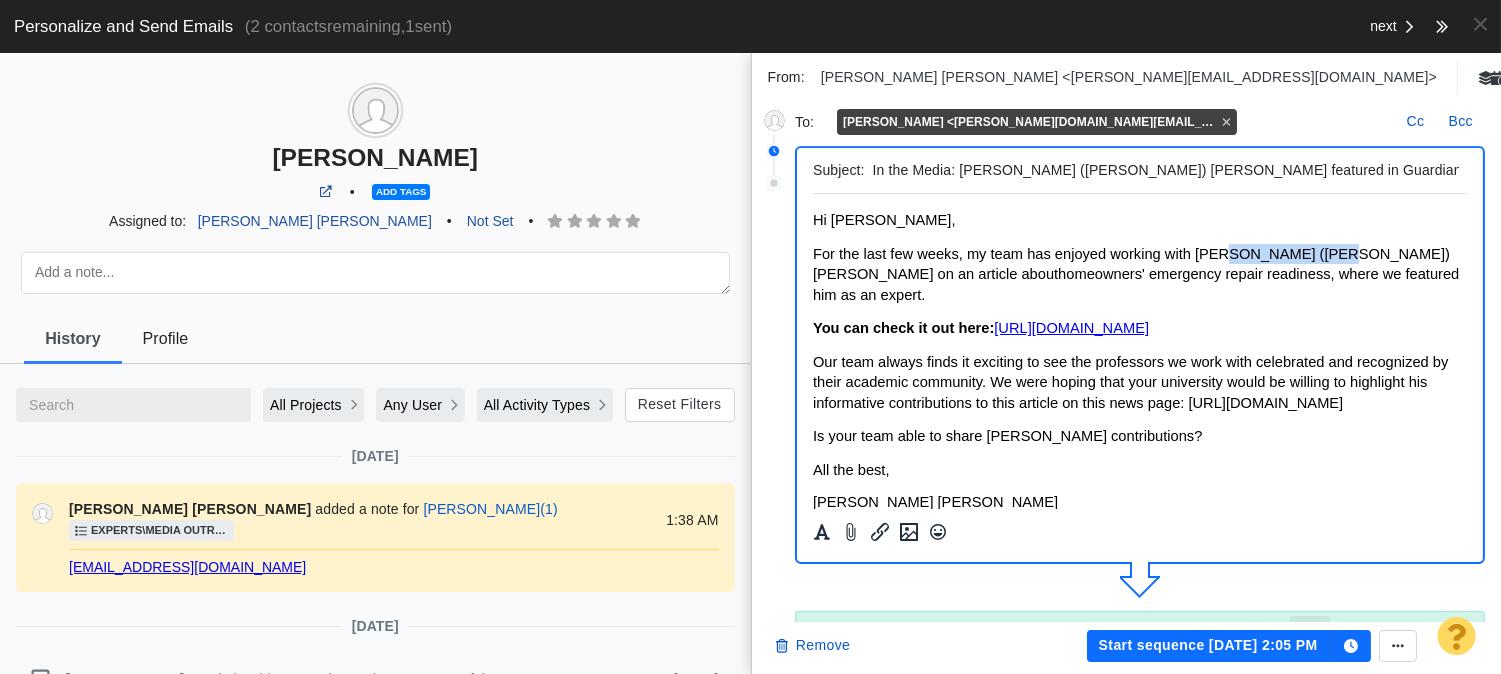 click on "For the last few weeks, my team has enjoyed working with Dr. Patrick (Shane) Crawford on an article about  homeowners' emergency repair readiness , where we featured him as an expert." at bounding box center (1135, 274) 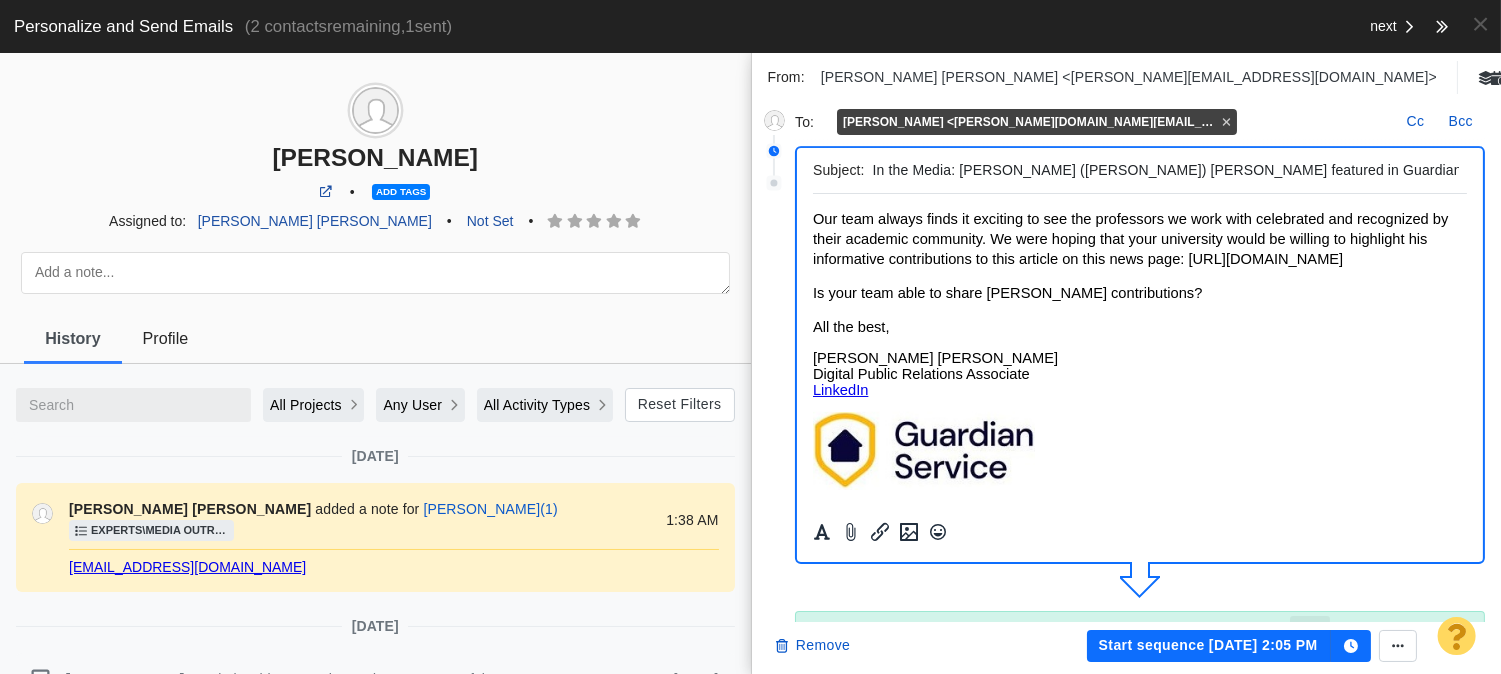 scroll, scrollTop: 141, scrollLeft: 0, axis: vertical 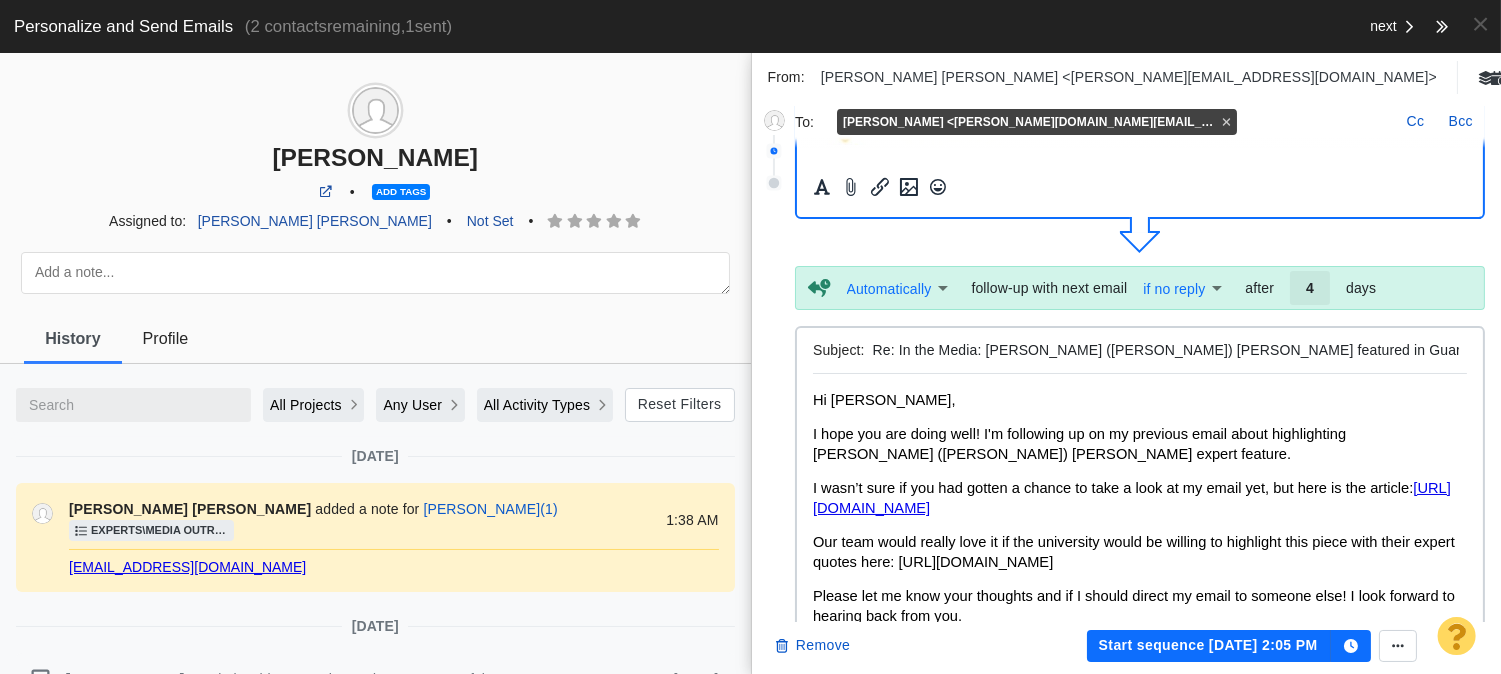 click on "I hope you are doing well! I'm following up on my previous email about highlighting Dr. Patrick (Shane) Crawford’s expert feature." at bounding box center (1078, 444) 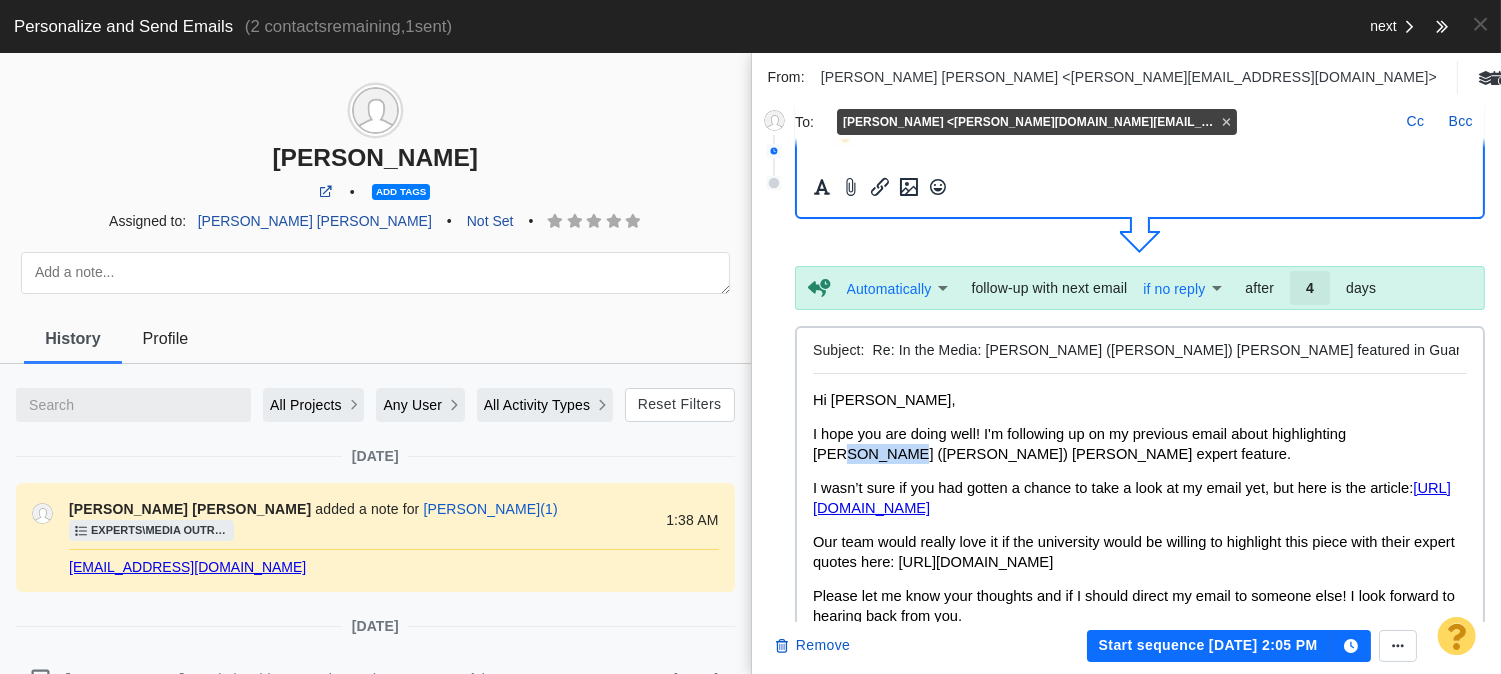 click on "Hi Alex,  I hope you are doing well! I'm following up on my previous email about highlighting Dr. Patrick (Shane) Crawford’s expert feature.  I wasn’t sure if you had gotten a chance to take a look at my email yet, but here is the article:  https://guardianservice.com/home-insurance/homeowners-insurance-preparedness-survey/ Our team would really love it if the university would be willing to highlight this piece with their expert quotes here: https://news.ua.edu/ Please let me know your thoughts and if I should direct my email to someone else! I look forward to hearing back from you.  All the best,  Jason Sam Jr. Digital Public Relations Associate LinkedIn -----Original Message----- Hi Alex,   For the last few weeks, my team has enjoyed working with Dr. Crawford on an article about  homeowners' emergency repair readiness , where we featured him as an expert.  You can check it out here:  https://guardianservice.com/home-insurance/homeowners-insurance-preparedness-survey/ All the best,  Jason Sam Jr." at bounding box center [1139, 841] 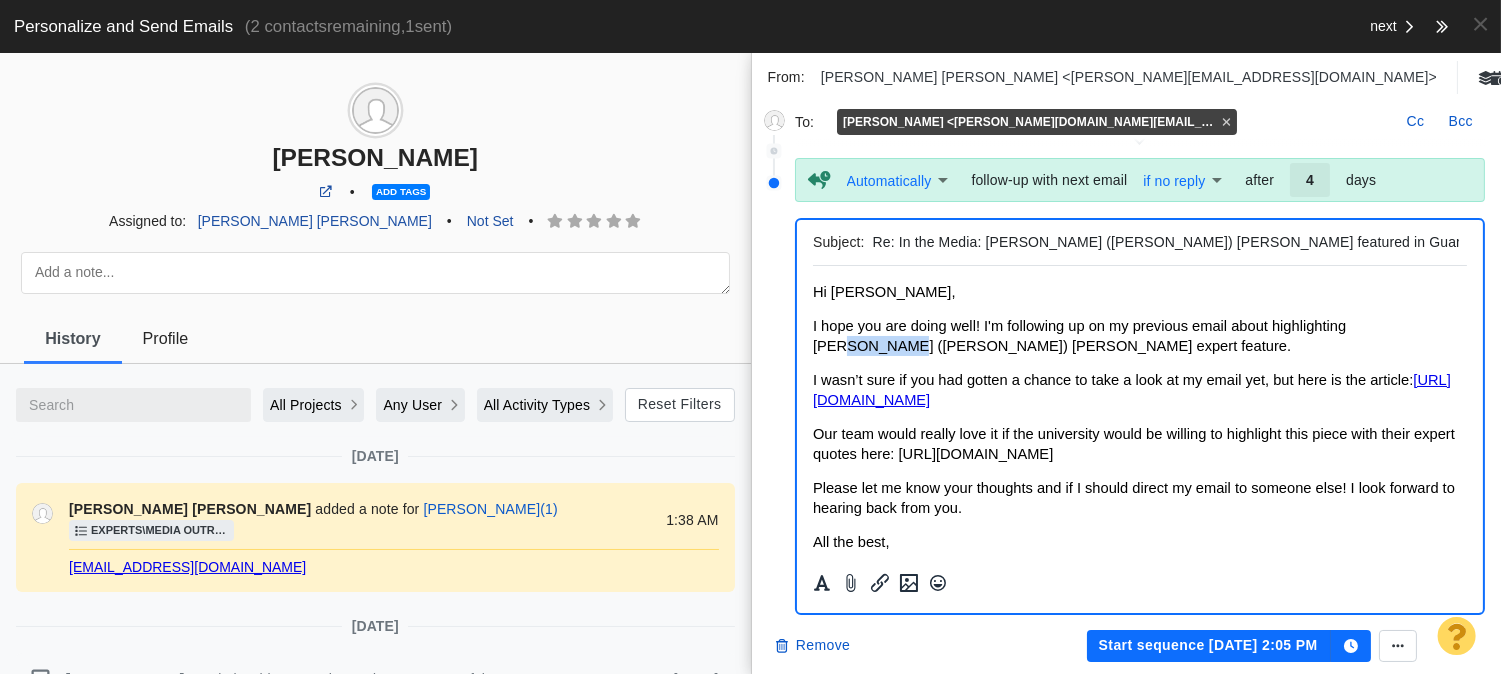 scroll, scrollTop: 457, scrollLeft: 0, axis: vertical 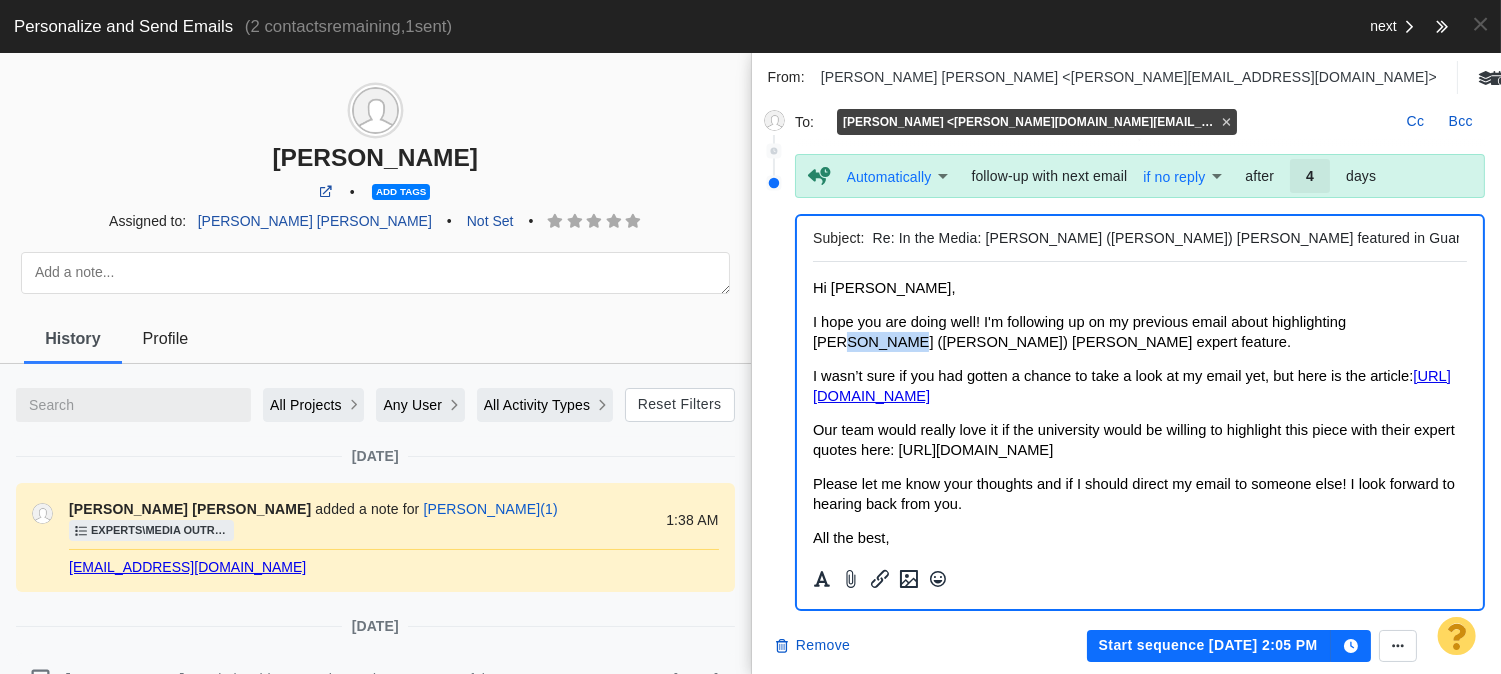 click on "I hope you are doing well! I'm following up on my previous email about highlighting Dr. Patrick (Shane) Crawford’s expert feature." at bounding box center [1078, 332] 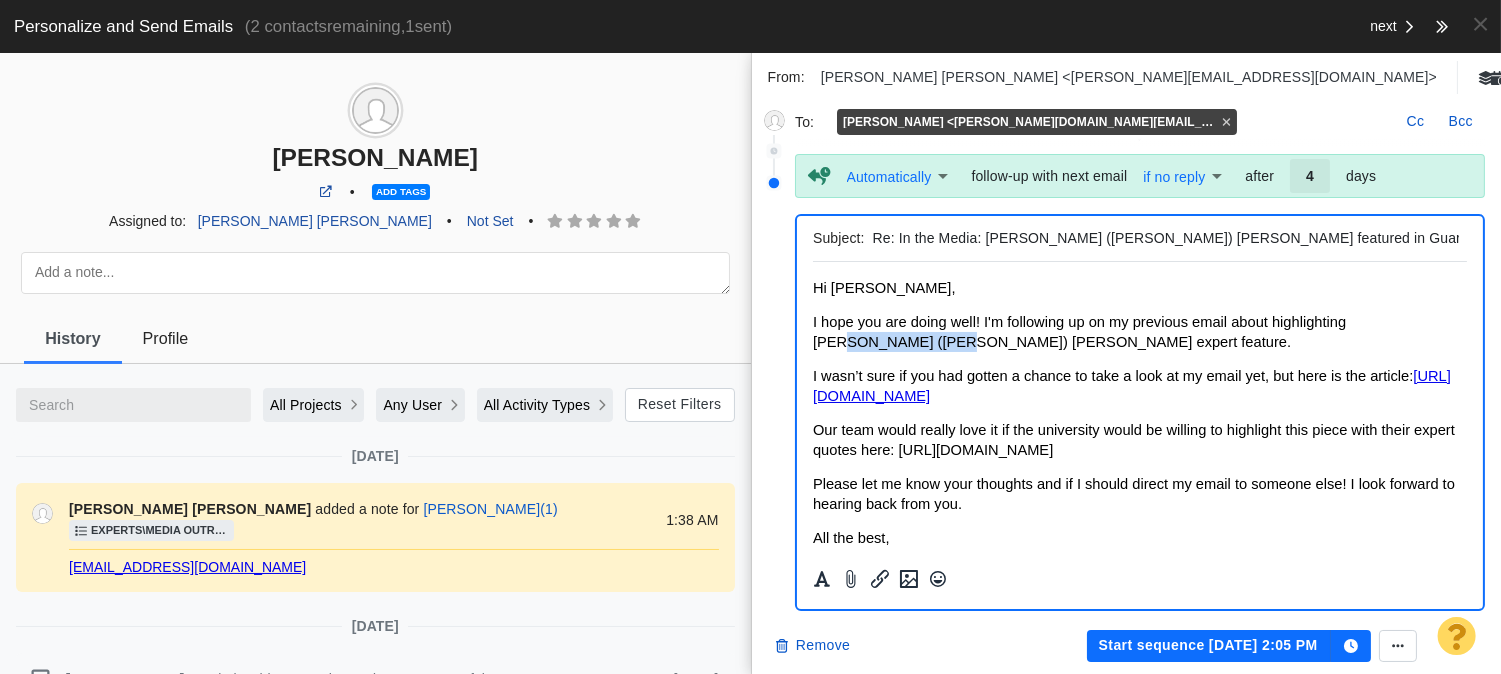 drag, startPoint x: 1391, startPoint y: 322, endPoint x: 856, endPoint y: 341, distance: 535.3373 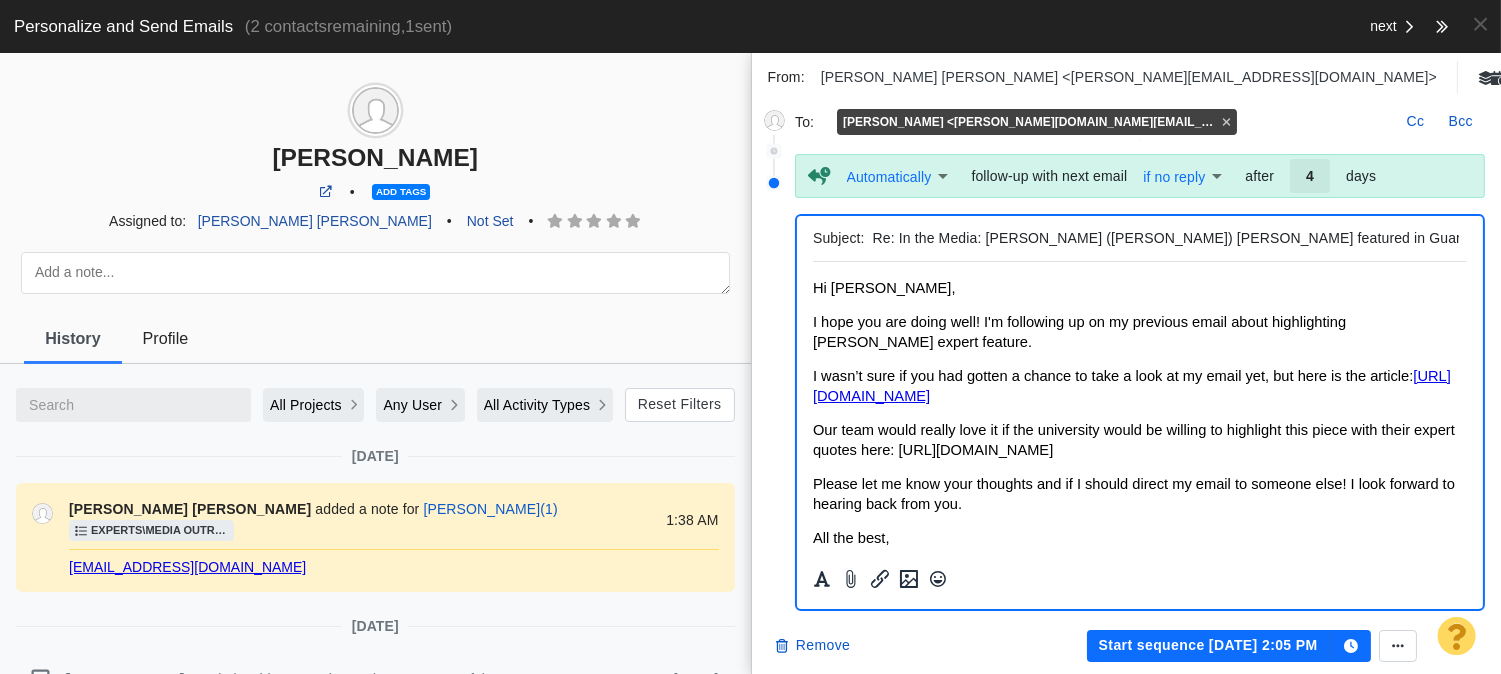 click on "Our team would really love it if the university would be willing to highlight this piece with their expert quotes here: https://news.ua.edu/" at bounding box center (1139, 440) 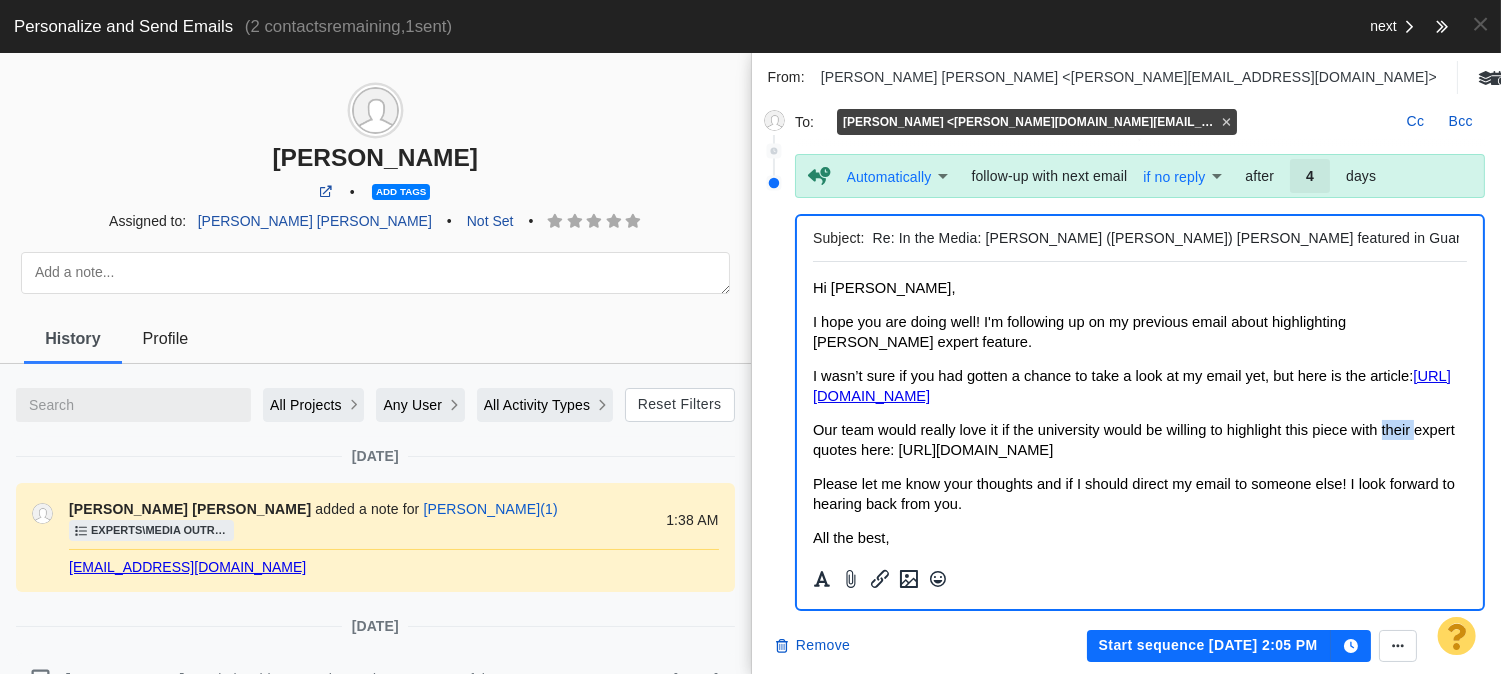 click on "Our team would really love it if the university would be willing to highlight this piece with their expert quotes here: https://news.ua.edu/" at bounding box center [1139, 440] 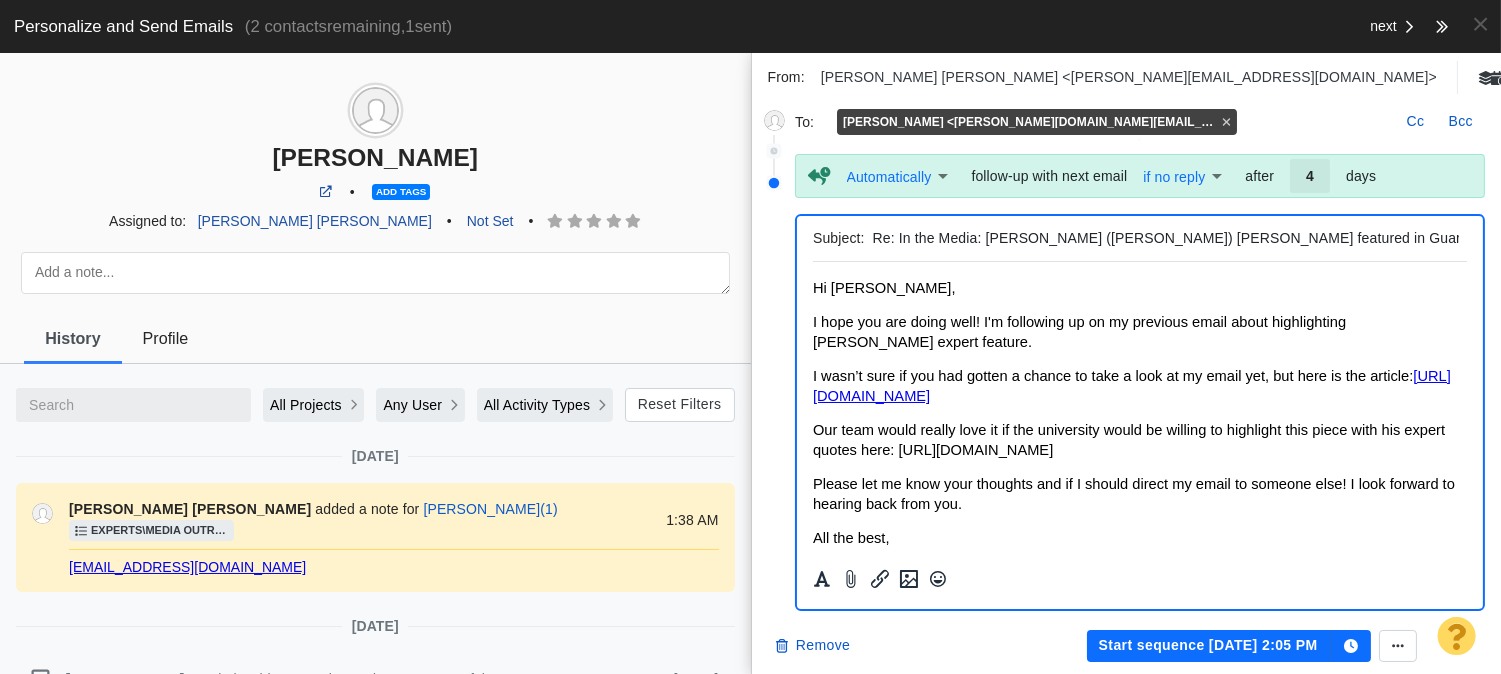 click on "Please let me know your thoughts and if I should direct my email to someone else! I look forward to hearing back from you." at bounding box center [1133, 494] 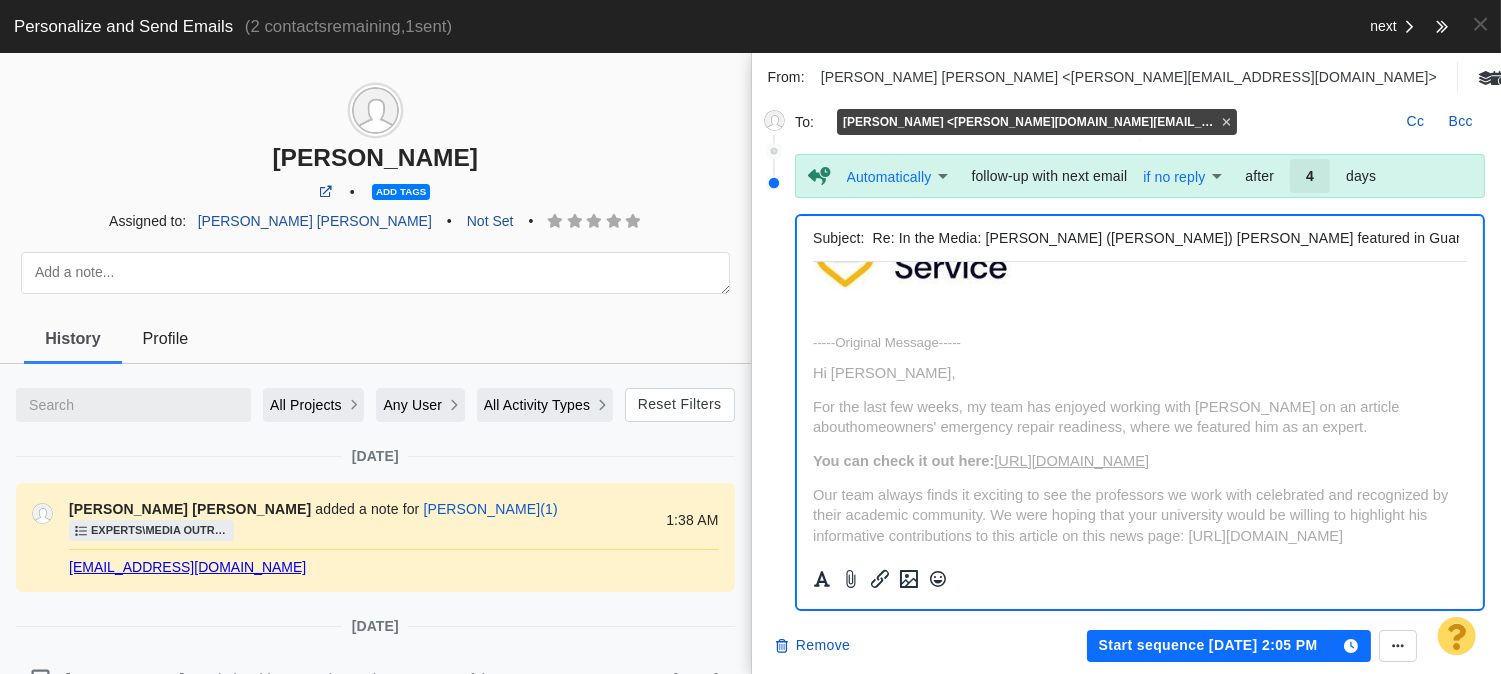 scroll, scrollTop: 444, scrollLeft: 0, axis: vertical 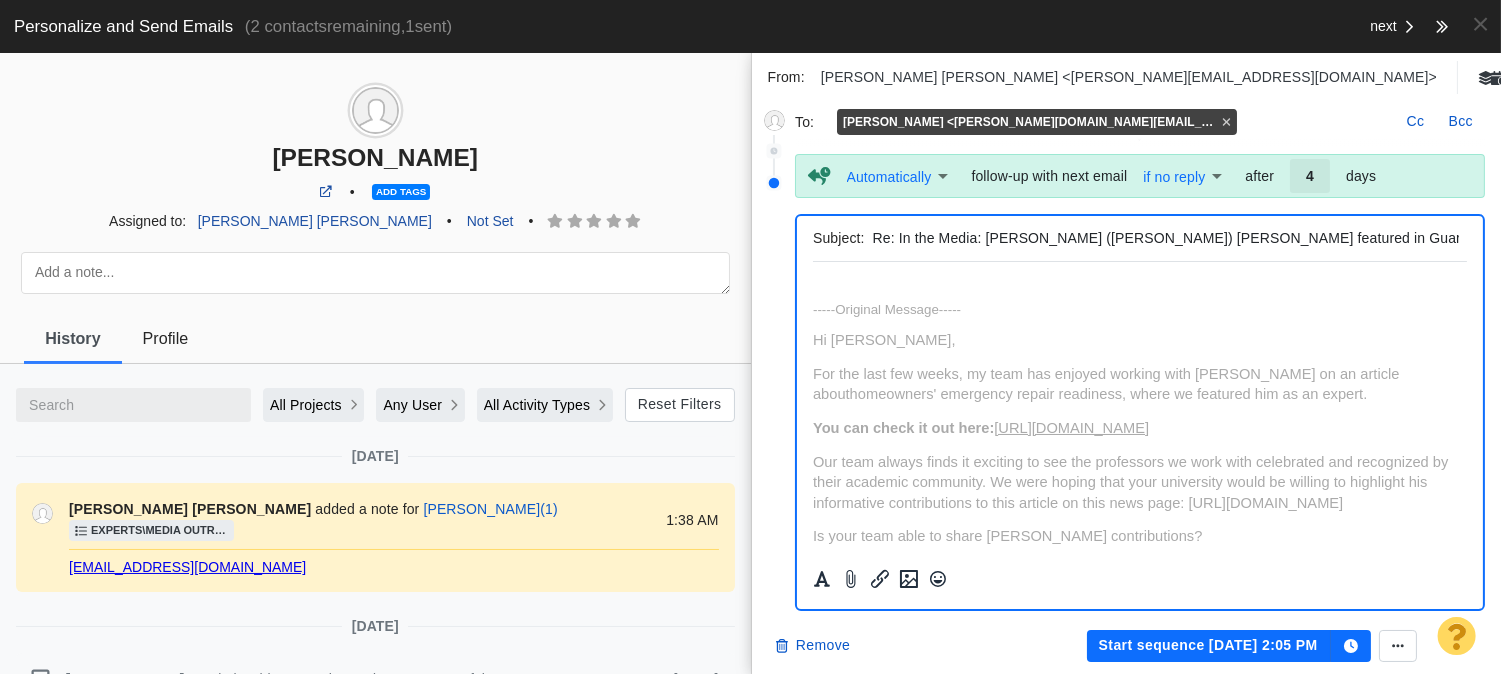 click on "Start sequence Jul 2, 2:05 PM" at bounding box center (1209, 646) 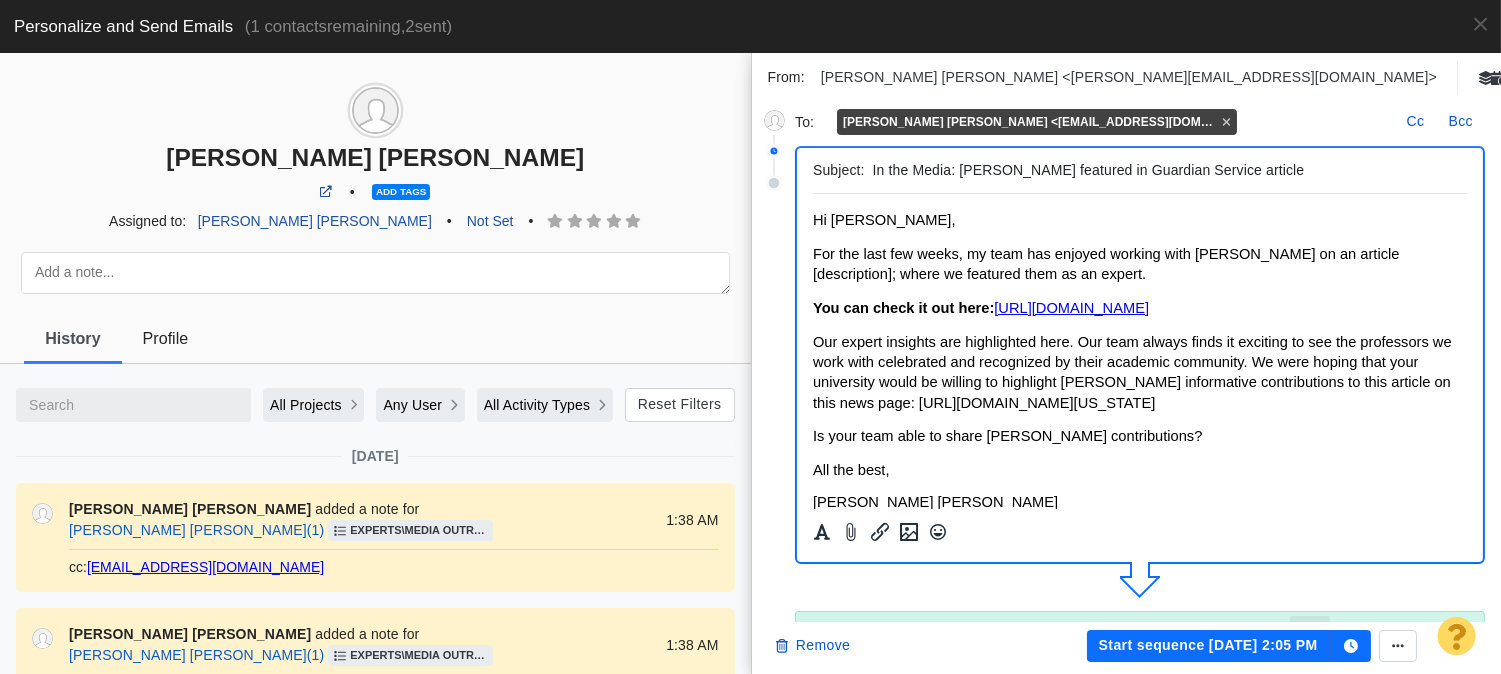 scroll, scrollTop: 380, scrollLeft: 0, axis: vertical 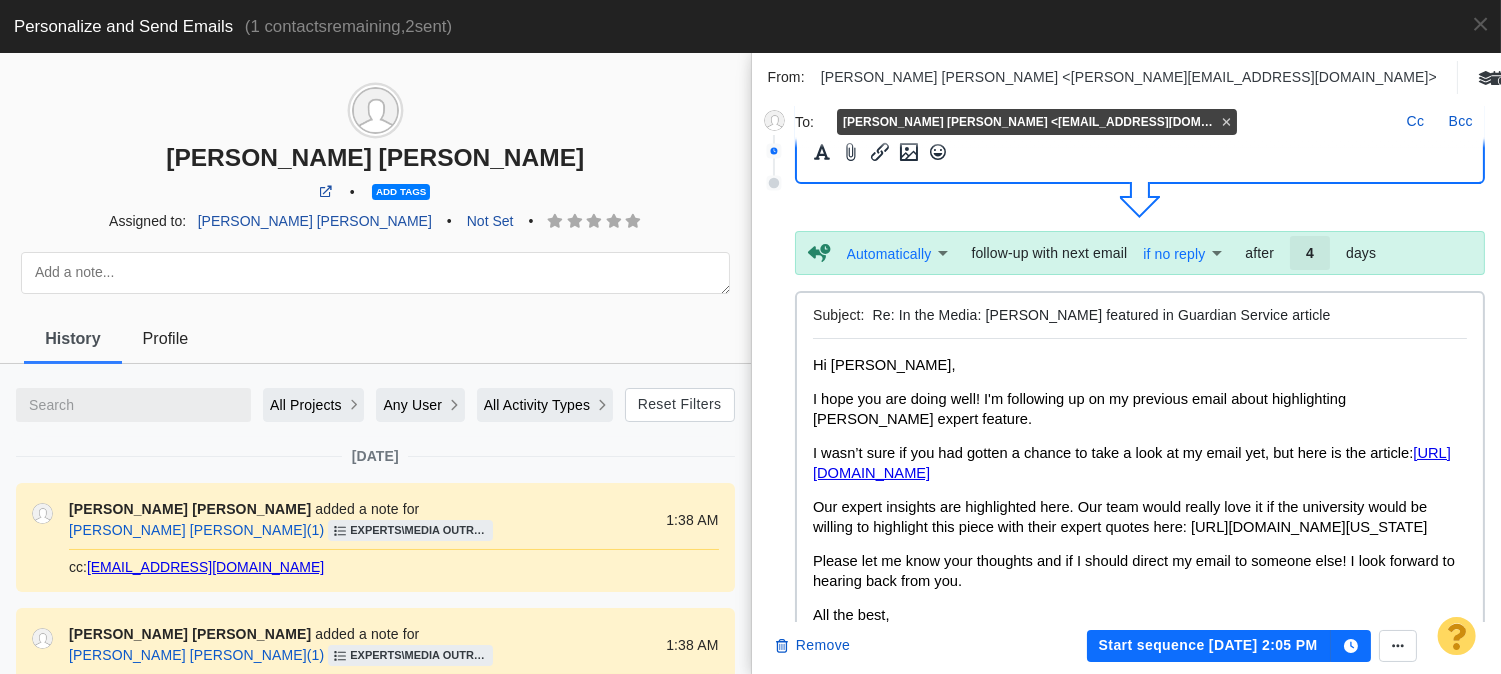 click on "Re: In the Media: Joseph Wartman featured in Guardian Service article" at bounding box center [1166, 315] 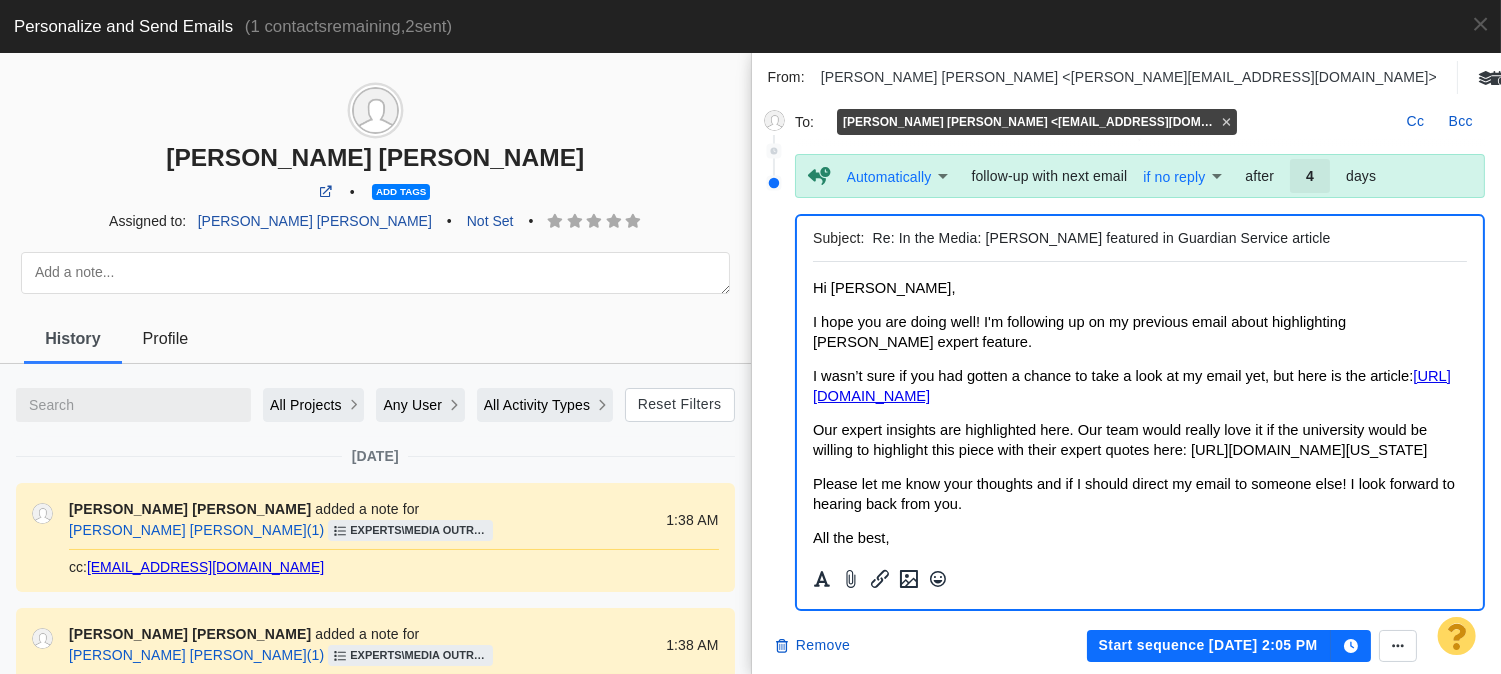 click on "Re: In the Media: Joseph Wartman featured in Guardian Service article" at bounding box center [1166, 238] 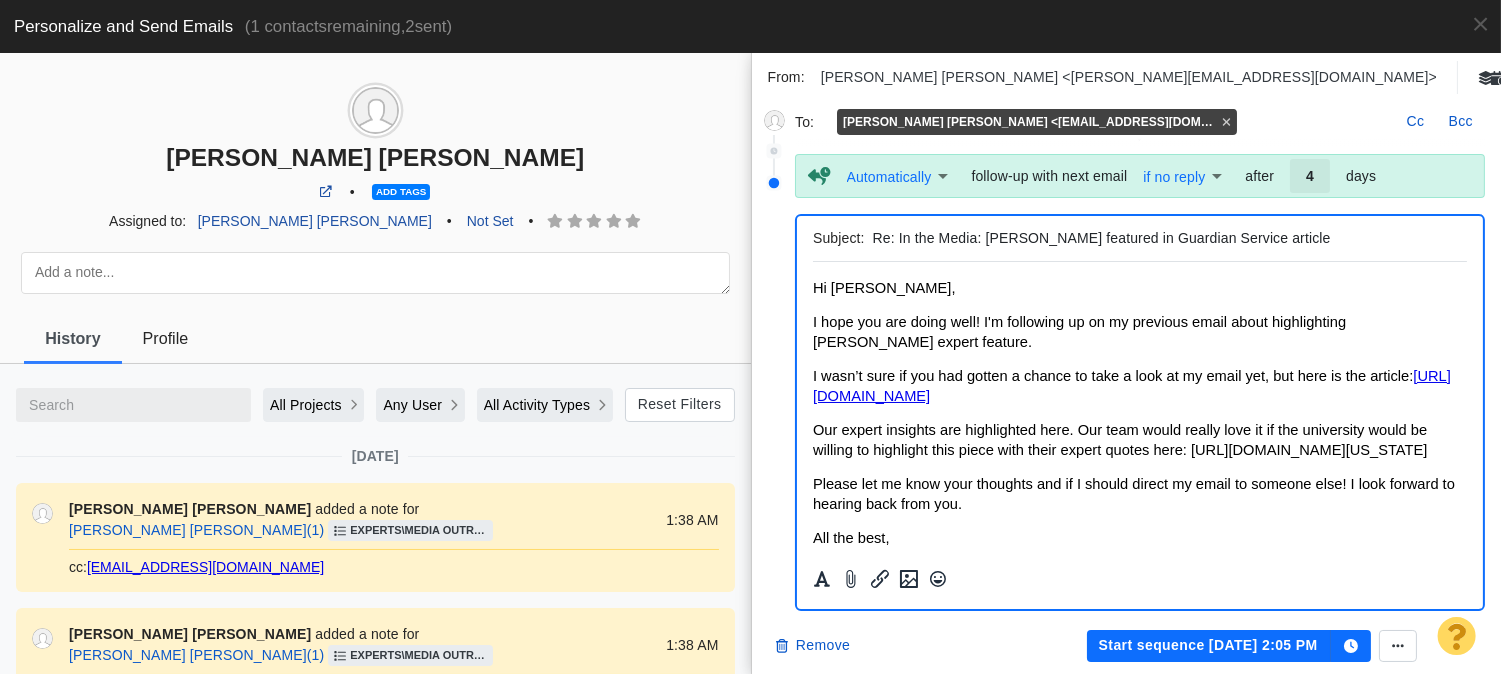 click on "Re: In the Media: Dr. Joseph Wartman featured in Guardian Service article" at bounding box center [1166, 238] 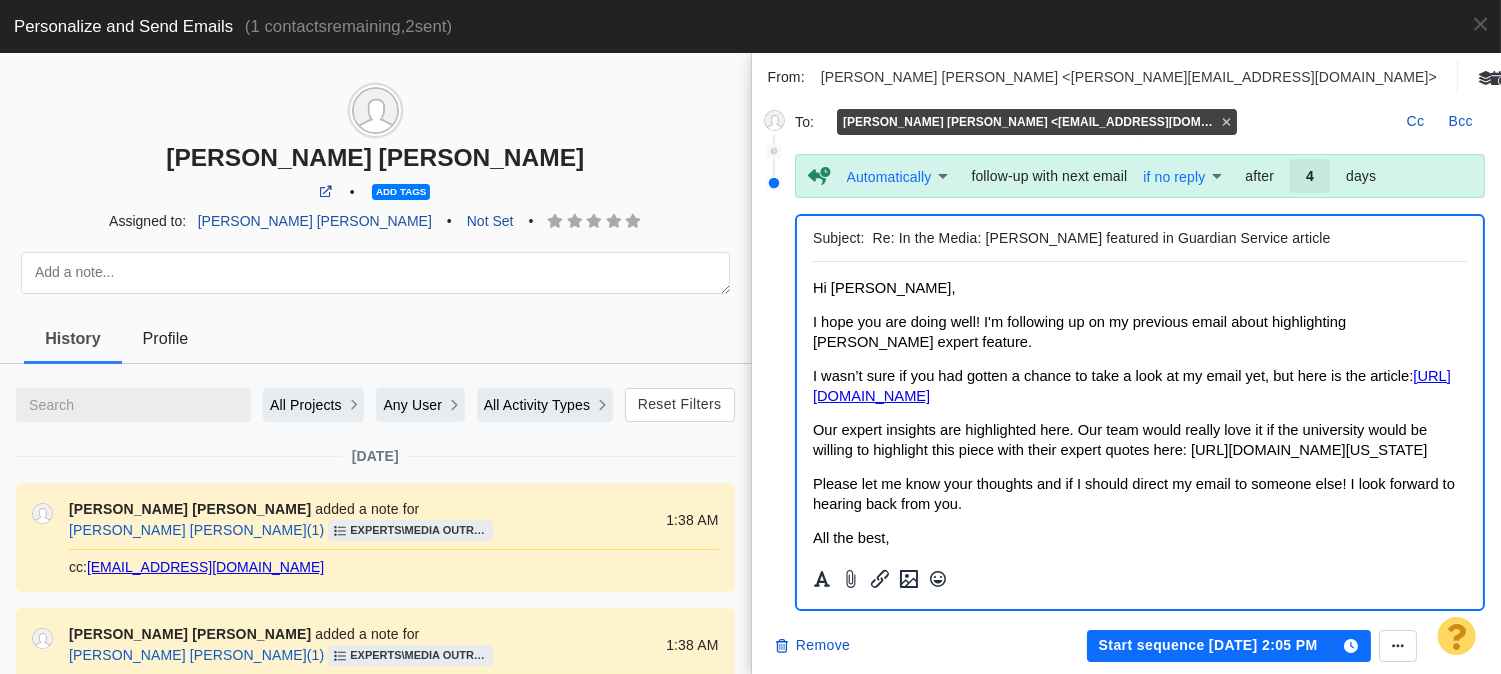 type on "Re: In the Media: Dr. Joseph Wartman featured in Guardian Service article" 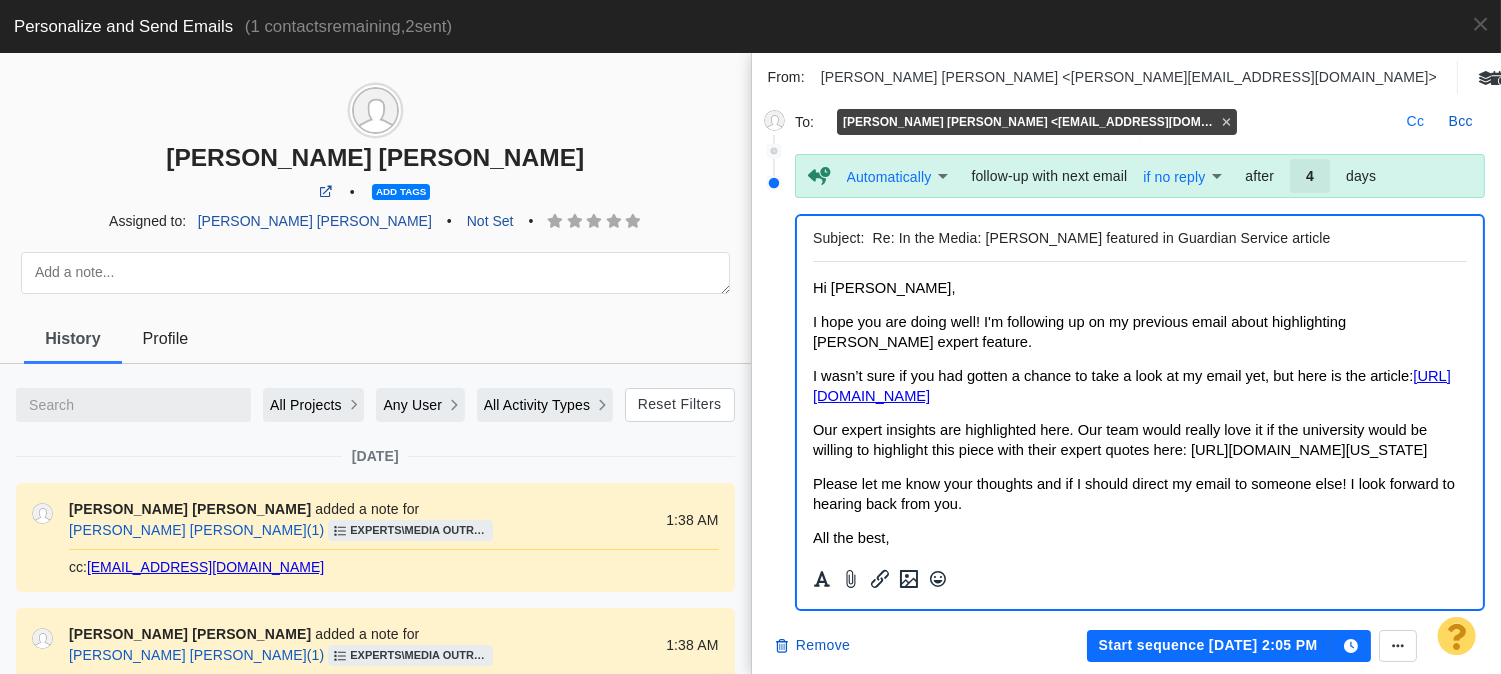 click on "Cc" at bounding box center (1416, 122) 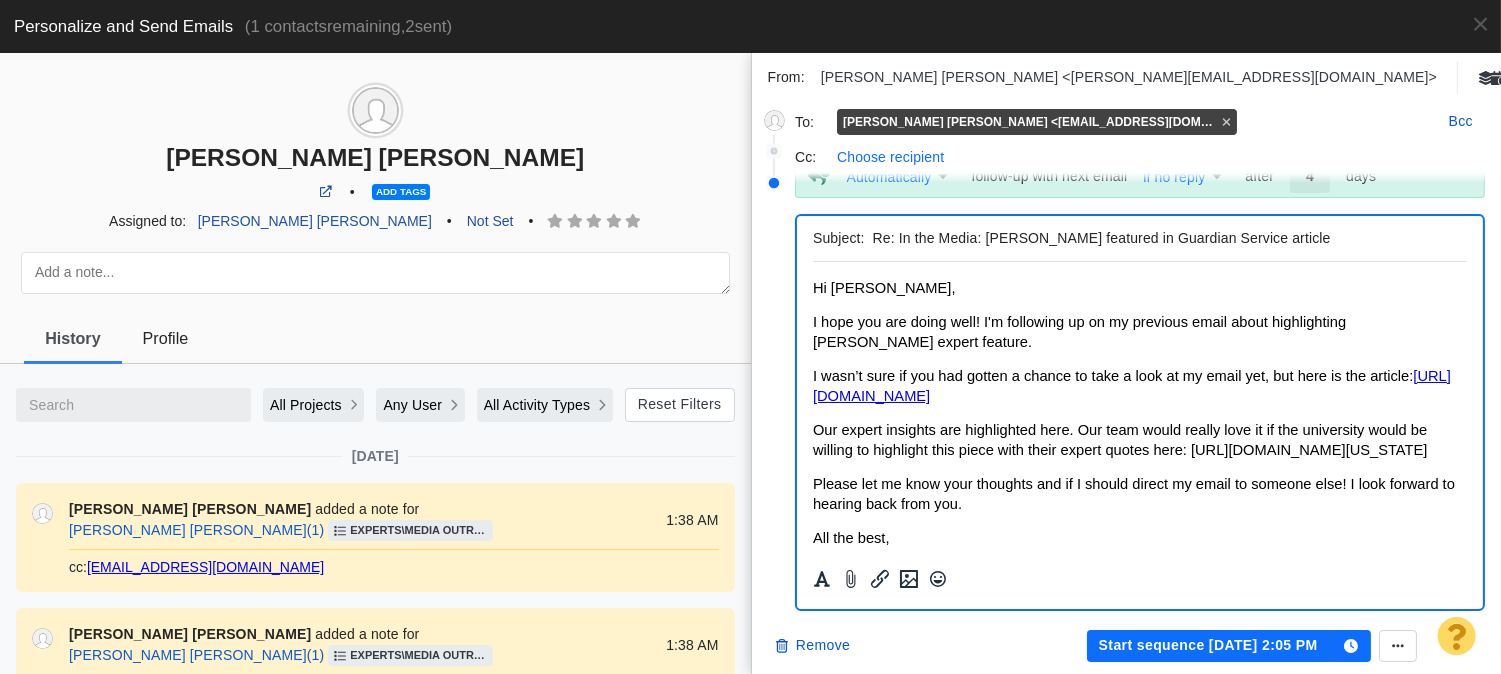 click on "Choose recipient" at bounding box center [890, 157] 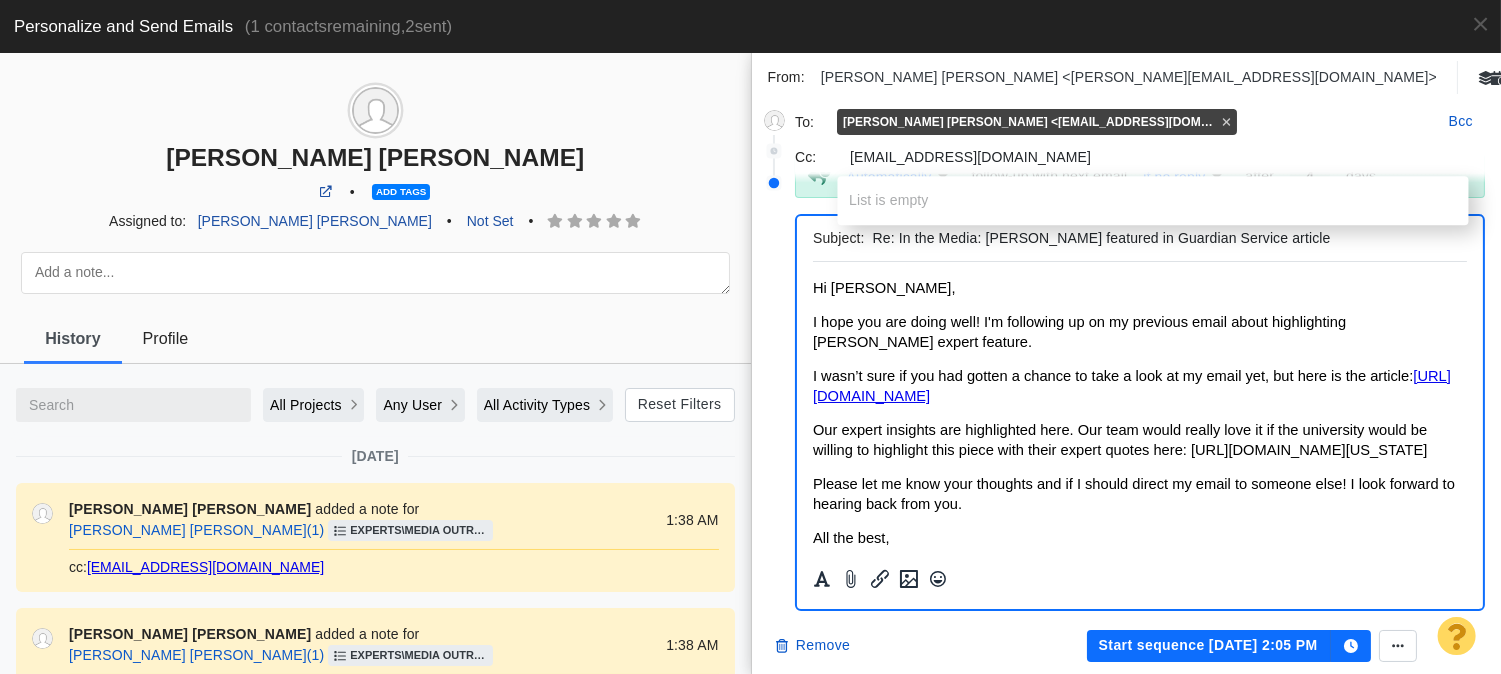 type on "uwnews@uw.edu" 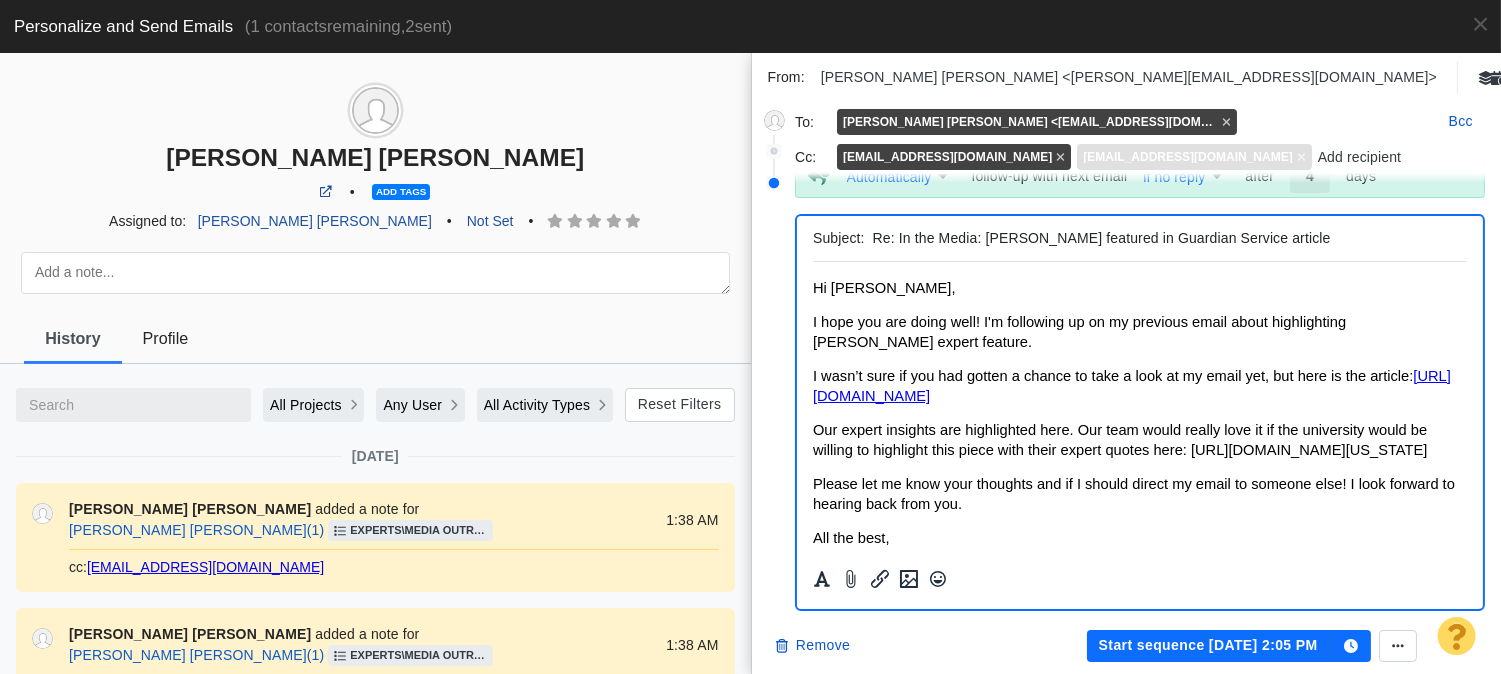 click on "uwnews@uw.edu" at bounding box center (1187, 157) 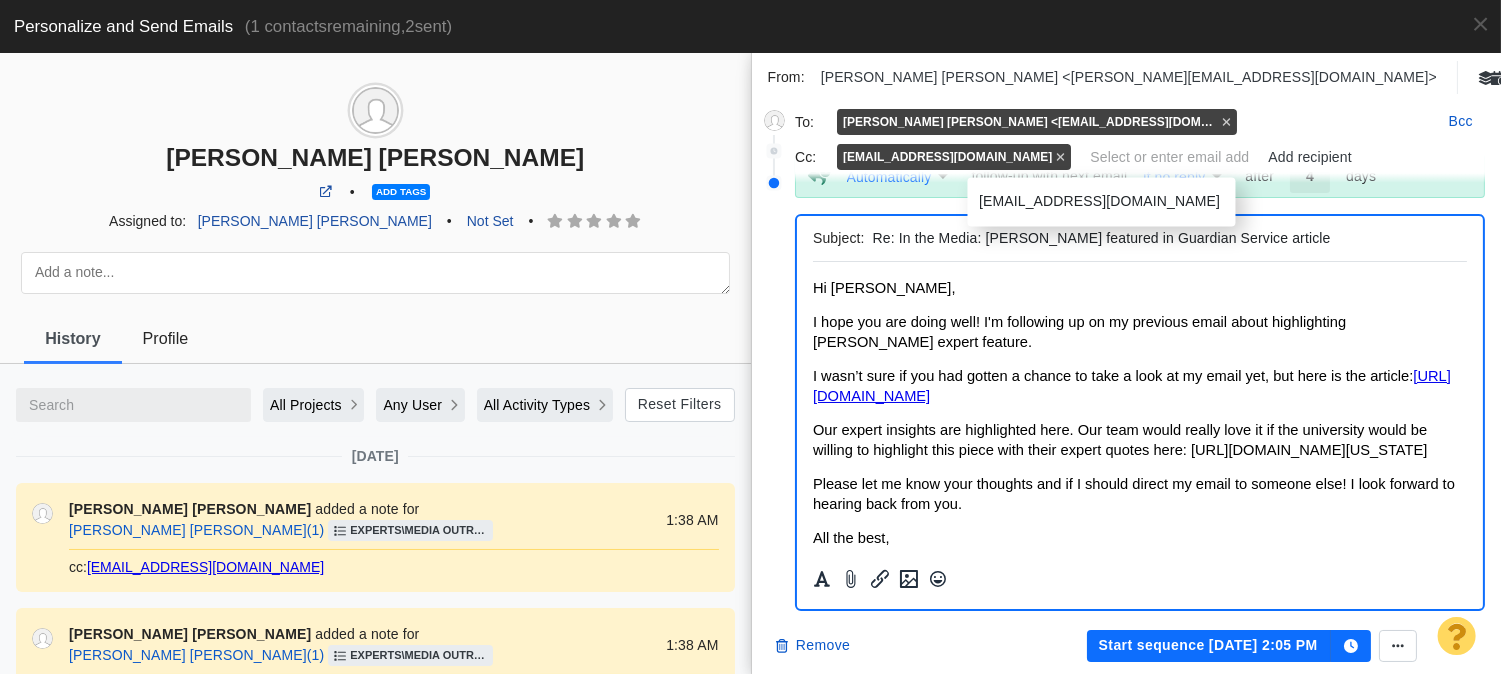 click on "﻿ Hi Dana," at bounding box center (883, 288) 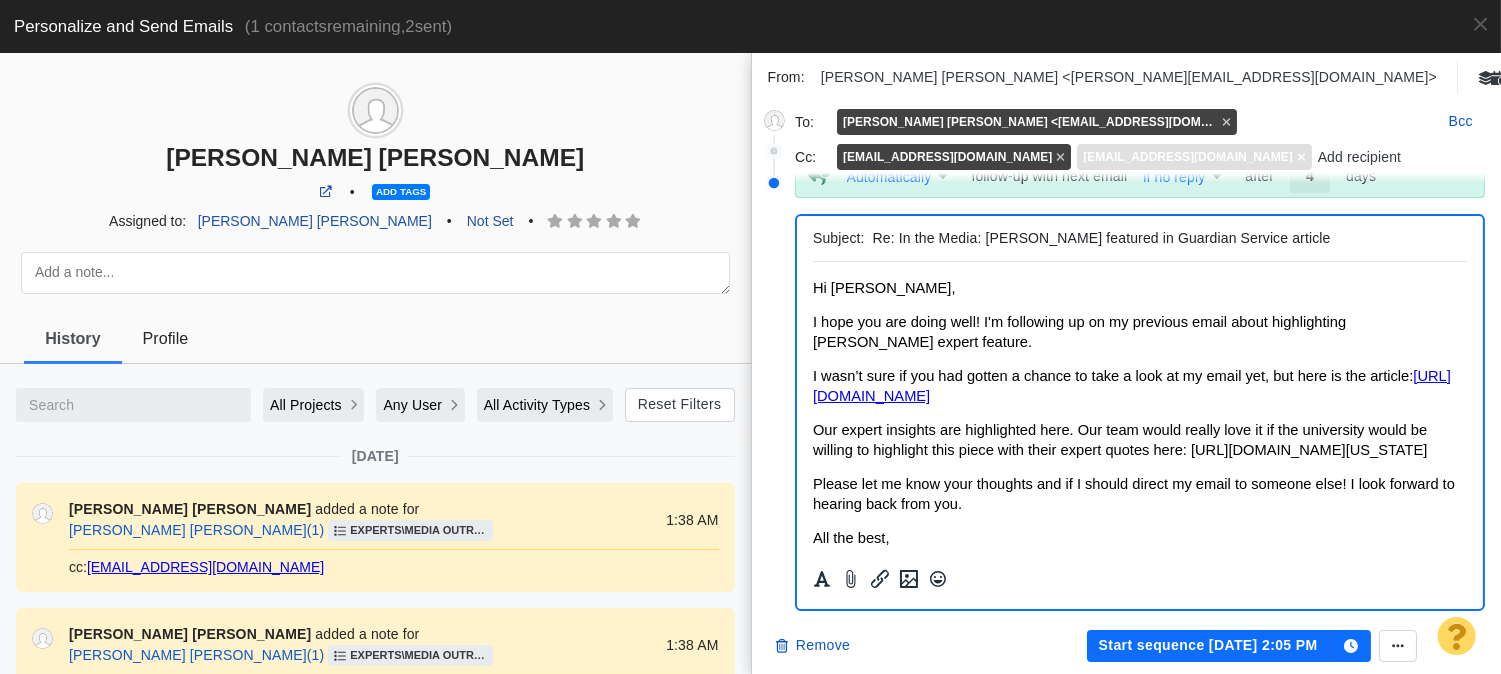 click 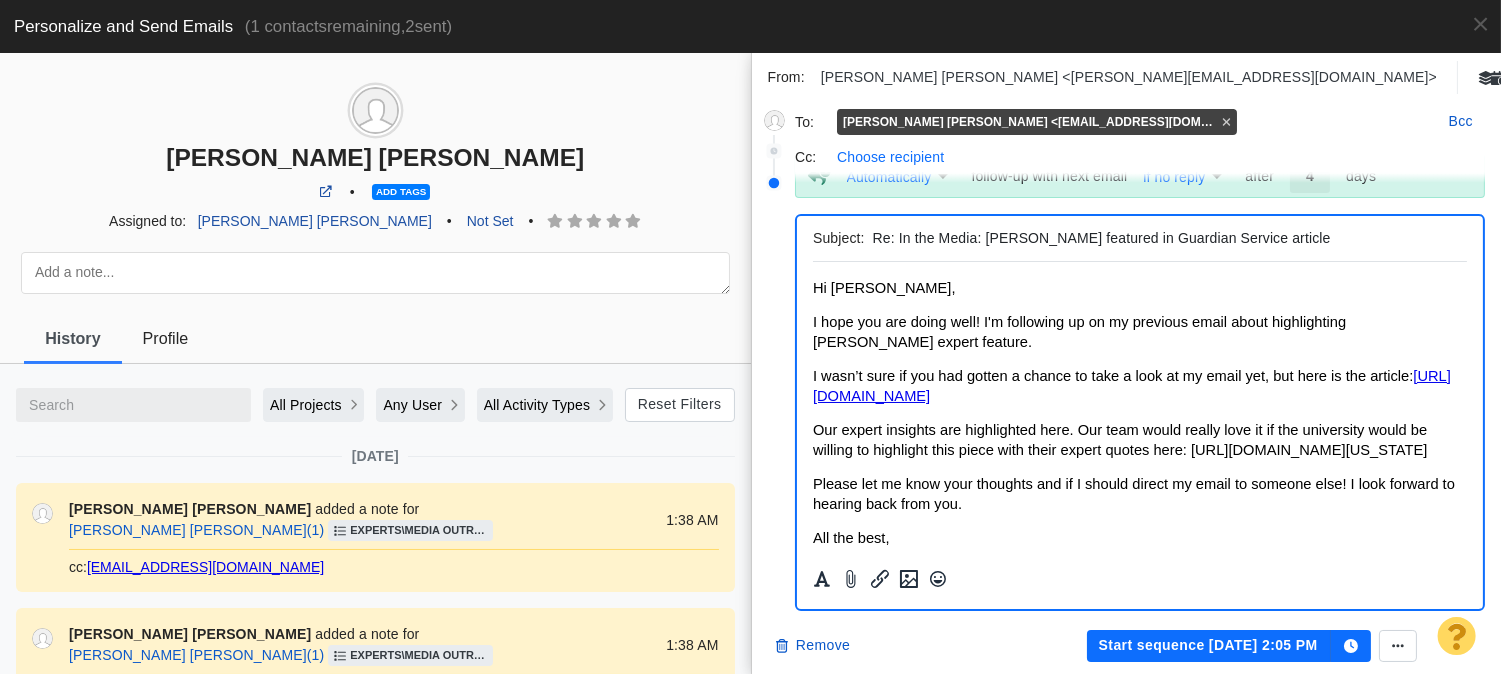 click on "Choose recipient" at bounding box center [890, 157] 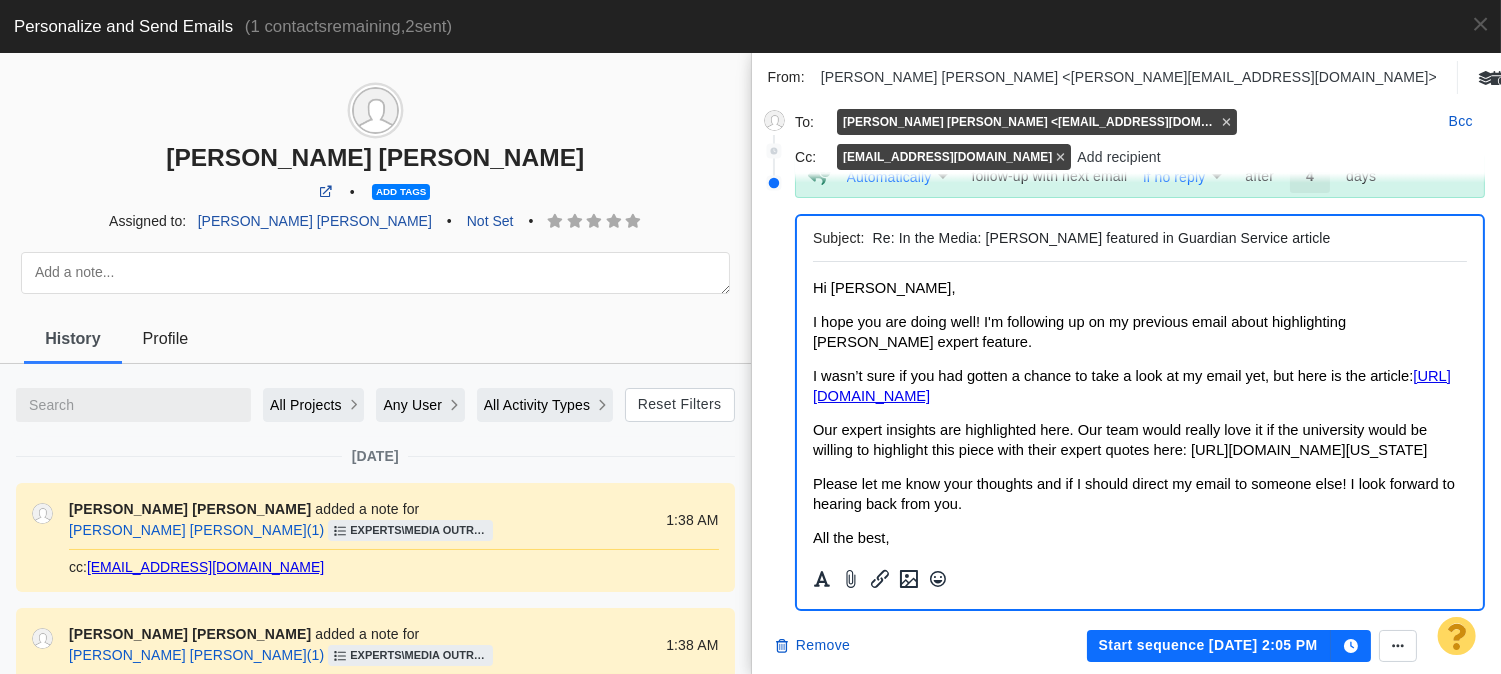 click on "I hope you are doing well! I'm following up on my previous email about highlighting Joseph Wartman’s expert feature." at bounding box center (1078, 332) 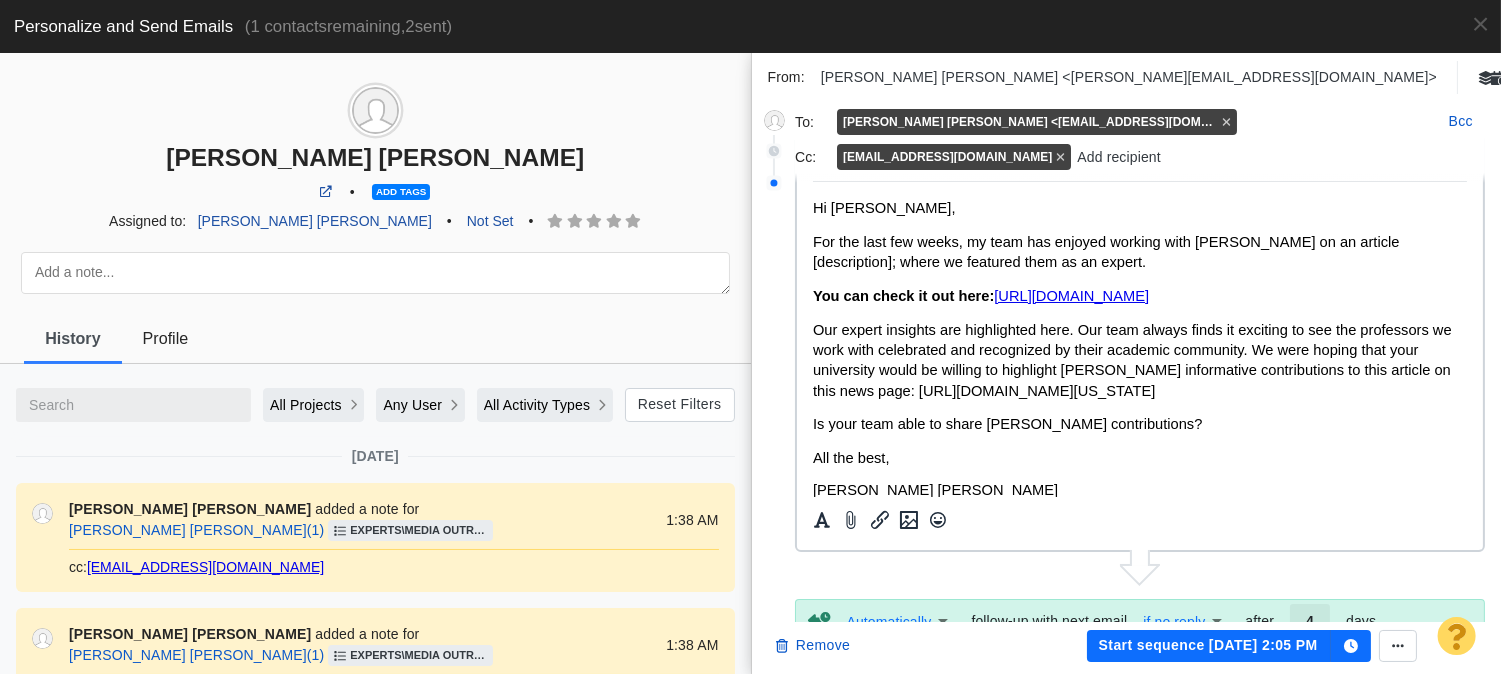 scroll, scrollTop: 0, scrollLeft: 0, axis: both 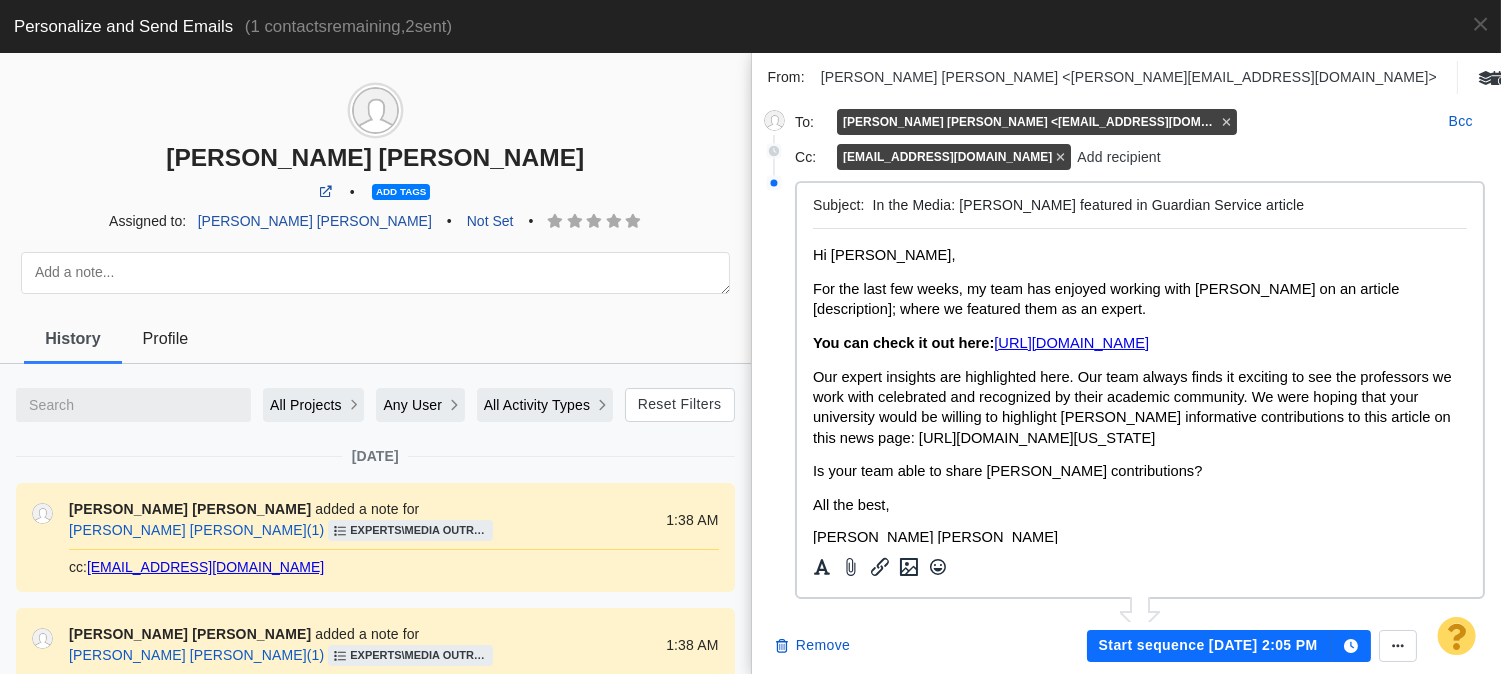 click on "In the Media: Joseph Wartman featured in Guardian Service article" at bounding box center (1166, 205) 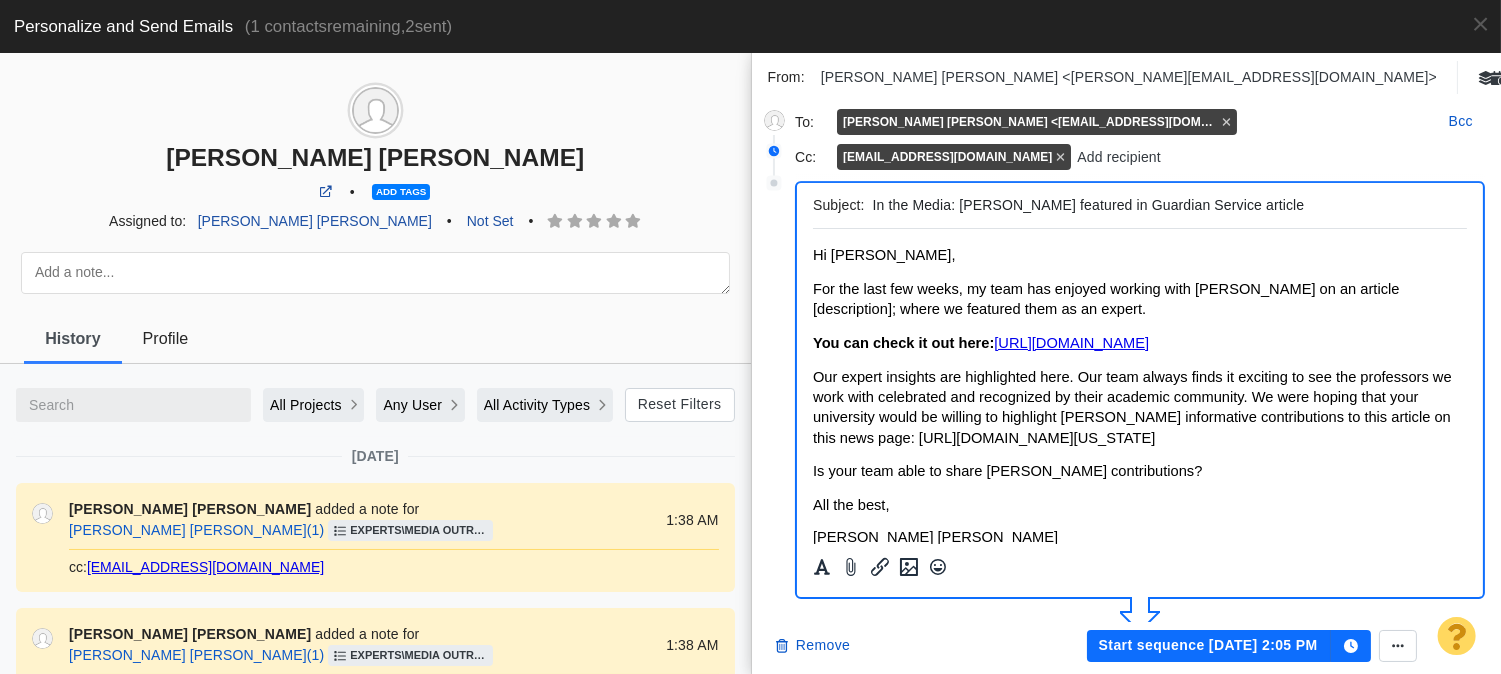type on "In the Media: DJoseph Wartman featured in Guardian Service article" 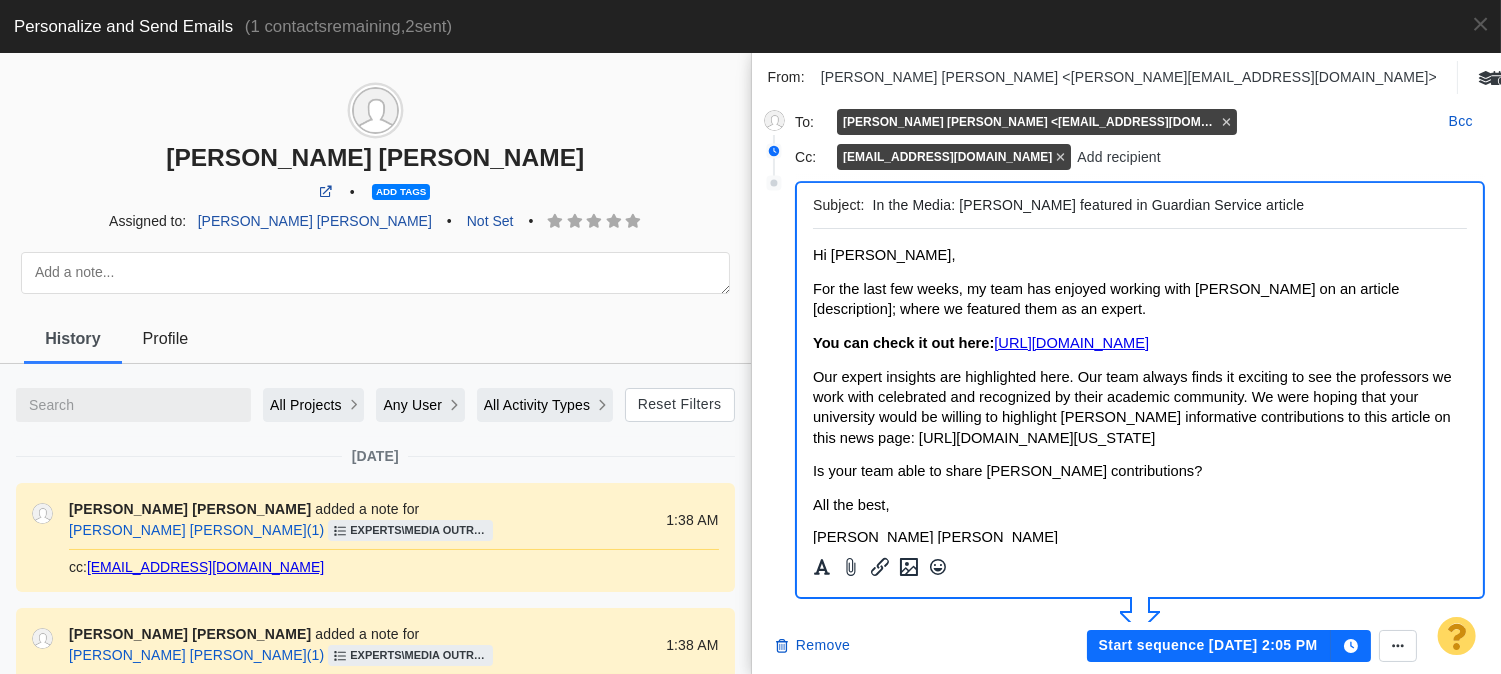 scroll, scrollTop: 0, scrollLeft: 0, axis: both 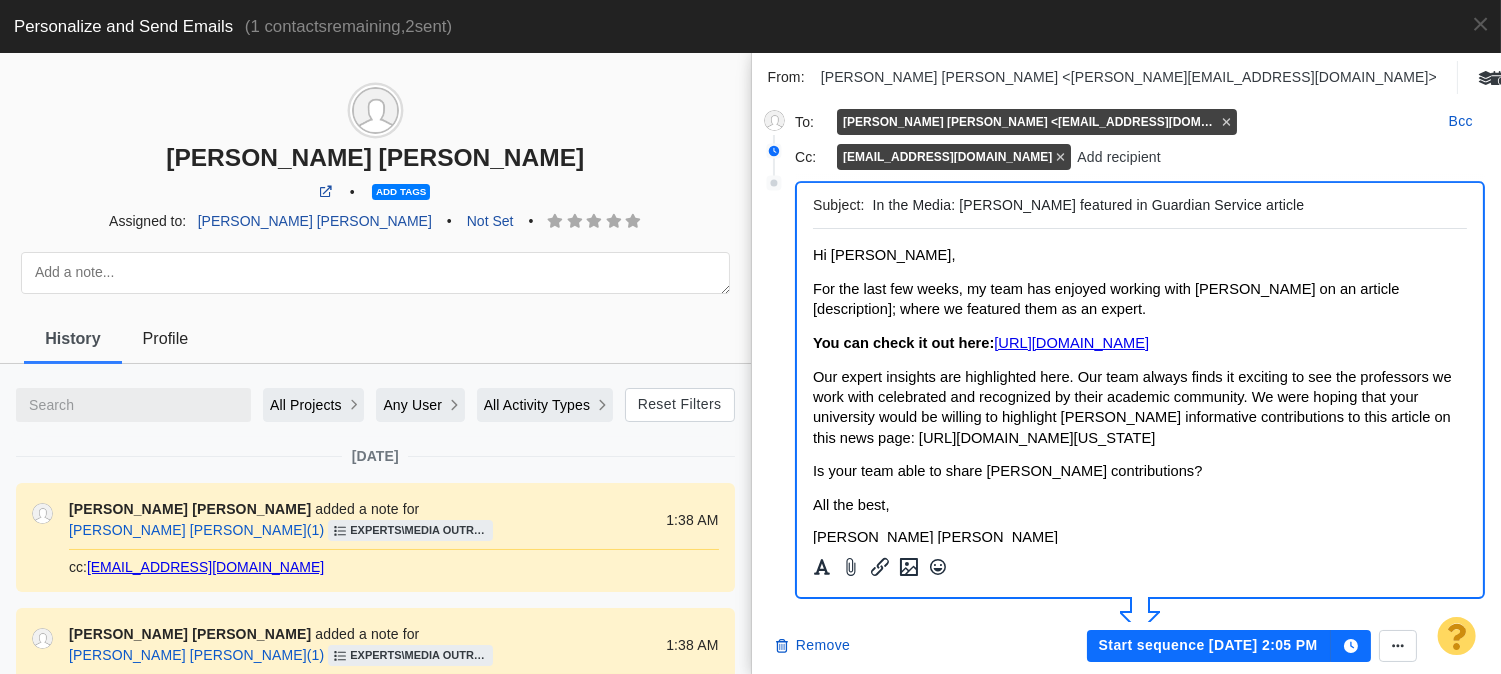 type on "In the Media: [PERSON_NAME] featured in Guardian Service article" 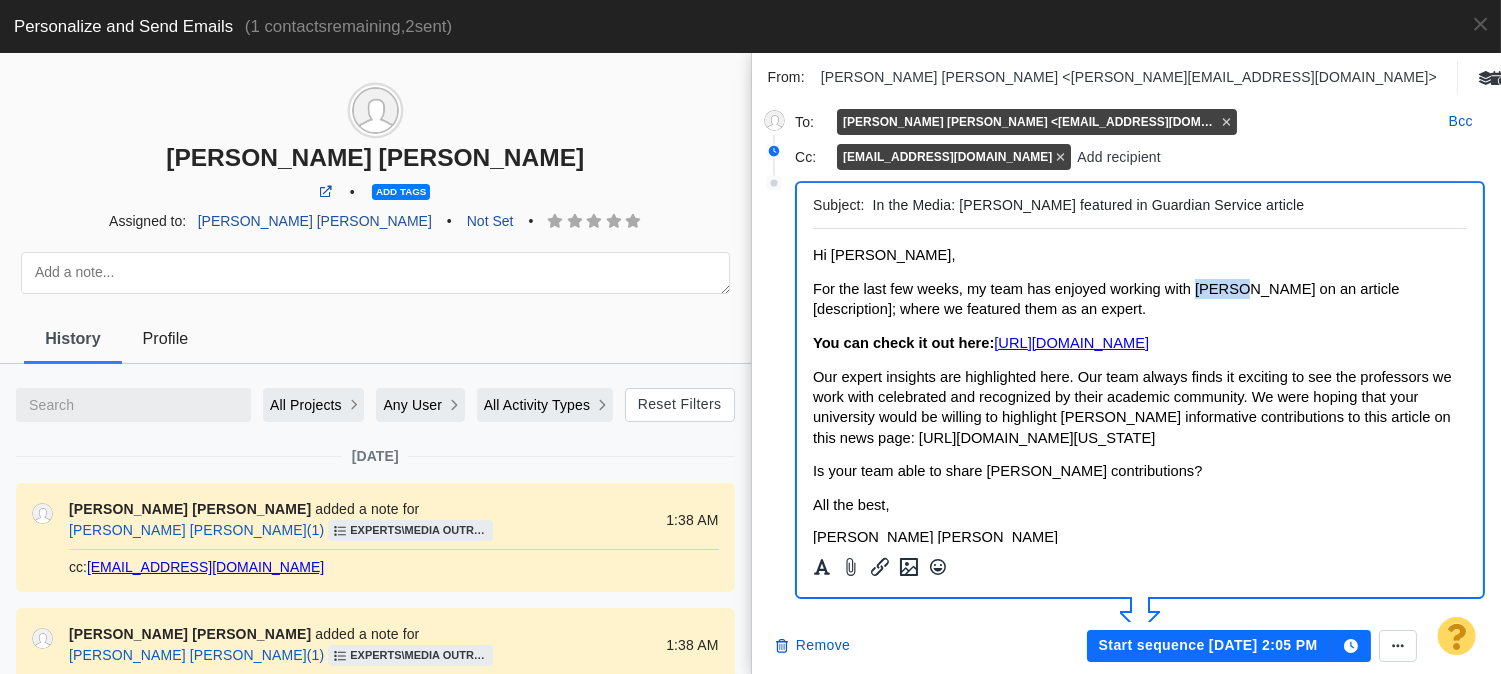 click on "For the last few weeks, my team has enjoyed working with [PERSON_NAME] on an article [description]; where we featured them as an expert." at bounding box center (1105, 299) 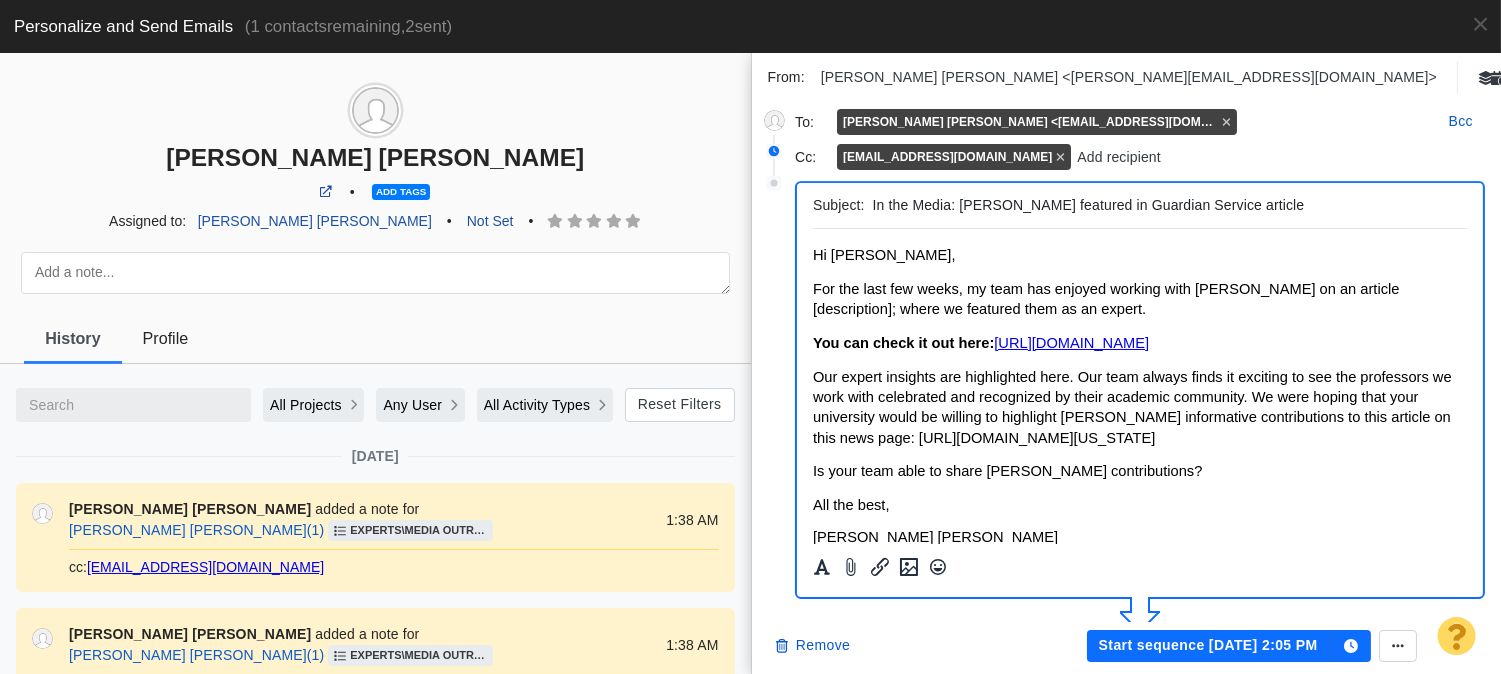 click on "For the last few weeks, my team has enjoyed working with [PERSON_NAME] on an article [description]; where we featured them as an expert." at bounding box center (1105, 299) 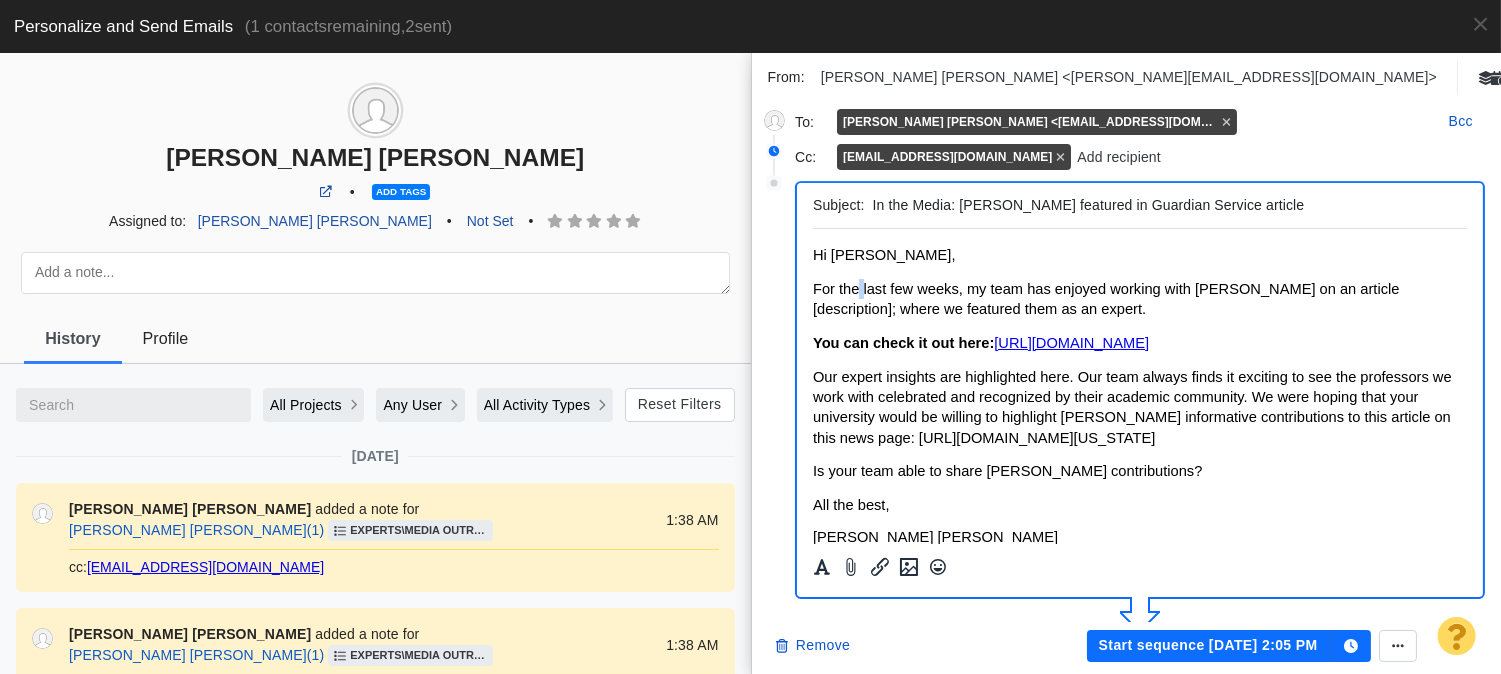 click on "For the last few weeks, my team has enjoyed working with [PERSON_NAME] on an article [description]; where we featured them as an expert." at bounding box center [1105, 299] 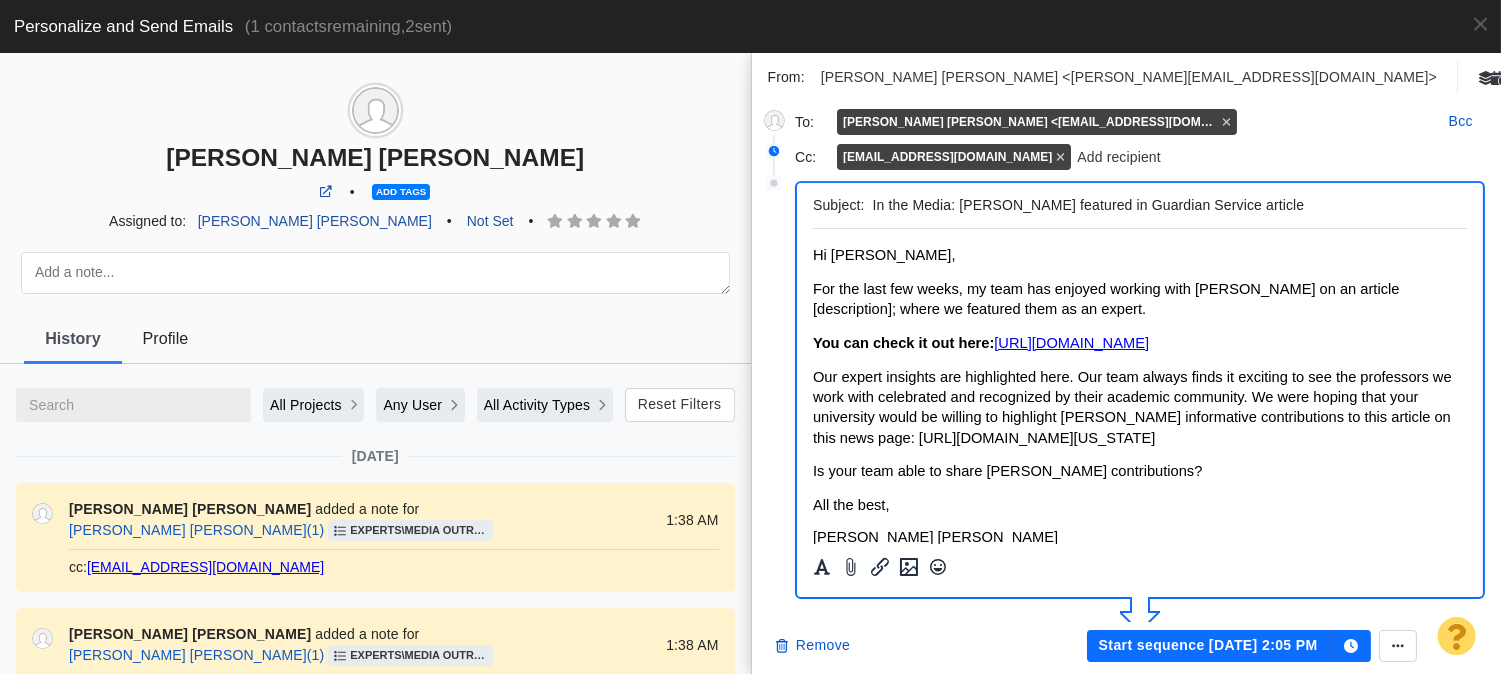 click on "For the last few weeks, my team has enjoyed working with [PERSON_NAME] on an article [description]; where we featured them as an expert." at bounding box center [1105, 299] 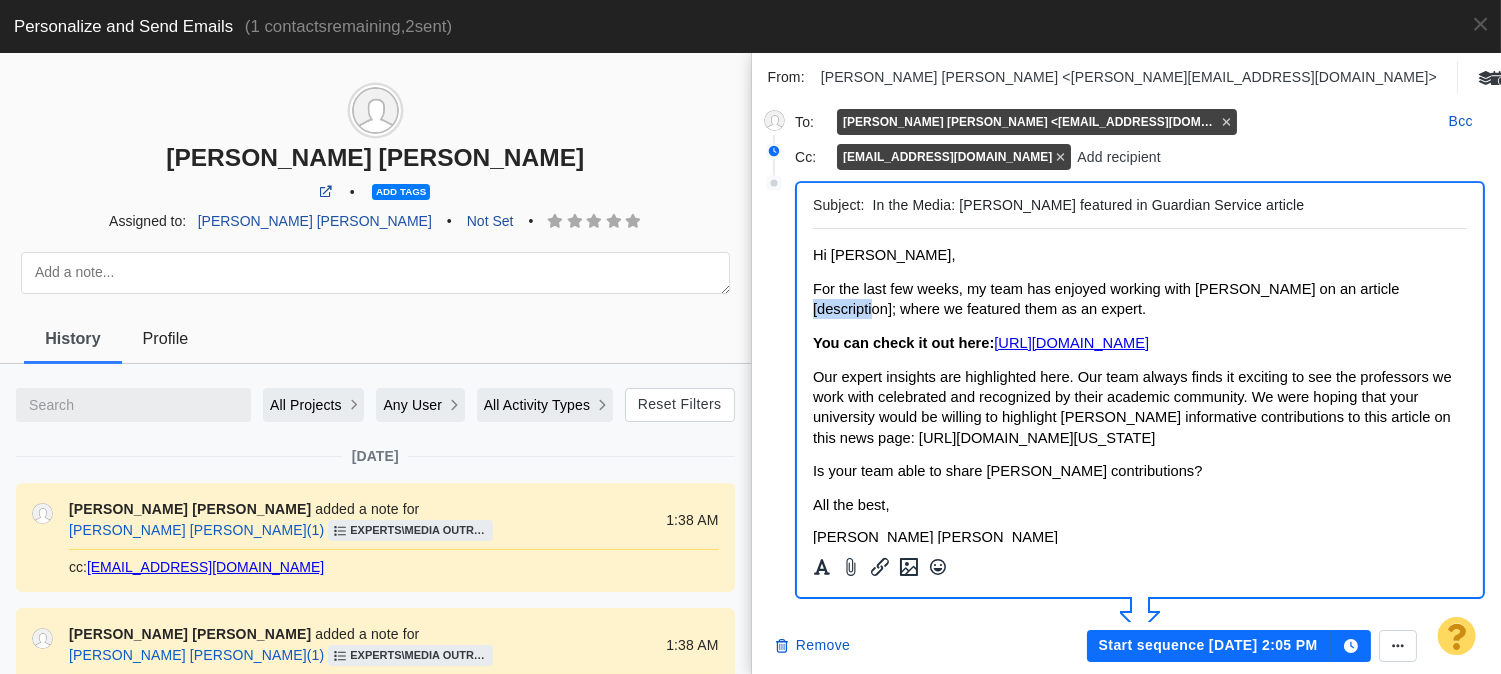 click on "For the last few weeks, my team has enjoyed working with [PERSON_NAME] on an article [description]; where we featured them as an expert." at bounding box center [1105, 299] 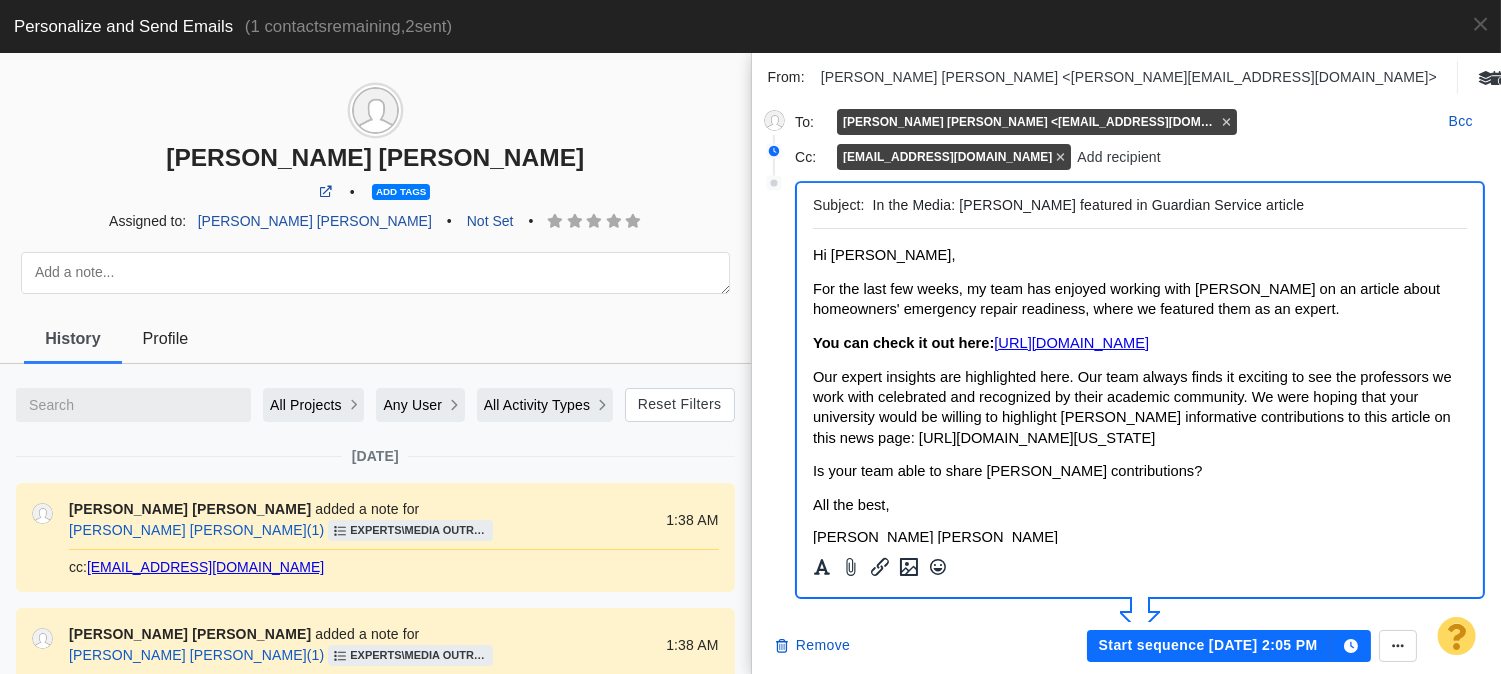 click on "For the last few weeks, my team has enjoyed working with [PERSON_NAME] on an article about homeowners' emergency repair readiness, where we featured them as an expert." at bounding box center [1125, 299] 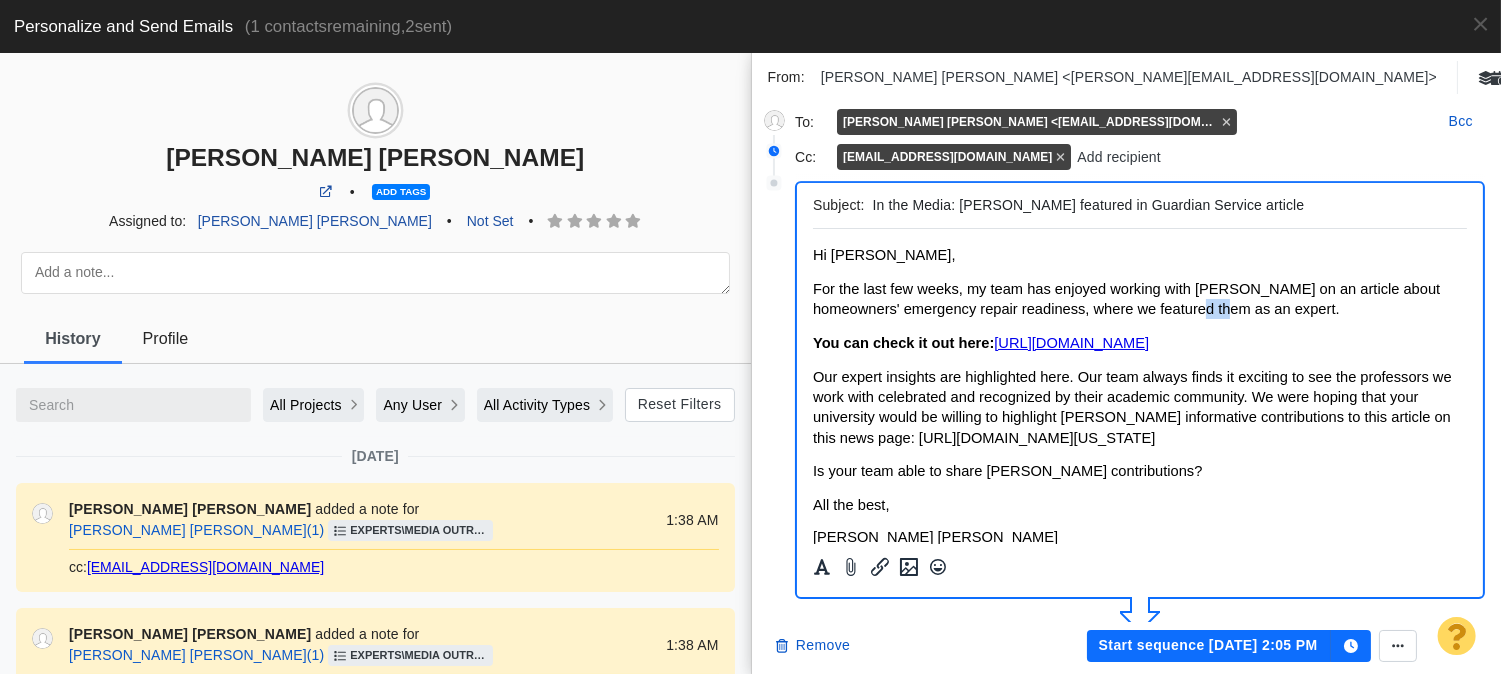 click on "For the last few weeks, my team has enjoyed working with [PERSON_NAME] on an article about homeowners' emergency repair readiness, where we featured them as an expert." at bounding box center (1125, 299) 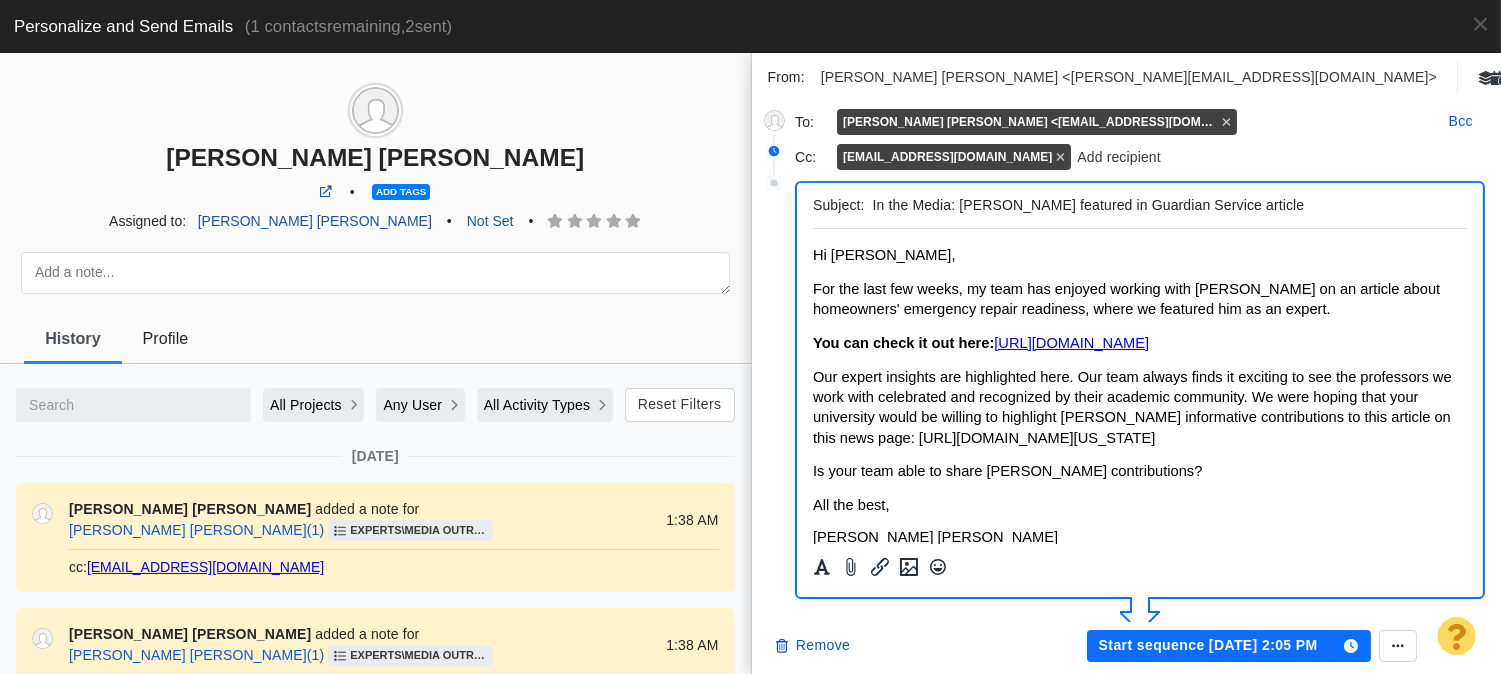 click on "Our expert insights are highlighted here. Our team always finds it exciting to see the professors we work with celebrated and recognized by their academic community. We were hoping that your university would be willing to highlight [PERSON_NAME] informative contributions to this article on this news page: [URL][DOMAIN_NAME][US_STATE]" at bounding box center (1131, 407) 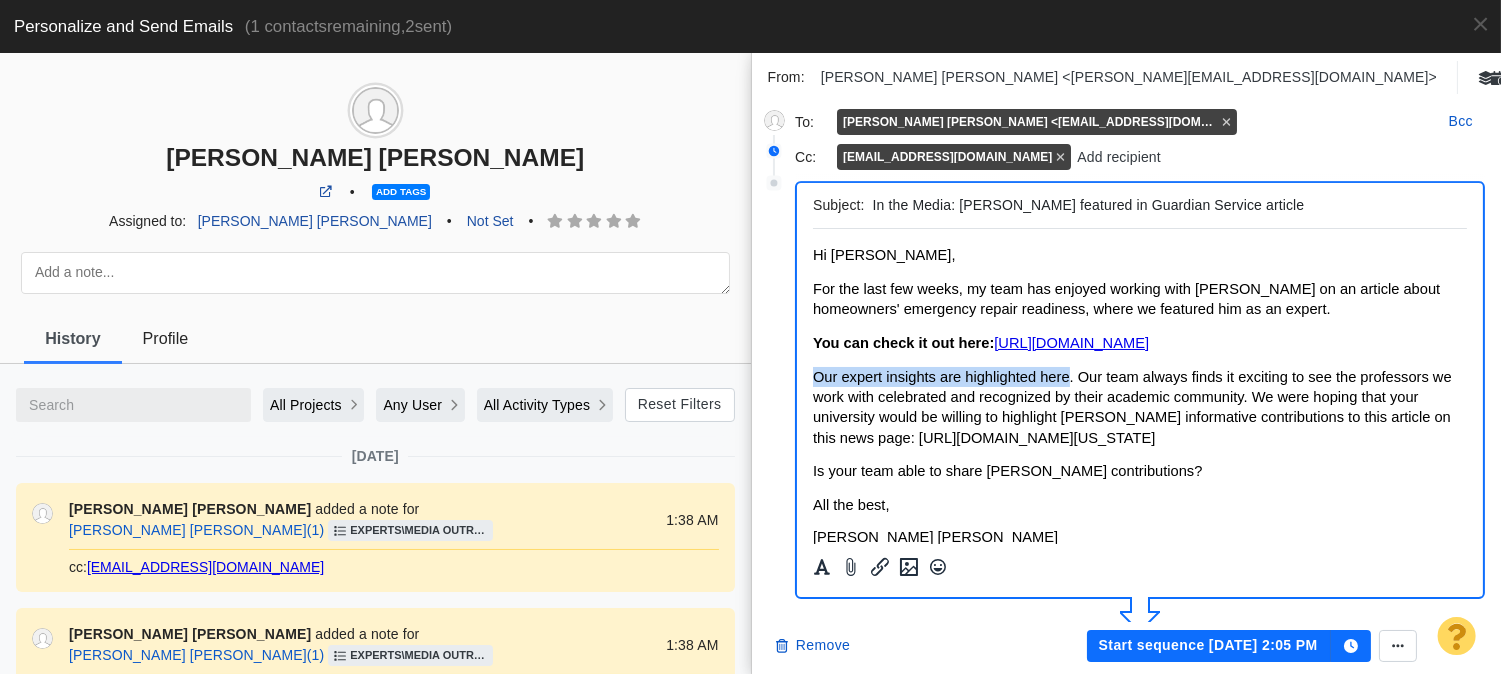 drag, startPoint x: 816, startPoint y: 398, endPoint x: 1048, endPoint y: 398, distance: 232 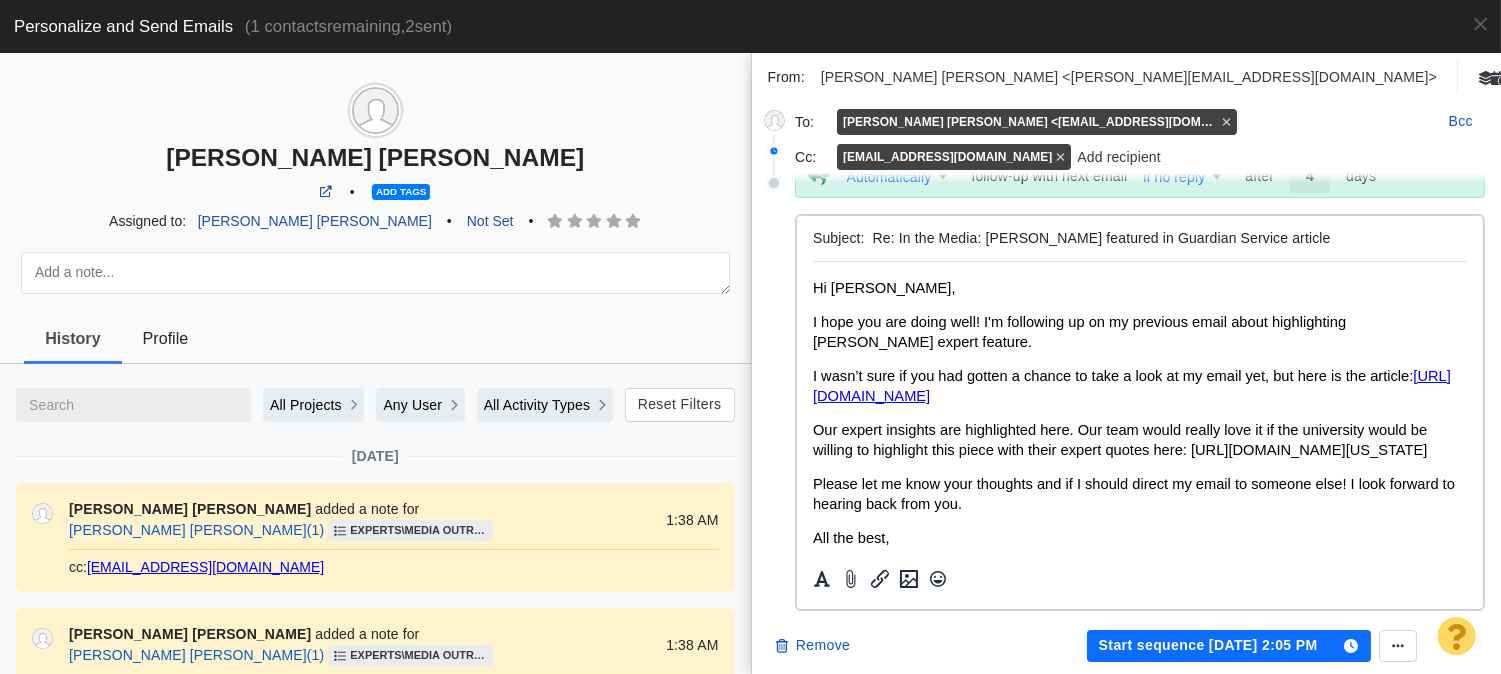 click on "Our expert insights are highlighted here. Our team would really love it if the university would be willing to highlight this piece with their expert quotes here: [URL][DOMAIN_NAME][US_STATE]" at bounding box center (1119, 440) 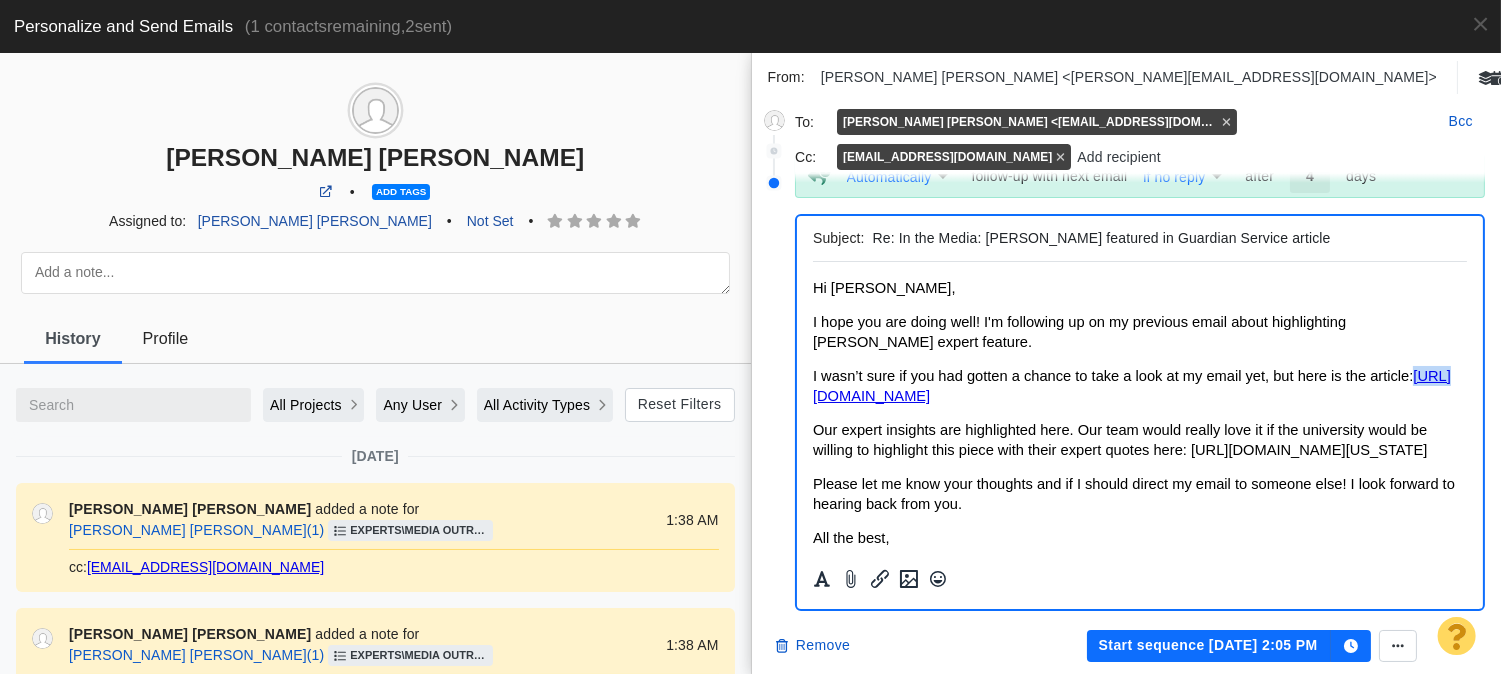 scroll, scrollTop: 463, scrollLeft: 0, axis: vertical 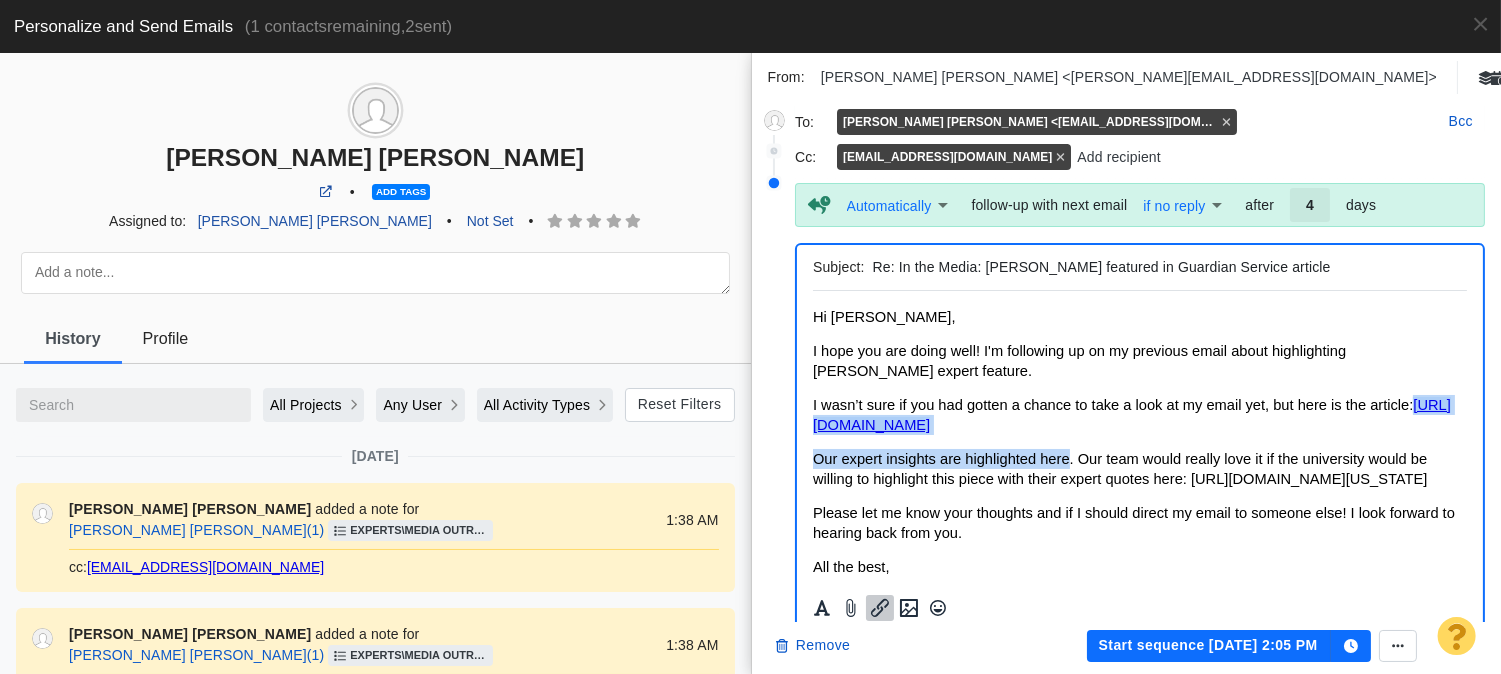 drag, startPoint x: 824, startPoint y: 459, endPoint x: 1046, endPoint y: 464, distance: 222.0563 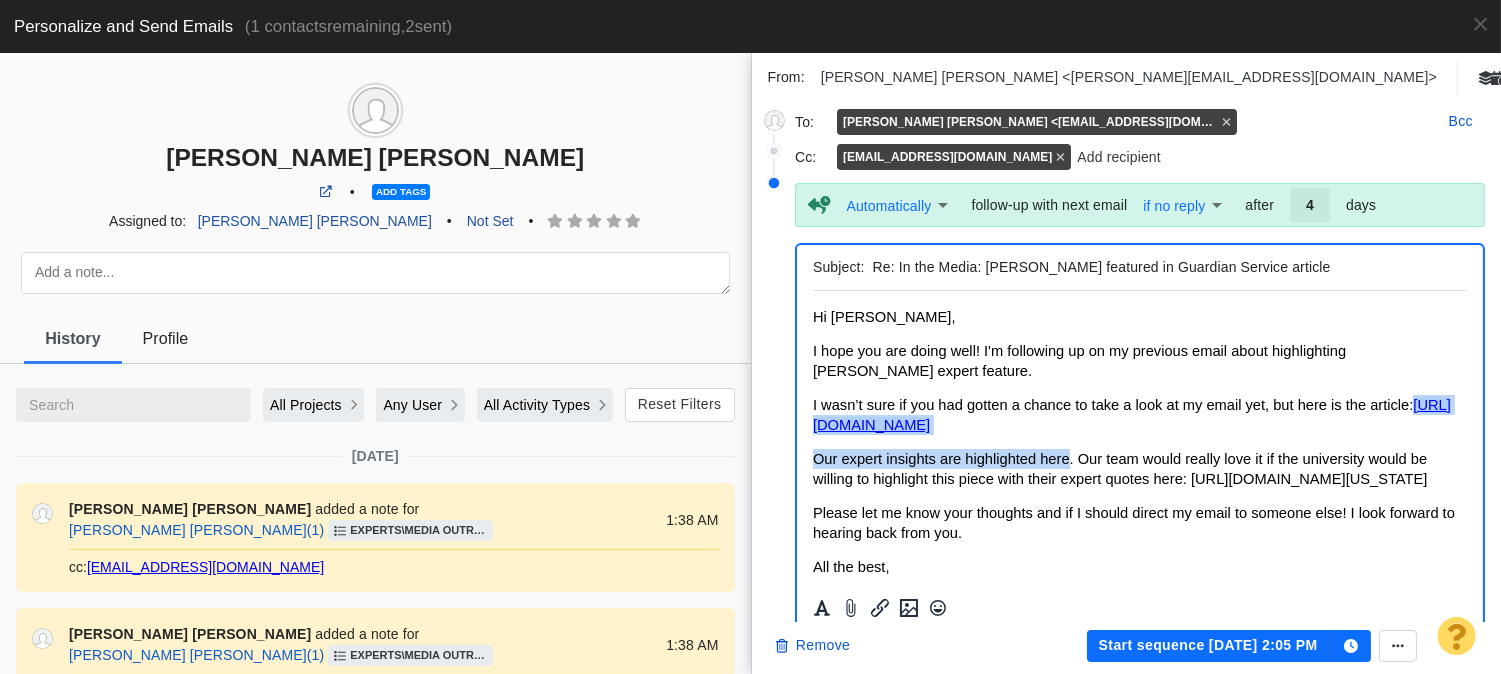 click on "Our expert insights are highlighted here. Our team would really love it if the university would be willing to highlight this piece with their expert quotes here: [URL][DOMAIN_NAME][US_STATE]" at bounding box center [1119, 469] 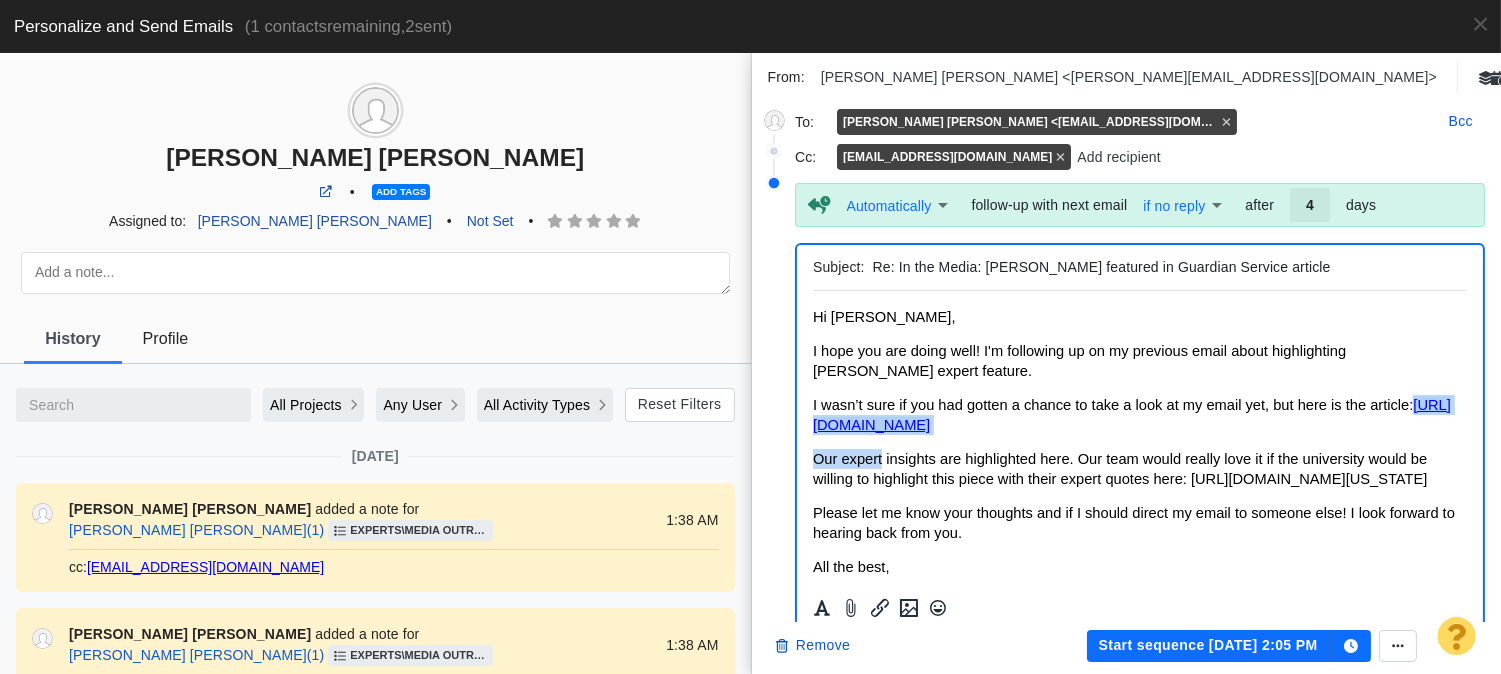 drag, startPoint x: 1048, startPoint y: 453, endPoint x: 878, endPoint y: 452, distance: 170.00294 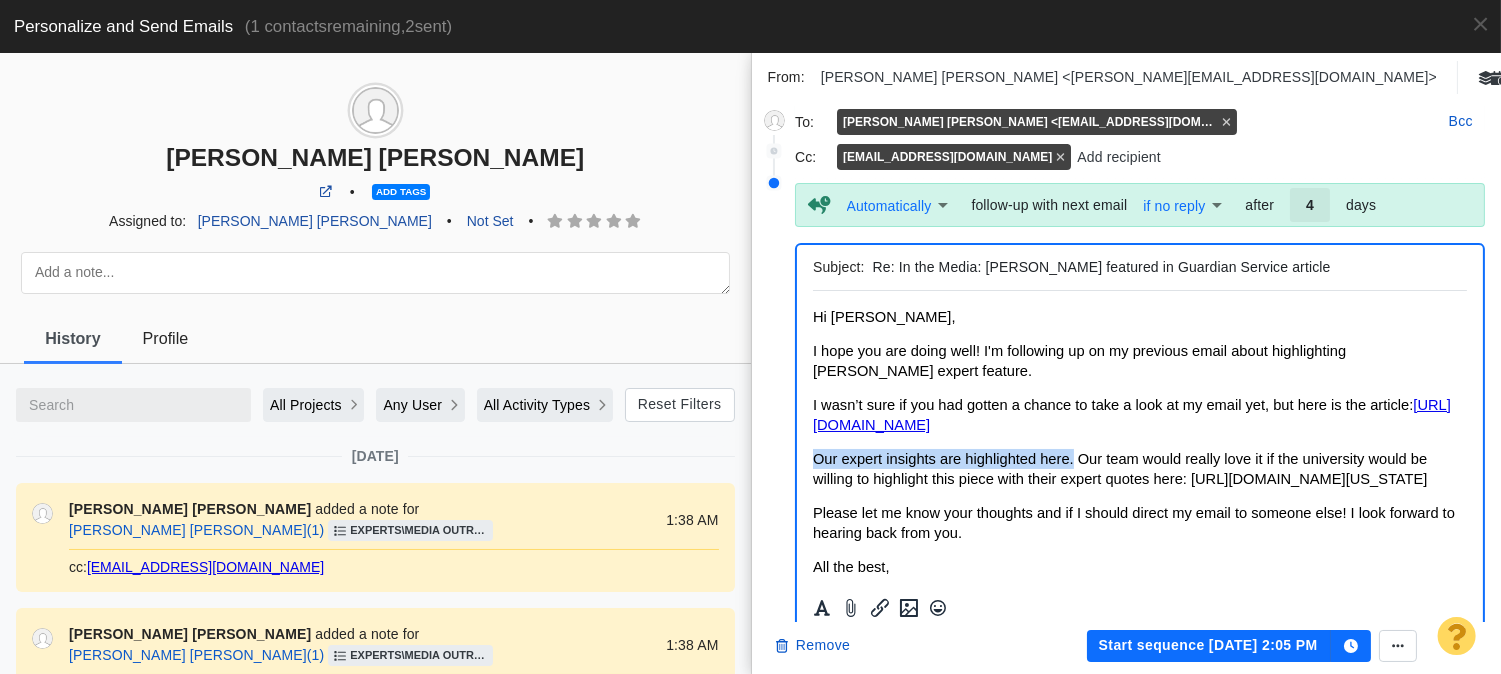 drag, startPoint x: 824, startPoint y: 449, endPoint x: 1069, endPoint y: 465, distance: 245.5219 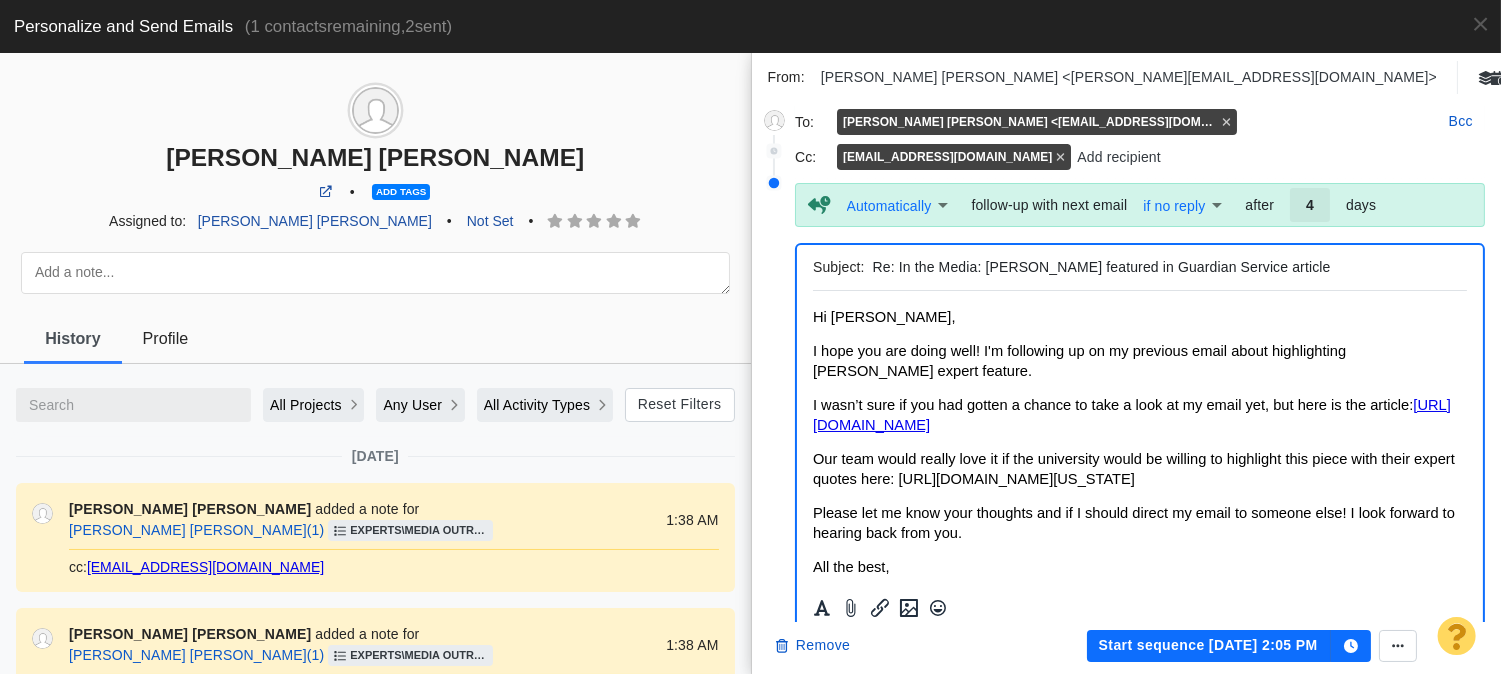 click on "Our team would really love it if the university would be willing to highlight this piece with their expert quotes here: [URL][DOMAIN_NAME][US_STATE]" at bounding box center [1139, 469] 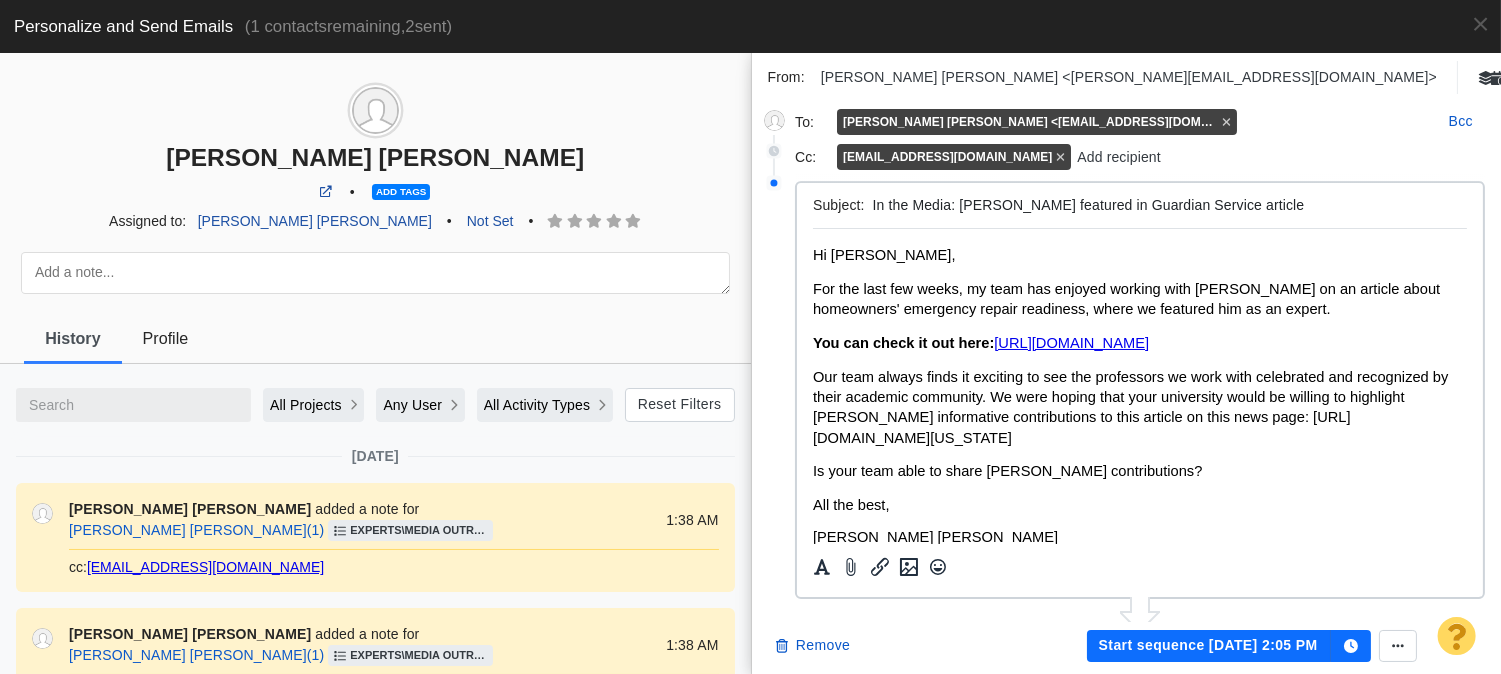 scroll, scrollTop: 0, scrollLeft: 0, axis: both 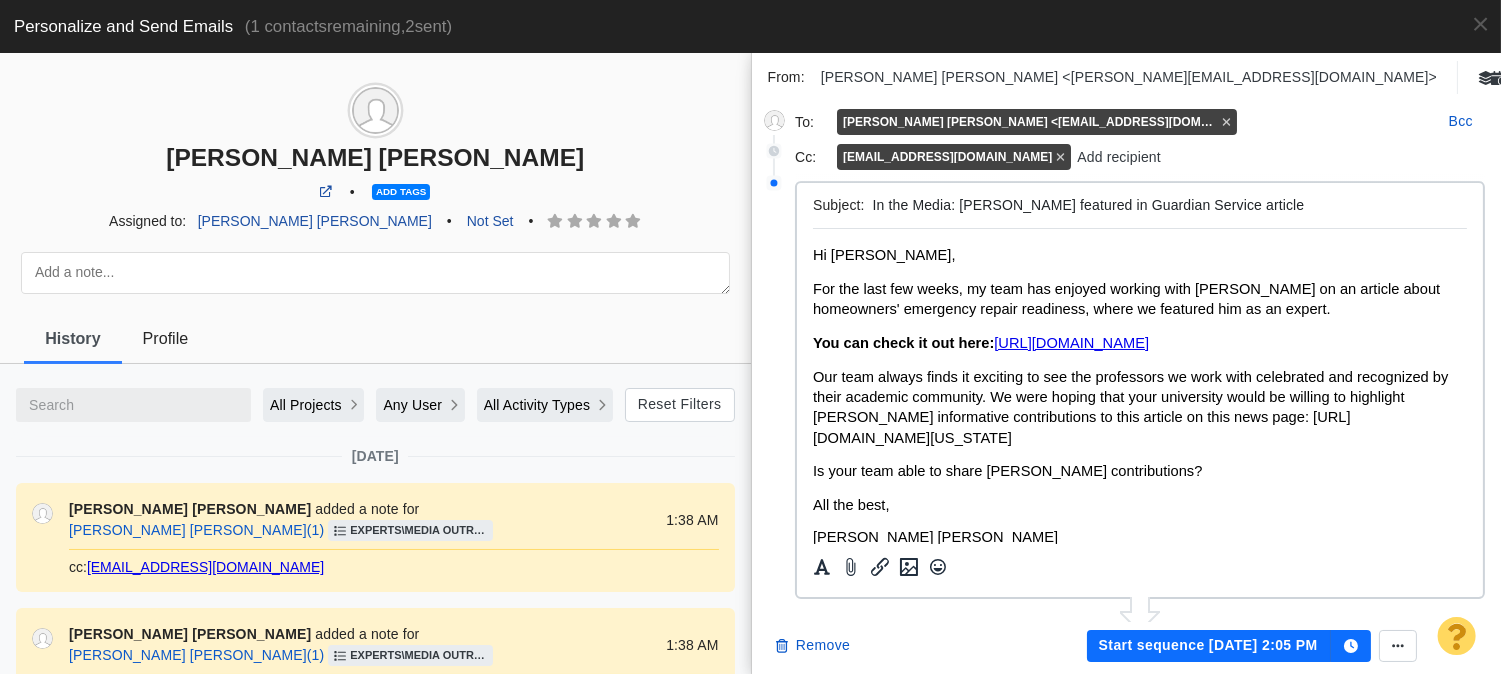 click on "Our team always finds it exciting to see the professors we work with celebrated and recognized by their academic community. We were hoping that your university would be willing to highlight [PERSON_NAME] informative contributions to this article on this news page: [URL][DOMAIN_NAME][US_STATE]" at bounding box center (1129, 407) 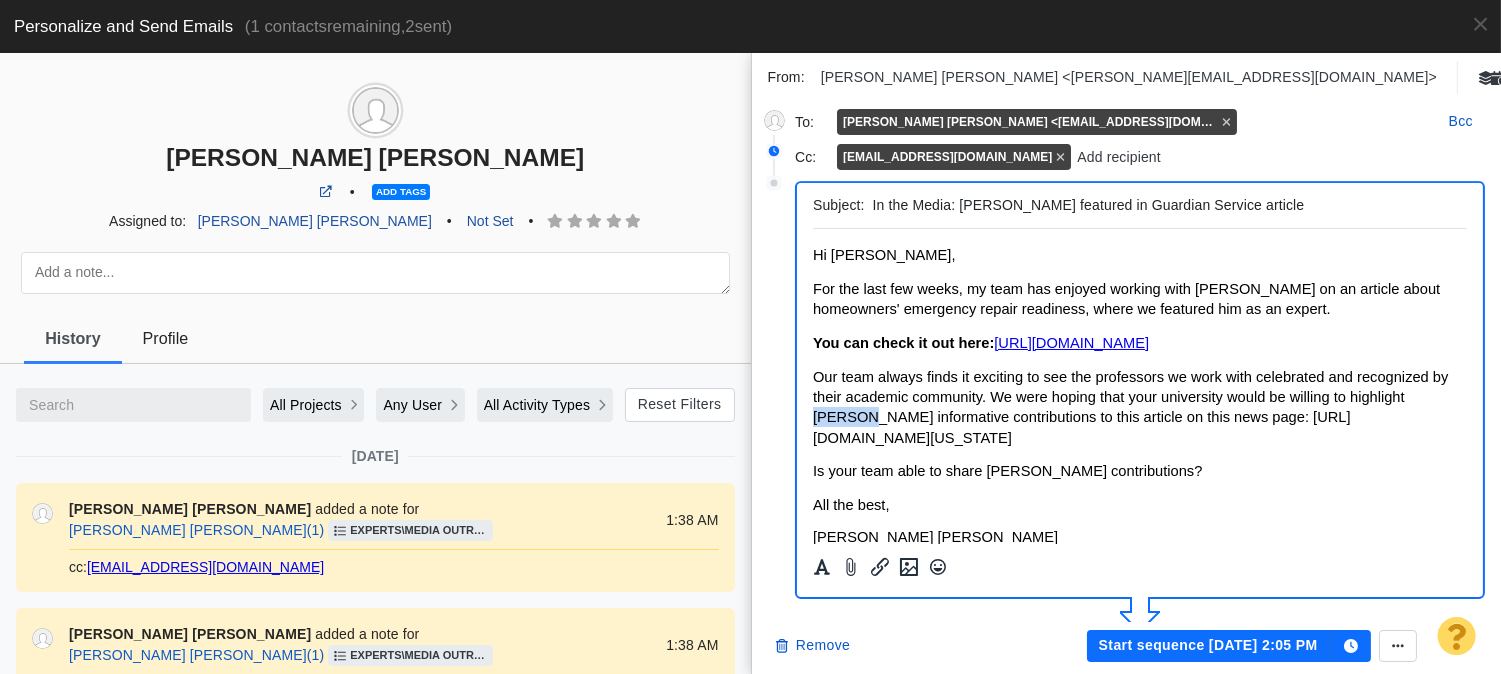 click on "Our team always finds it exciting to see the professors we work with celebrated and recognized by their academic community. We were hoping that your university would be willing to highlight [PERSON_NAME] informative contributions to this article on this news page: [URL][DOMAIN_NAME][US_STATE]" at bounding box center (1129, 407) 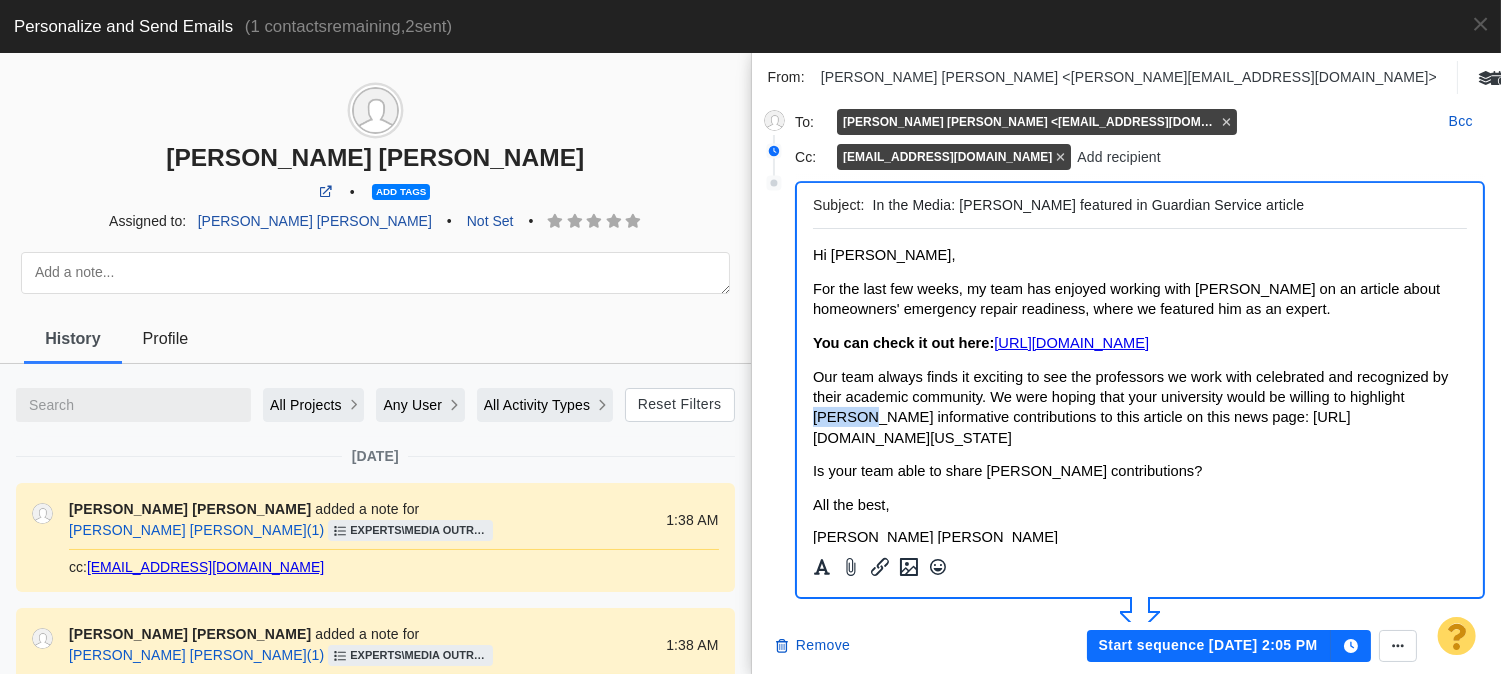 click on "Our team always finds it exciting to see the professors we work with celebrated and recognized by their academic community. We were hoping that your university would be willing to highlight [PERSON_NAME] informative contributions to this article on this news page: [URL][DOMAIN_NAME][US_STATE]" at bounding box center [1129, 407] 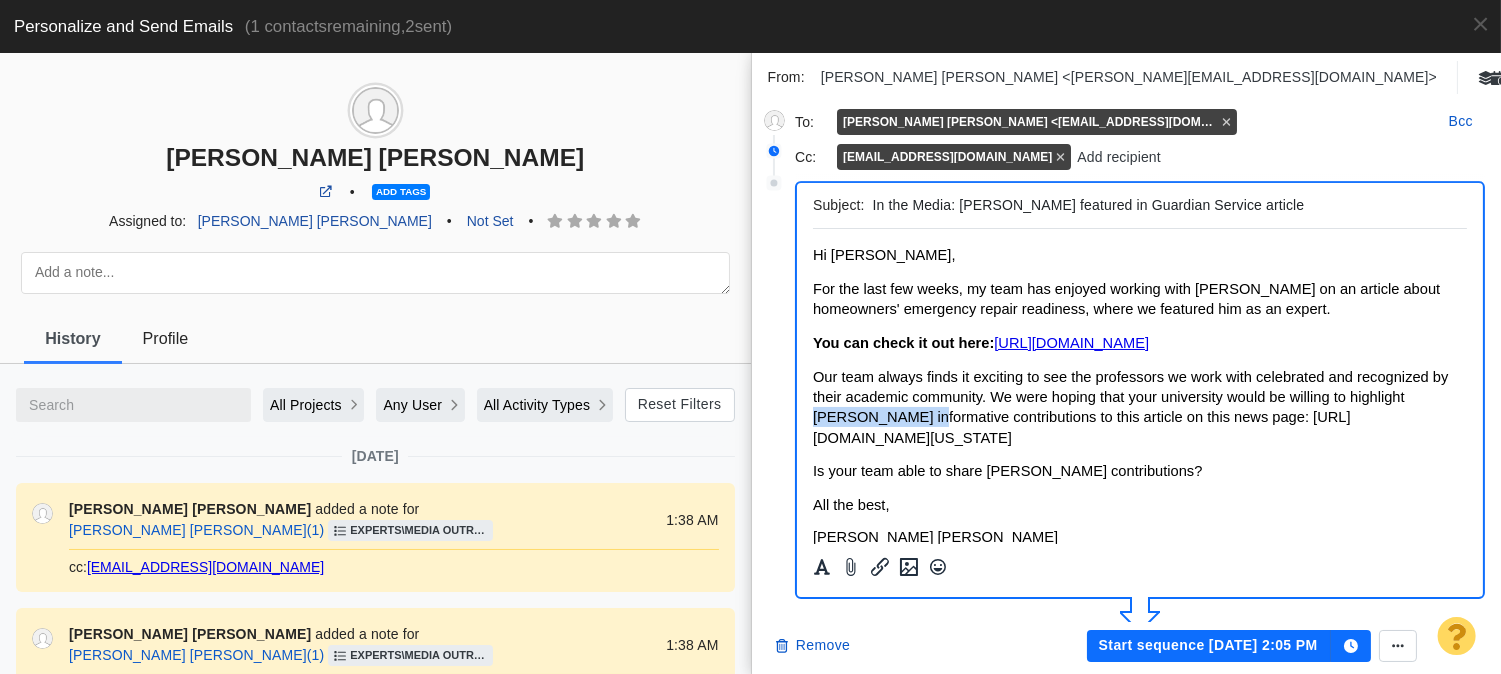 drag, startPoint x: 816, startPoint y: 436, endPoint x: 907, endPoint y: 436, distance: 91 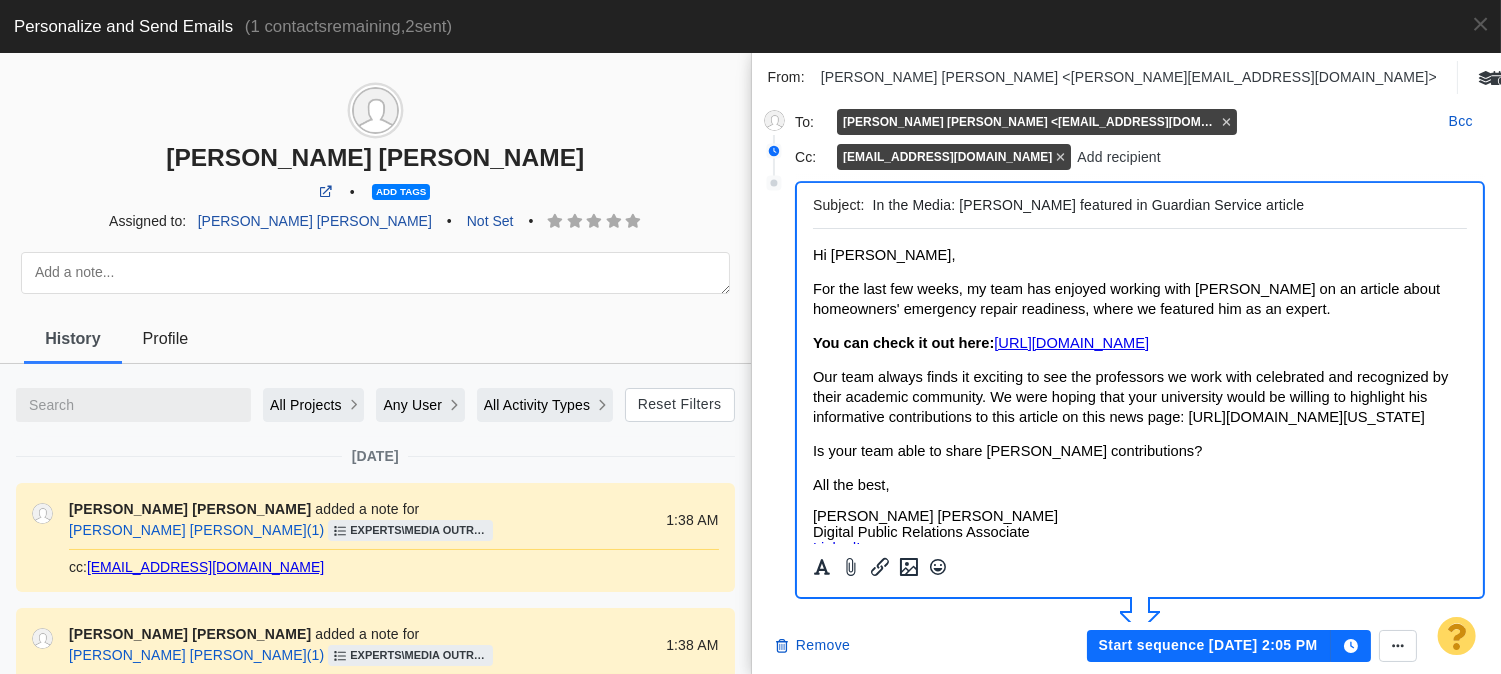 scroll, scrollTop: 111, scrollLeft: 0, axis: vertical 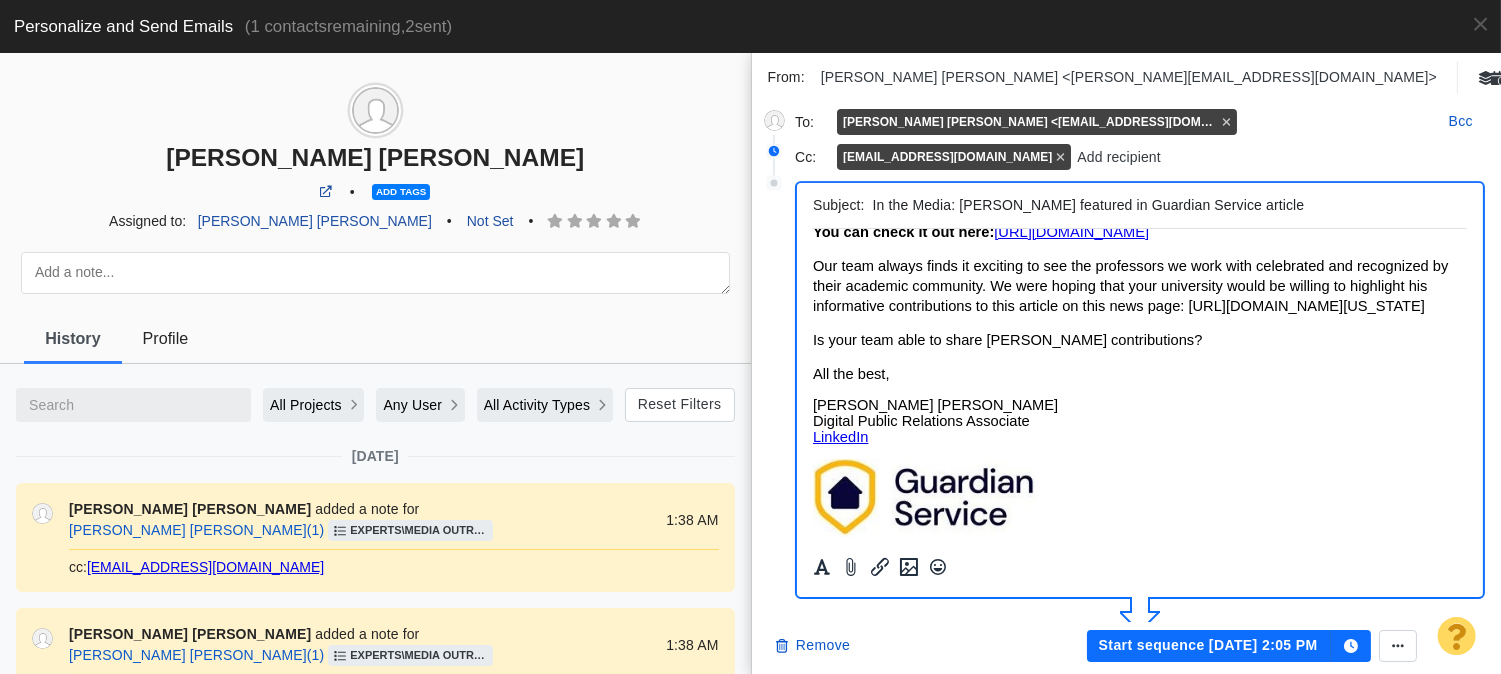 click on "Is your team able to share [PERSON_NAME] contributions?" at bounding box center [1006, 340] 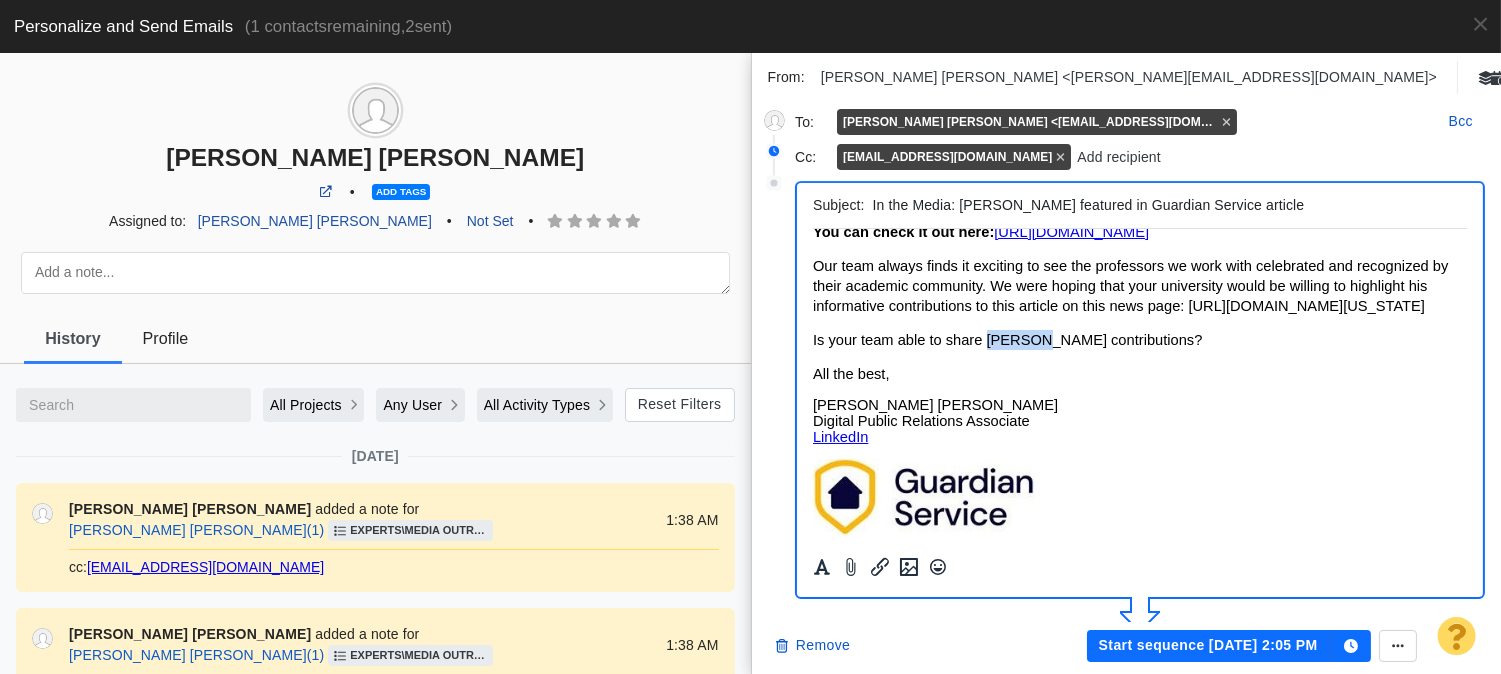 click on "Is your team able to share [PERSON_NAME] contributions?" at bounding box center [1006, 340] 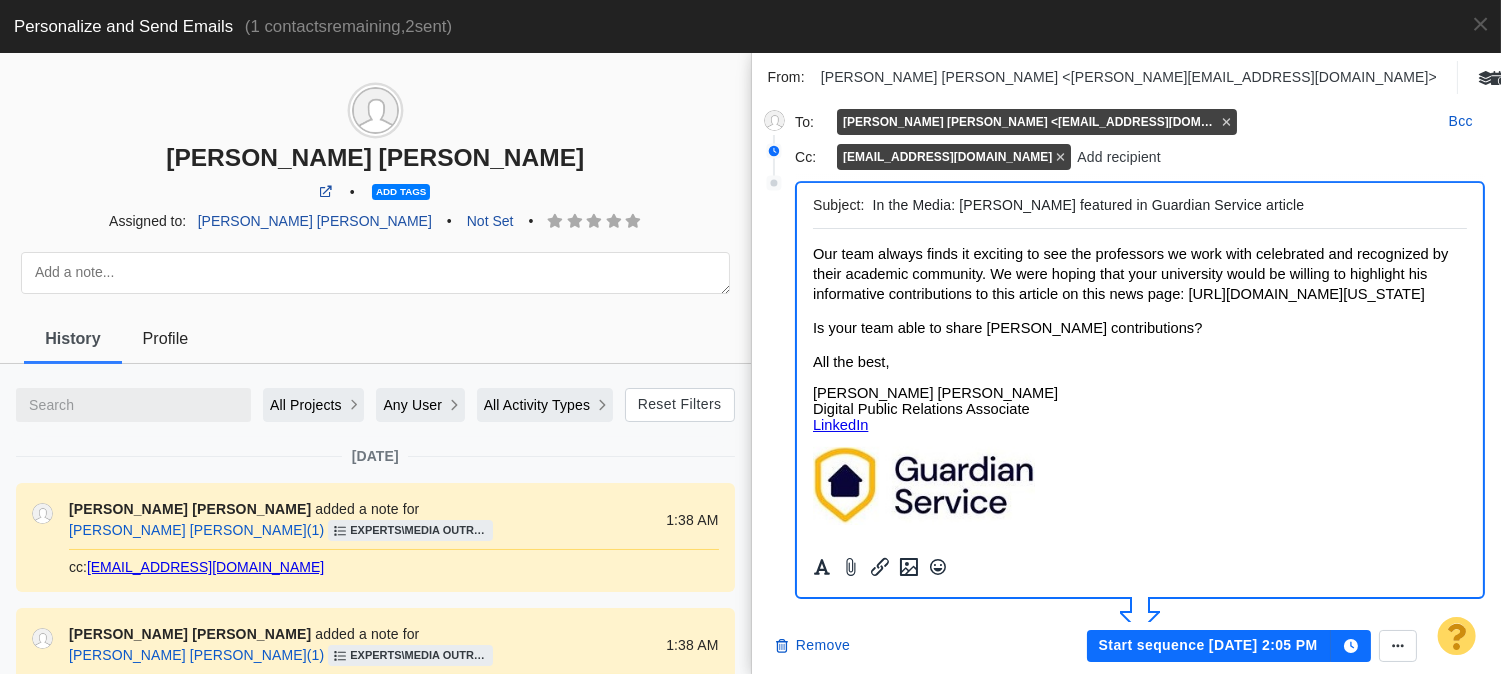 scroll, scrollTop: 161, scrollLeft: 0, axis: vertical 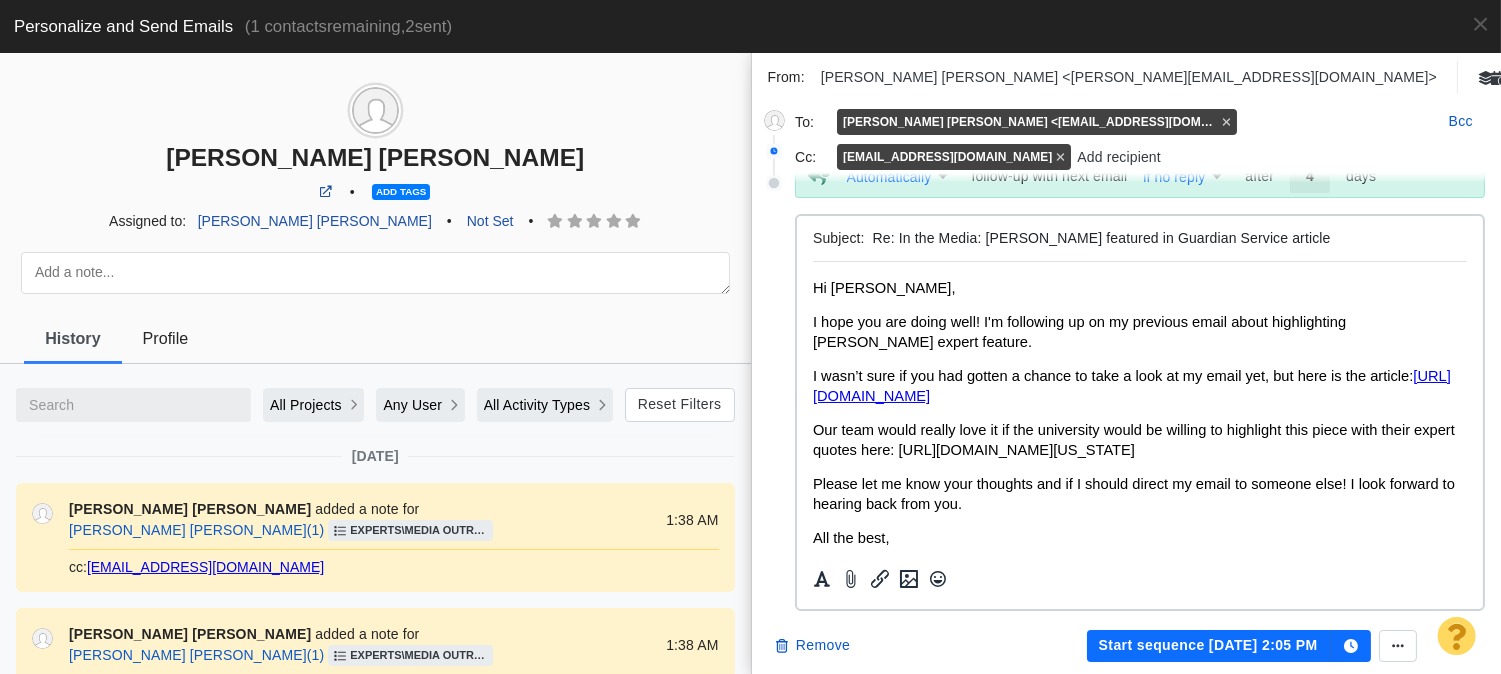 click on "I hope you are doing well! I'm following up on my previous email about highlighting [PERSON_NAME] expert feature." at bounding box center (1078, 332) 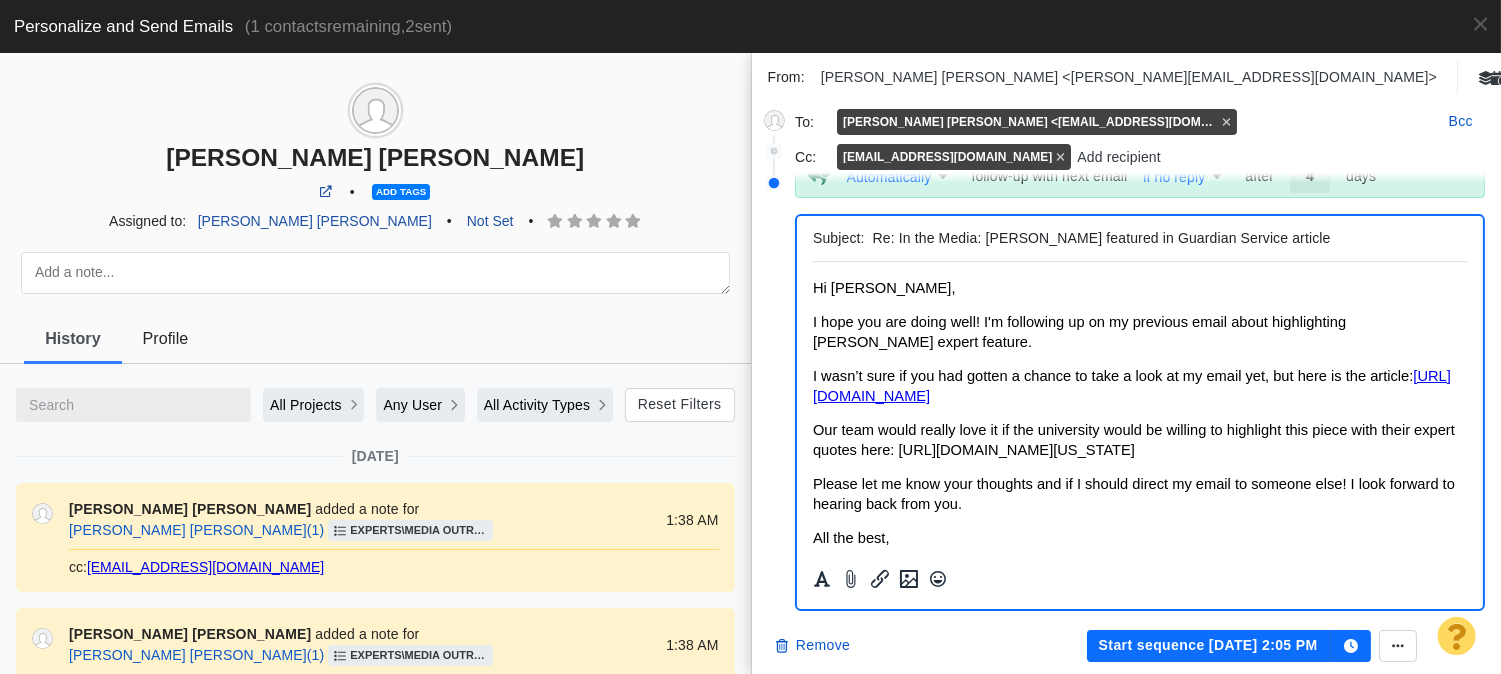 click on "Hi [PERSON_NAME],  I hope you are doing well! I'm following up on my previous email about highlighting [PERSON_NAME] expert feature.  I wasn’t sure if you had gotten a chance to take a look at my email yet, but here is the article:  [URL][DOMAIN_NAME] Our team would really love it if the university would be willing to highlight this piece with their expert quotes here: [URL][DOMAIN_NAME][US_STATE] Please let me know your thoughts and if I should direct my email to someone else! I look forward to hearing back from you.  All the [PERSON_NAME] [PERSON_NAME] Digital Public Relations Associate LinkedIn -----Original Message----- Hi [PERSON_NAME],   For the last few weeks, my team has enjoyed working with [PERSON_NAME] on an article about homeowners' emergency repair readiness, where we featured him as an expert.  You can check it out here:  [URL][DOMAIN_NAME] All the best," at bounding box center (1139, 729) 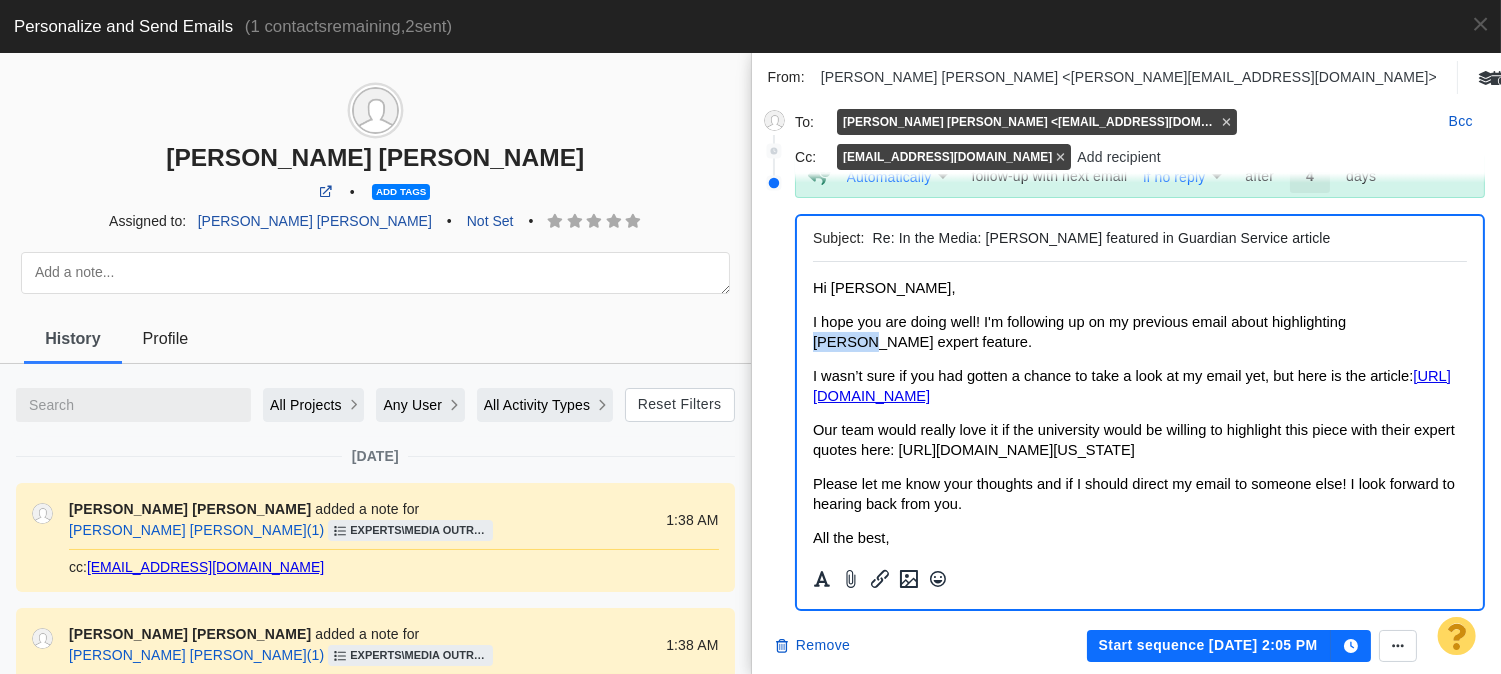 scroll, scrollTop: 463, scrollLeft: 0, axis: vertical 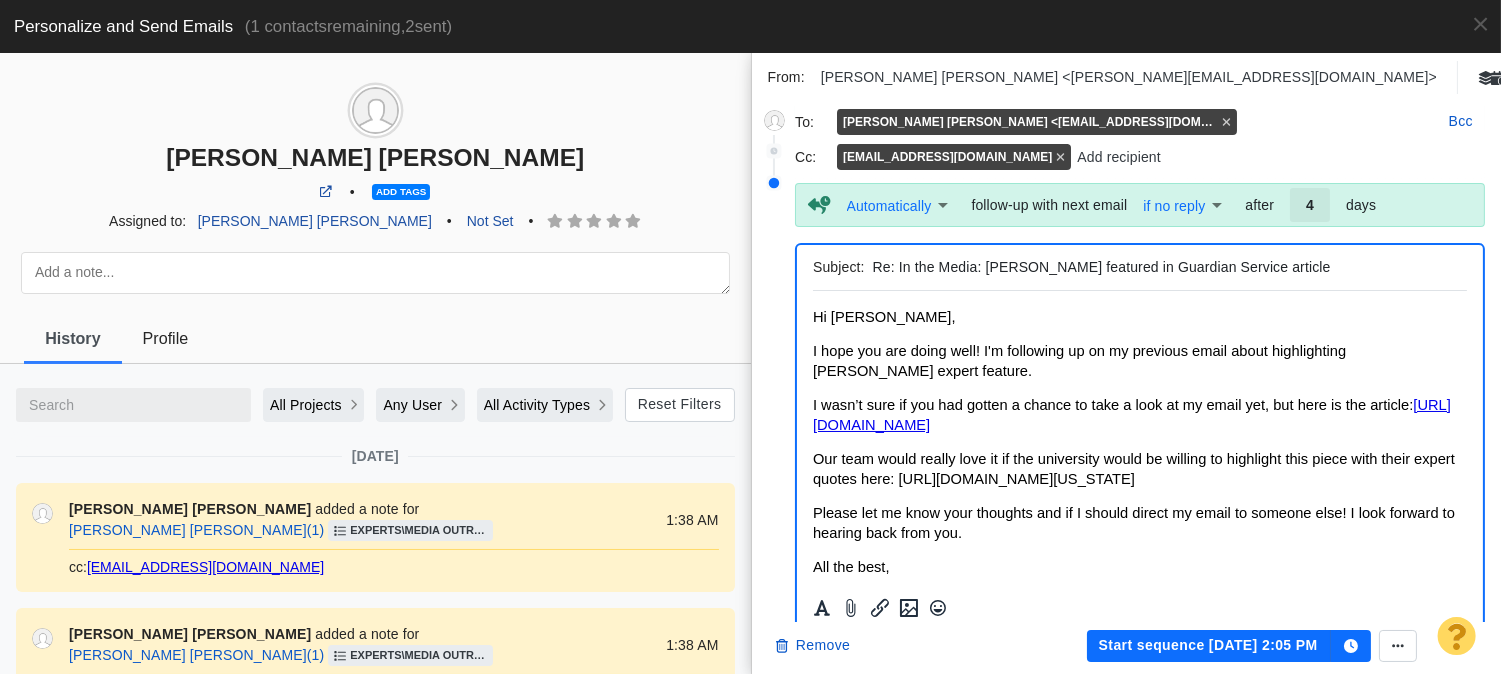 click on "Our team would really love it if the university would be willing to highlight this piece with their expert quotes here: [URL][DOMAIN_NAME][US_STATE]" at bounding box center (1133, 469) 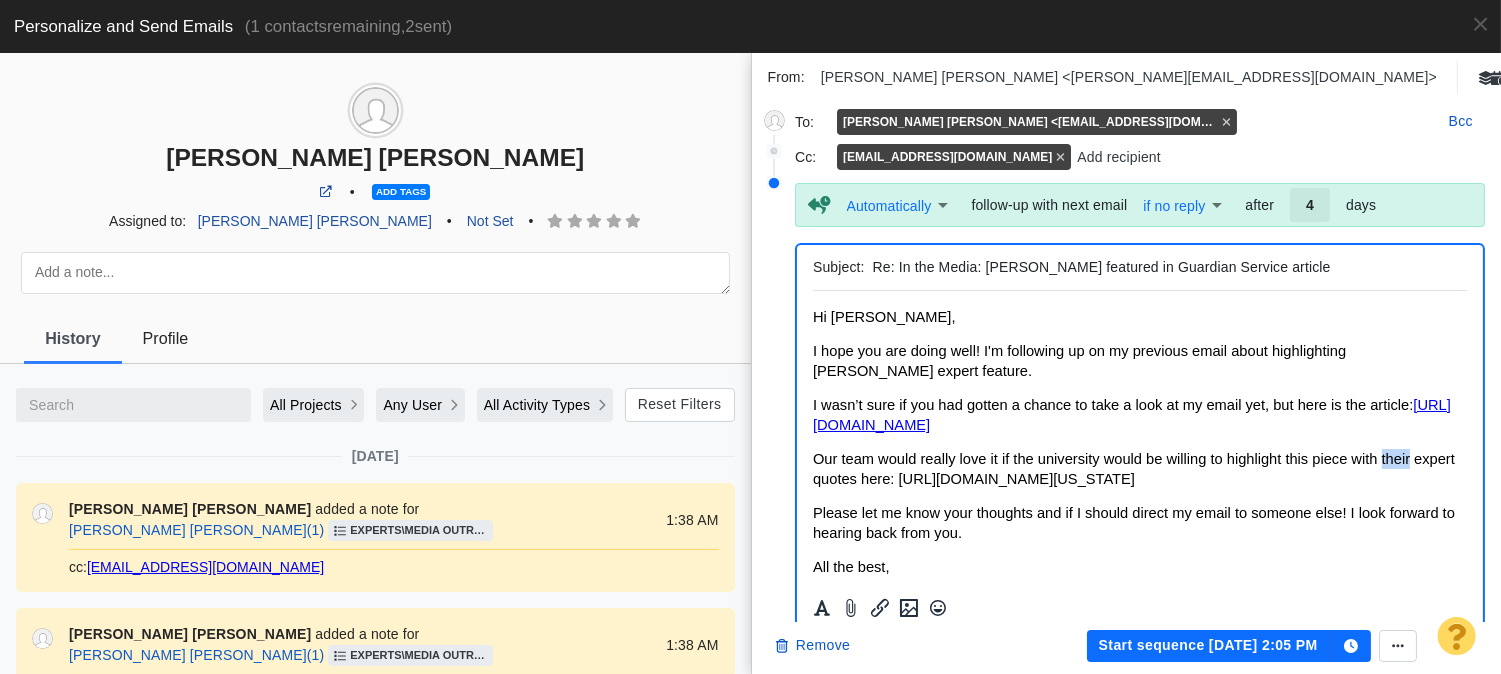 click on "Our team would really love it if the university would be willing to highlight this piece with their expert quotes here: [URL][DOMAIN_NAME][US_STATE]" at bounding box center [1133, 469] 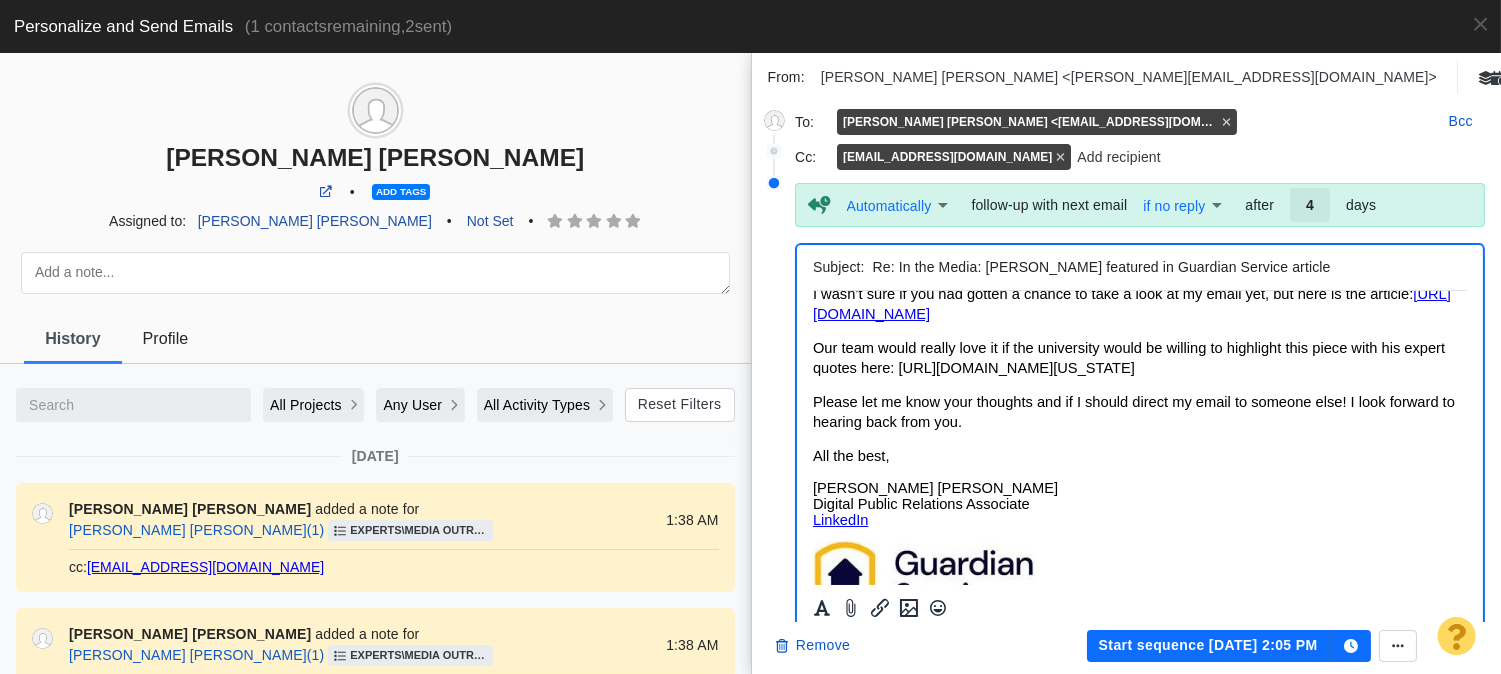 scroll, scrollTop: 0, scrollLeft: 0, axis: both 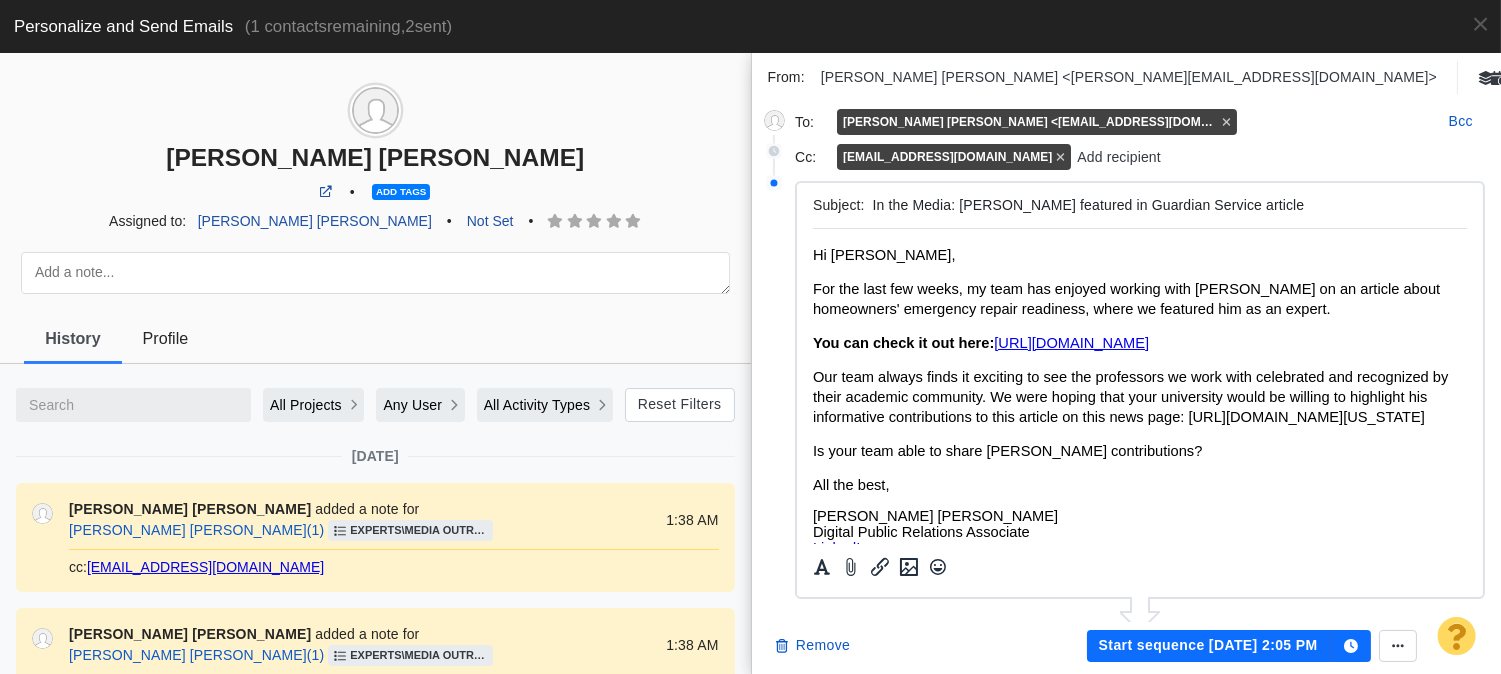 click on "Start sequence [DATE] 2:05 PM" at bounding box center [1209, 646] 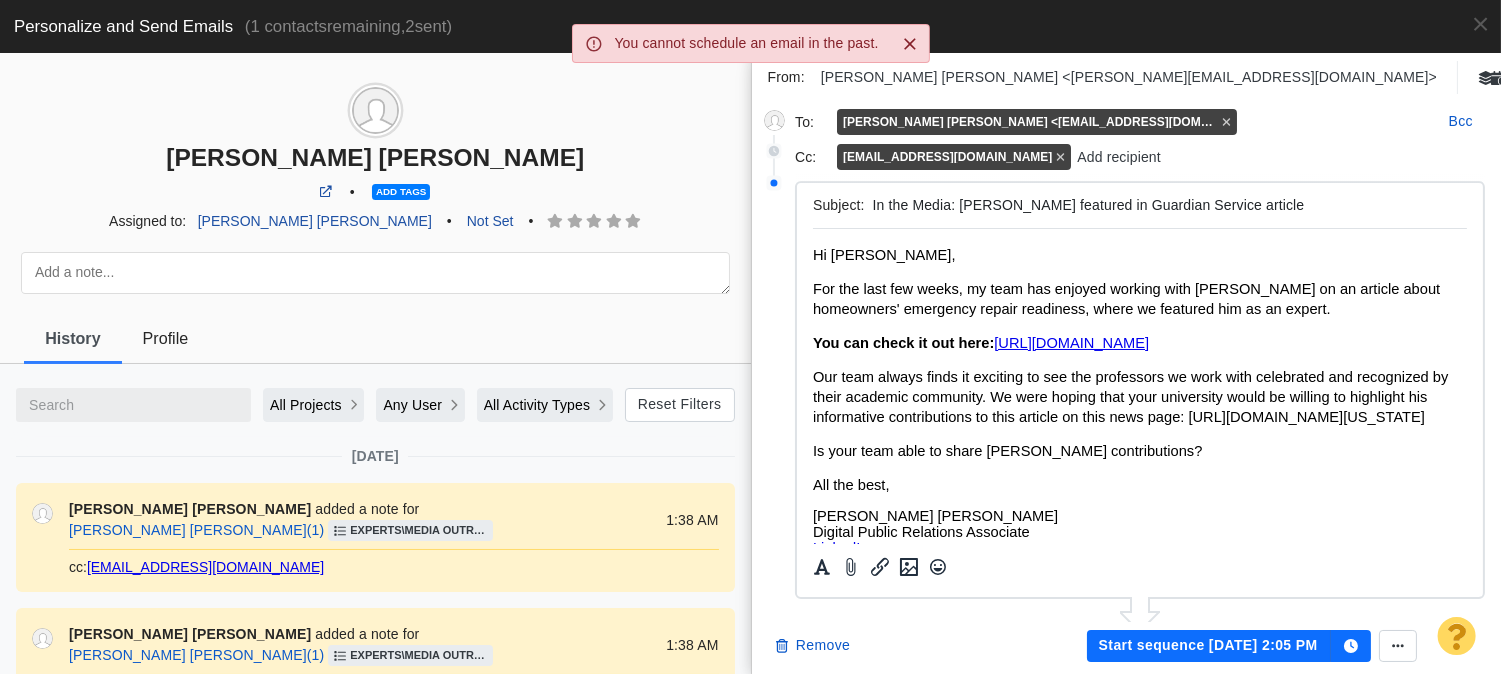 click at bounding box center [1351, 646] 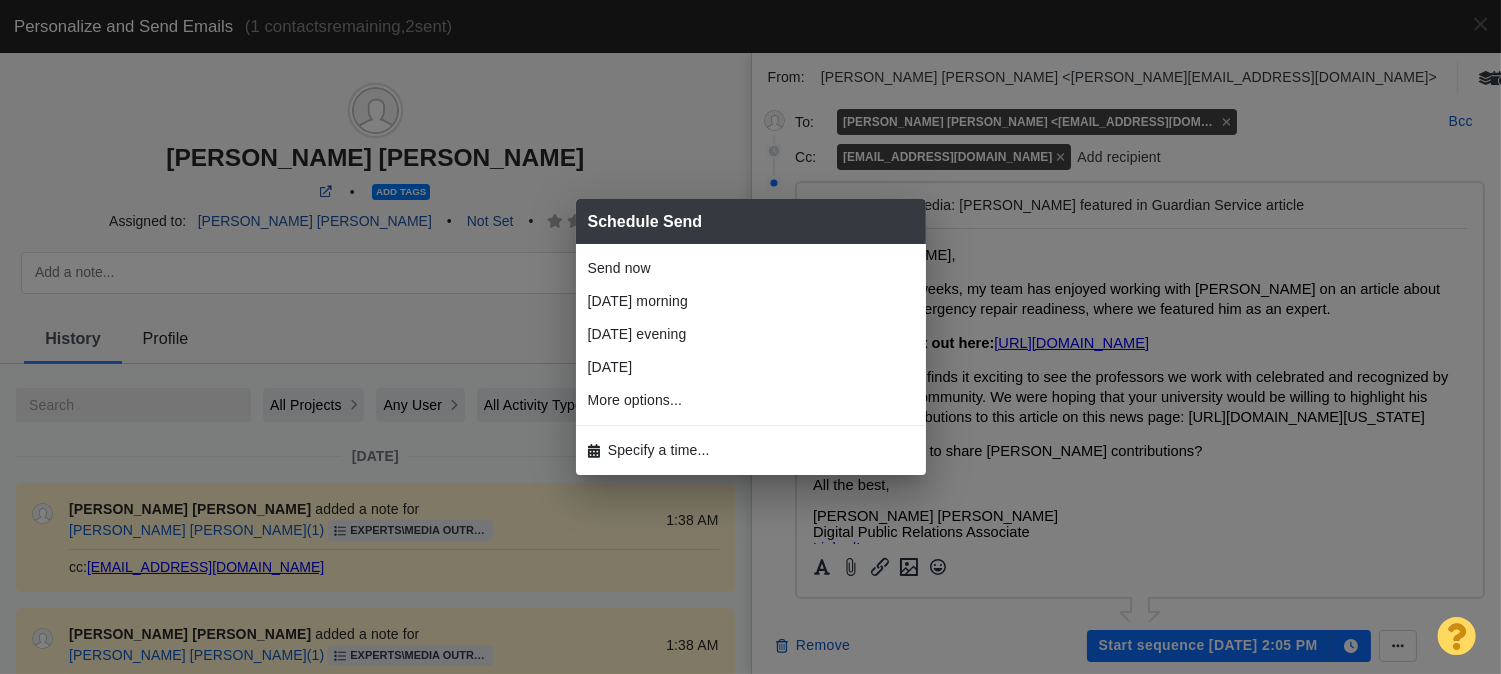 click on "Send now" at bounding box center [751, 268] 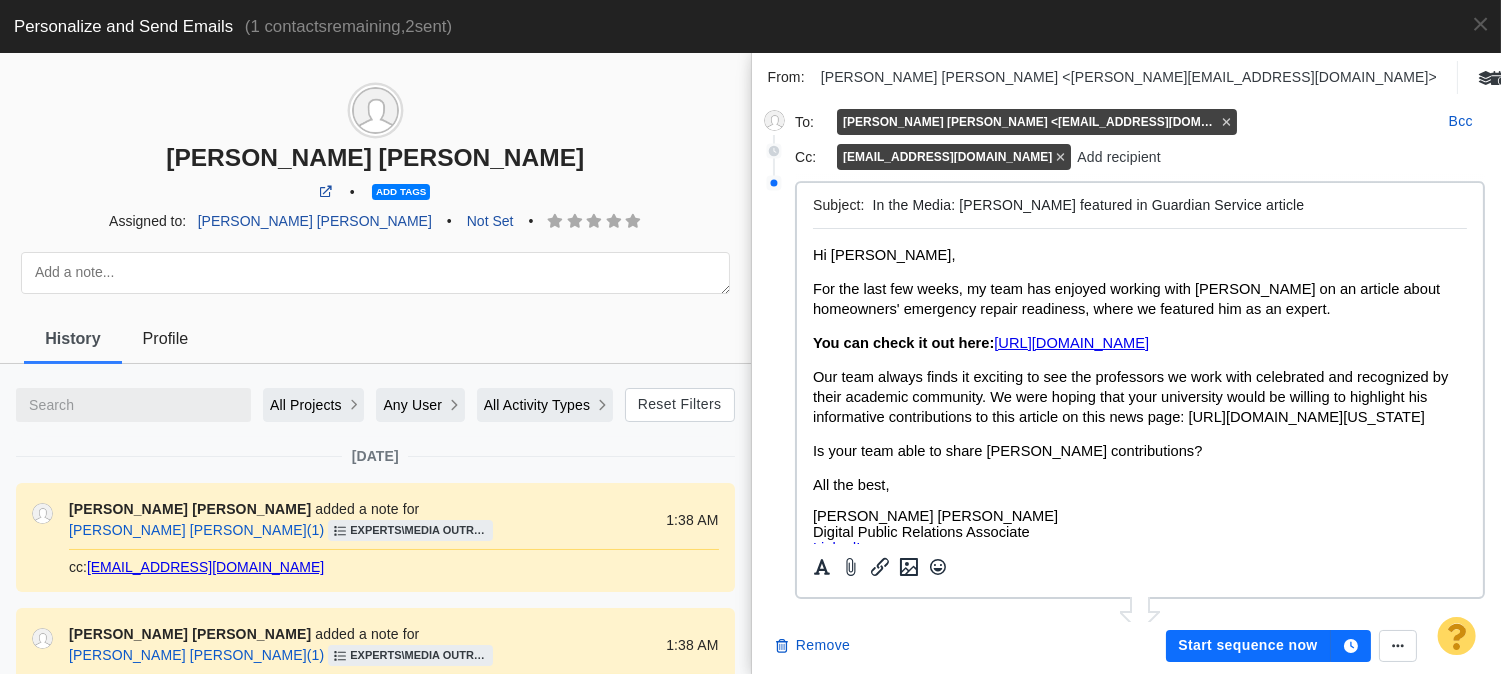 click on "Our team always finds it exciting to see the professors we work with celebrated and recognized by their academic community. We were hoping that your university would be willing to highlight his informative contributions to this article on this news page: [URL][DOMAIN_NAME][US_STATE]" at bounding box center (1129, 397) 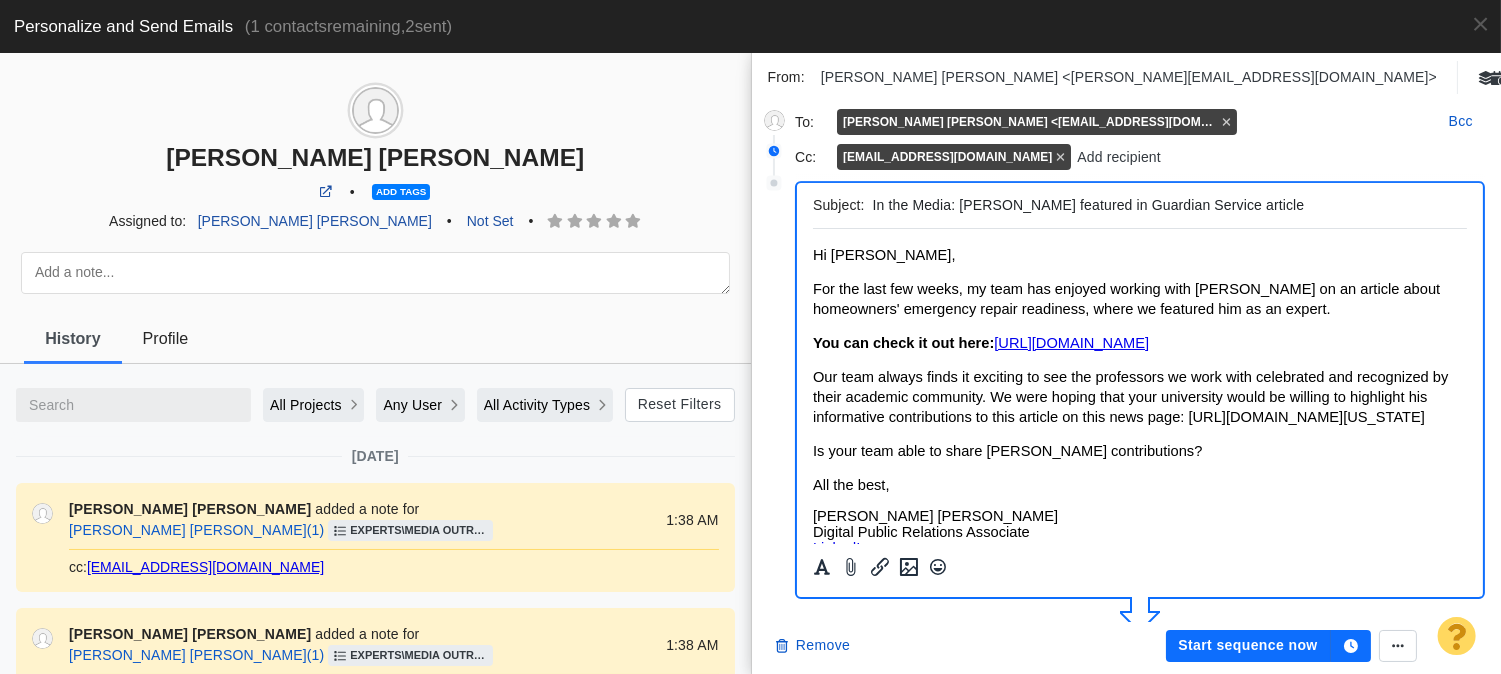 click on "All the best," at bounding box center [1139, 485] 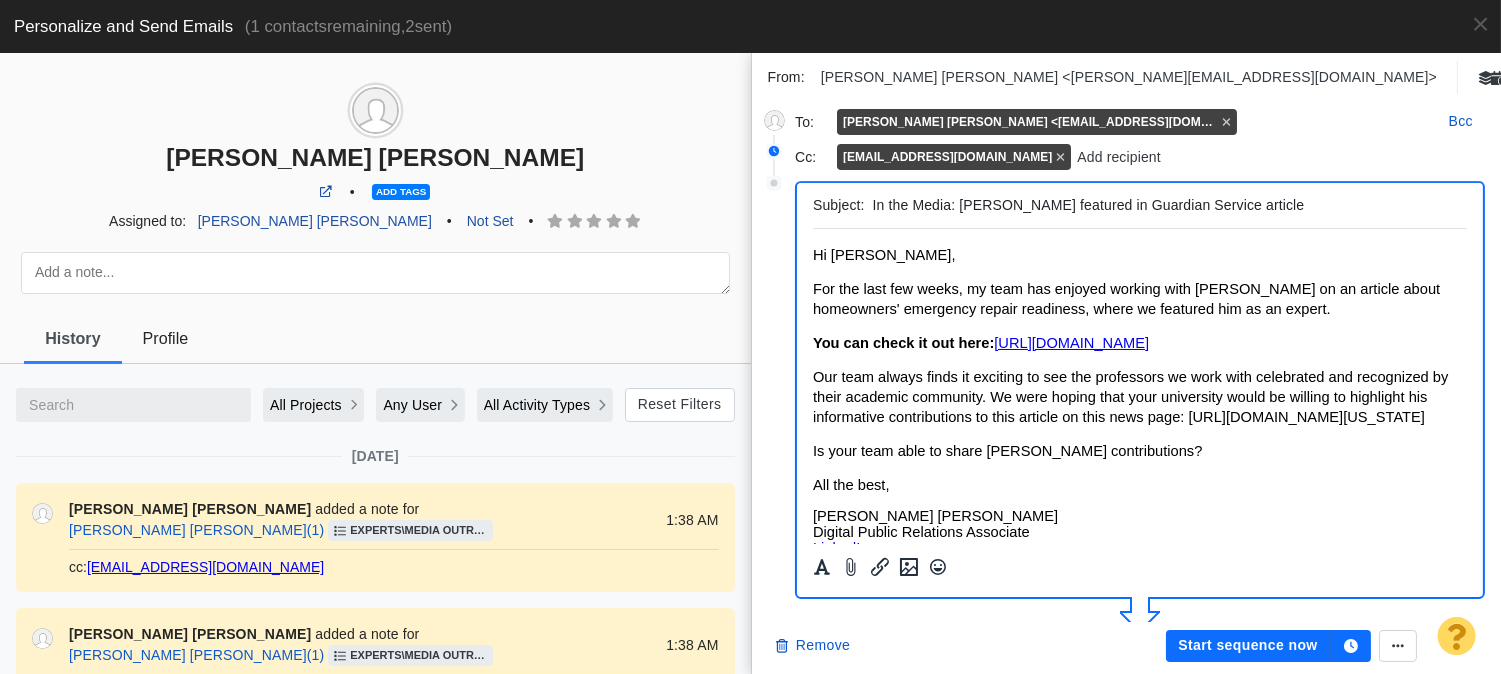 click on "Our team always finds it exciting to see the professors we work with celebrated and recognized by their academic community. We were hoping that your university would be willing to highlight his informative contributions to this article on this news page: [URL][DOMAIN_NAME][US_STATE]" at bounding box center [1129, 397] 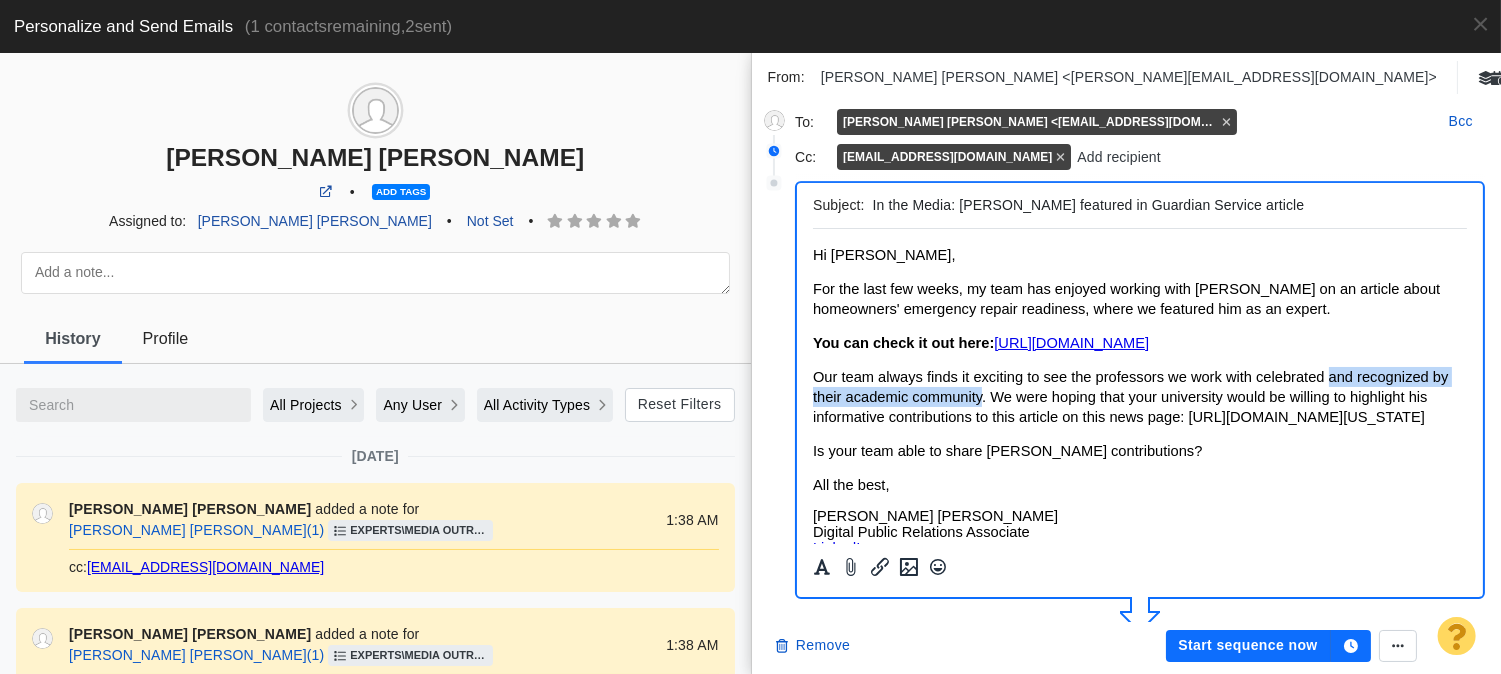 drag, startPoint x: 975, startPoint y: 408, endPoint x: 1327, endPoint y: 401, distance: 352.0696 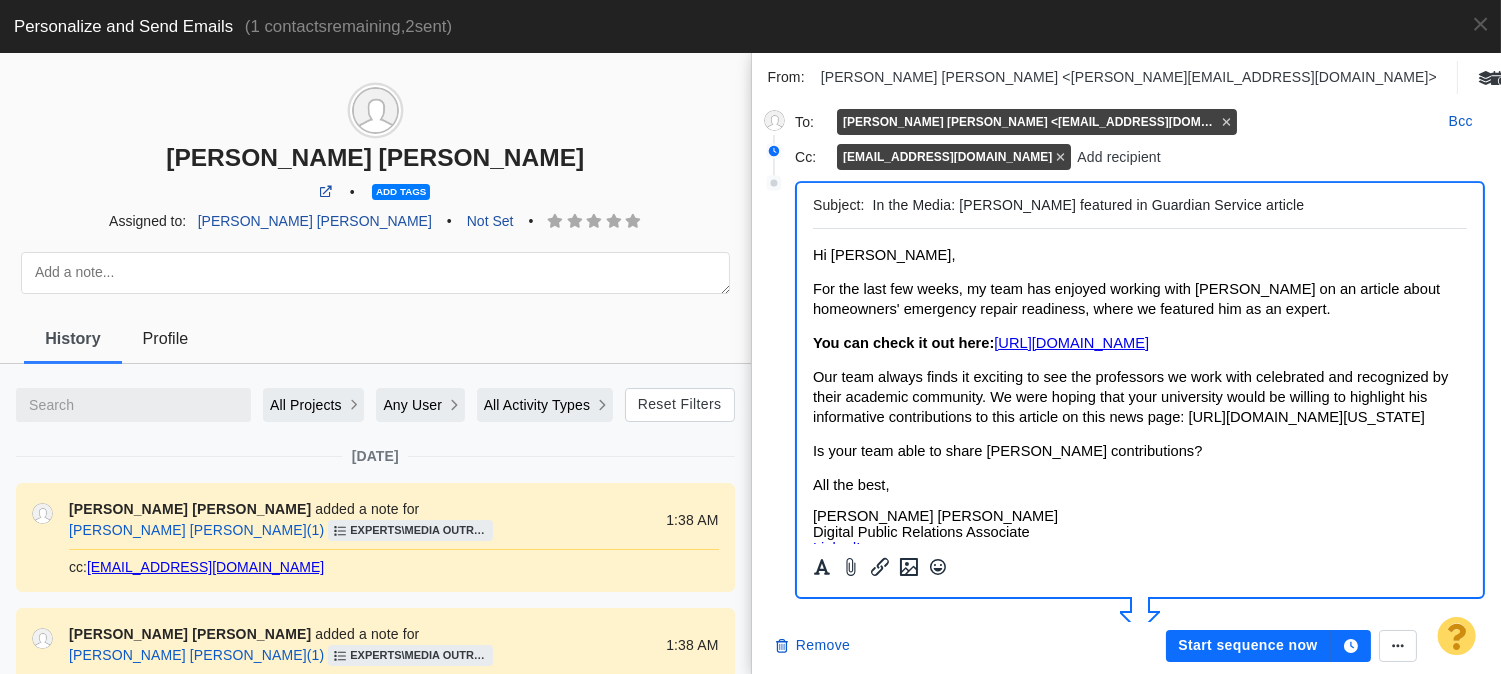 click on "Our team always finds it exciting to see the professors we work with celebrated and recognized by their academic community. We were hoping that your university would be willing to highlight his informative contributions to this article on this news page: [URL][DOMAIN_NAME][US_STATE]" at bounding box center (1129, 397) 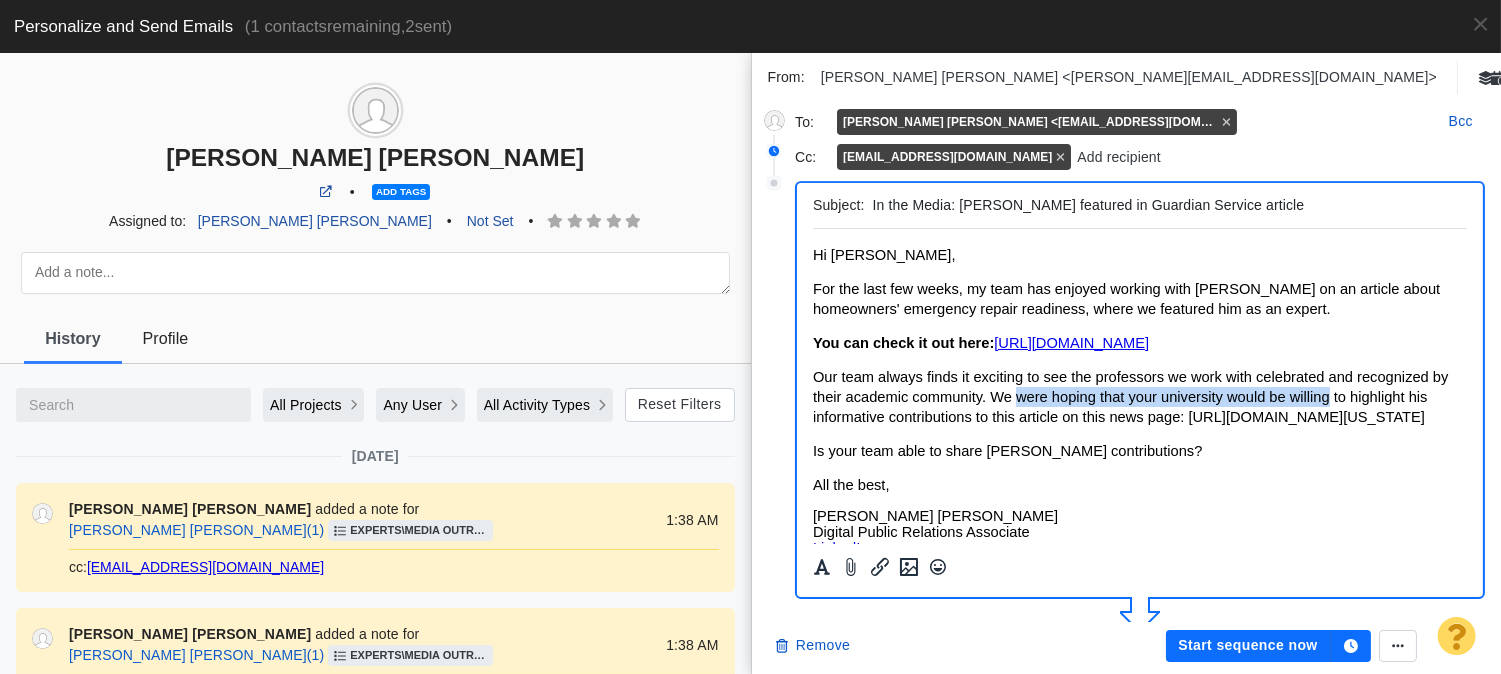 drag, startPoint x: 1056, startPoint y: 417, endPoint x: 1330, endPoint y: 417, distance: 274 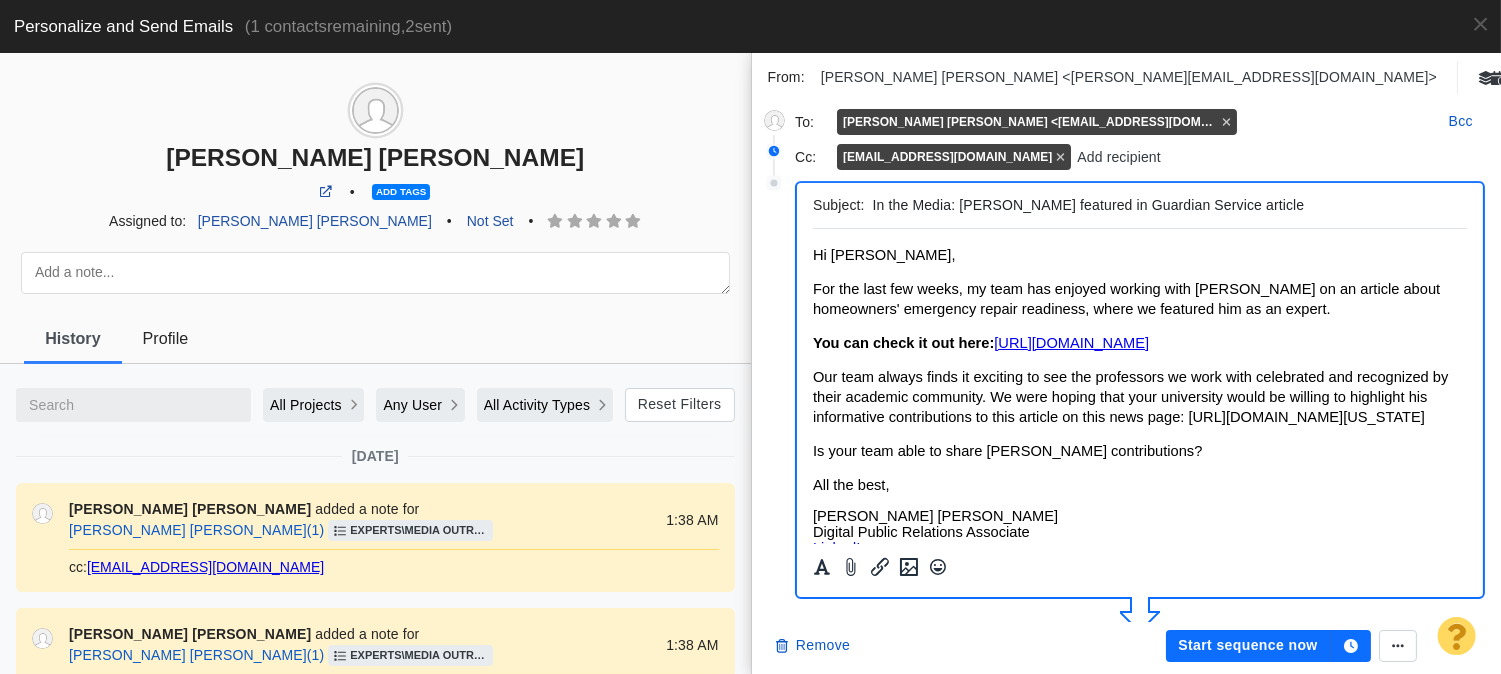 click on "Our team always finds it exciting to see the professors we work with celebrated and recognized by their academic community. We were hoping that your university would be willing to highlight his informative contributions to this article on this news page: [URL][DOMAIN_NAME][US_STATE]" at bounding box center [1129, 397] 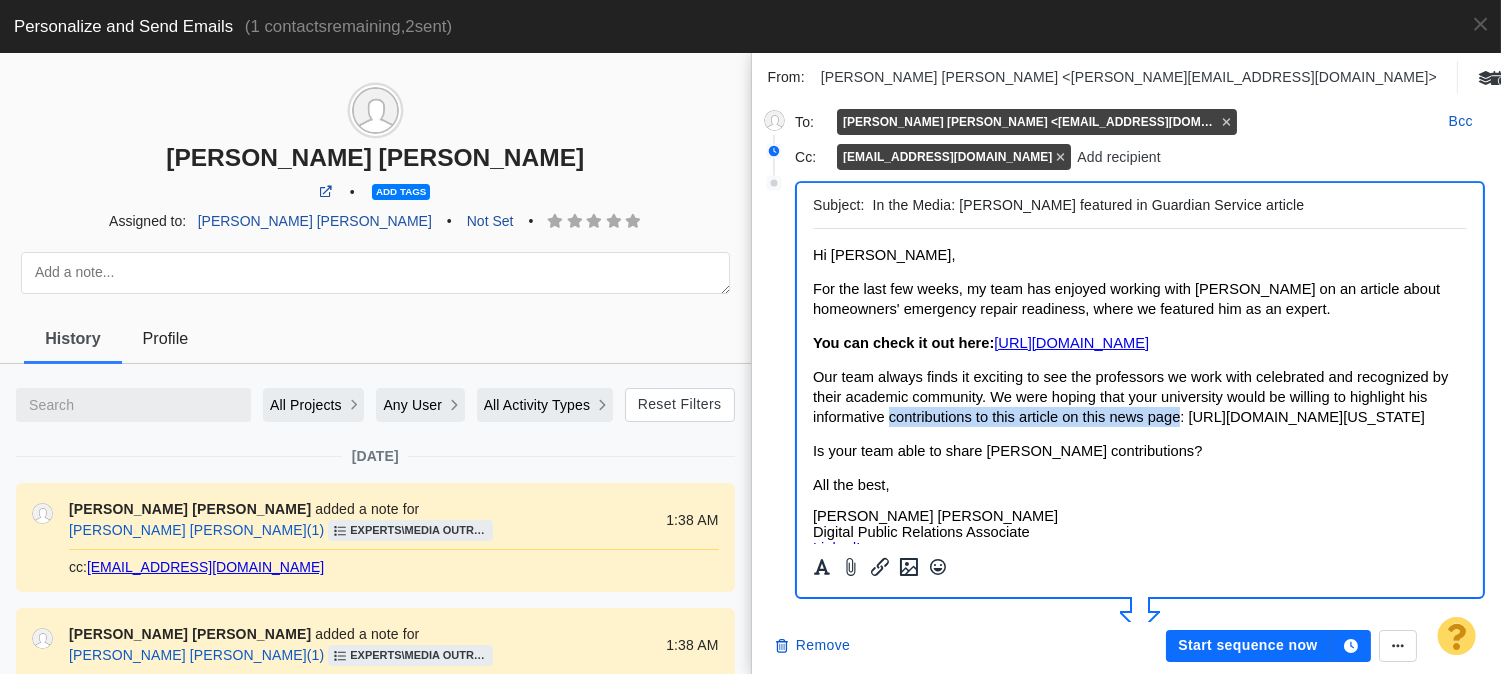 drag, startPoint x: 949, startPoint y: 433, endPoint x: 1183, endPoint y: 431, distance: 234.00854 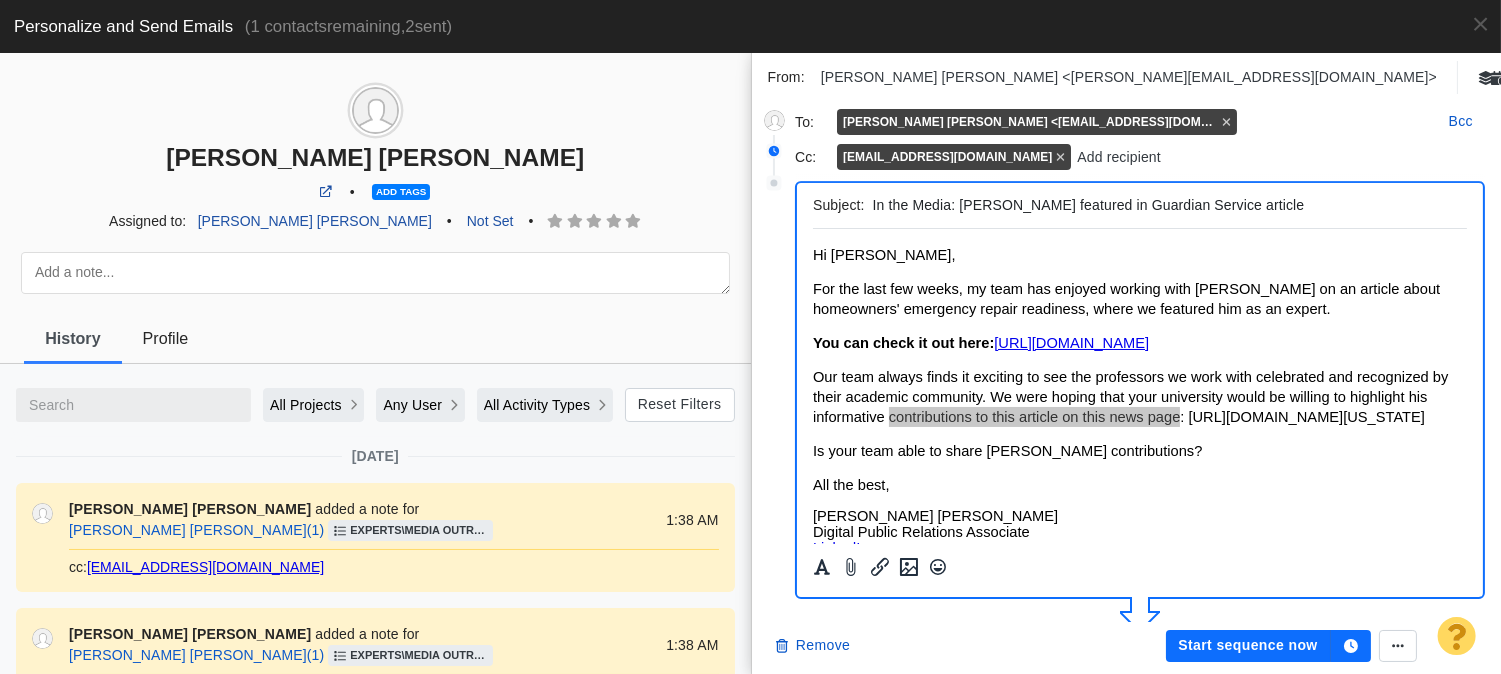 click on "Start sequence now" at bounding box center (1248, 646) 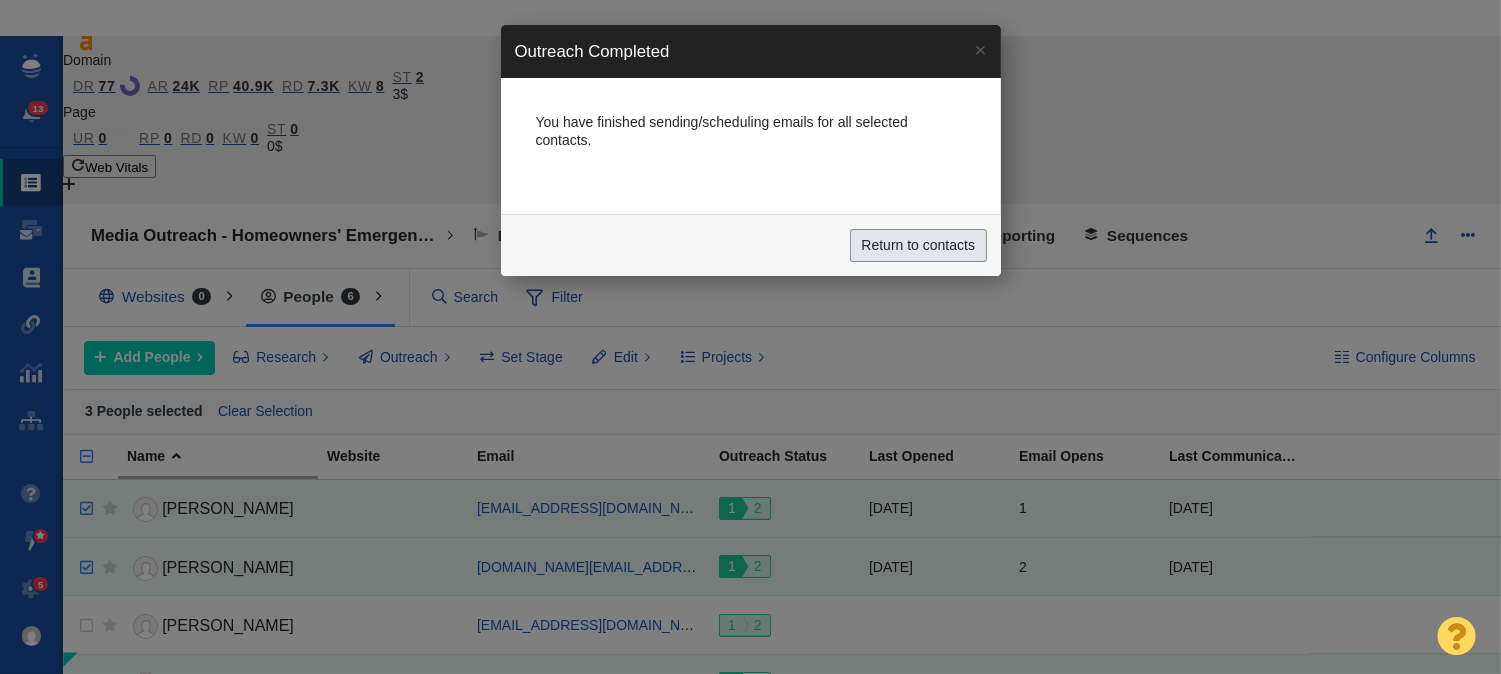 click on "Return to contacts" at bounding box center (918, 246) 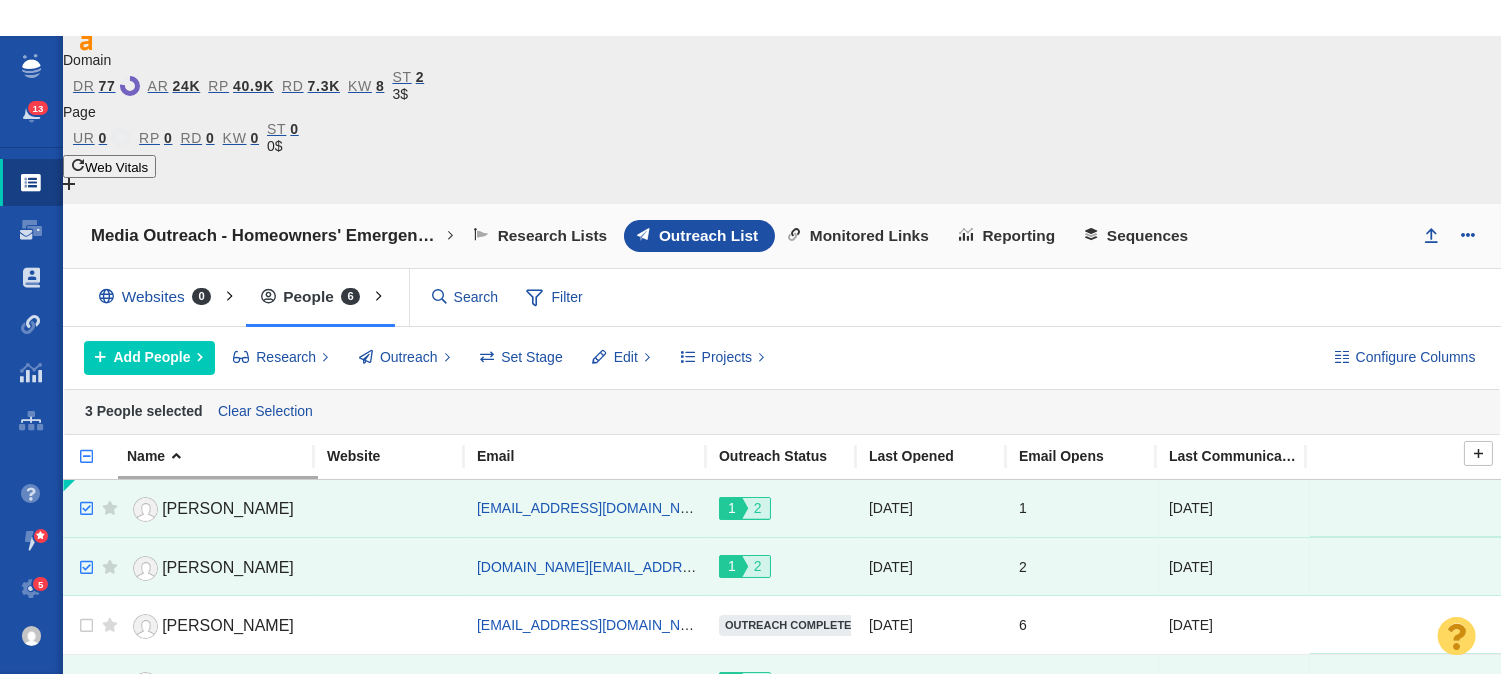 click at bounding box center [78, 467] 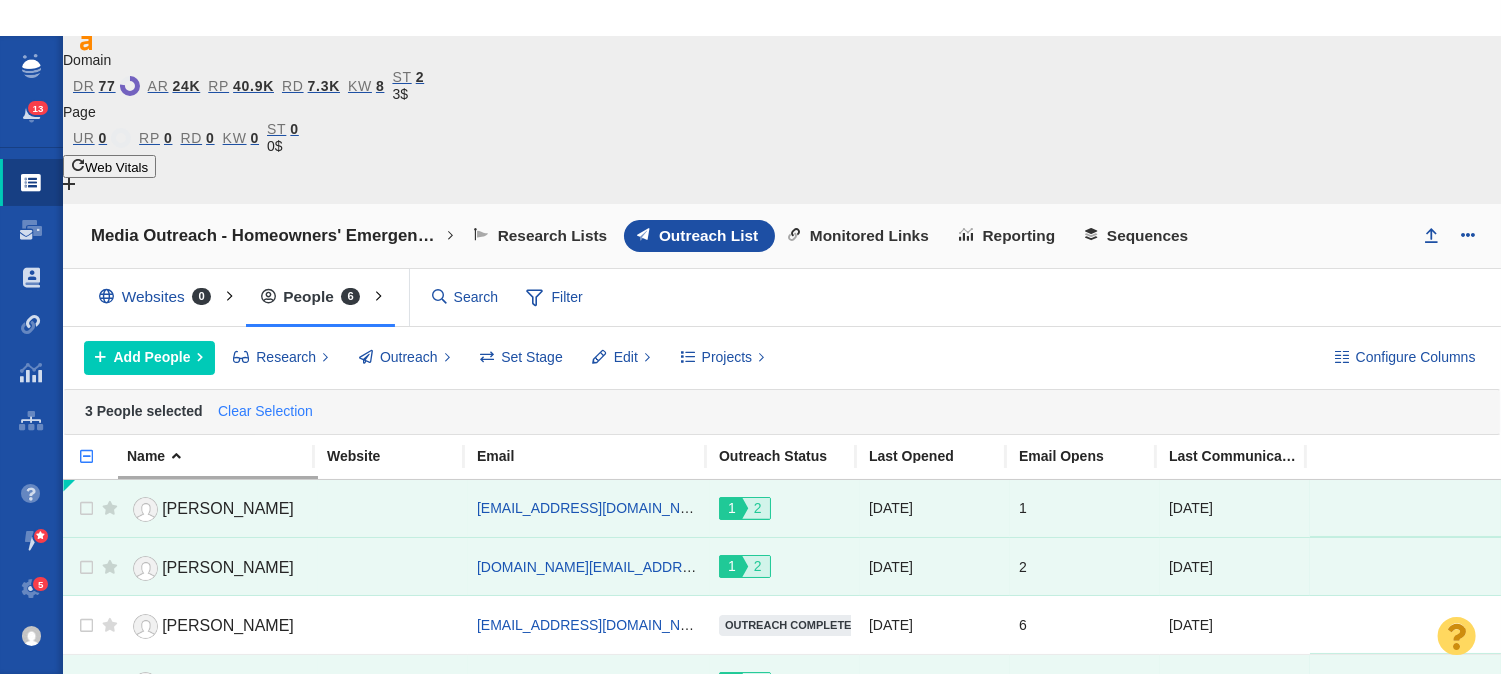 checkbox on "false" 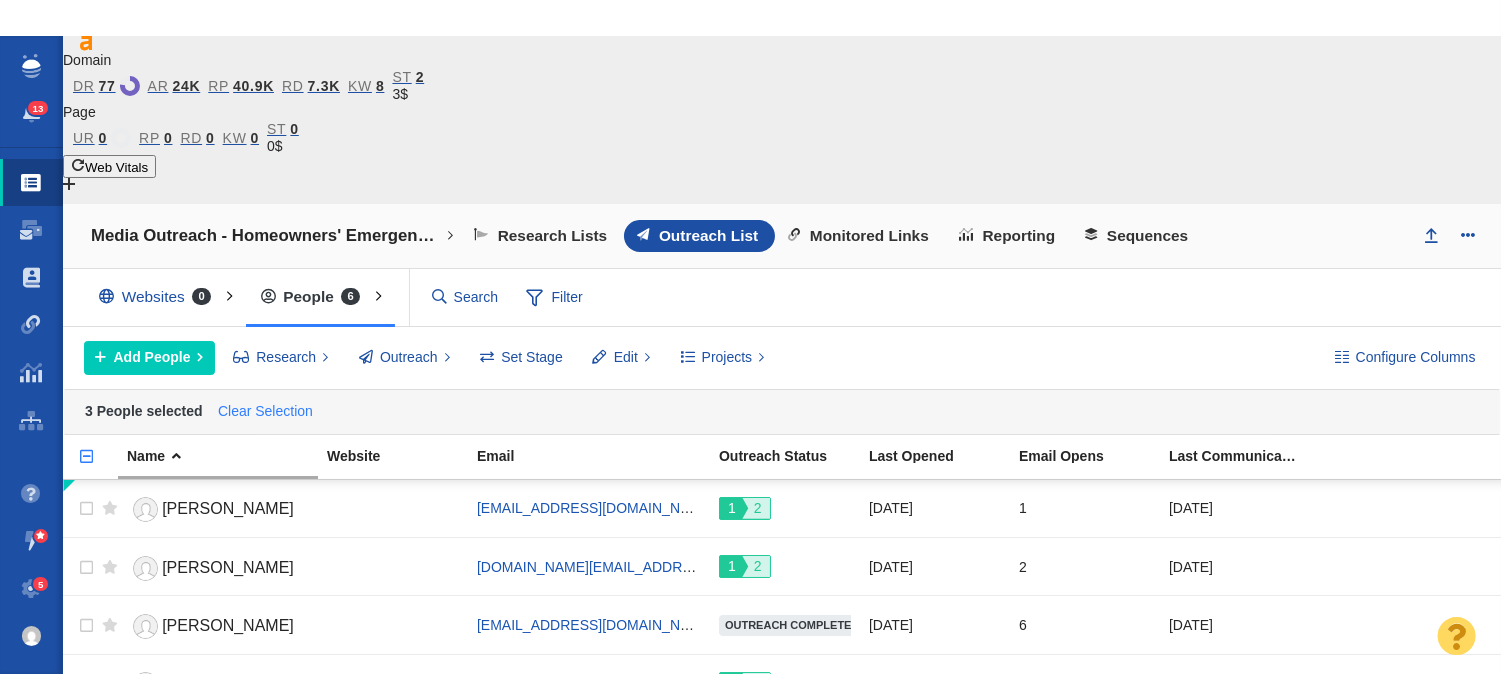 click on "Clear Selection" at bounding box center (265, 412) 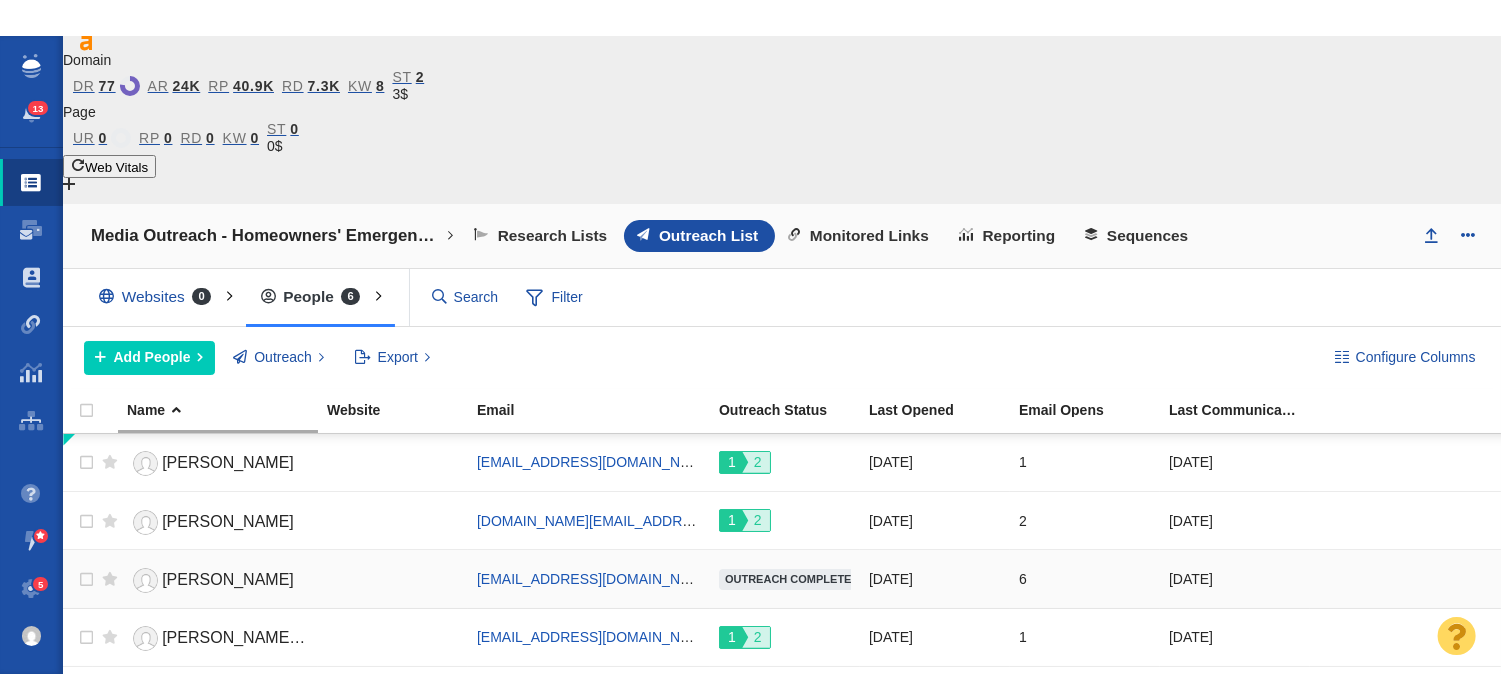 click on "[PERSON_NAME]" at bounding box center [218, 580] 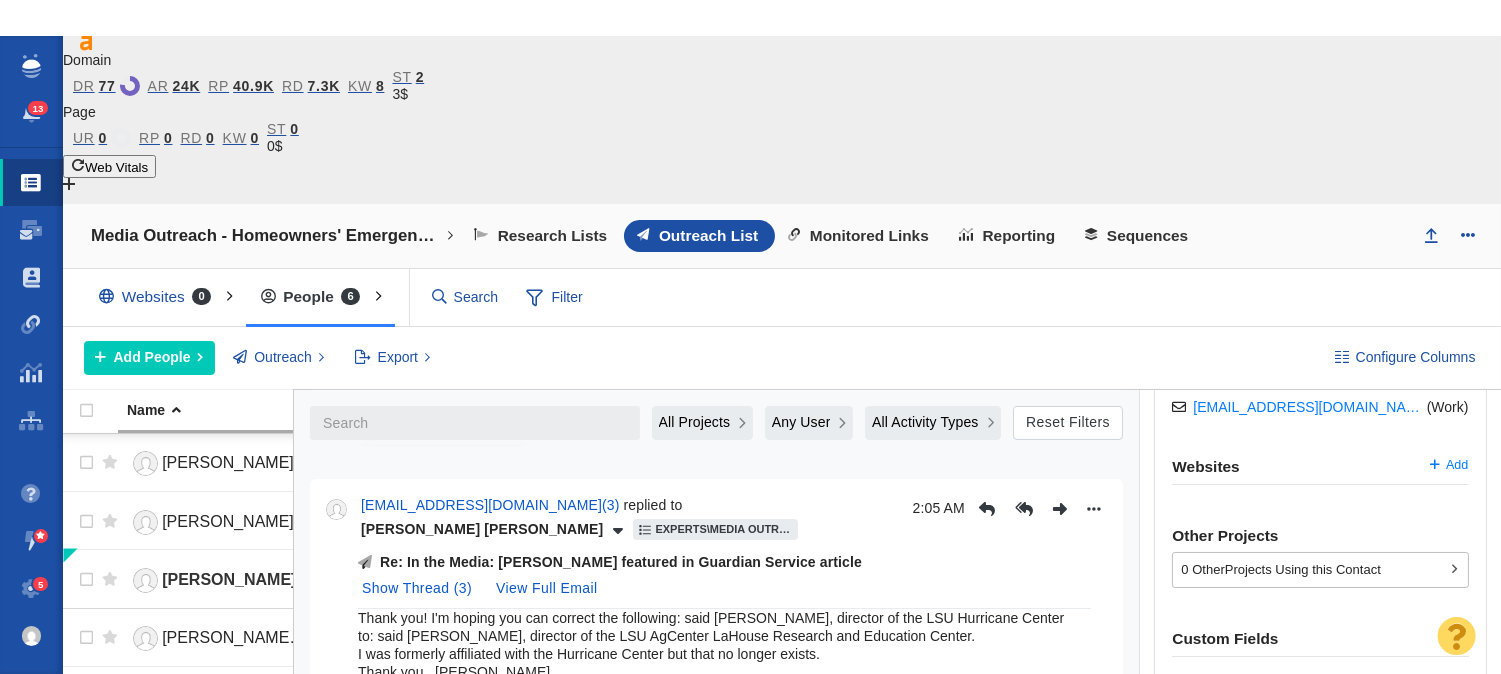 scroll, scrollTop: 466, scrollLeft: 0, axis: vertical 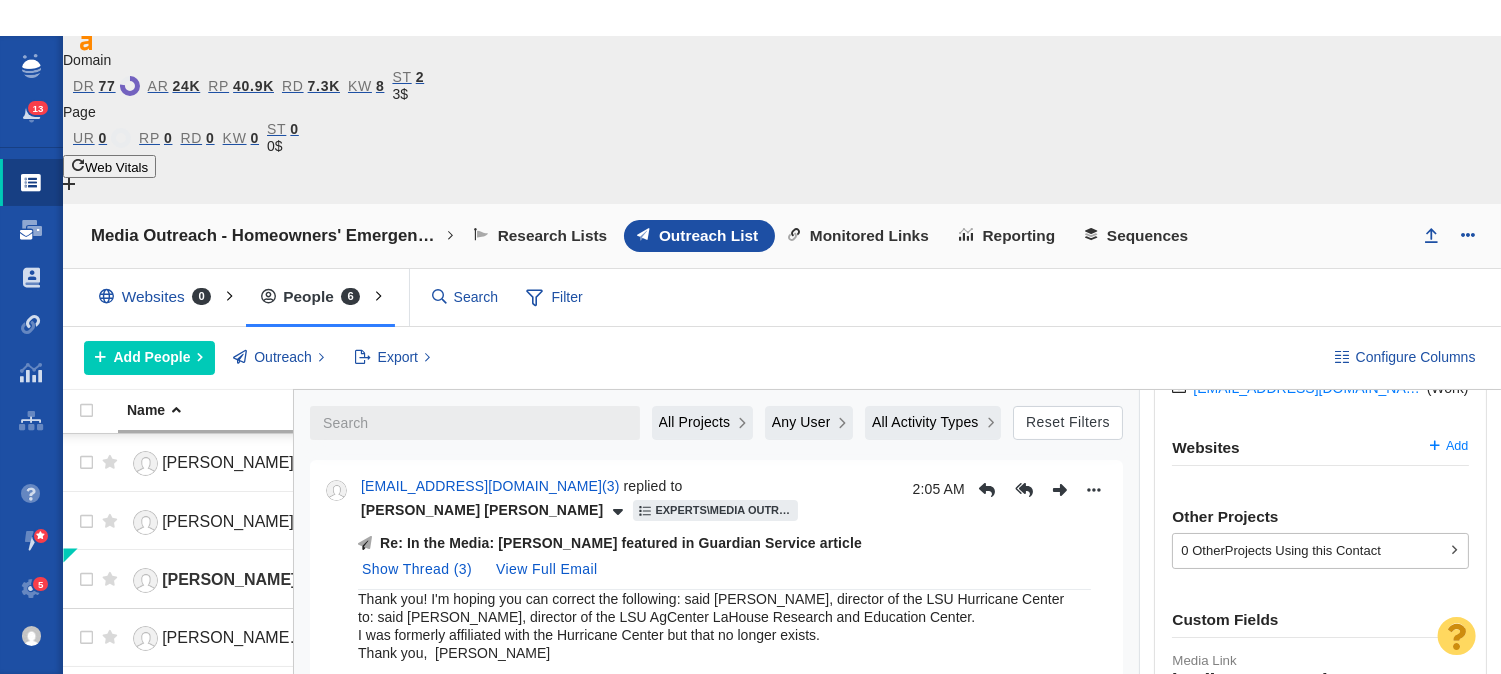 click at bounding box center [32, 230] 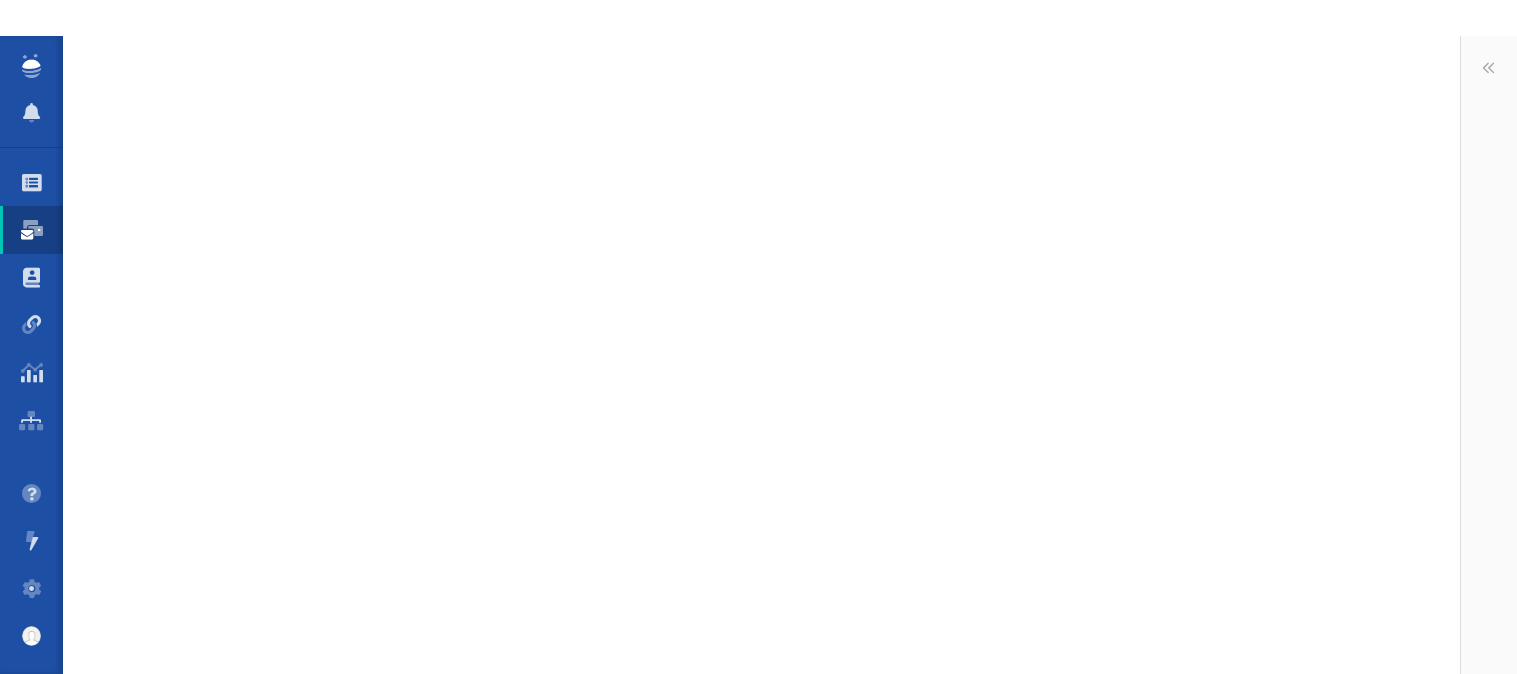 scroll, scrollTop: 0, scrollLeft: 0, axis: both 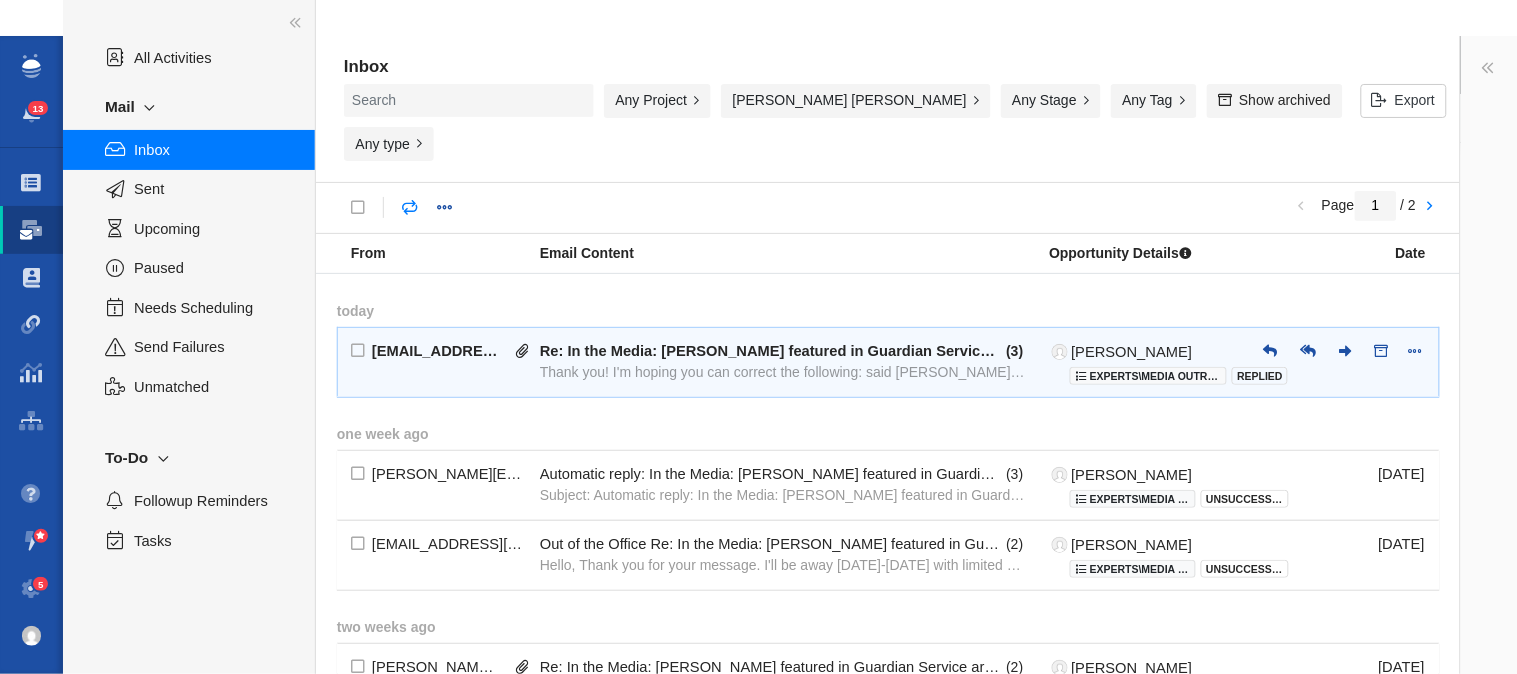 click on "Re: In the Media: [PERSON_NAME] featured in Guardian Service article" at bounding box center (771, 351) 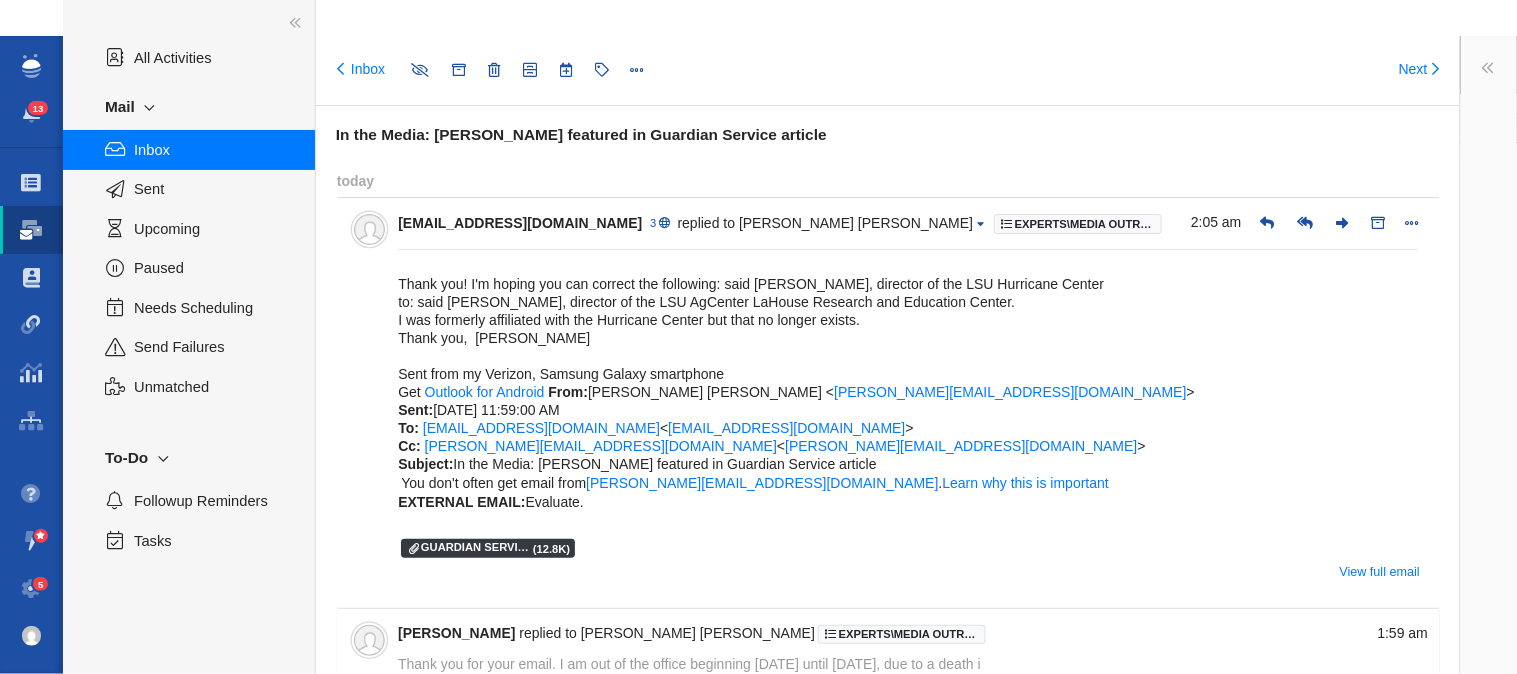 type on "message:1395094441" 